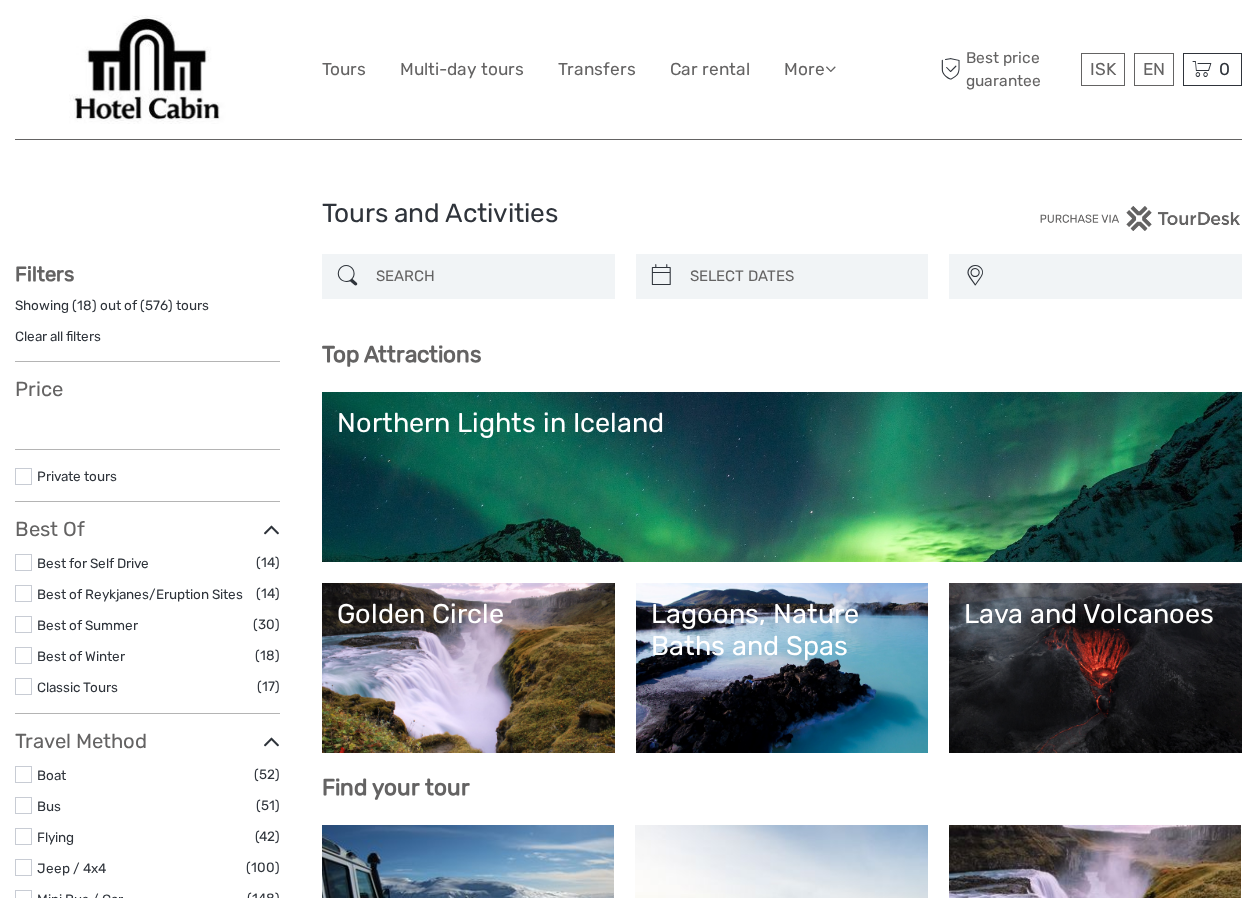 scroll, scrollTop: 2816, scrollLeft: 0, axis: vertical 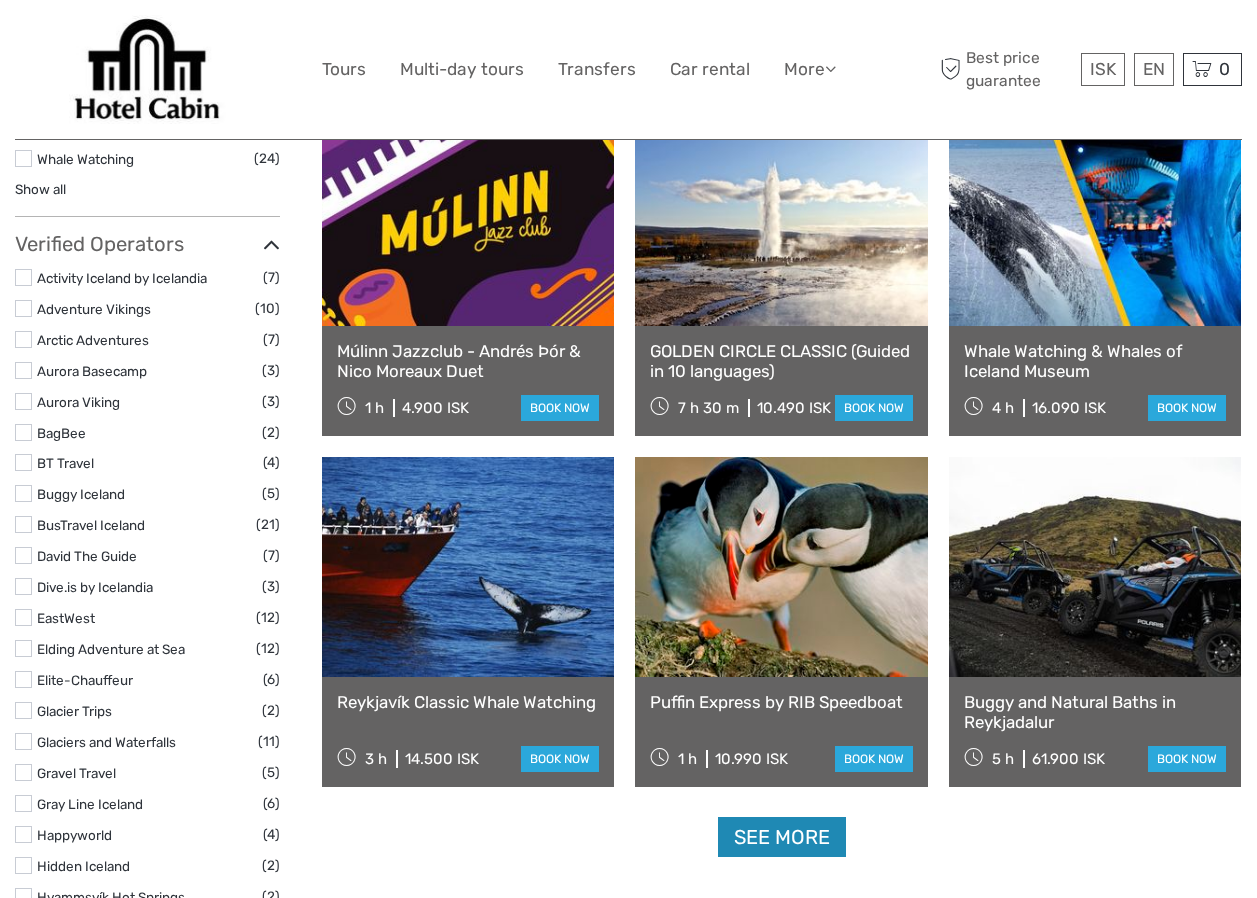 click on "See more" at bounding box center (782, 837) 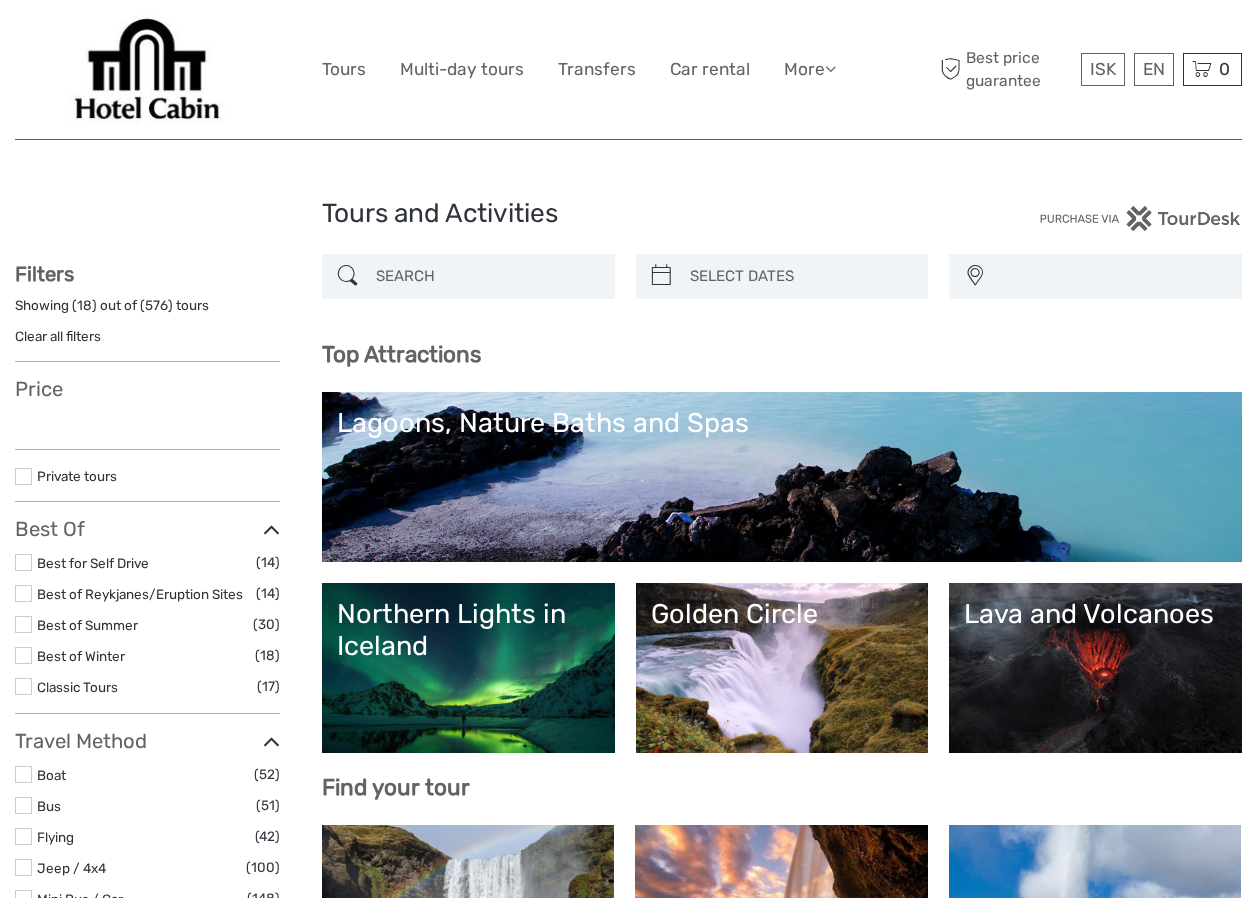 select 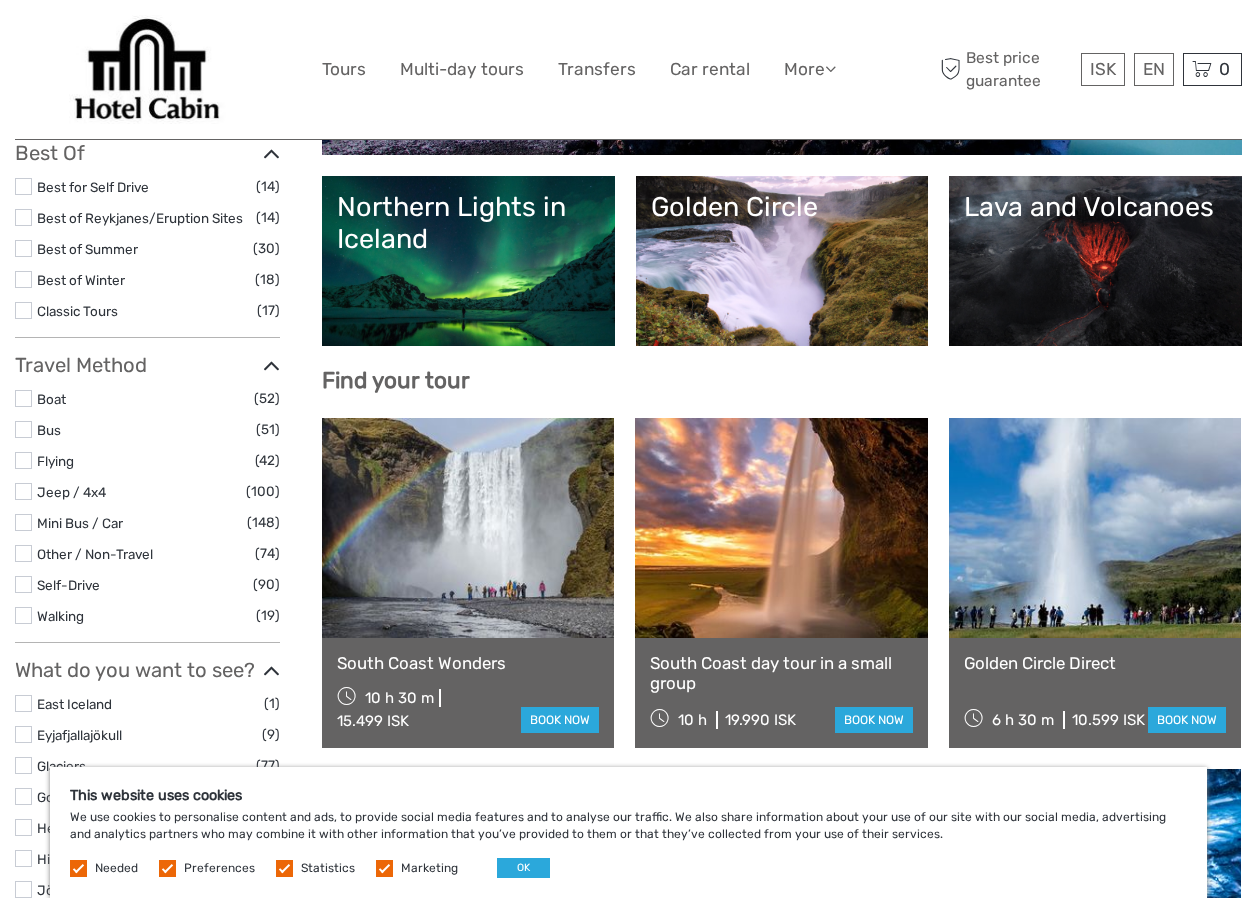 scroll, scrollTop: 448, scrollLeft: 0, axis: vertical 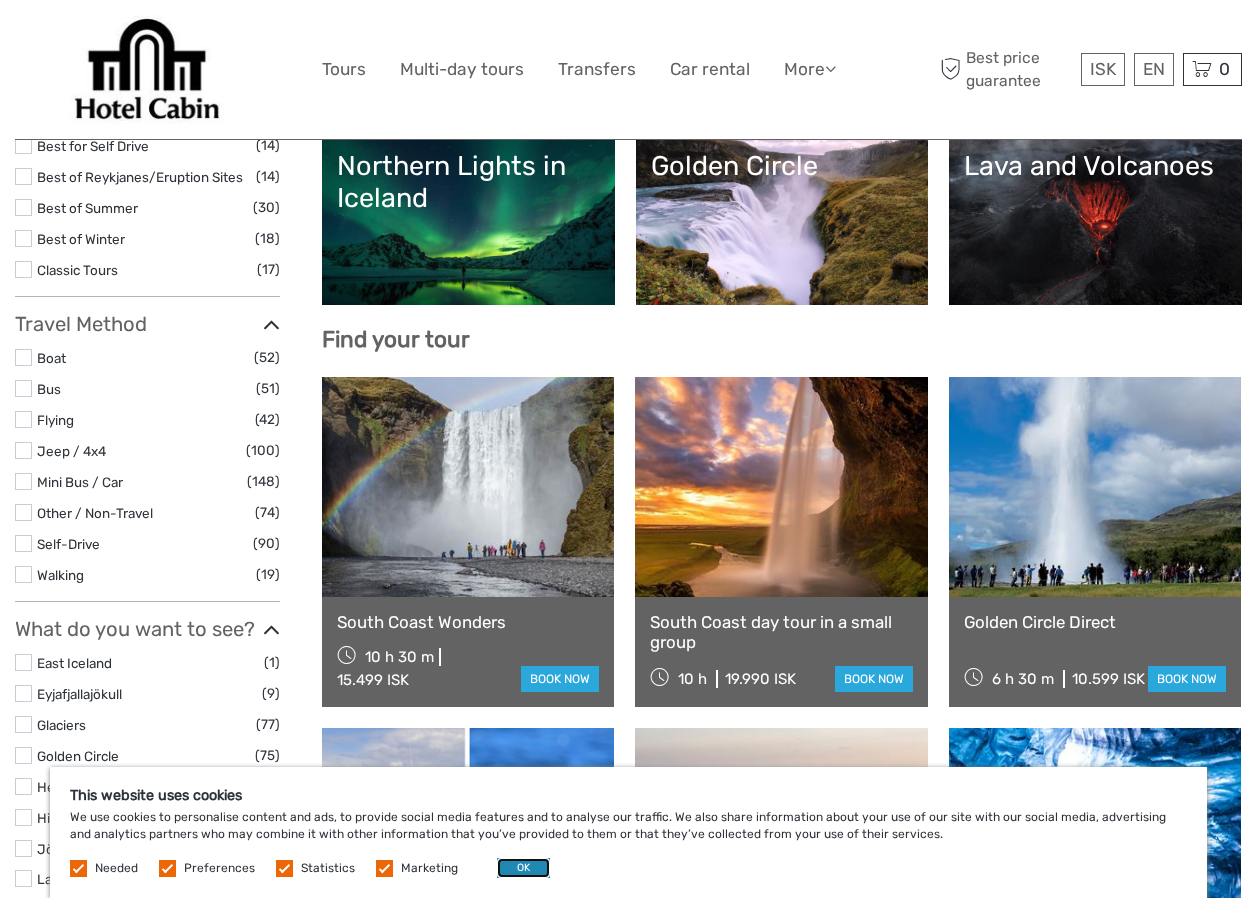 click on "OK" at bounding box center [523, 868] 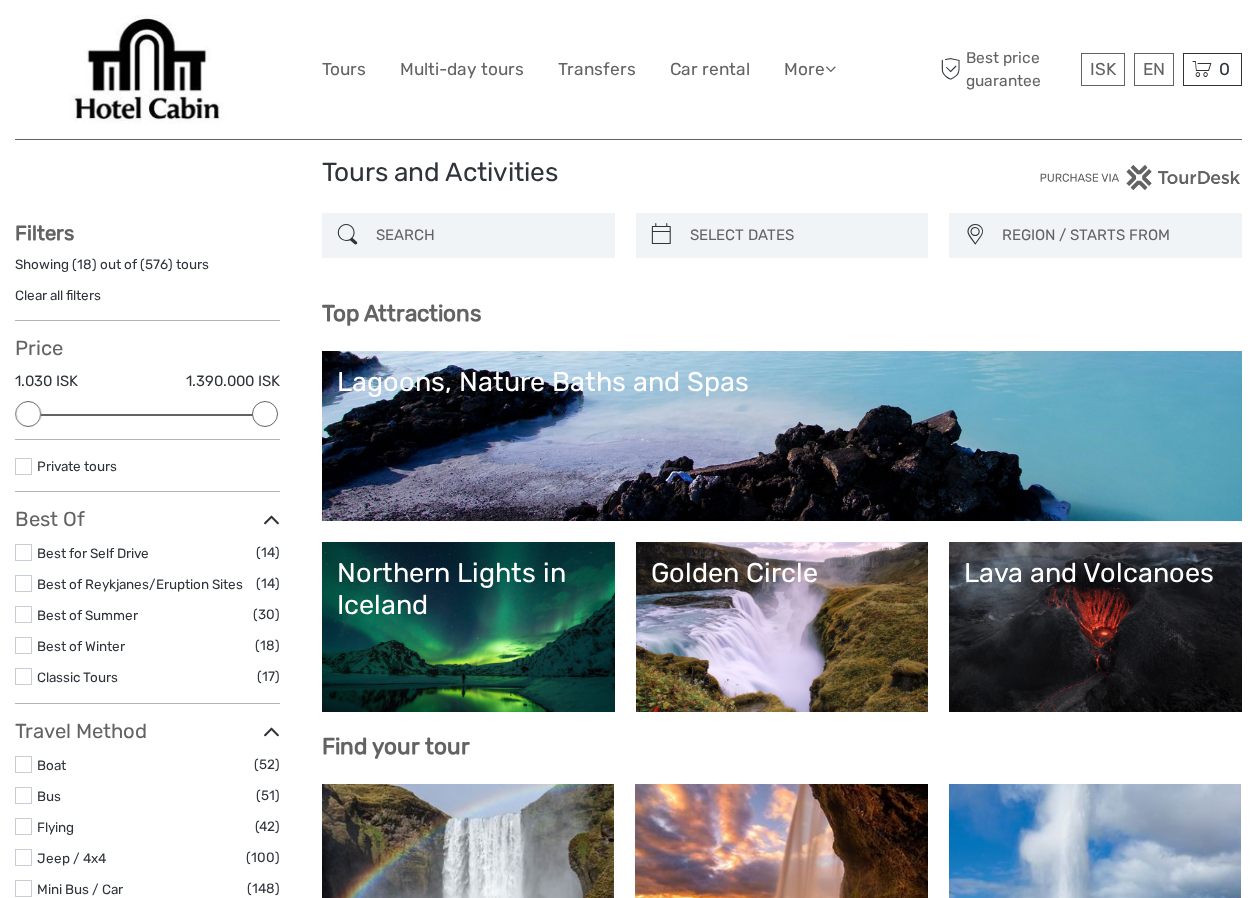 scroll, scrollTop: 25, scrollLeft: 0, axis: vertical 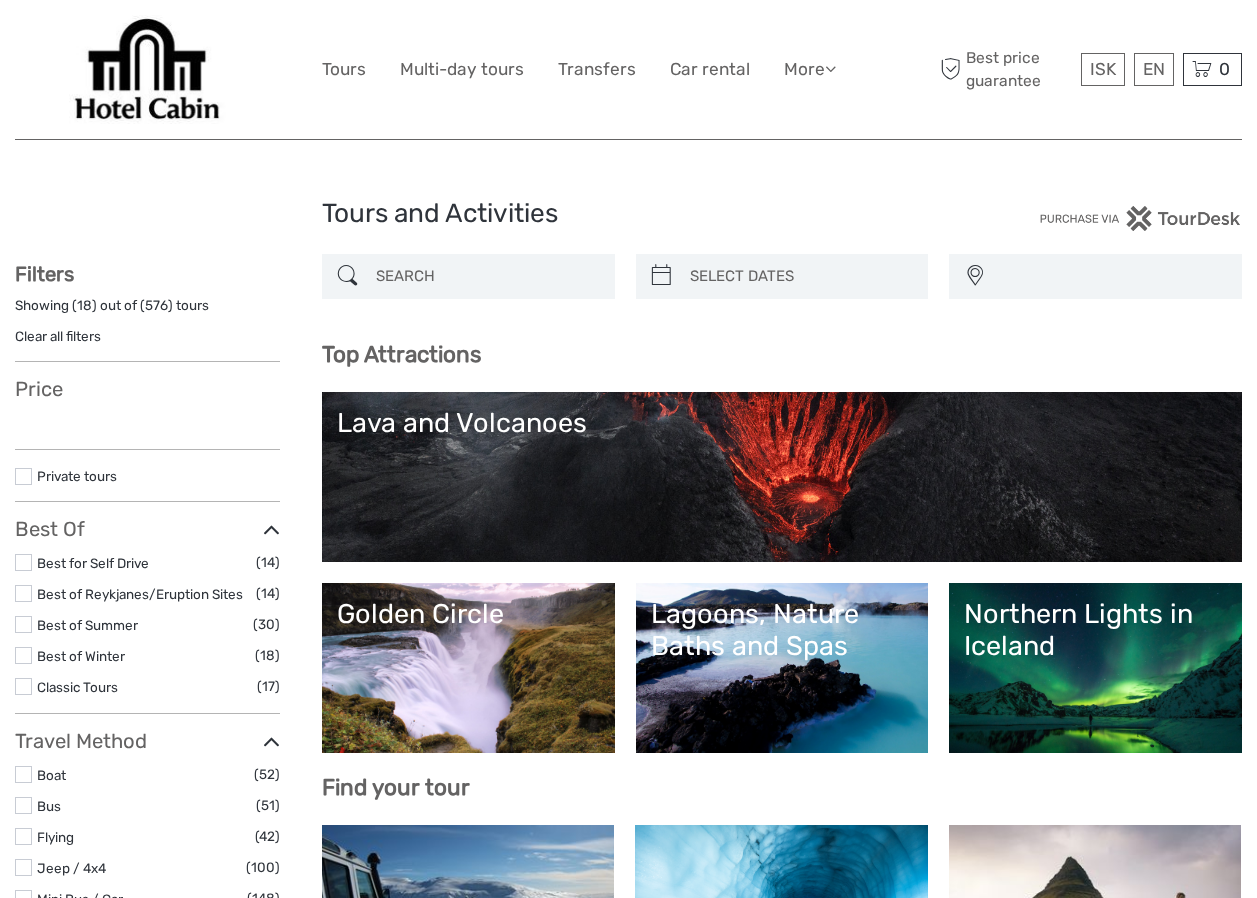 select 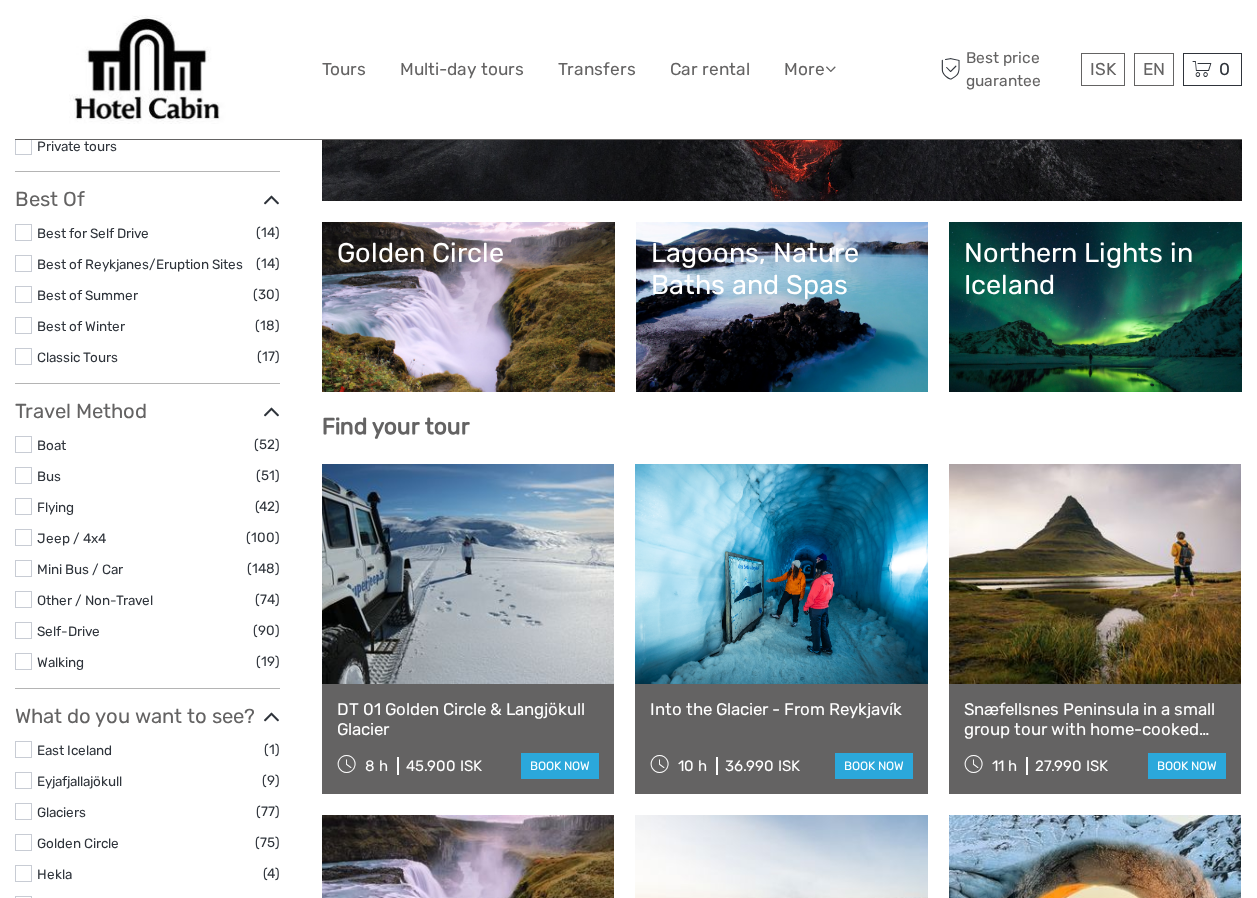 scroll, scrollTop: 417, scrollLeft: 0, axis: vertical 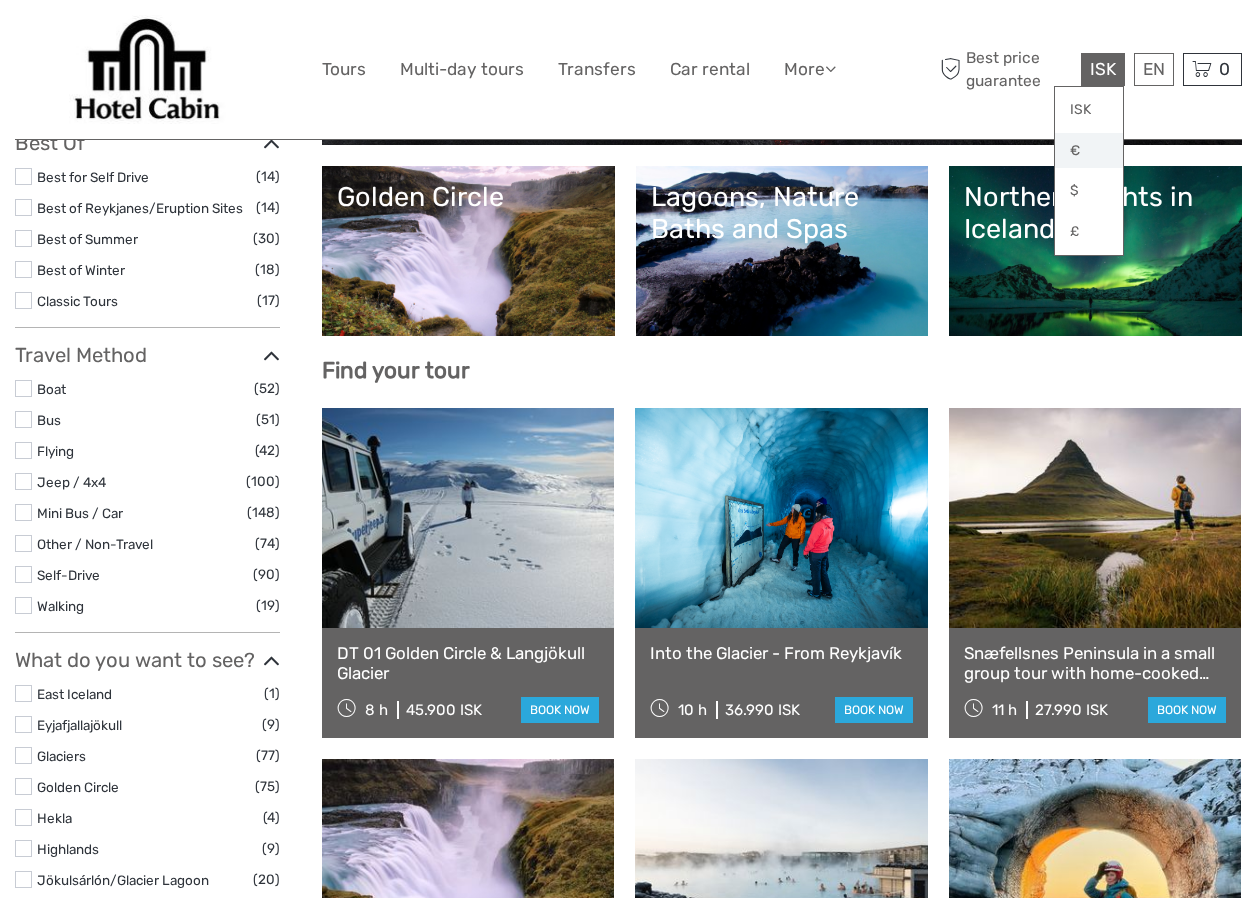 click on "€" at bounding box center (1089, 151) 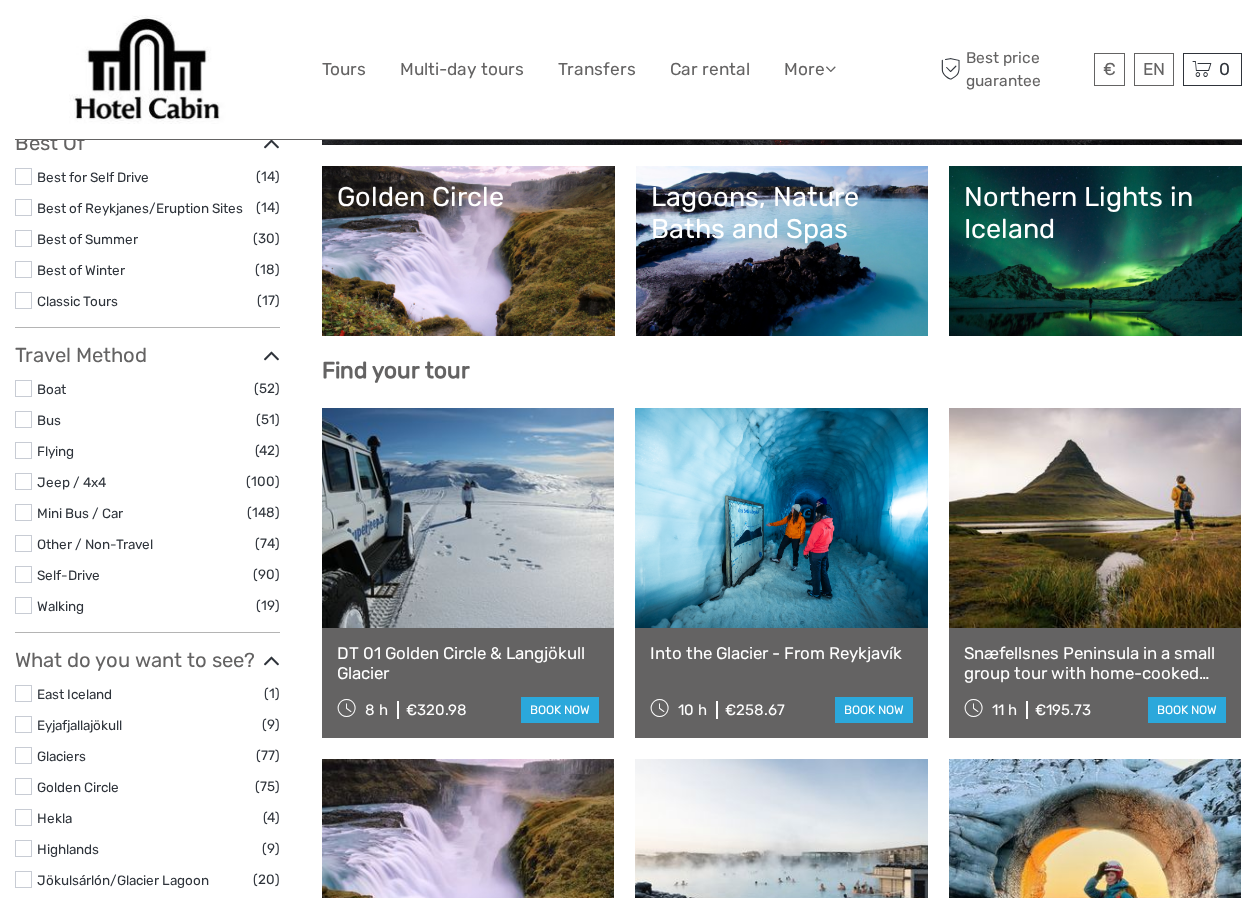 click on "€
ISK
€
$
£
EN
English
Español
Deutsch
Tours
Multi-day tours
Transfers
Car rental
More
Food & drink
Travel Articles
Back to Hotel
Food & drink
Travel Articles
Back to Hotel
Best price guarantee" at bounding box center (629, 69) 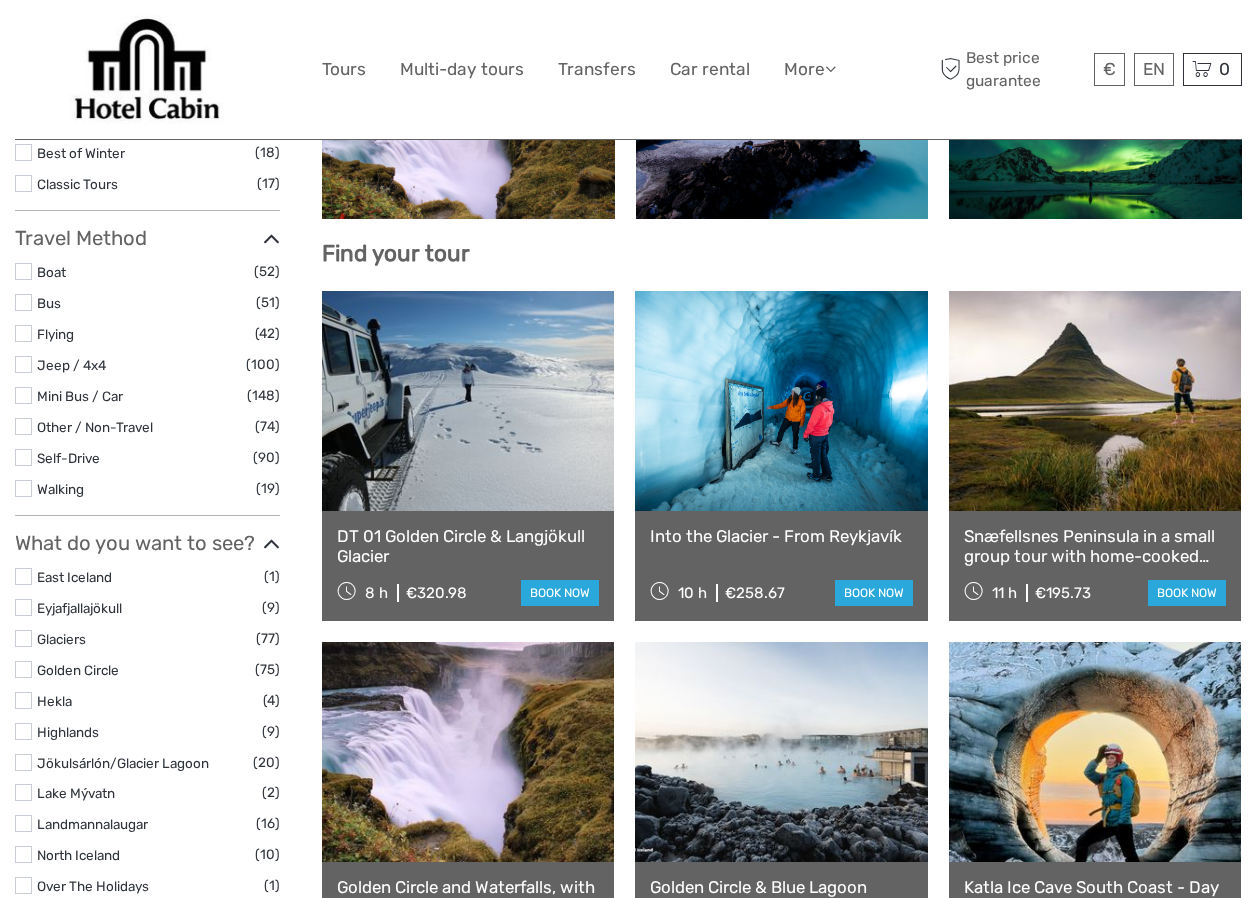 scroll, scrollTop: 565, scrollLeft: 0, axis: vertical 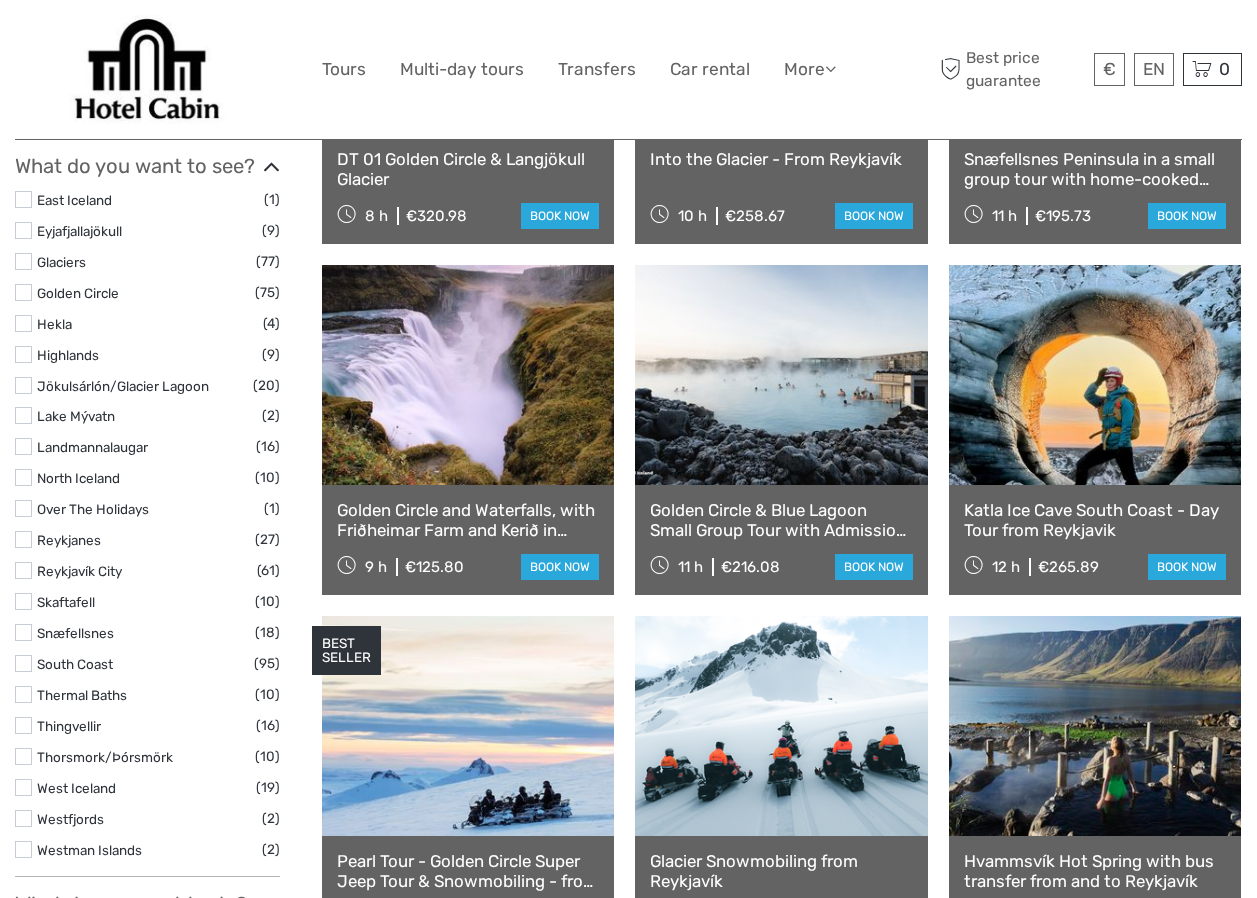 click on "Golden Circle and Waterfalls, with Friðheimar Farm and Kerið in small group" at bounding box center (468, 520) 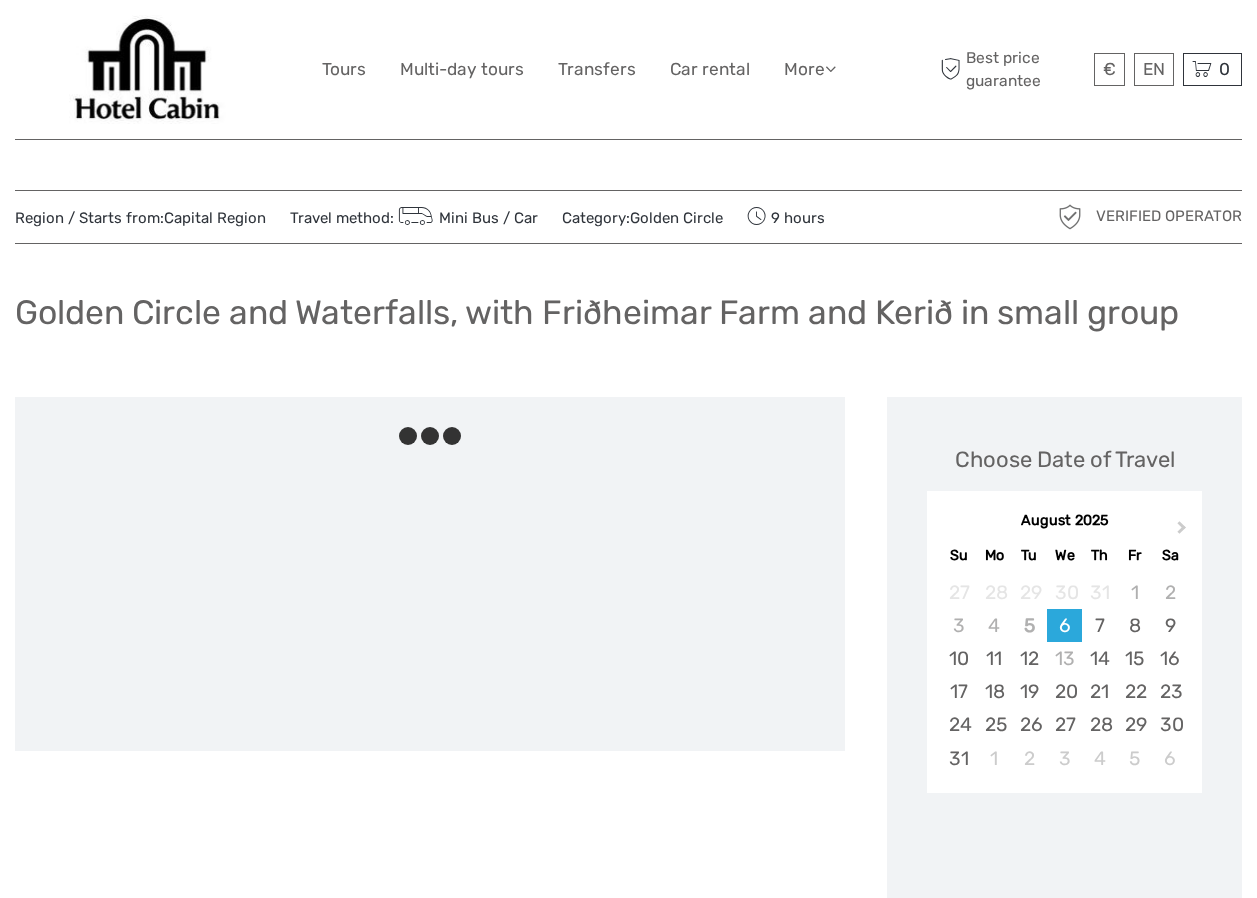 scroll, scrollTop: 0, scrollLeft: 0, axis: both 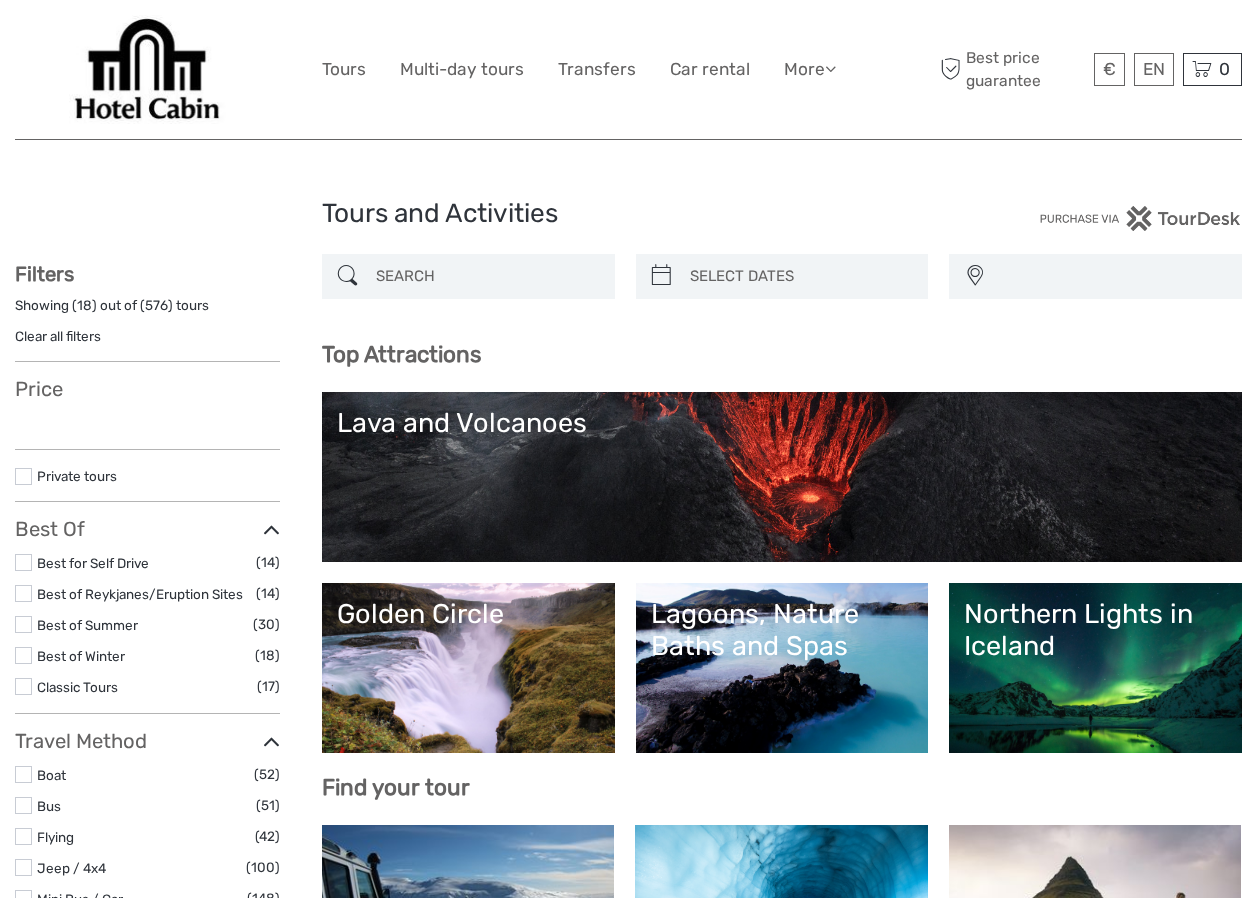 select 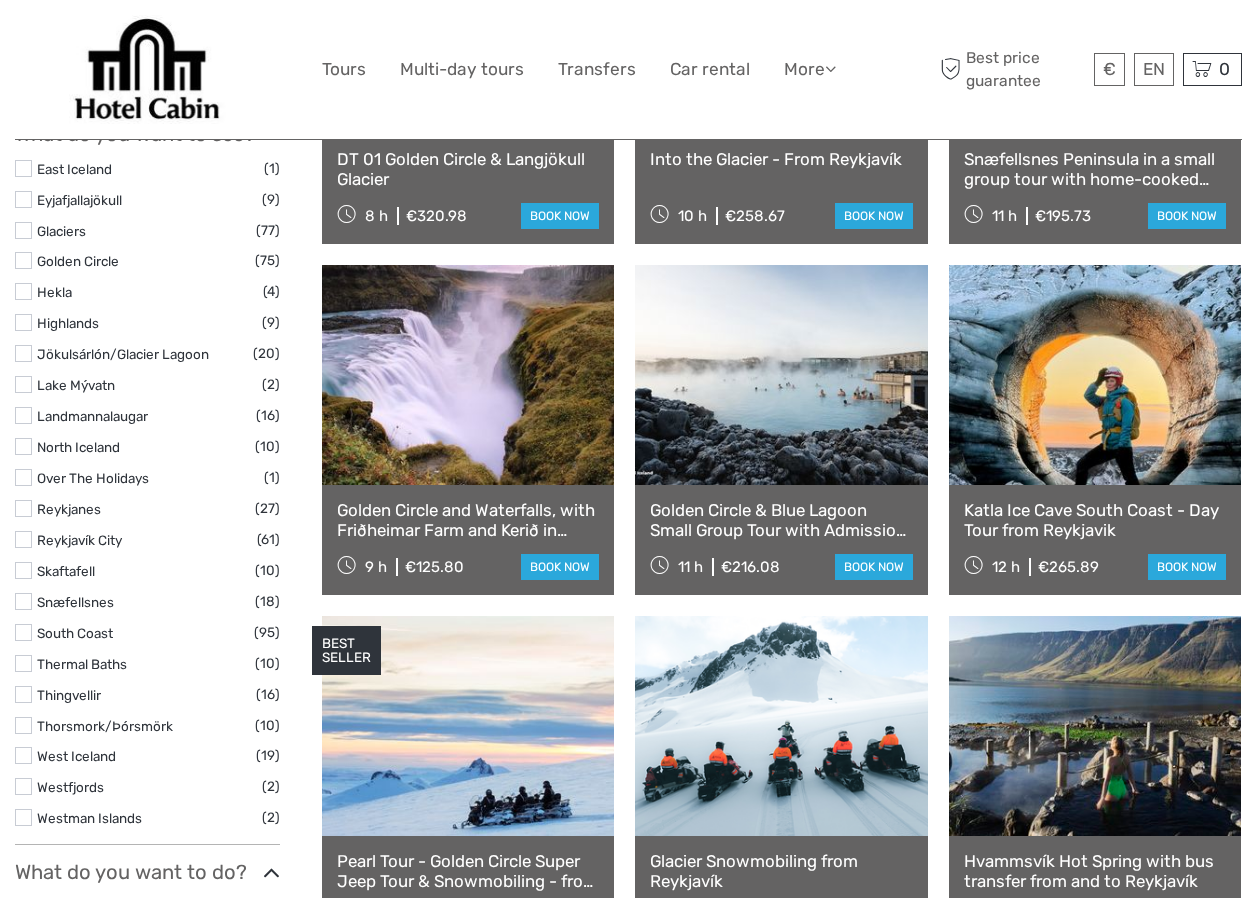 scroll, scrollTop: 911, scrollLeft: 0, axis: vertical 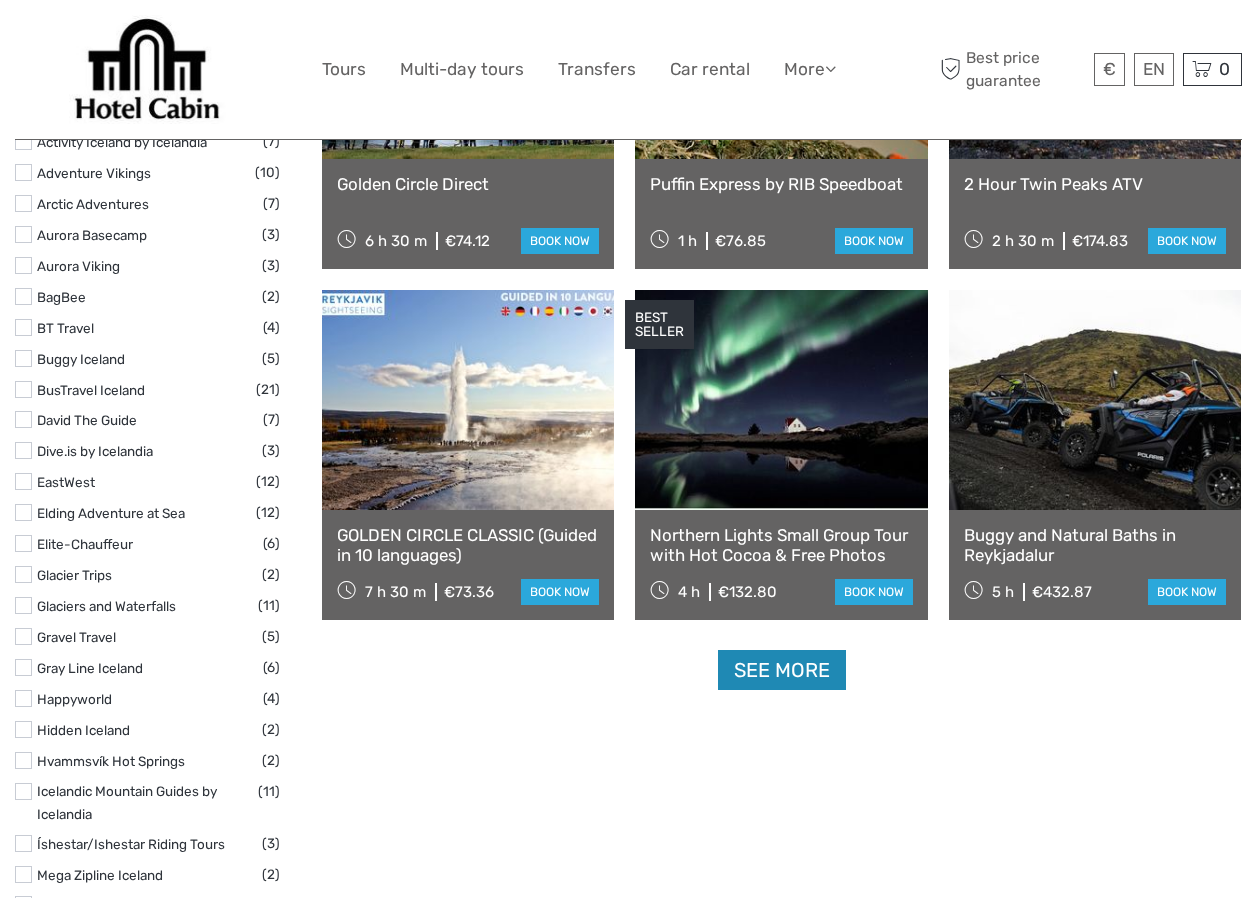 click on "See more" at bounding box center (782, 670) 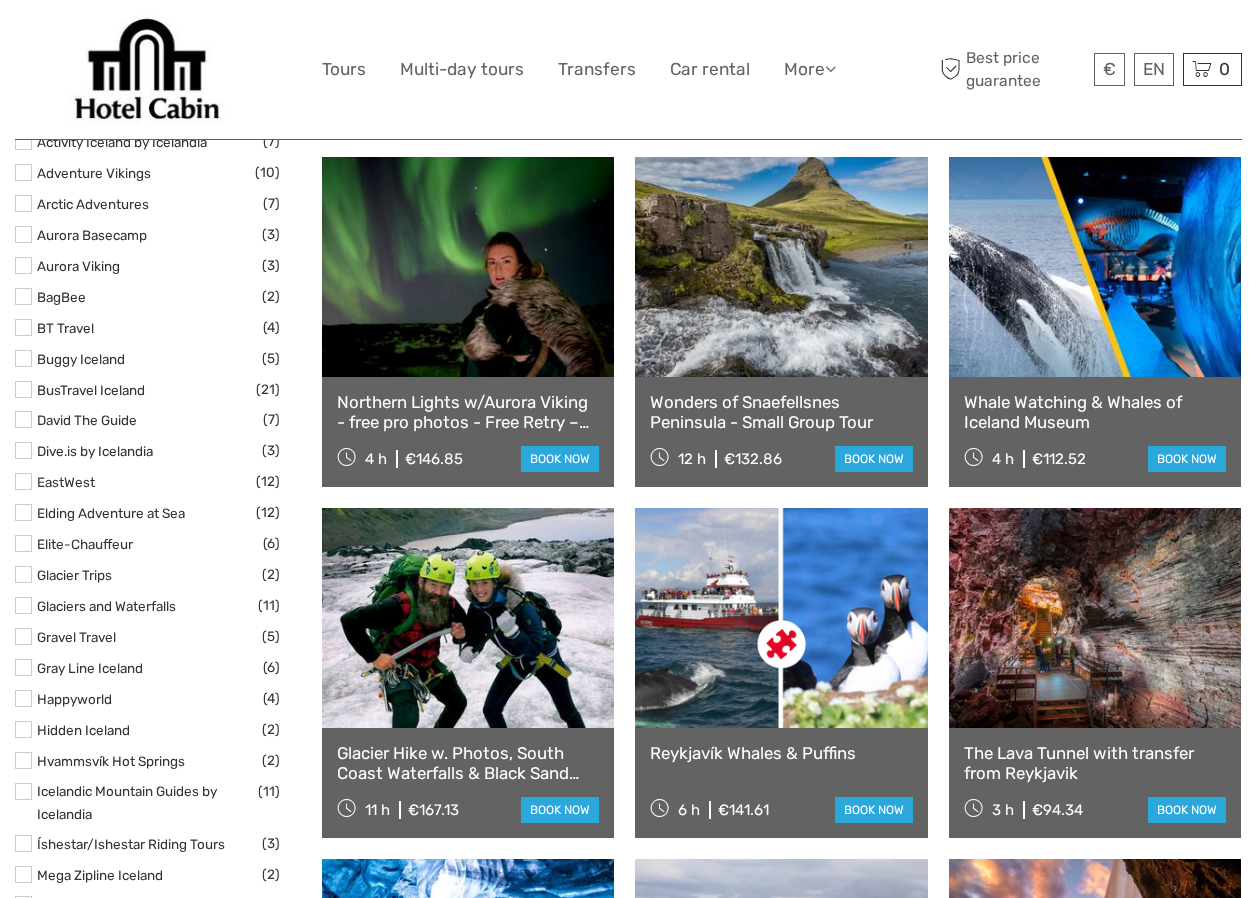 scroll, scrollTop: 2068, scrollLeft: 0, axis: vertical 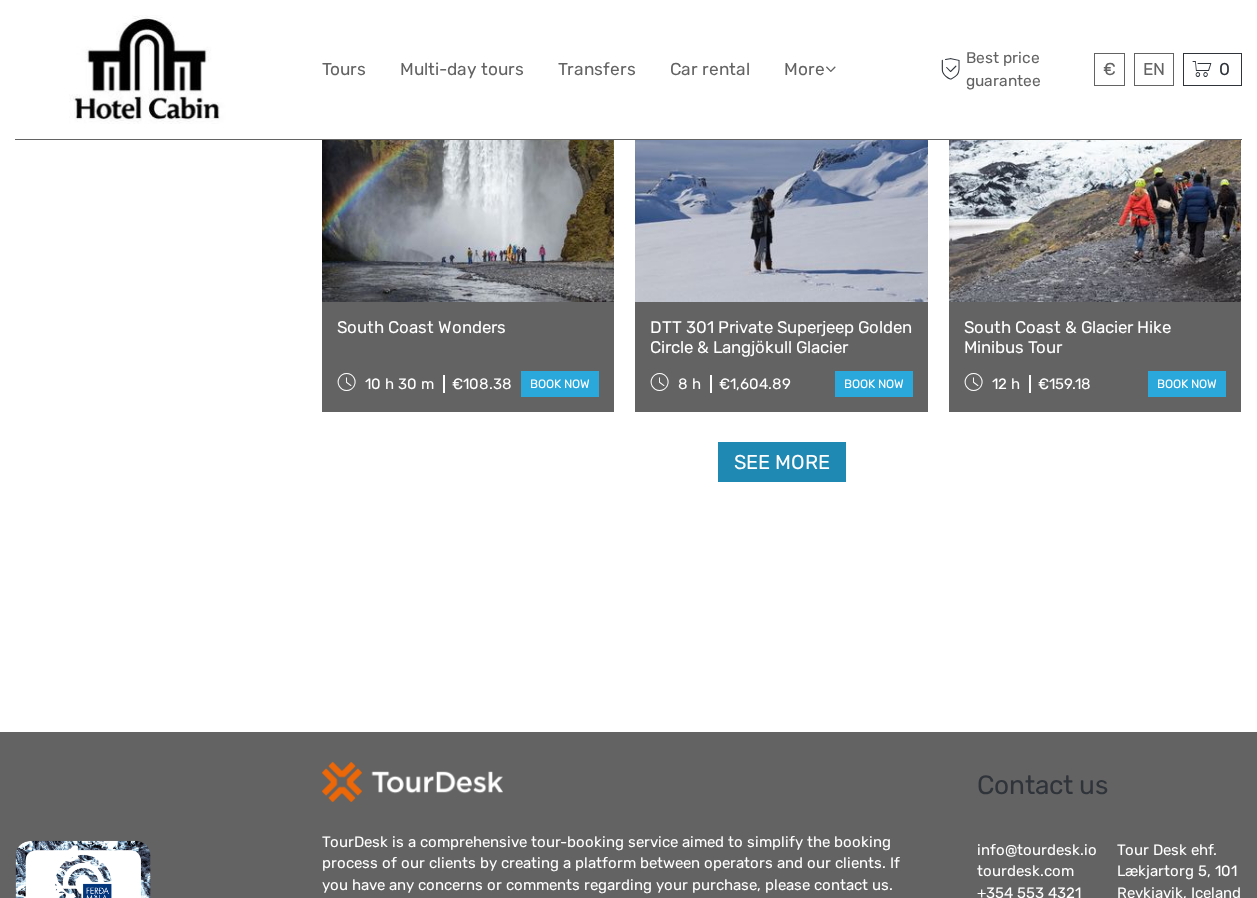 click on "See more" at bounding box center [782, 462] 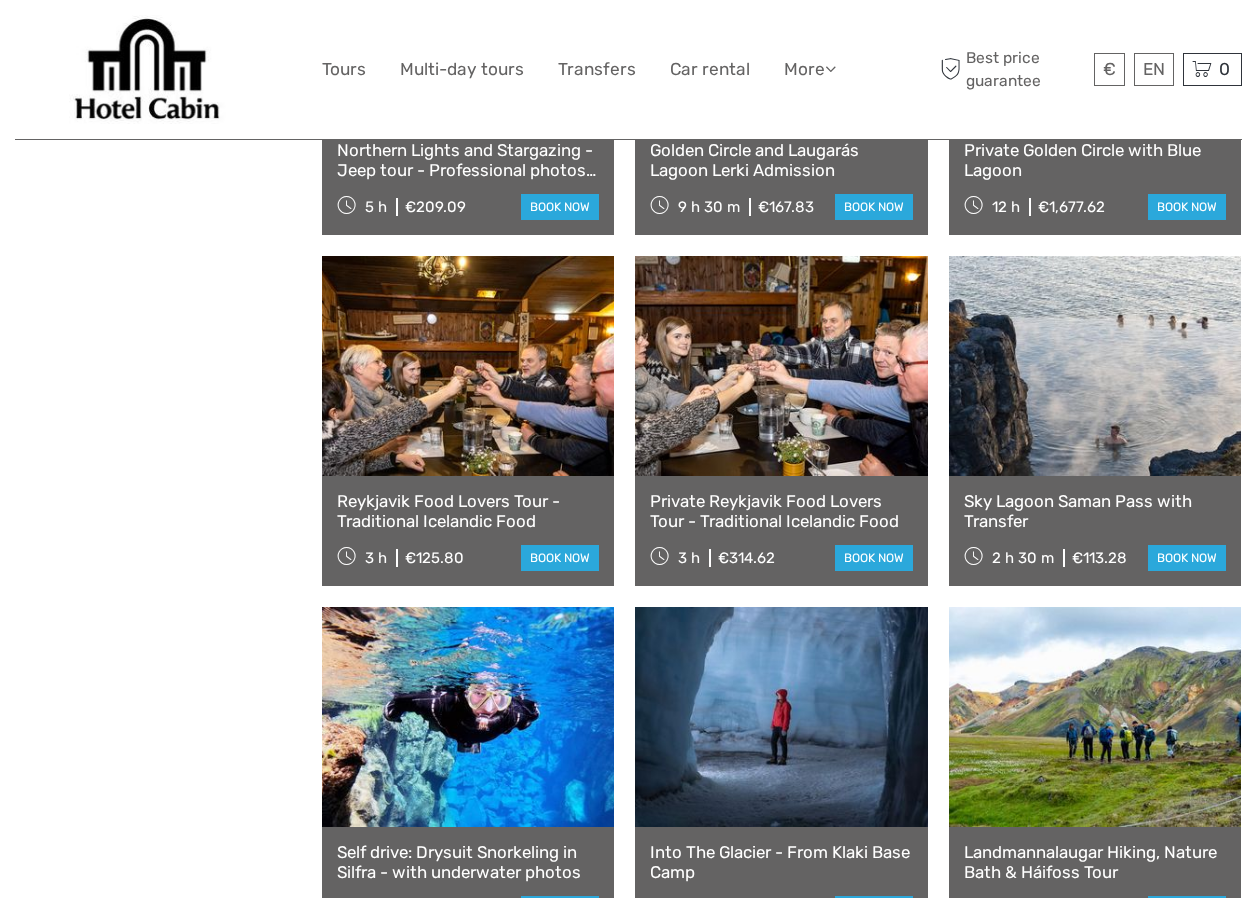 scroll, scrollTop: 4674, scrollLeft: 0, axis: vertical 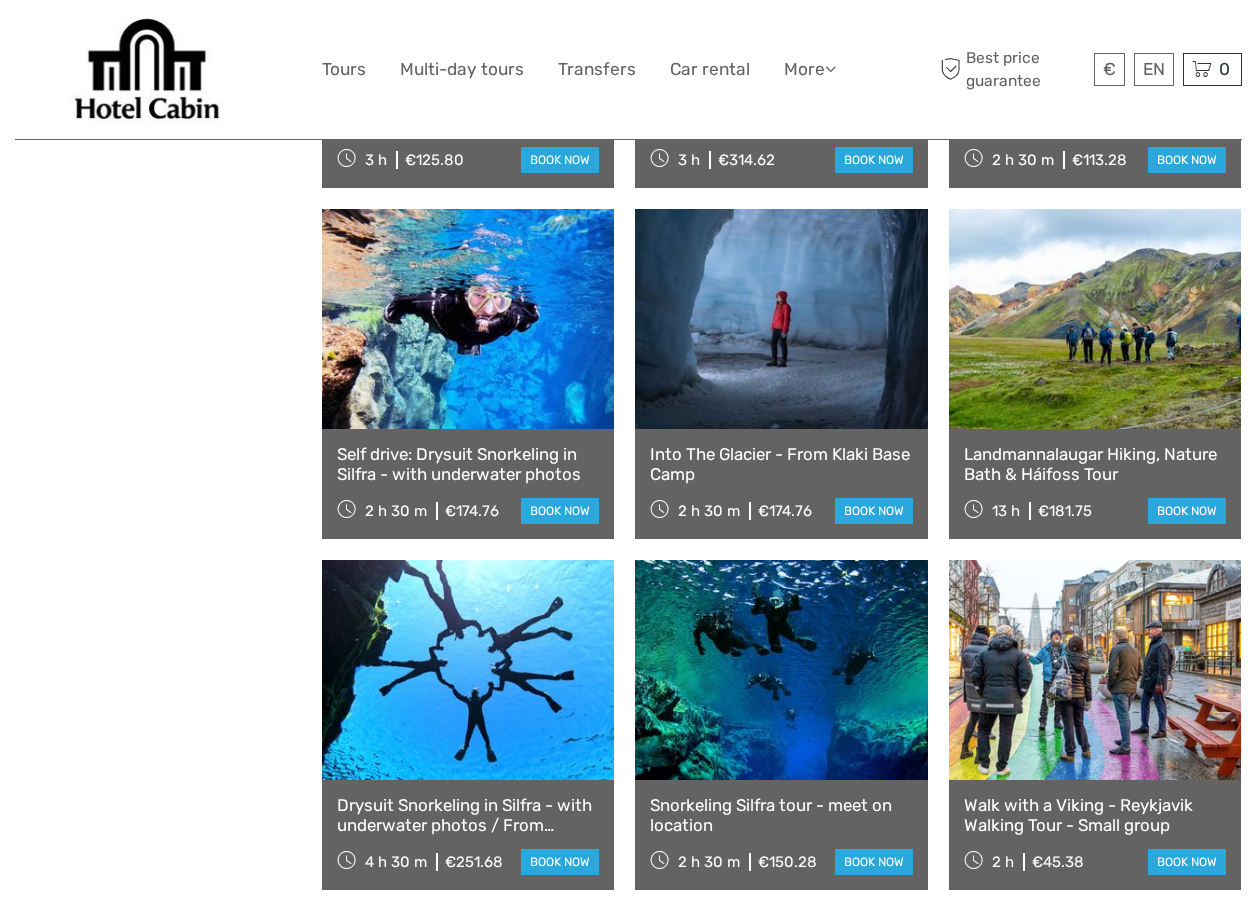 click at bounding box center (781, 319) 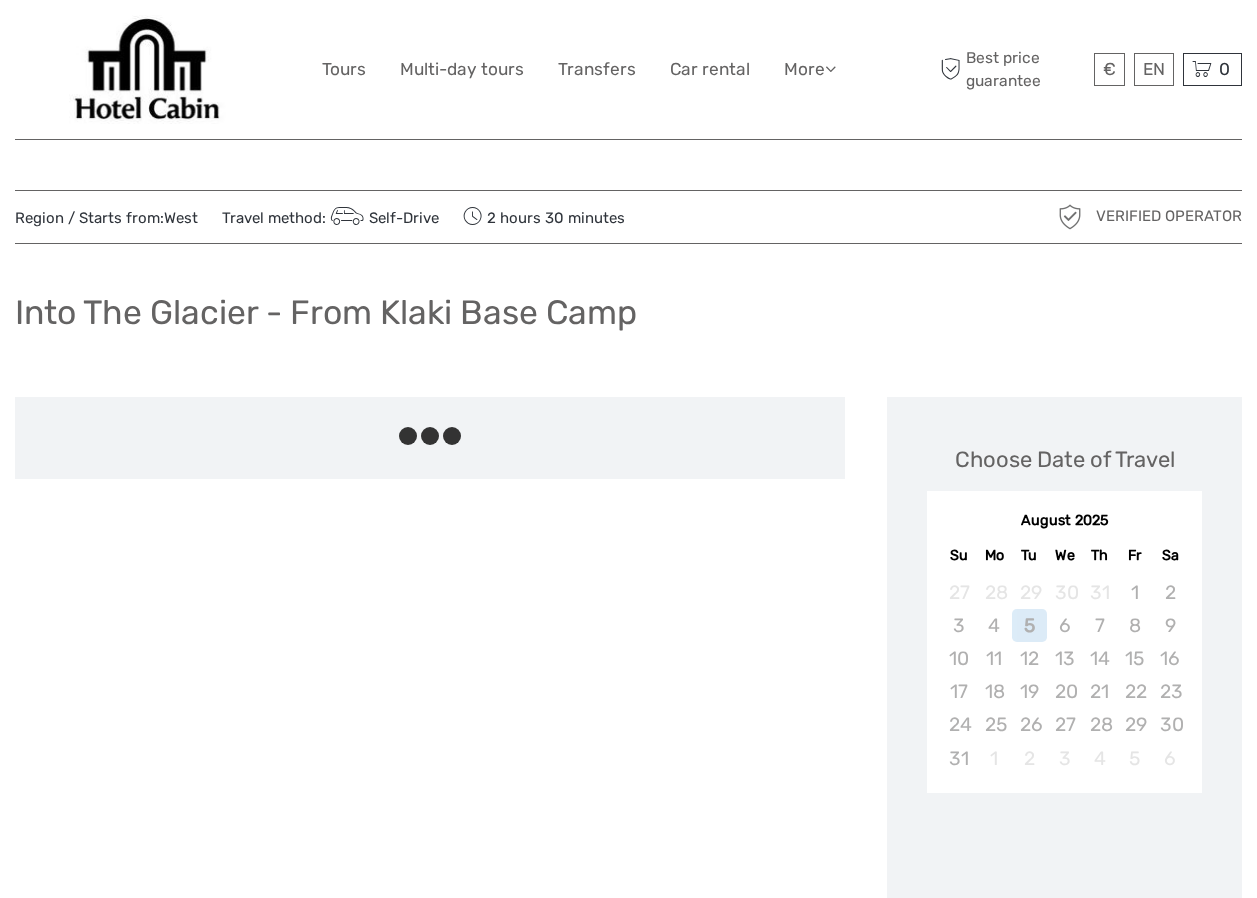 scroll, scrollTop: 0, scrollLeft: 0, axis: both 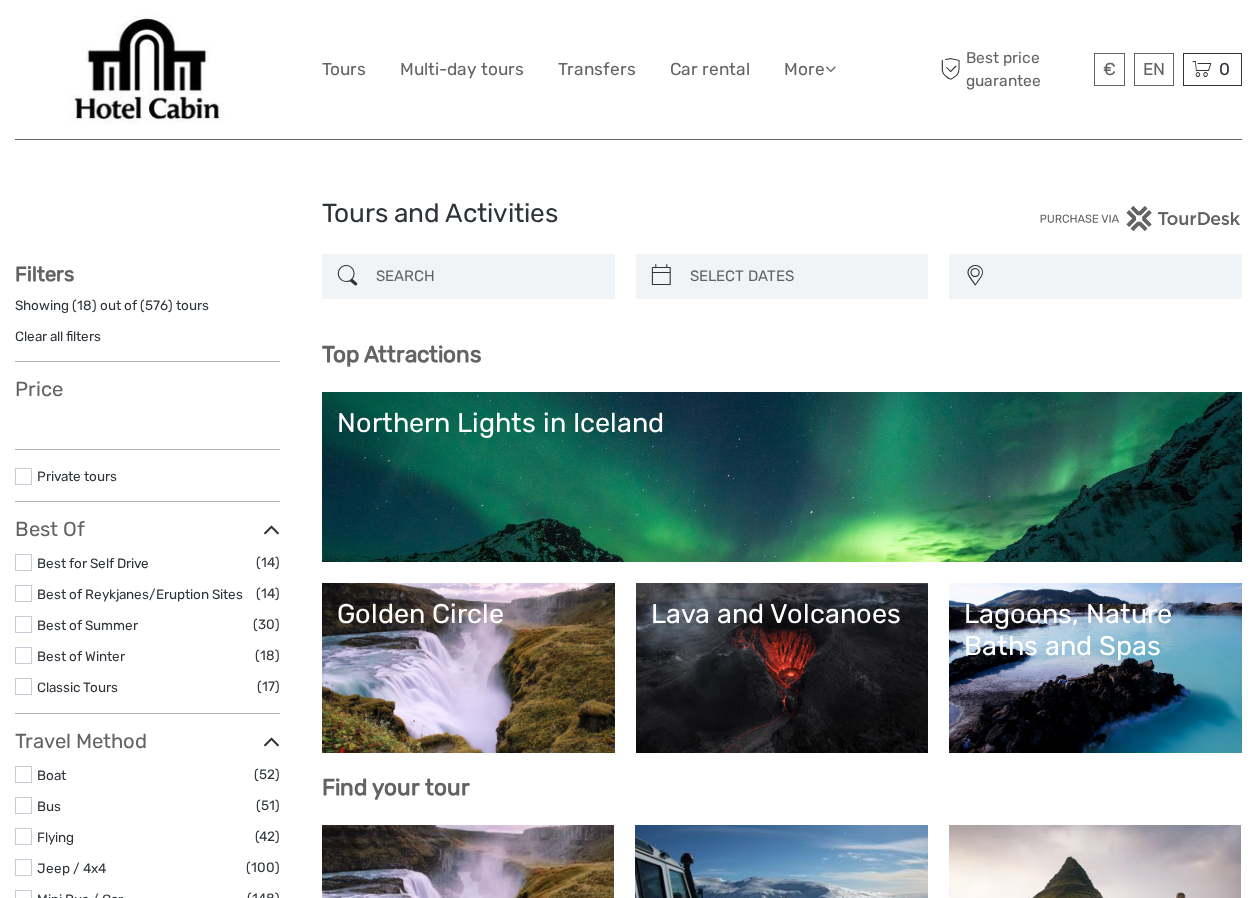 select 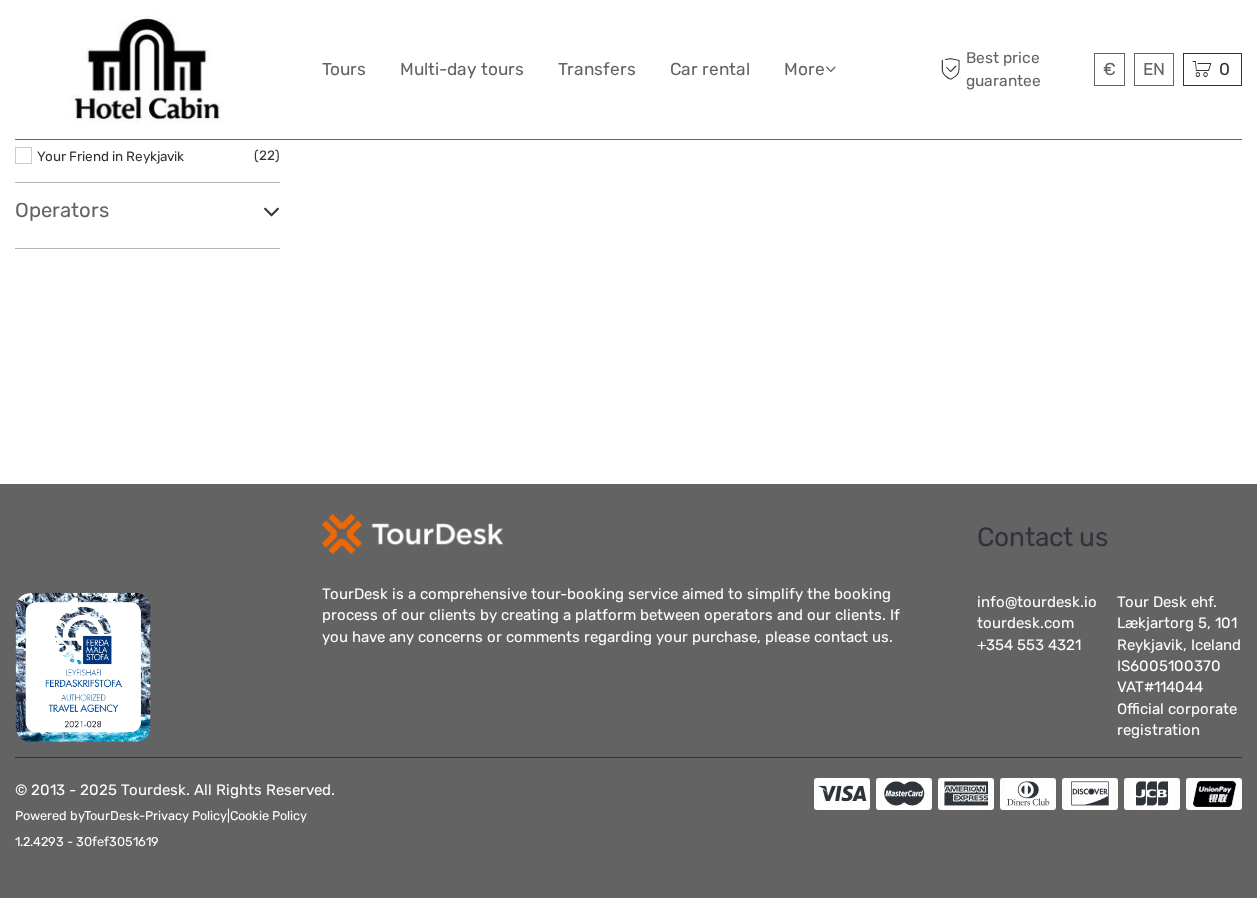 select 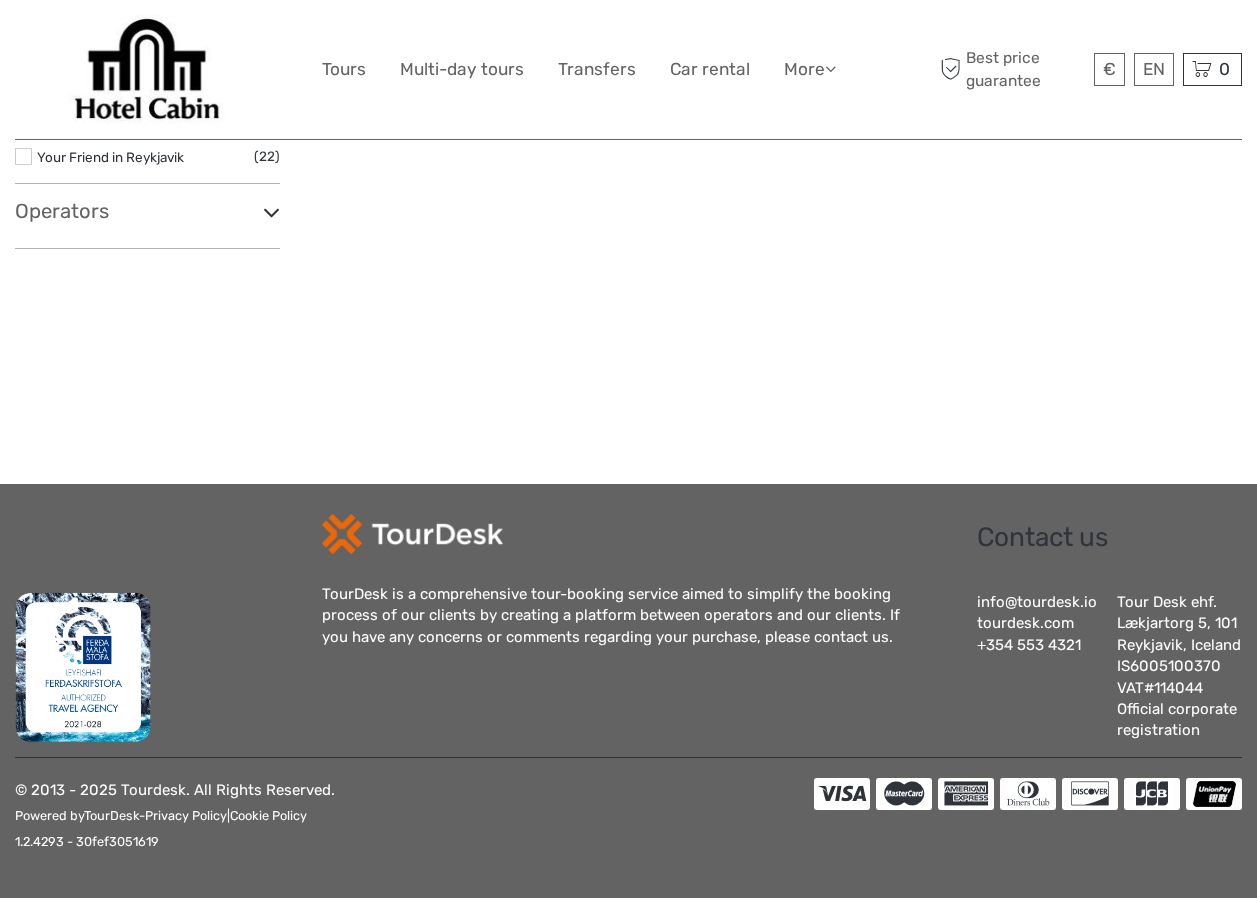 scroll, scrollTop: 0, scrollLeft: 0, axis: both 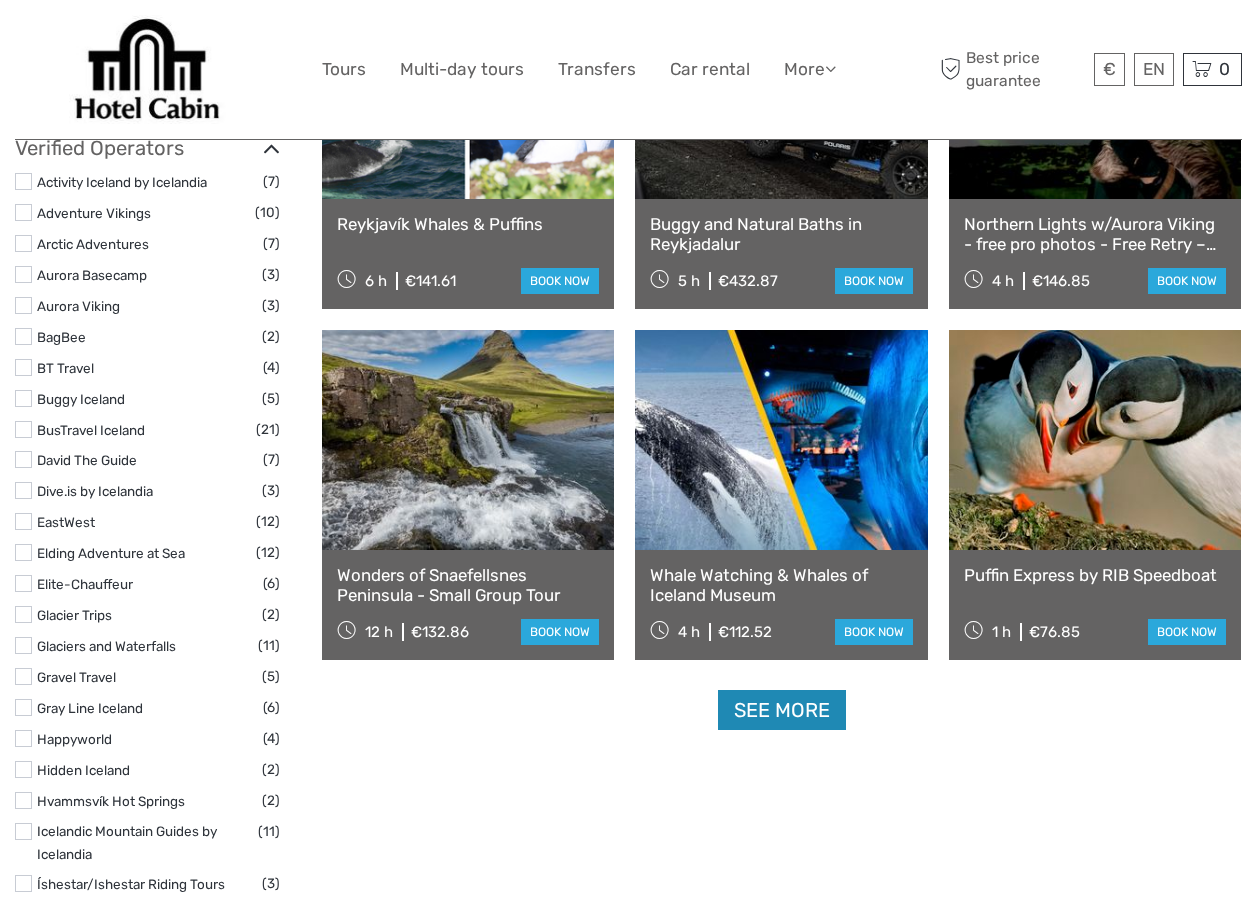 click on "See more" at bounding box center (782, 710) 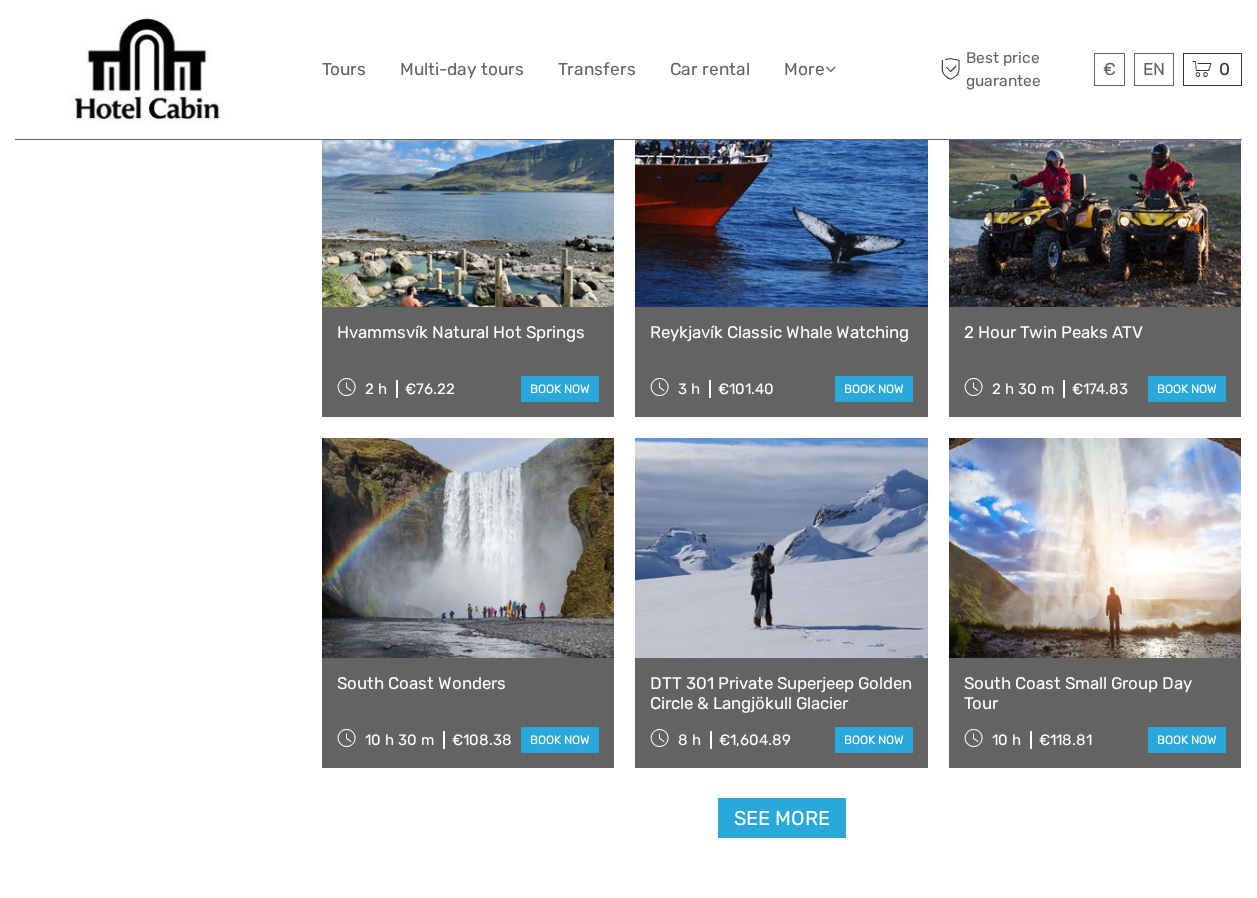 scroll, scrollTop: 3918, scrollLeft: 0, axis: vertical 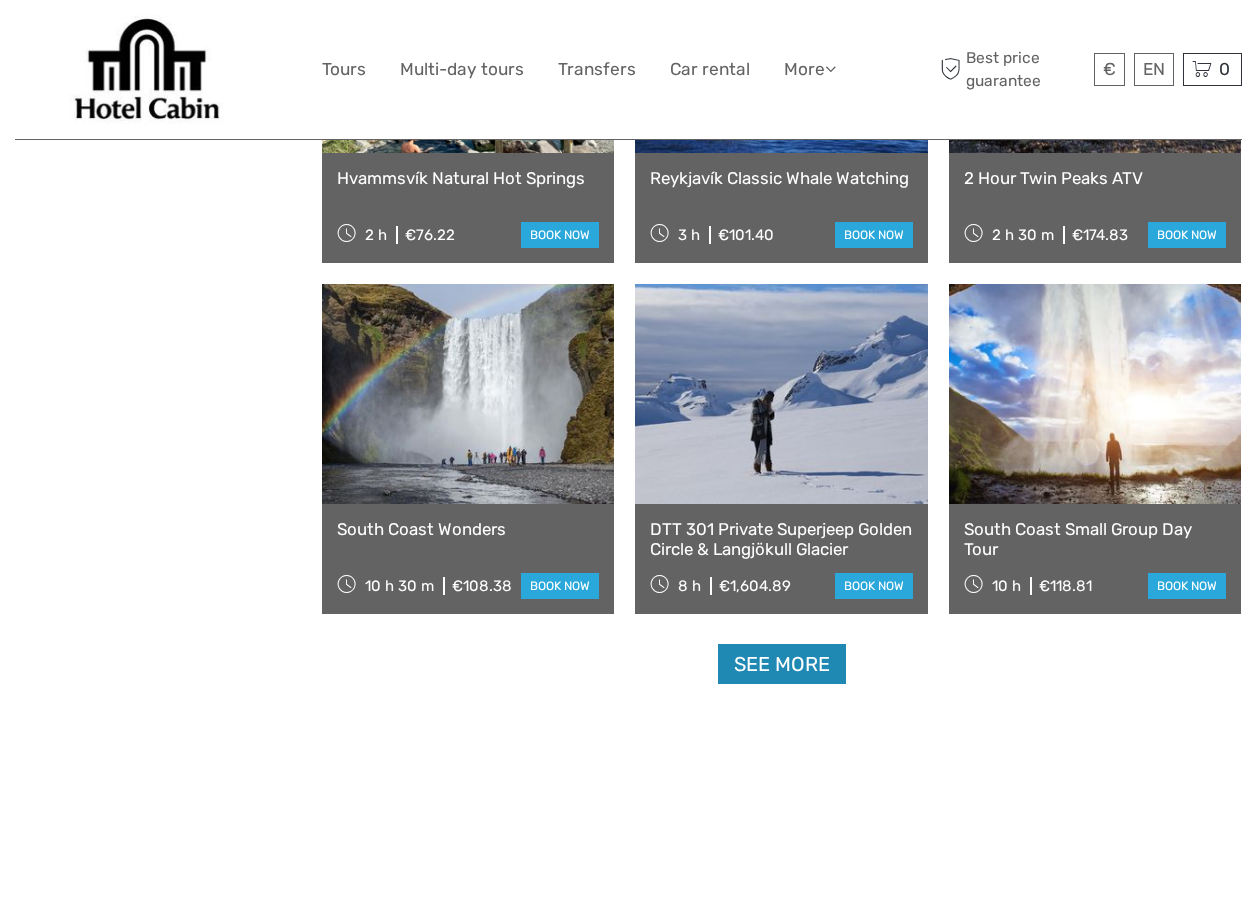 click on "See more" at bounding box center [782, 664] 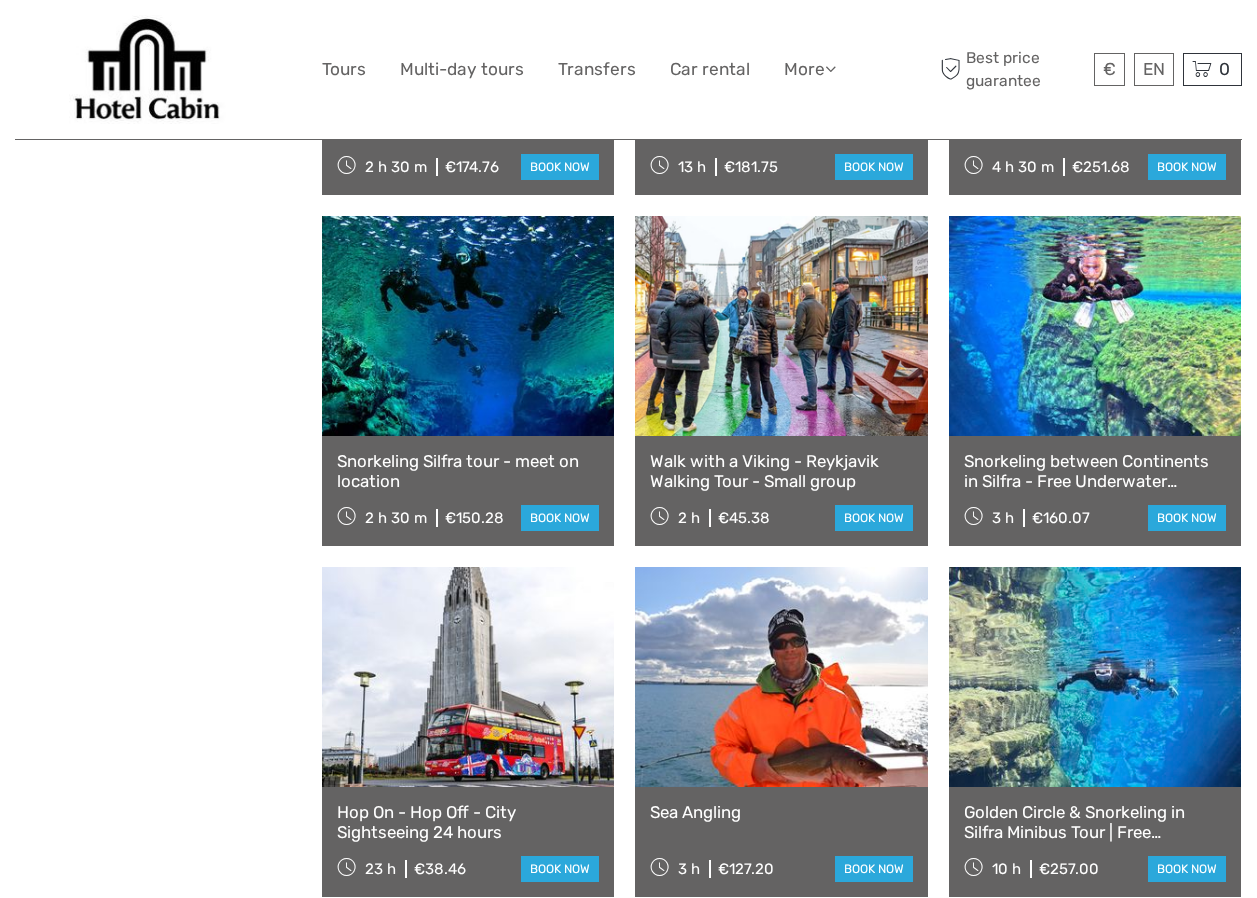 scroll, scrollTop: 5407, scrollLeft: 0, axis: vertical 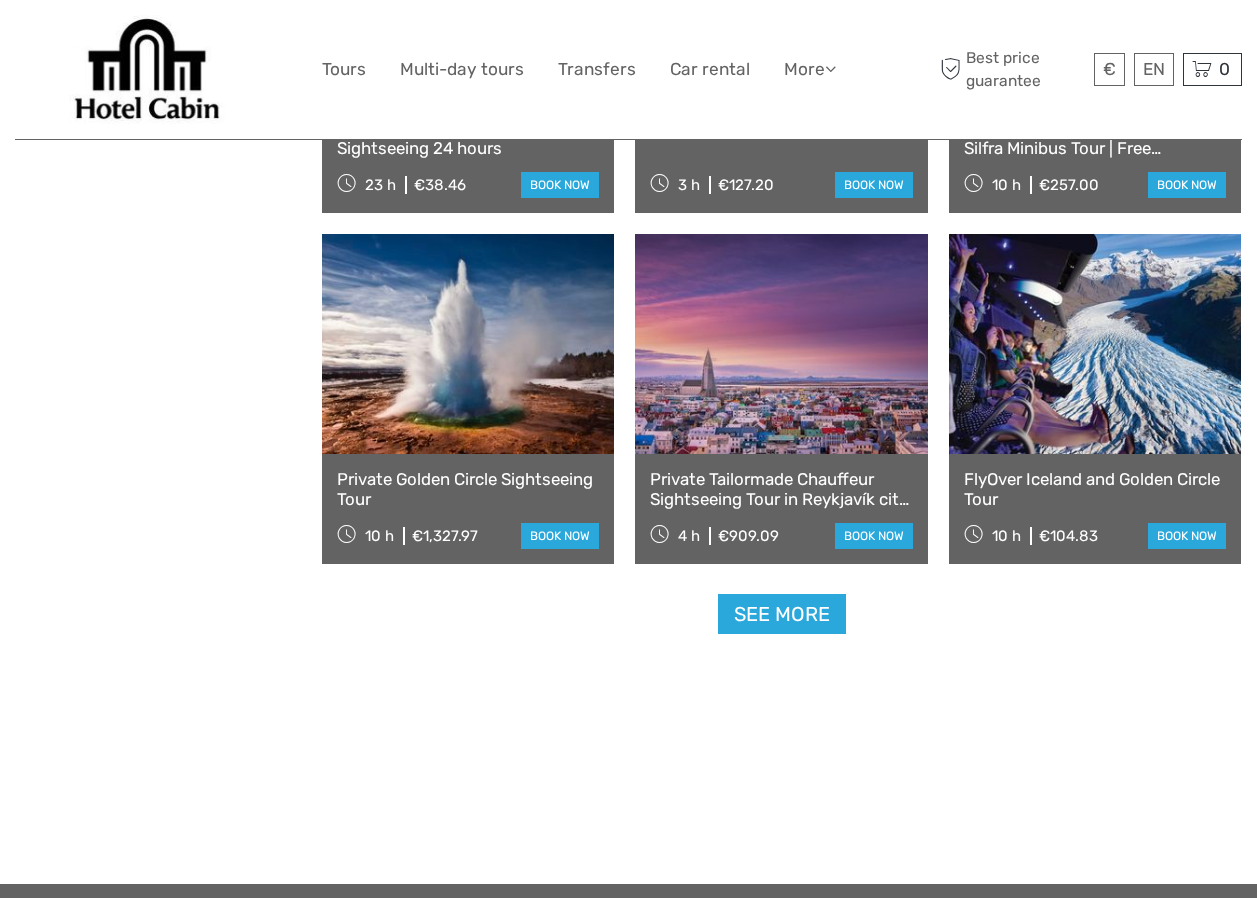 click on "Best price guarantee" at bounding box center [1012, 69] 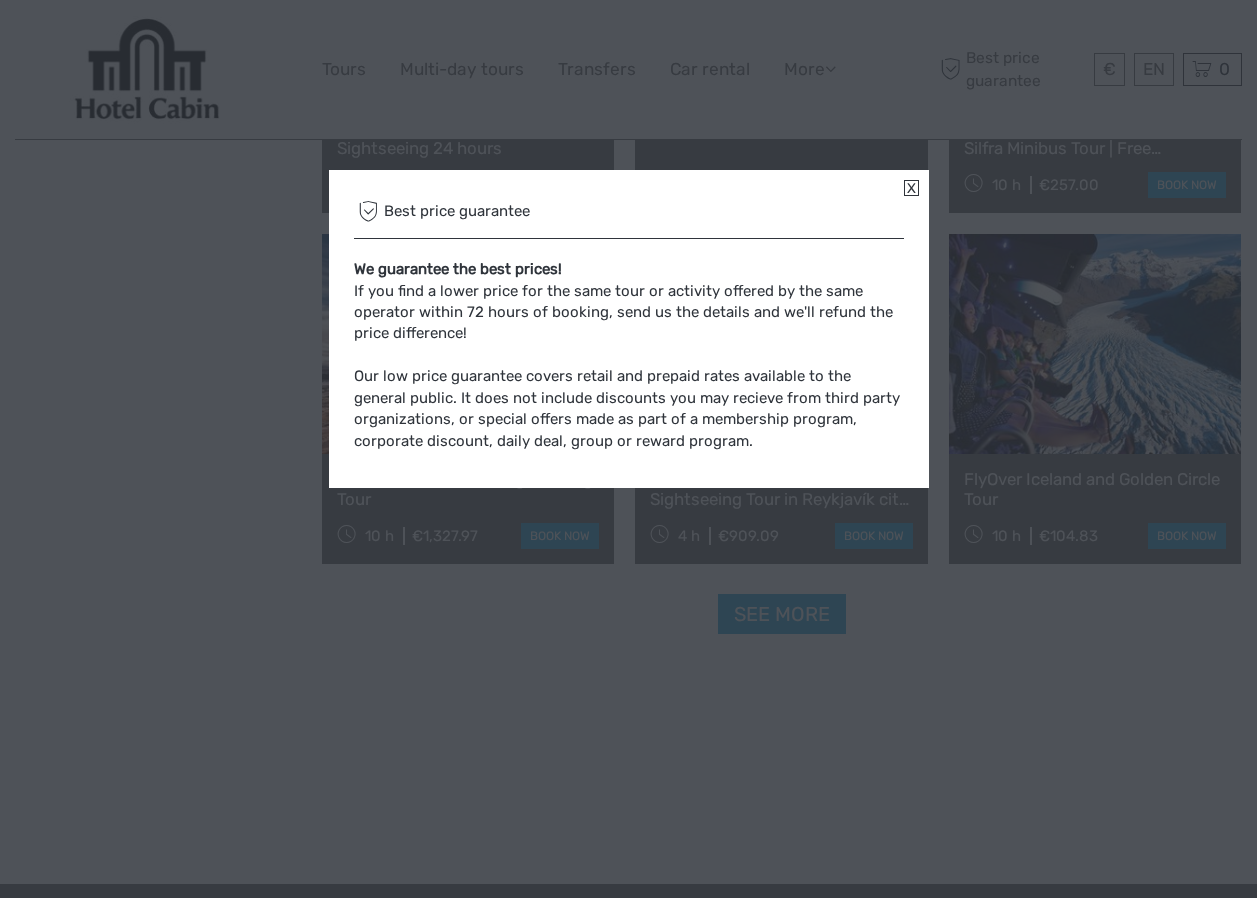 click at bounding box center (911, 188) 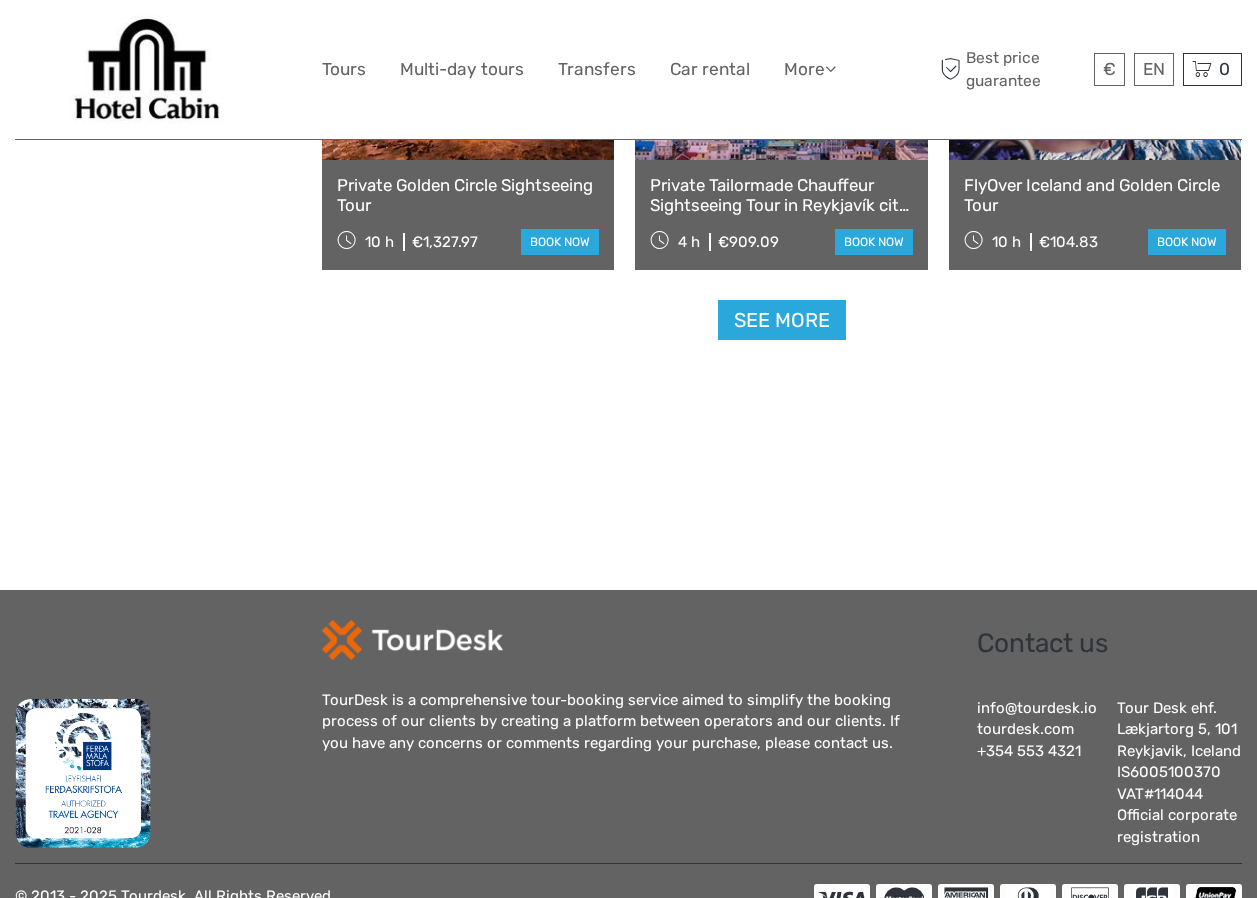 scroll, scrollTop: 6475, scrollLeft: 0, axis: vertical 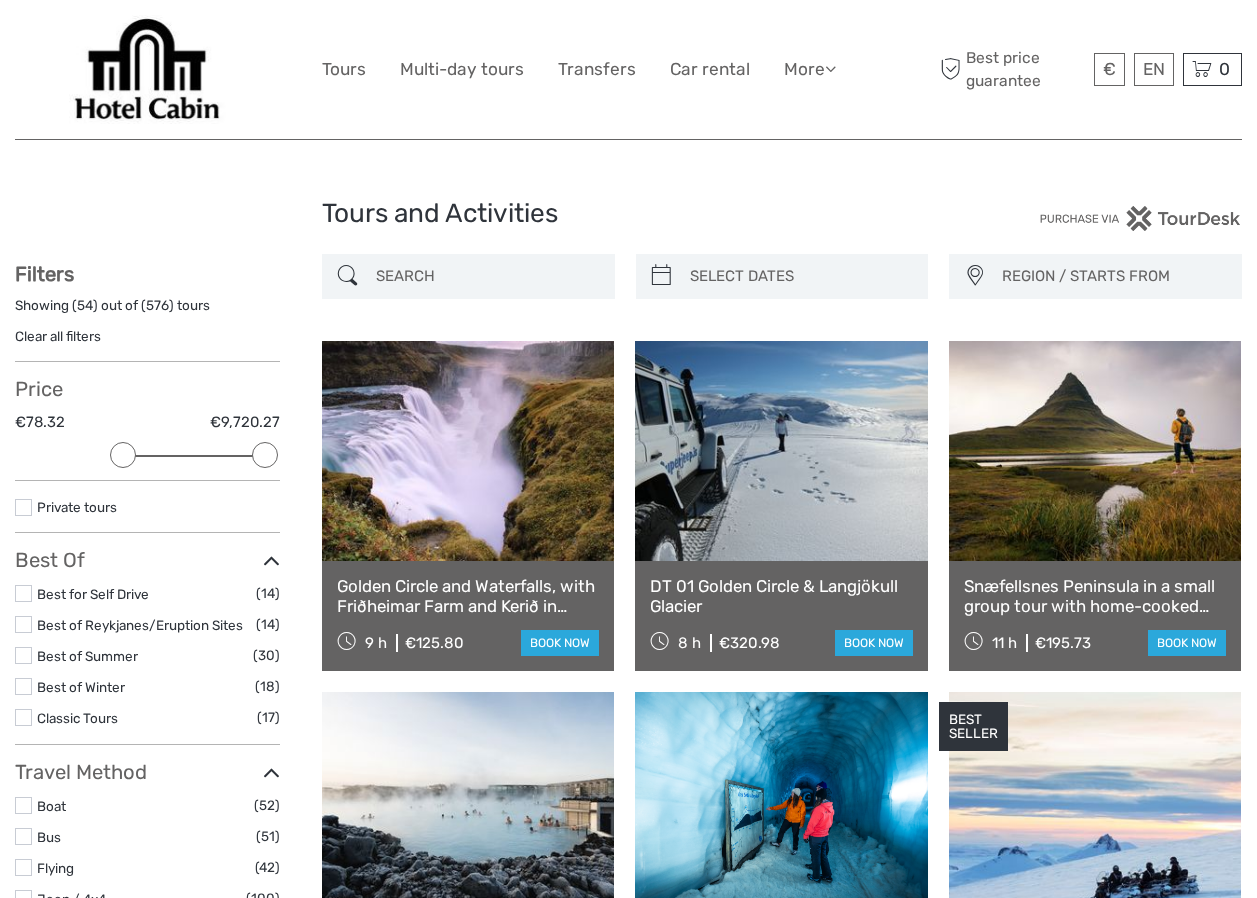 drag, startPoint x: 34, startPoint y: 451, endPoint x: 139, endPoint y: 455, distance: 105.076164 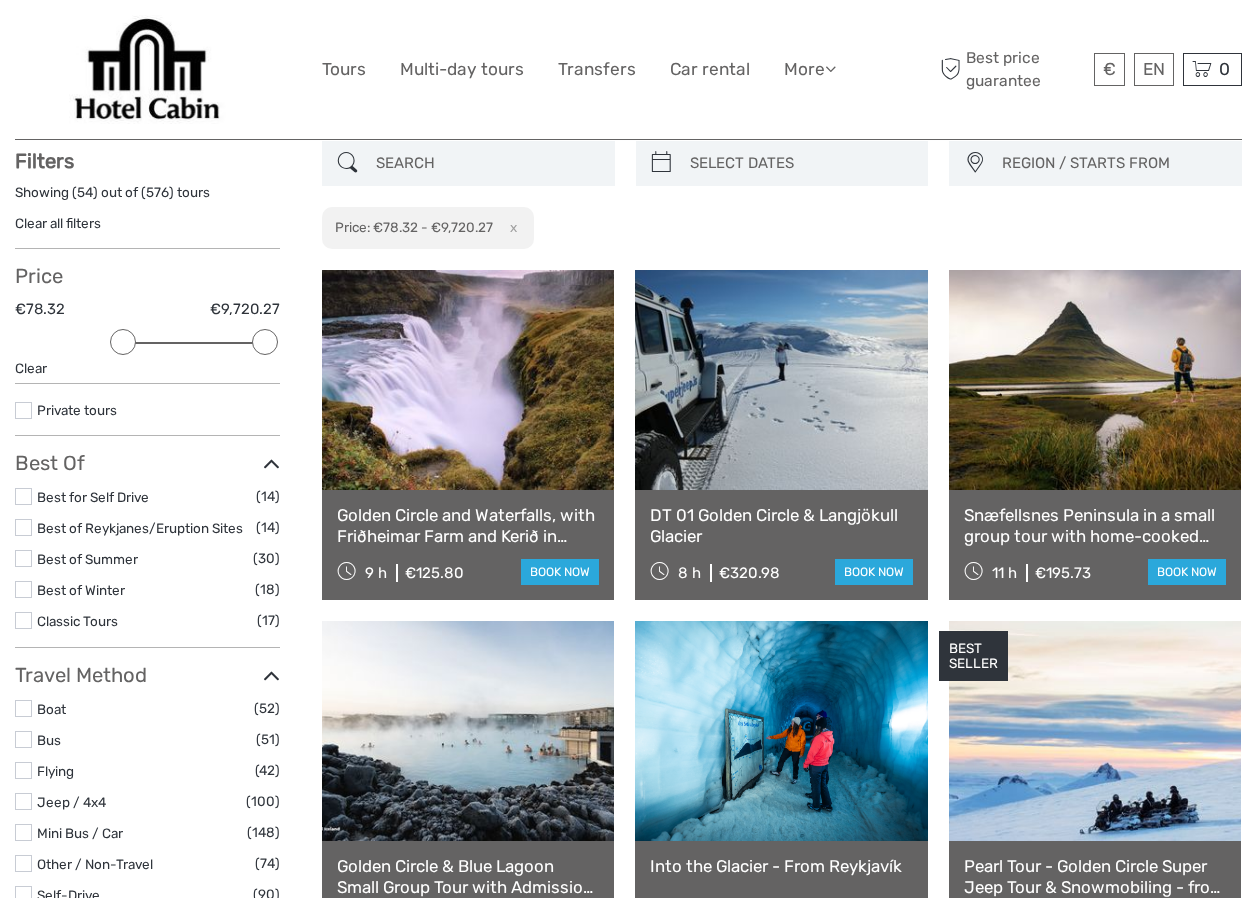 scroll, scrollTop: 114, scrollLeft: 0, axis: vertical 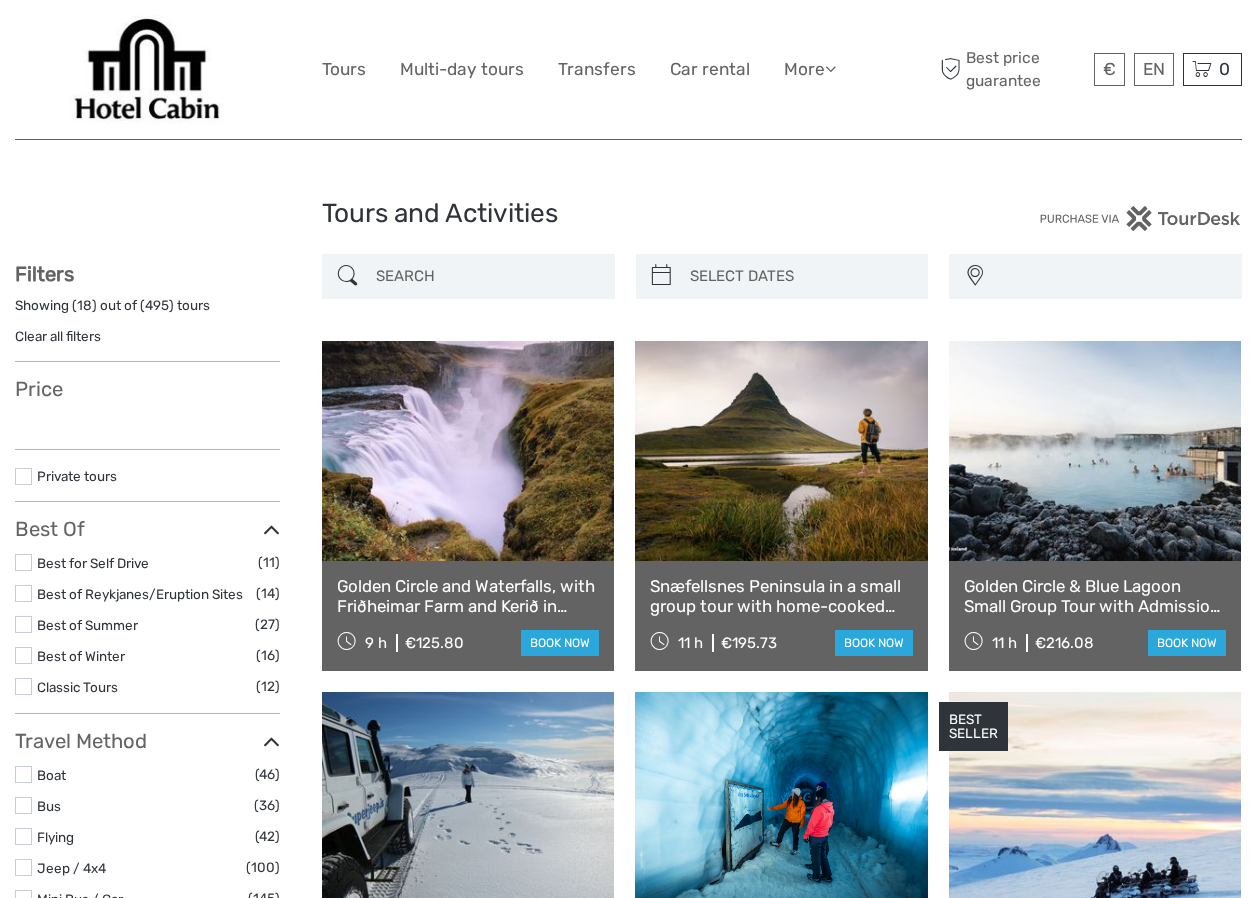select 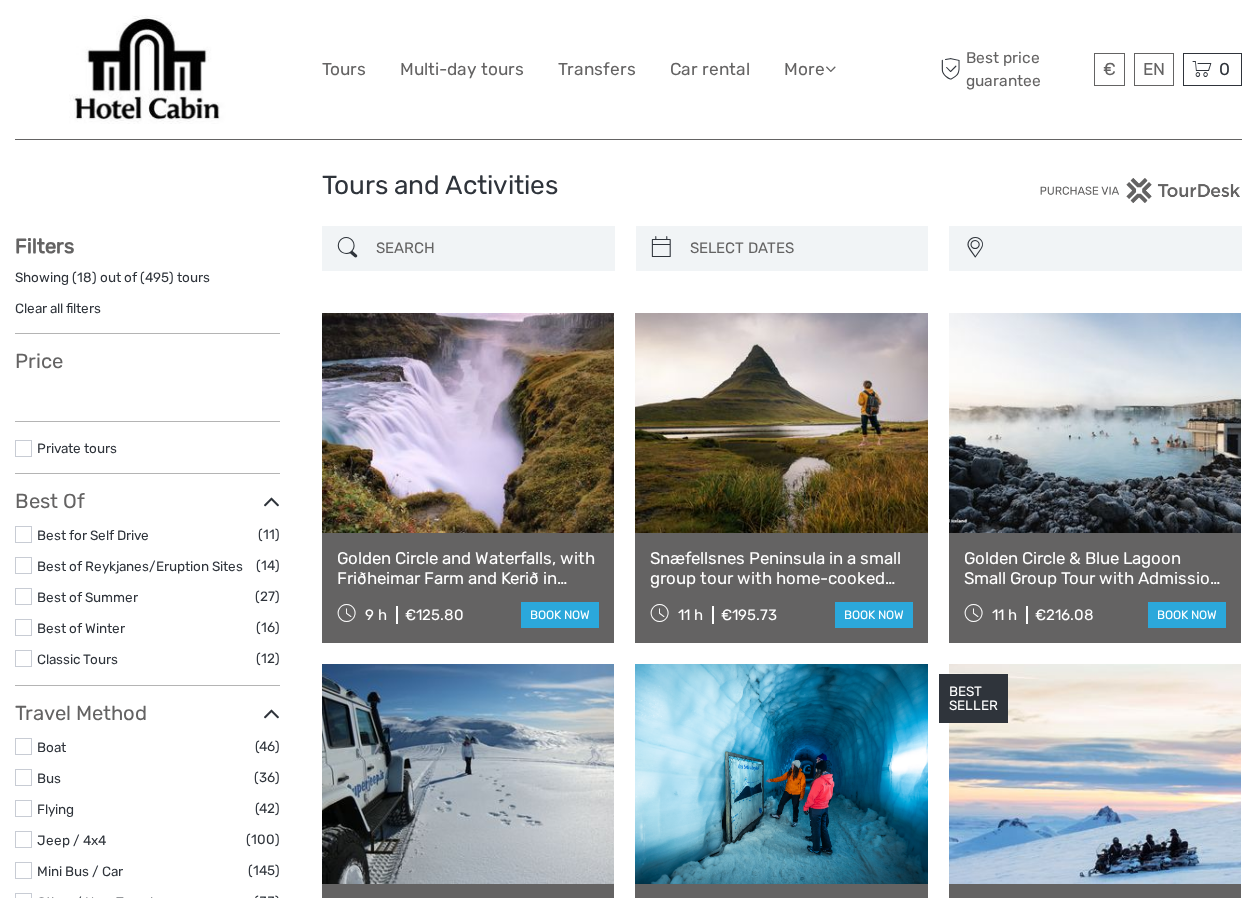 scroll, scrollTop: 0, scrollLeft: 0, axis: both 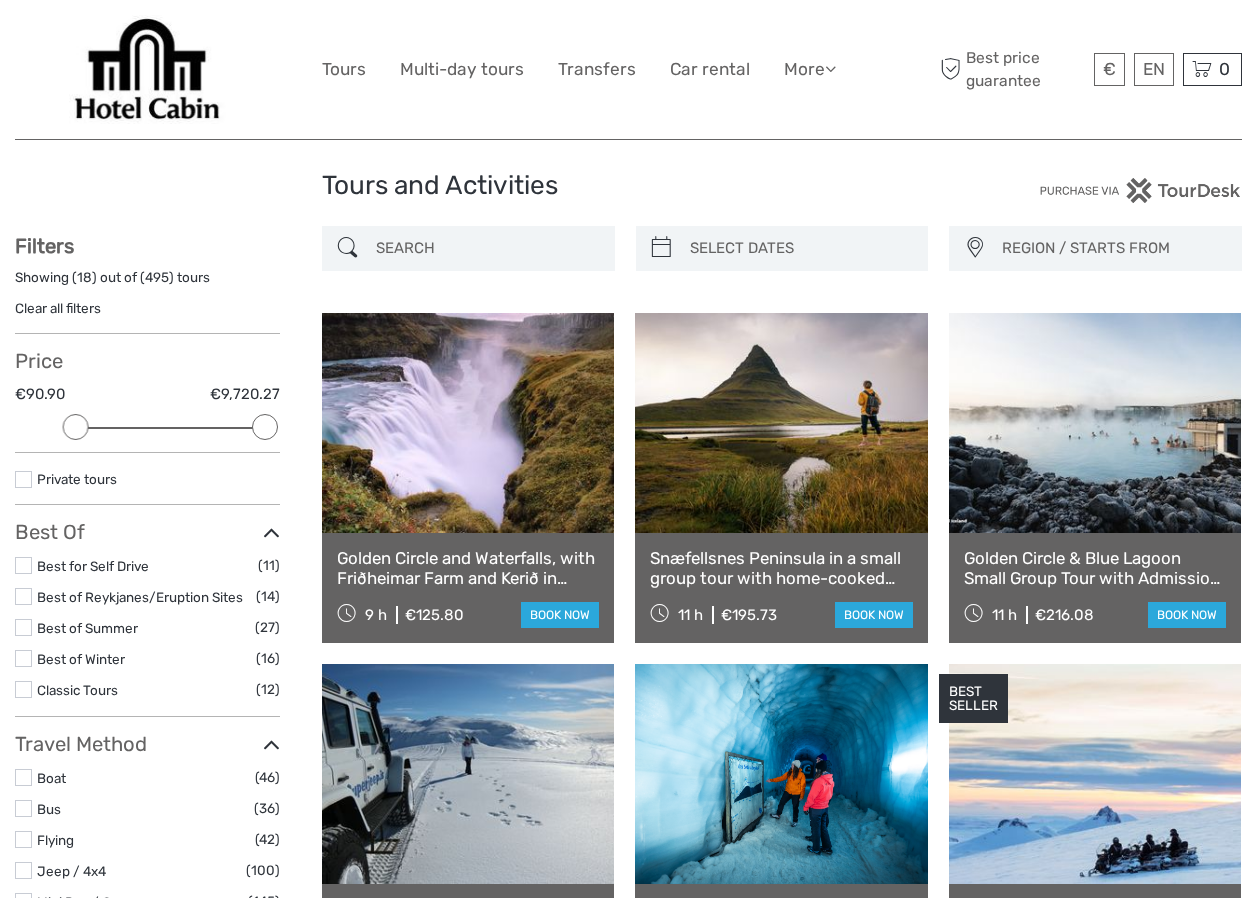 drag, startPoint x: 29, startPoint y: 429, endPoint x: 79, endPoint y: 429, distance: 50 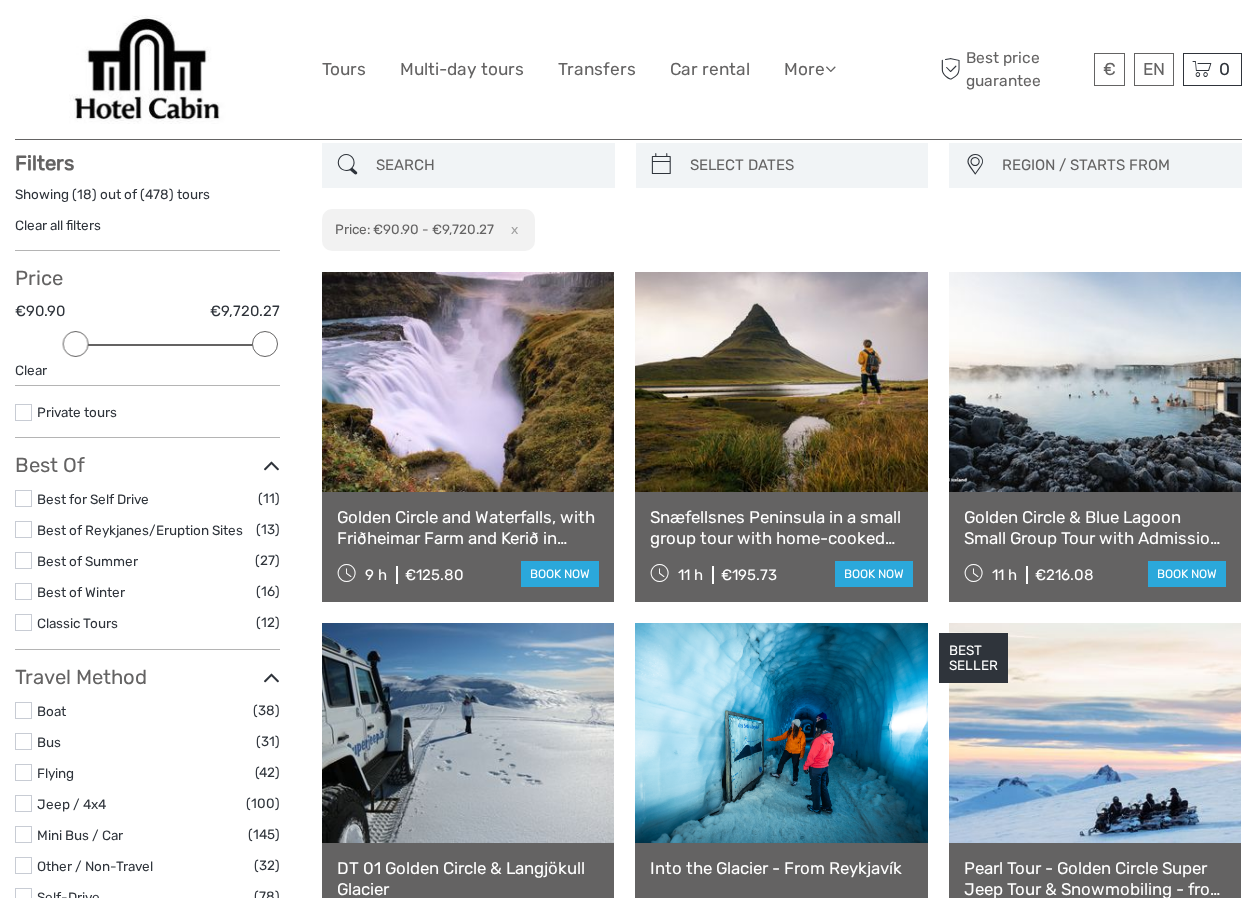 scroll, scrollTop: 114, scrollLeft: 0, axis: vertical 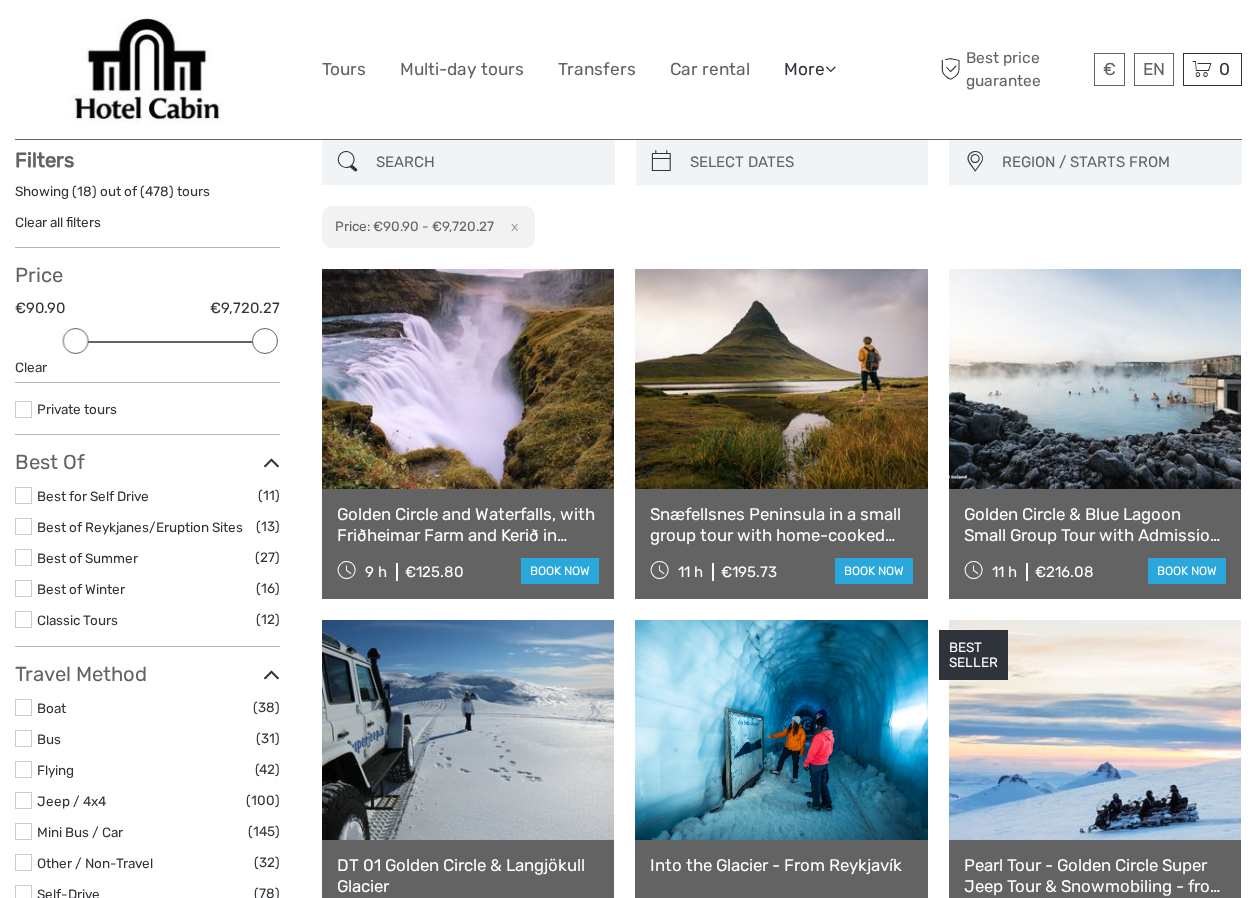 click at bounding box center [830, 68] 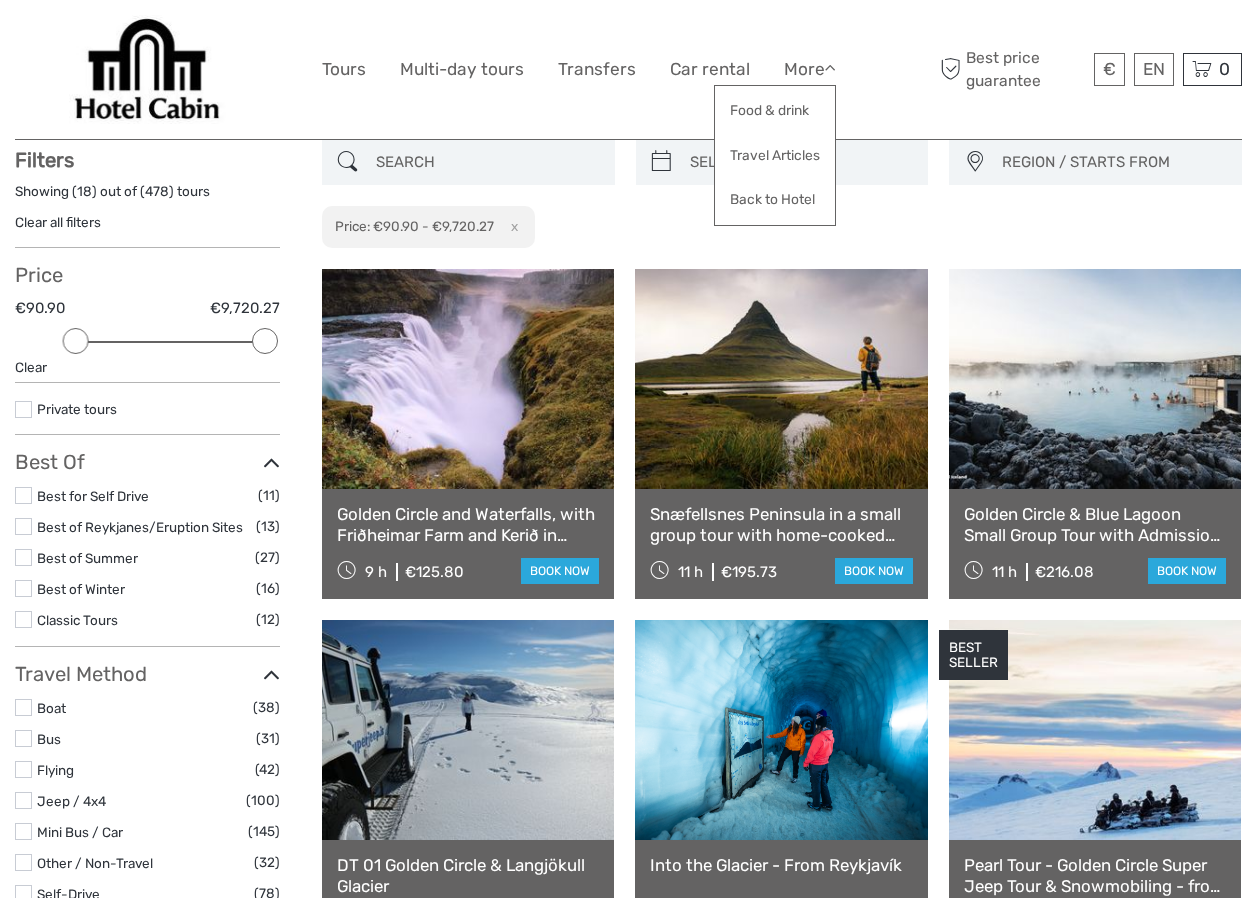 click on "€
ISK
€
$
£
EN
English
Español
Deutsch
Tours
Multi-day tours
Transfers
Car rental
More
Food & drink
Travel Articles
Back to Hotel
Food & drink
Travel Articles
Back to Hotel
Best price guarantee" at bounding box center [629, 69] 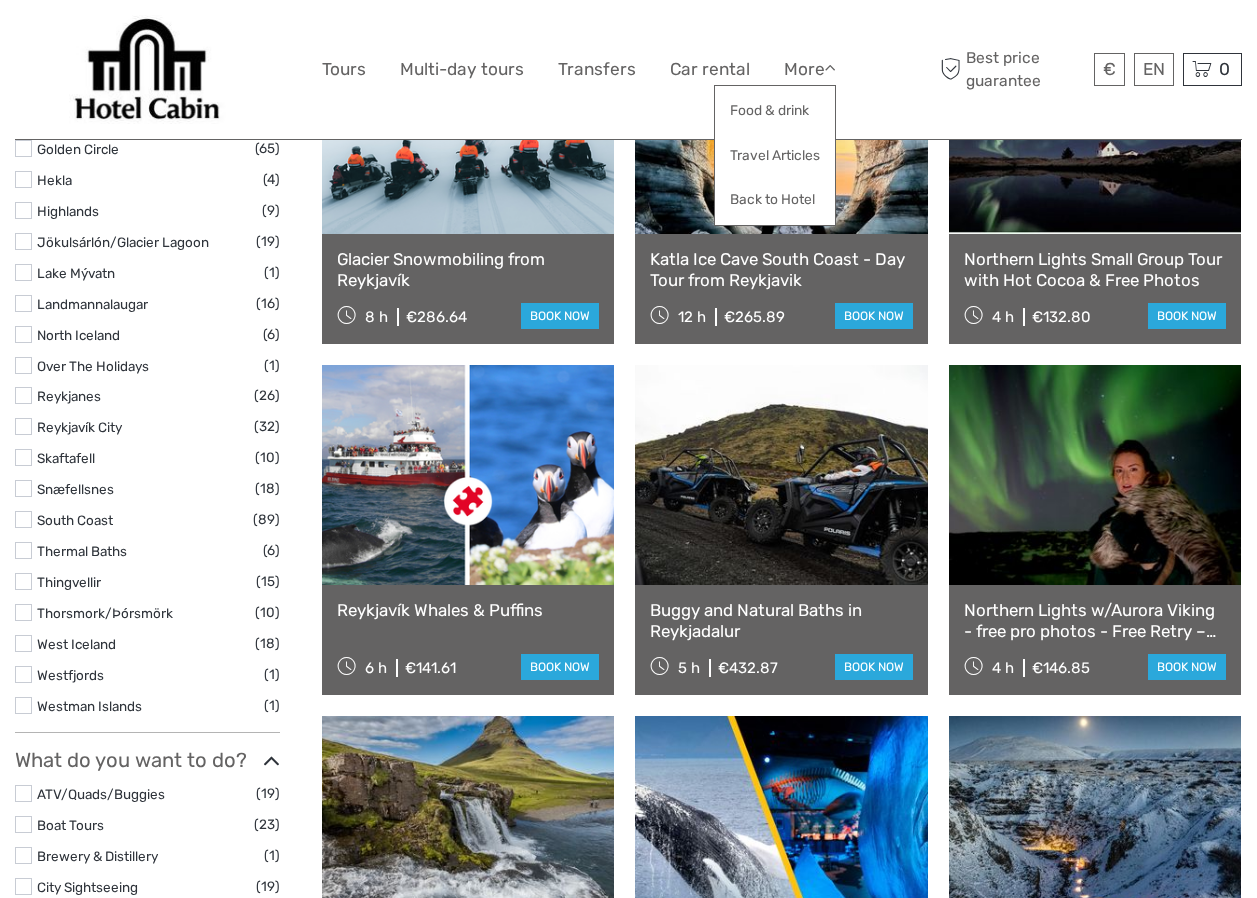 scroll, scrollTop: 1091, scrollLeft: 0, axis: vertical 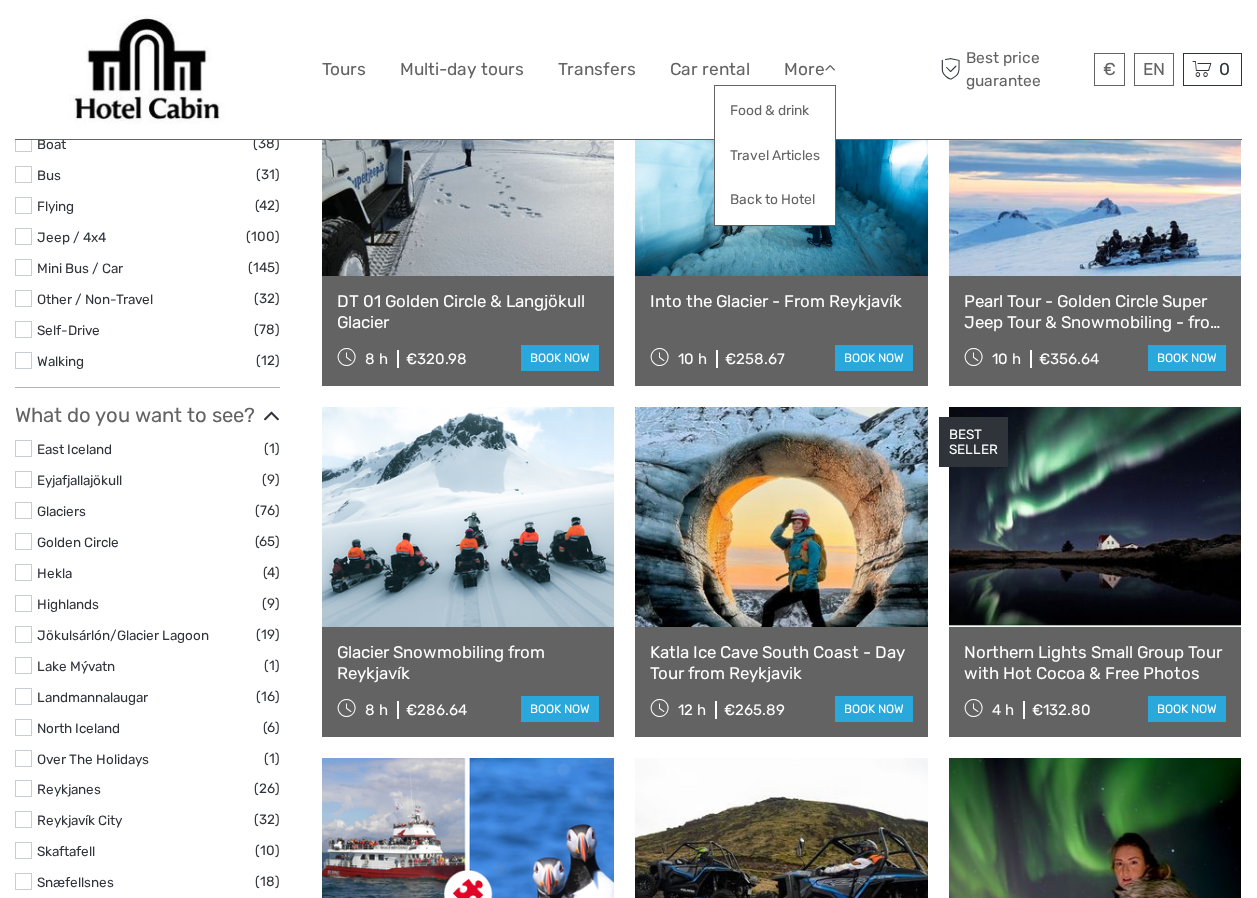 click at bounding box center [23, 510] 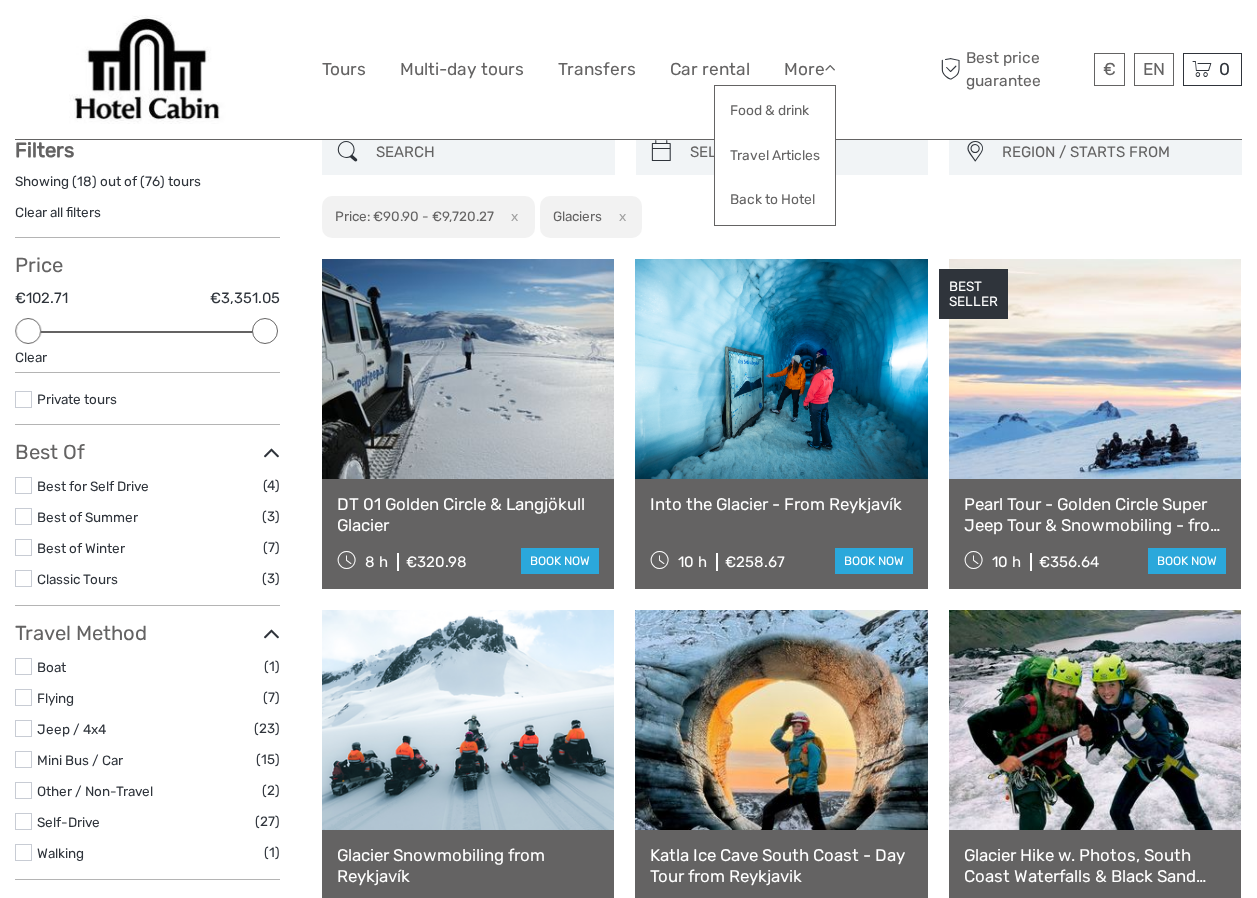 scroll, scrollTop: 114, scrollLeft: 0, axis: vertical 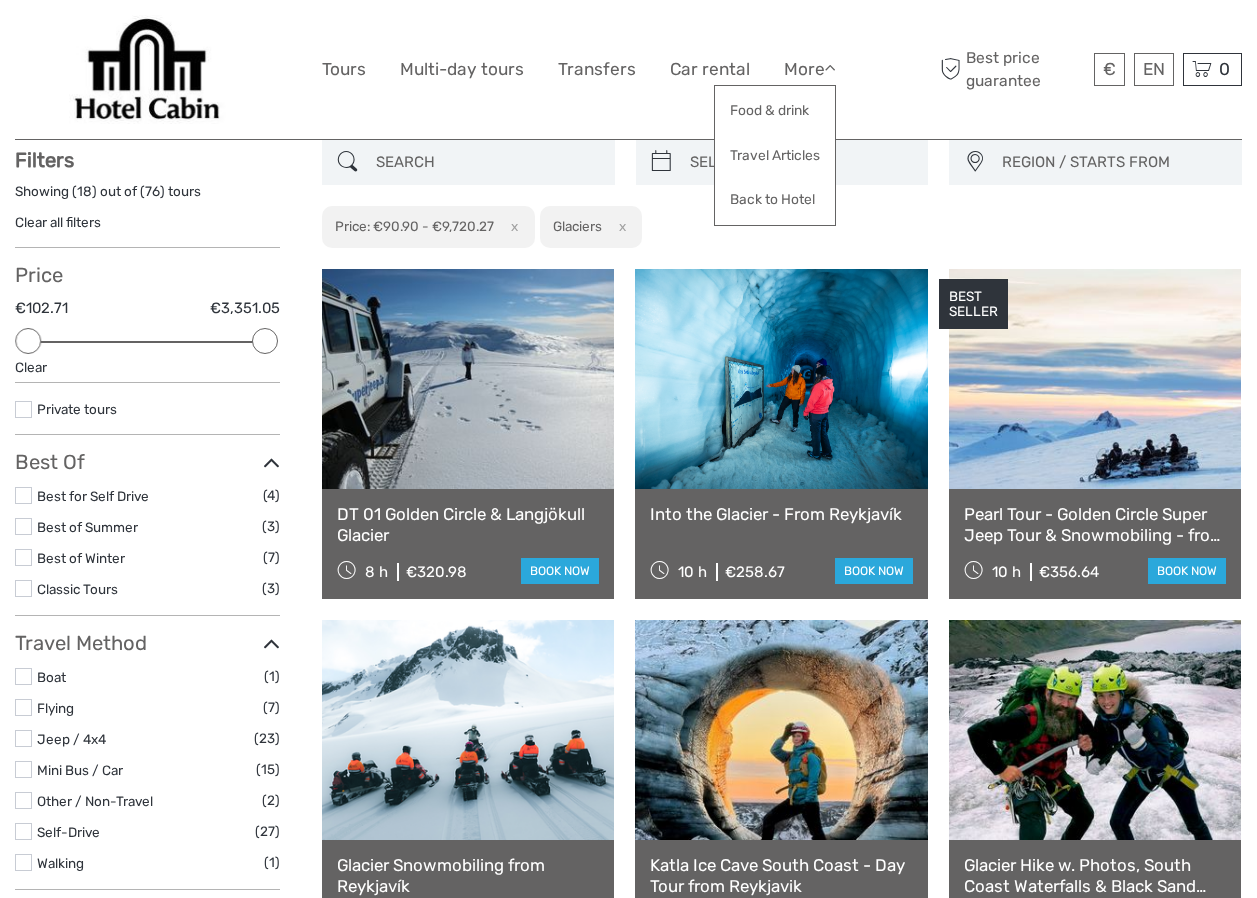 click on "Clear" at bounding box center [147, 367] 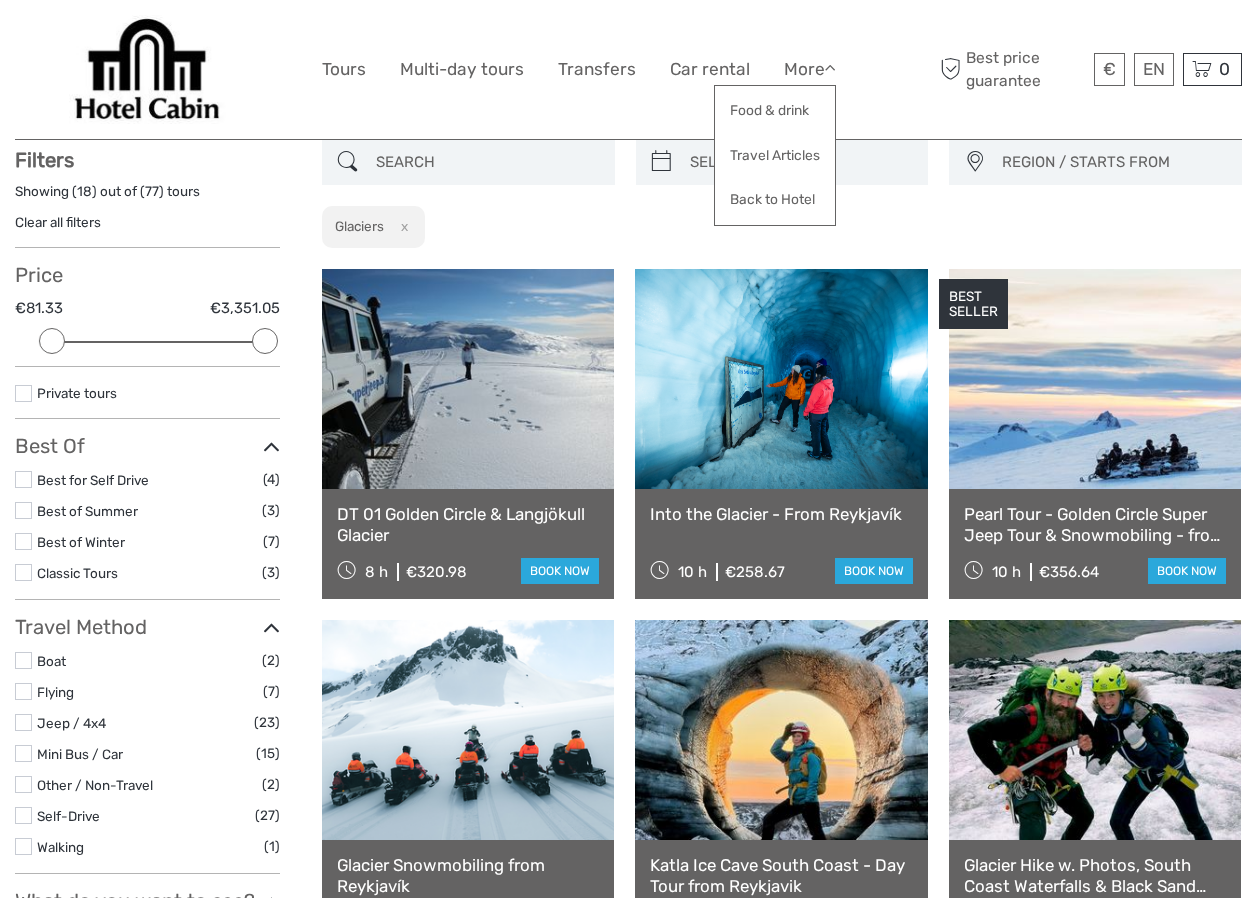 drag, startPoint x: 48, startPoint y: 340, endPoint x: 71, endPoint y: 340, distance: 23 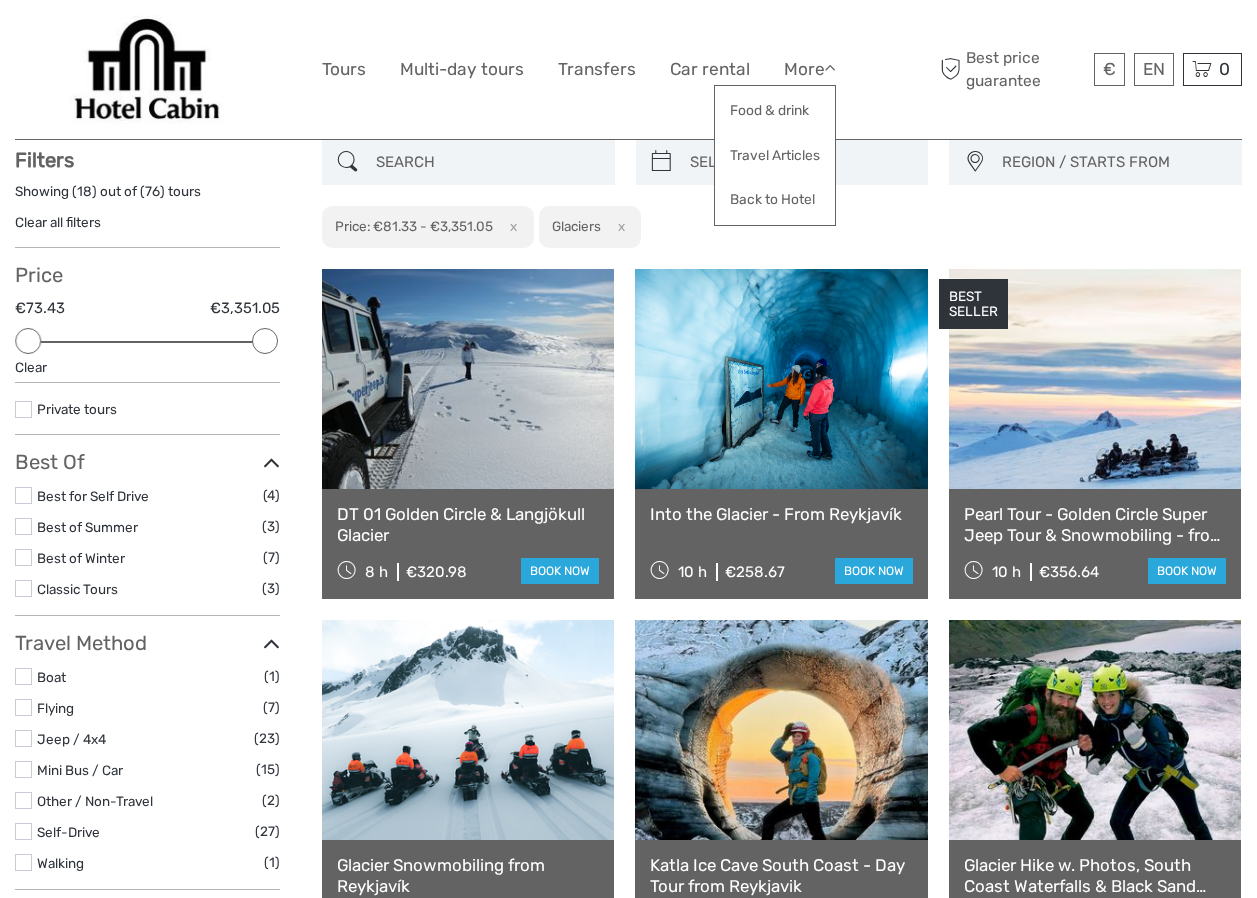 drag, startPoint x: 48, startPoint y: 338, endPoint x: 0, endPoint y: 330, distance: 48.6621 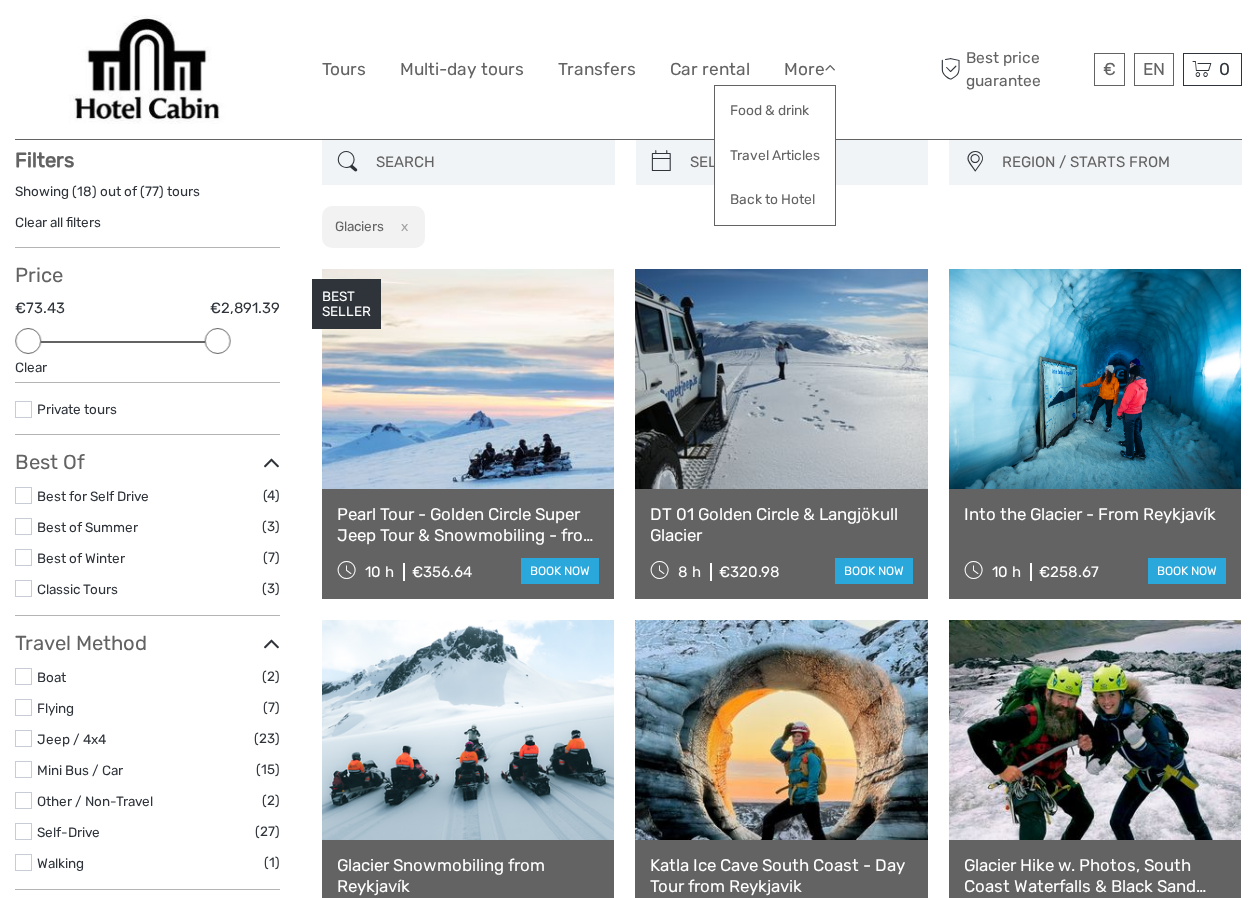 drag, startPoint x: 259, startPoint y: 342, endPoint x: 205, endPoint y: 335, distance: 54.451813 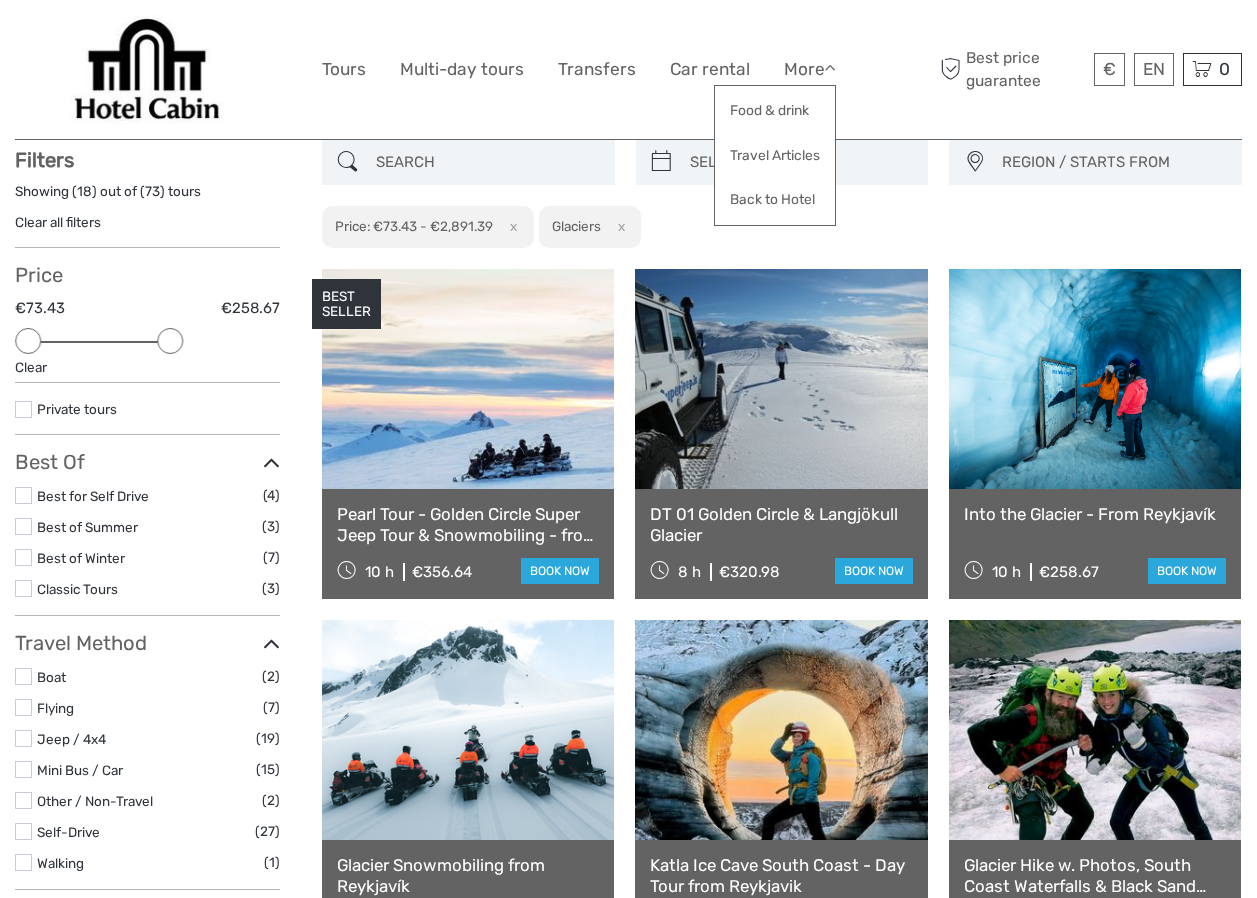 drag, startPoint x: 219, startPoint y: 337, endPoint x: 169, endPoint y: 336, distance: 50.01 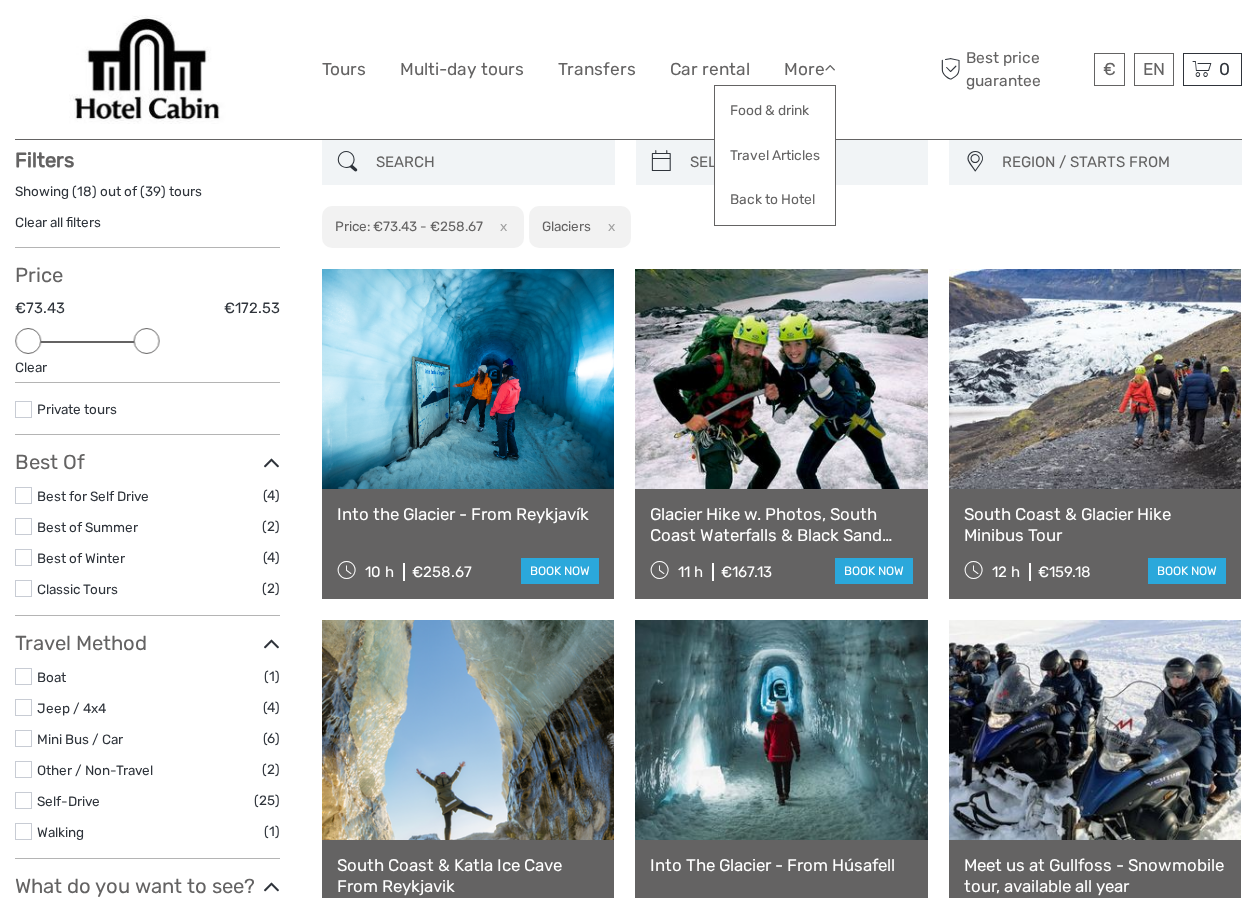 drag, startPoint x: 169, startPoint y: 336, endPoint x: 135, endPoint y: 334, distance: 34.058773 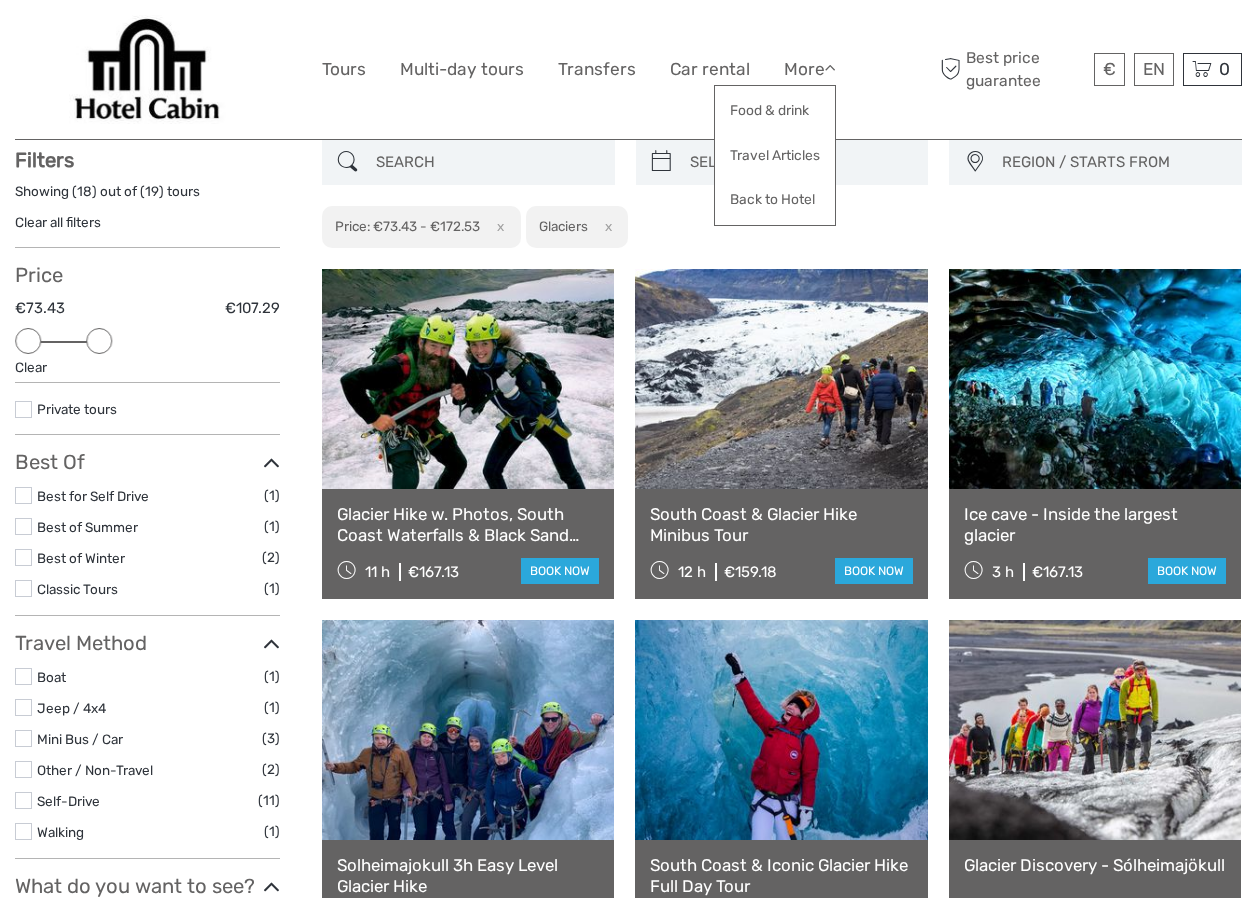 drag, startPoint x: 145, startPoint y: 343, endPoint x: 104, endPoint y: 345, distance: 41.04875 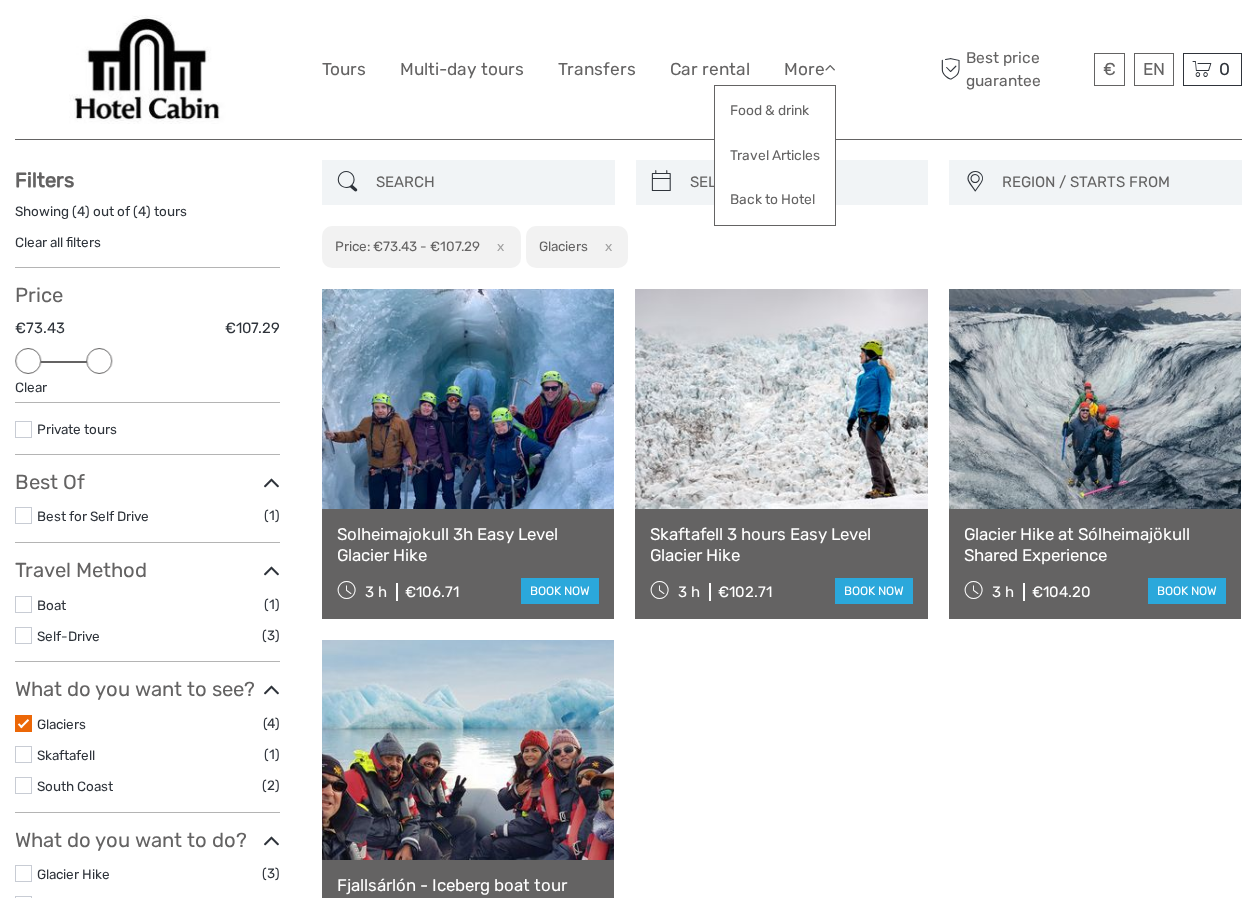 scroll, scrollTop: 79, scrollLeft: 0, axis: vertical 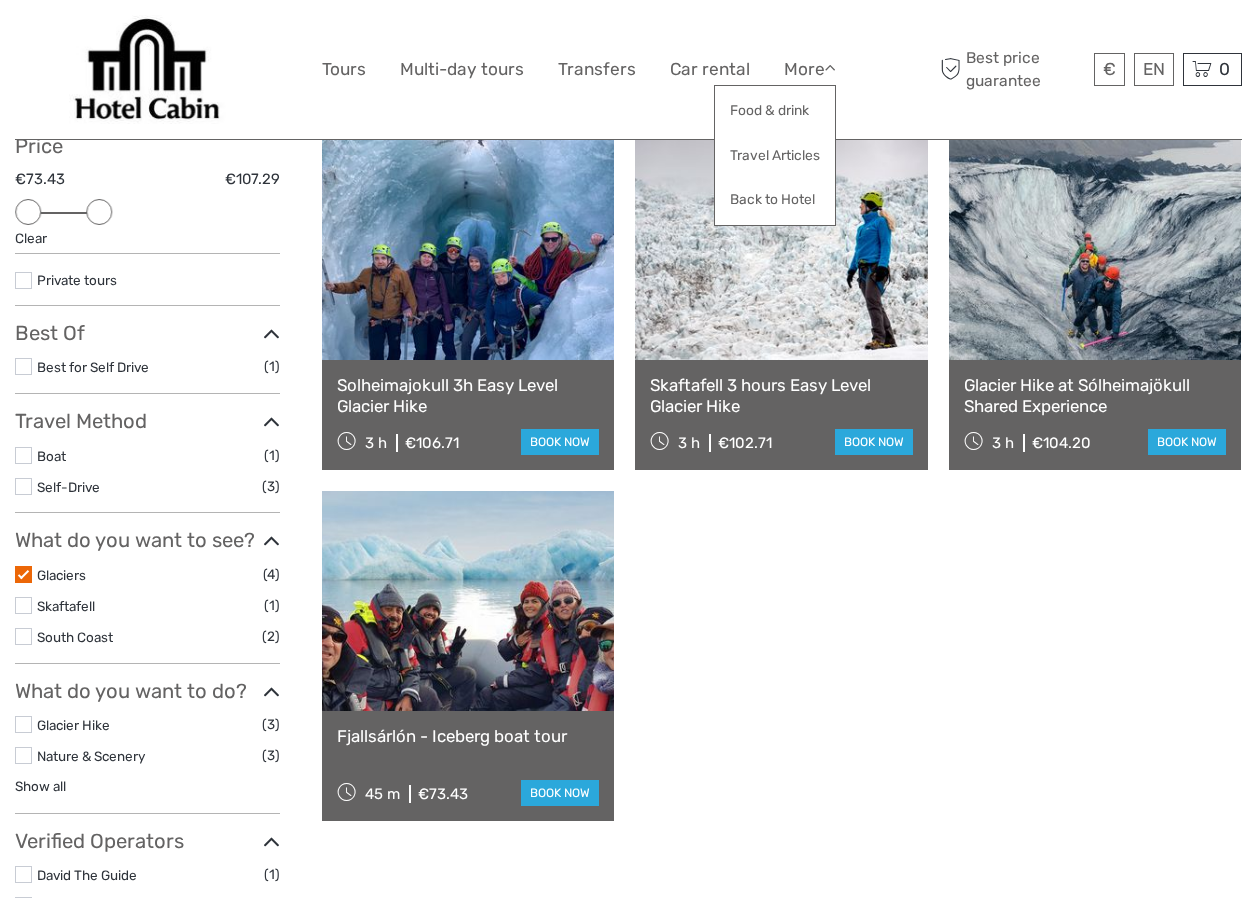 click on "Solheimajokull 3h Easy Level Glacier Hike
3 h
€106.71
book now
Skaftafell 3 hours Easy Level Glacier Hike
3 h
€102.71
book now
Glacier Hike at Sólheimajökull Shared Experience
3 h
€104.20
book now
Fjallsárlón - Iceberg boat tour
45 m
€73.43
book now" at bounding box center [782, 480] 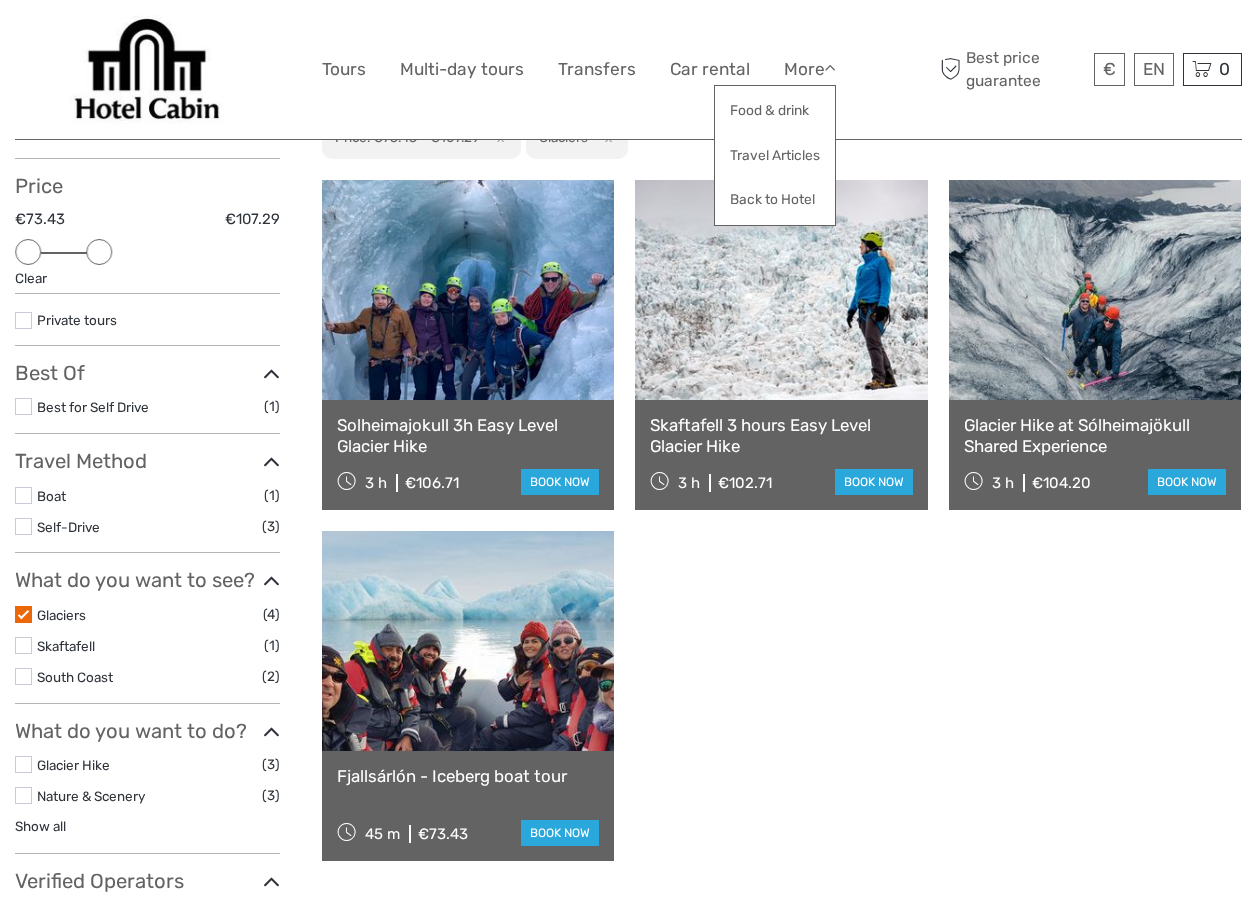 click at bounding box center (781, 290) 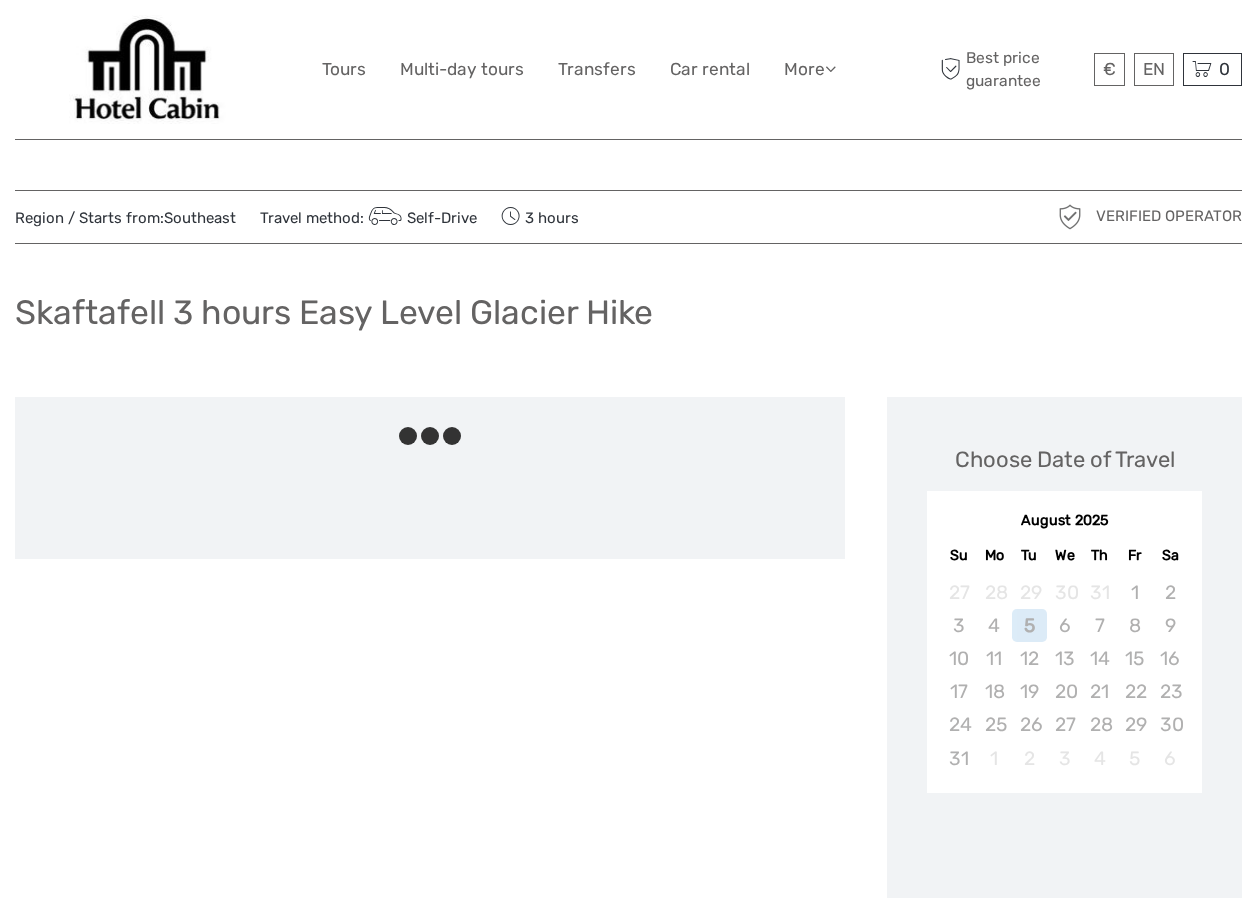 scroll, scrollTop: 0, scrollLeft: 0, axis: both 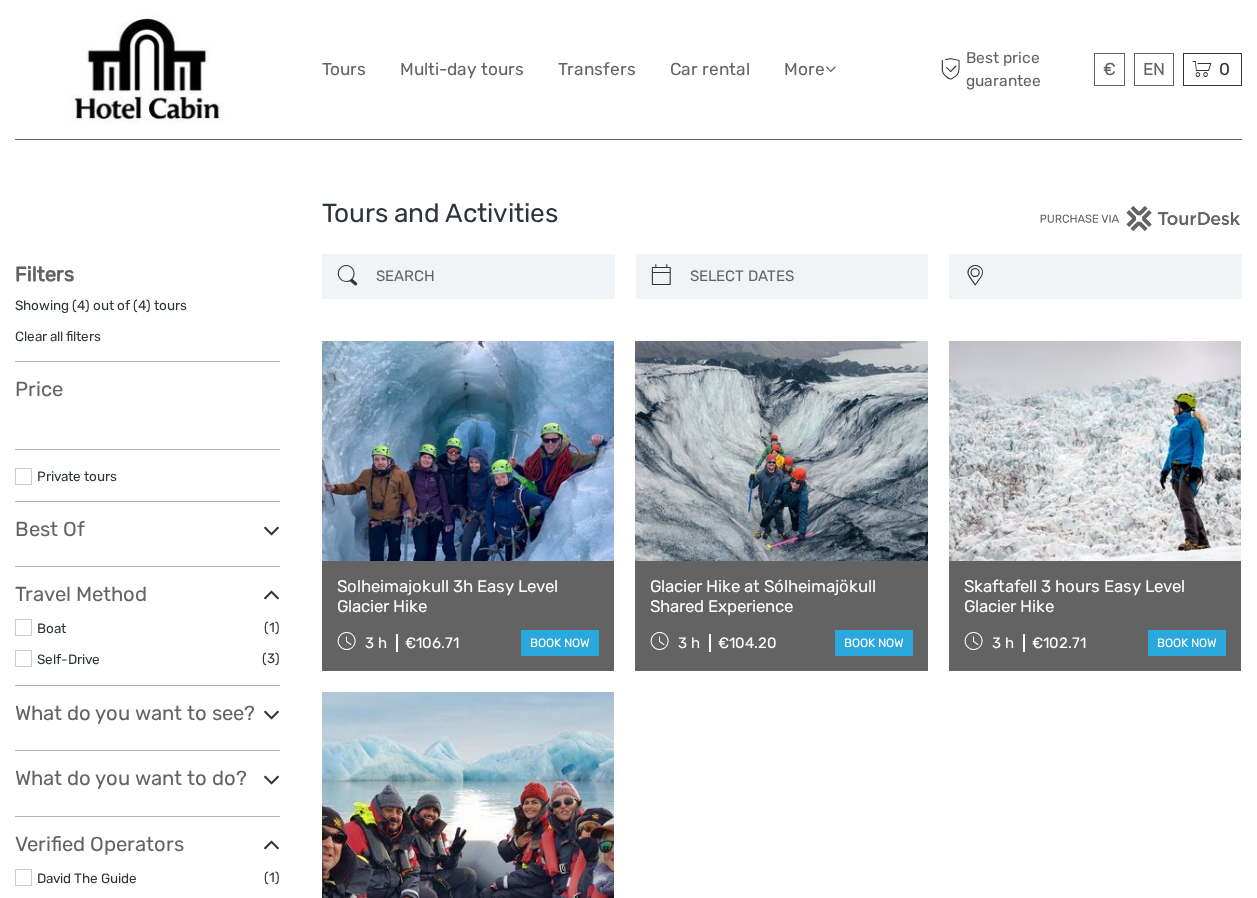 select 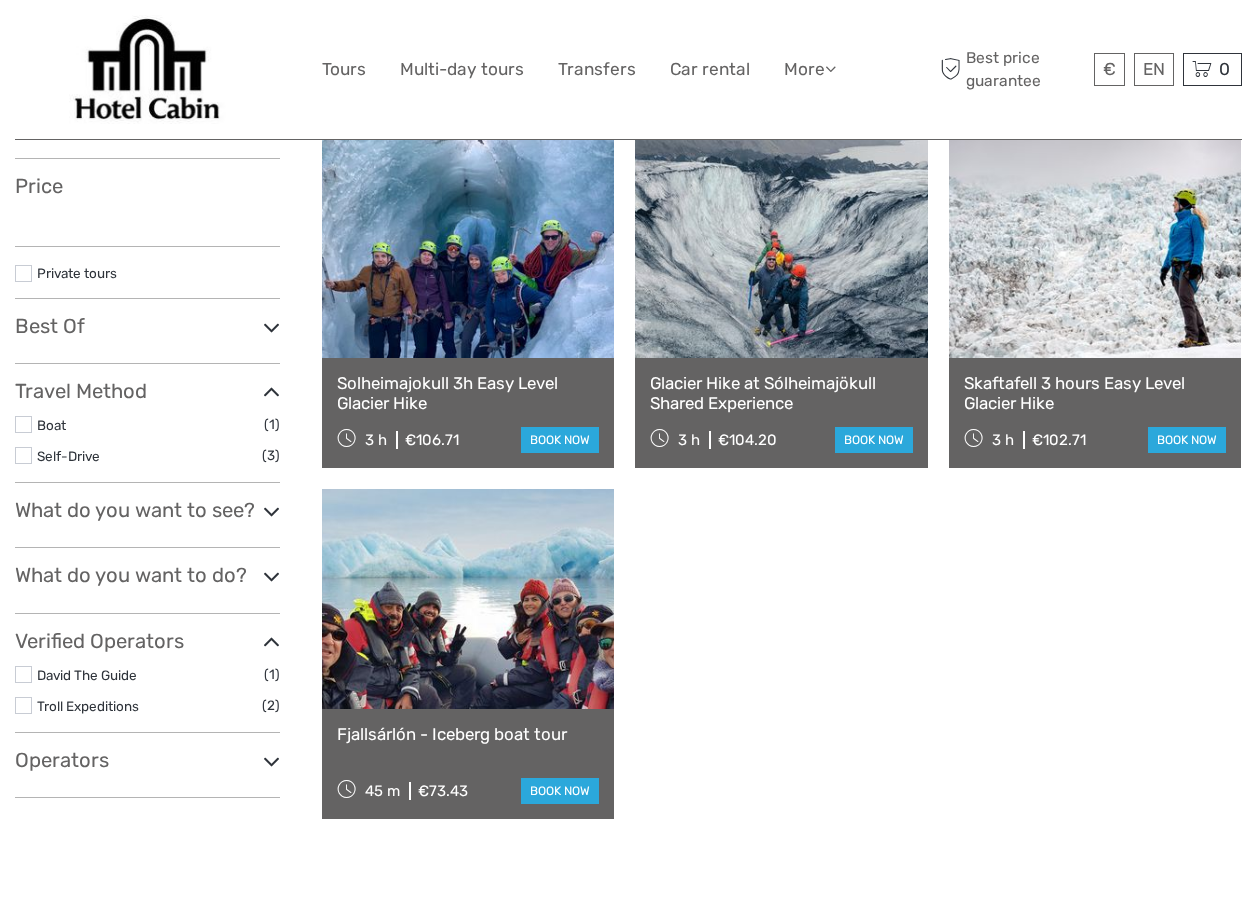select 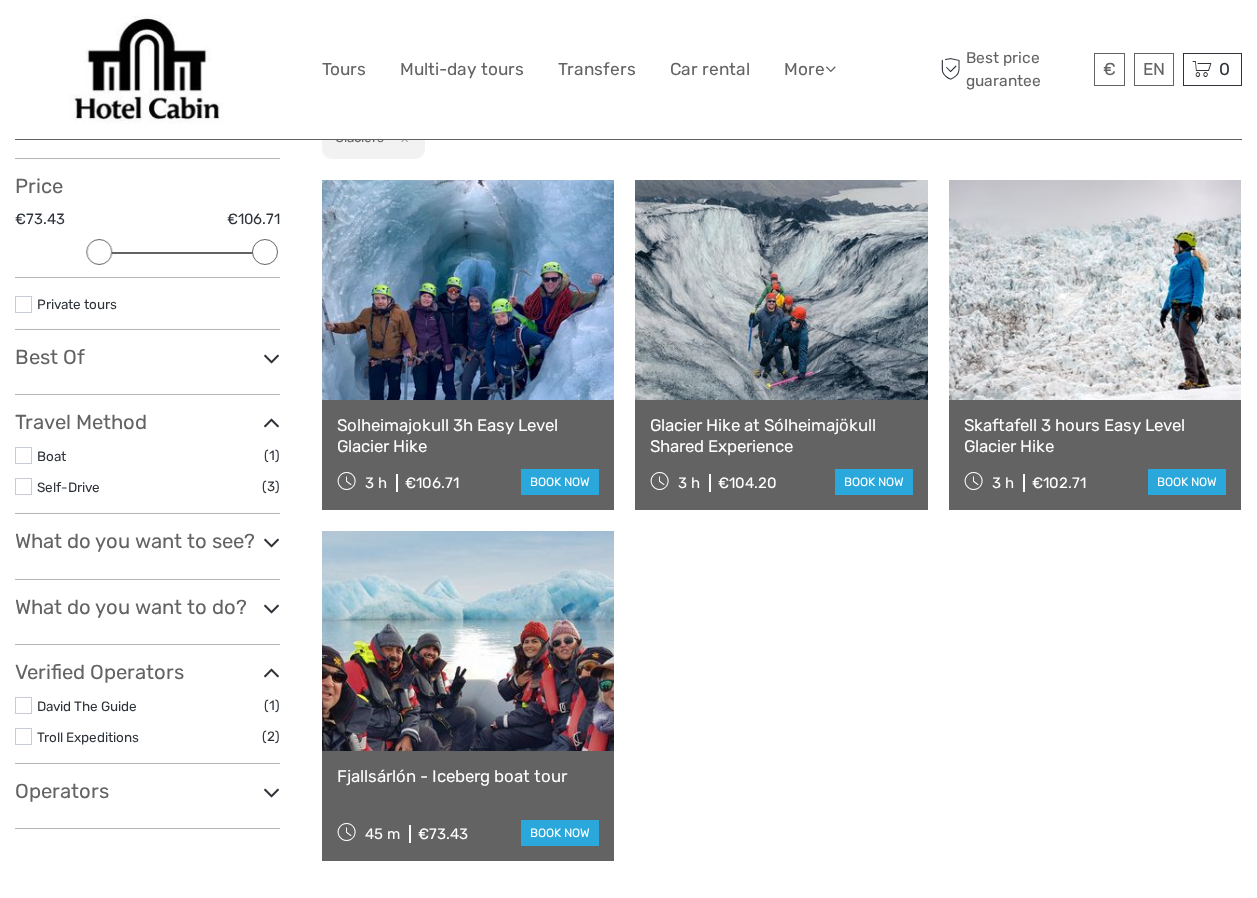 scroll, scrollTop: 0, scrollLeft: 0, axis: both 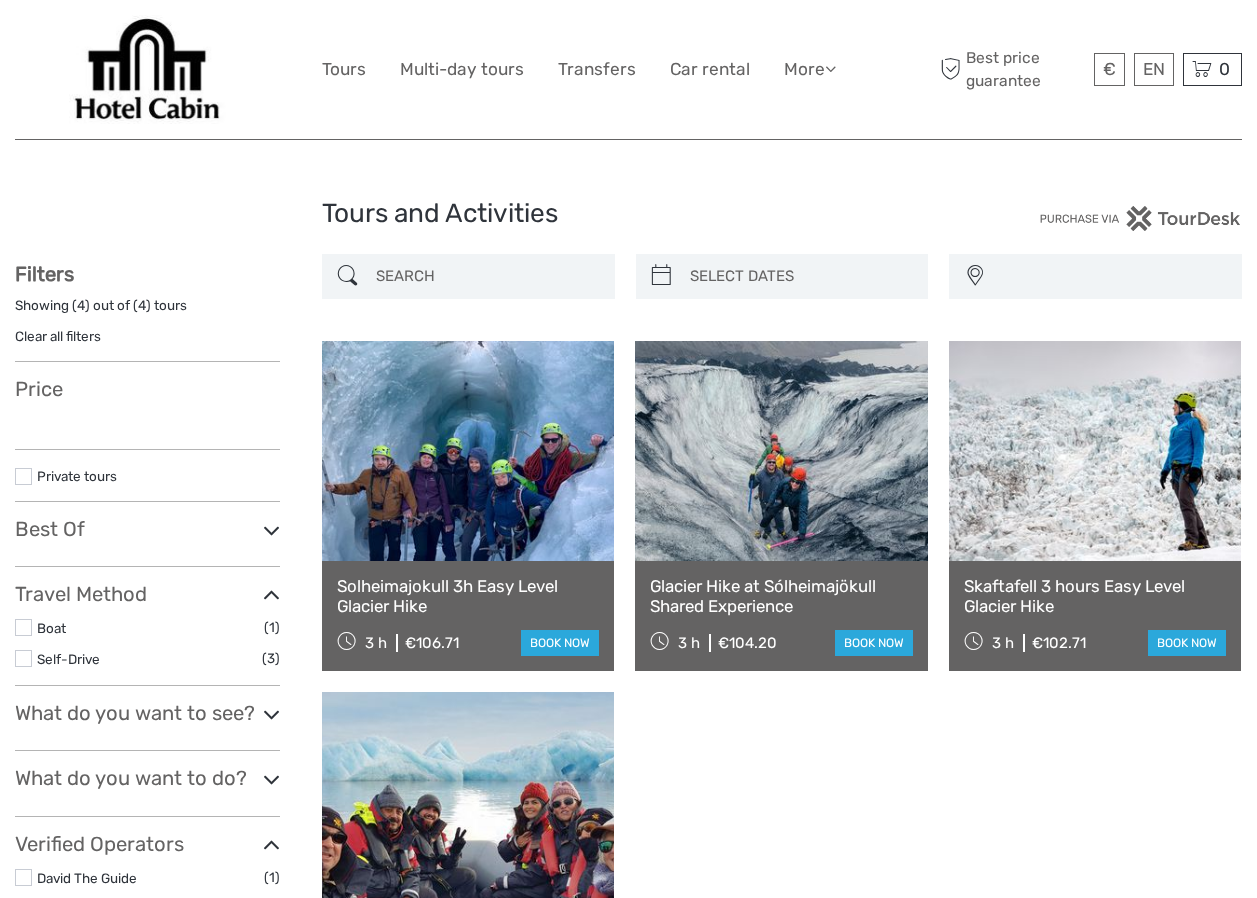 select 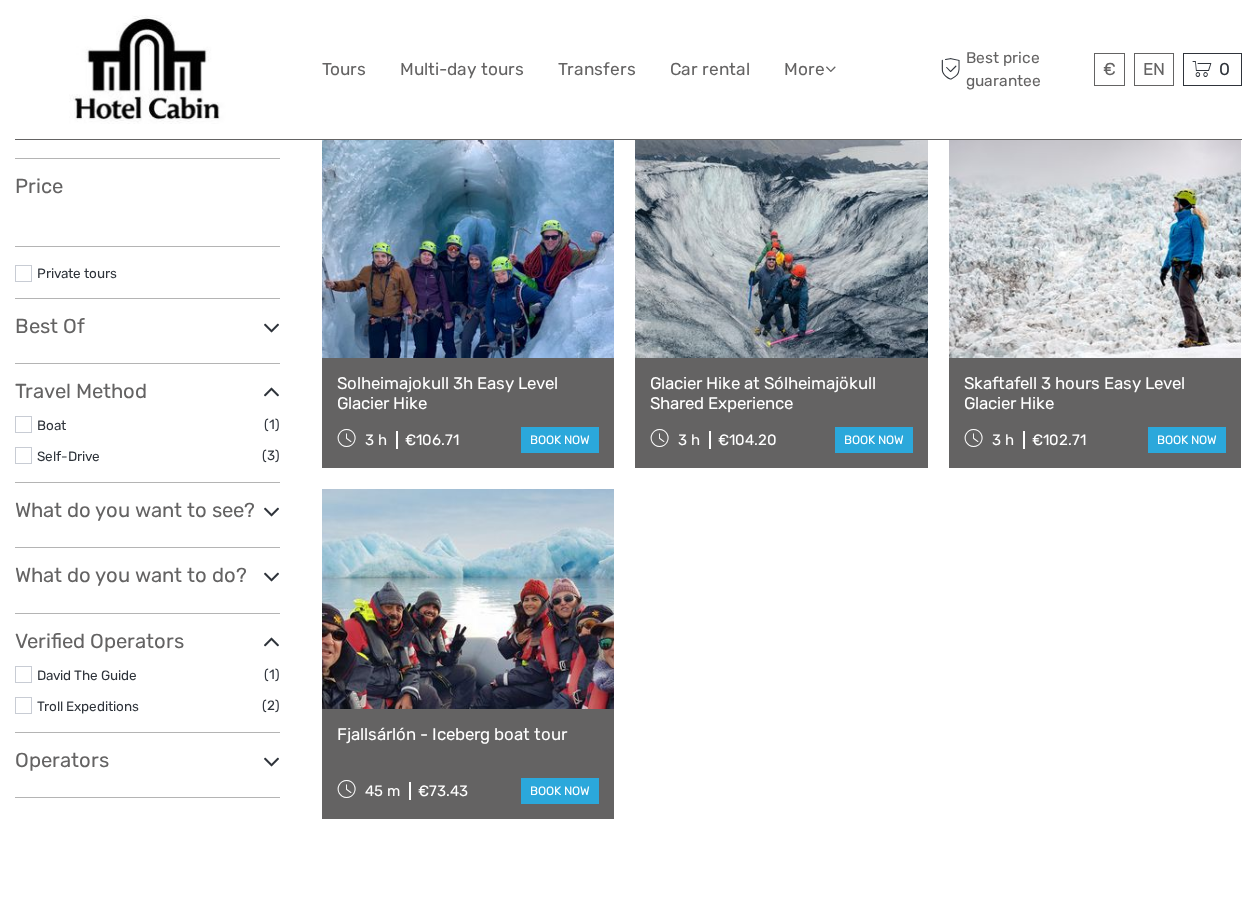 select 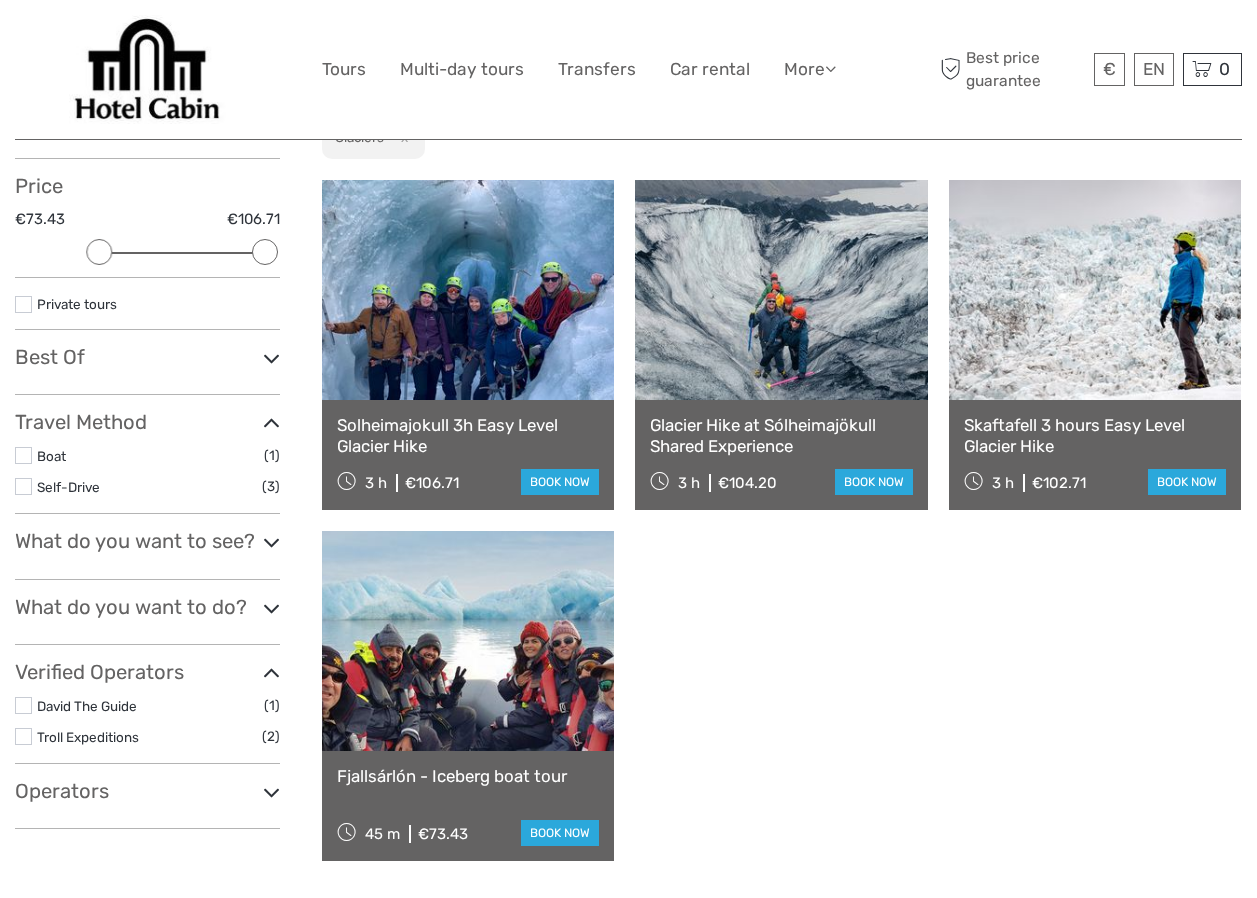 scroll, scrollTop: 0, scrollLeft: 0, axis: both 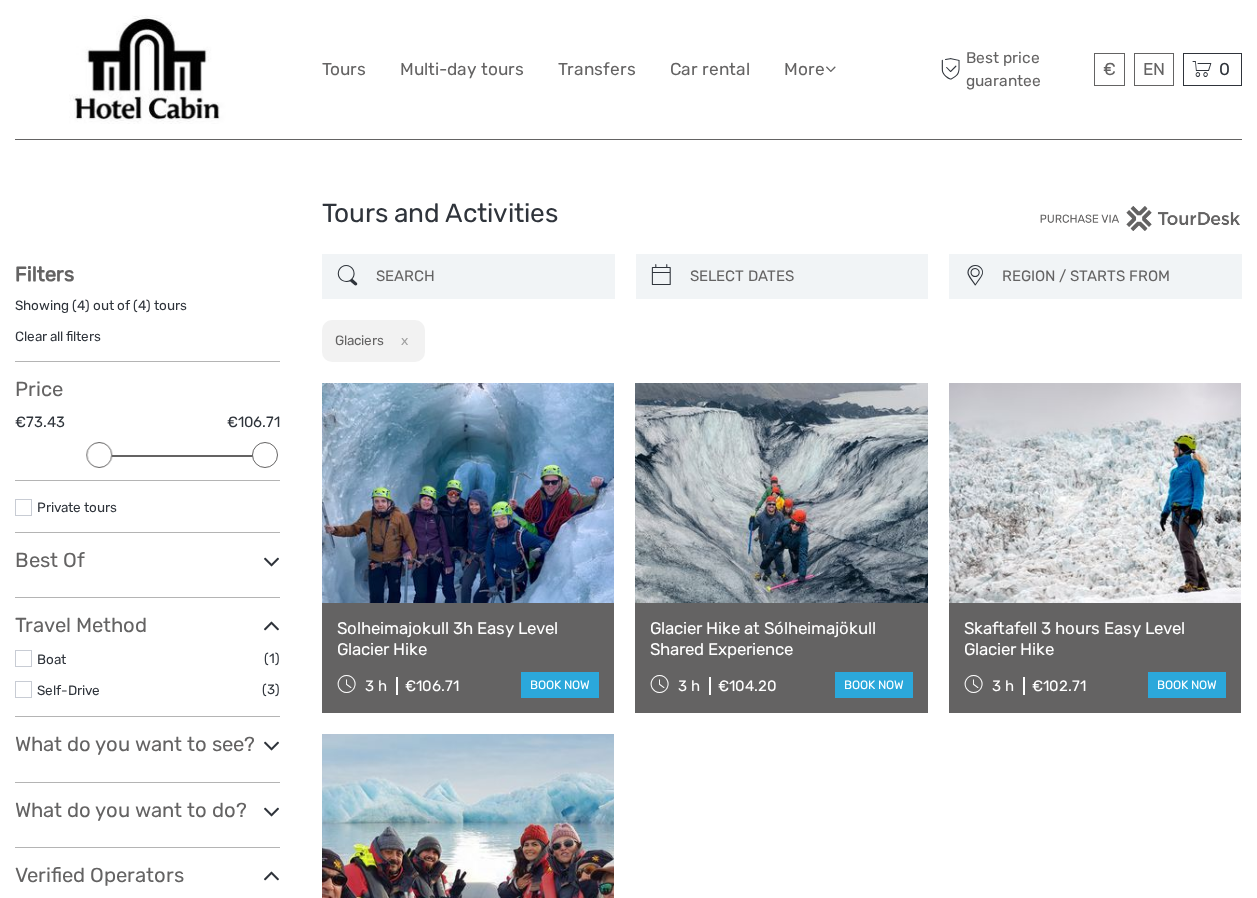 click at bounding box center (271, 745) 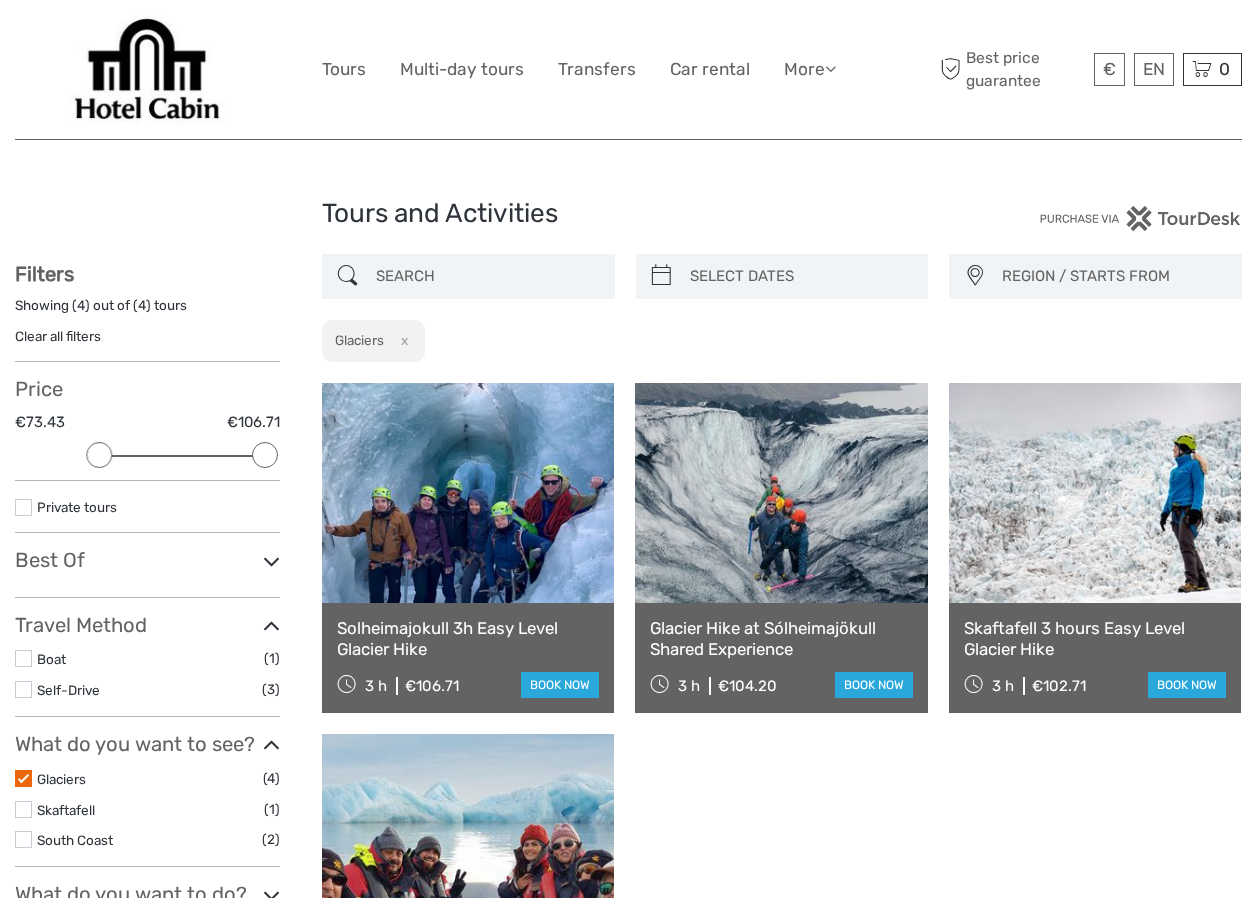 click on "Skaftafell" at bounding box center [150, 810] 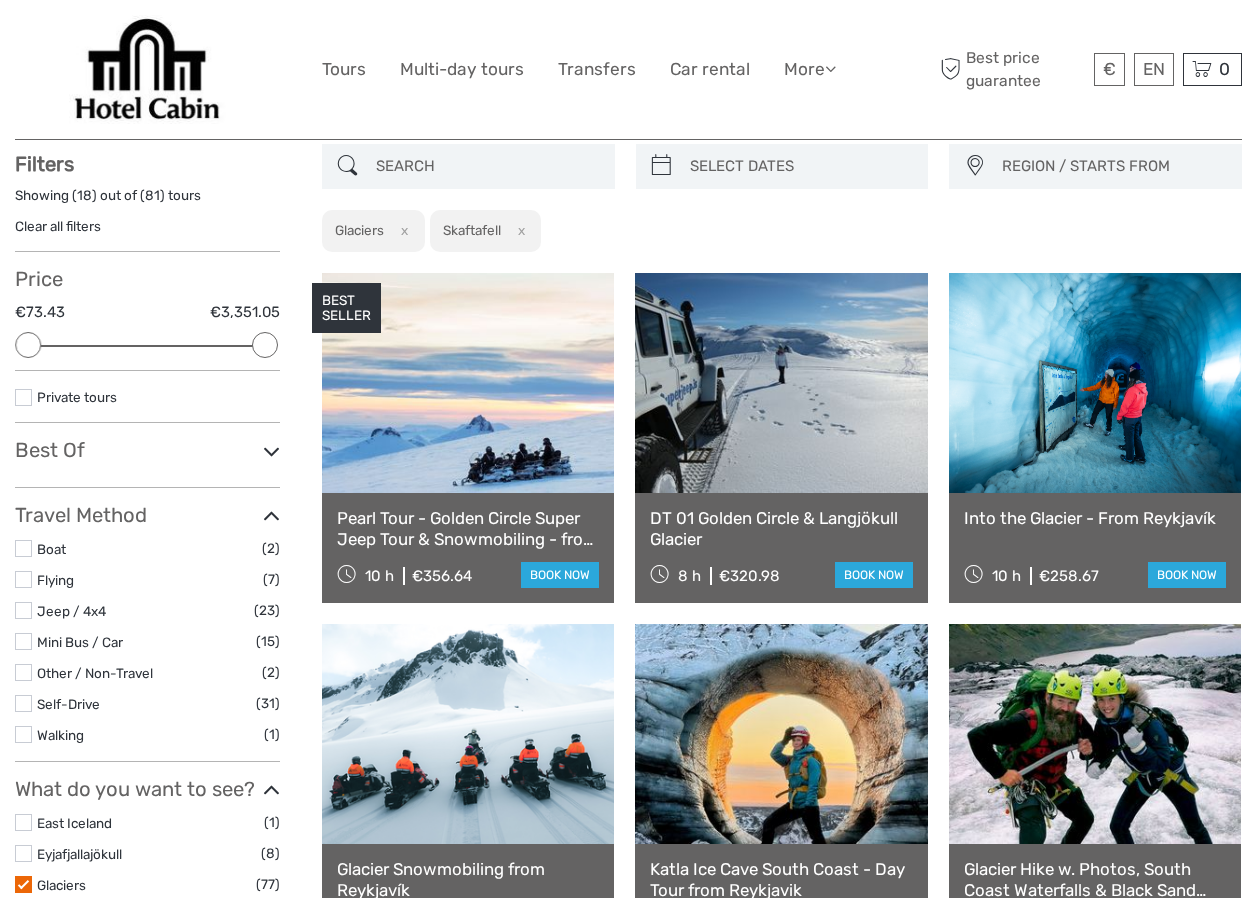 scroll, scrollTop: 114, scrollLeft: 0, axis: vertical 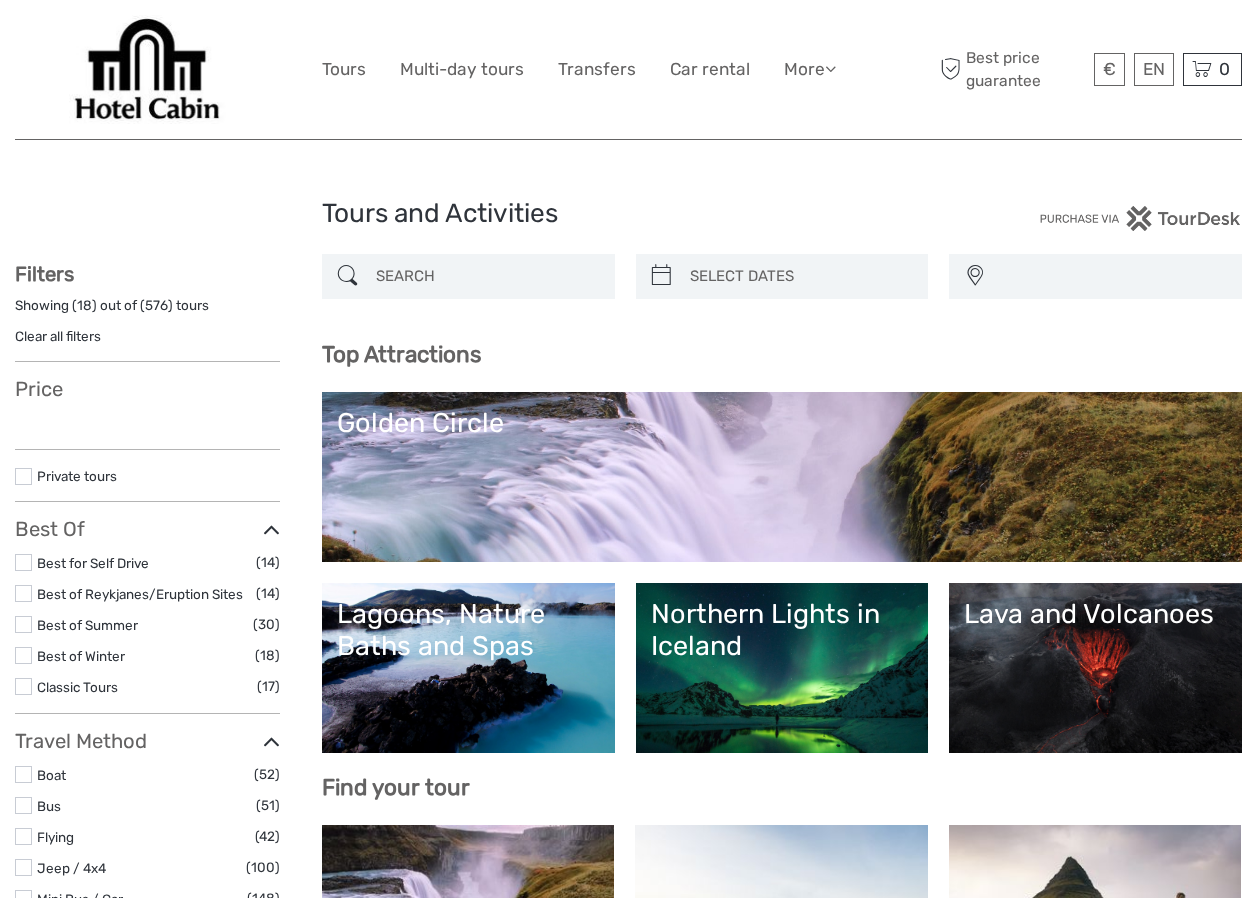 select 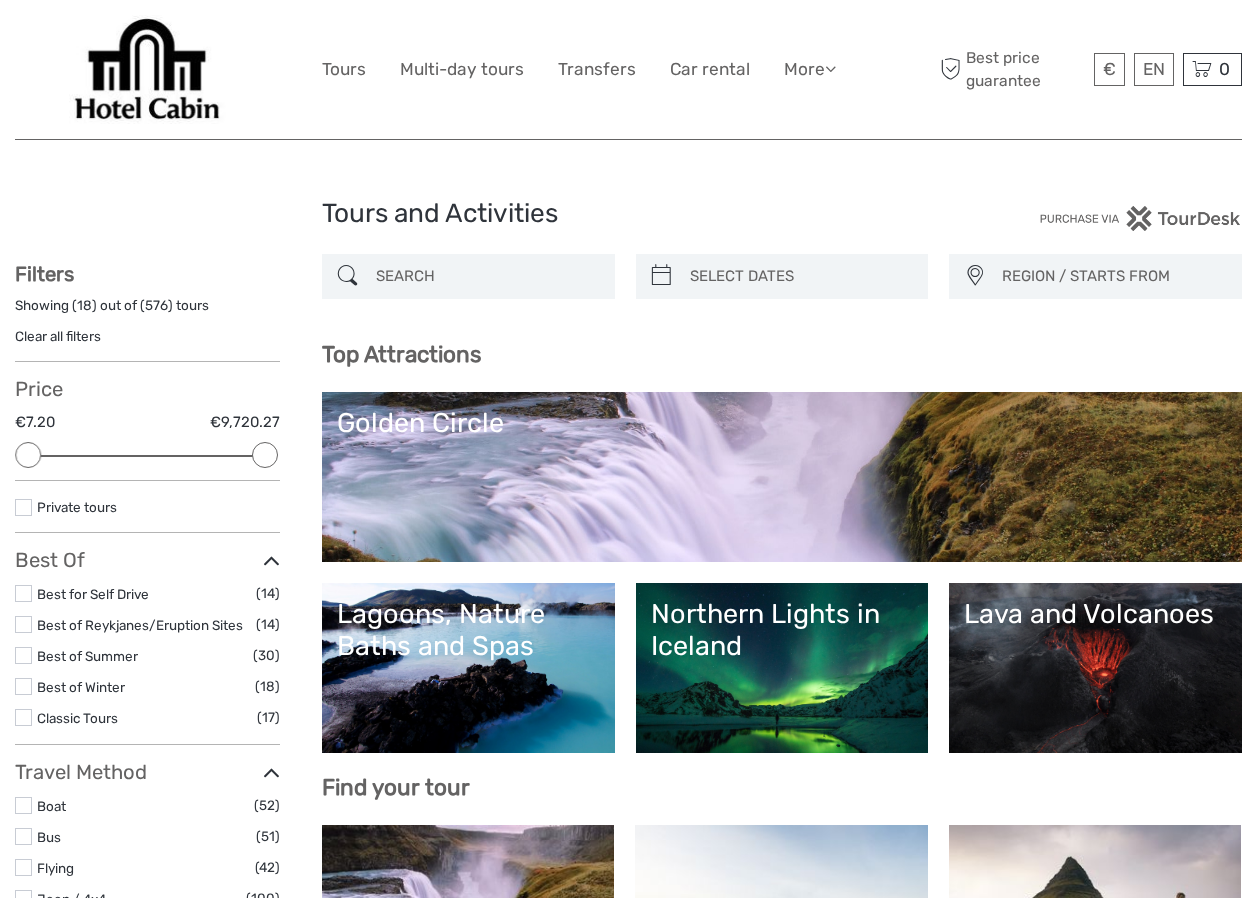 scroll, scrollTop: 0, scrollLeft: 0, axis: both 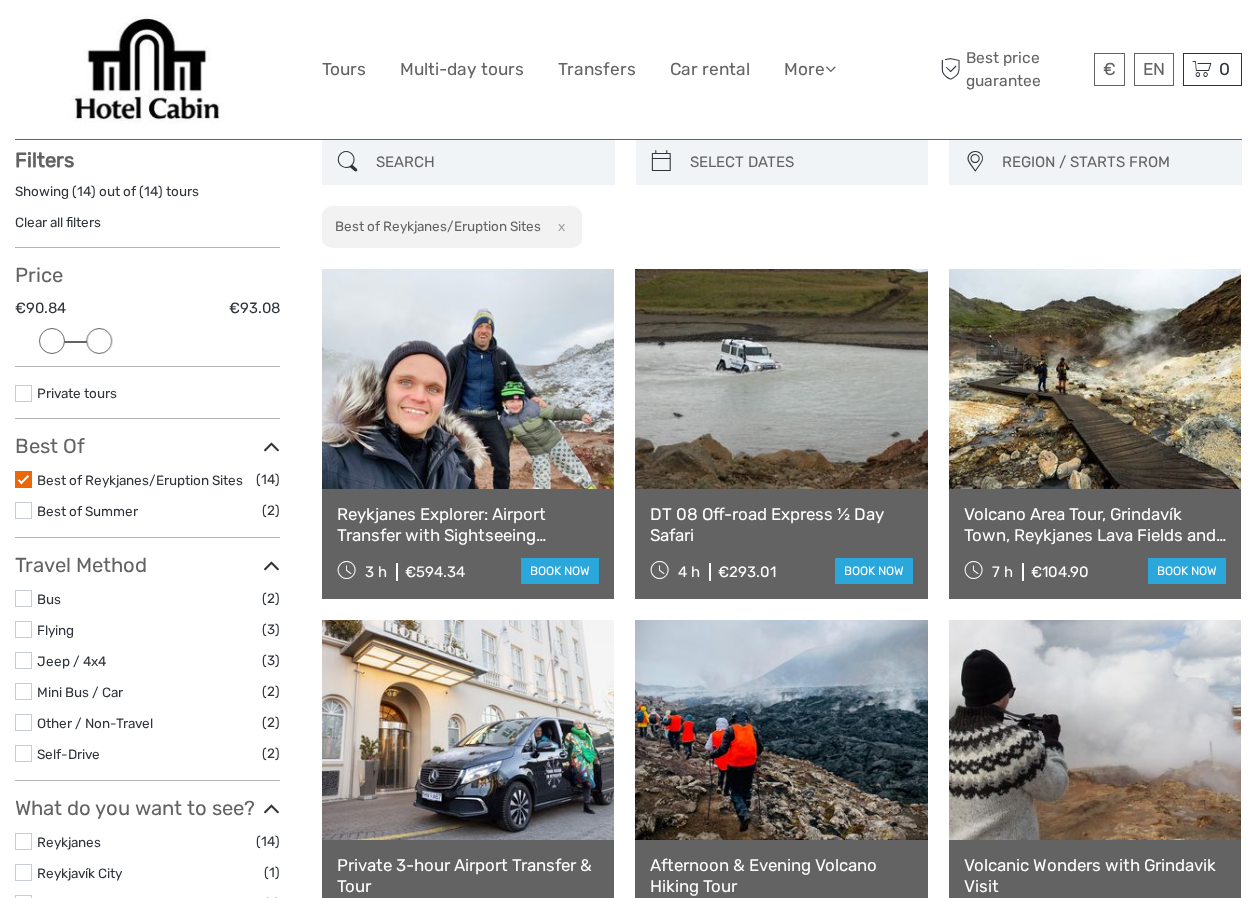 drag, startPoint x: 269, startPoint y: 339, endPoint x: 105, endPoint y: 342, distance: 164.02744 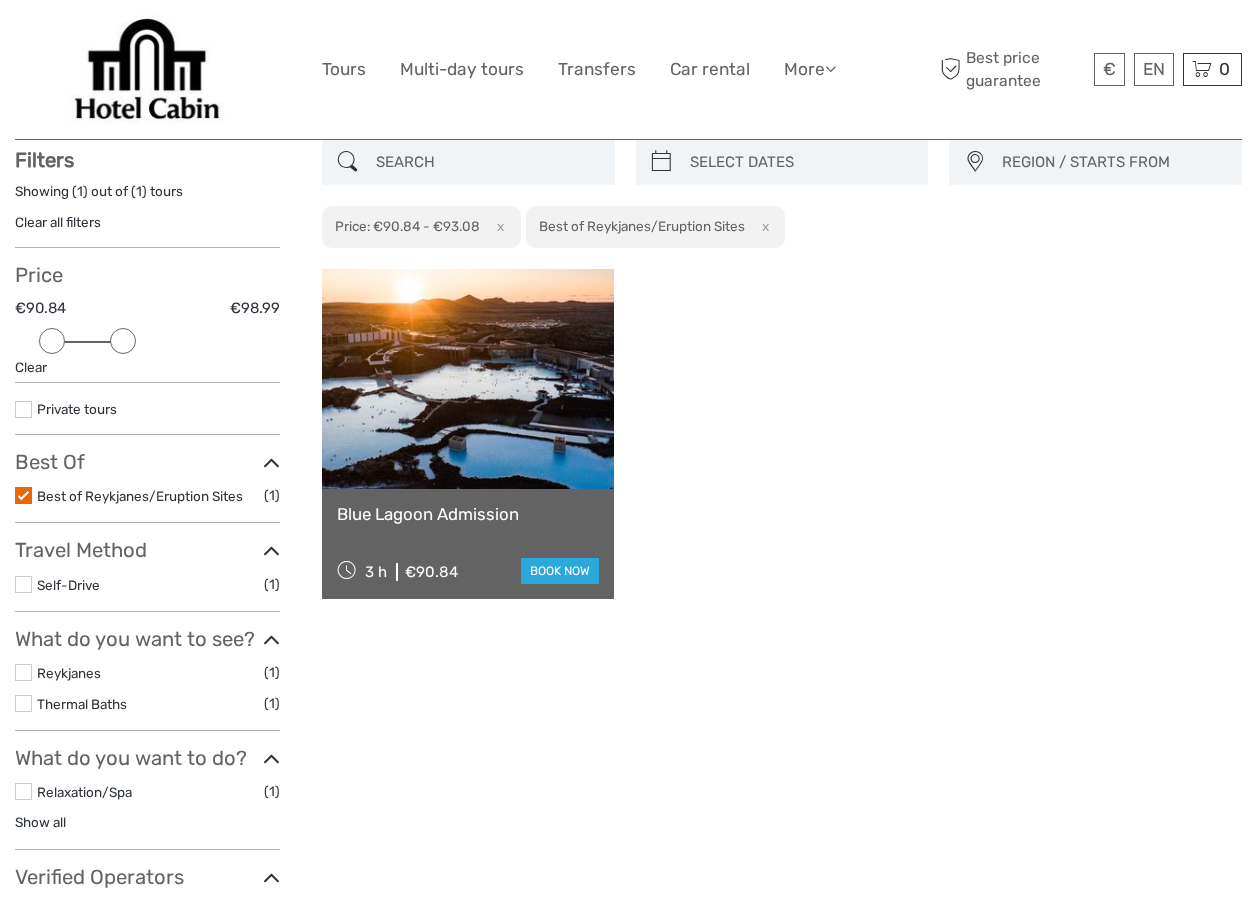 drag, startPoint x: 108, startPoint y: 342, endPoint x: 120, endPoint y: 342, distance: 12 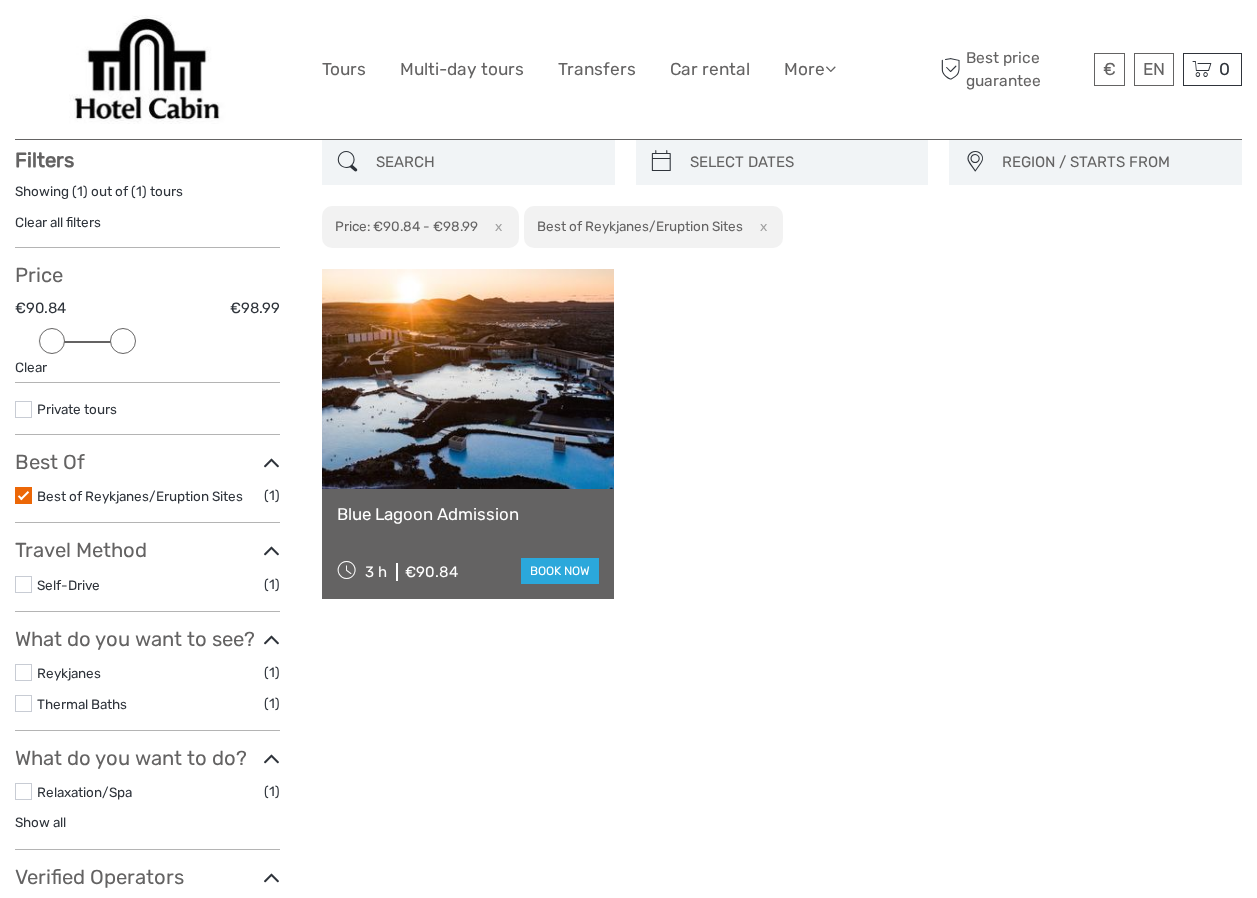 click at bounding box center [123, 341] 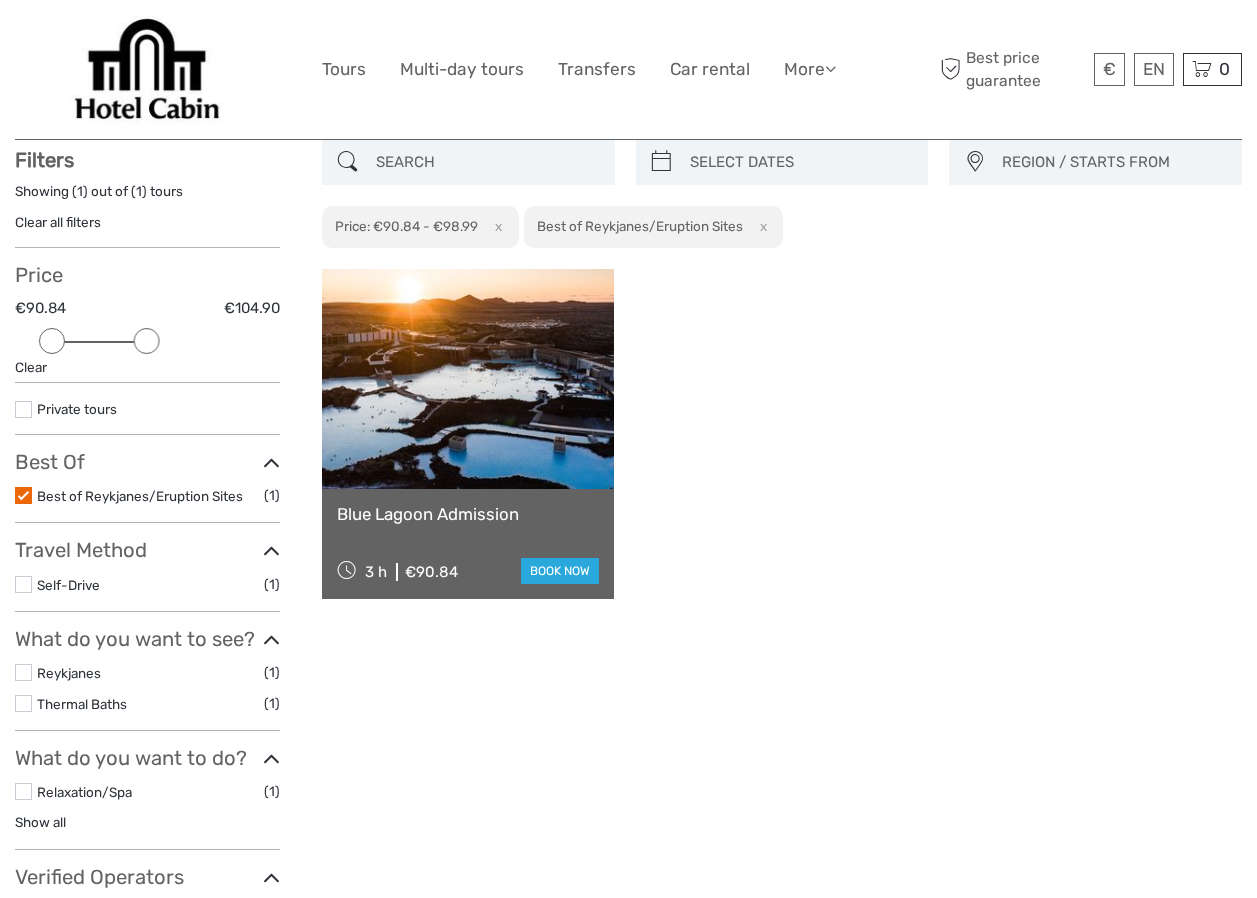 drag, startPoint x: 130, startPoint y: 342, endPoint x: 151, endPoint y: 342, distance: 21 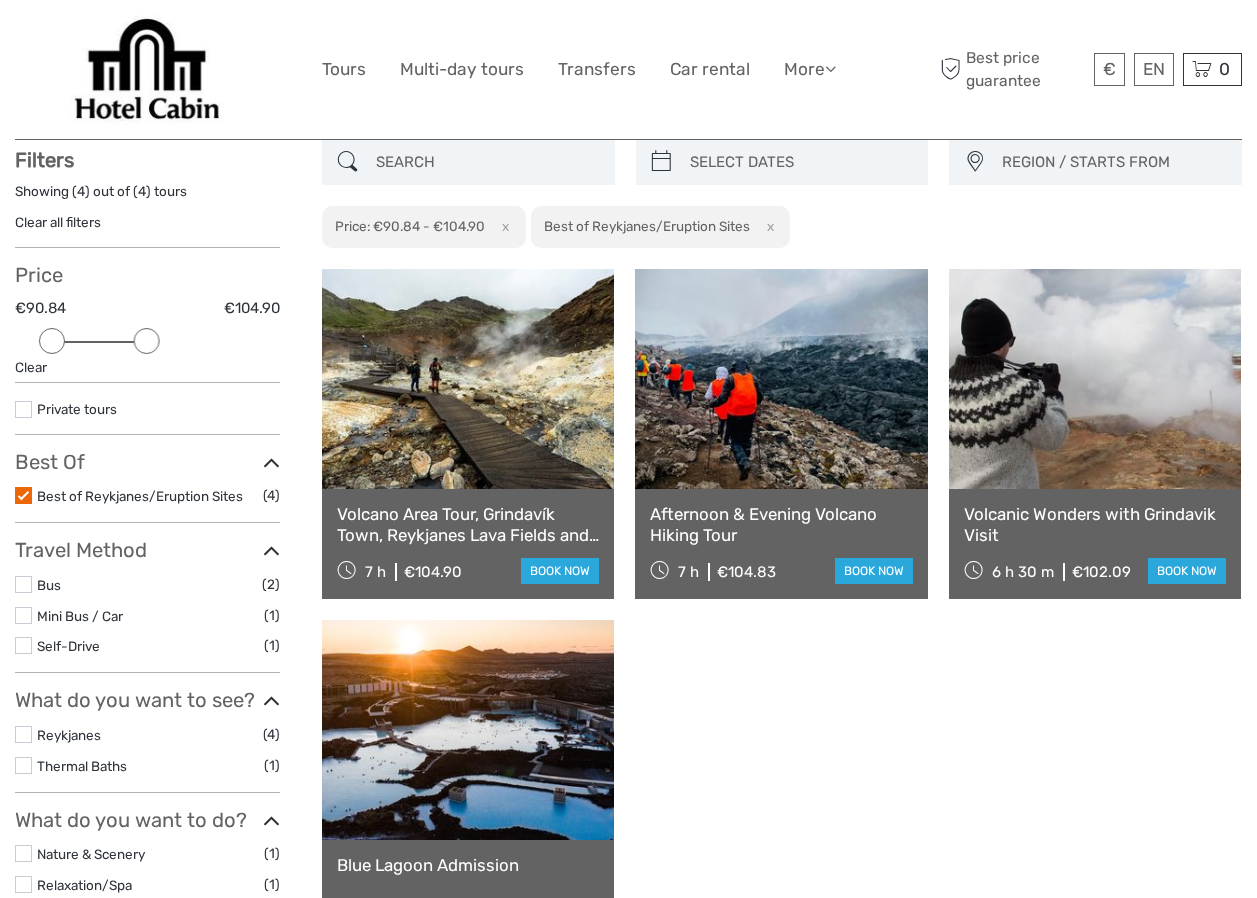 click at bounding box center (23, 765) 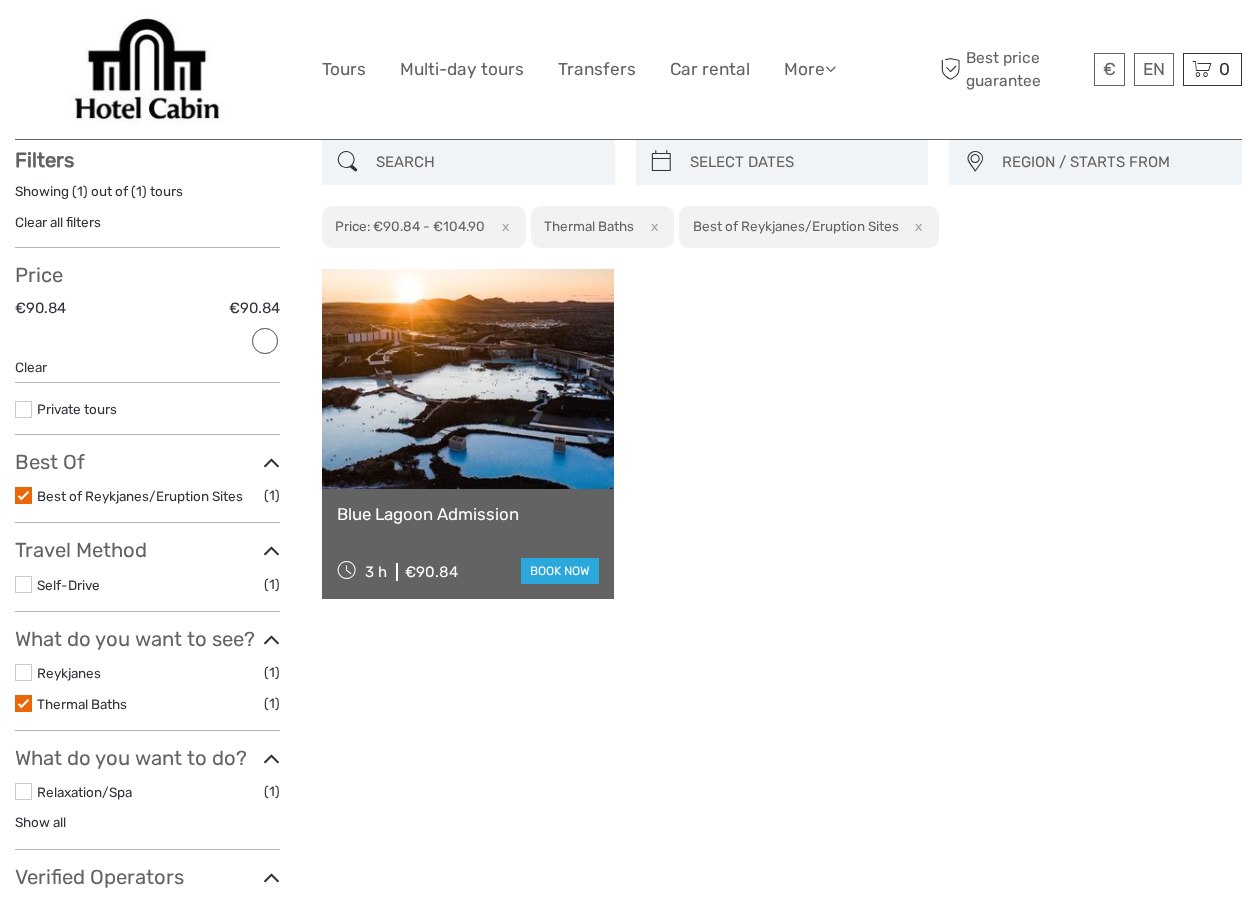 click at bounding box center [23, 495] 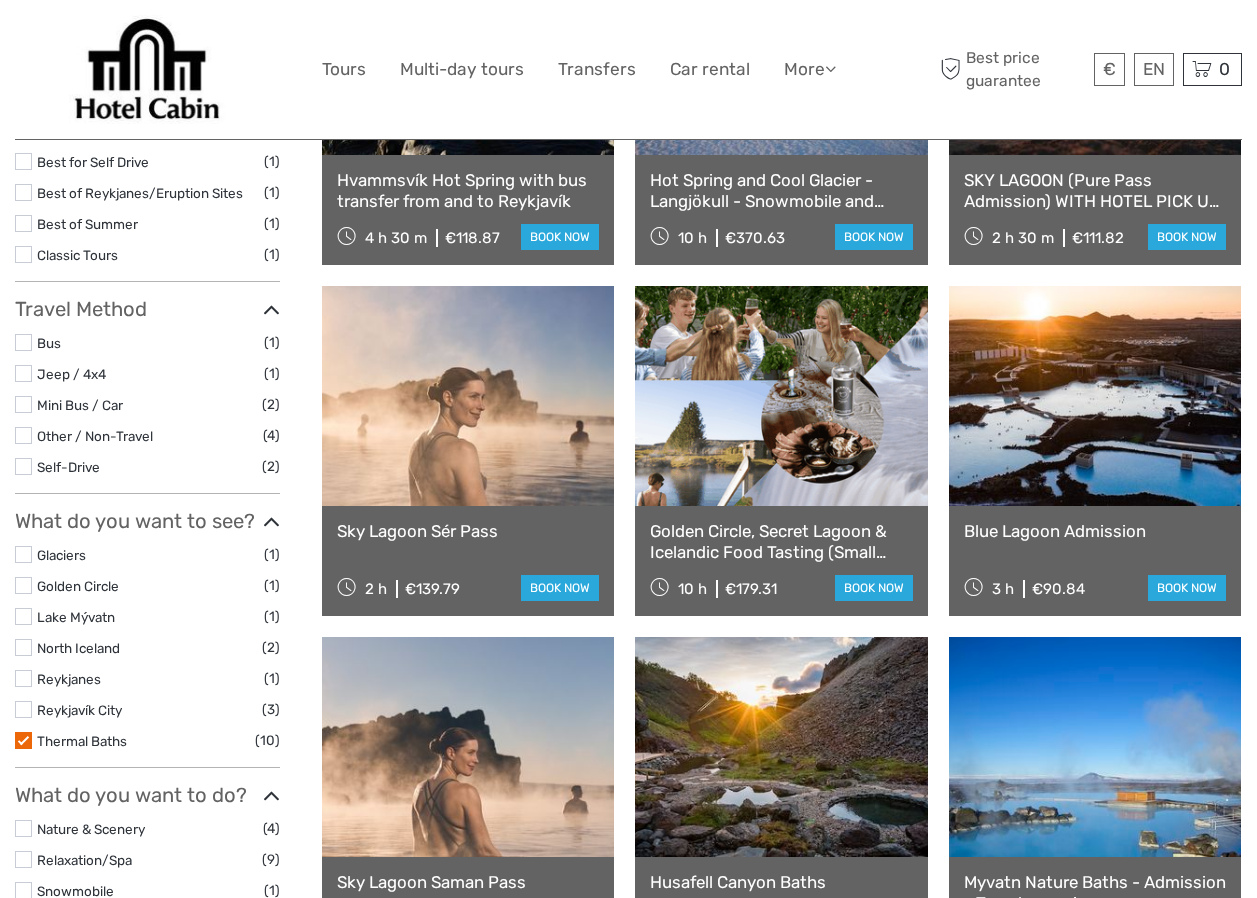 scroll, scrollTop: 465, scrollLeft: 0, axis: vertical 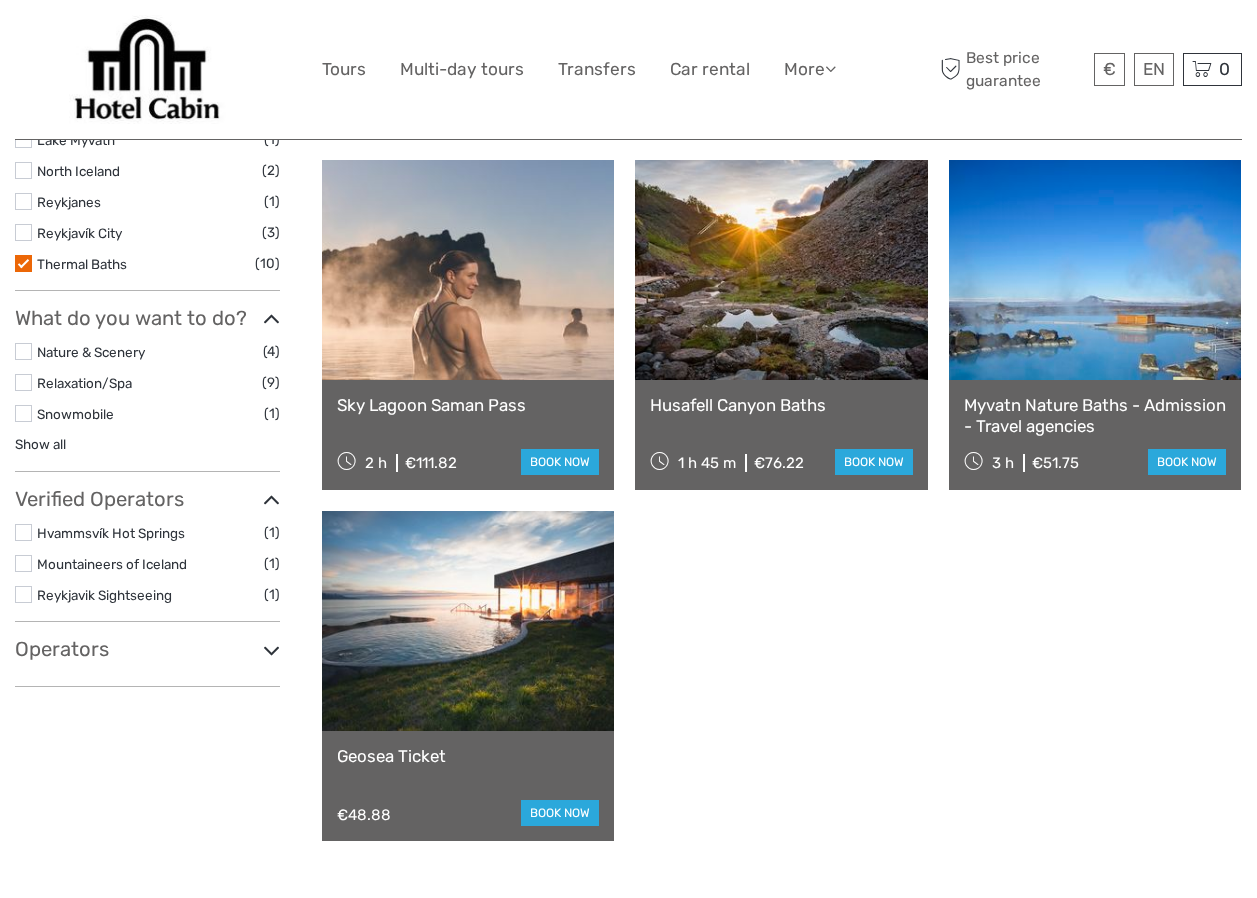 click at bounding box center [468, 621] 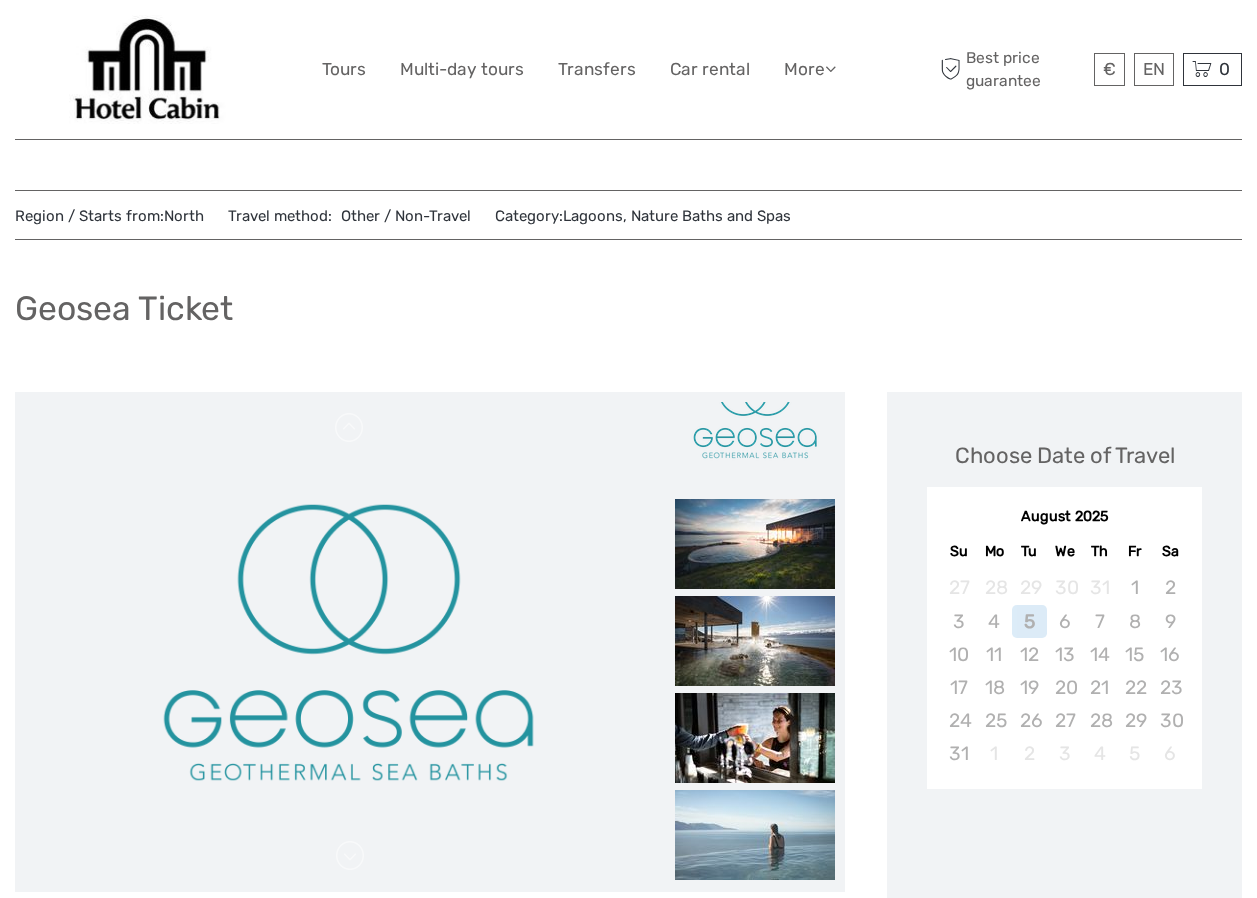 scroll, scrollTop: 0, scrollLeft: 0, axis: both 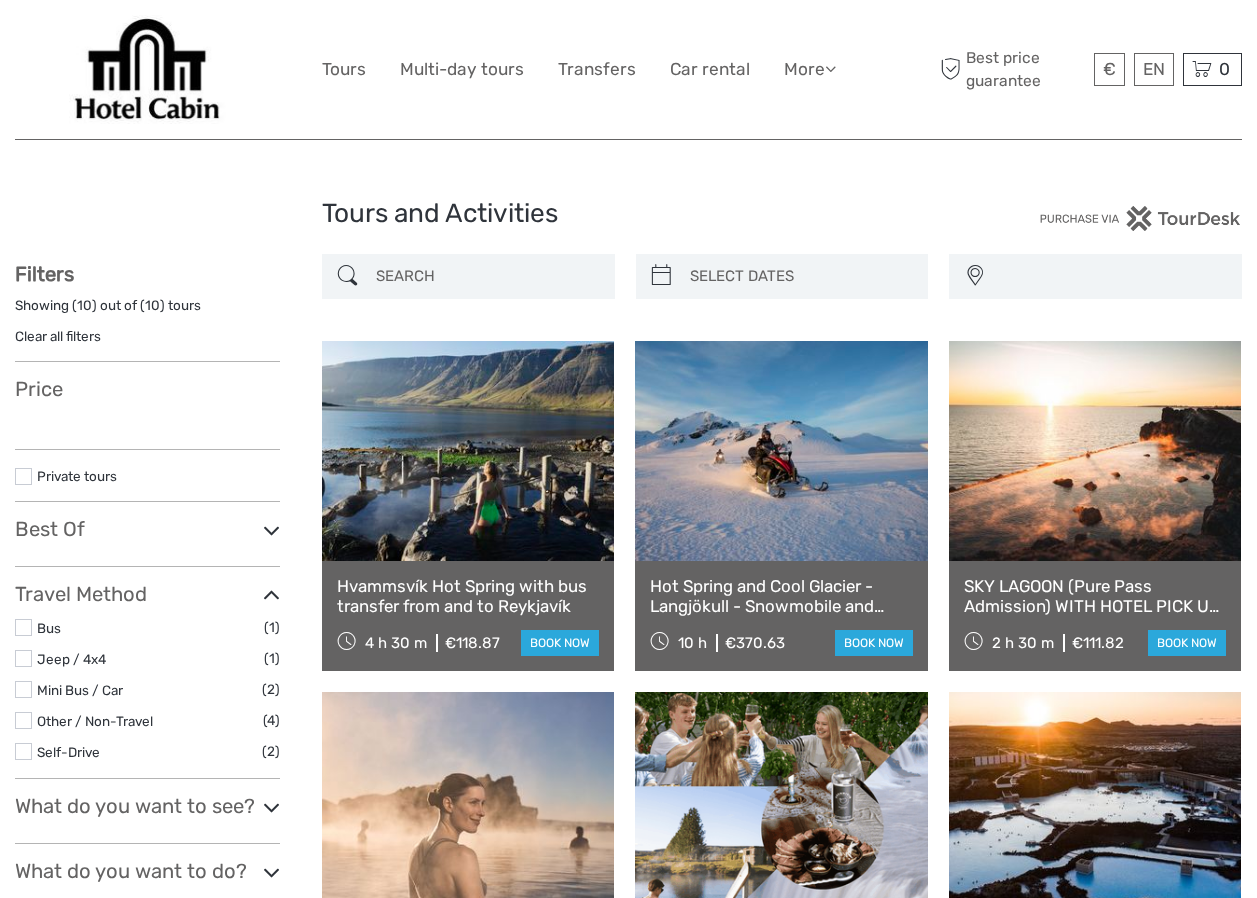 select 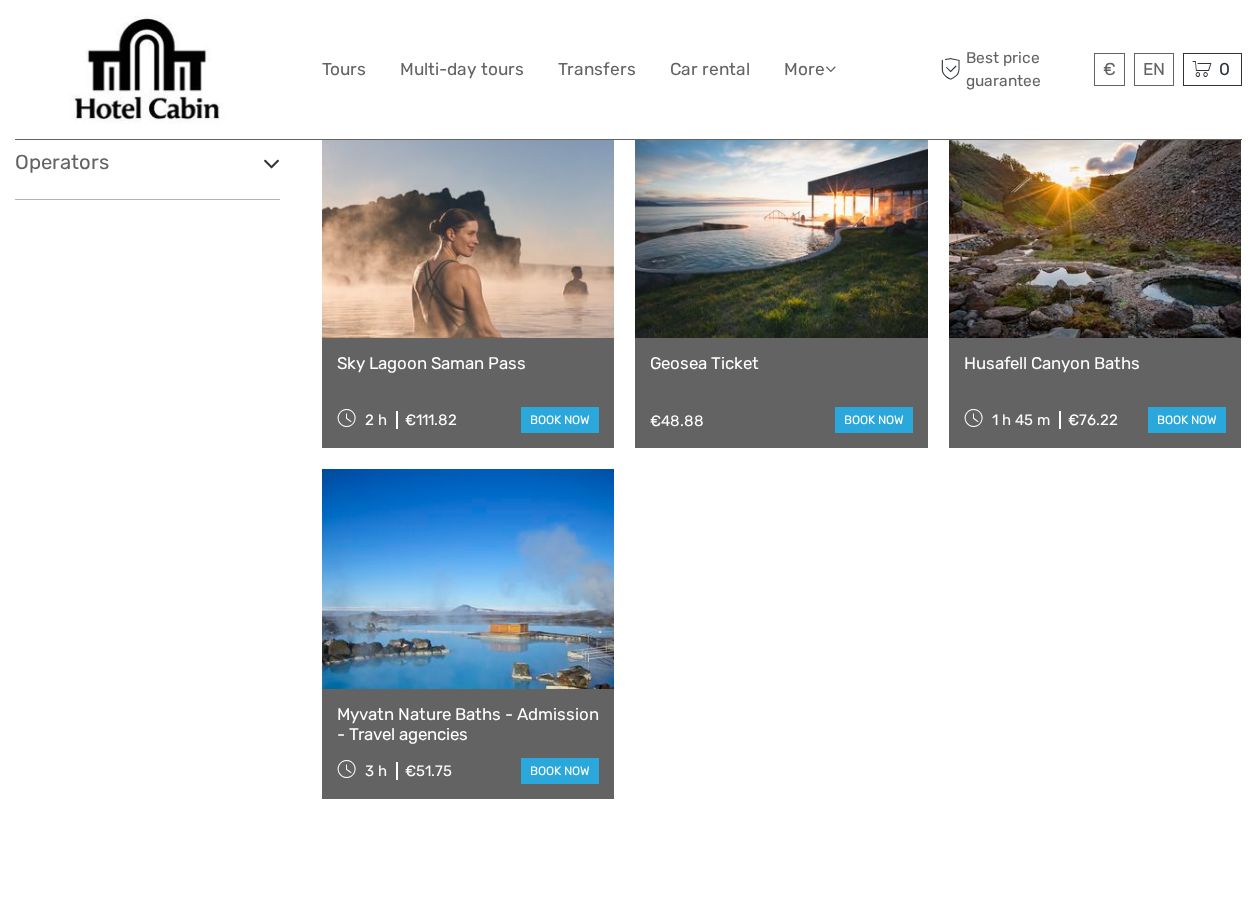 select 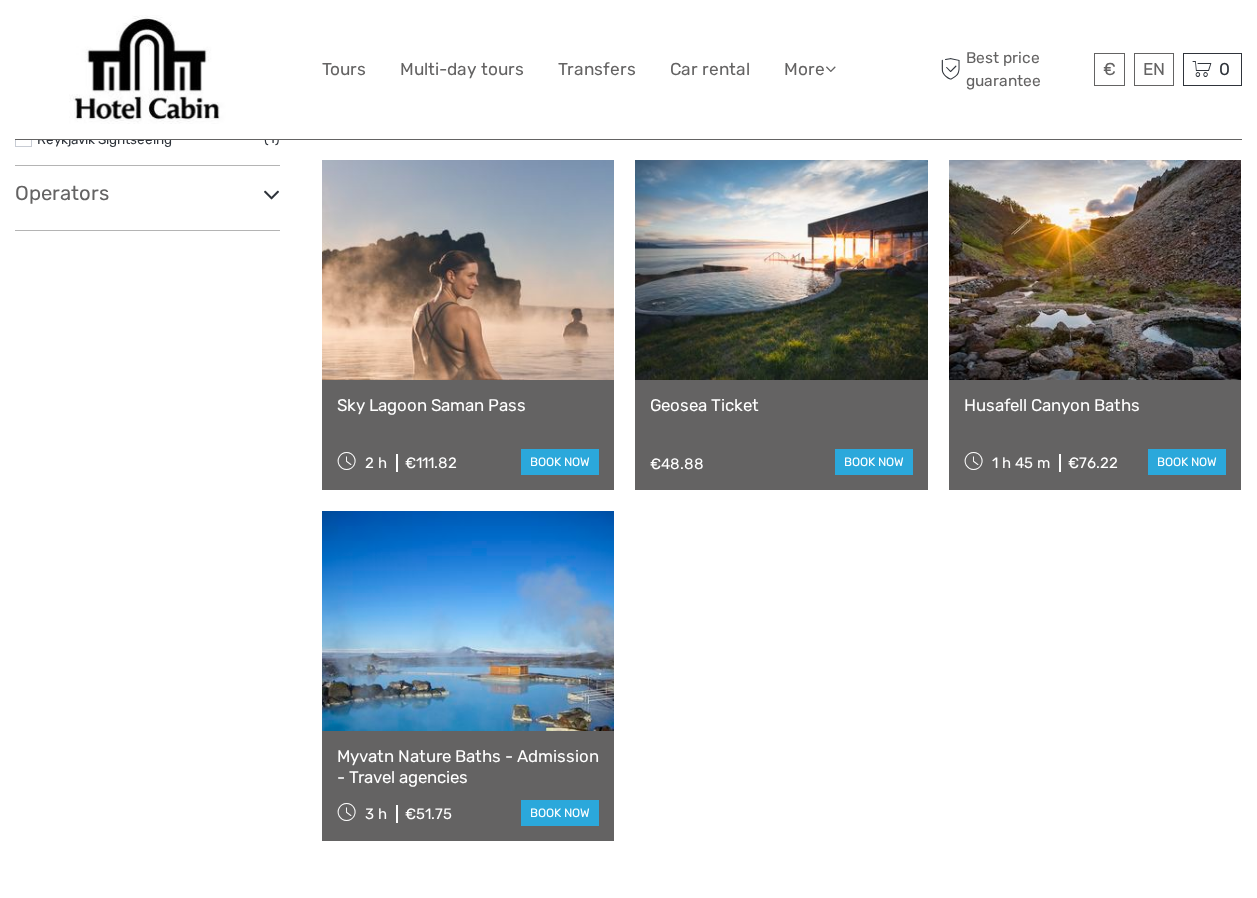 scroll, scrollTop: 0, scrollLeft: 0, axis: both 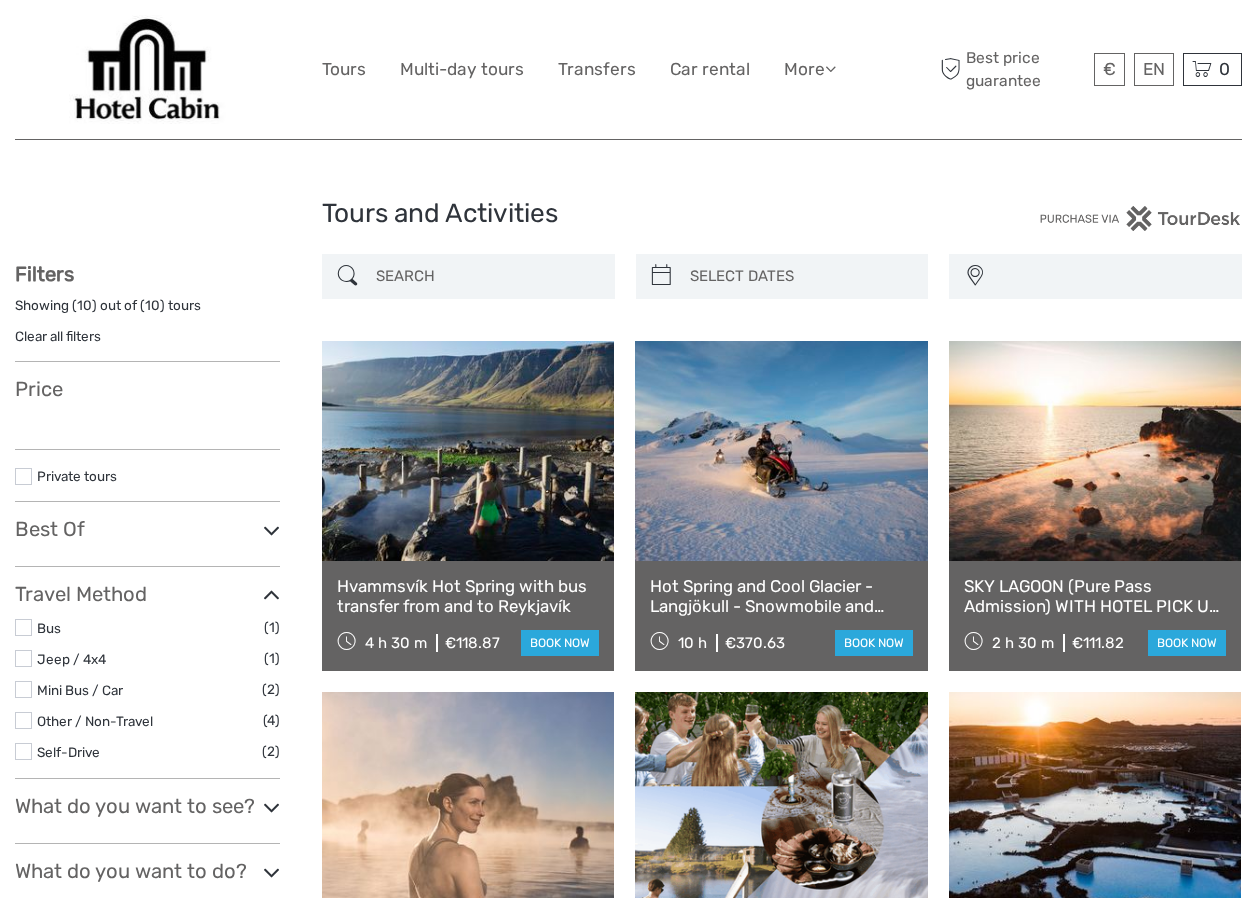 select 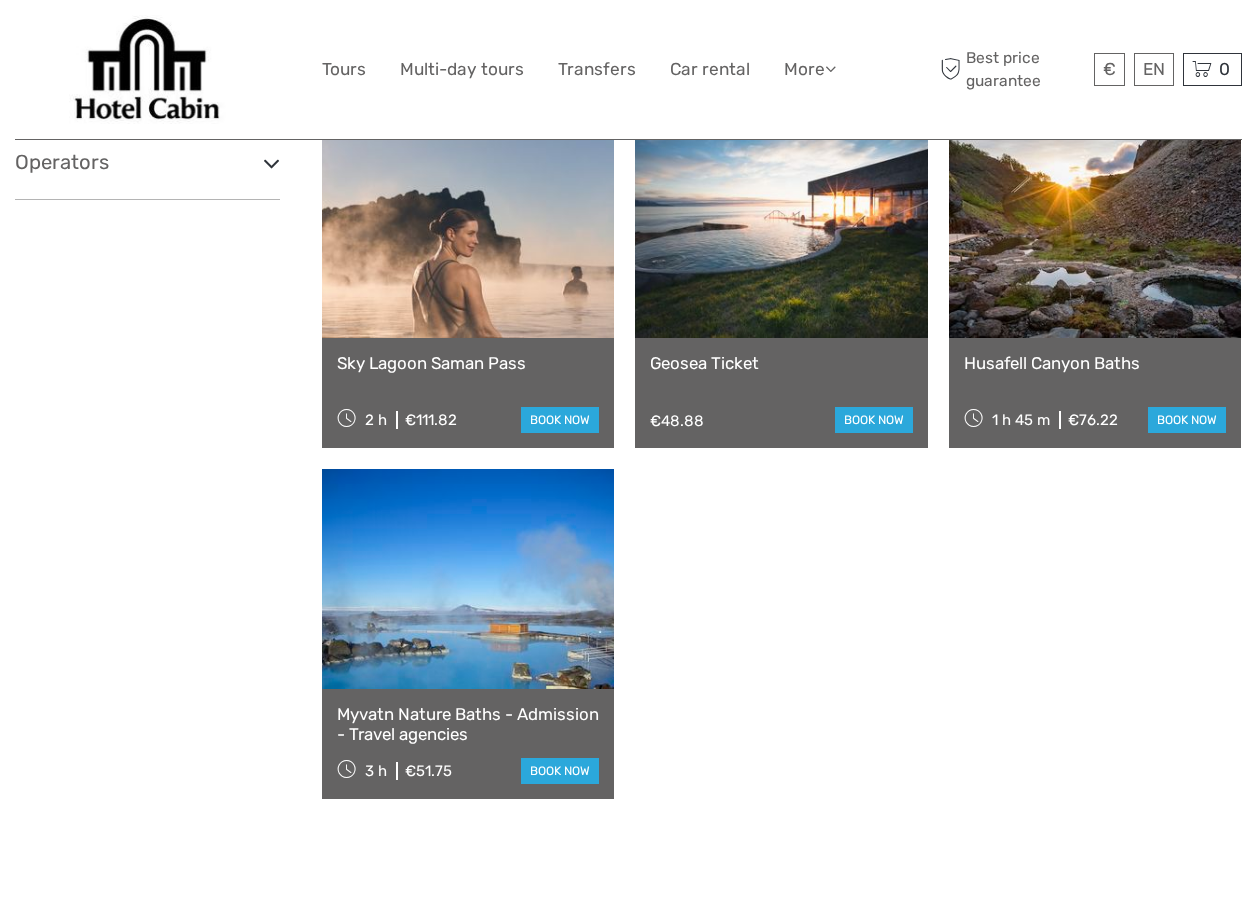 select 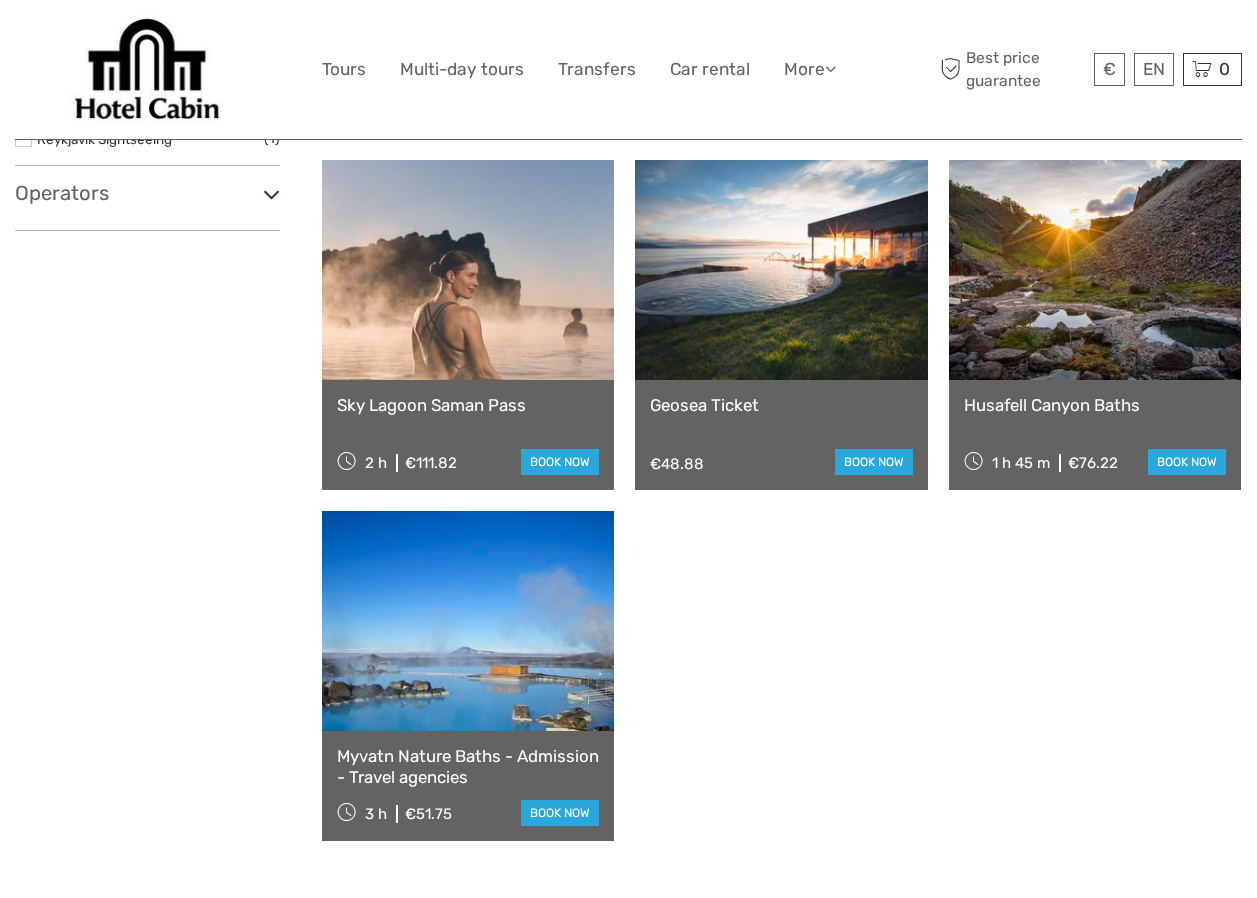 scroll, scrollTop: 0, scrollLeft: 0, axis: both 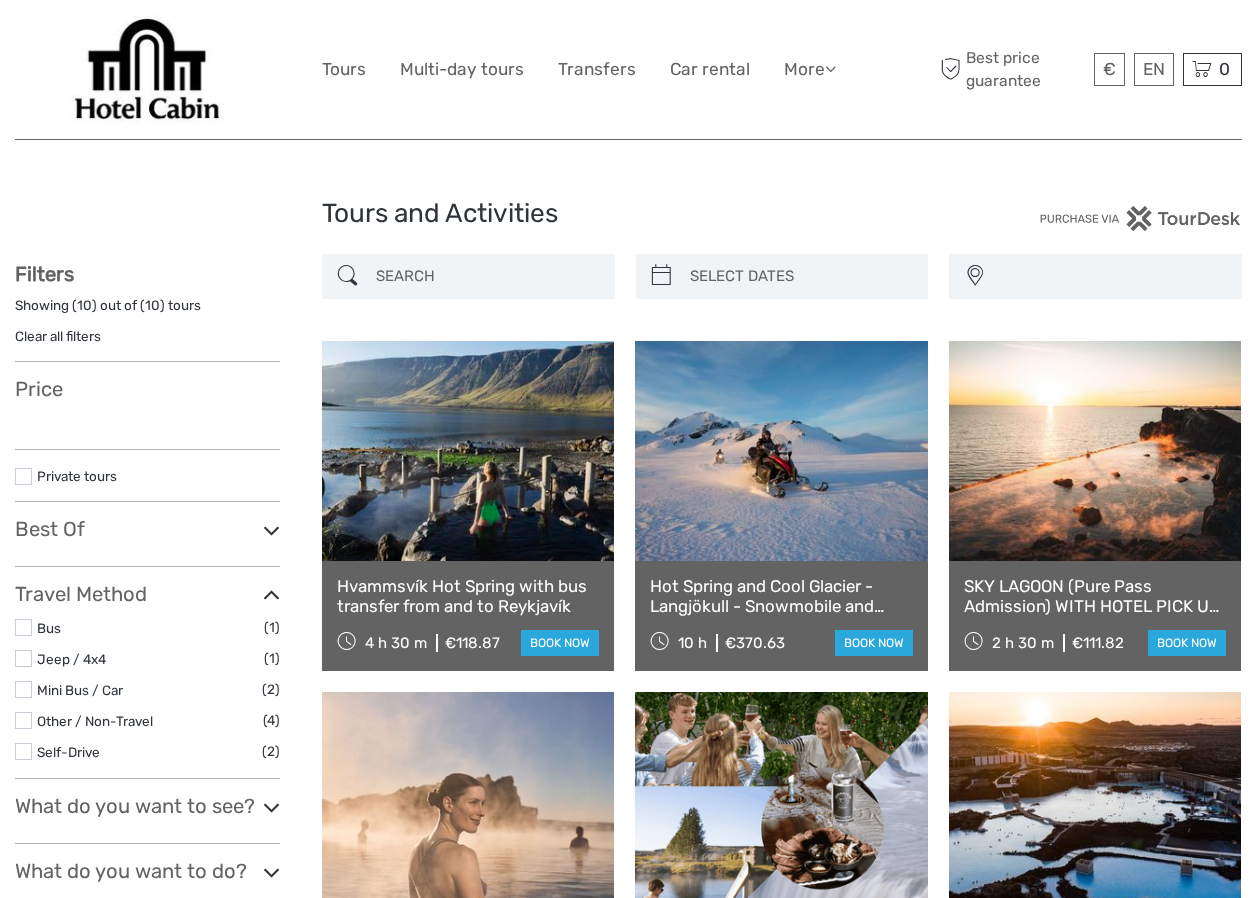 select 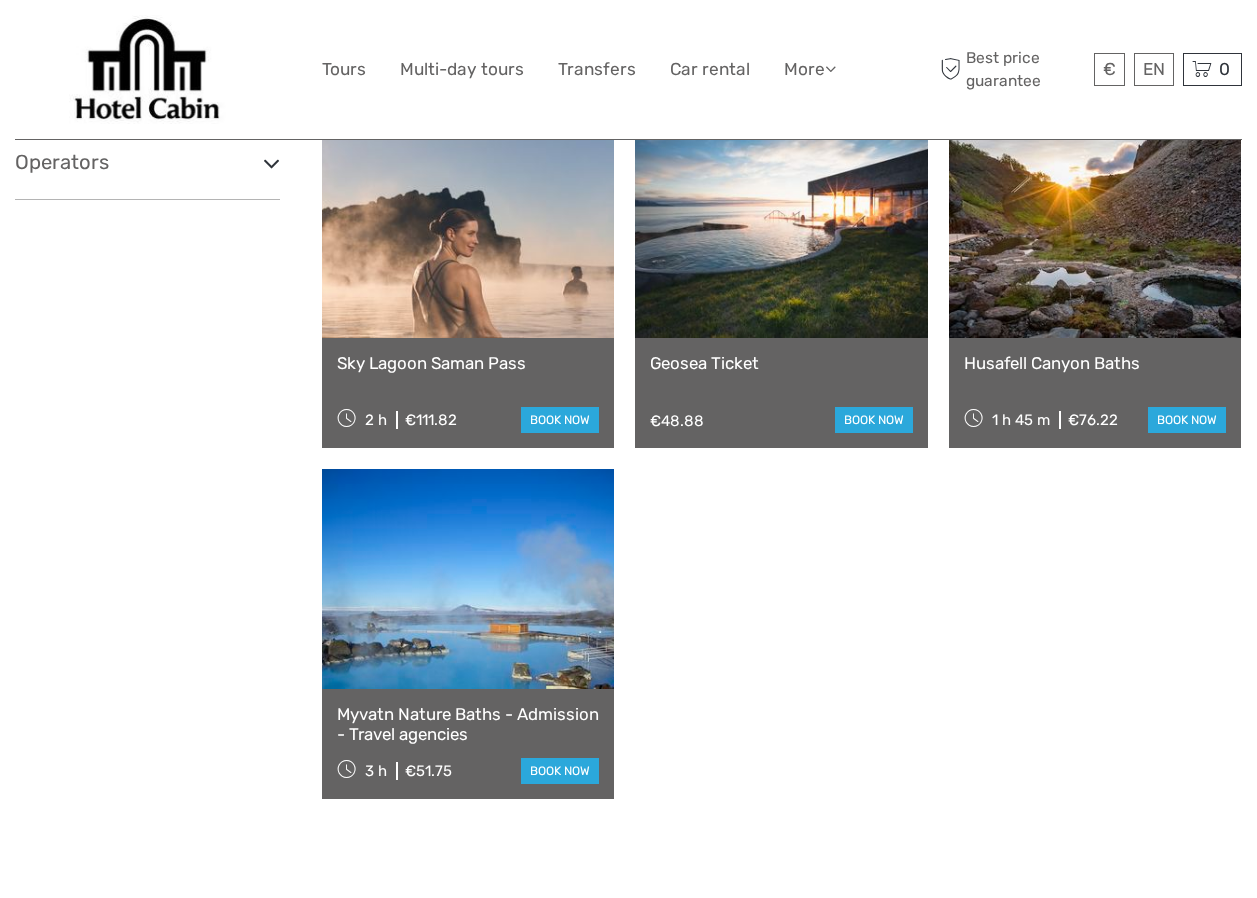 scroll, scrollTop: 0, scrollLeft: 0, axis: both 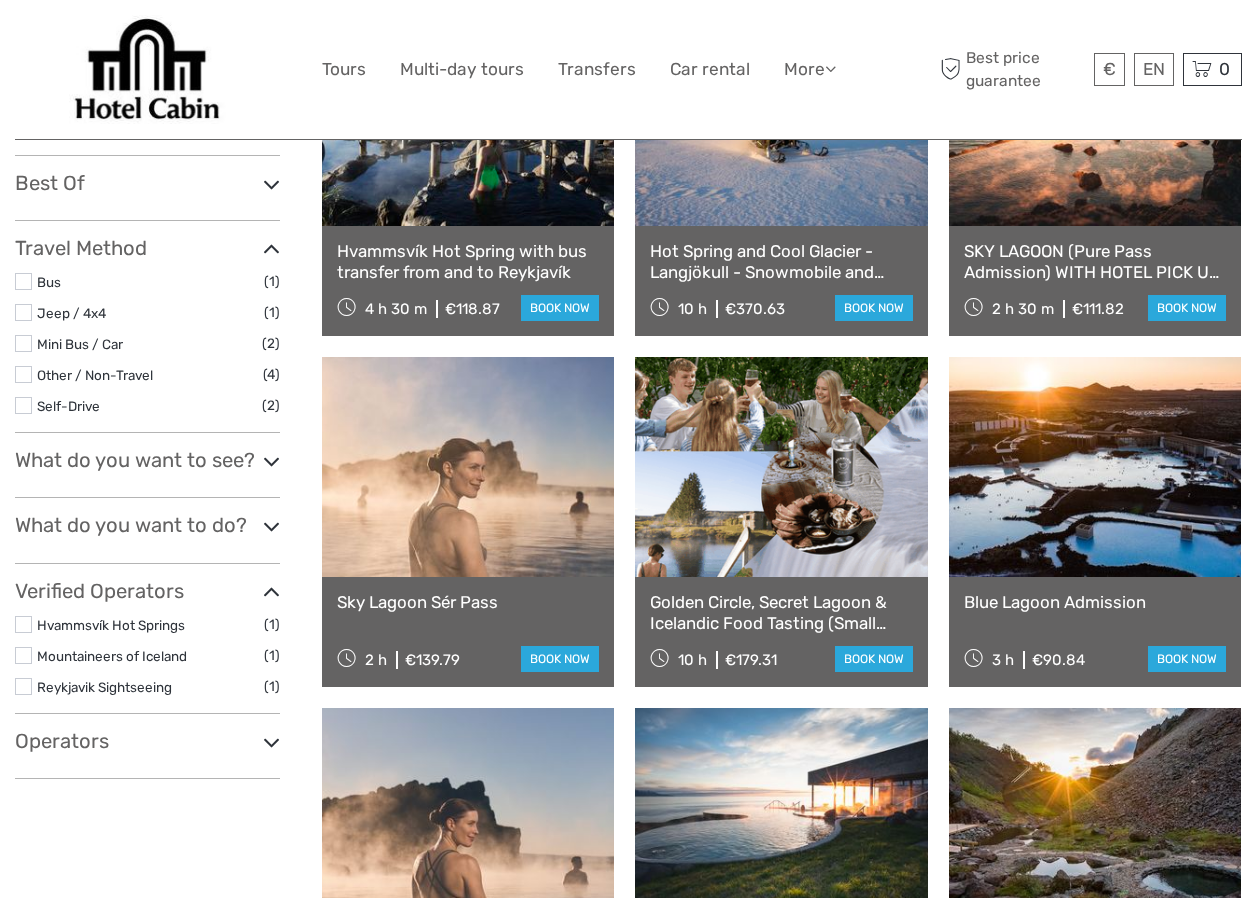 click at bounding box center [271, 461] 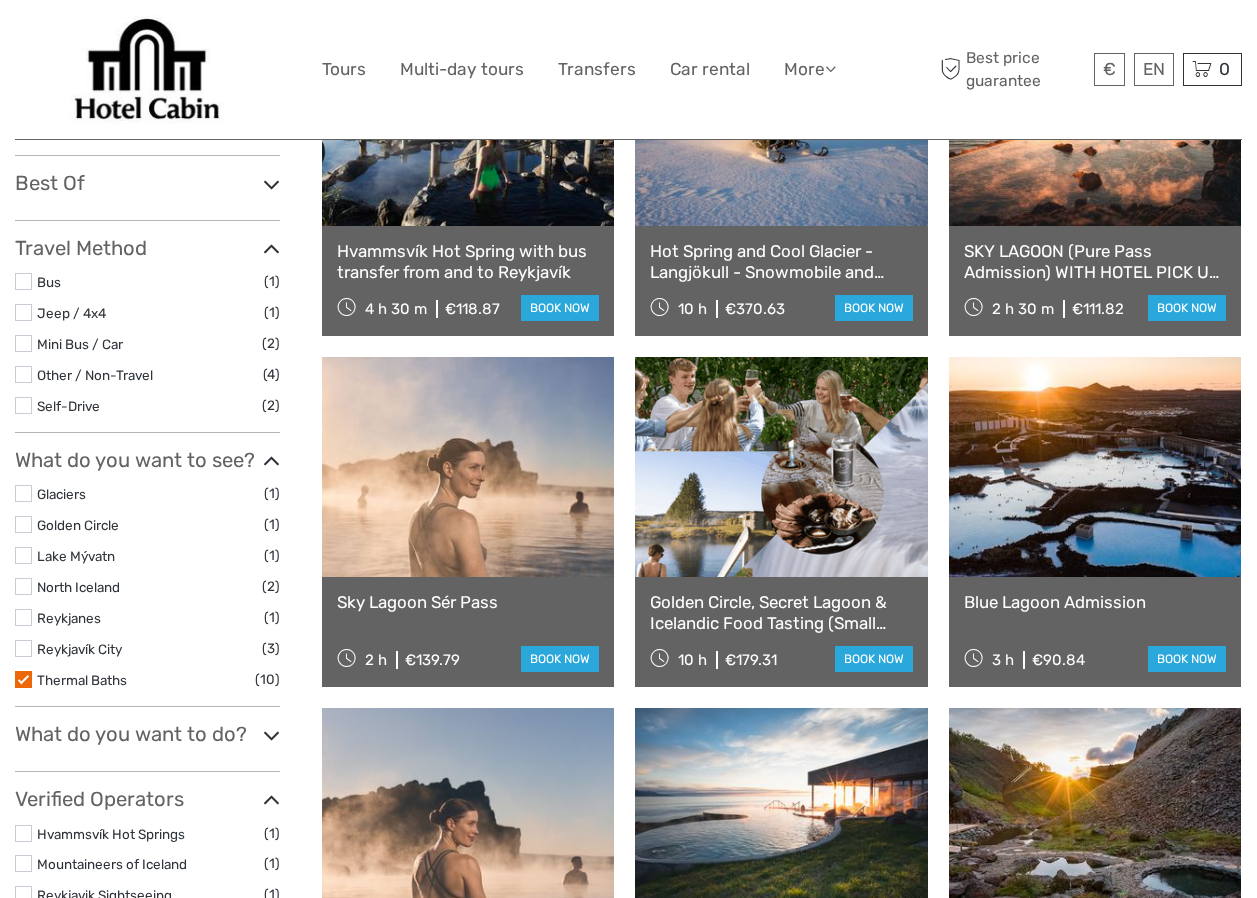 click at bounding box center (23, 679) 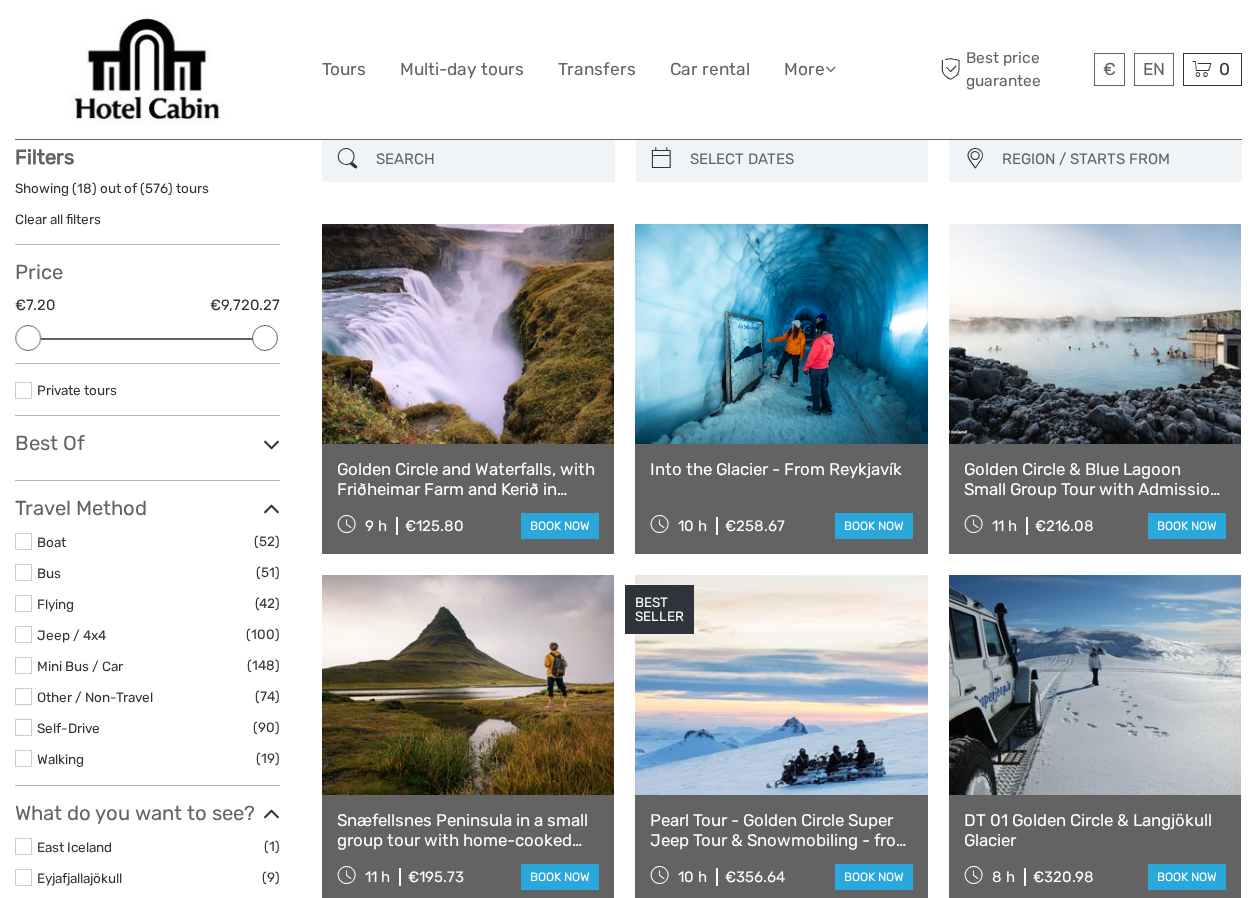 scroll, scrollTop: 114, scrollLeft: 0, axis: vertical 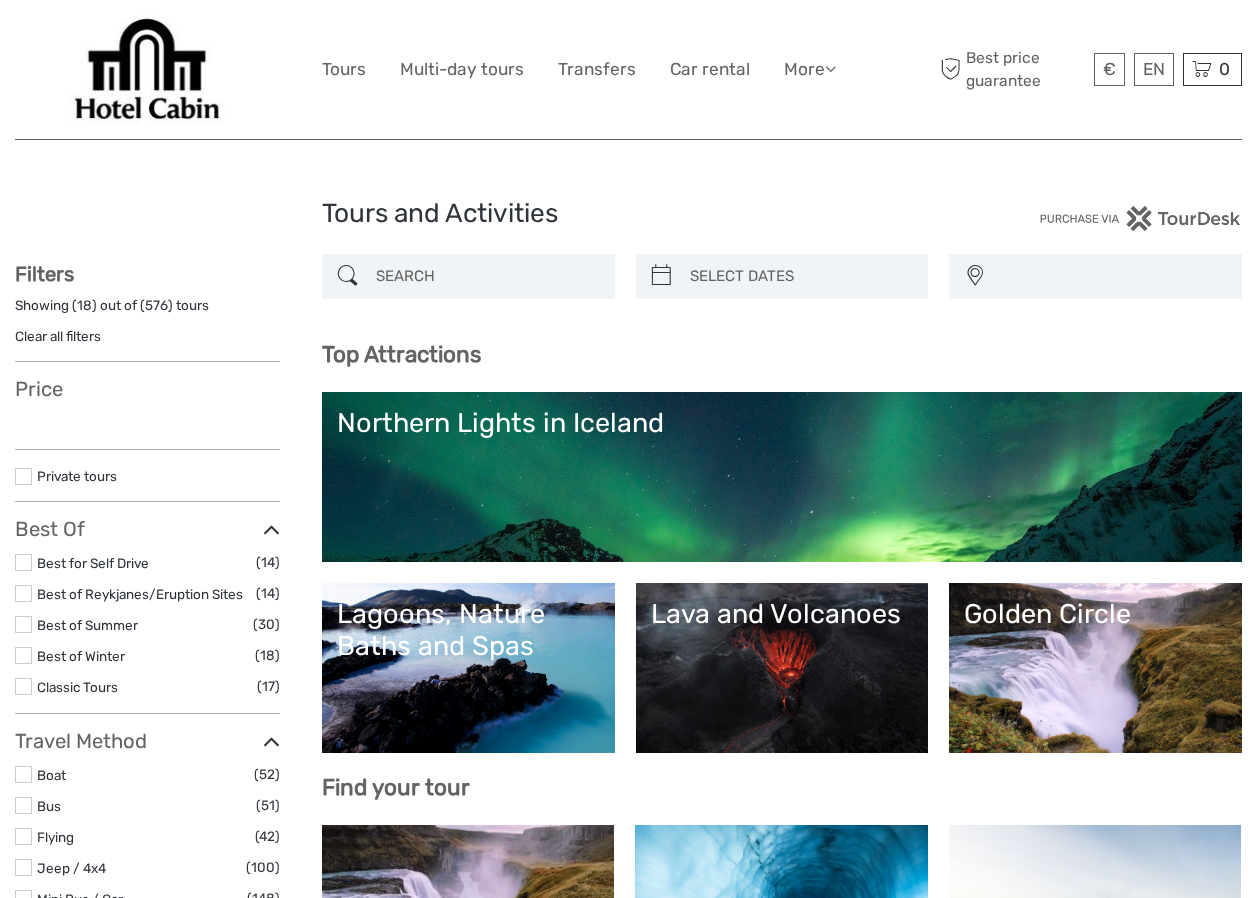 select 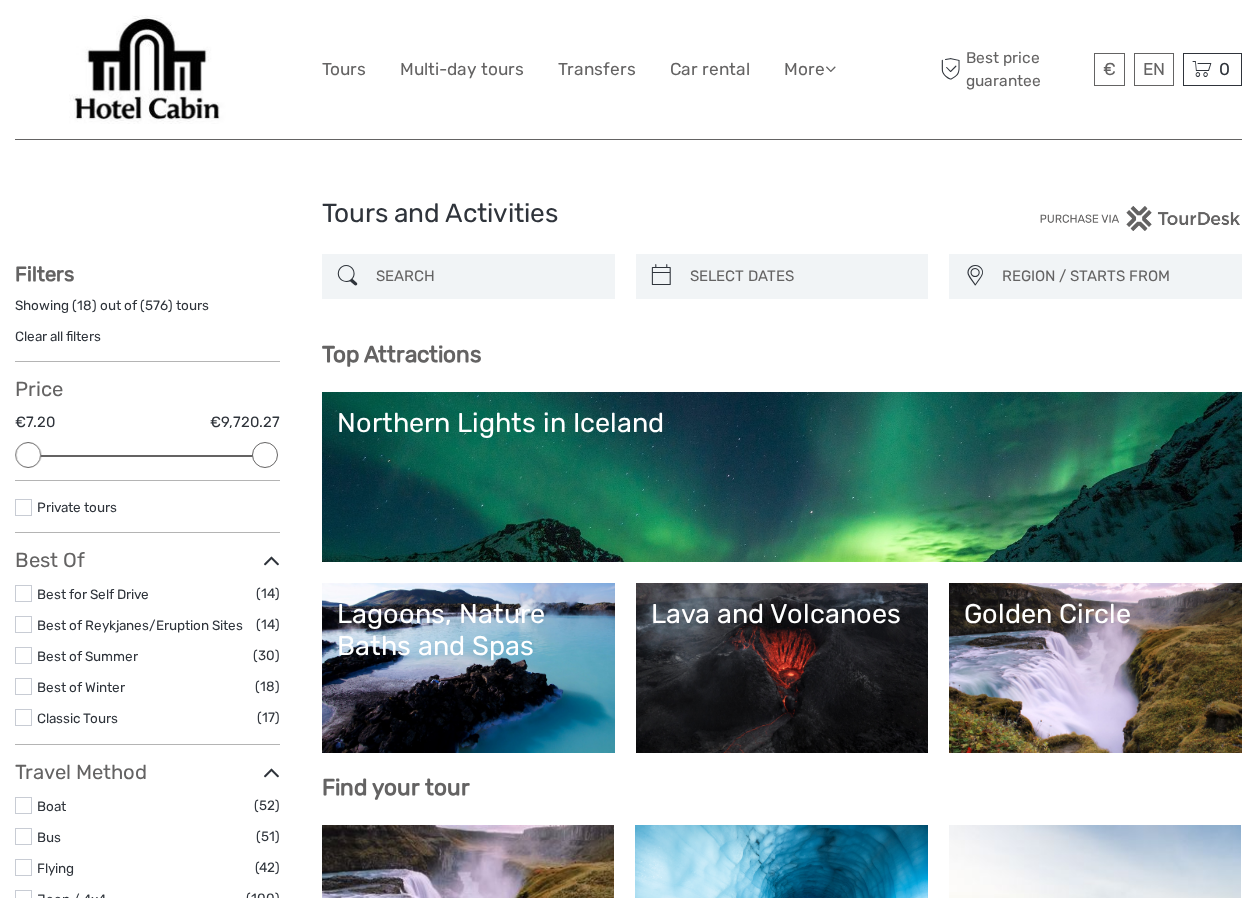 scroll, scrollTop: 0, scrollLeft: 0, axis: both 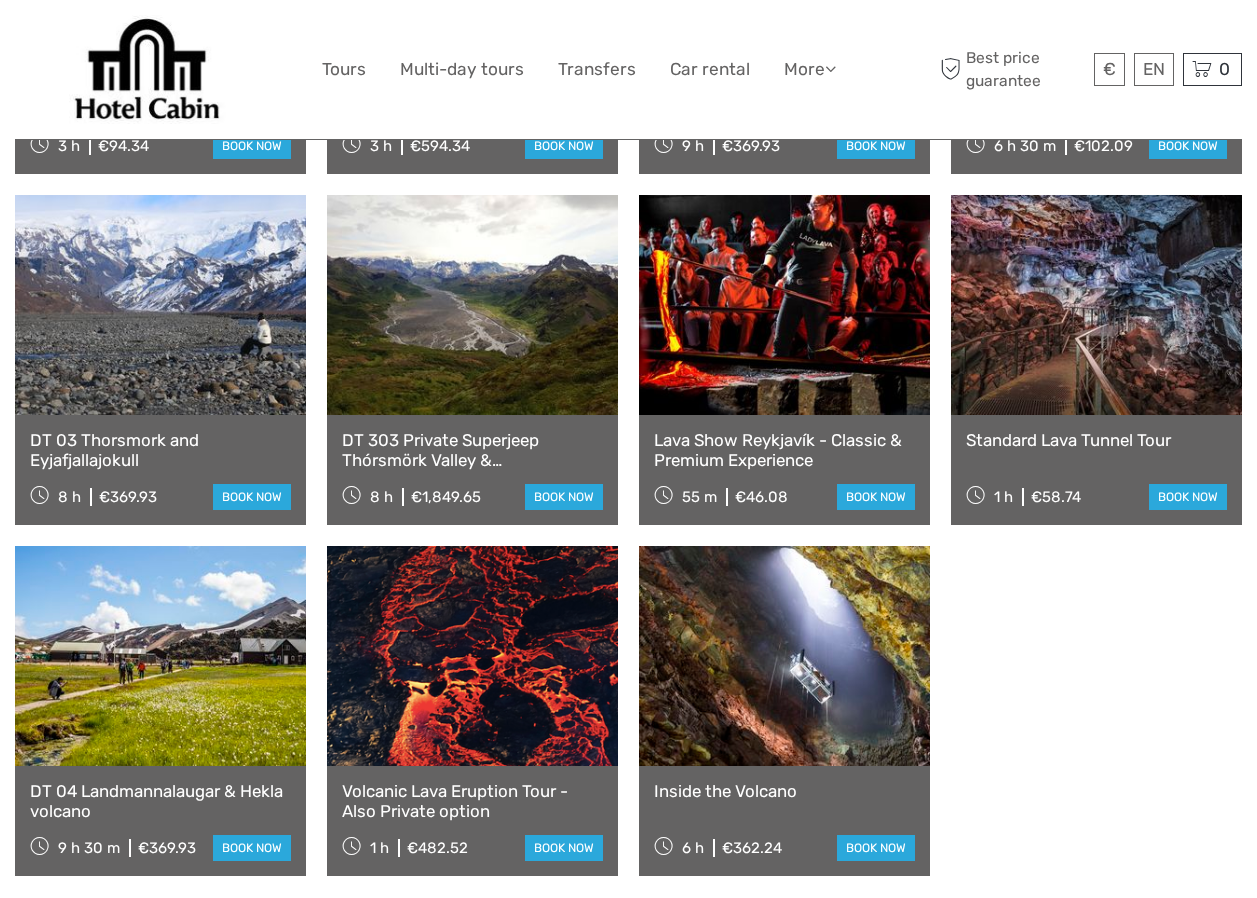 click at bounding box center (1096, 305) 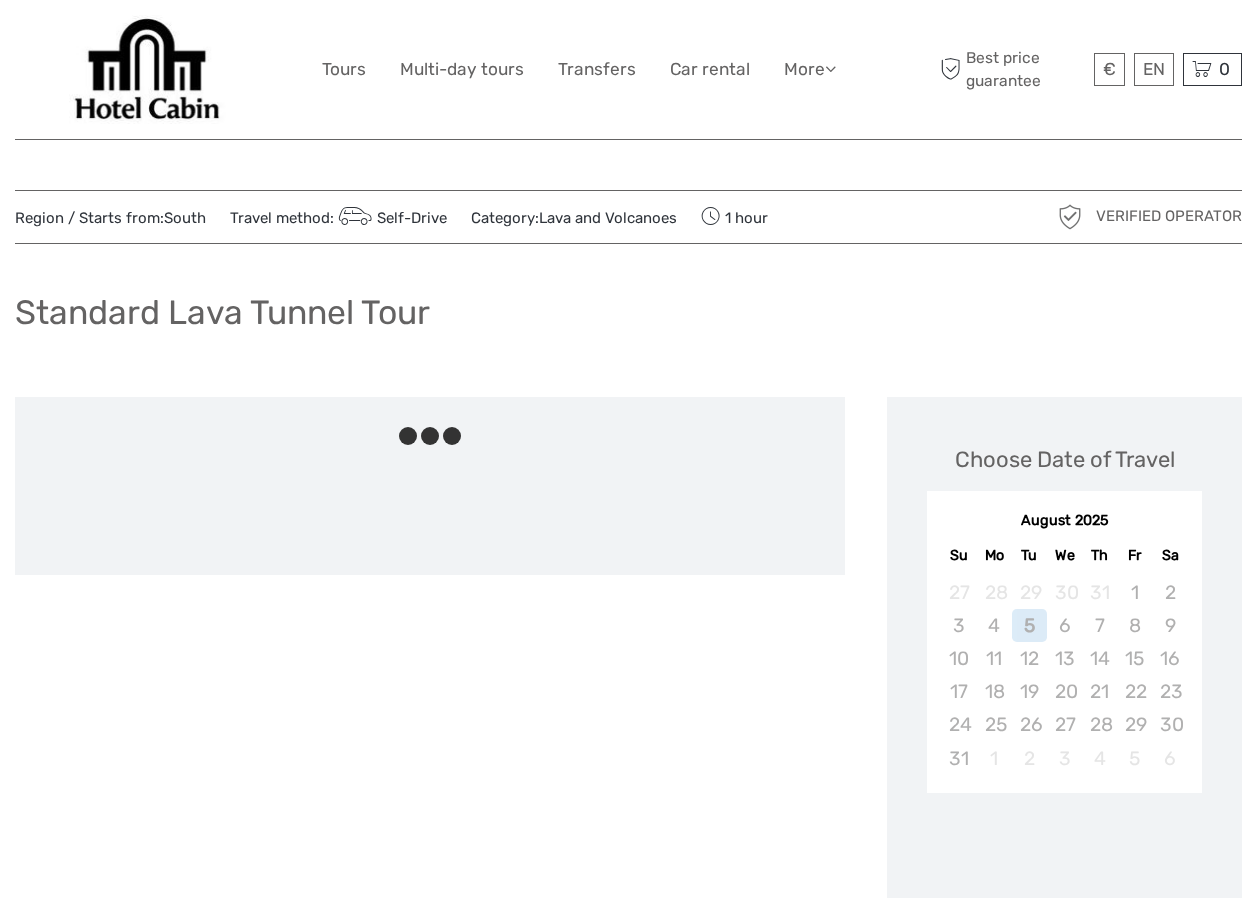 scroll, scrollTop: 0, scrollLeft: 0, axis: both 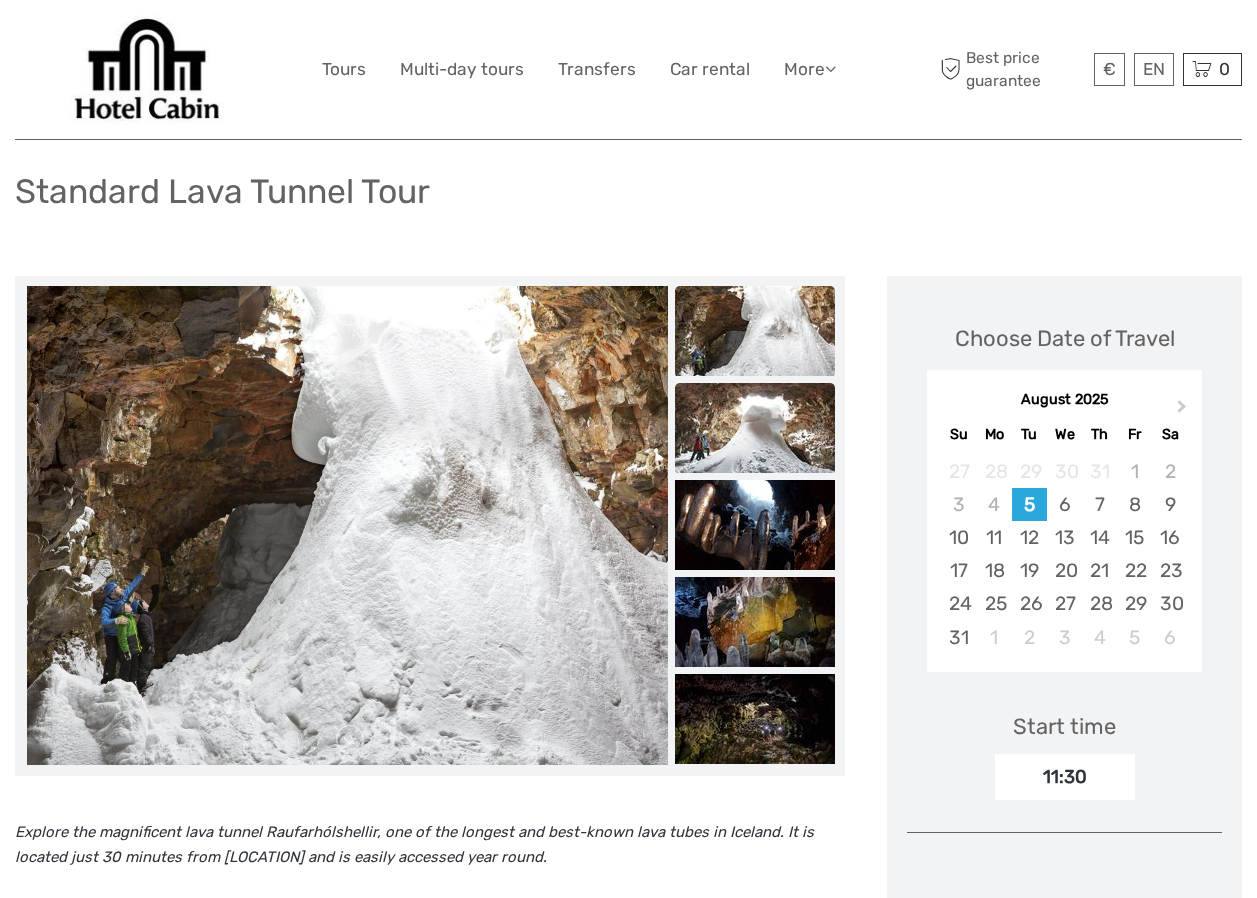 click at bounding box center (755, 428) 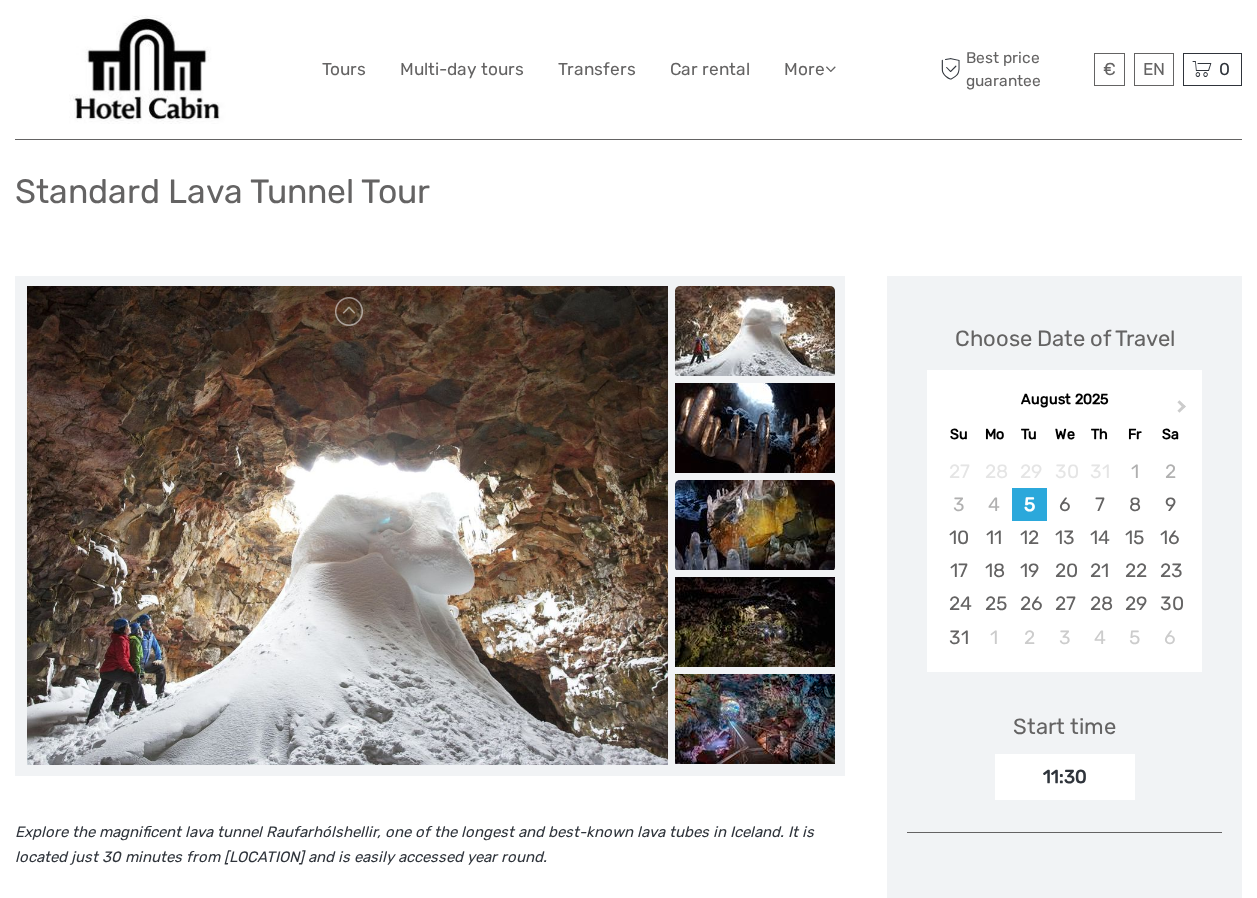 click at bounding box center [755, 525] 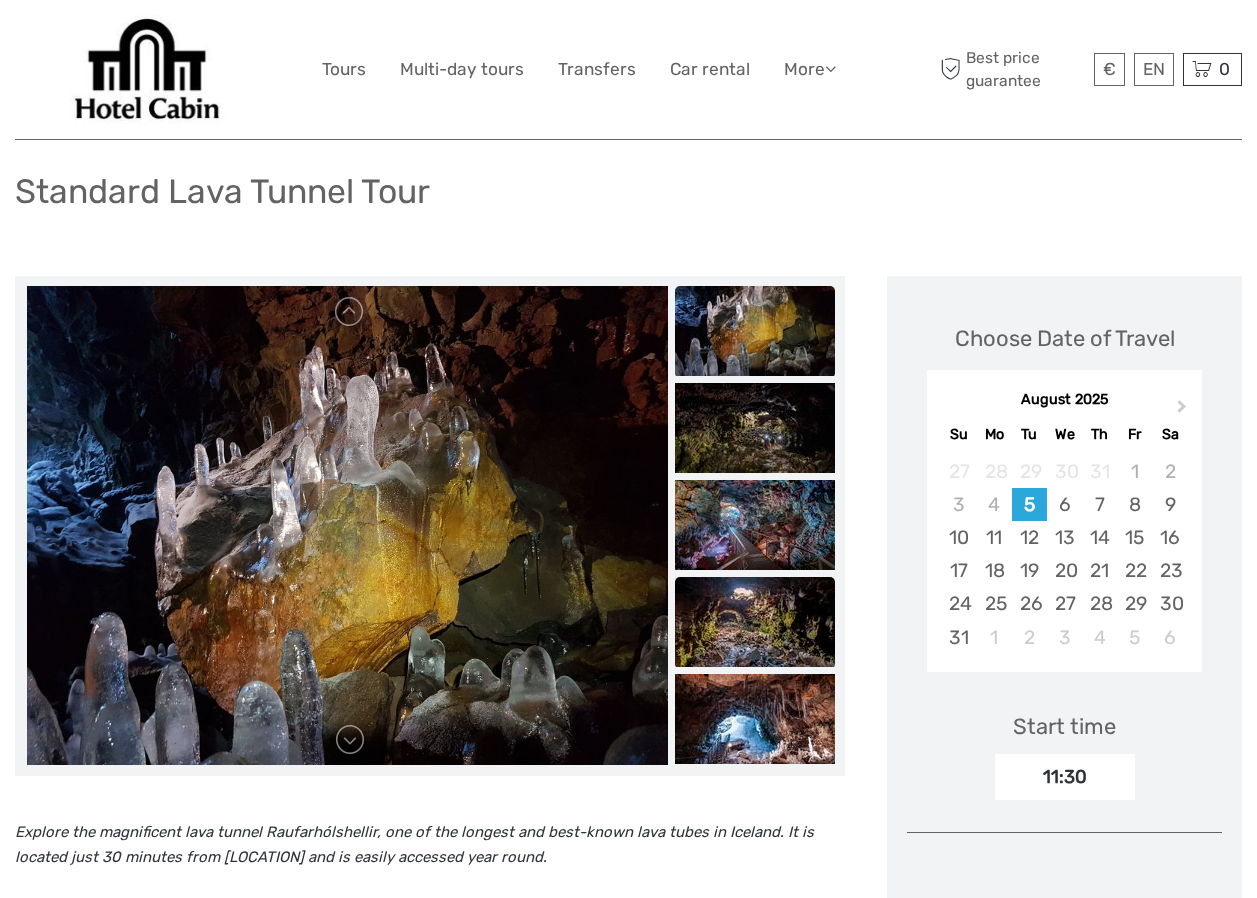 click at bounding box center [755, 622] 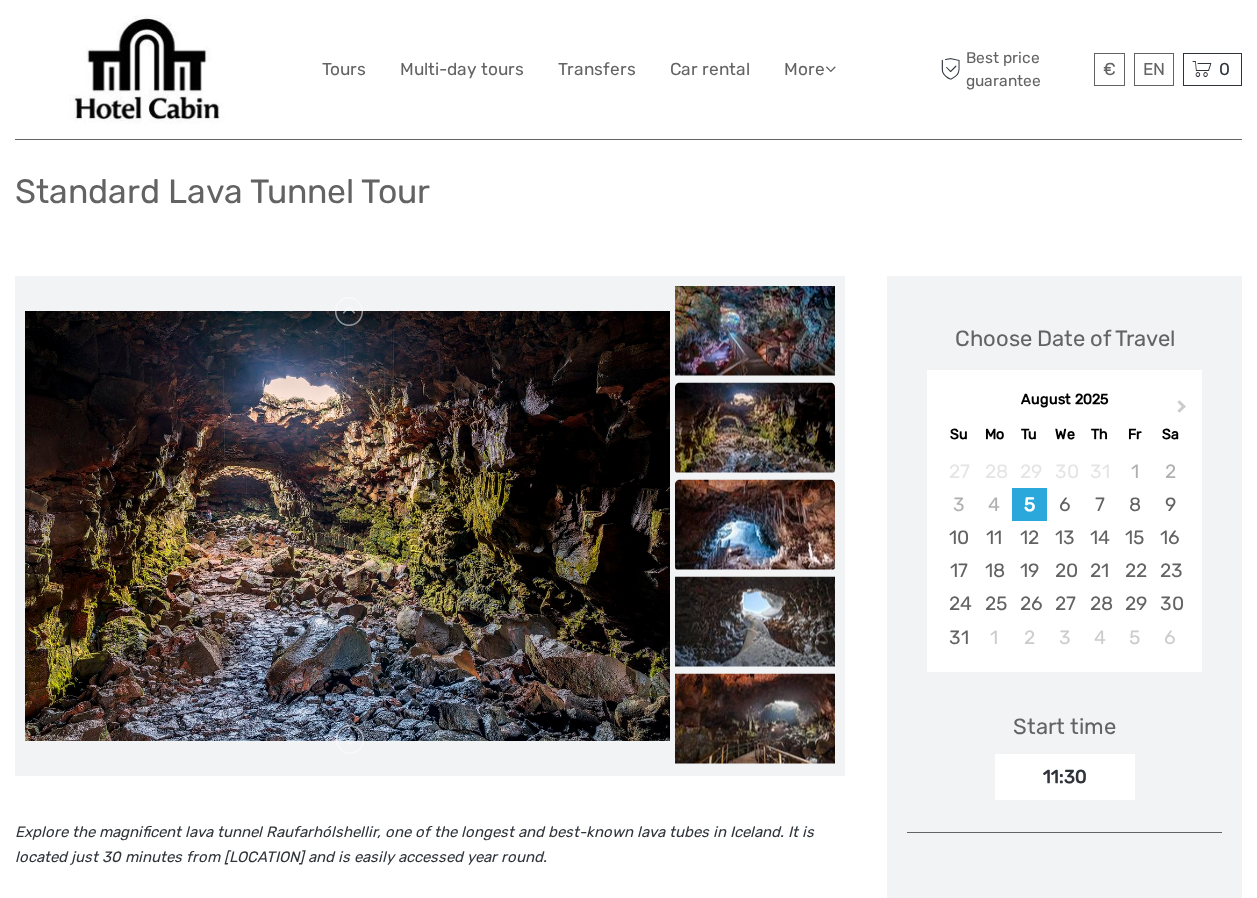 click at bounding box center [755, 524] 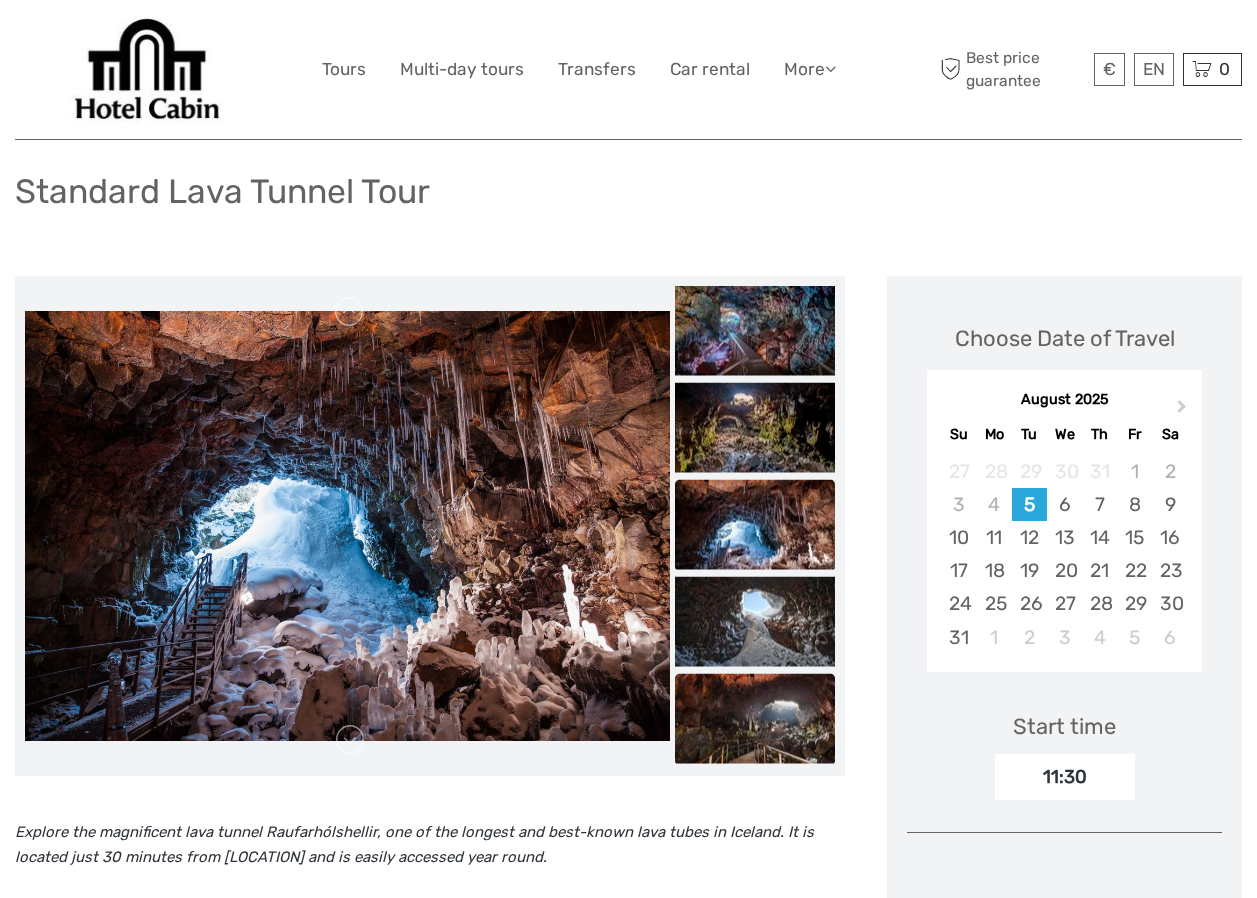 click at bounding box center (755, 718) 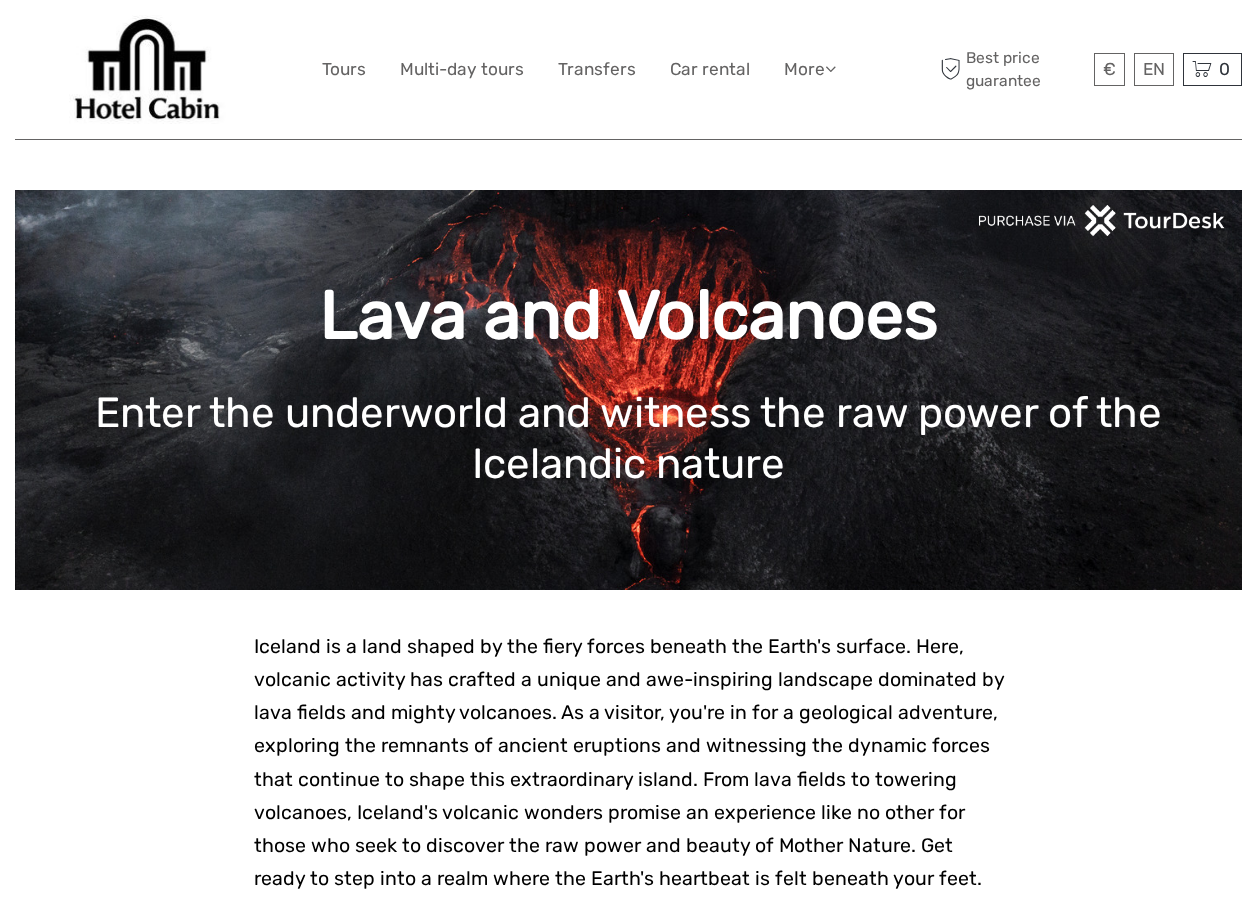 scroll, scrollTop: 1101, scrollLeft: 0, axis: vertical 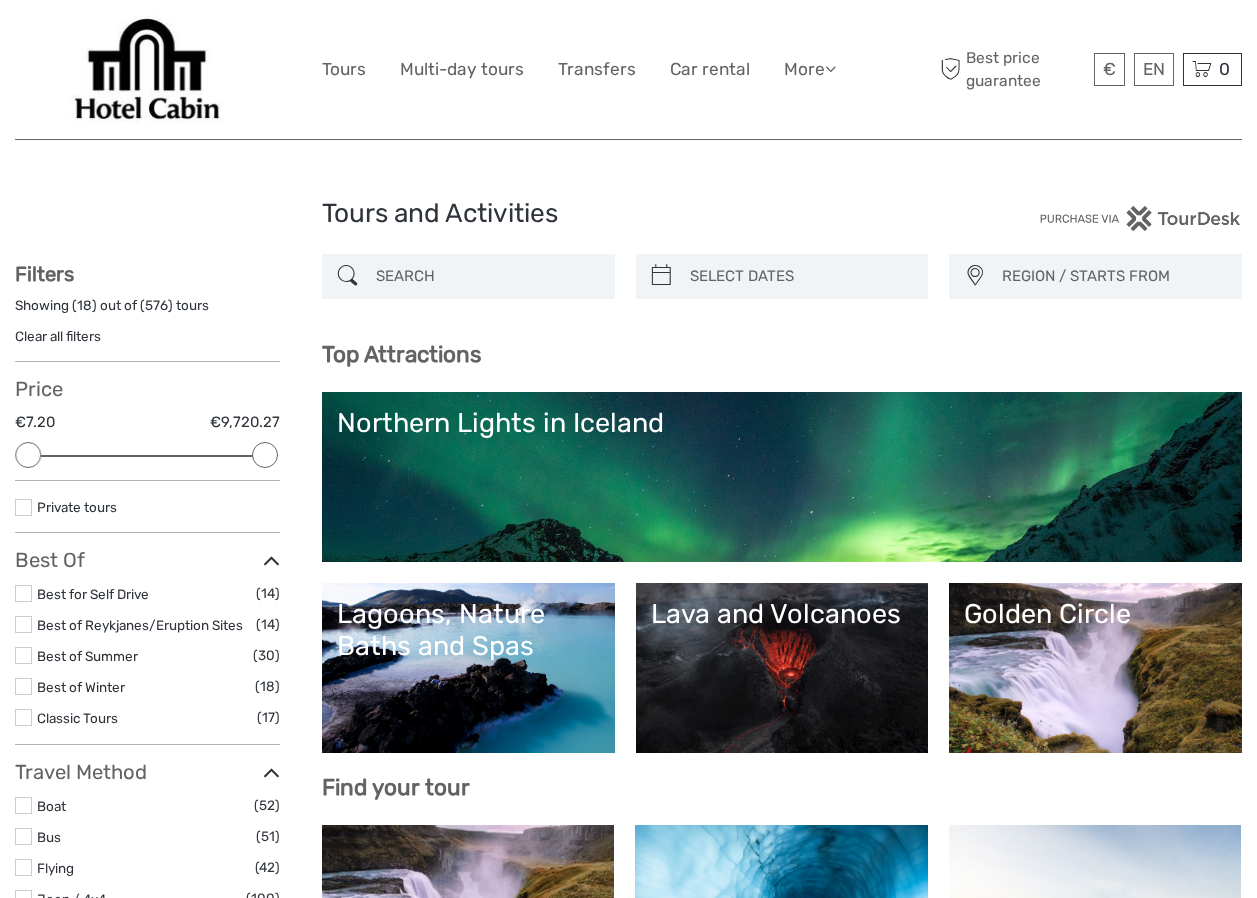 select 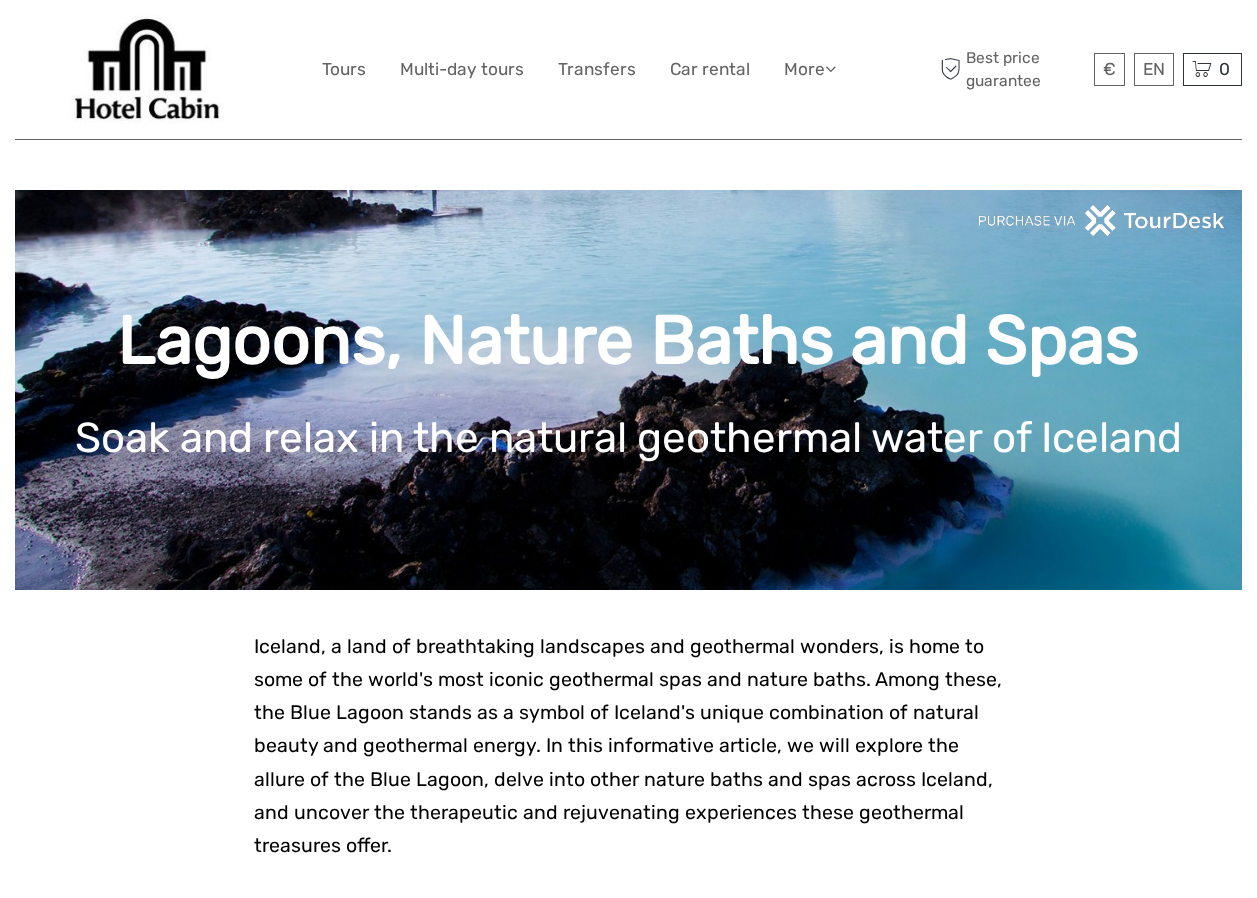 scroll, scrollTop: 0, scrollLeft: 0, axis: both 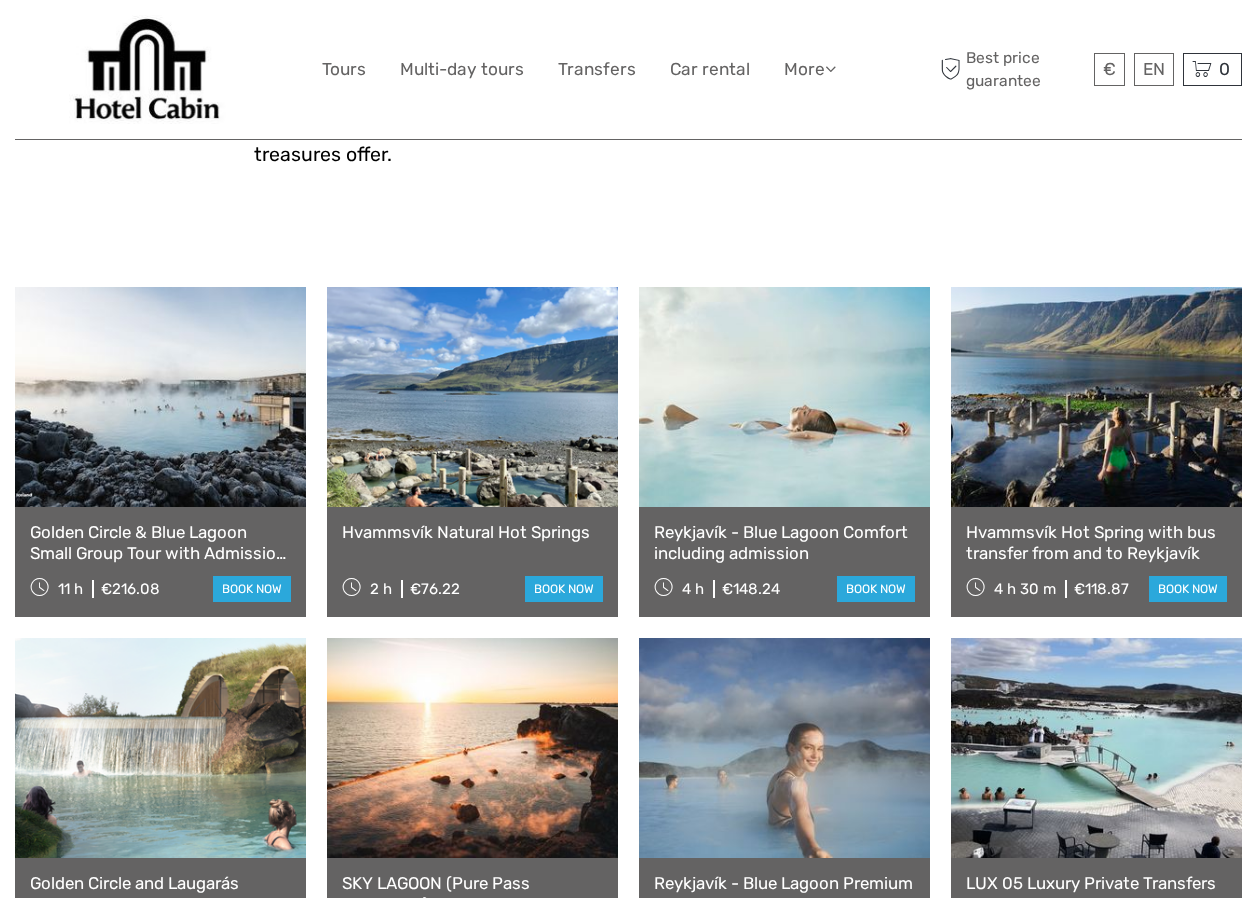 click at bounding box center (472, 397) 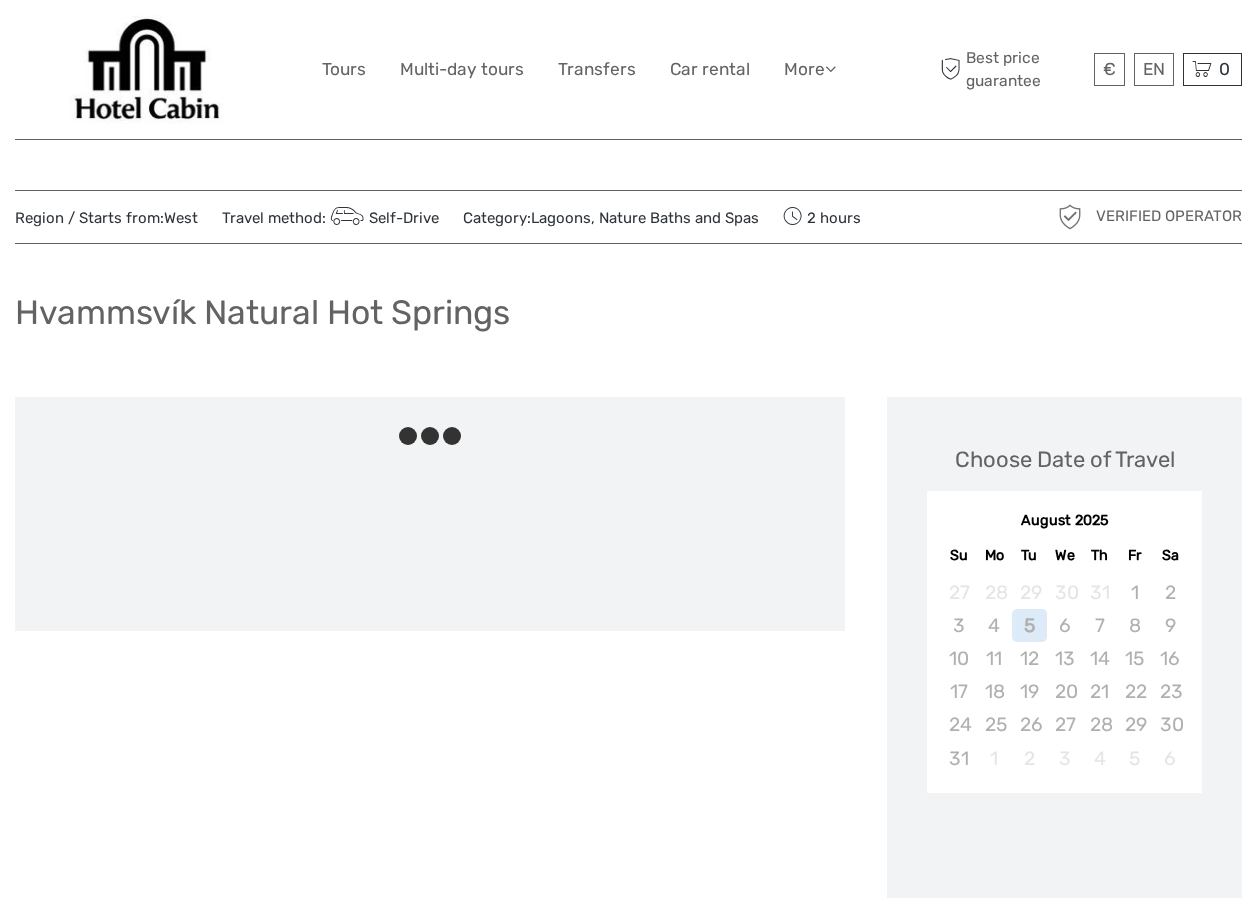 scroll, scrollTop: 0, scrollLeft: 0, axis: both 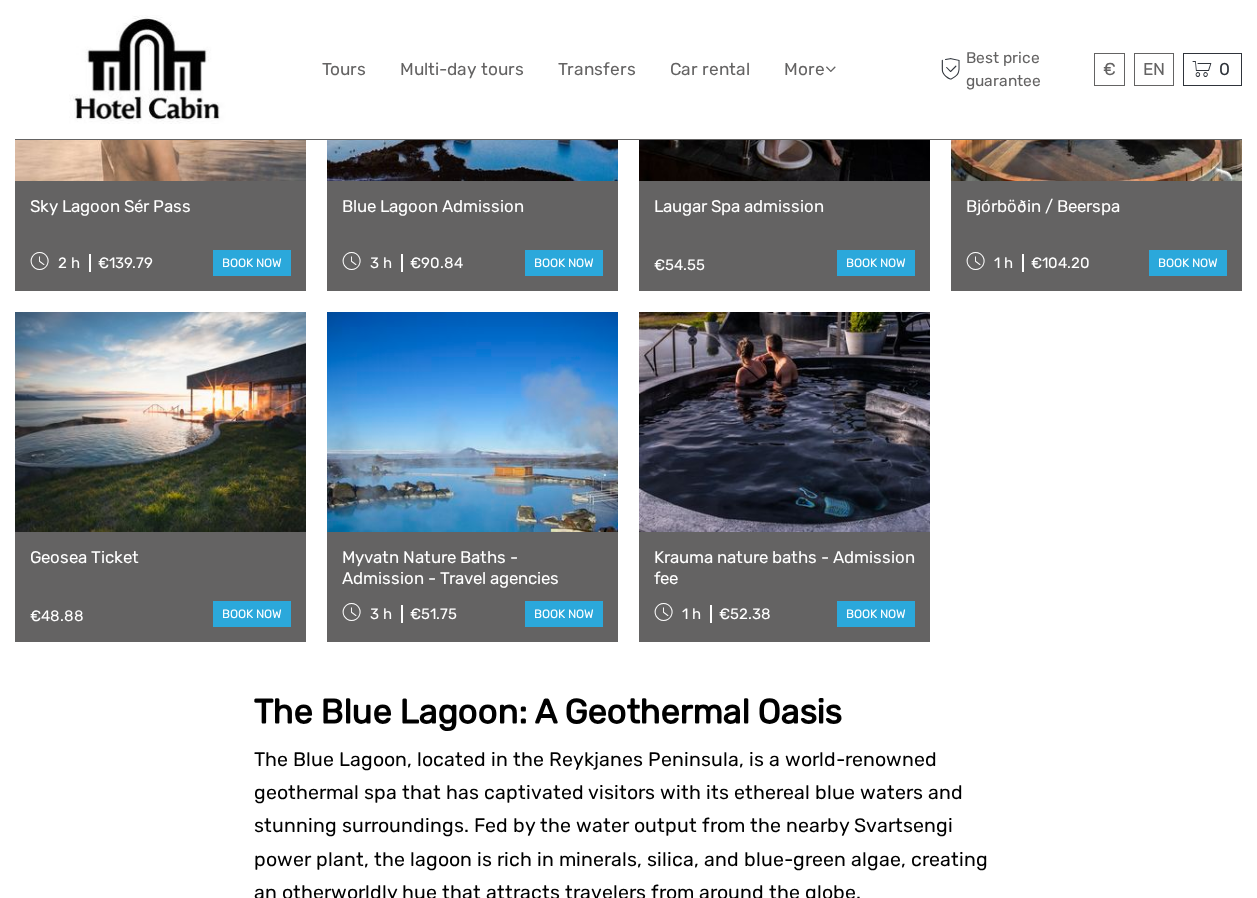 click at bounding box center (784, 422) 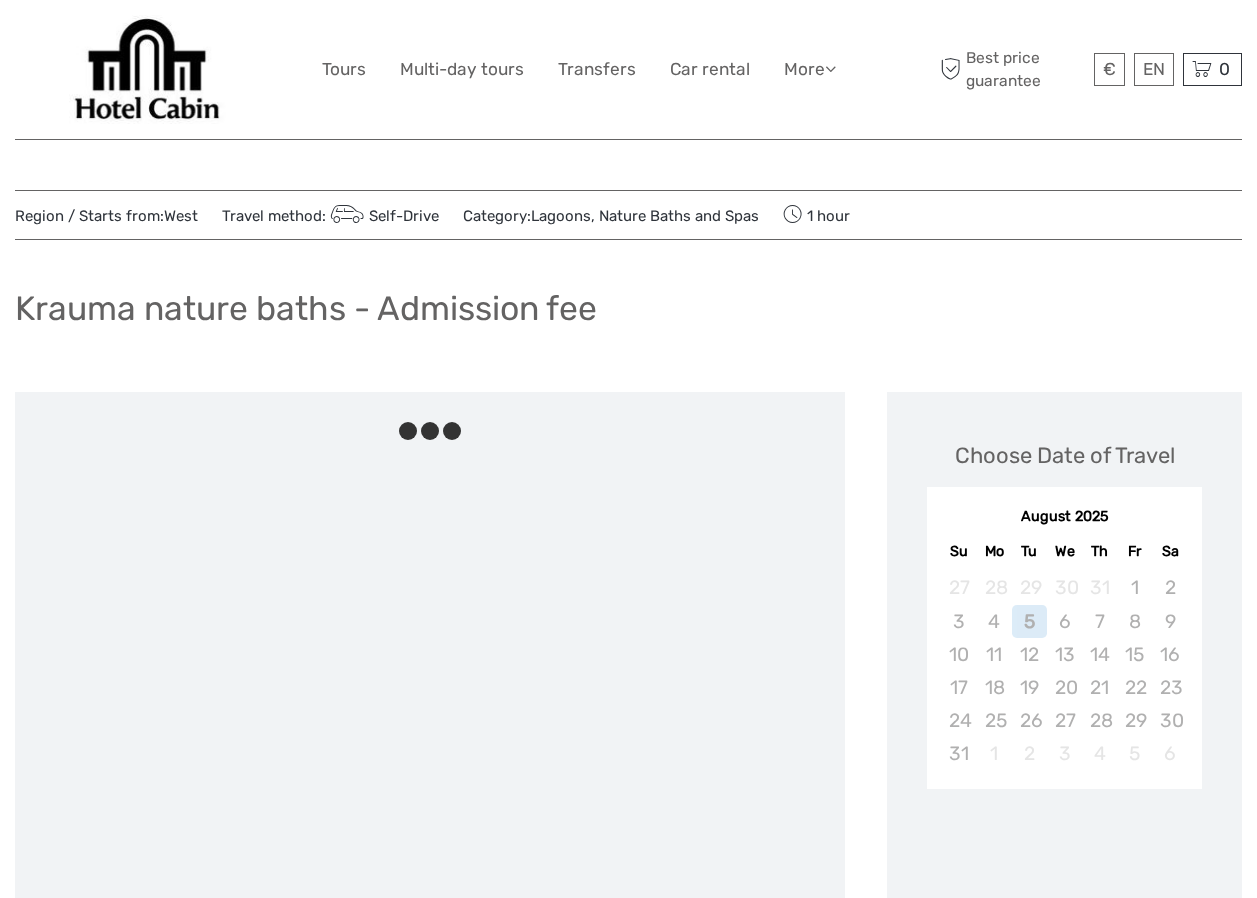 scroll, scrollTop: 0, scrollLeft: 0, axis: both 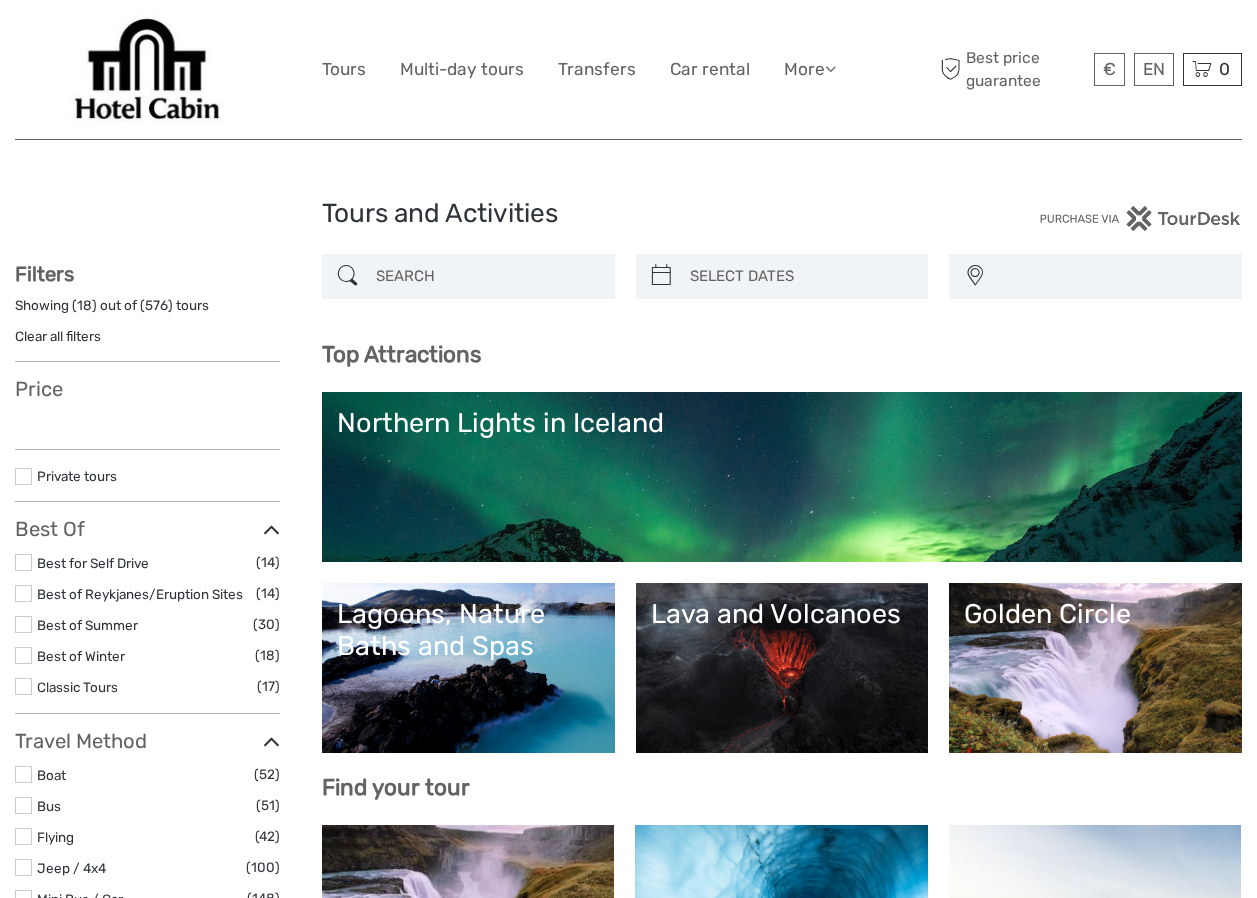 select 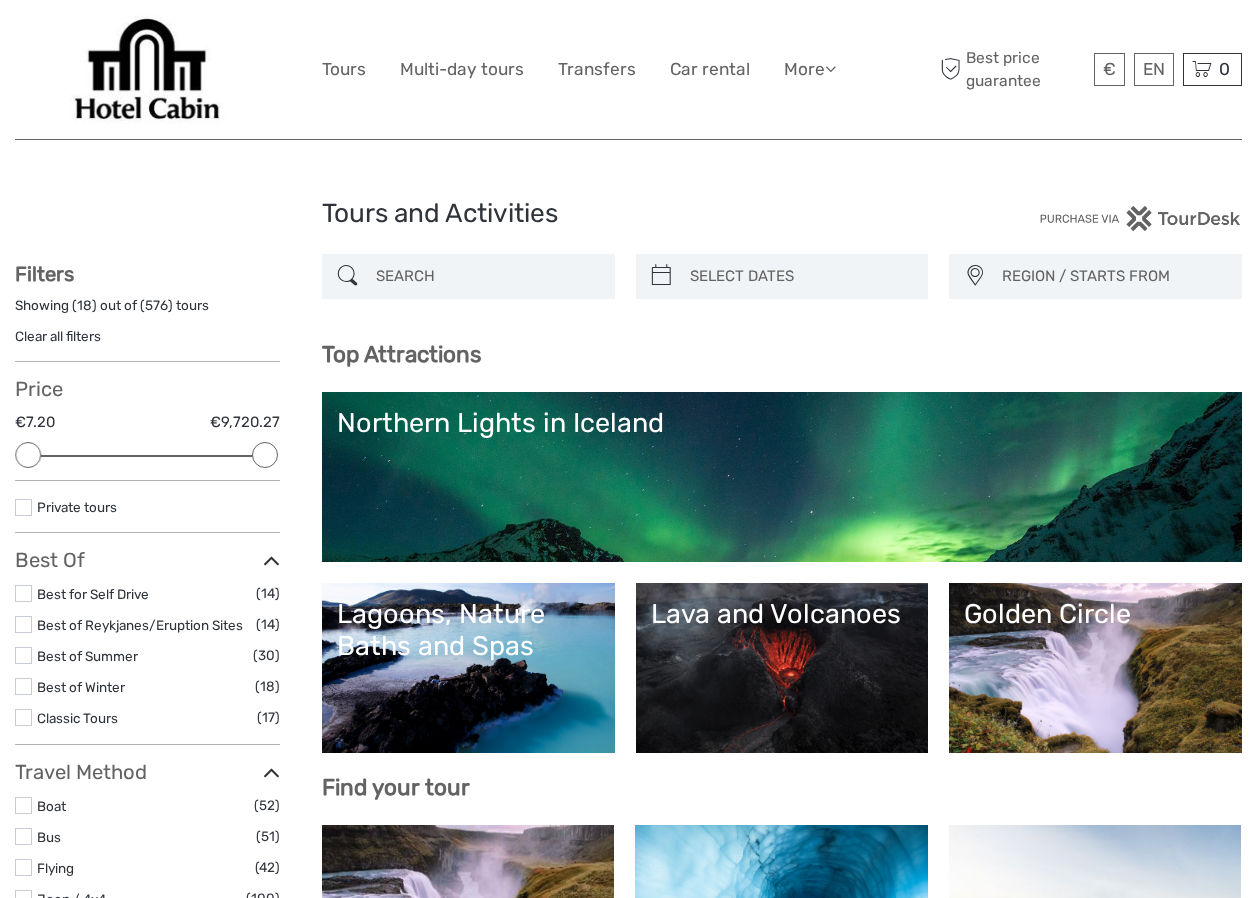 scroll, scrollTop: 0, scrollLeft: 0, axis: both 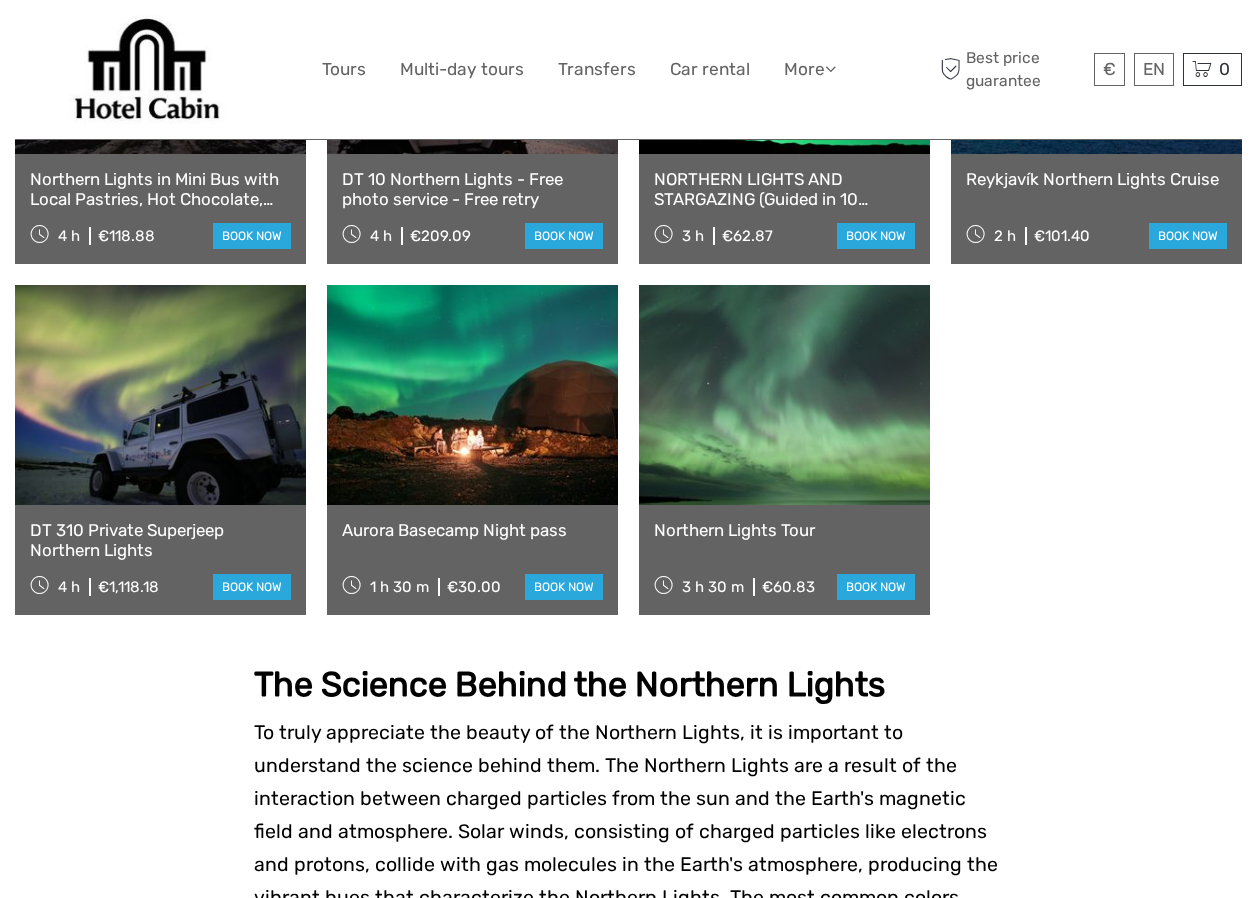 click at bounding box center (472, 395) 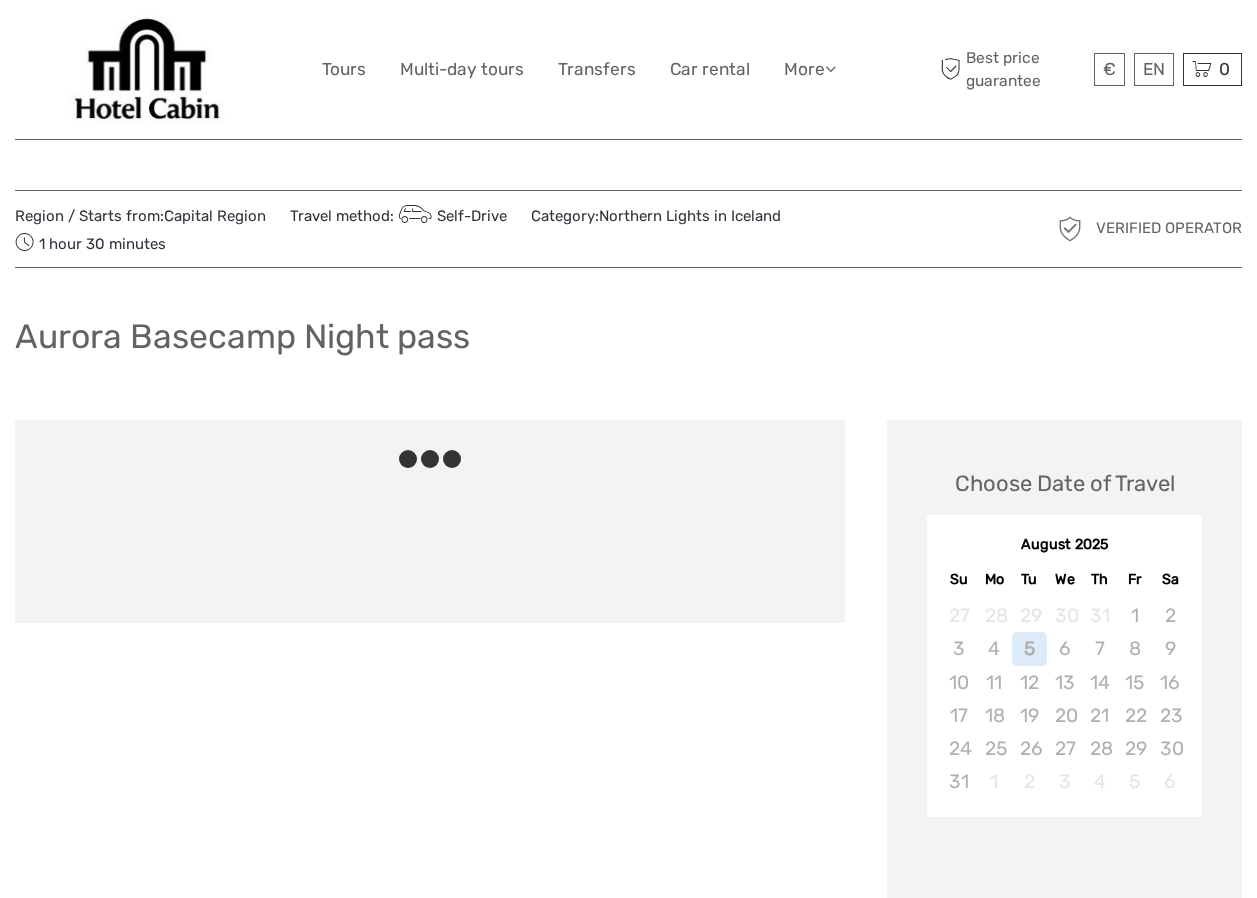 scroll, scrollTop: 0, scrollLeft: 0, axis: both 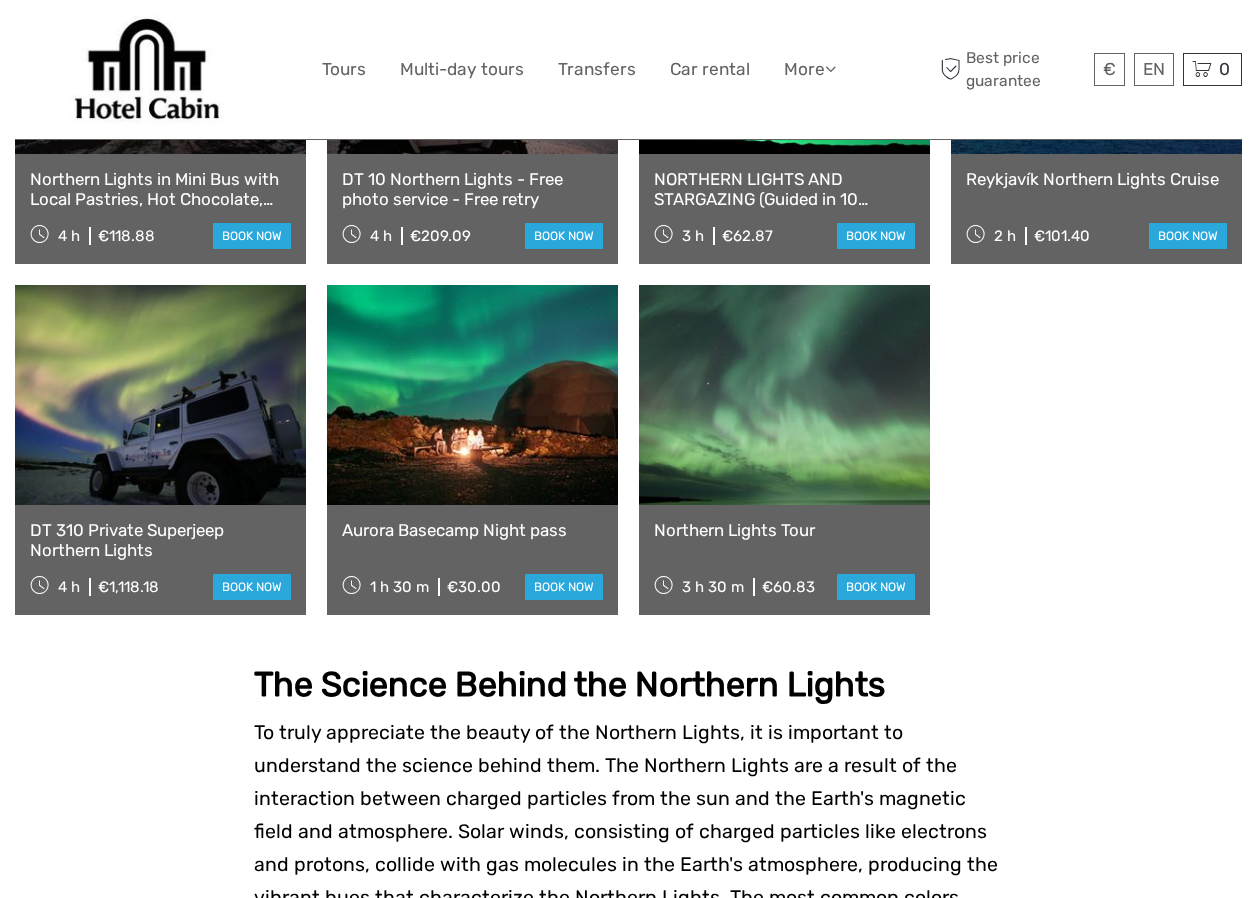 click at bounding box center (784, 395) 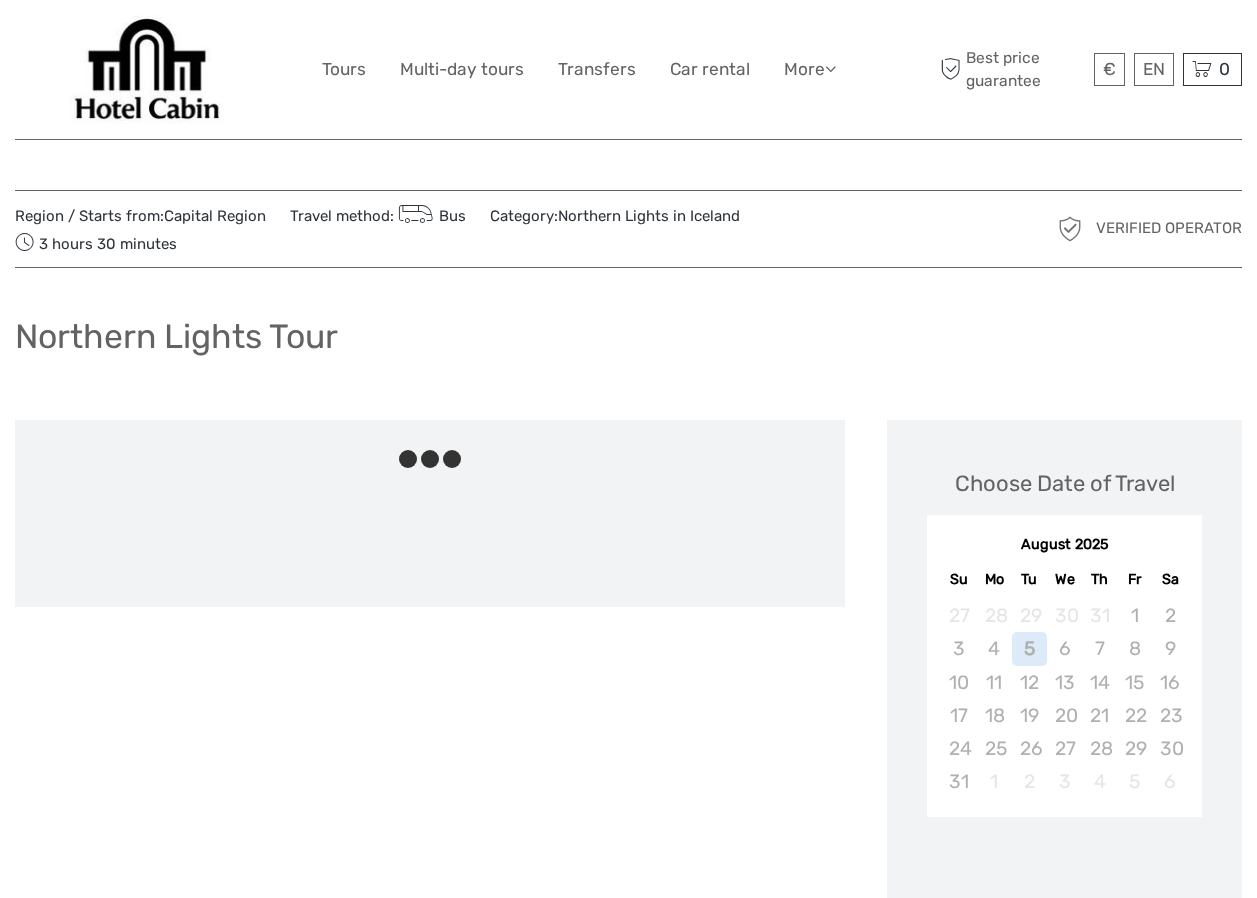 scroll, scrollTop: 0, scrollLeft: 0, axis: both 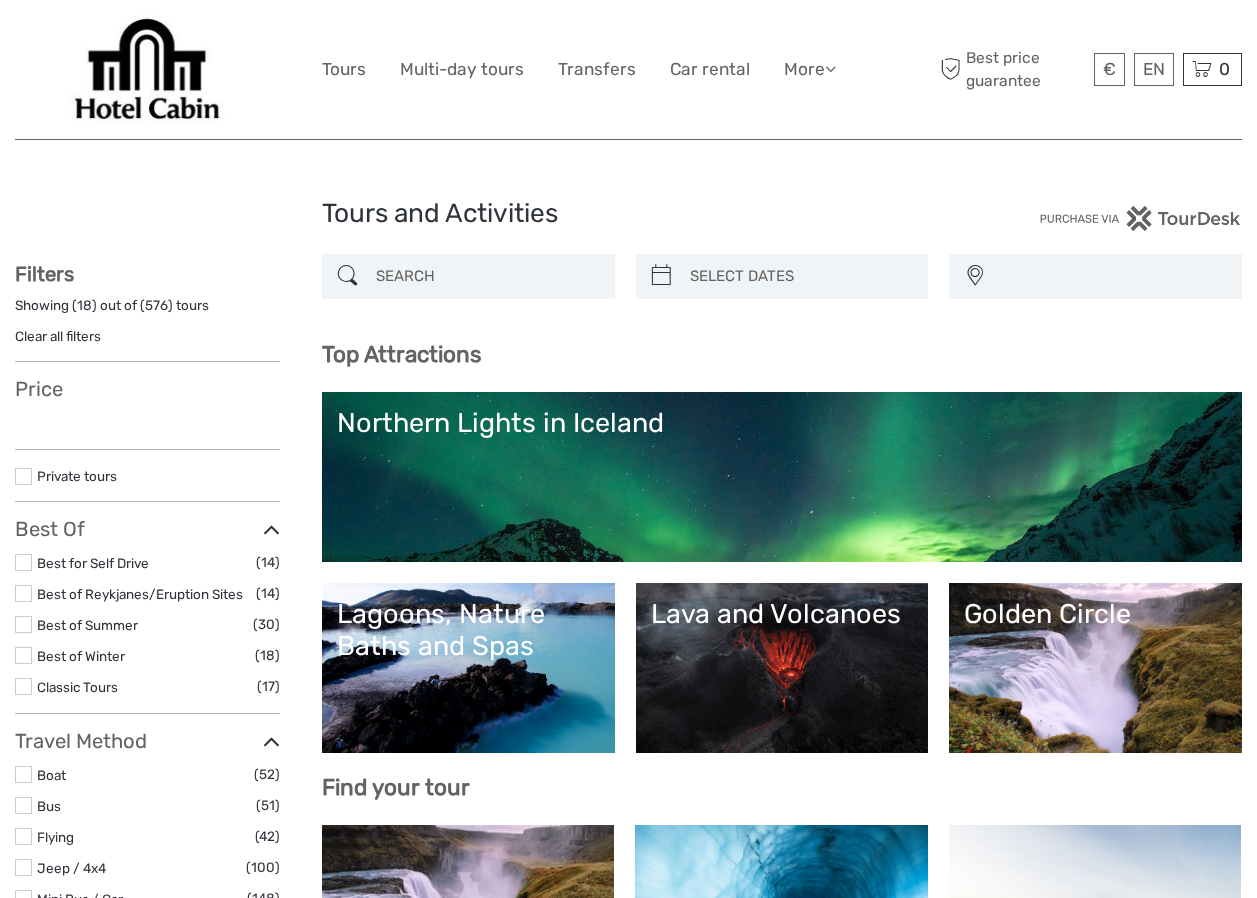 select 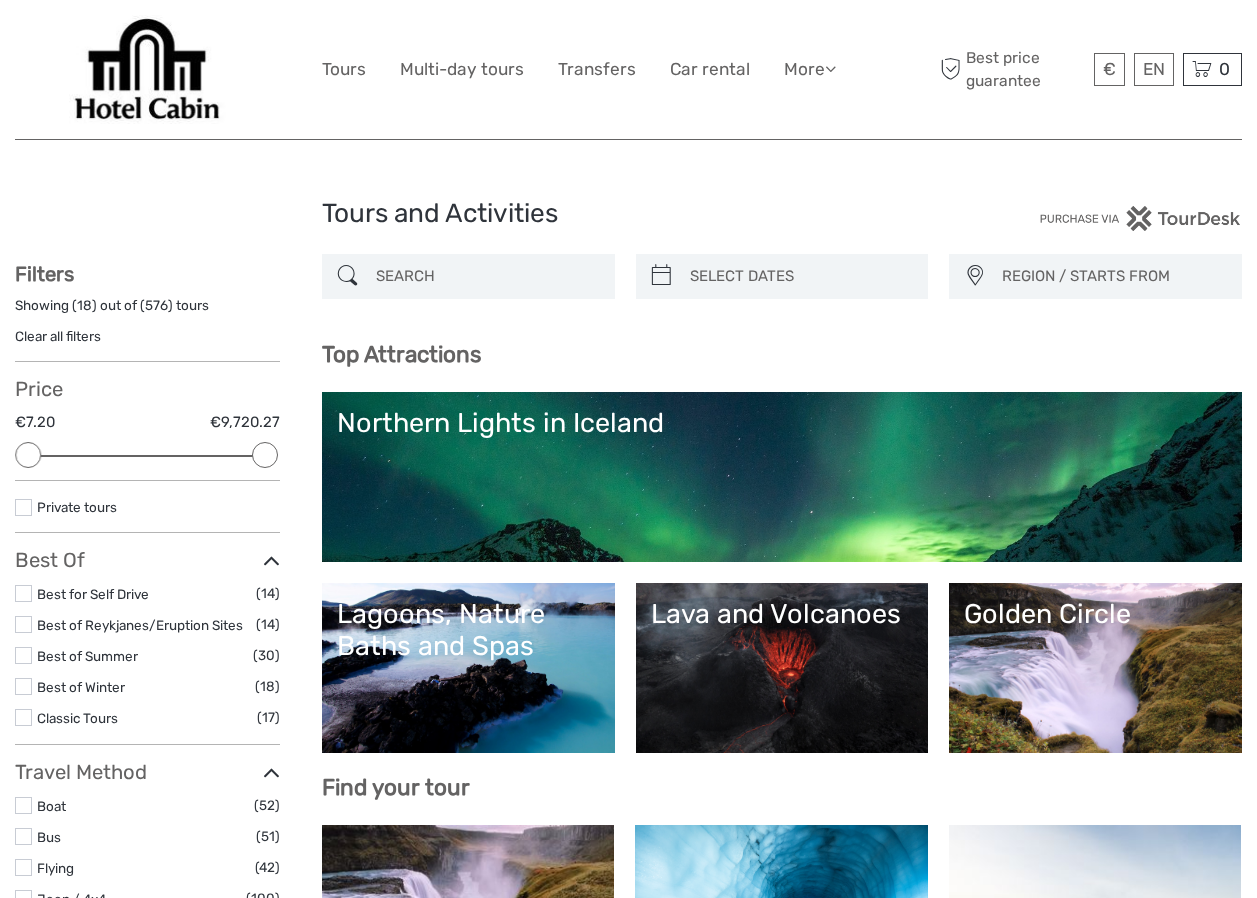click on "Northern Lights in Iceland" at bounding box center [782, 477] 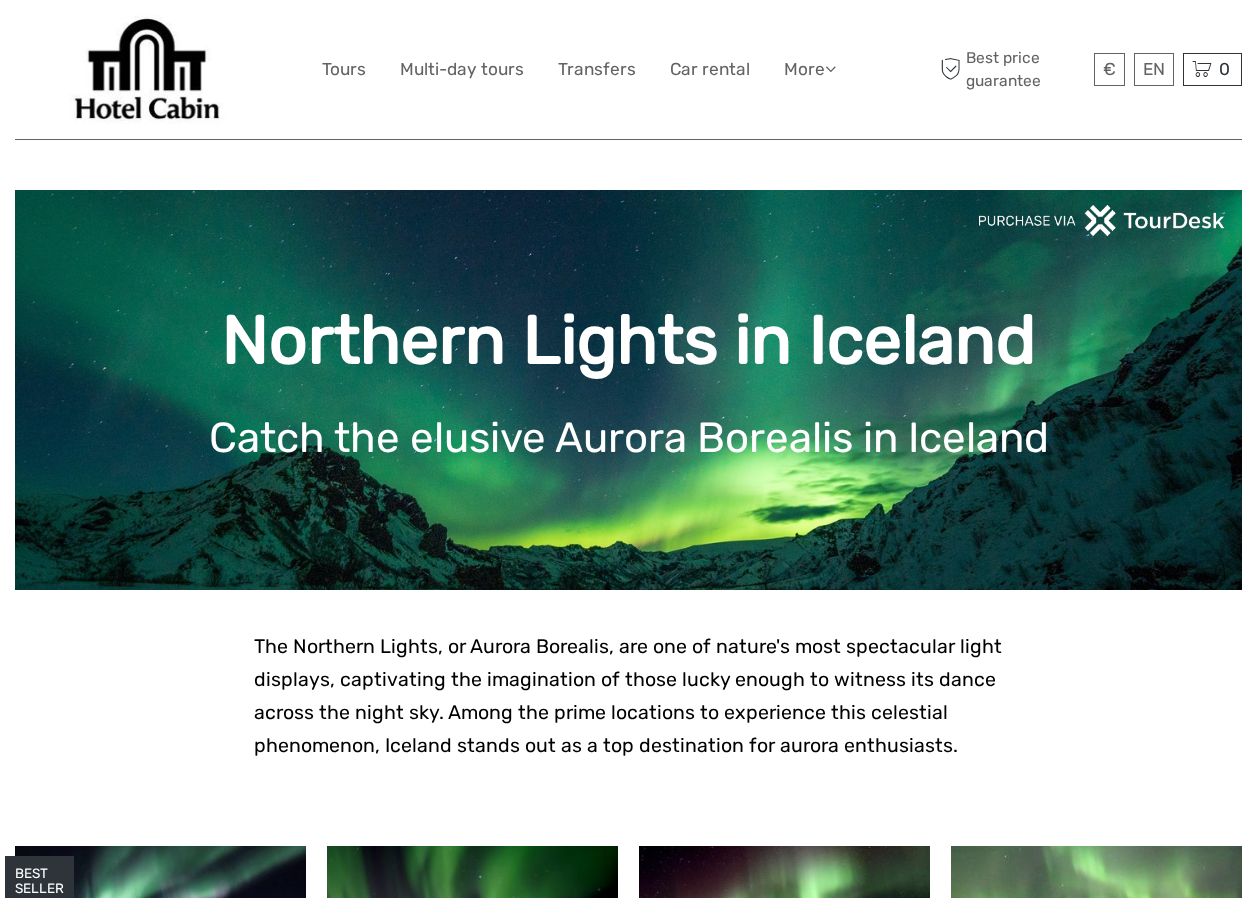 scroll, scrollTop: 0, scrollLeft: 0, axis: both 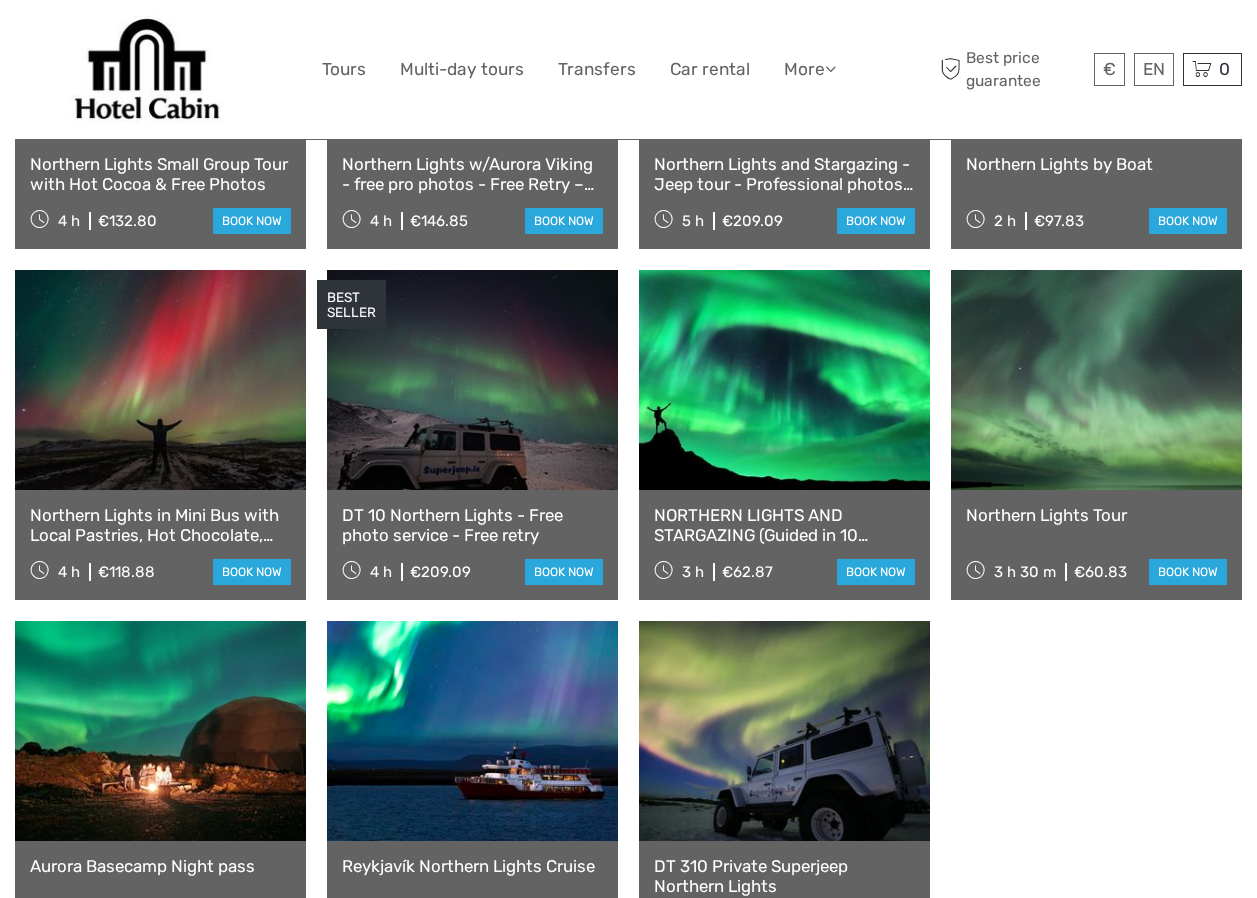 click at bounding box center [784, 380] 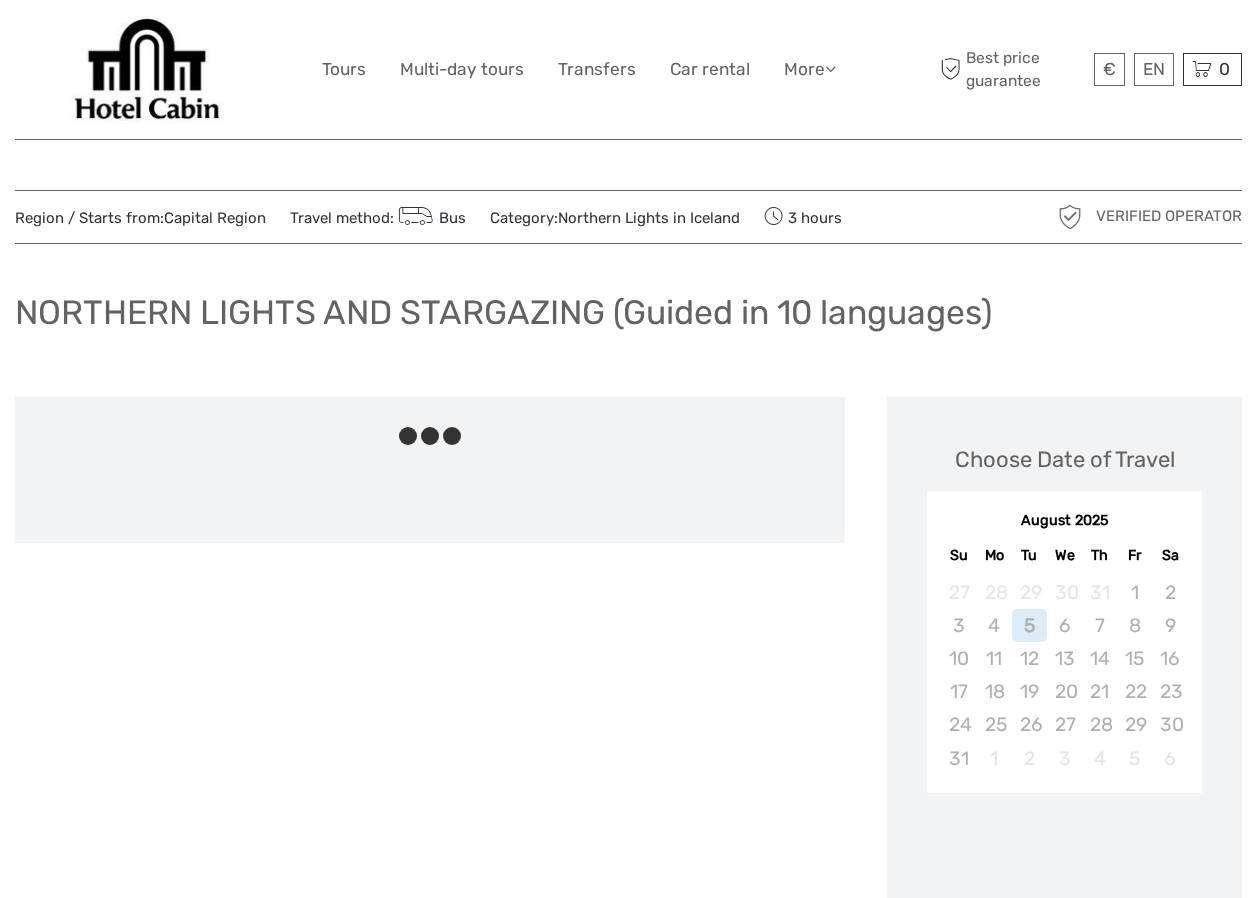 scroll, scrollTop: 0, scrollLeft: 0, axis: both 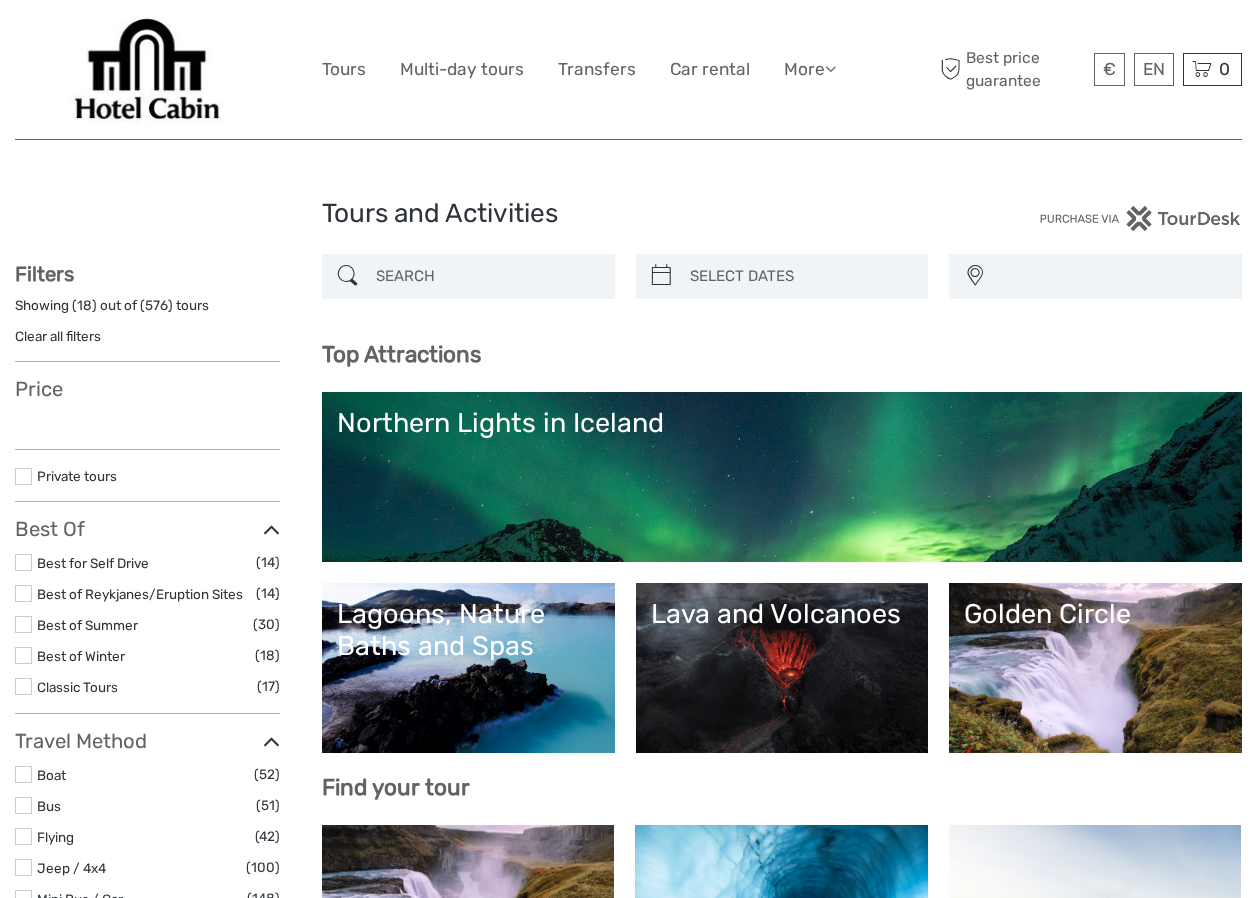 select 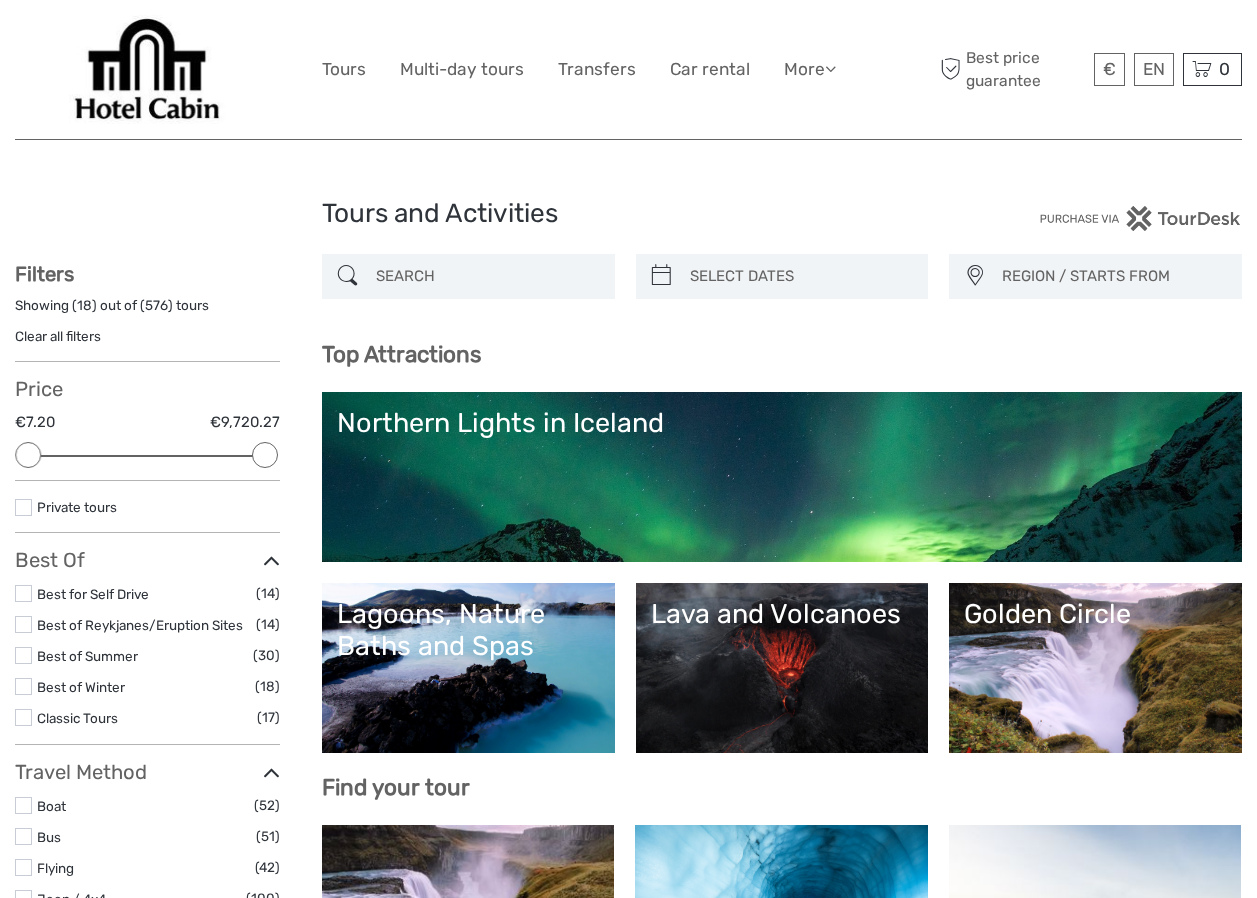 scroll, scrollTop: 0, scrollLeft: 0, axis: both 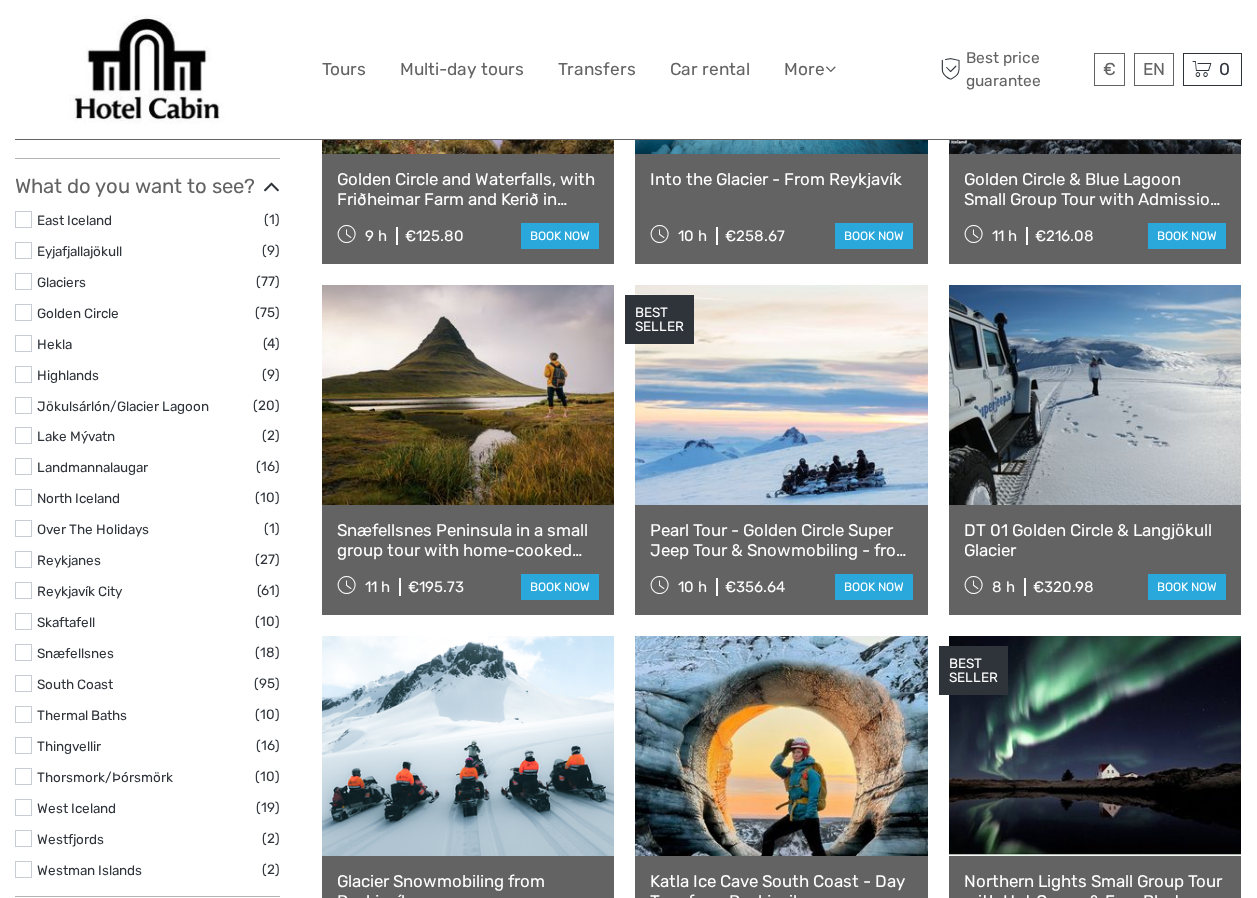 click on "Hekla" at bounding box center (54, 344) 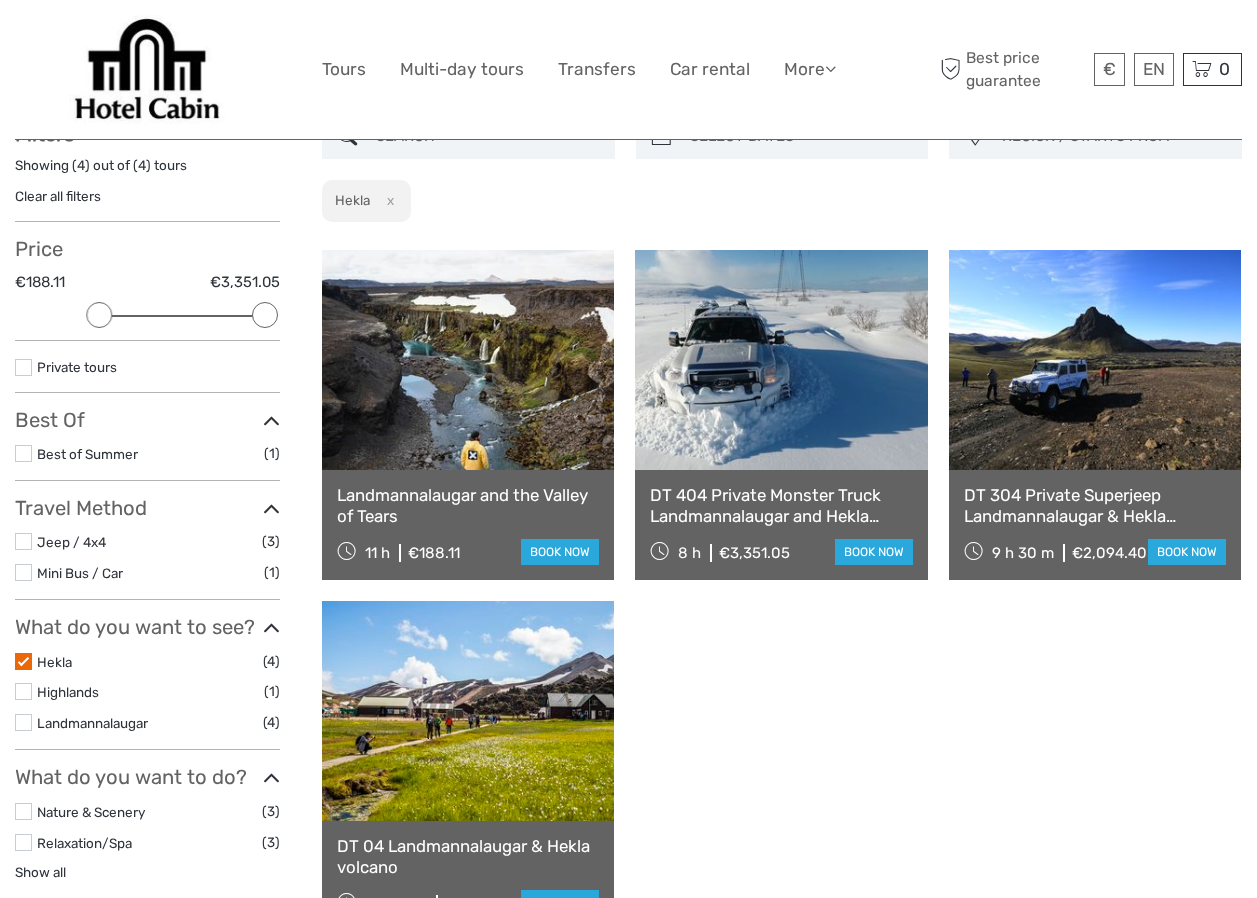 scroll, scrollTop: 114, scrollLeft: 0, axis: vertical 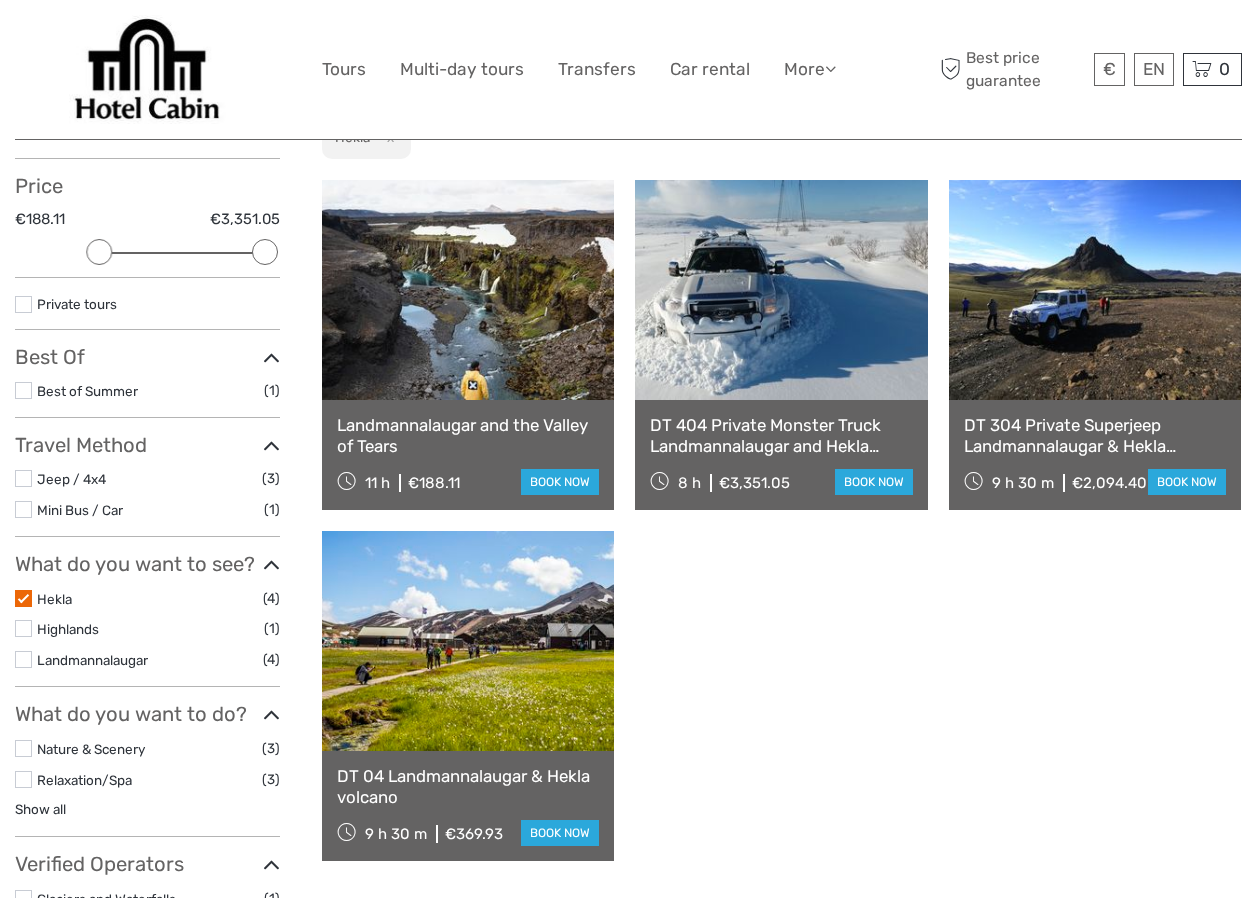 click at bounding box center [23, 598] 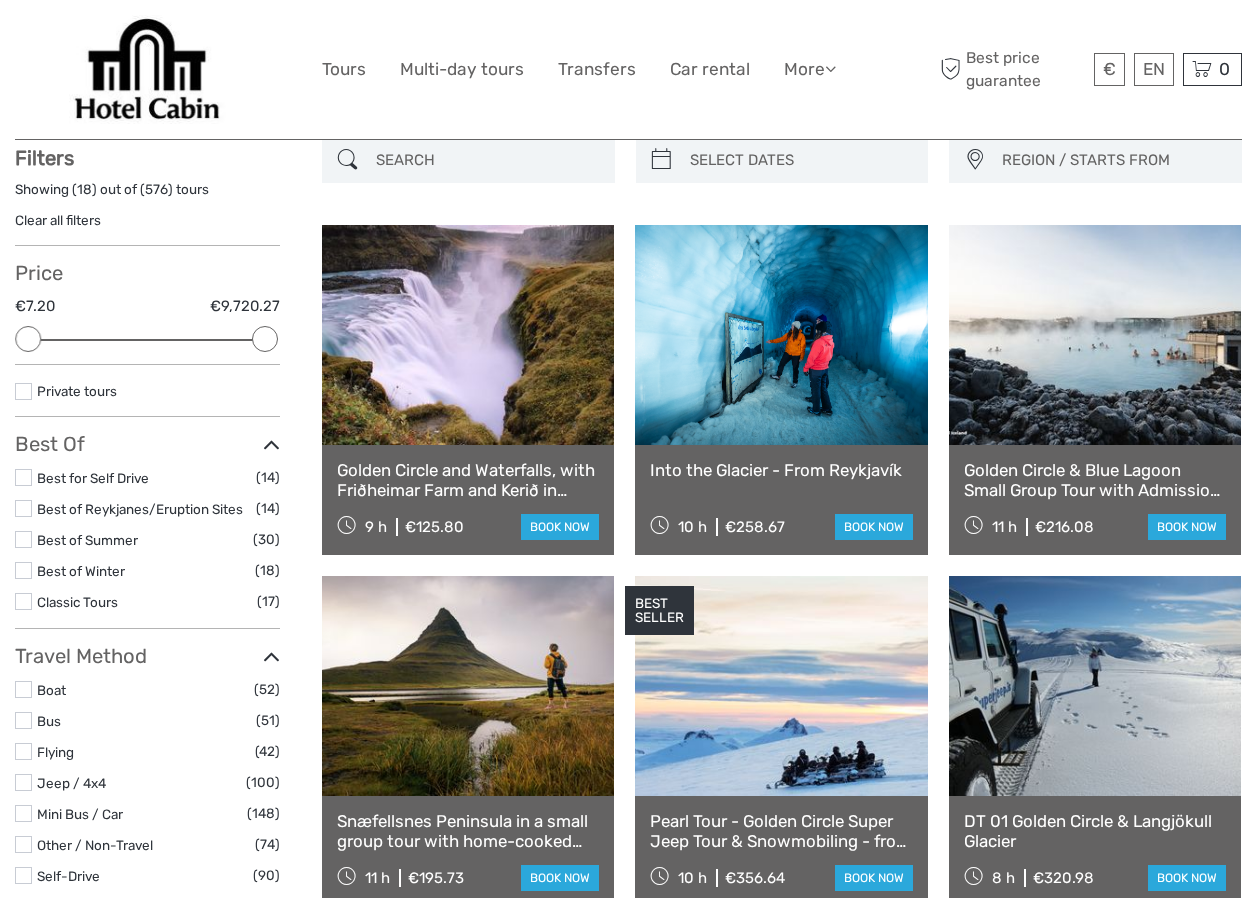 scroll, scrollTop: 114, scrollLeft: 0, axis: vertical 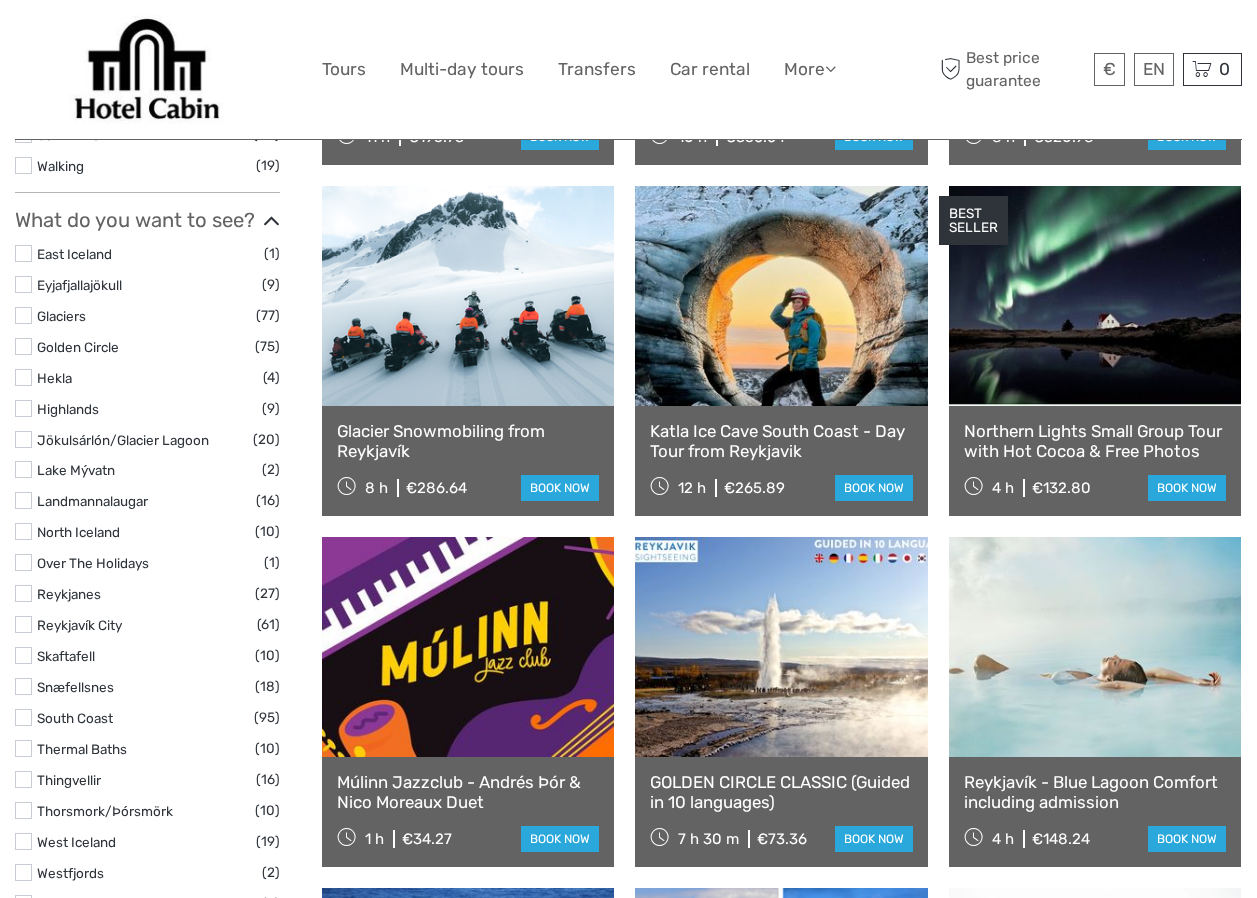 click on "Highlands" at bounding box center (68, 409) 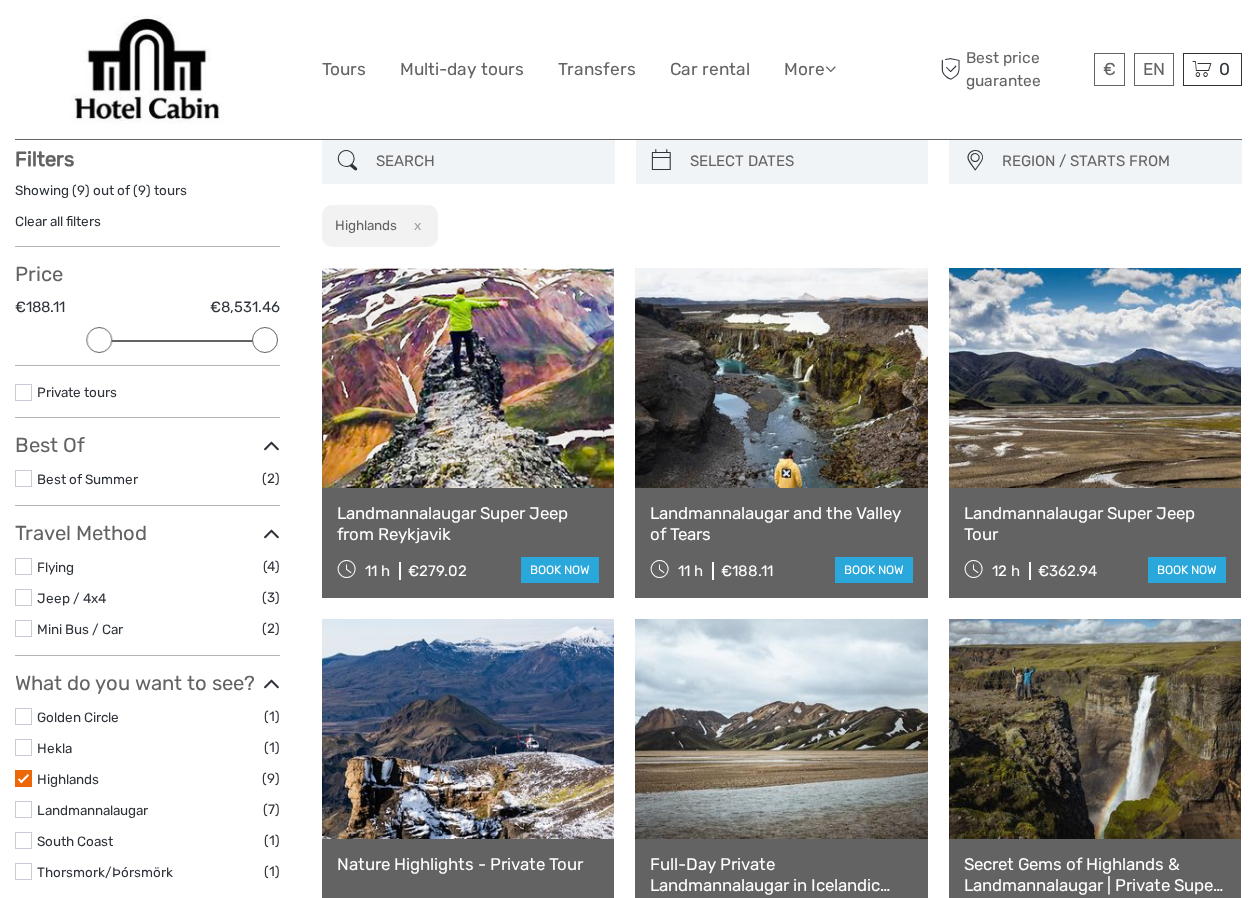 scroll, scrollTop: 114, scrollLeft: 0, axis: vertical 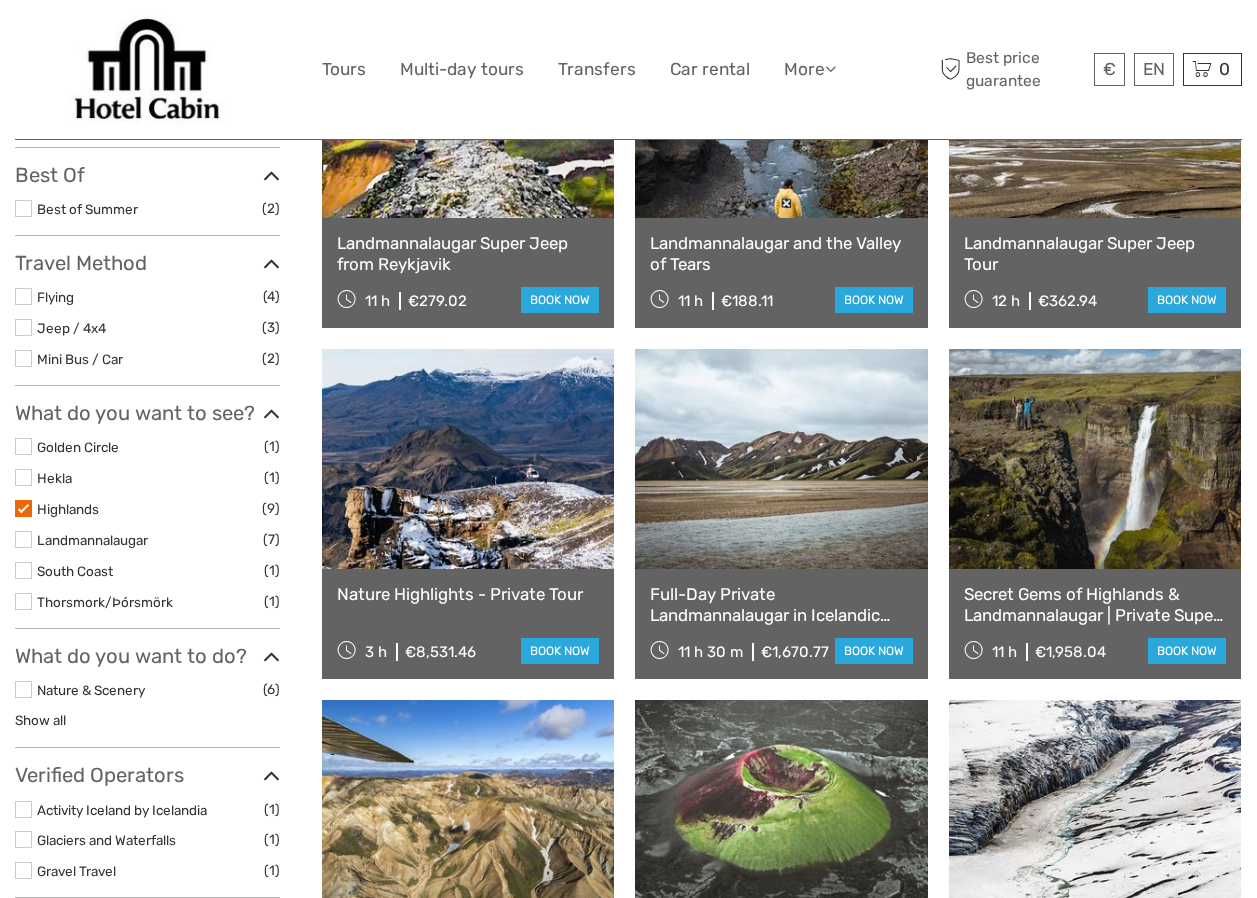 click at bounding box center (23, 508) 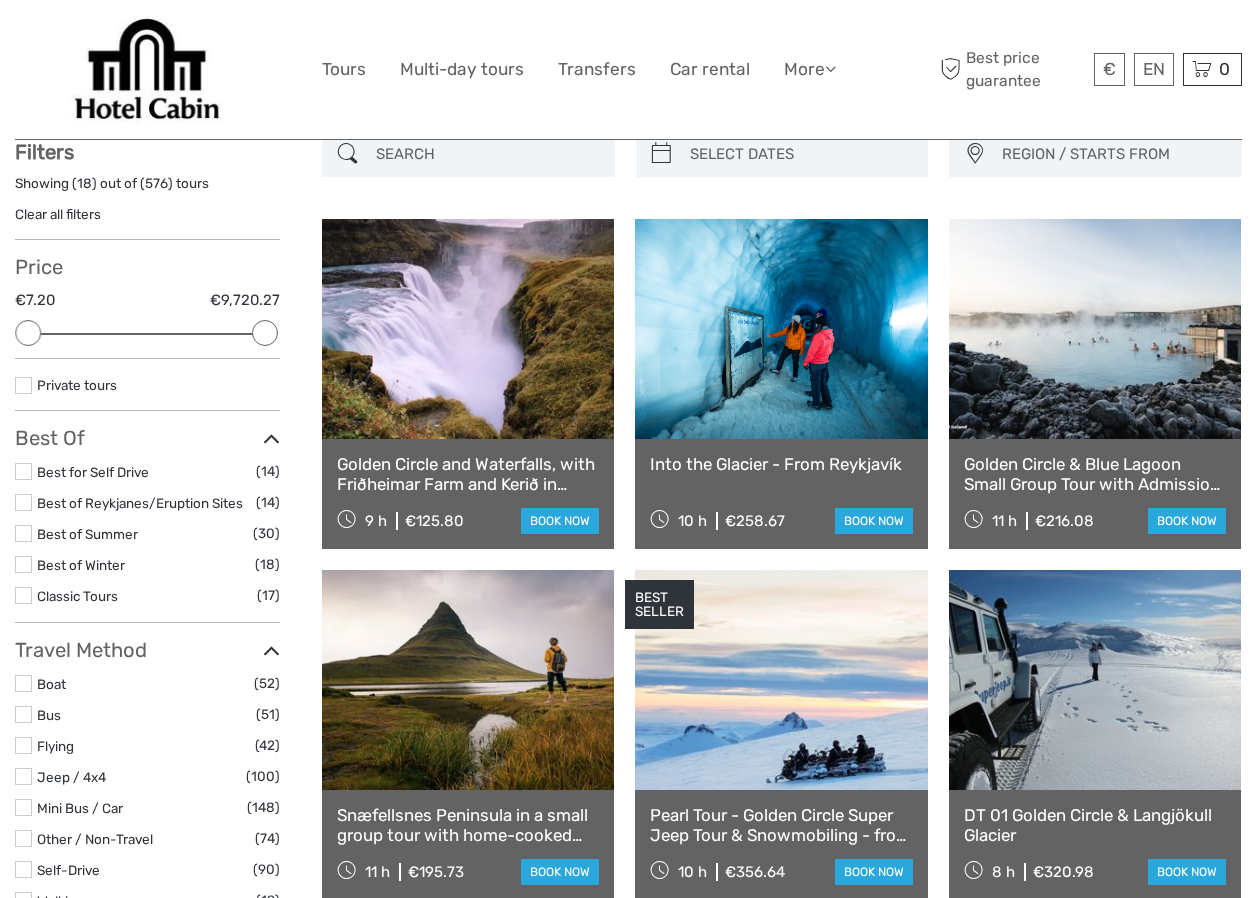 scroll, scrollTop: 114, scrollLeft: 0, axis: vertical 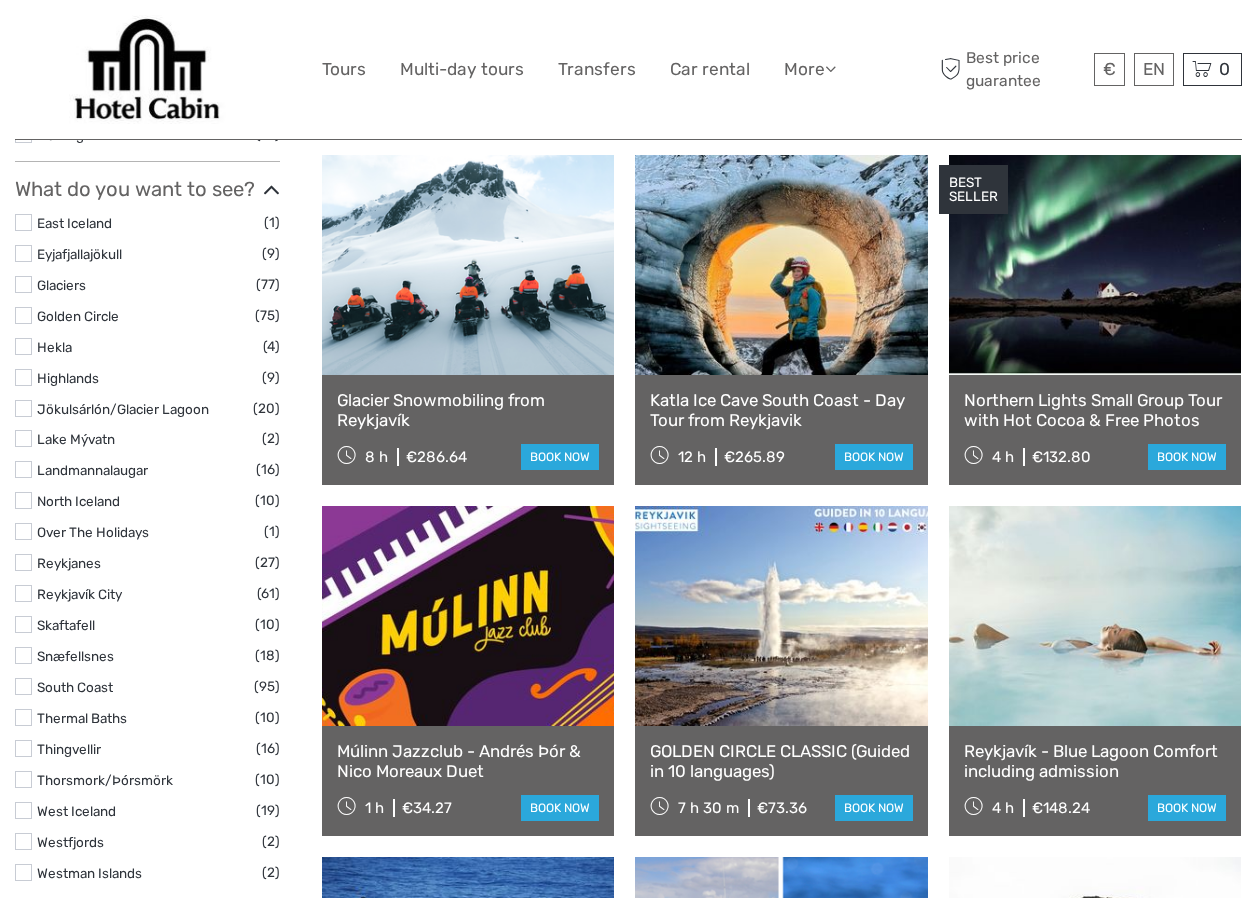 click on "Jökulsárlón/Glacier Lagoon" at bounding box center (123, 409) 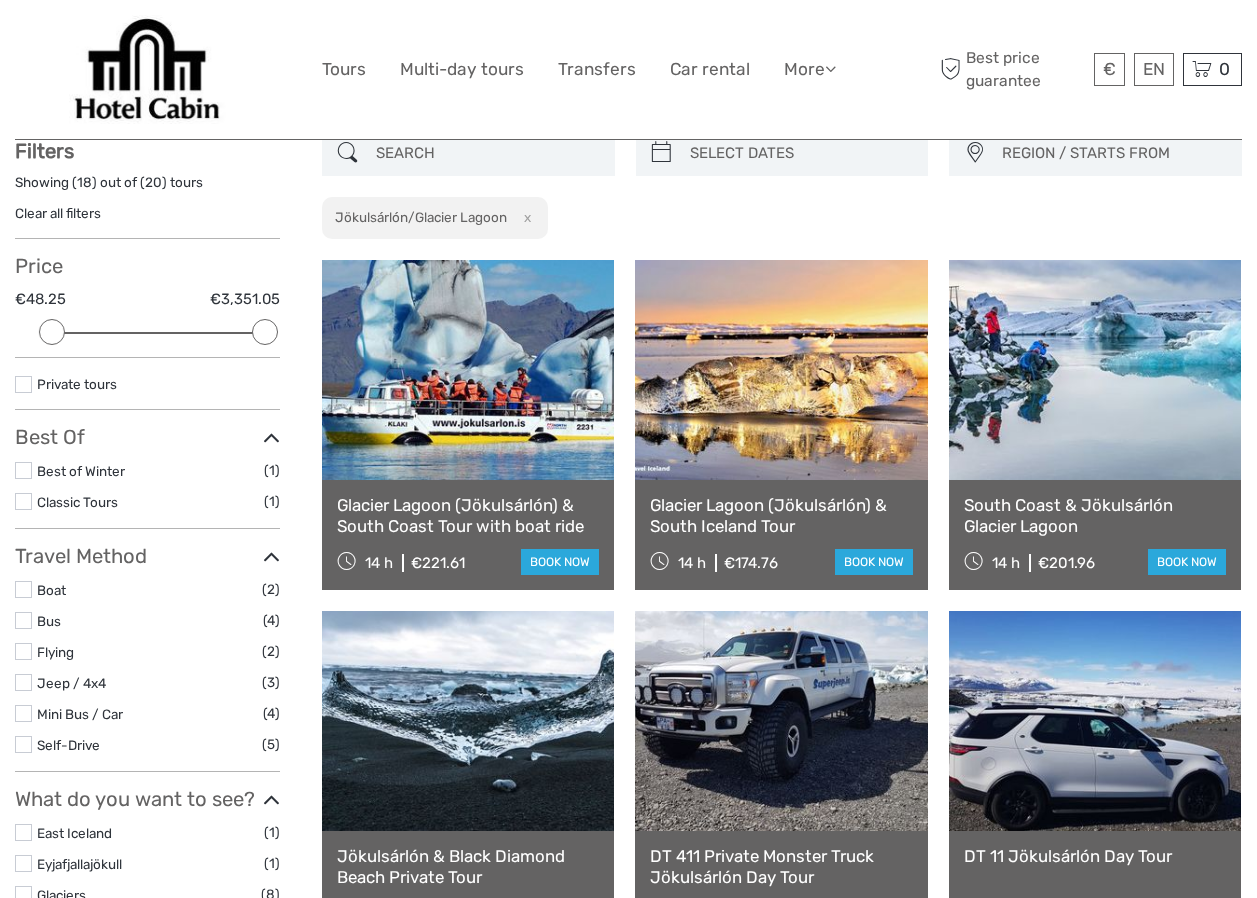 scroll, scrollTop: 114, scrollLeft: 0, axis: vertical 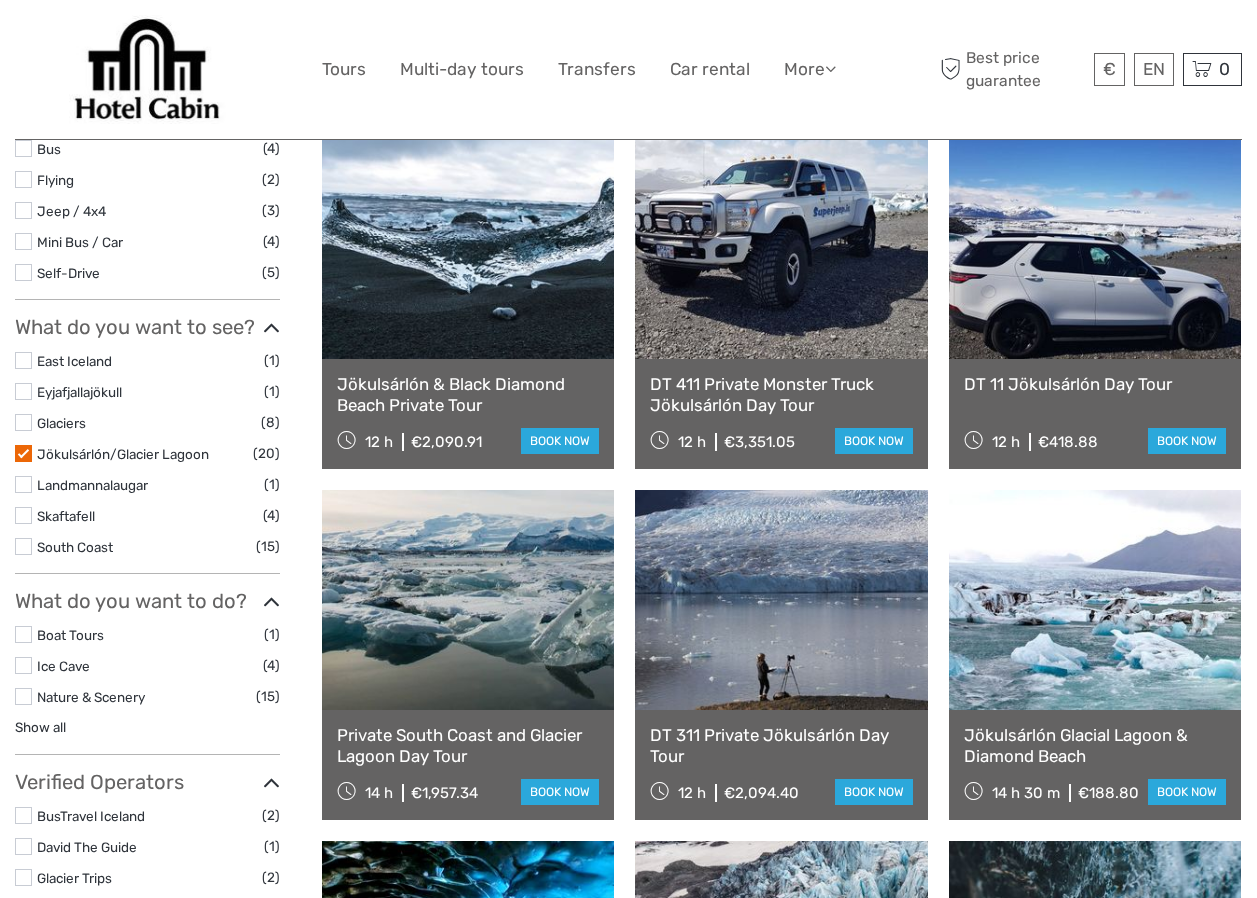 click at bounding box center [23, 453] 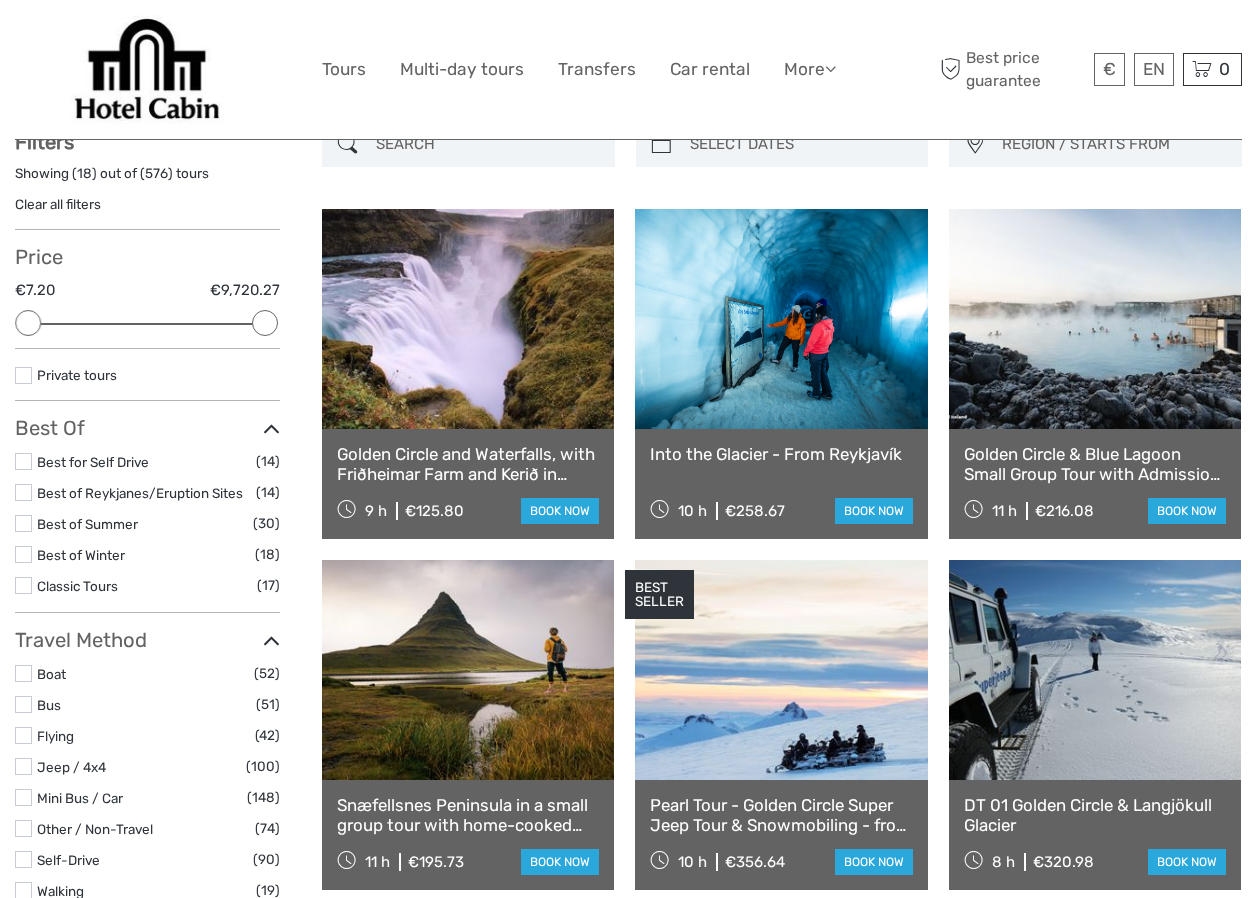 scroll, scrollTop: 114, scrollLeft: 0, axis: vertical 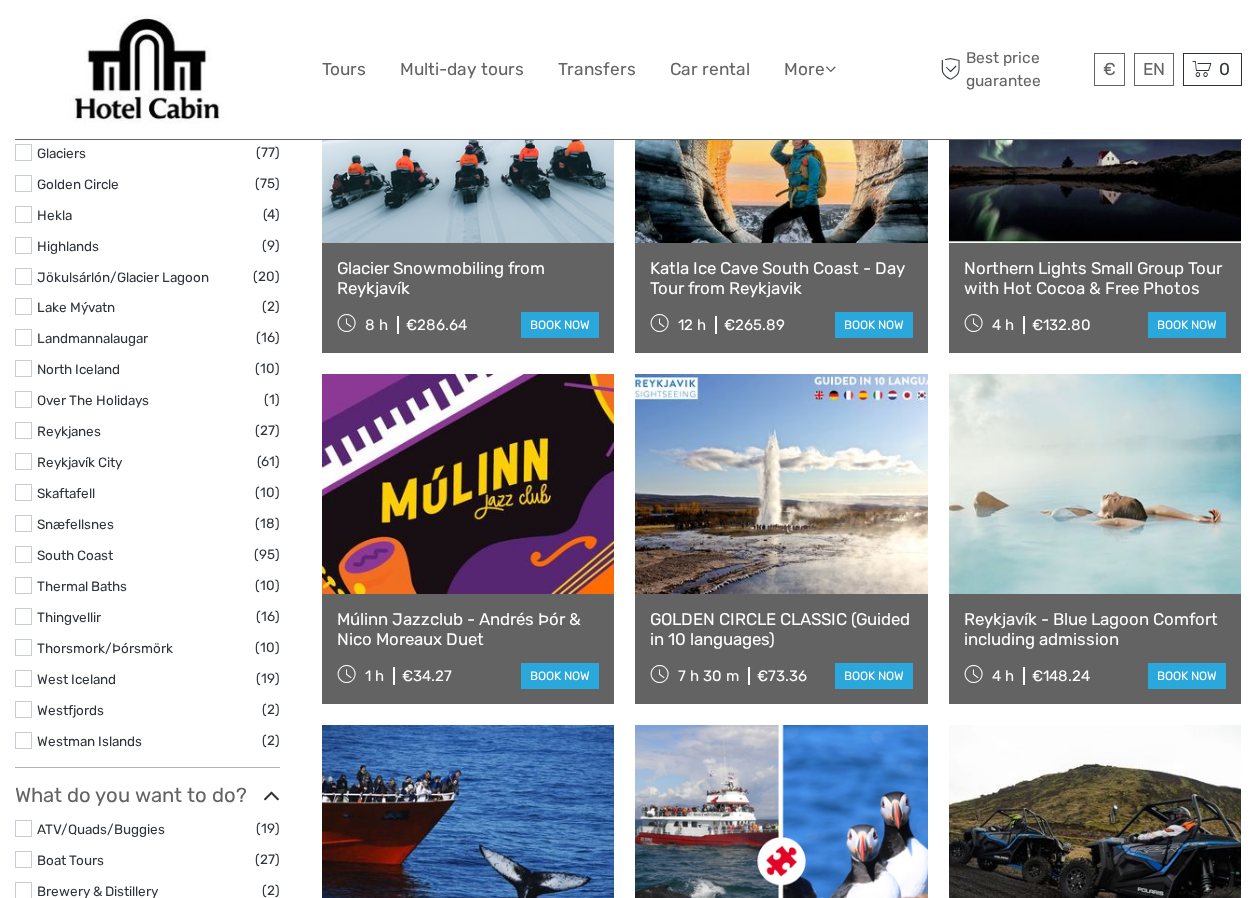 click on "Reykjanes" at bounding box center (69, 431) 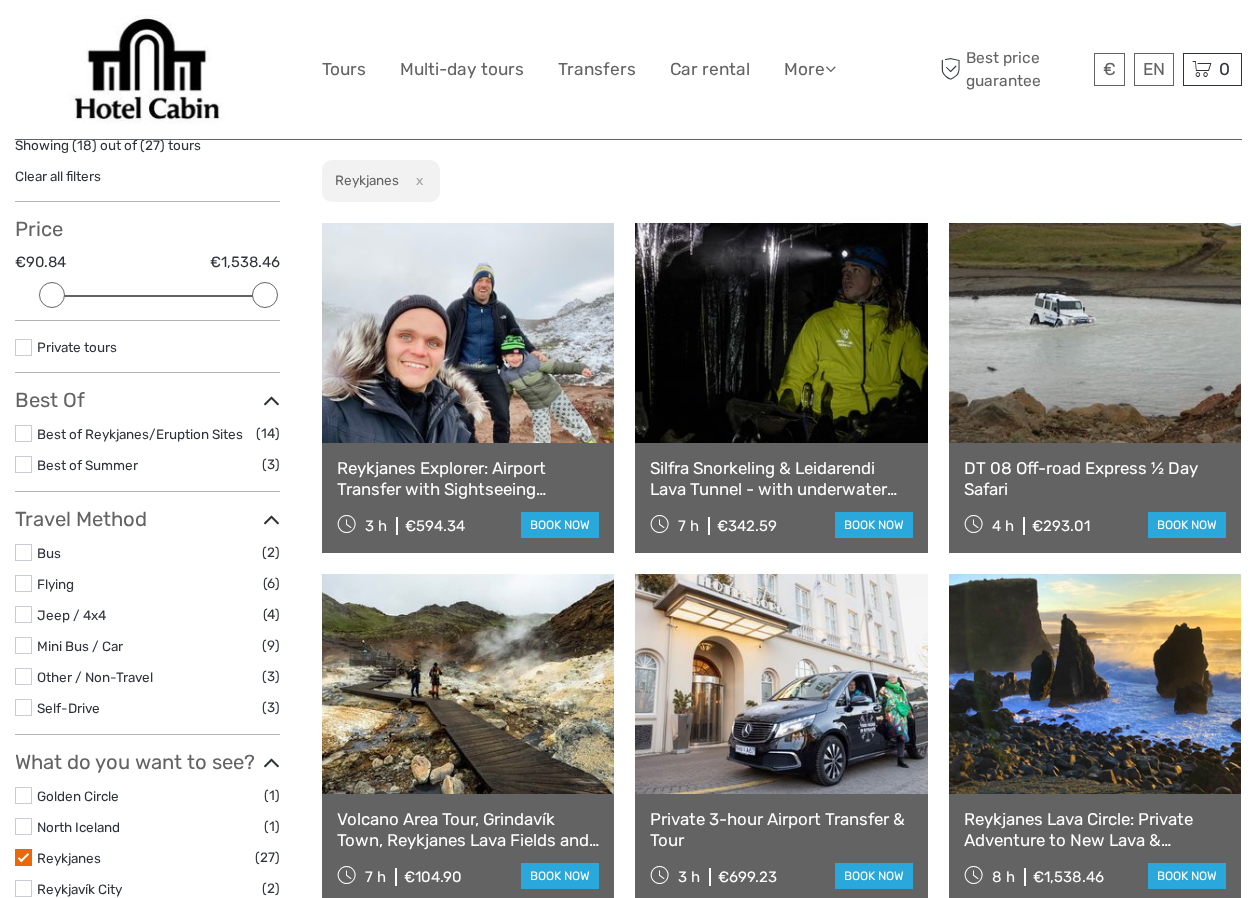 scroll, scrollTop: 114, scrollLeft: 0, axis: vertical 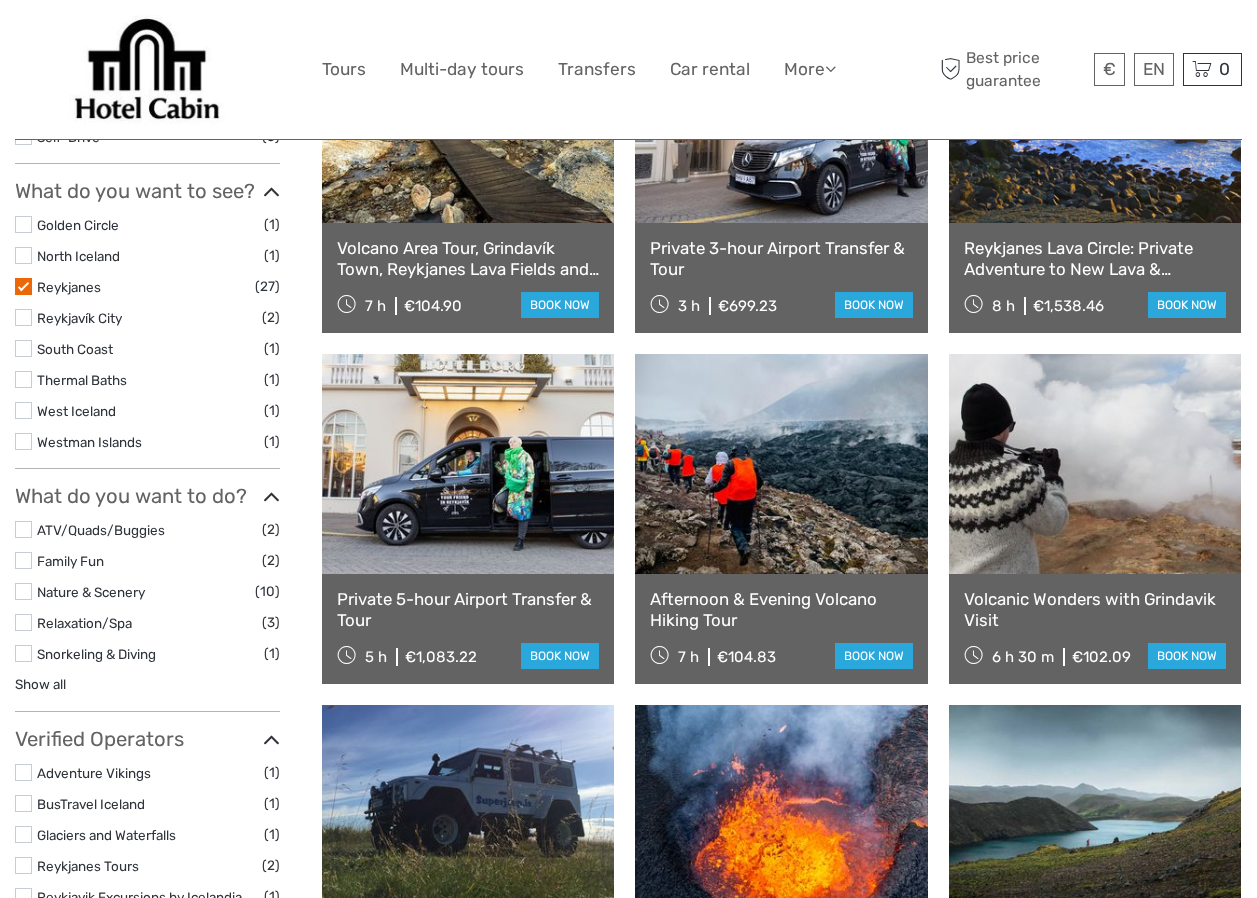 click on "Reykjanes" at bounding box center [69, 287] 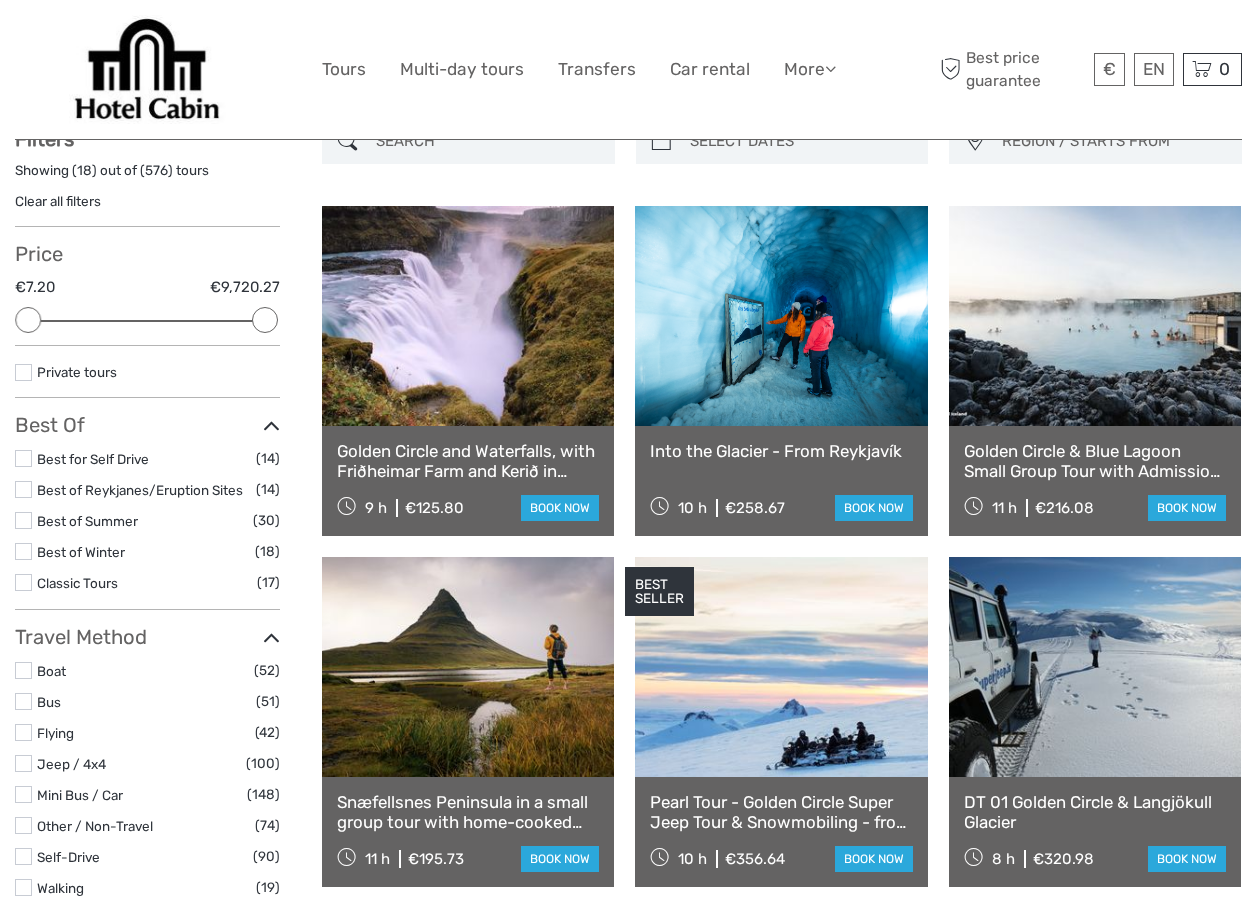 scroll, scrollTop: 114, scrollLeft: 0, axis: vertical 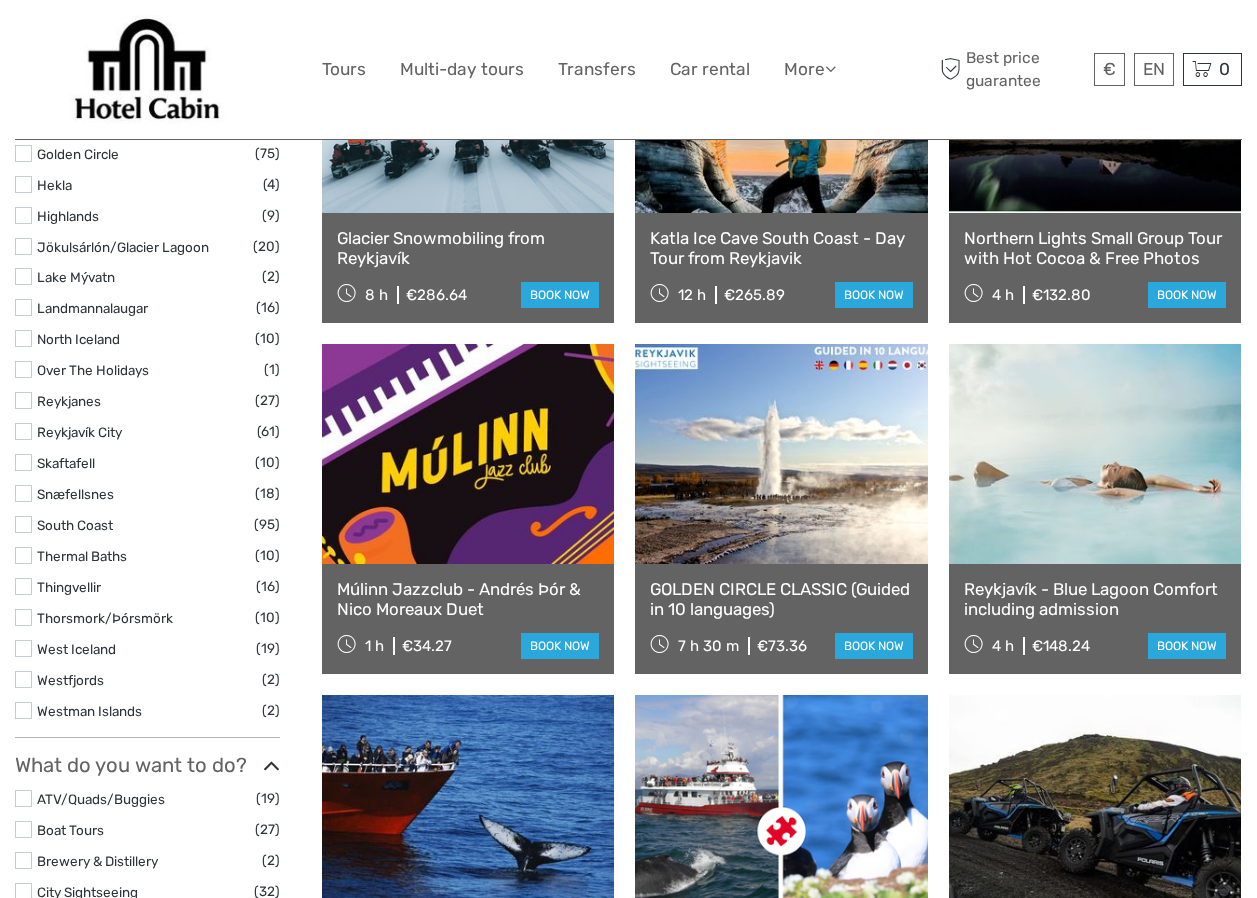 click on "Thermal Baths" at bounding box center (82, 556) 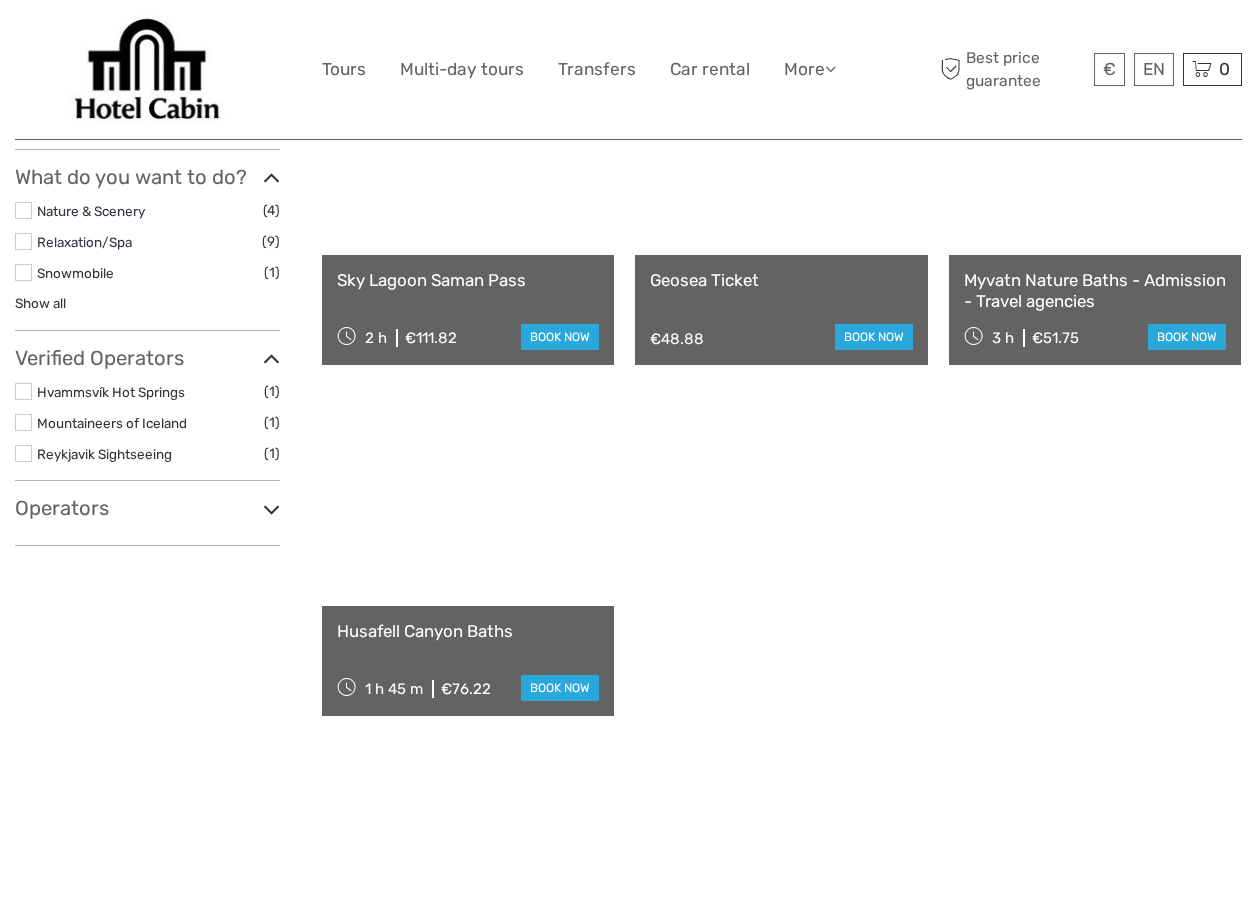 scroll, scrollTop: 114, scrollLeft: 0, axis: vertical 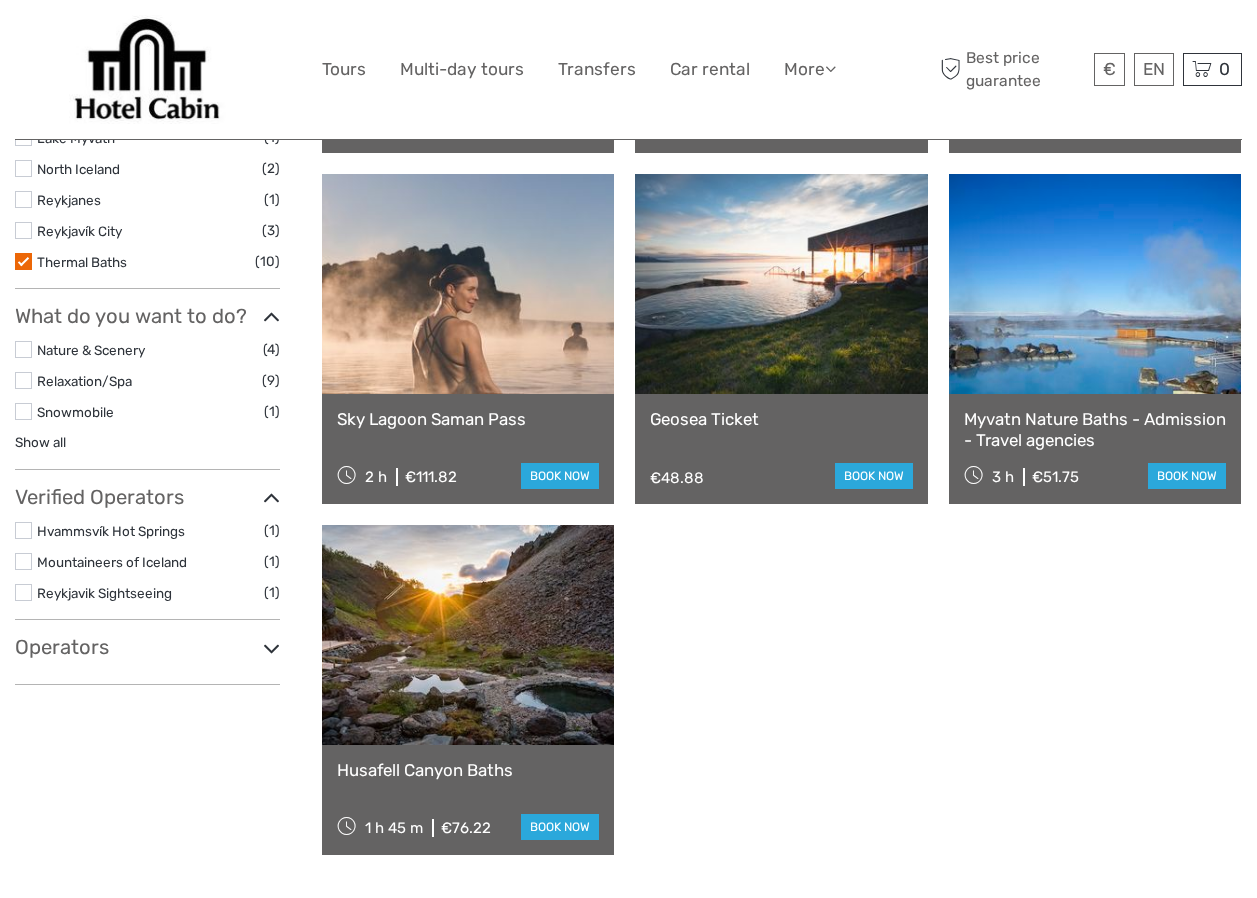 click at bounding box center [23, 261] 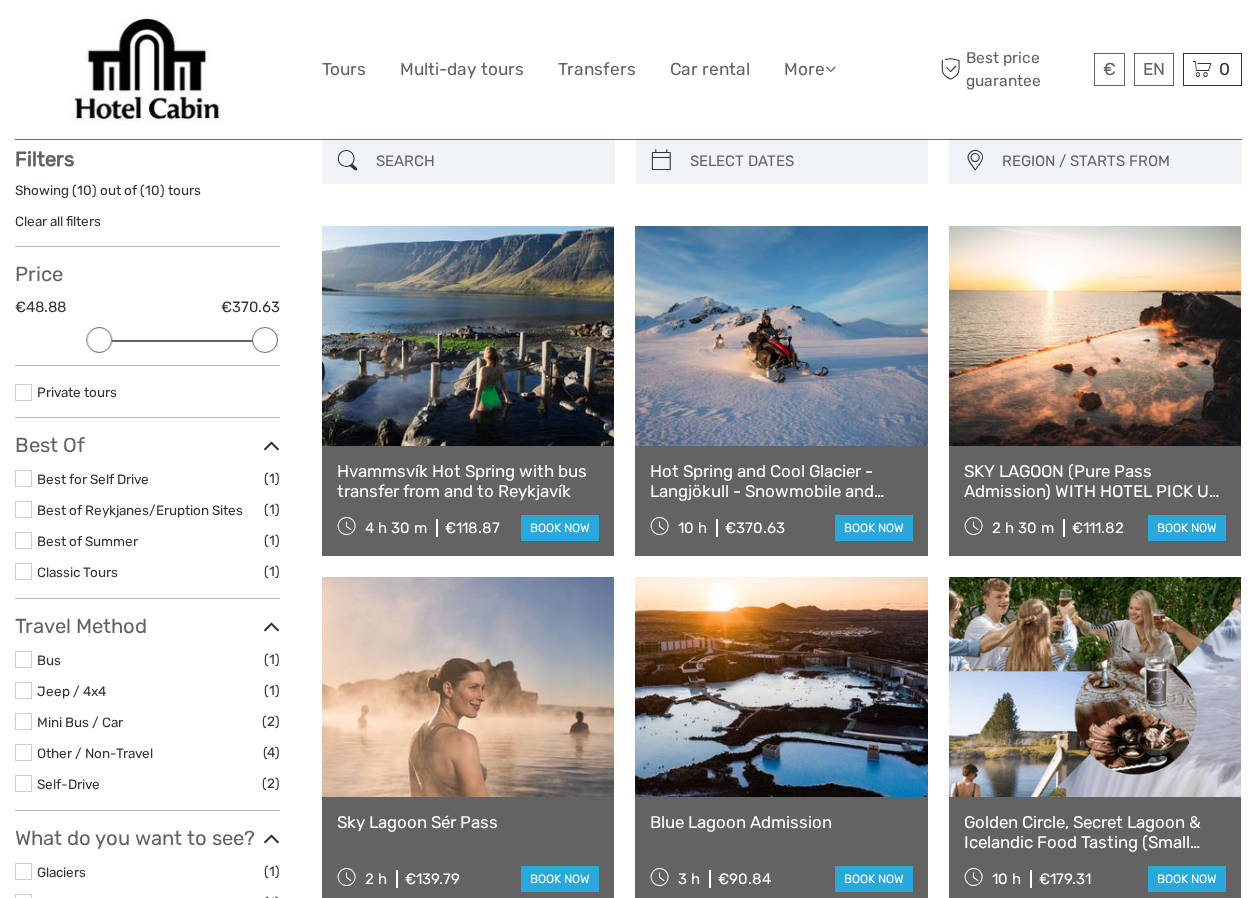 scroll, scrollTop: 114, scrollLeft: 0, axis: vertical 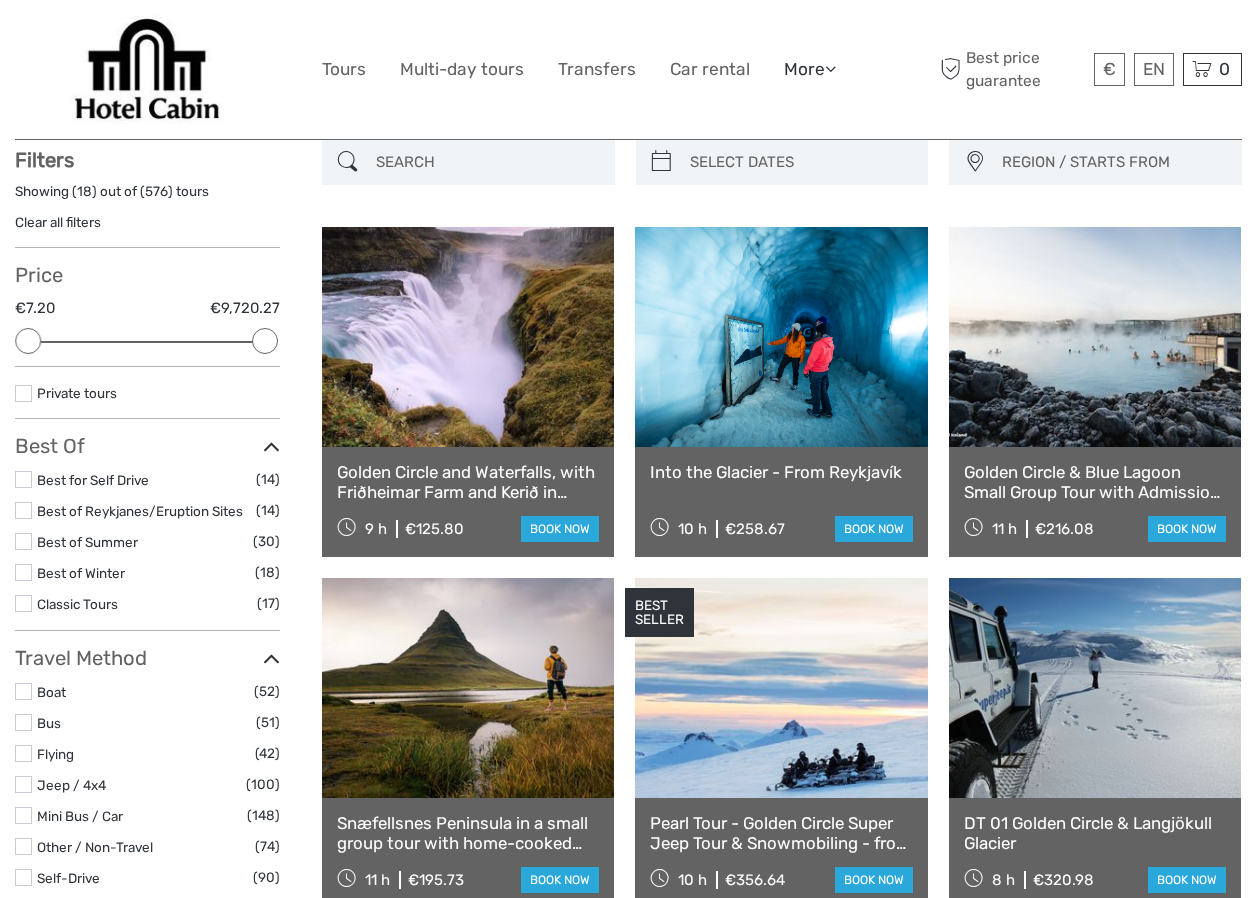 click at bounding box center [830, 68] 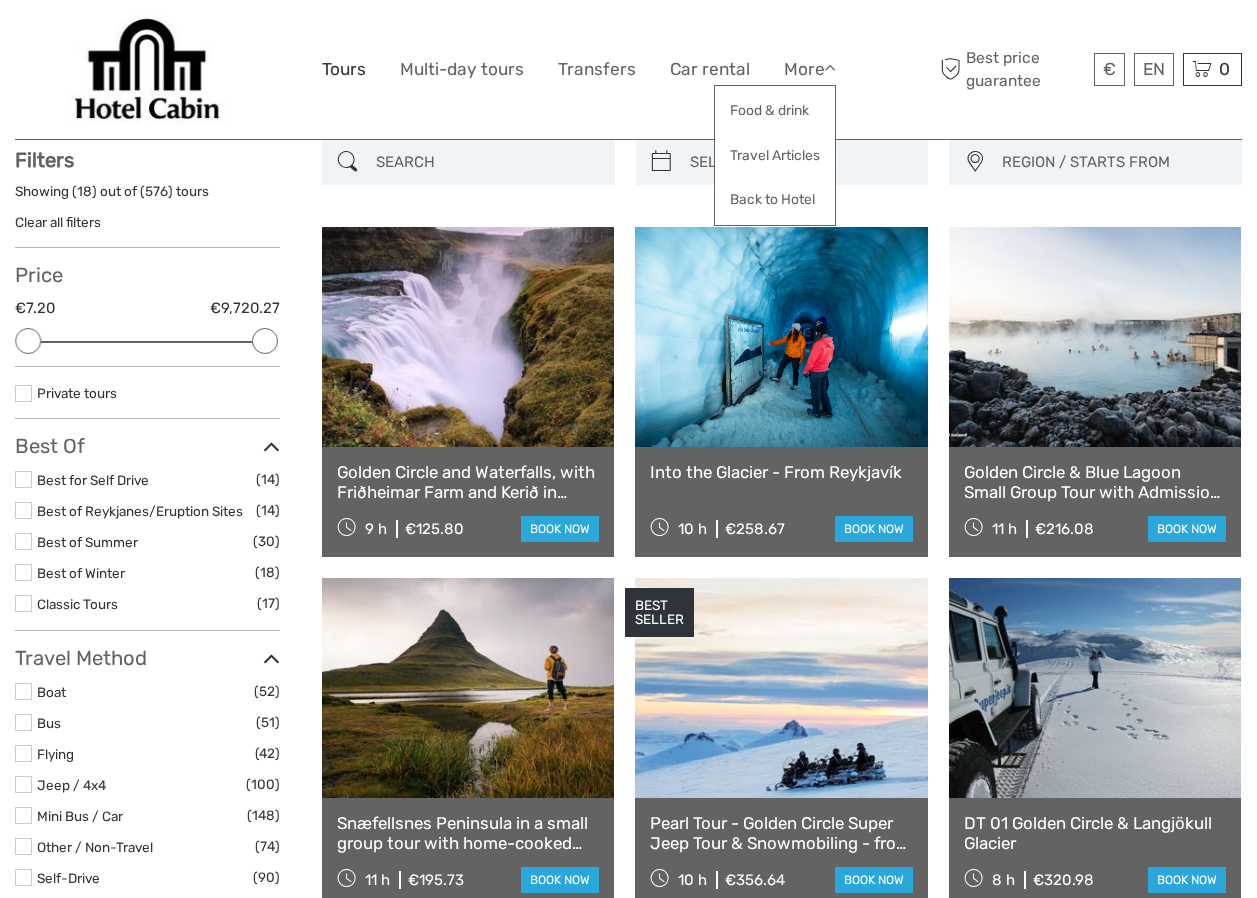 click on "Tours" at bounding box center [344, 69] 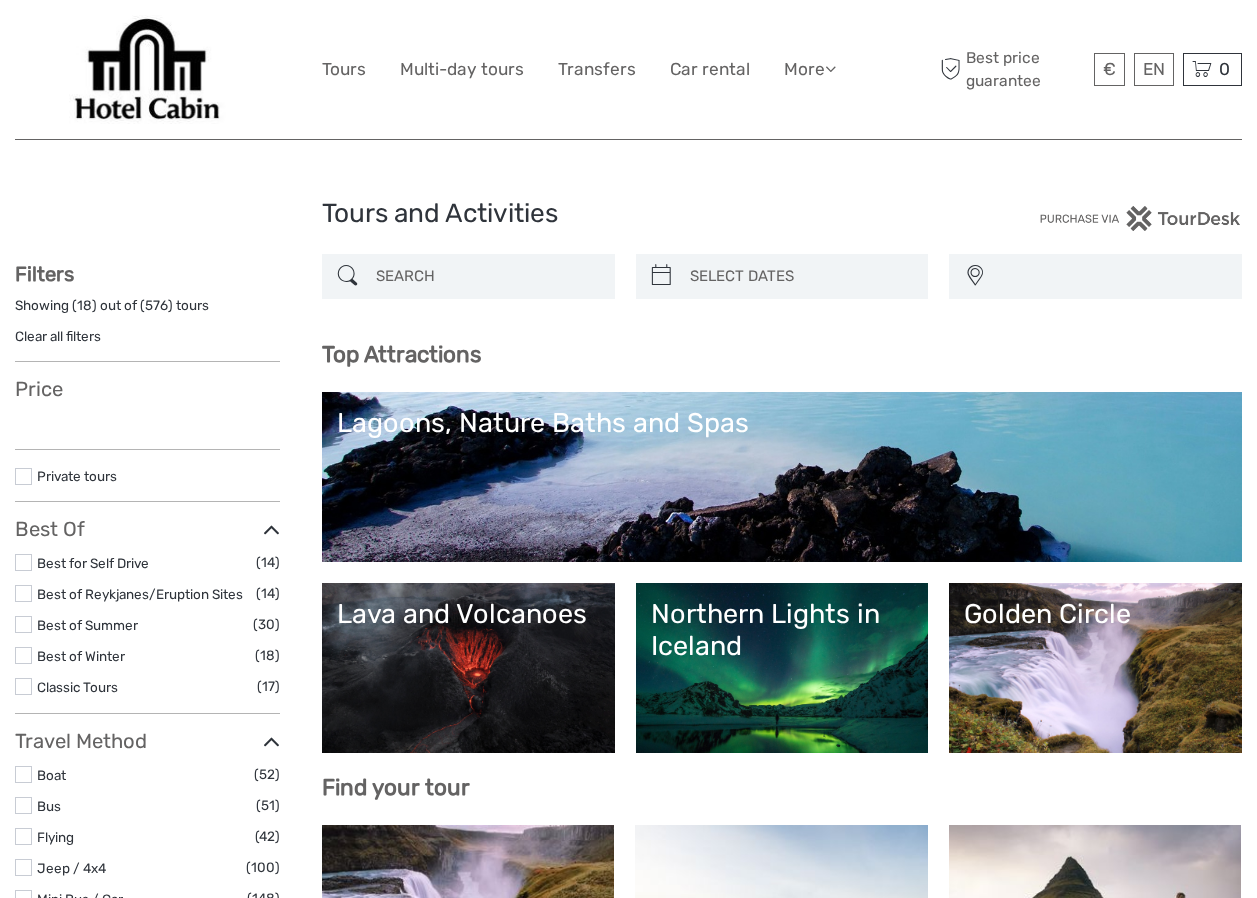 select 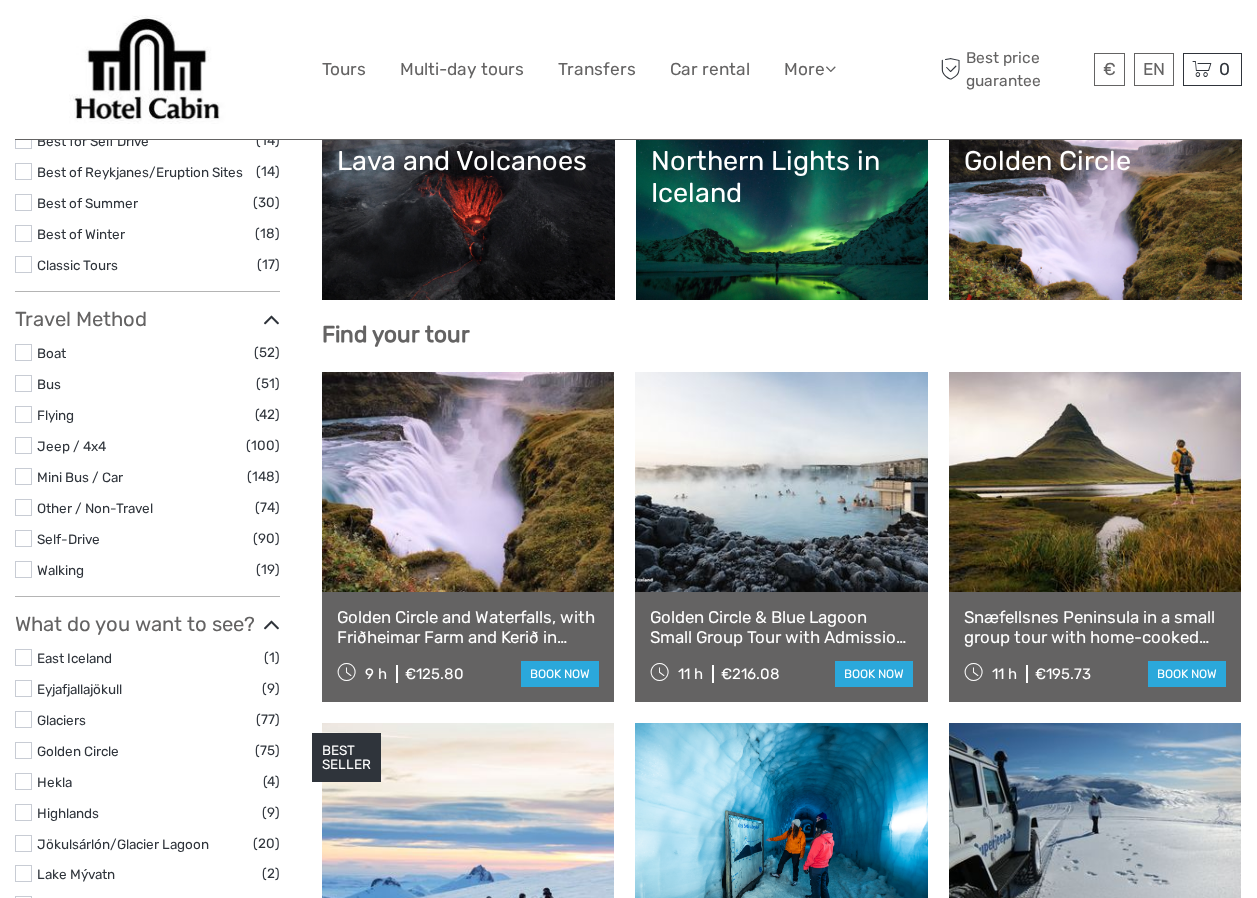 scroll, scrollTop: 484, scrollLeft: 0, axis: vertical 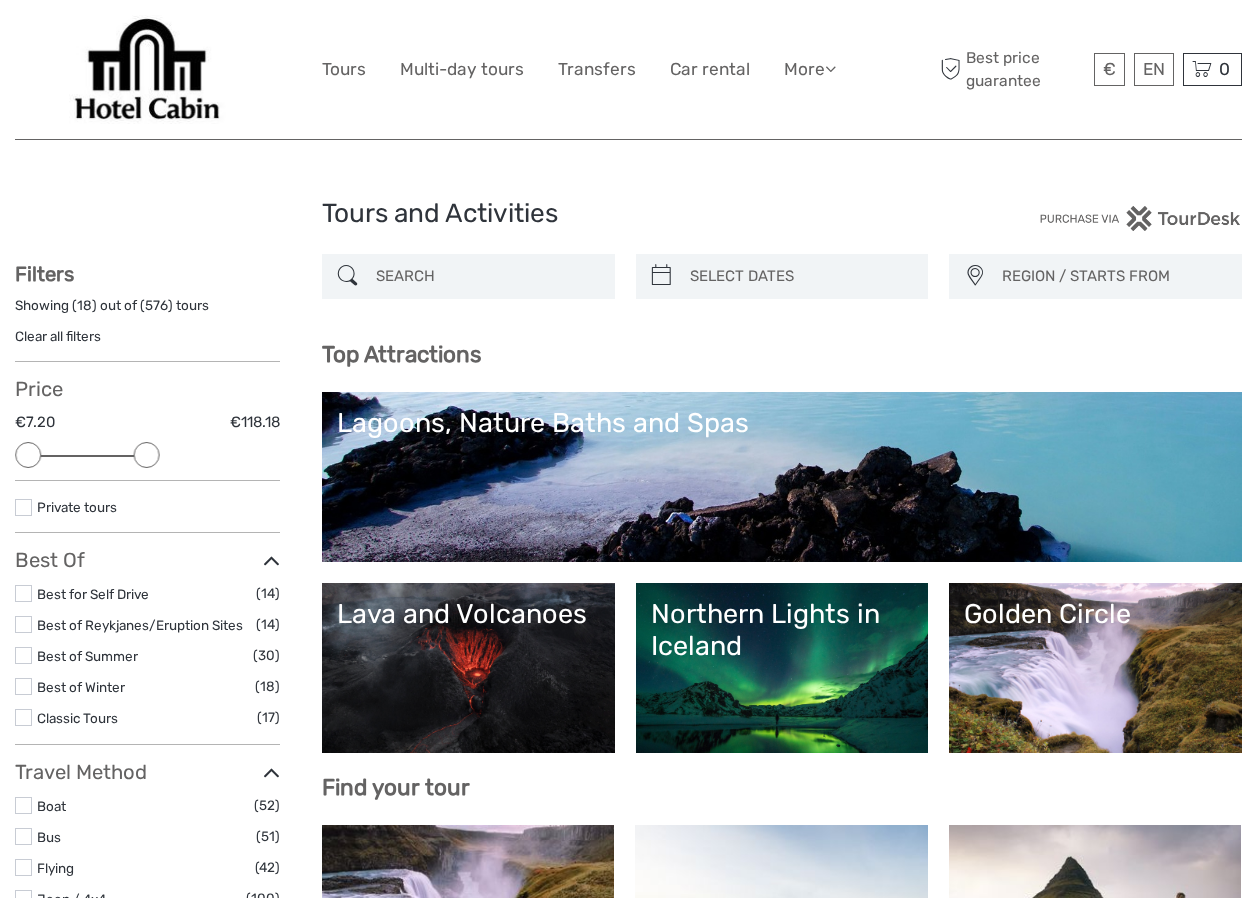 drag, startPoint x: 257, startPoint y: 455, endPoint x: 145, endPoint y: 454, distance: 112.00446 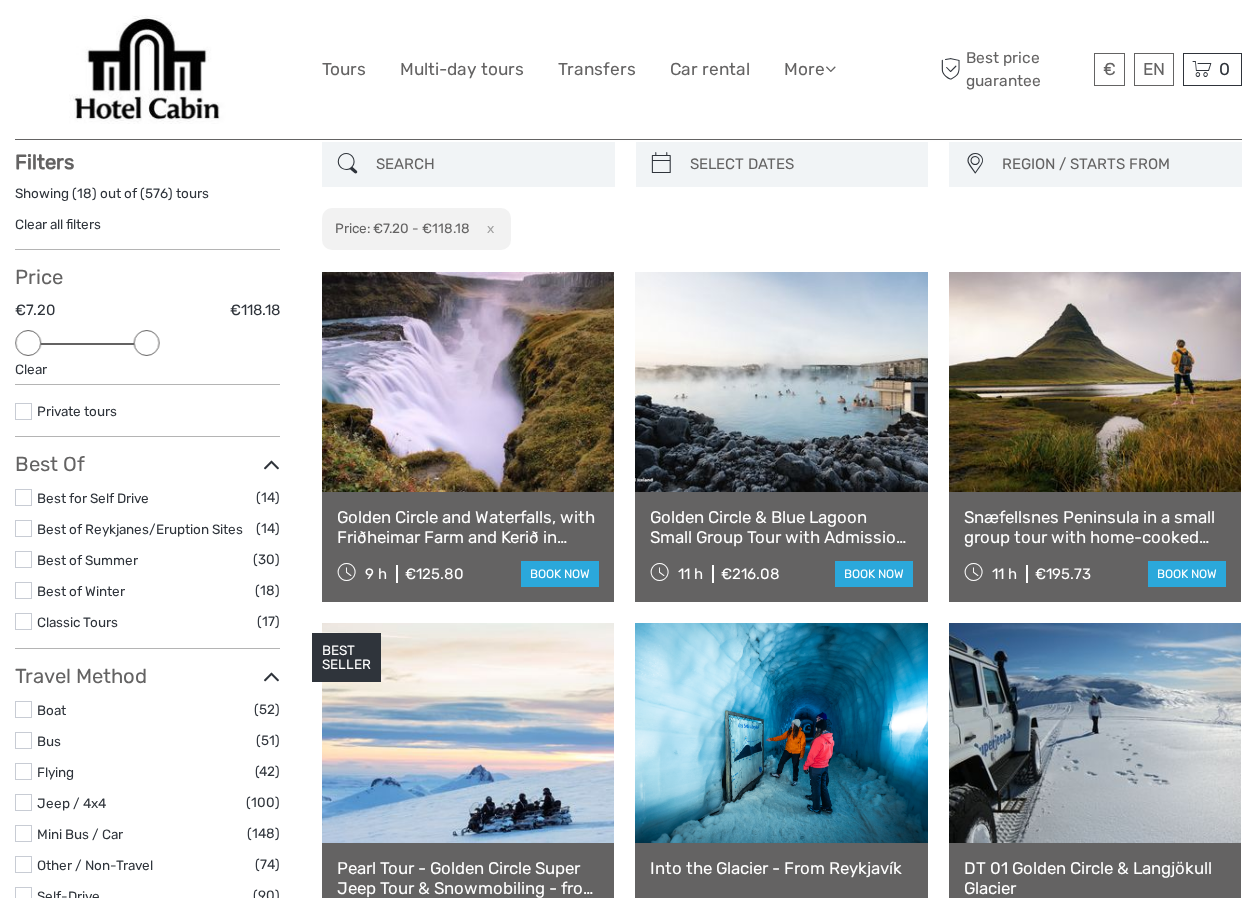 scroll, scrollTop: 114, scrollLeft: 0, axis: vertical 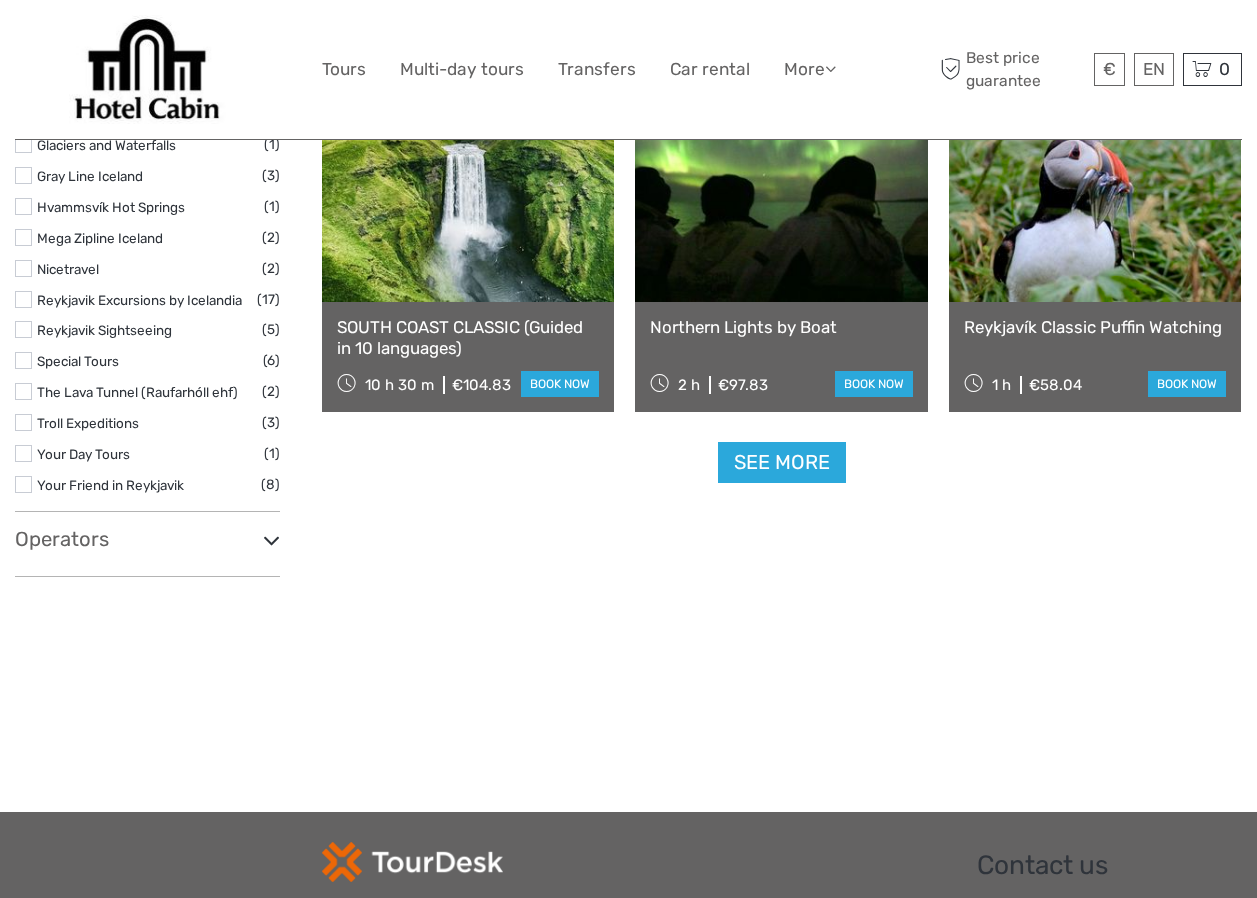 click on "See more" at bounding box center (782, 462) 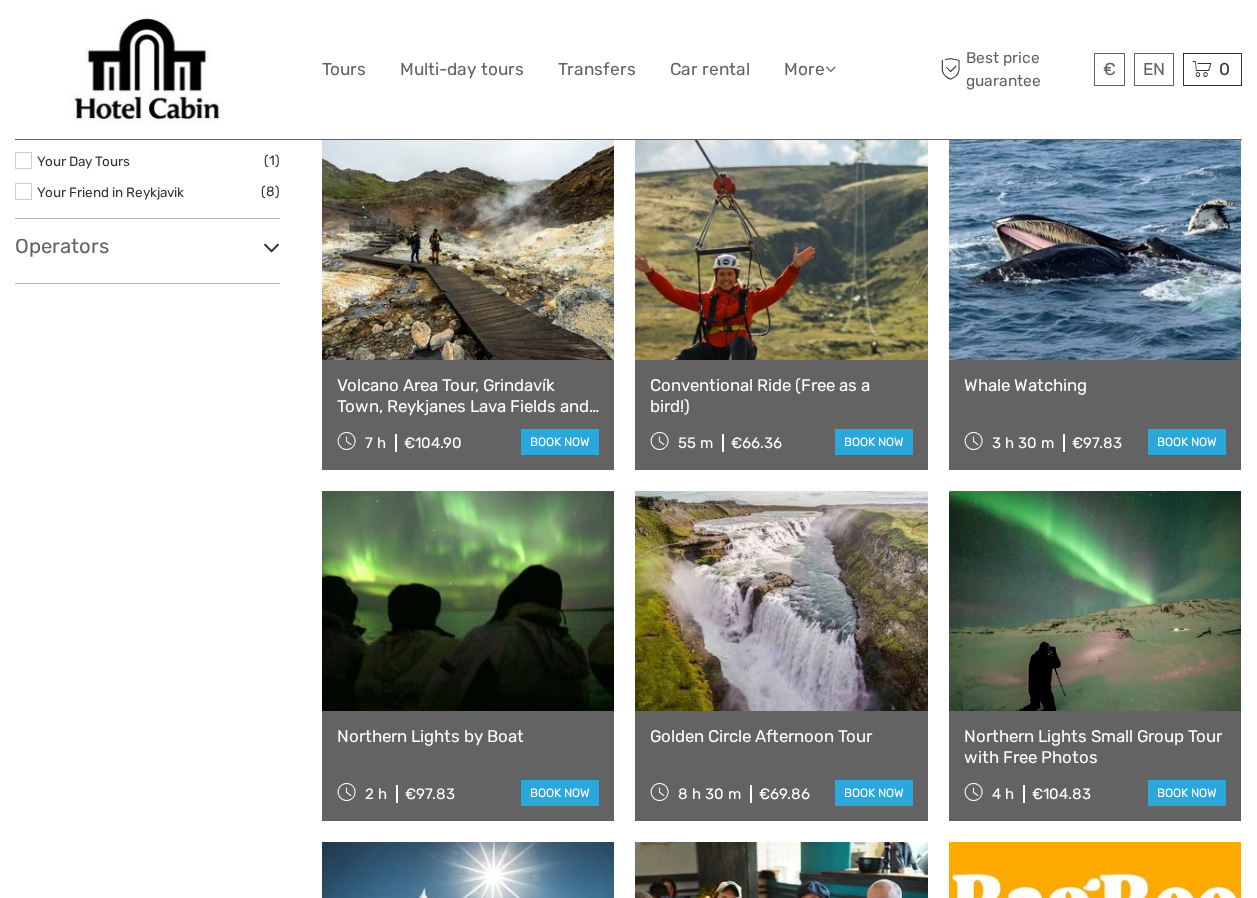 scroll, scrollTop: 2436, scrollLeft: 0, axis: vertical 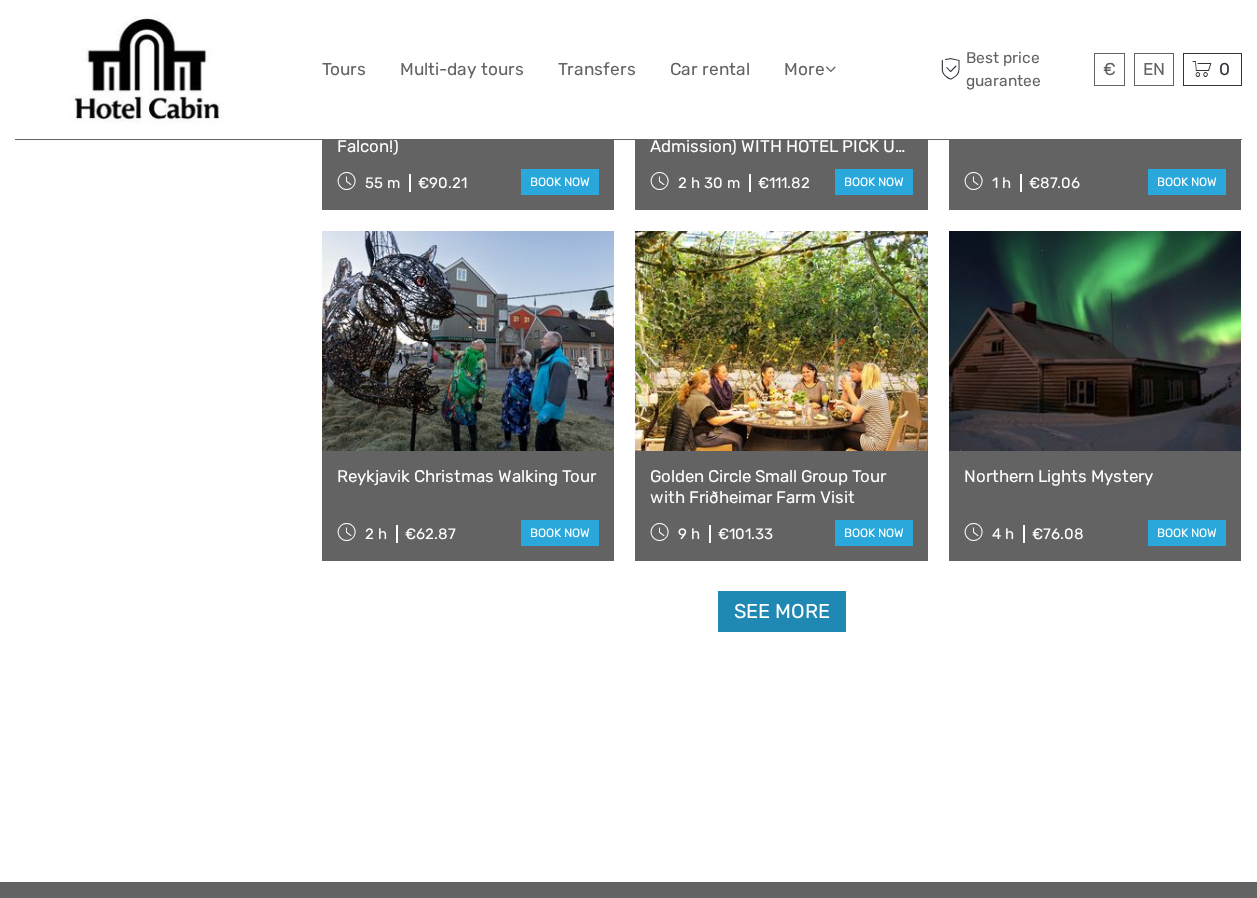 click on "See more" at bounding box center (782, 611) 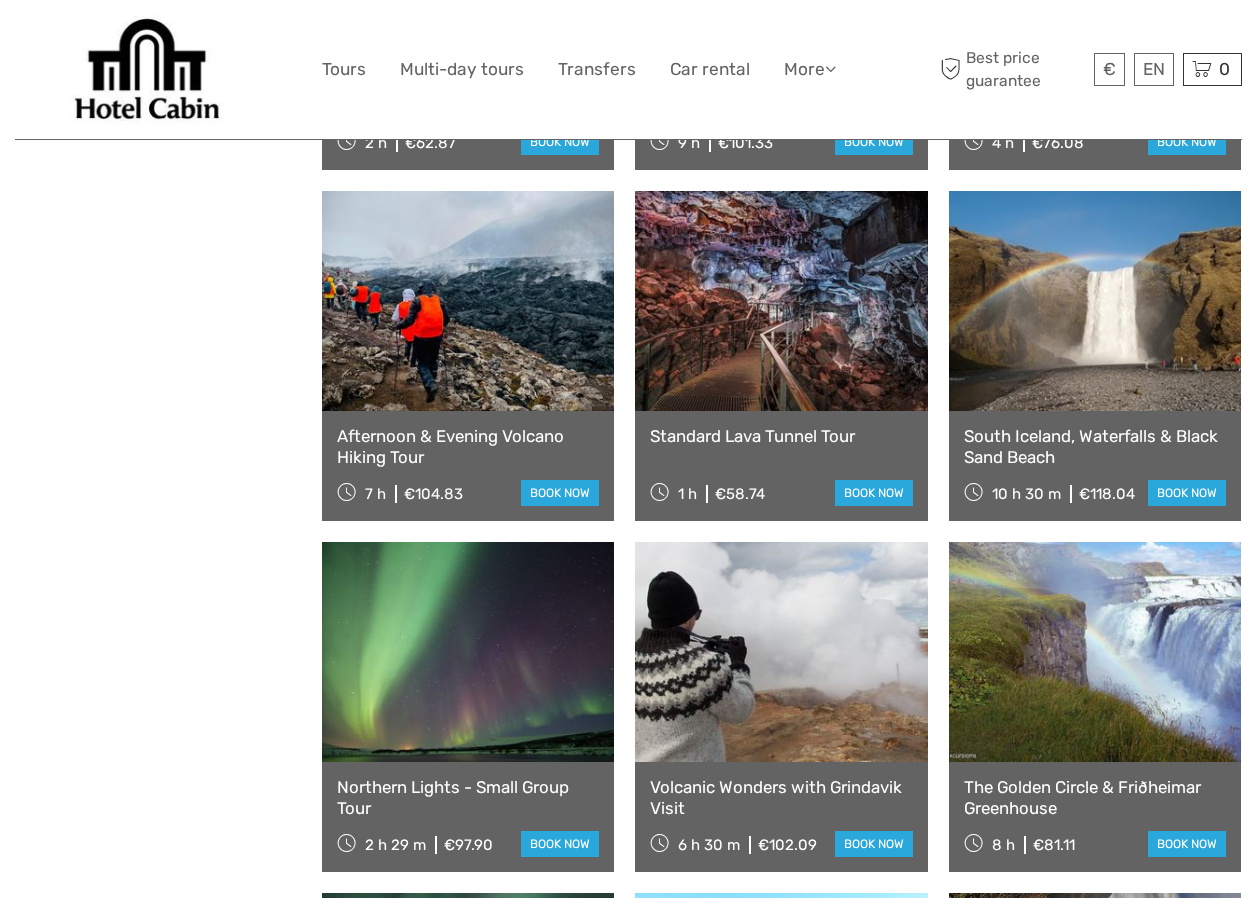 scroll, scrollTop: 4491, scrollLeft: 0, axis: vertical 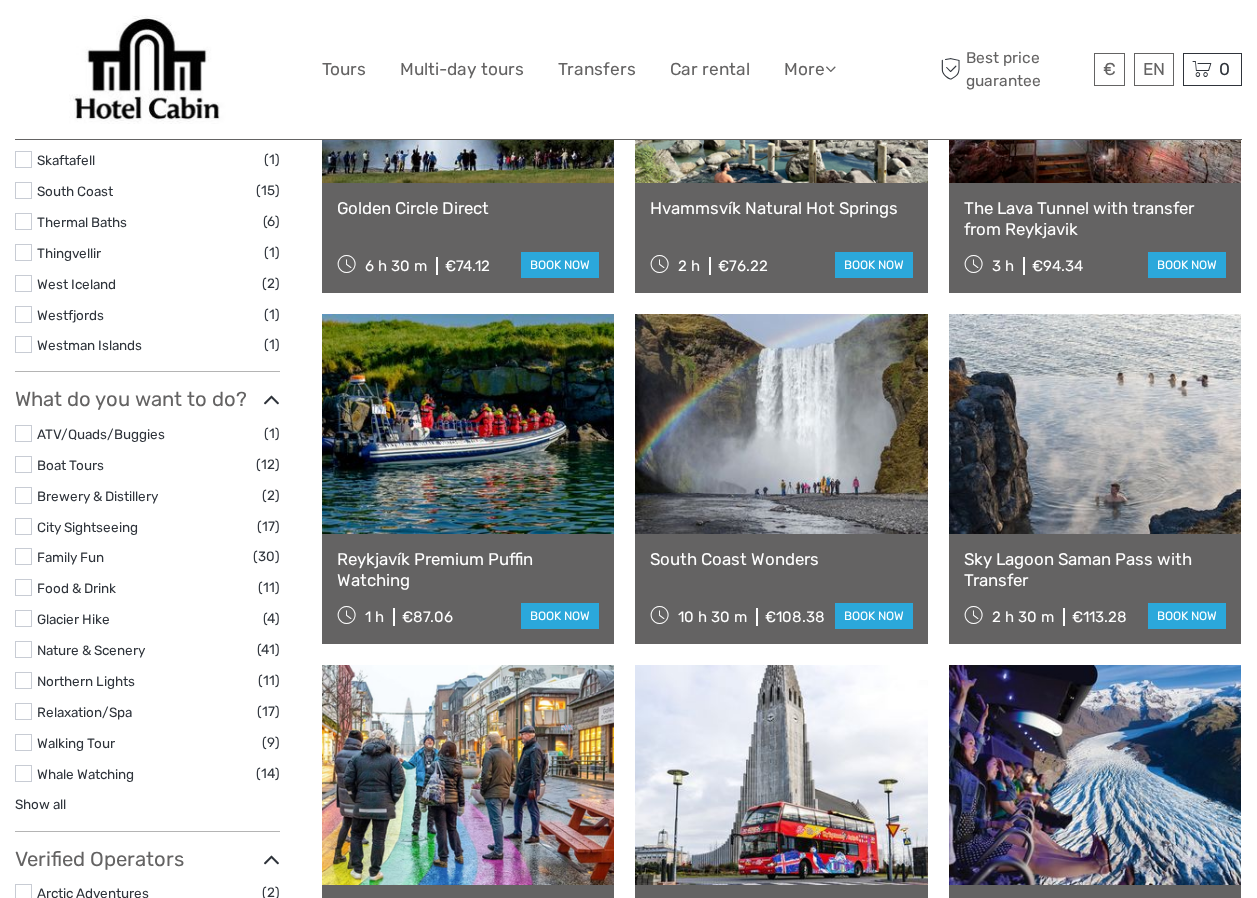 click on "Northern Lights" at bounding box center (86, 681) 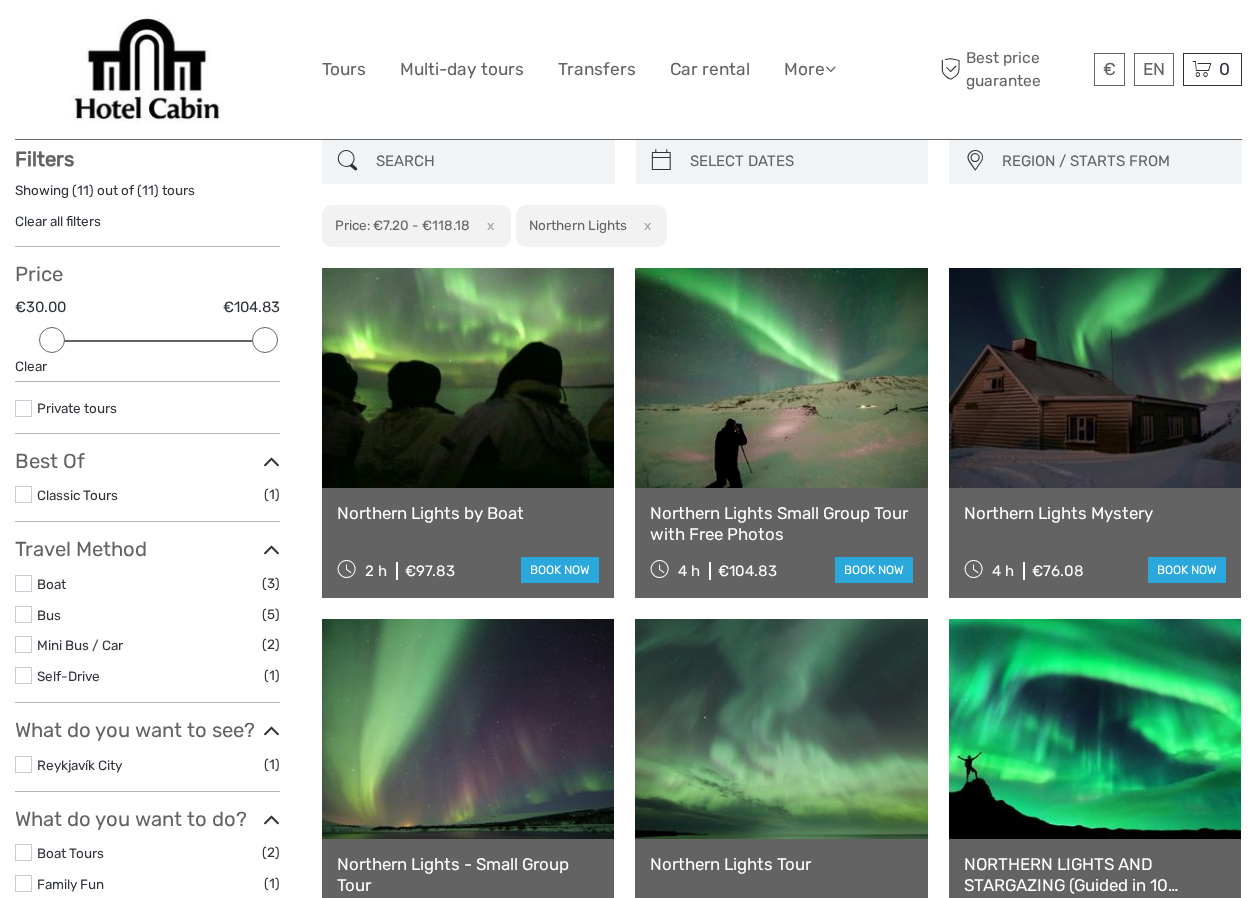 scroll, scrollTop: 114, scrollLeft: 0, axis: vertical 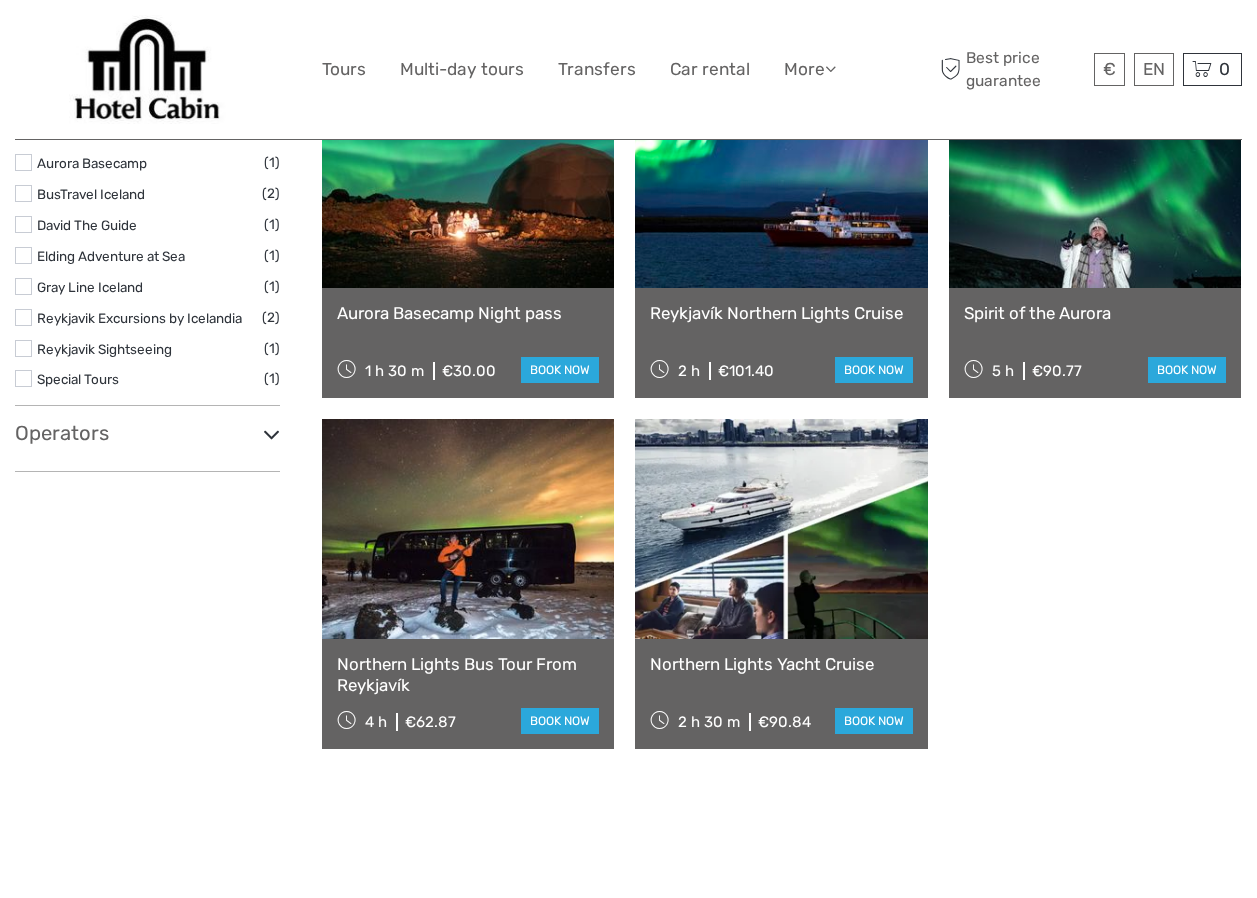 click at bounding box center (468, 529) 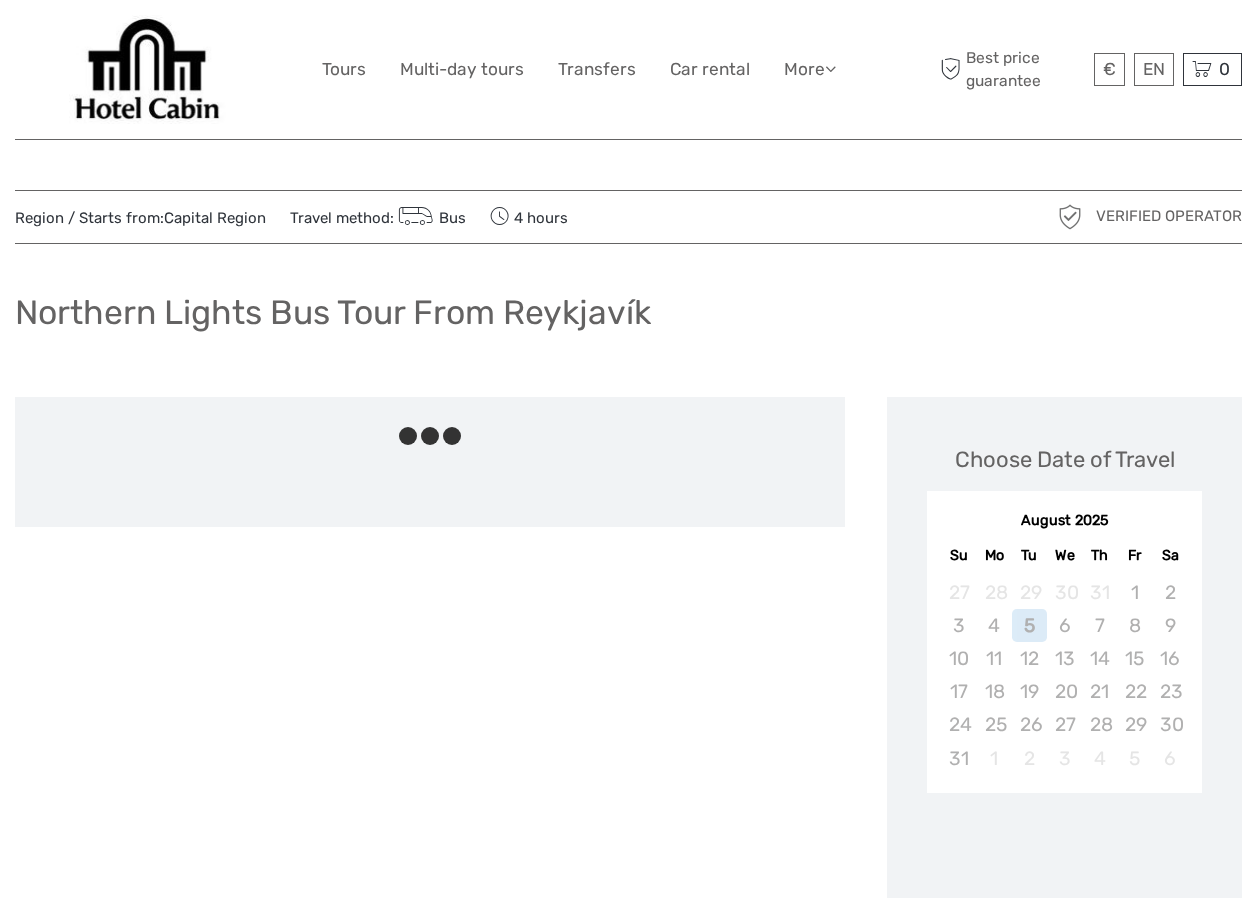 scroll, scrollTop: 0, scrollLeft: 0, axis: both 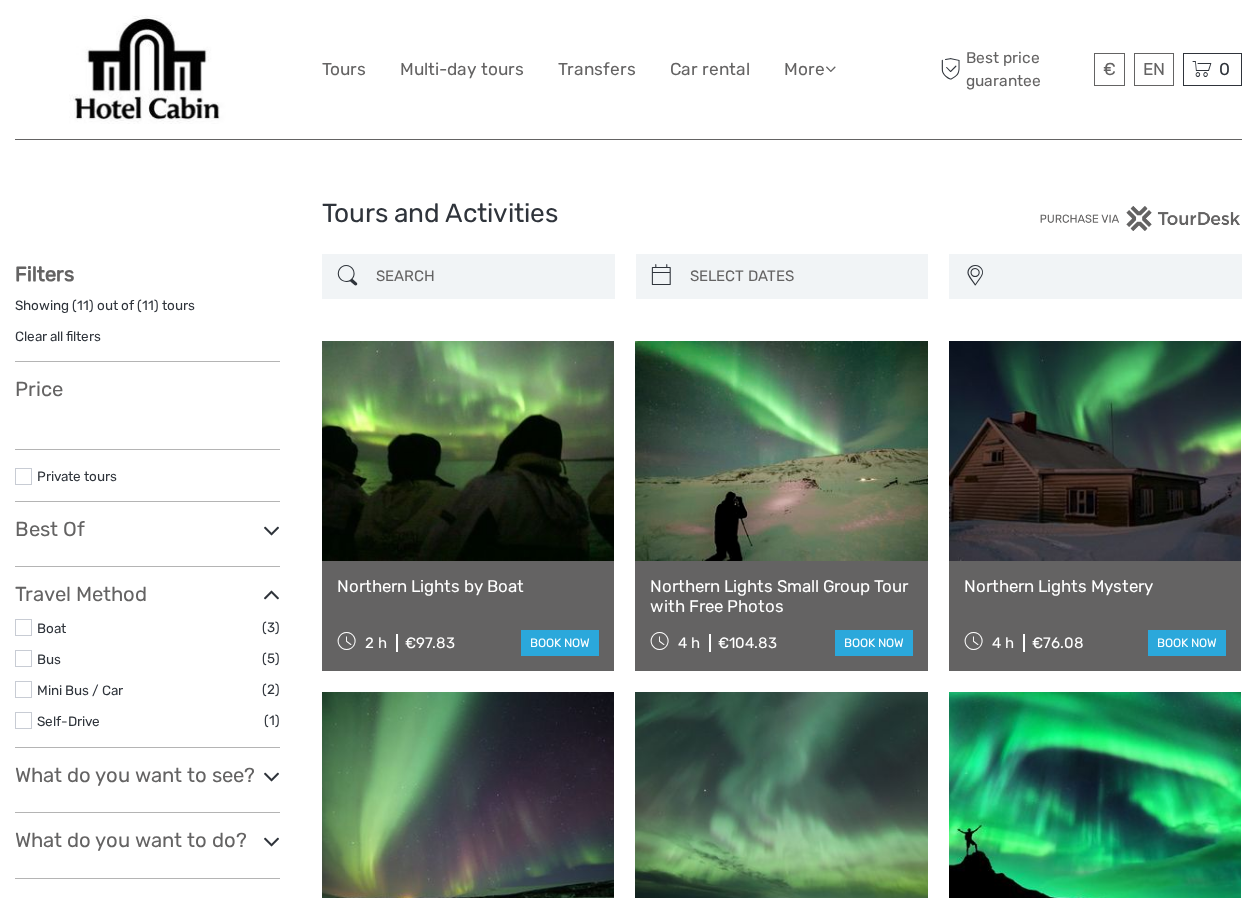 select 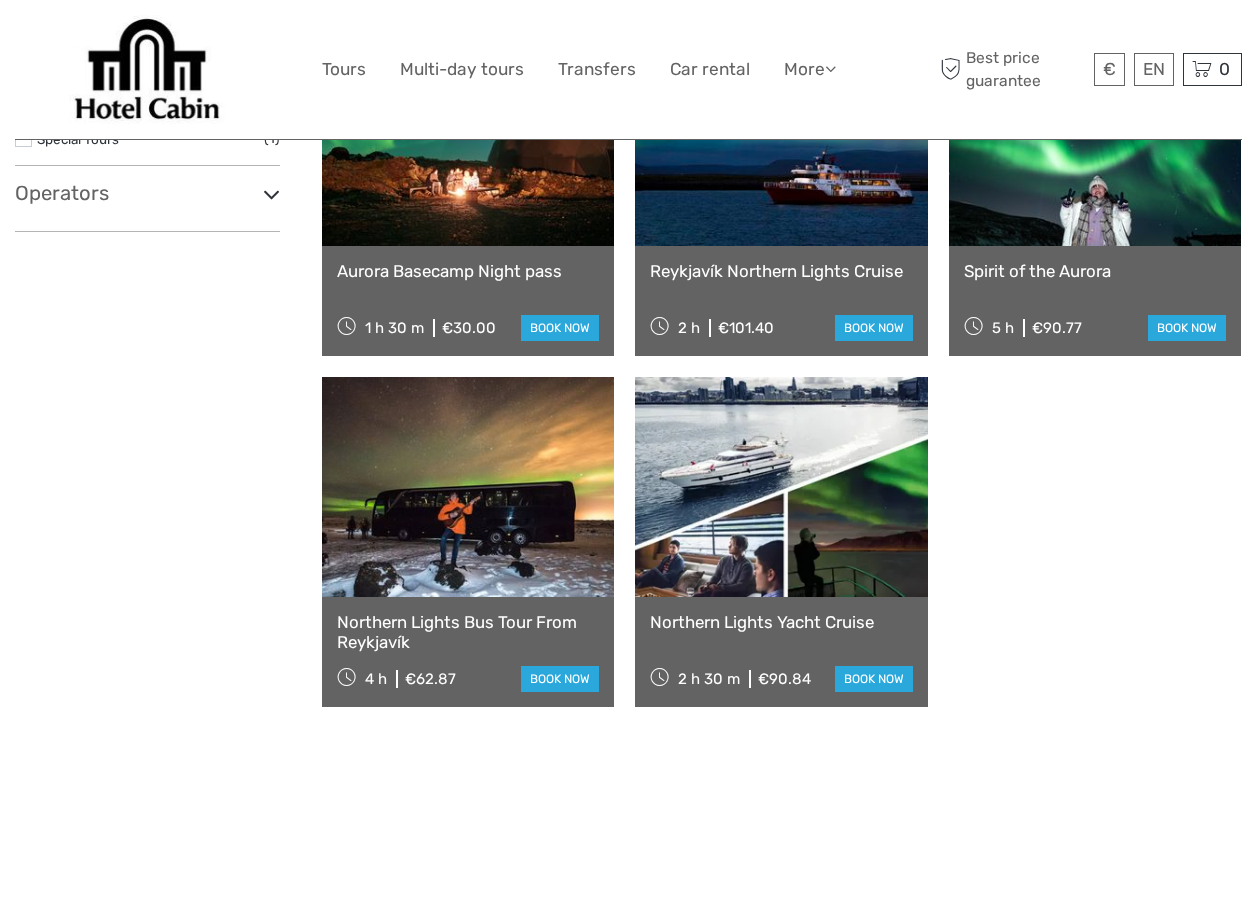 select 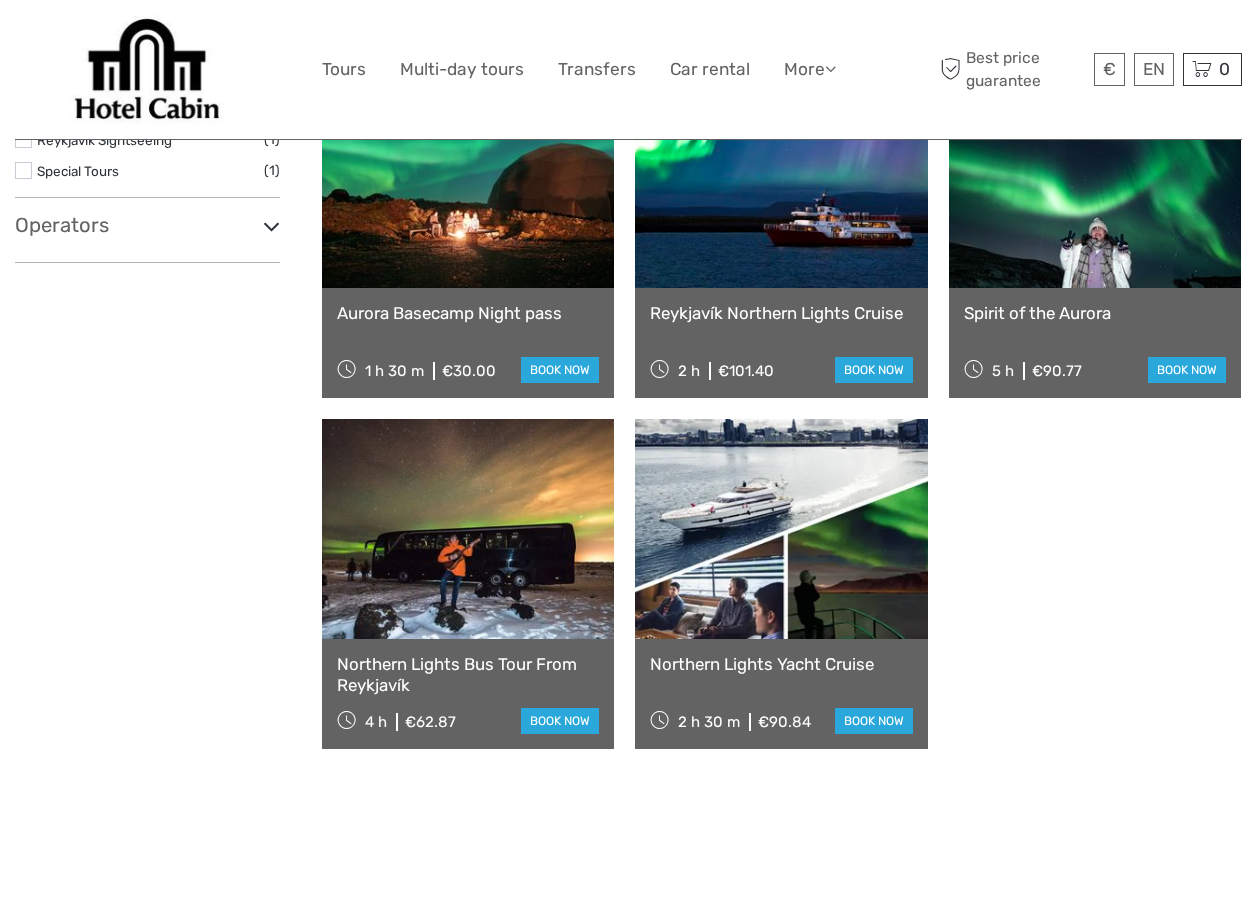 scroll, scrollTop: 0, scrollLeft: 0, axis: both 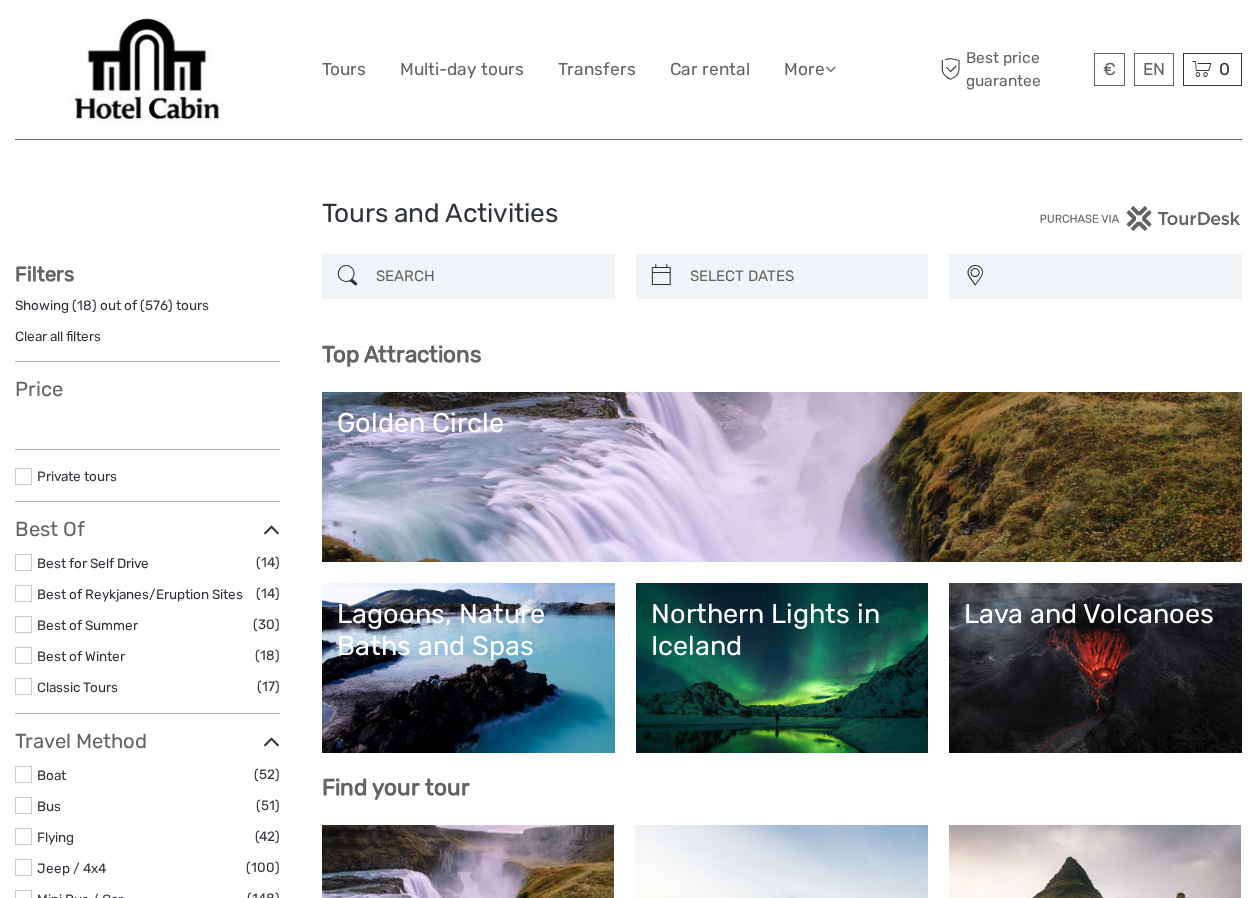 select 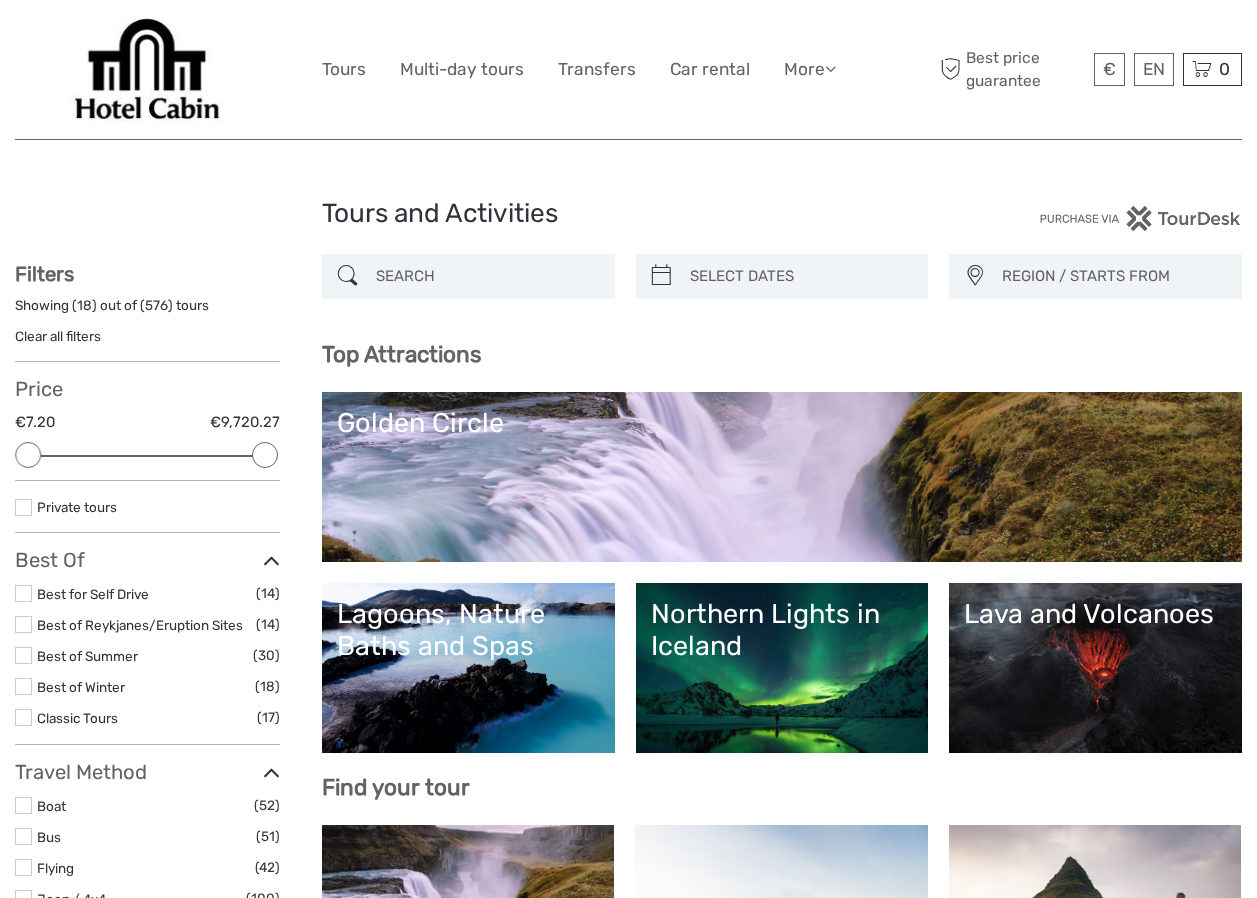 scroll, scrollTop: 0, scrollLeft: 0, axis: both 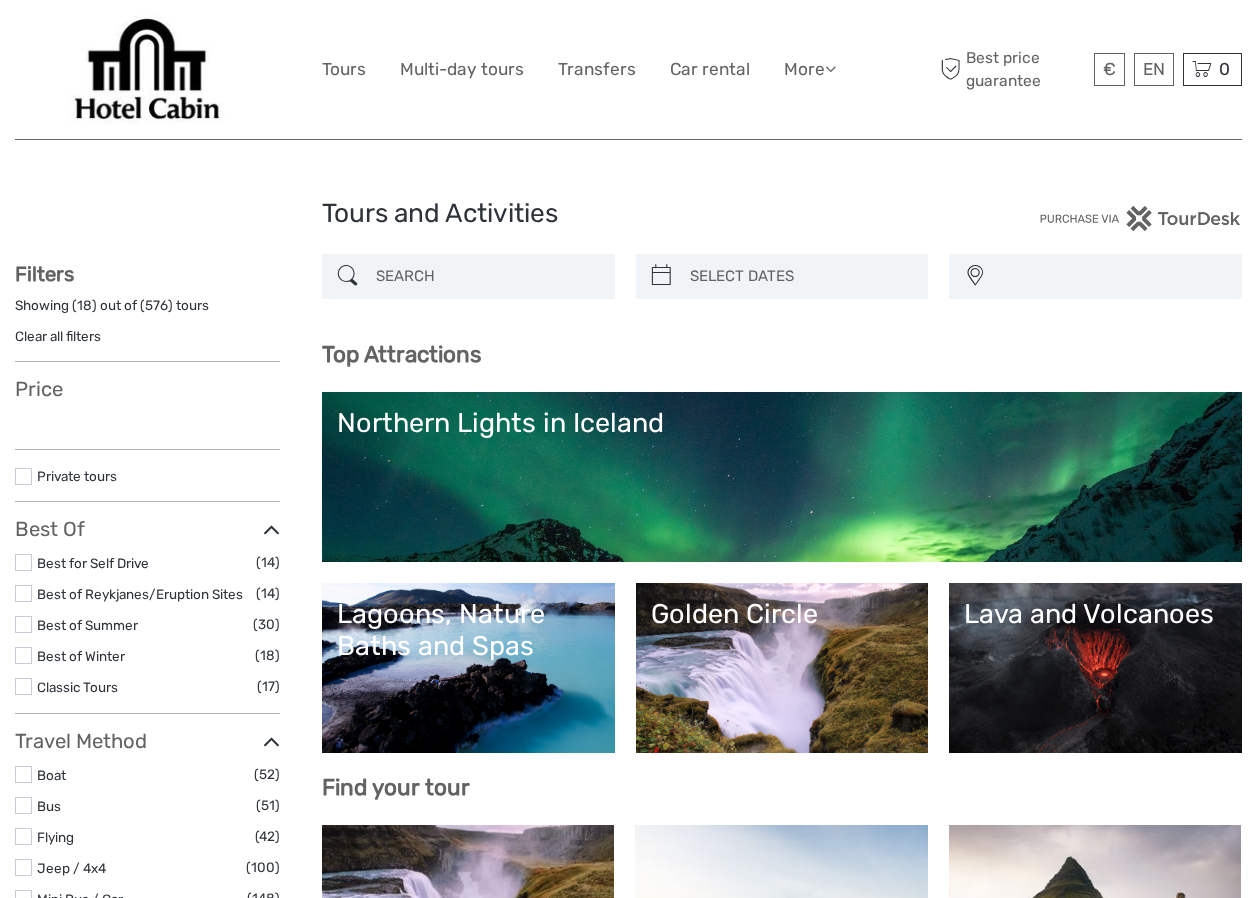 select 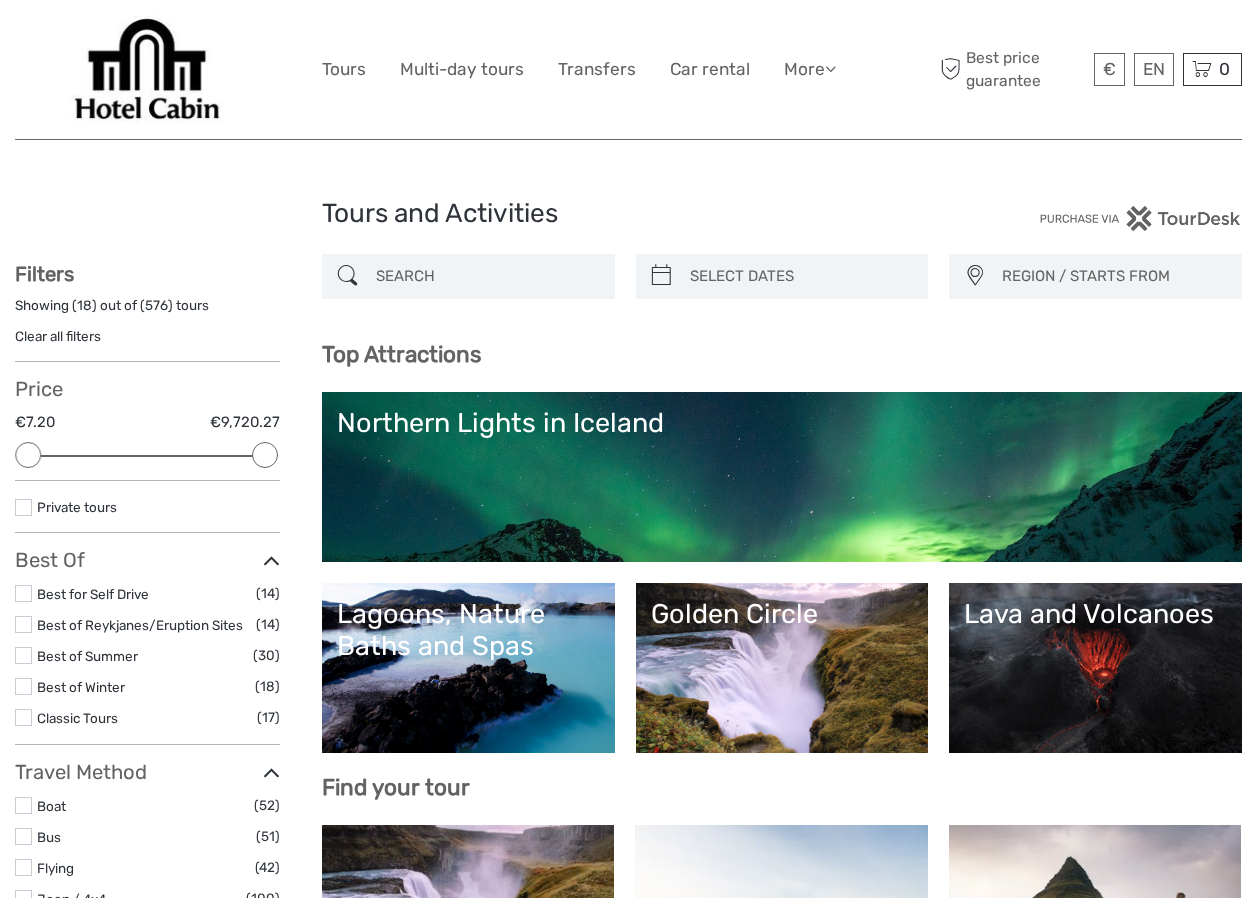 scroll, scrollTop: 0, scrollLeft: 0, axis: both 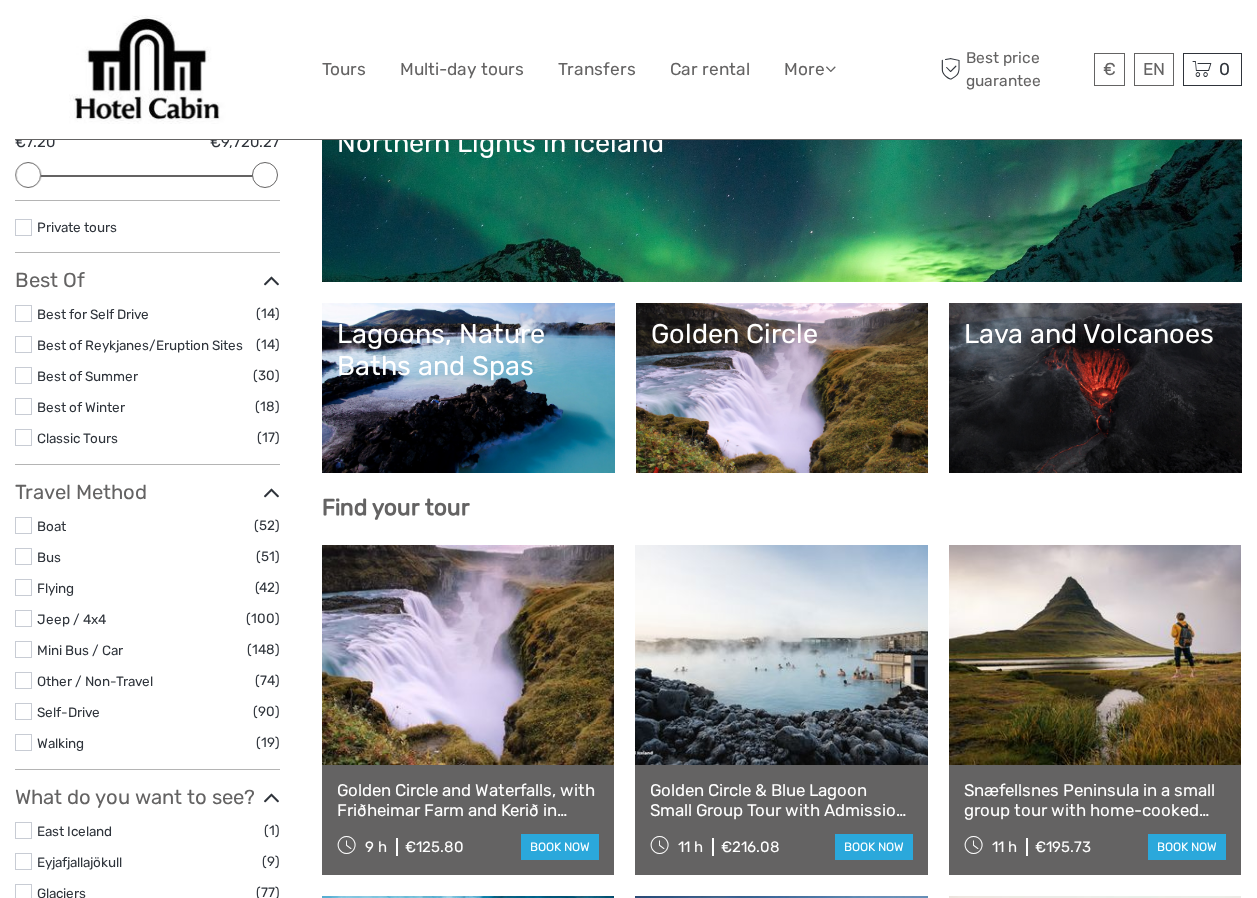 click on "Best of Reykjanes/Eruption Sites" at bounding box center (140, 345) 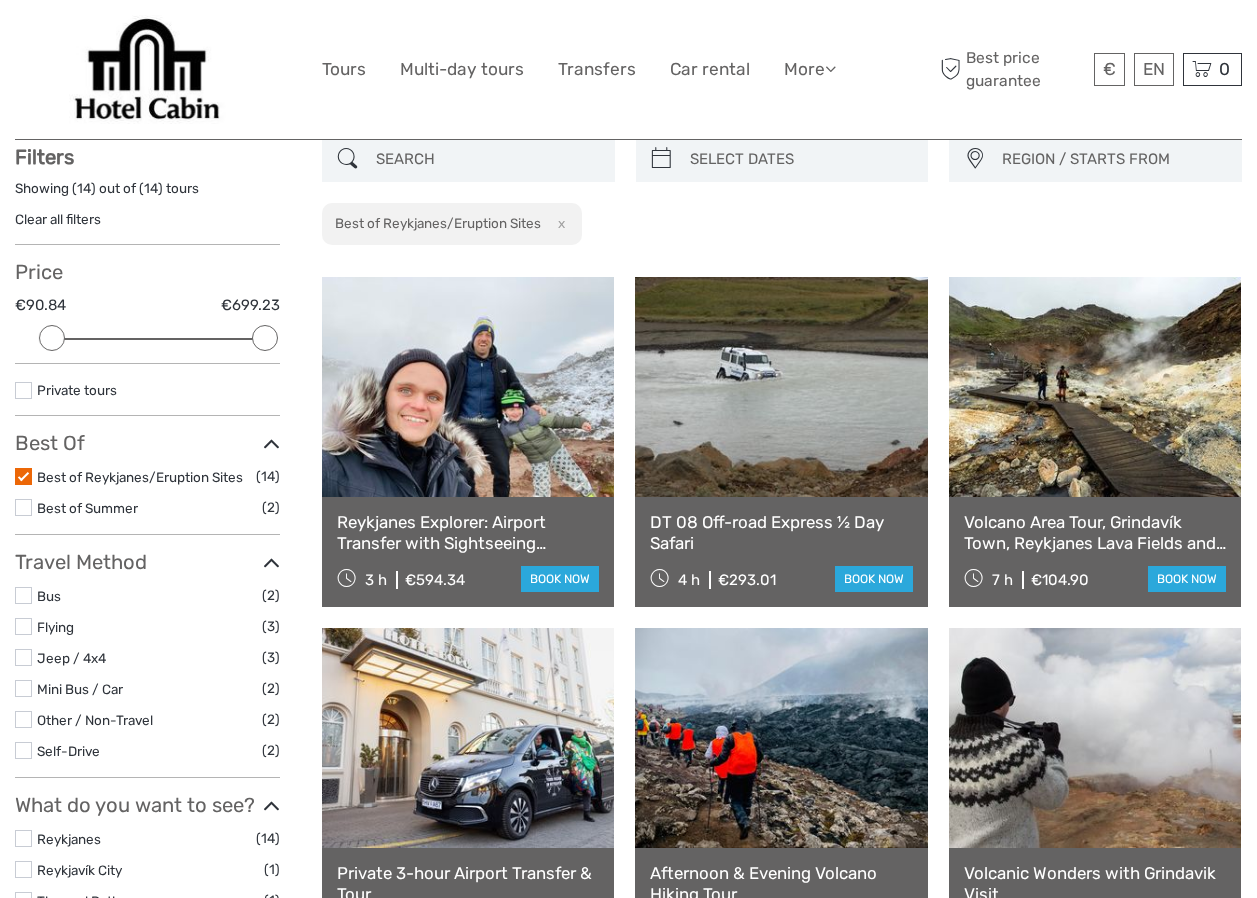 scroll, scrollTop: 114, scrollLeft: 0, axis: vertical 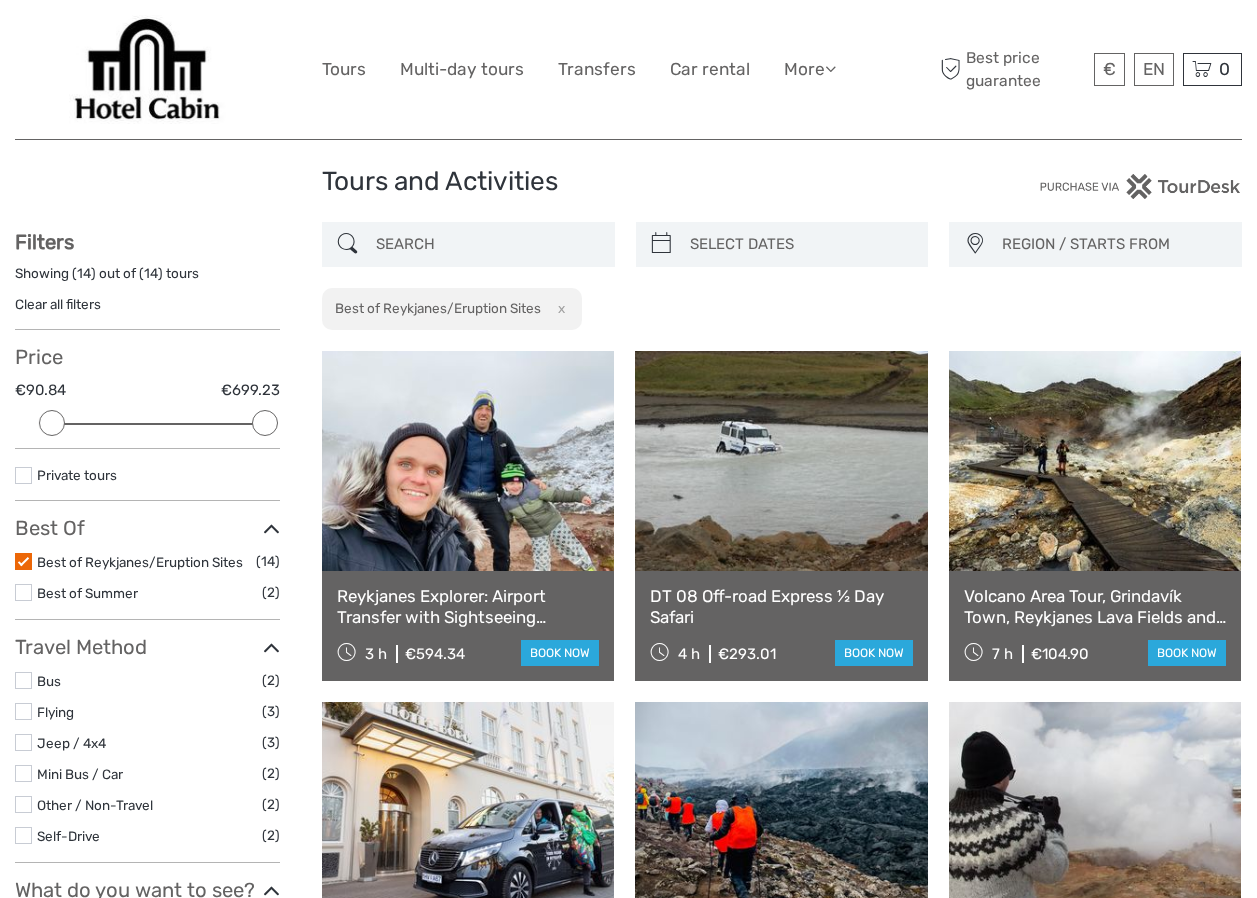 click at bounding box center (23, 561) 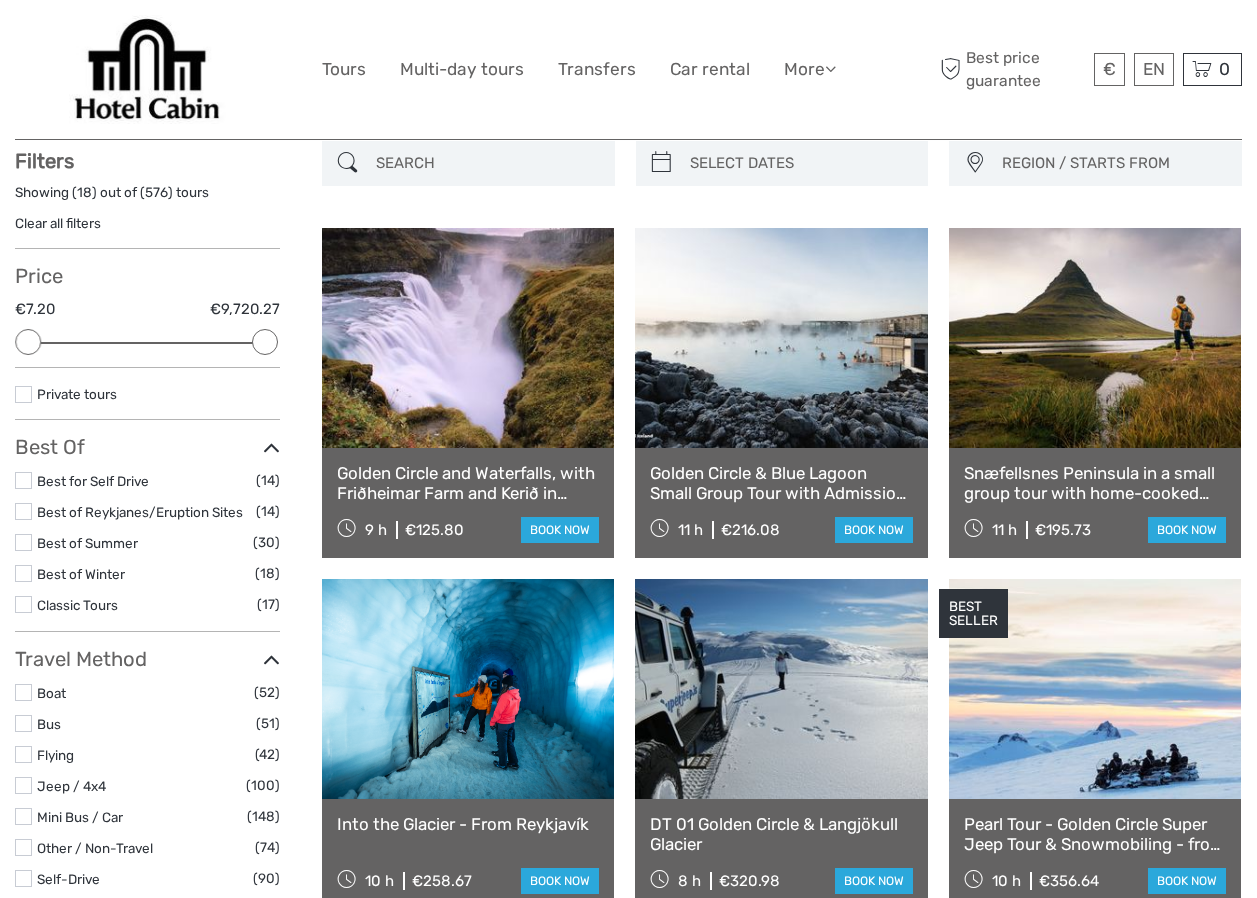scroll, scrollTop: 114, scrollLeft: 0, axis: vertical 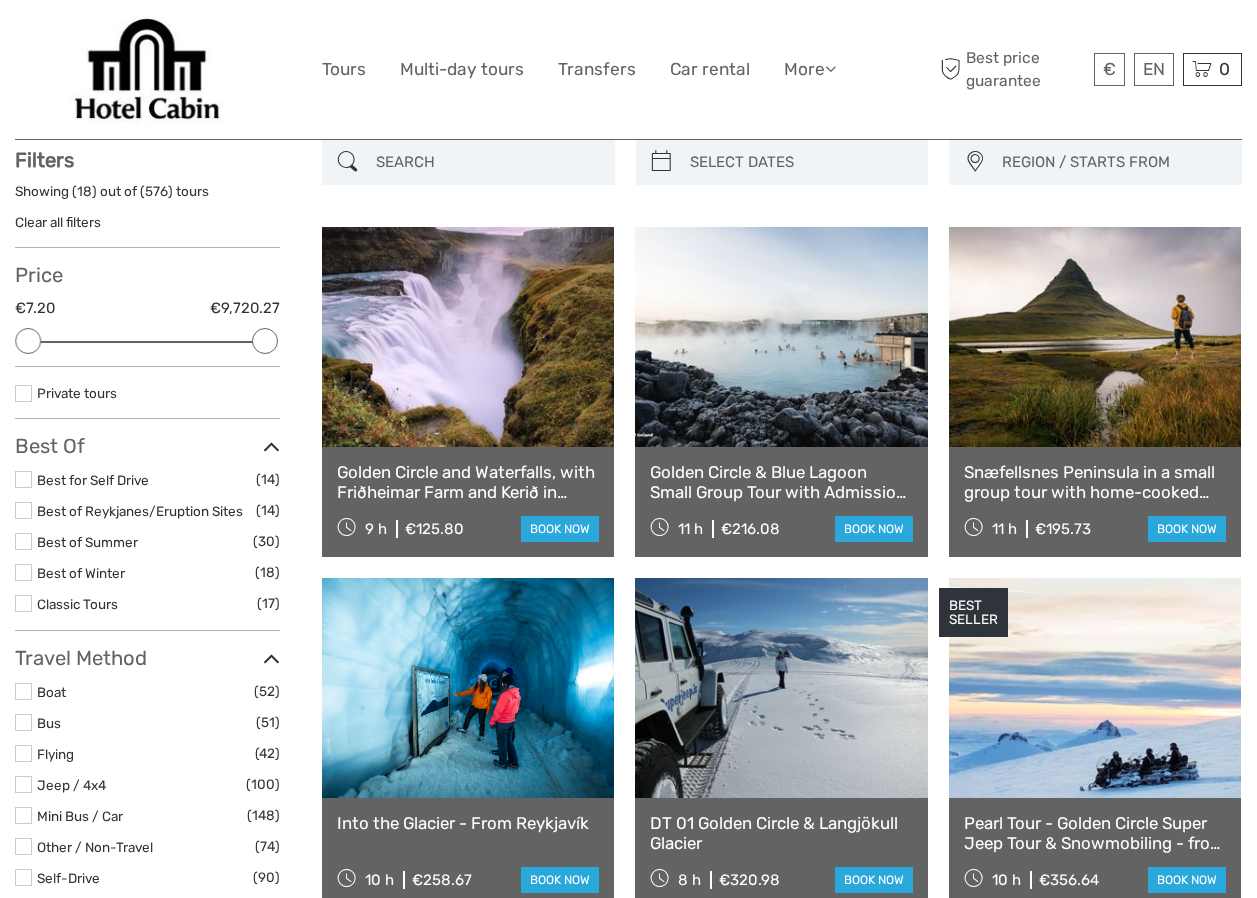click on "Clear all filters" at bounding box center [58, 222] 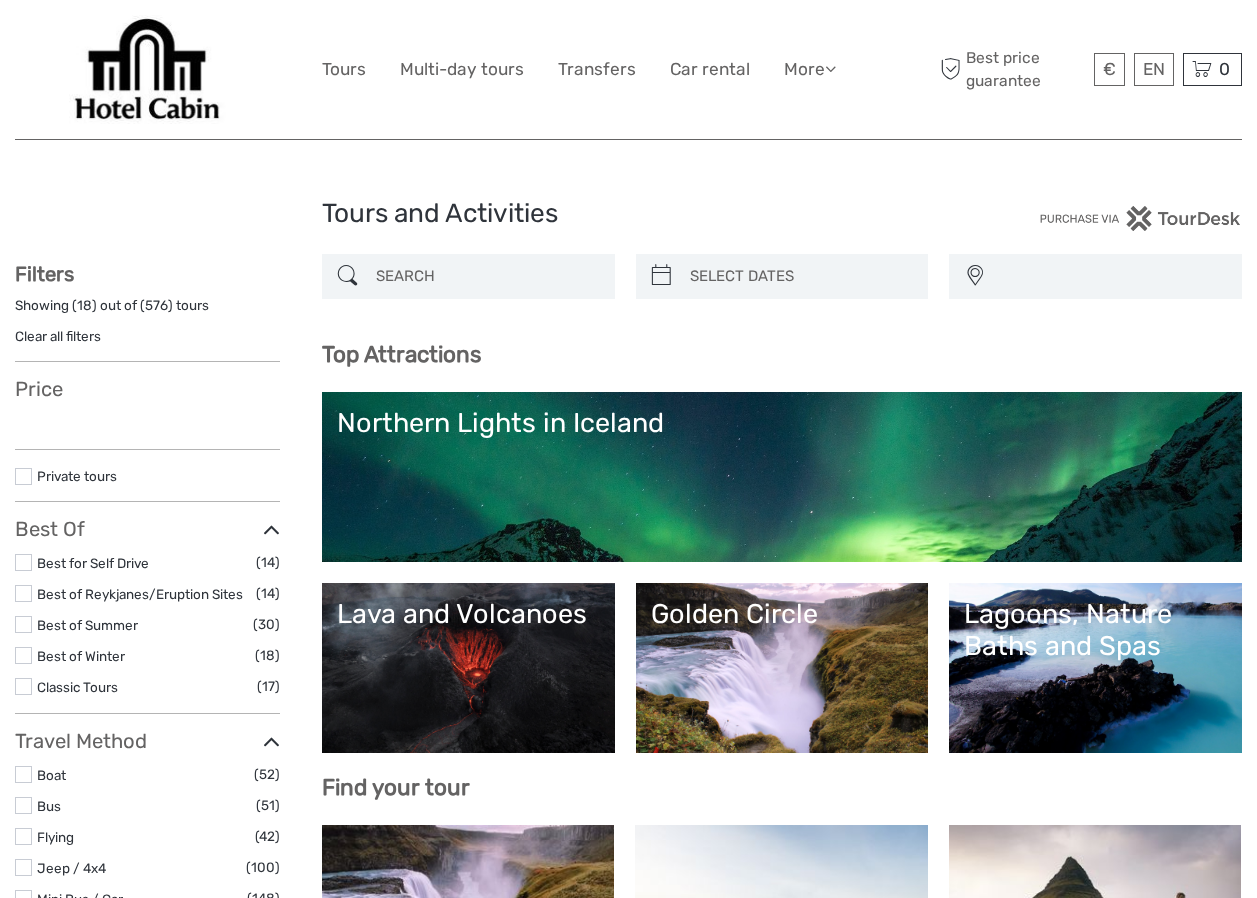 select 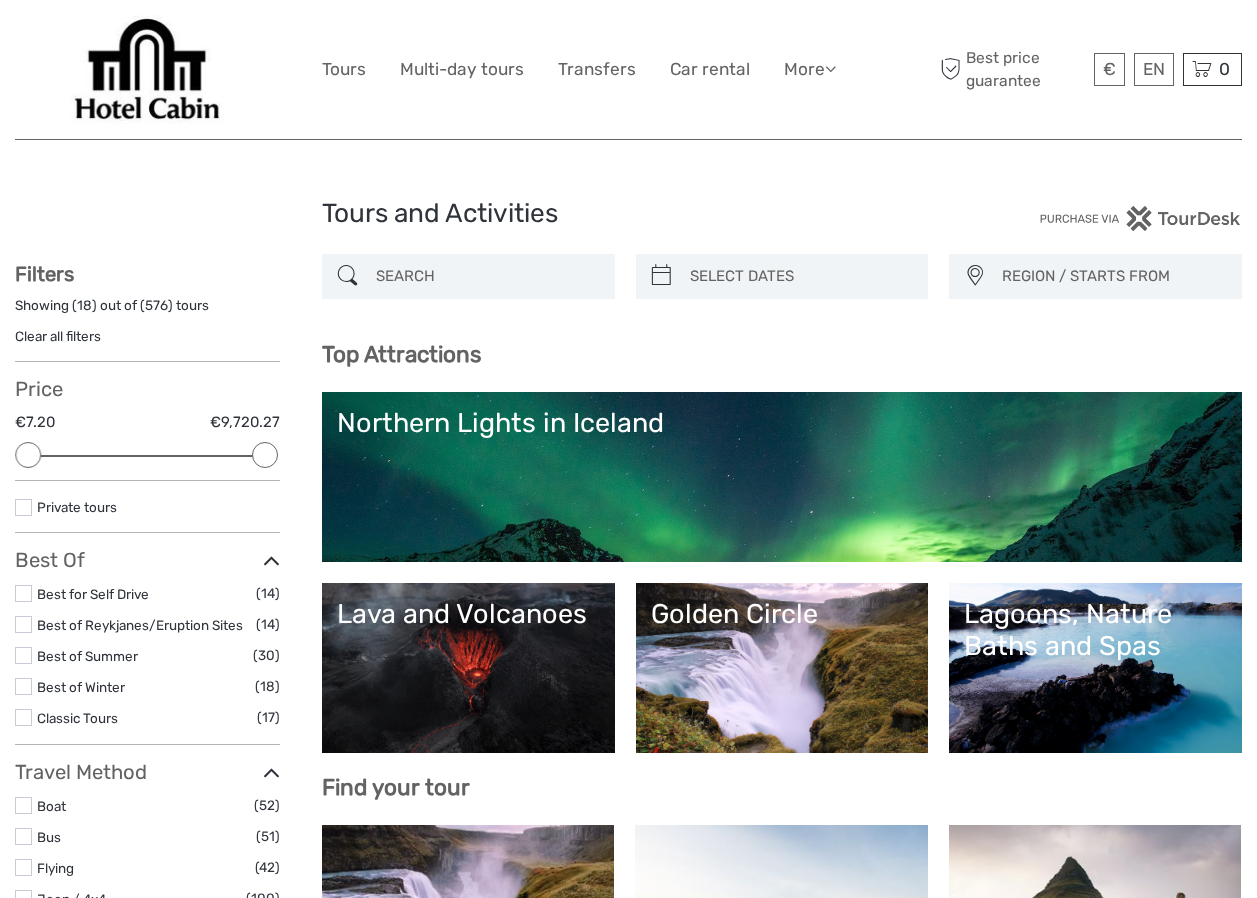 scroll, scrollTop: 0, scrollLeft: 0, axis: both 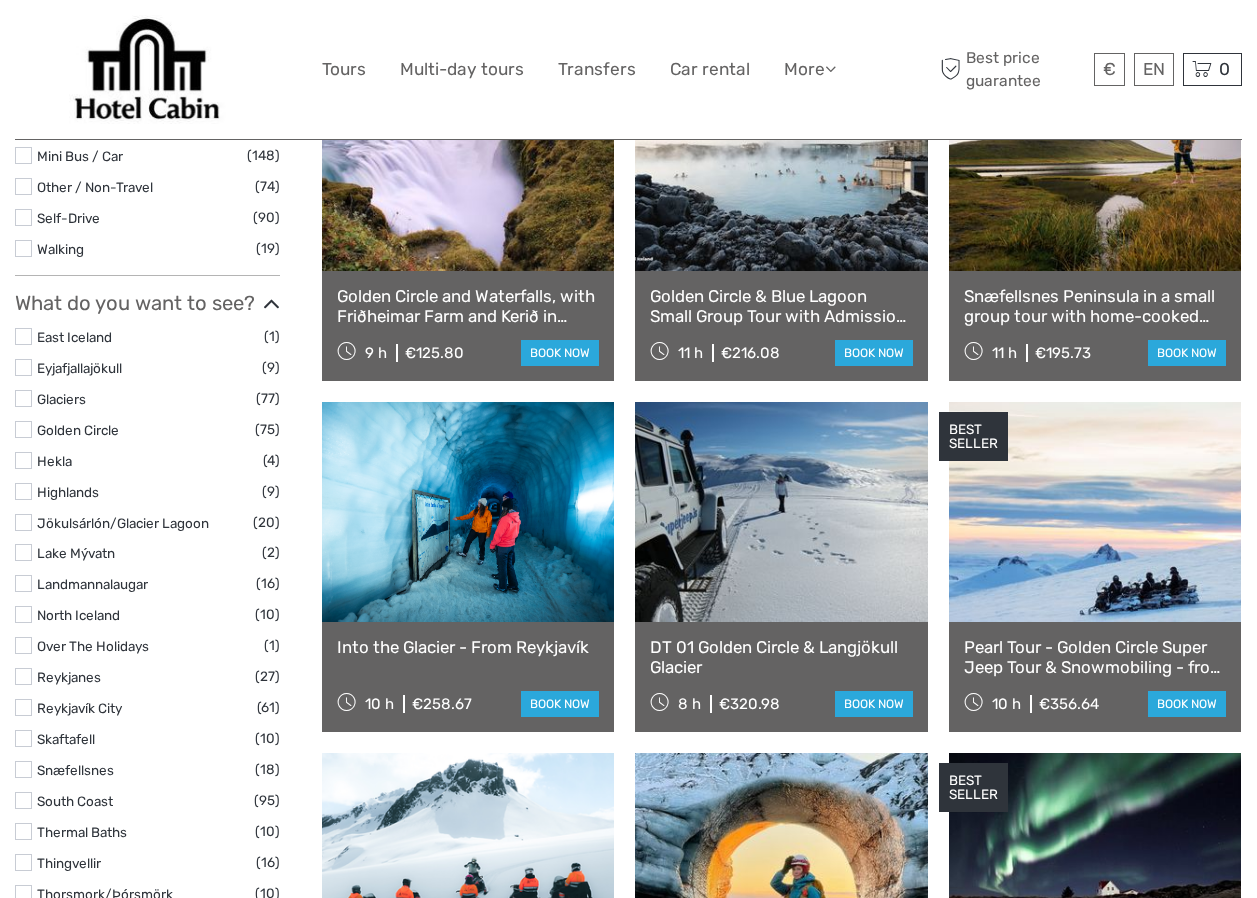 click on "Golden Circle" at bounding box center (78, 430) 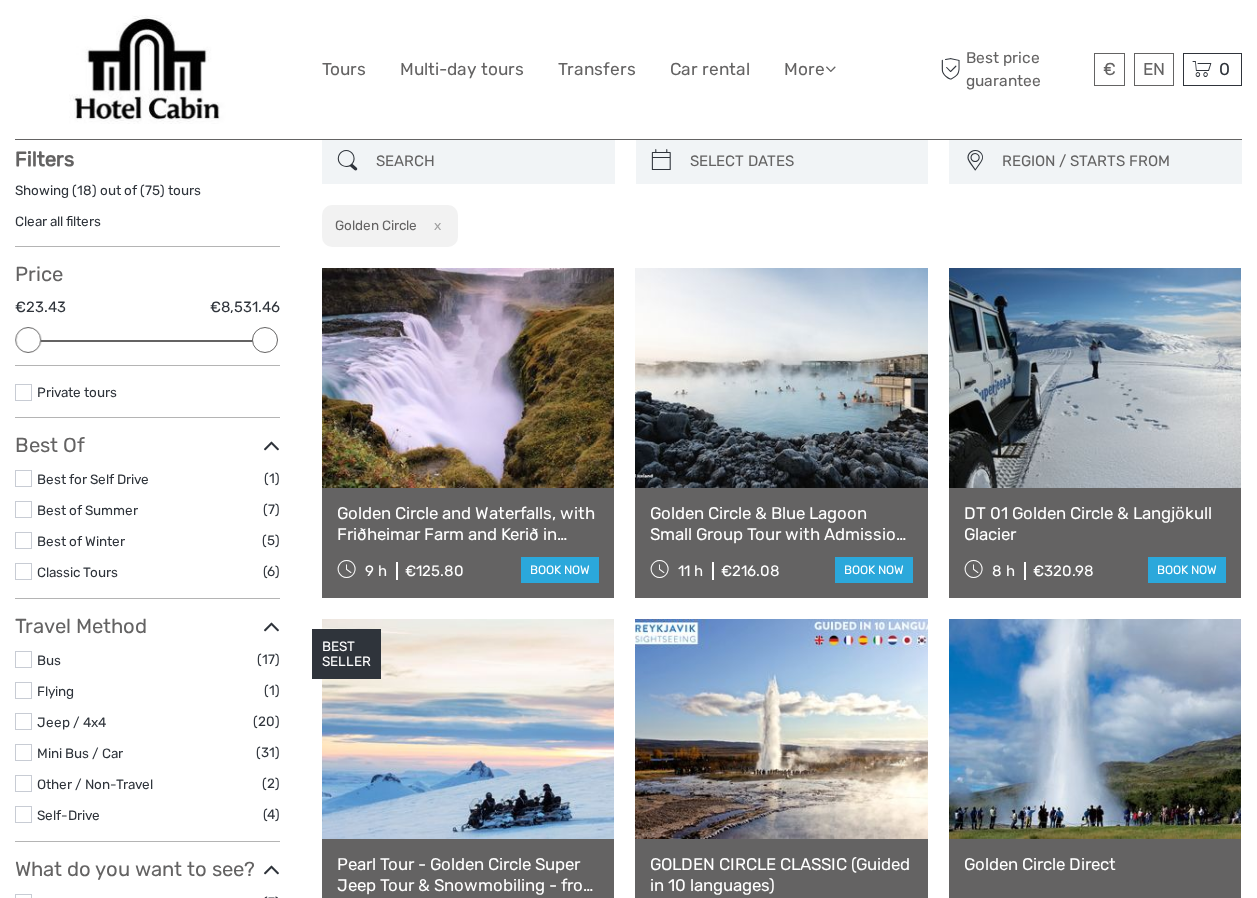 scroll, scrollTop: 114, scrollLeft: 0, axis: vertical 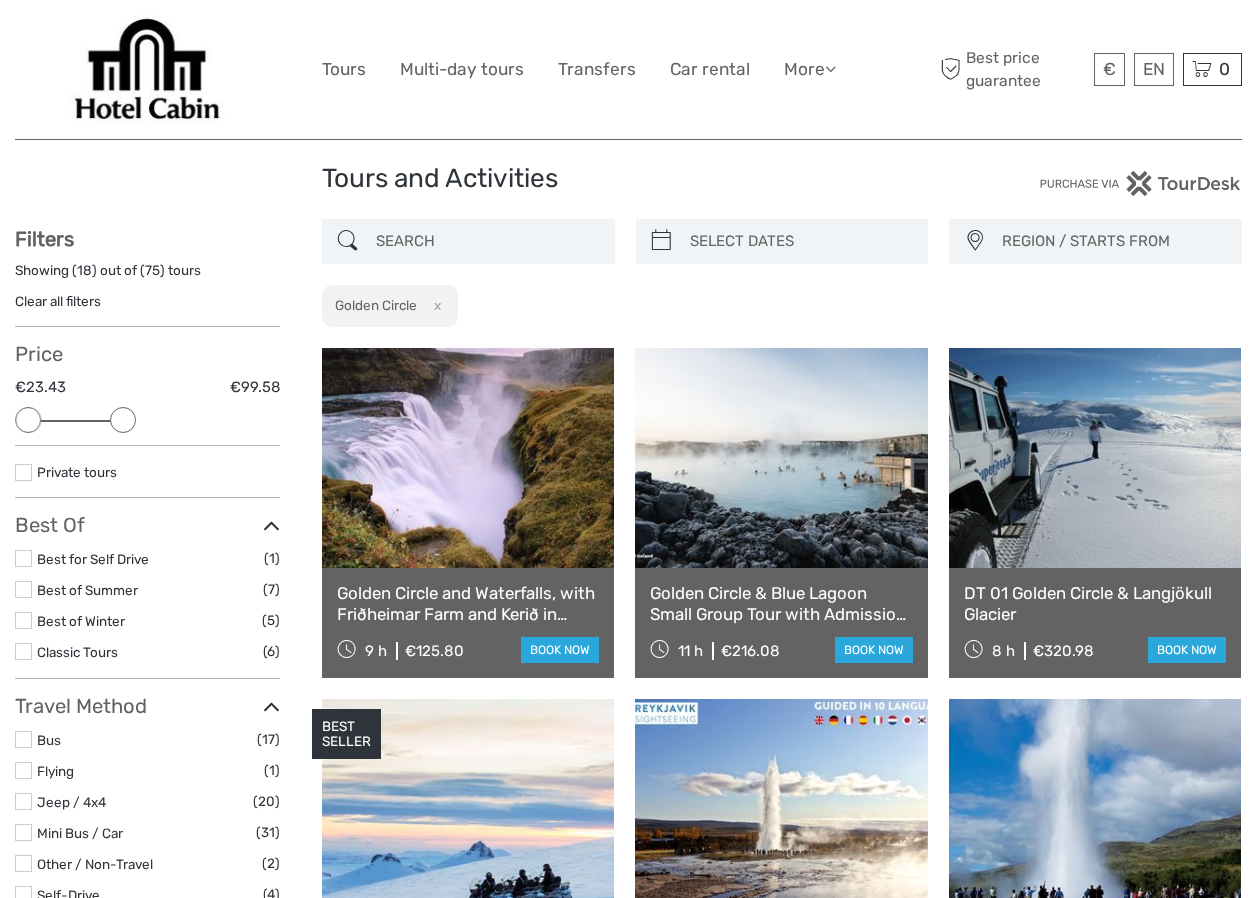 drag, startPoint x: 262, startPoint y: 426, endPoint x: 116, endPoint y: 429, distance: 146.03082 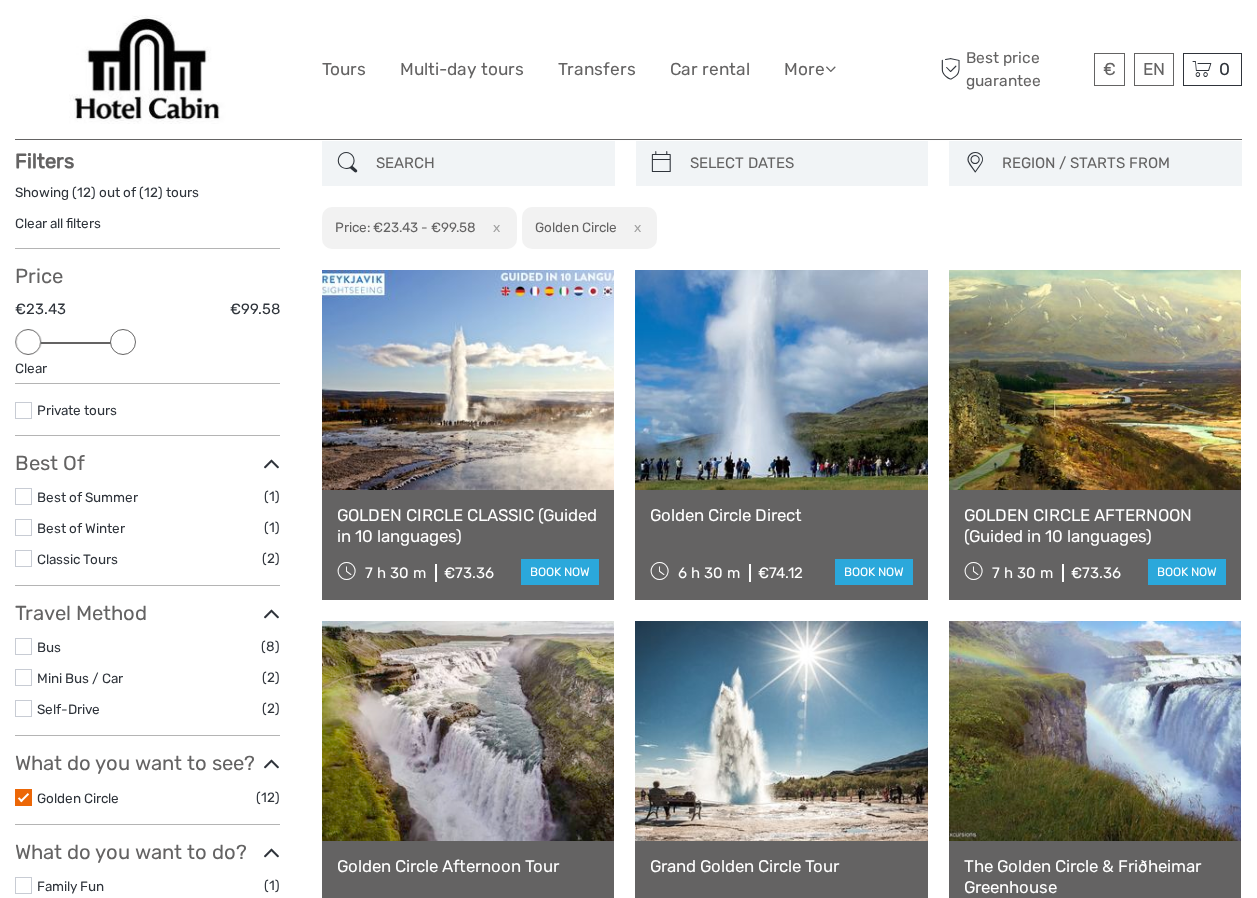 scroll, scrollTop: 114, scrollLeft: 0, axis: vertical 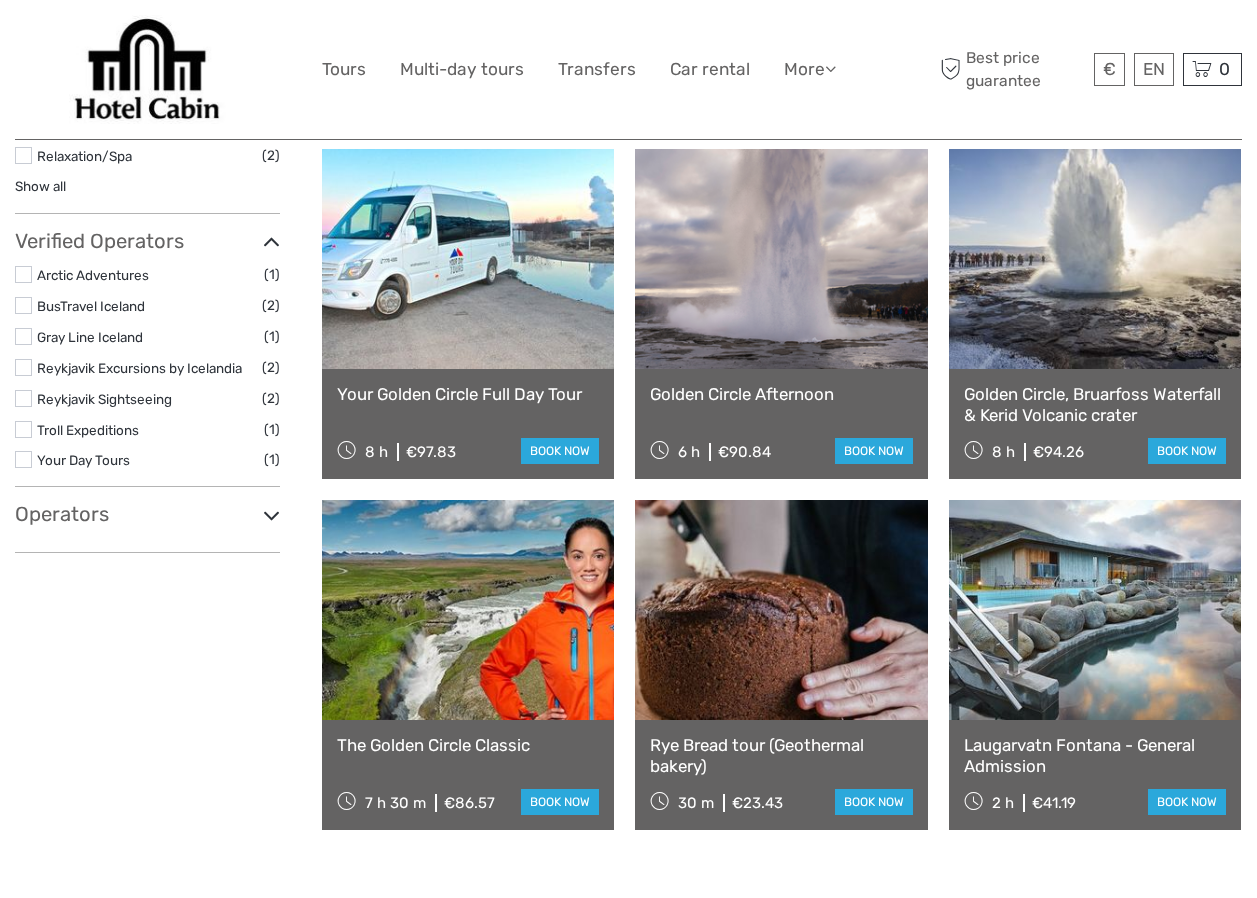 click at bounding box center [1095, 610] 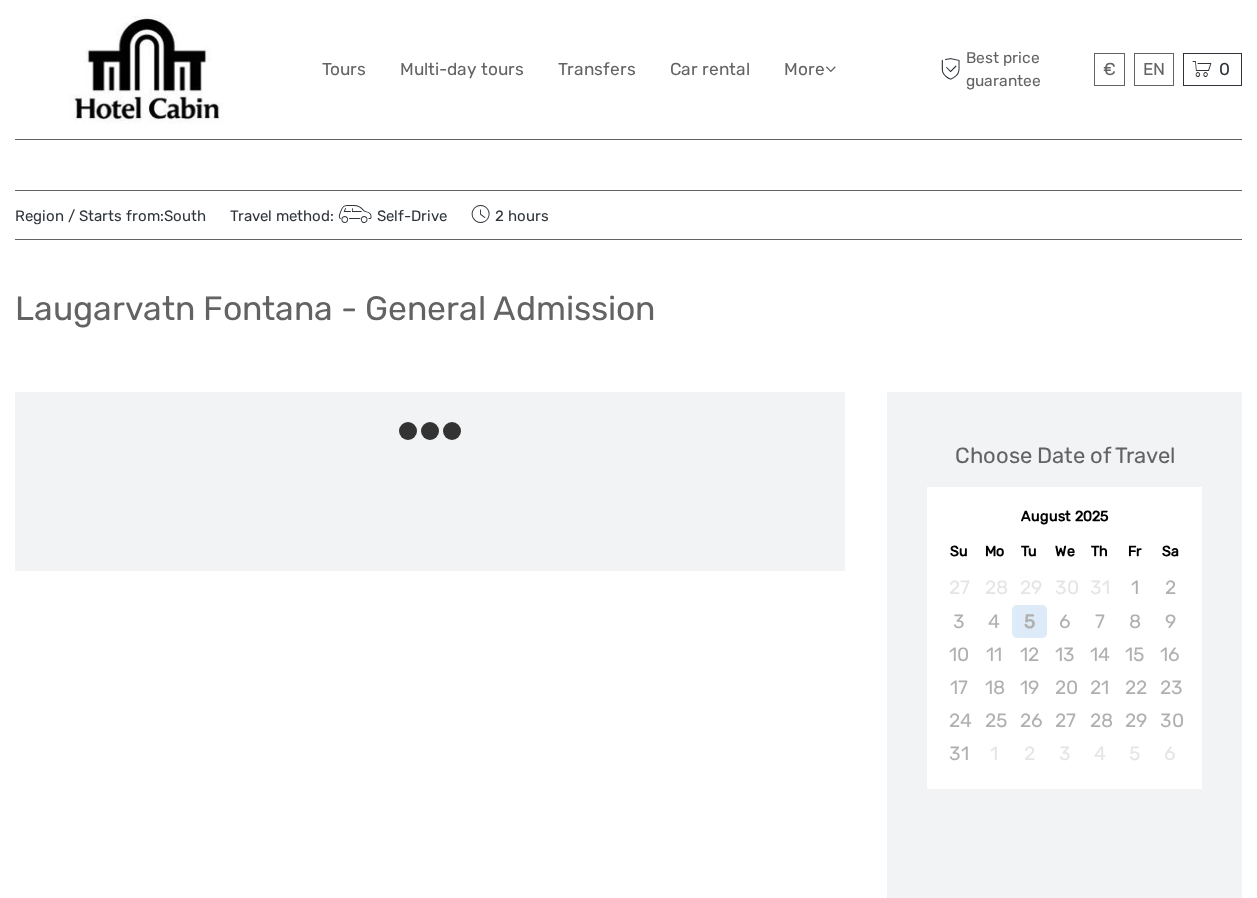 scroll, scrollTop: 0, scrollLeft: 0, axis: both 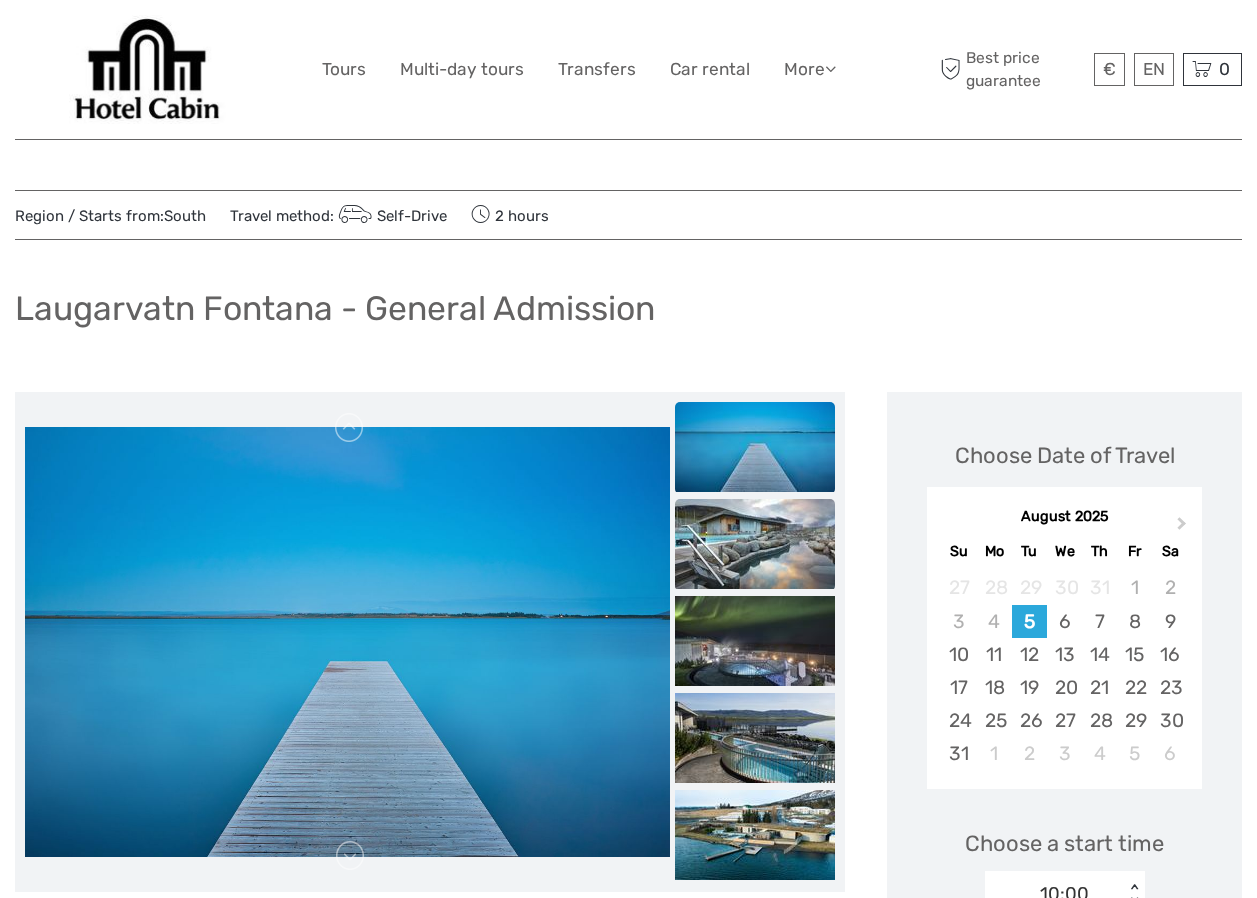 click at bounding box center [755, 544] 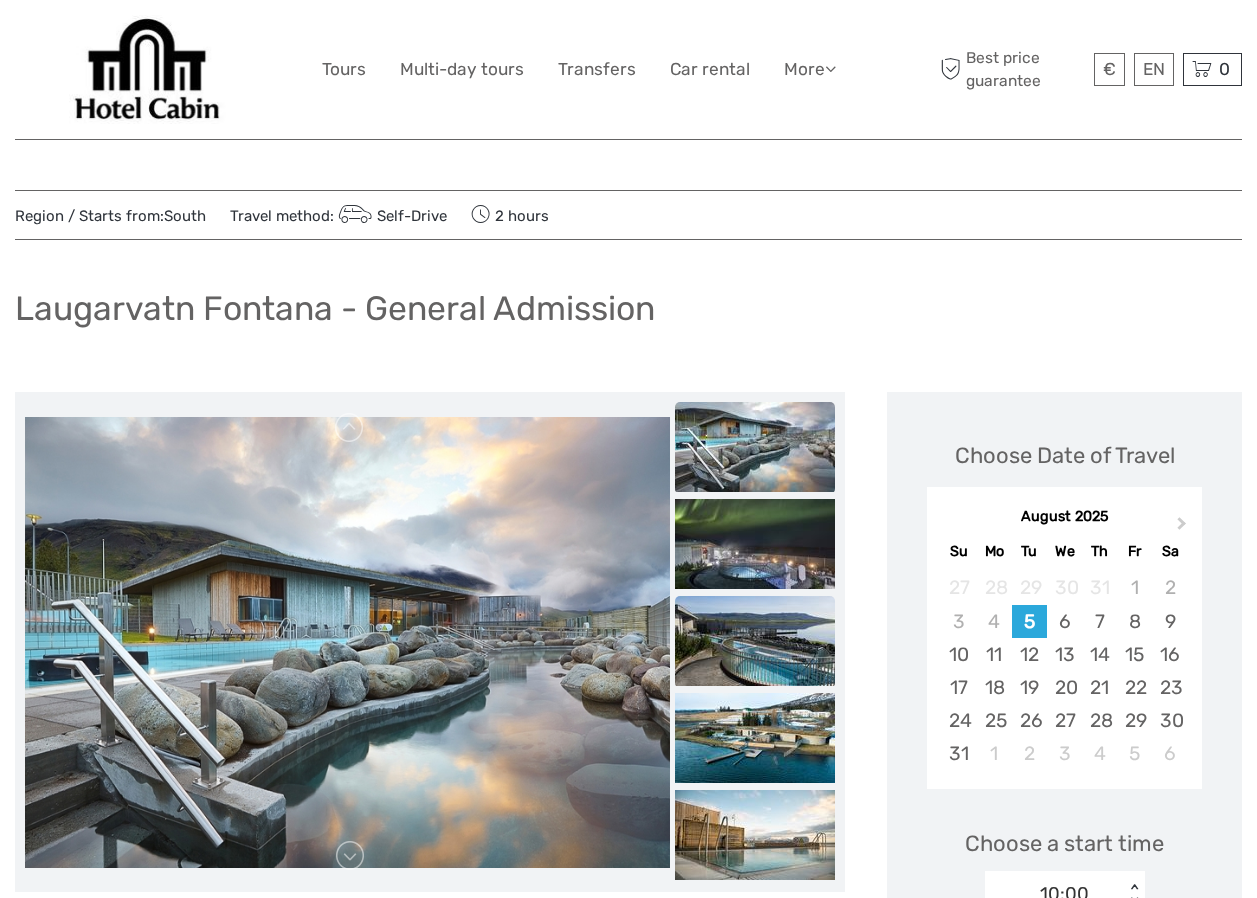 click at bounding box center [755, 641] 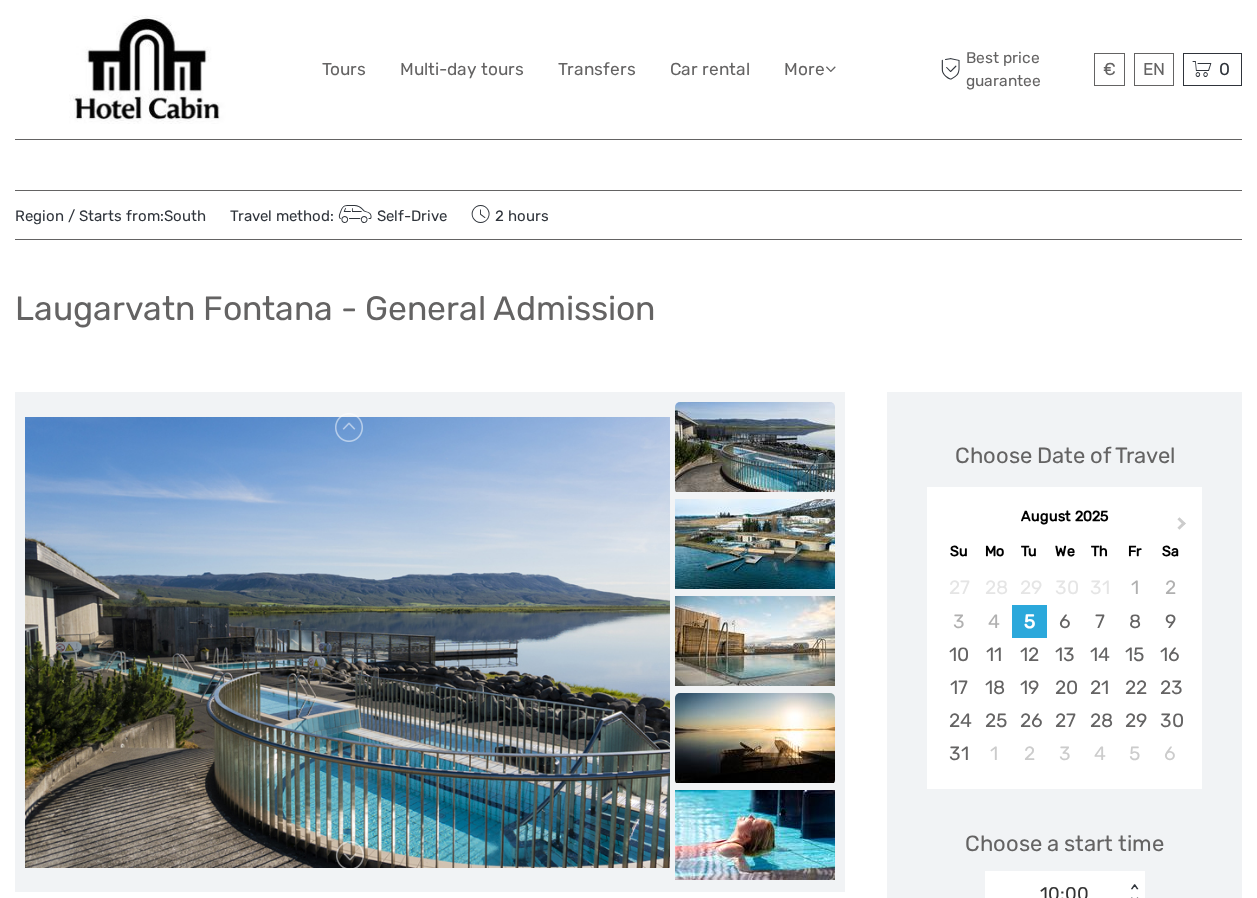 click at bounding box center [755, 738] 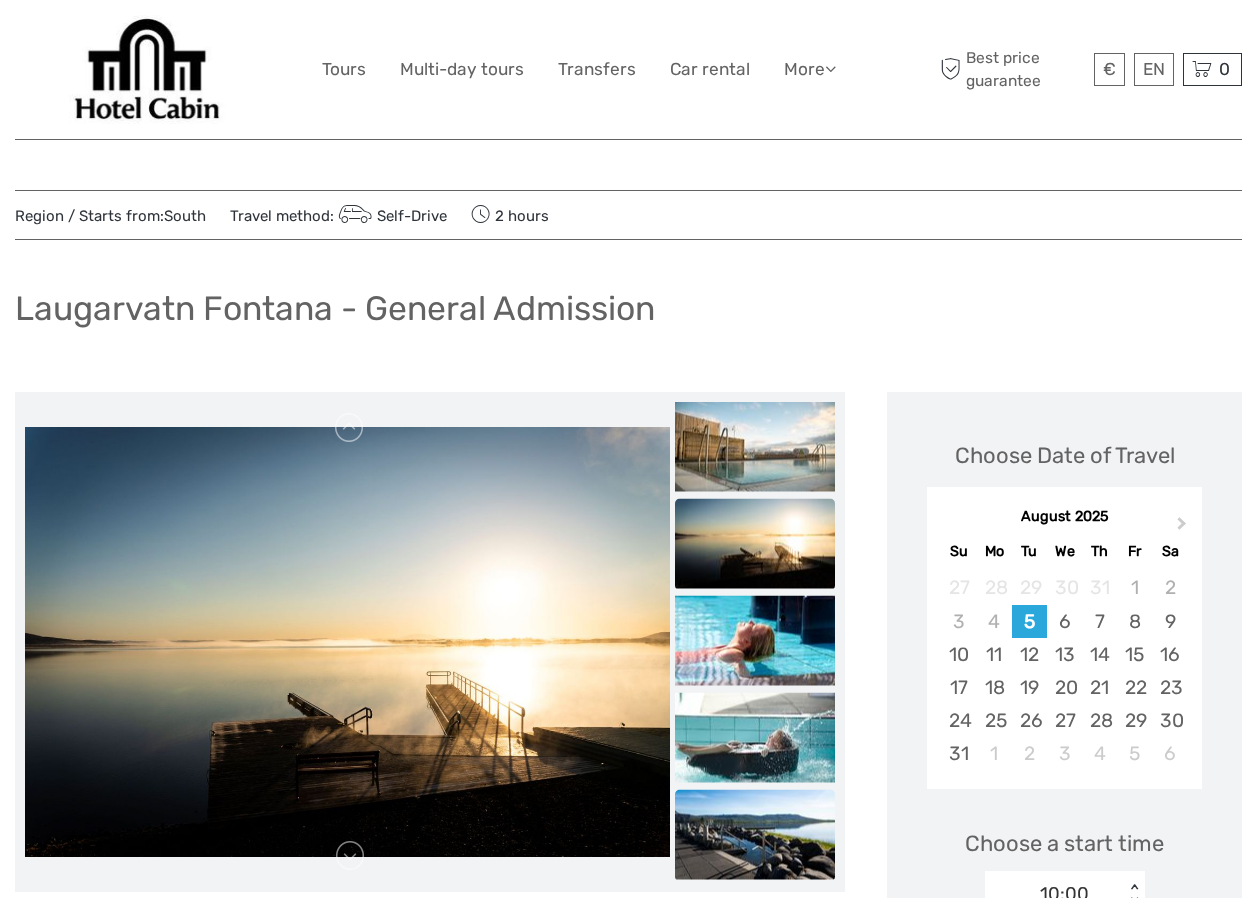 click at bounding box center (755, 835) 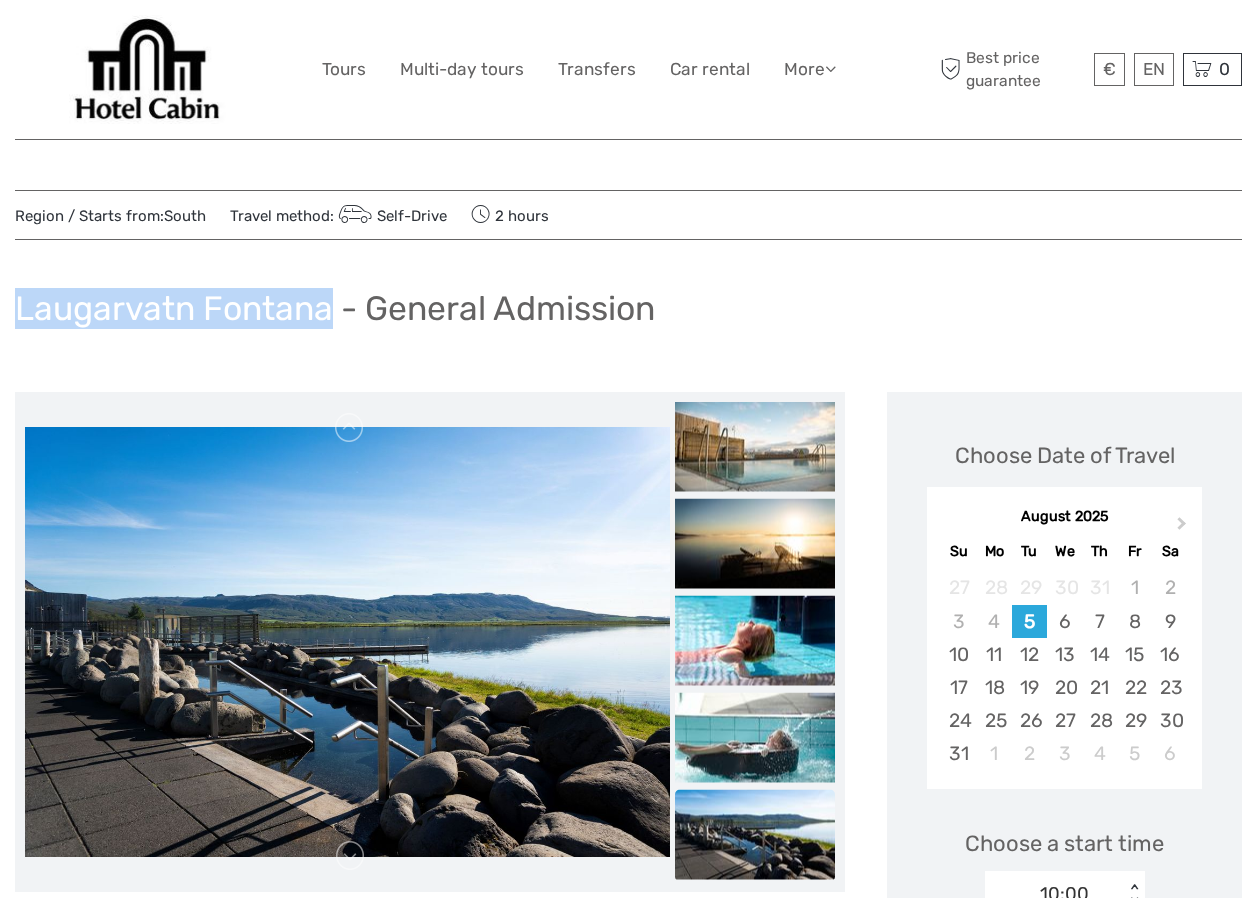 drag, startPoint x: 20, startPoint y: 304, endPoint x: 328, endPoint y: 316, distance: 308.23367 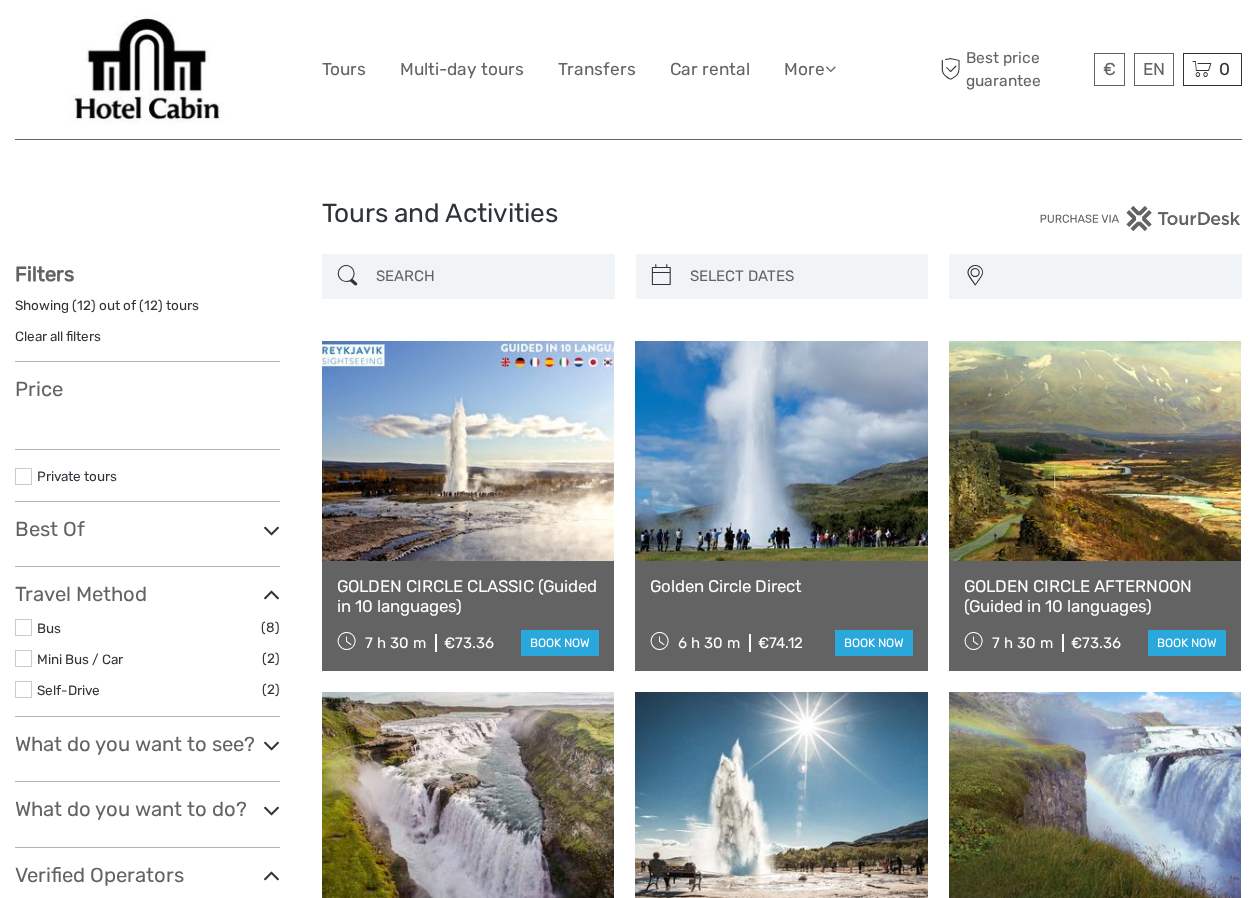 select 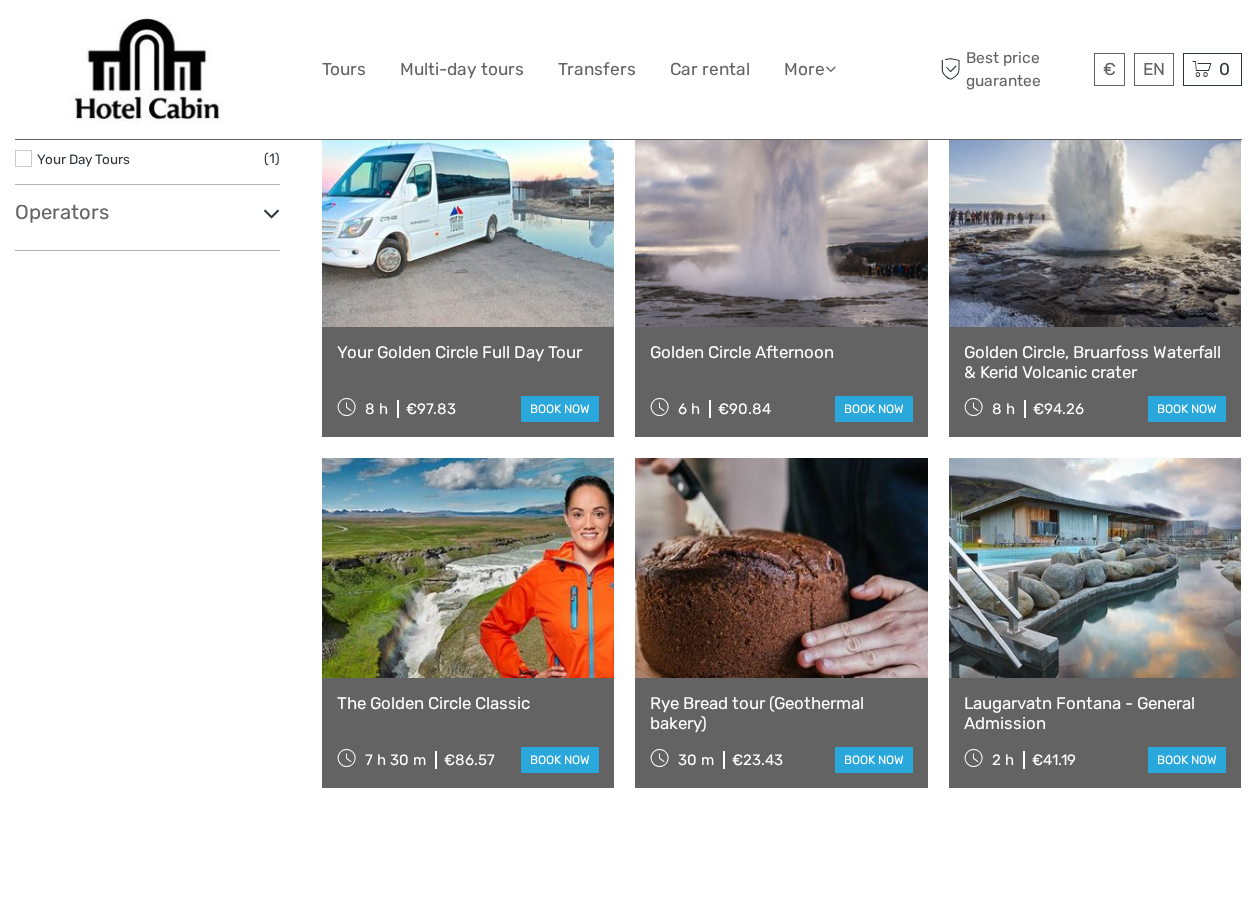 scroll, scrollTop: 0, scrollLeft: 0, axis: both 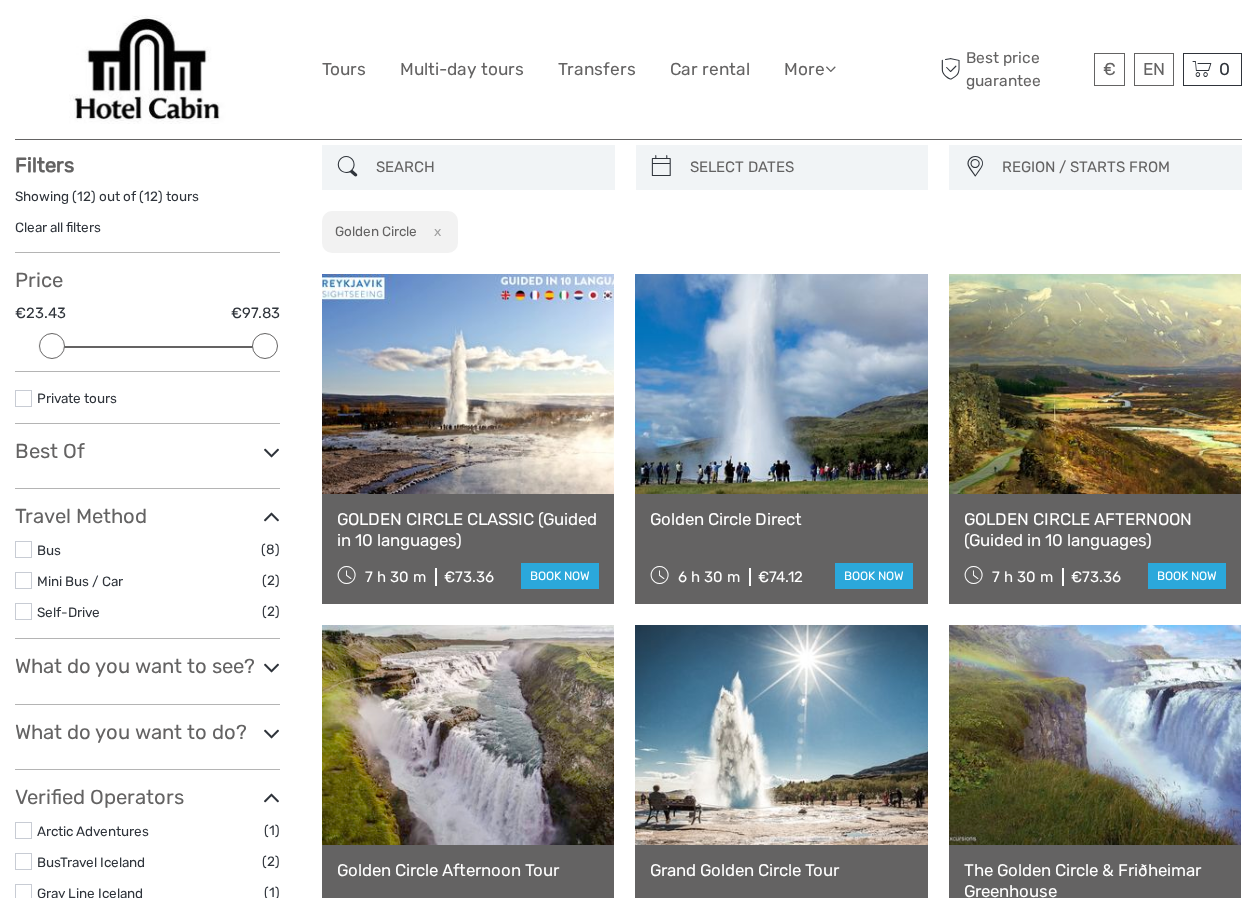 click on "Clear all filters" at bounding box center (58, 227) 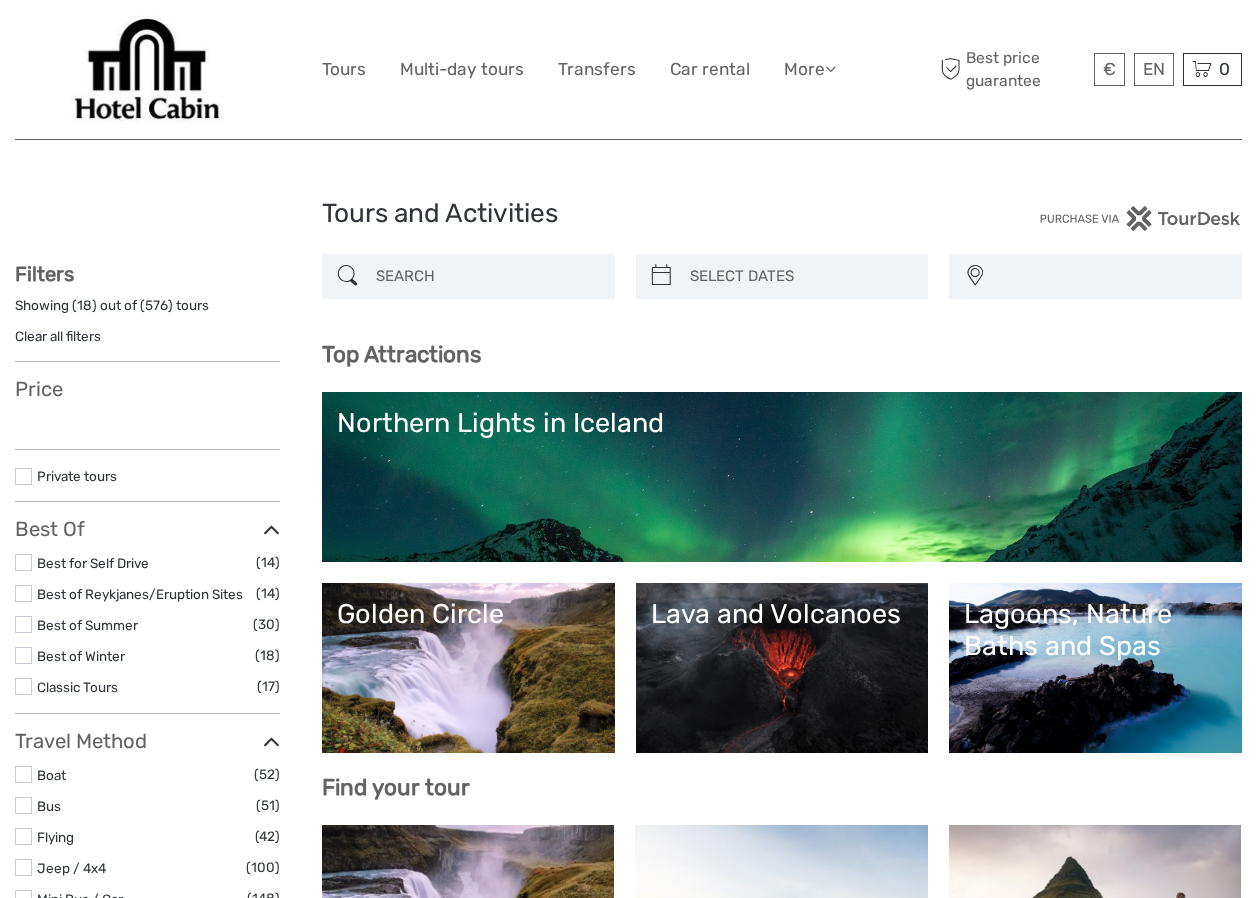 select 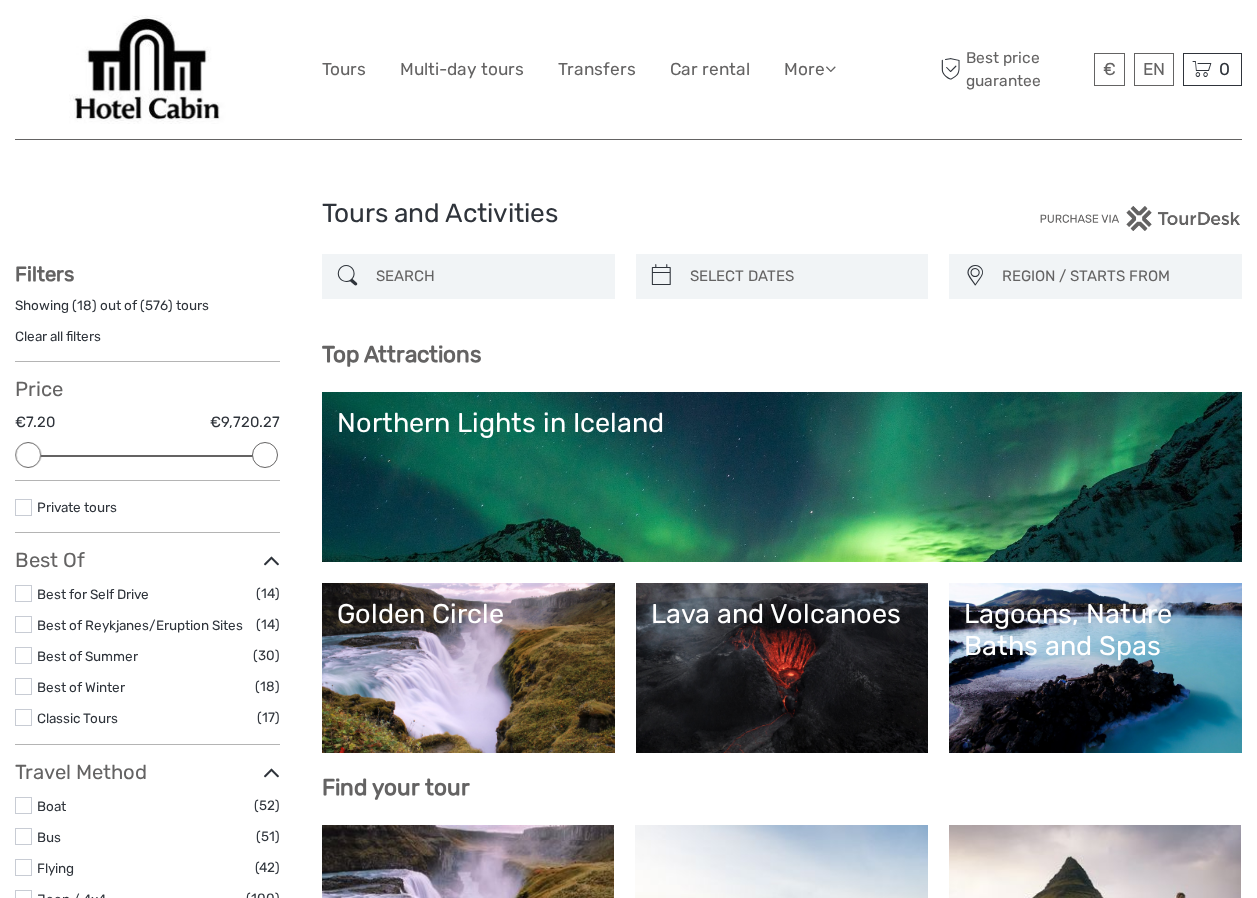 scroll, scrollTop: 0, scrollLeft: 0, axis: both 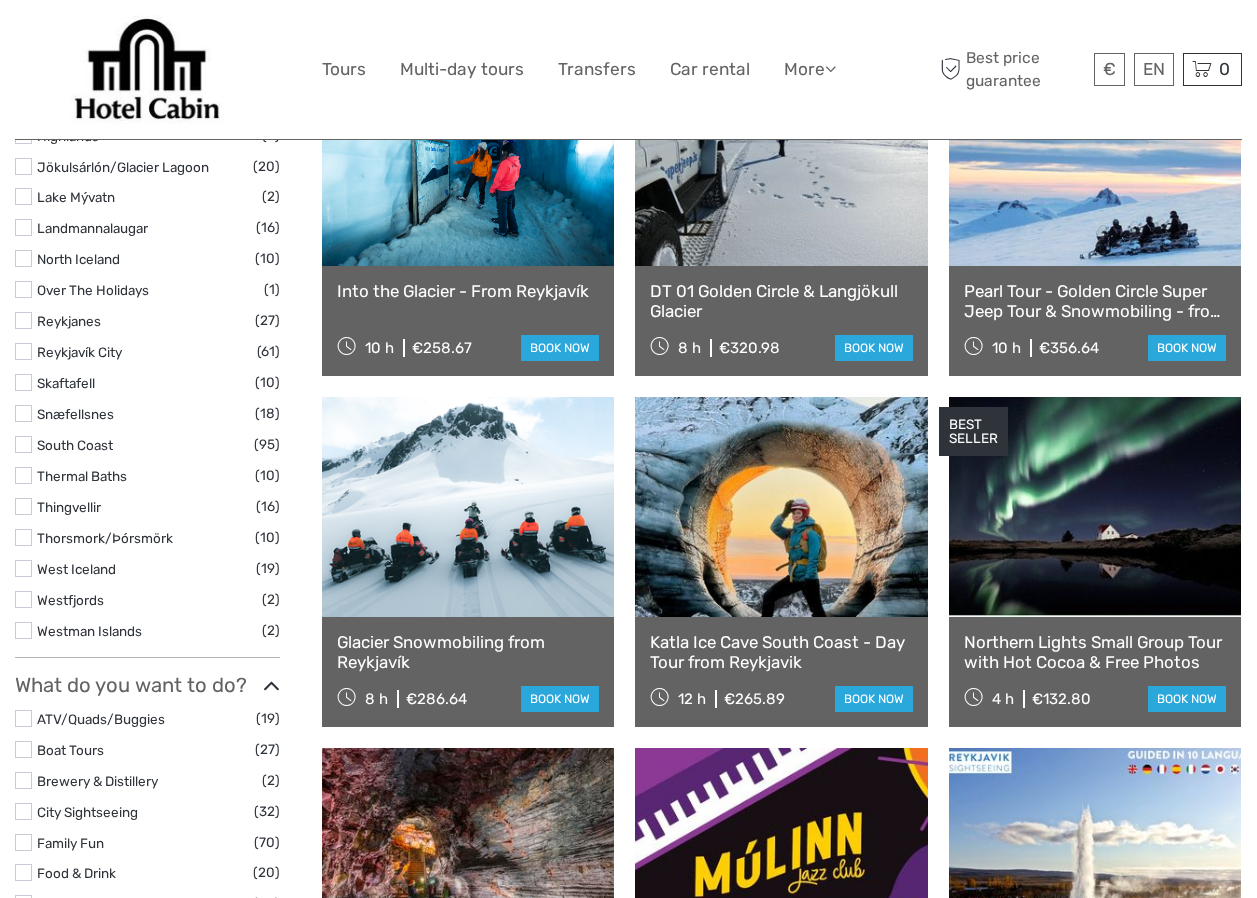 click on "South Coast" at bounding box center (75, 445) 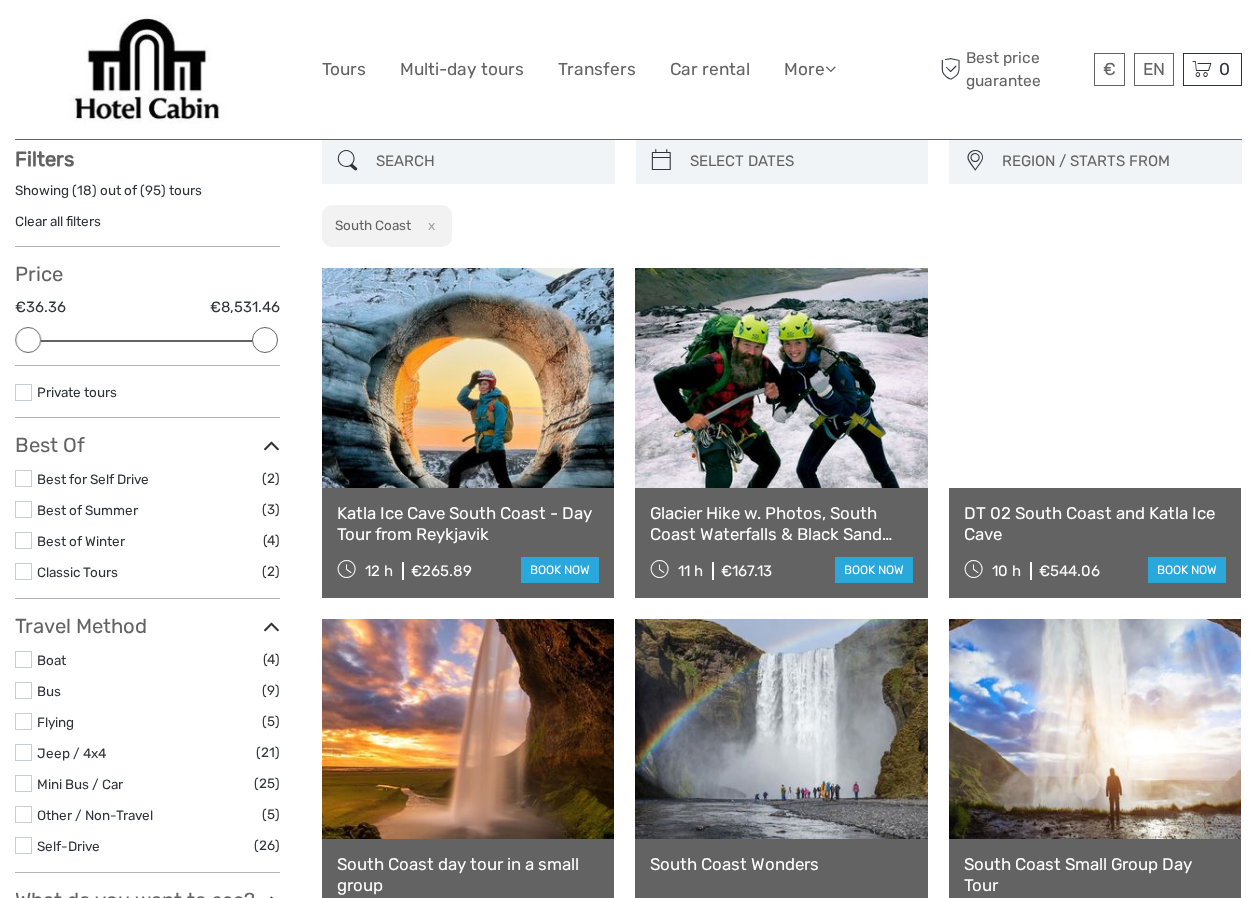 scroll, scrollTop: 114, scrollLeft: 0, axis: vertical 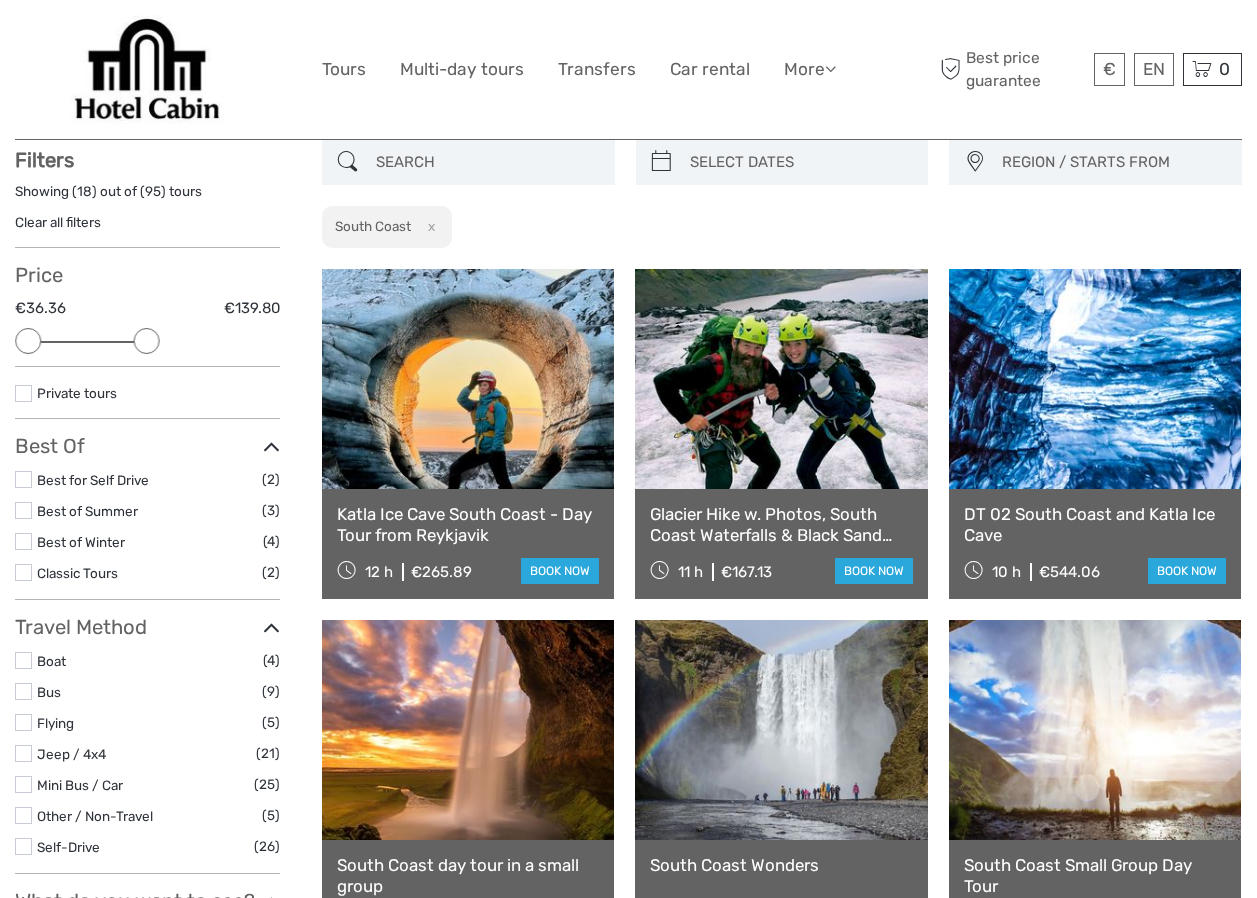 drag, startPoint x: 265, startPoint y: 341, endPoint x: 136, endPoint y: 341, distance: 129 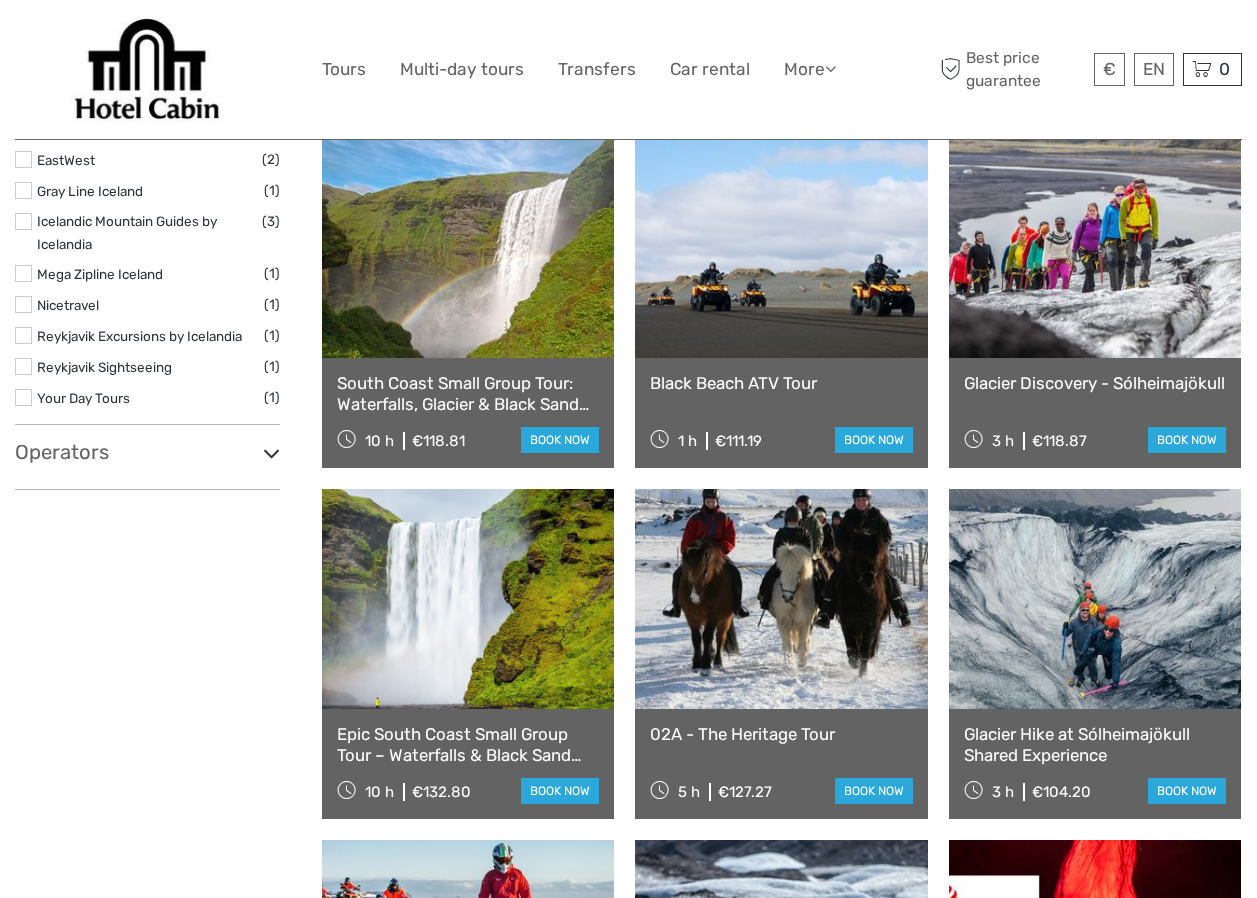 scroll, scrollTop: 1283, scrollLeft: 0, axis: vertical 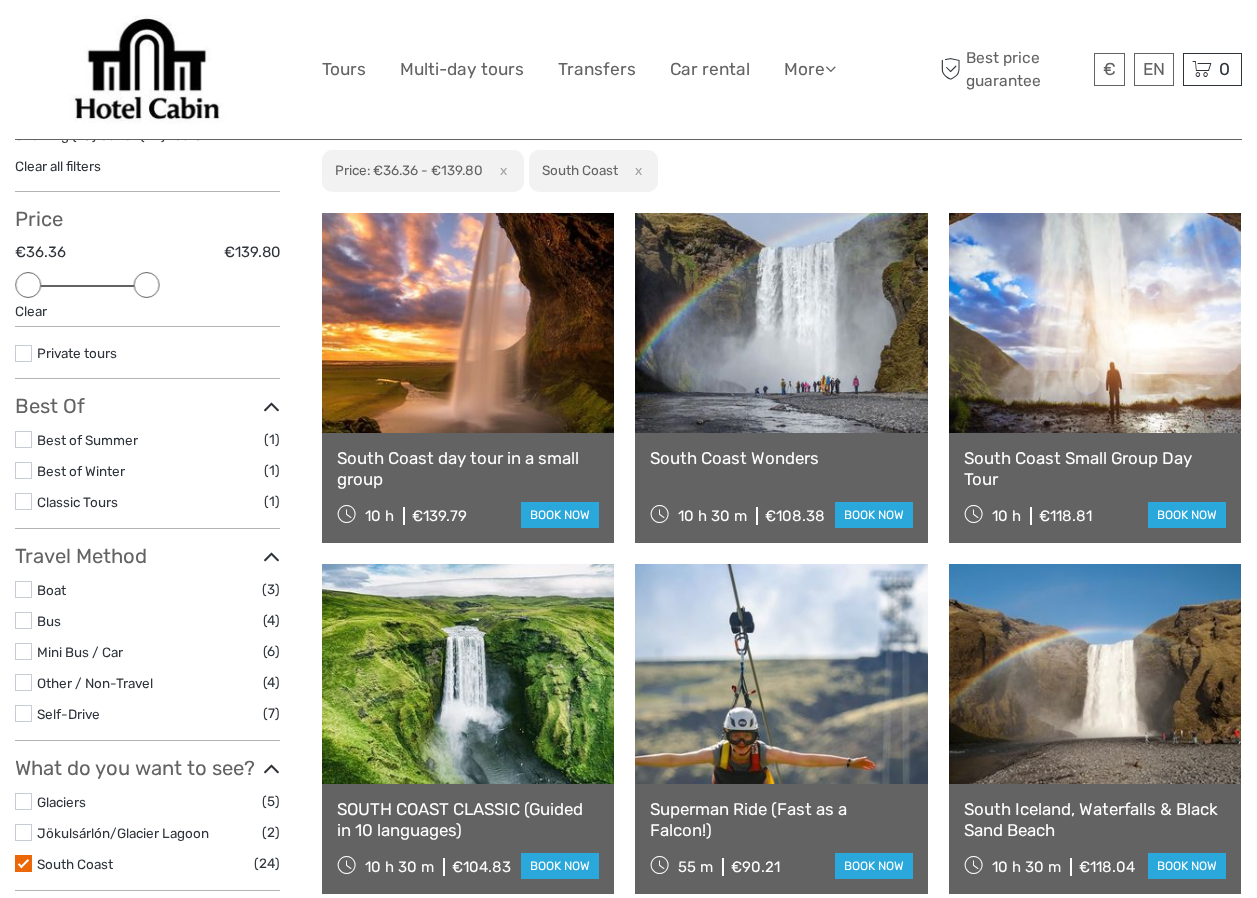 click on "Clear all filters" at bounding box center (58, 166) 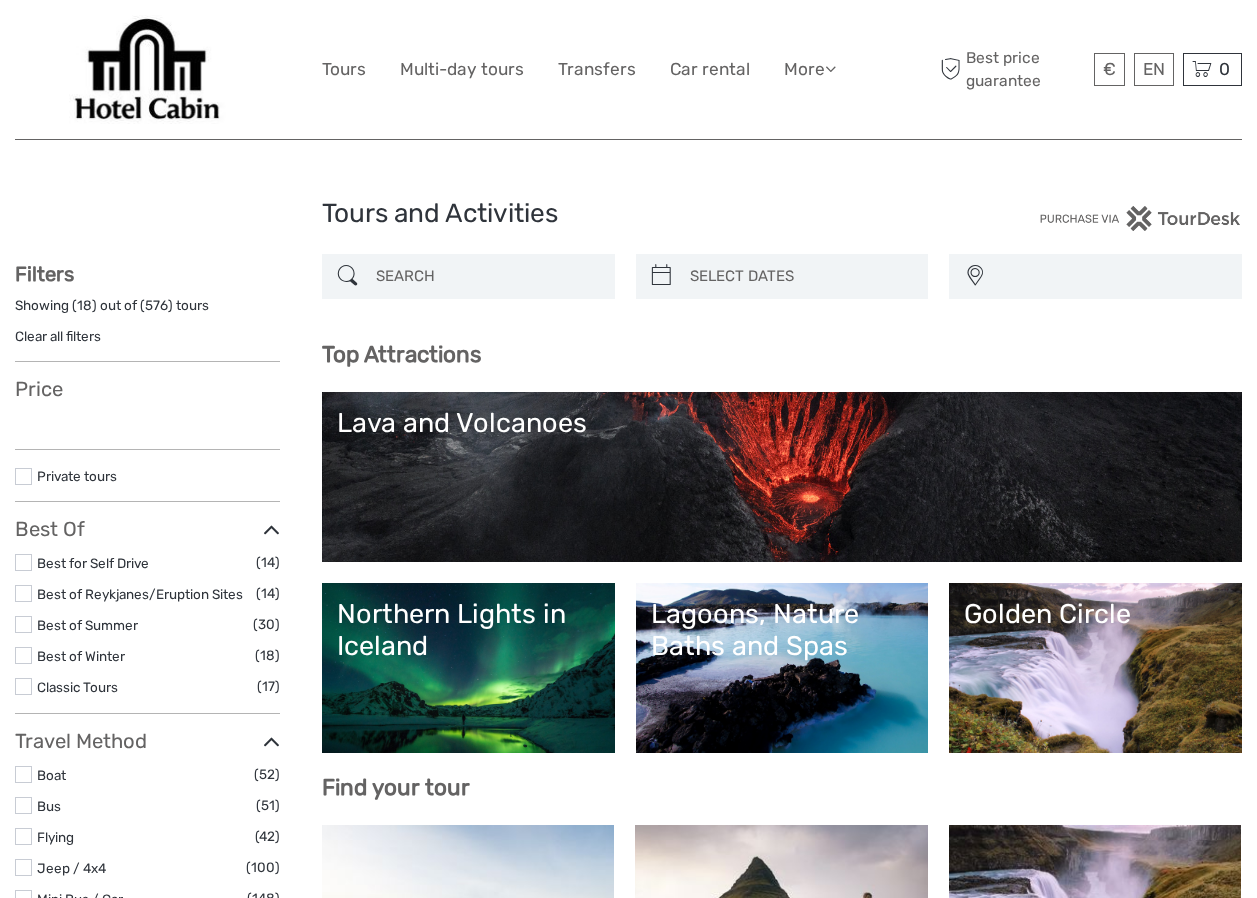 select 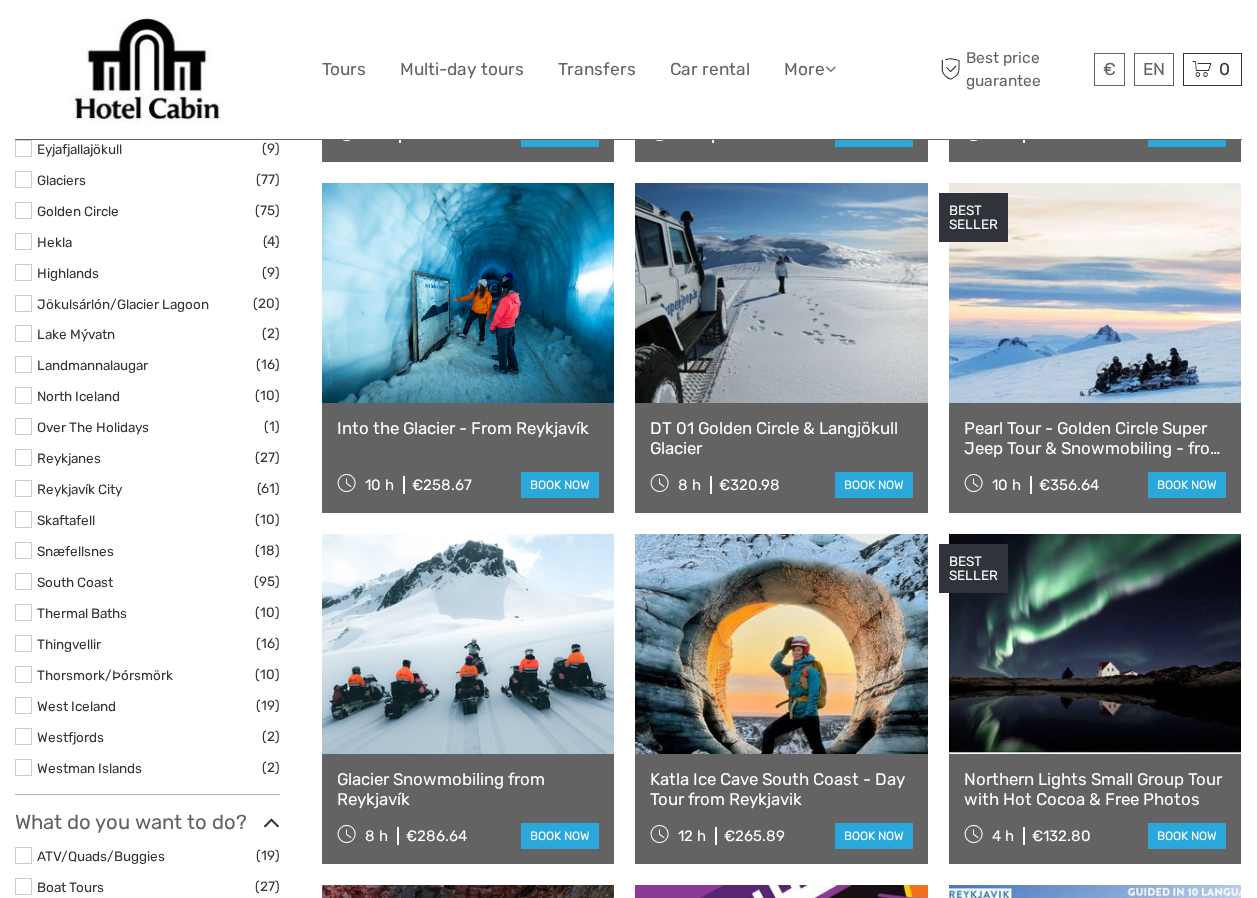 scroll, scrollTop: 1043, scrollLeft: 0, axis: vertical 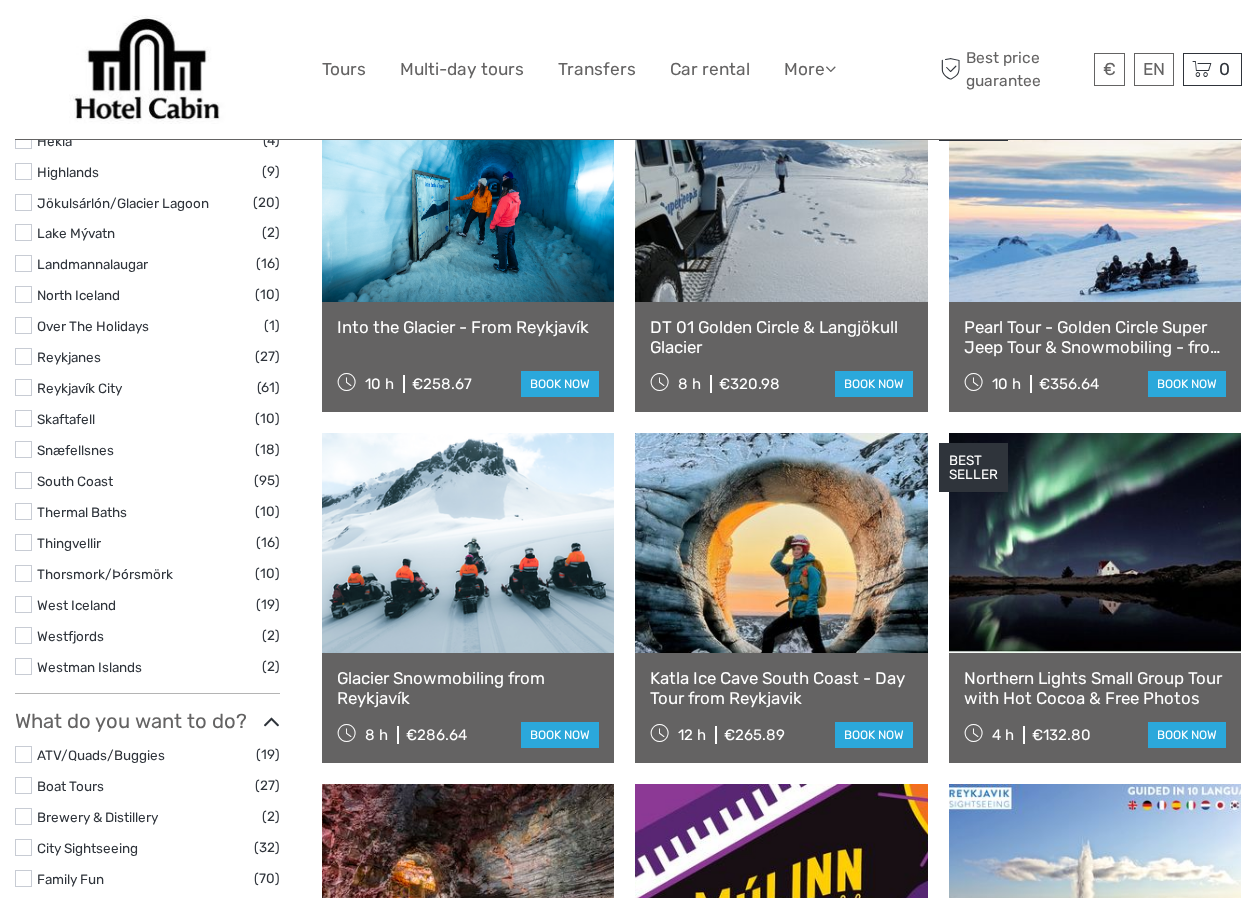 click on "Snæfellsnes" at bounding box center (75, 450) 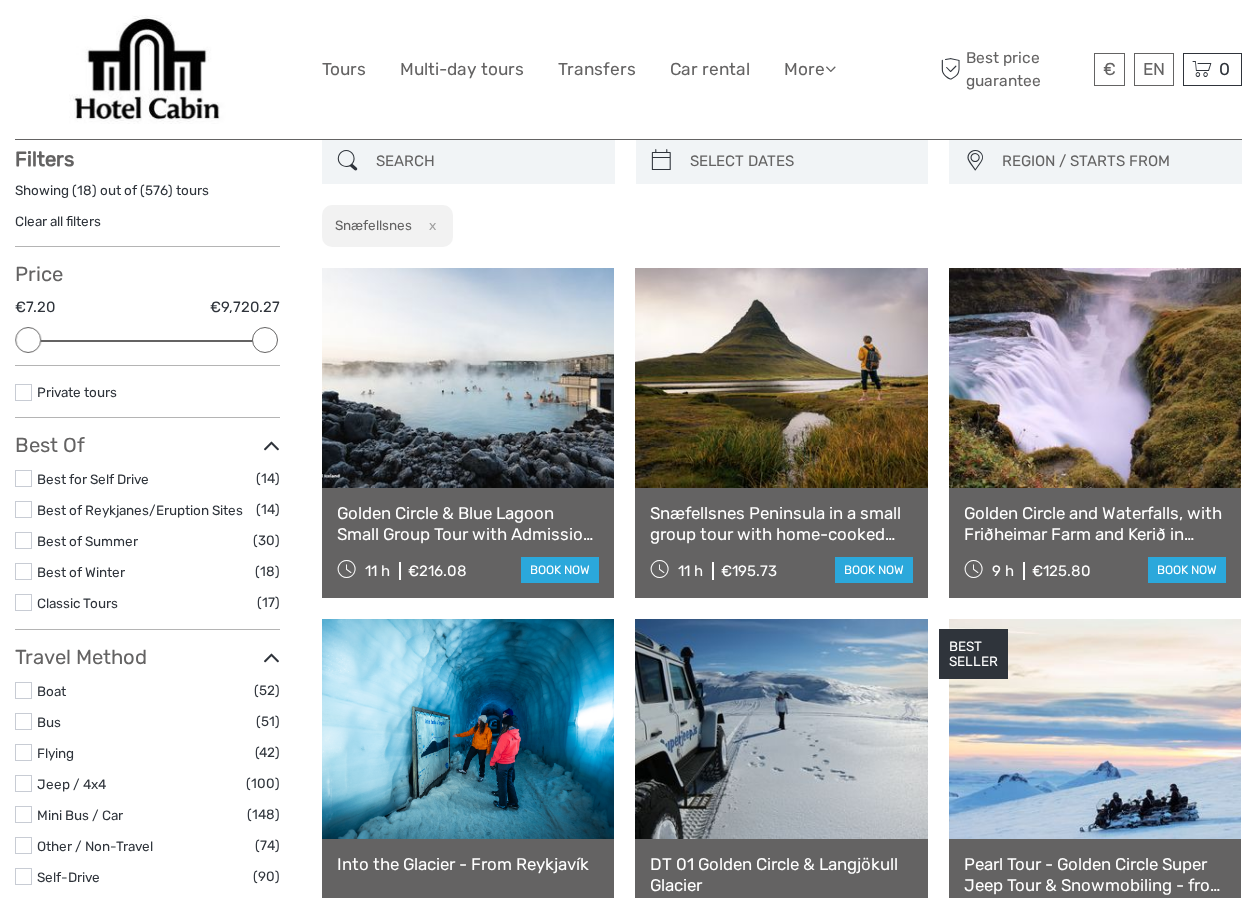 scroll, scrollTop: 114, scrollLeft: 0, axis: vertical 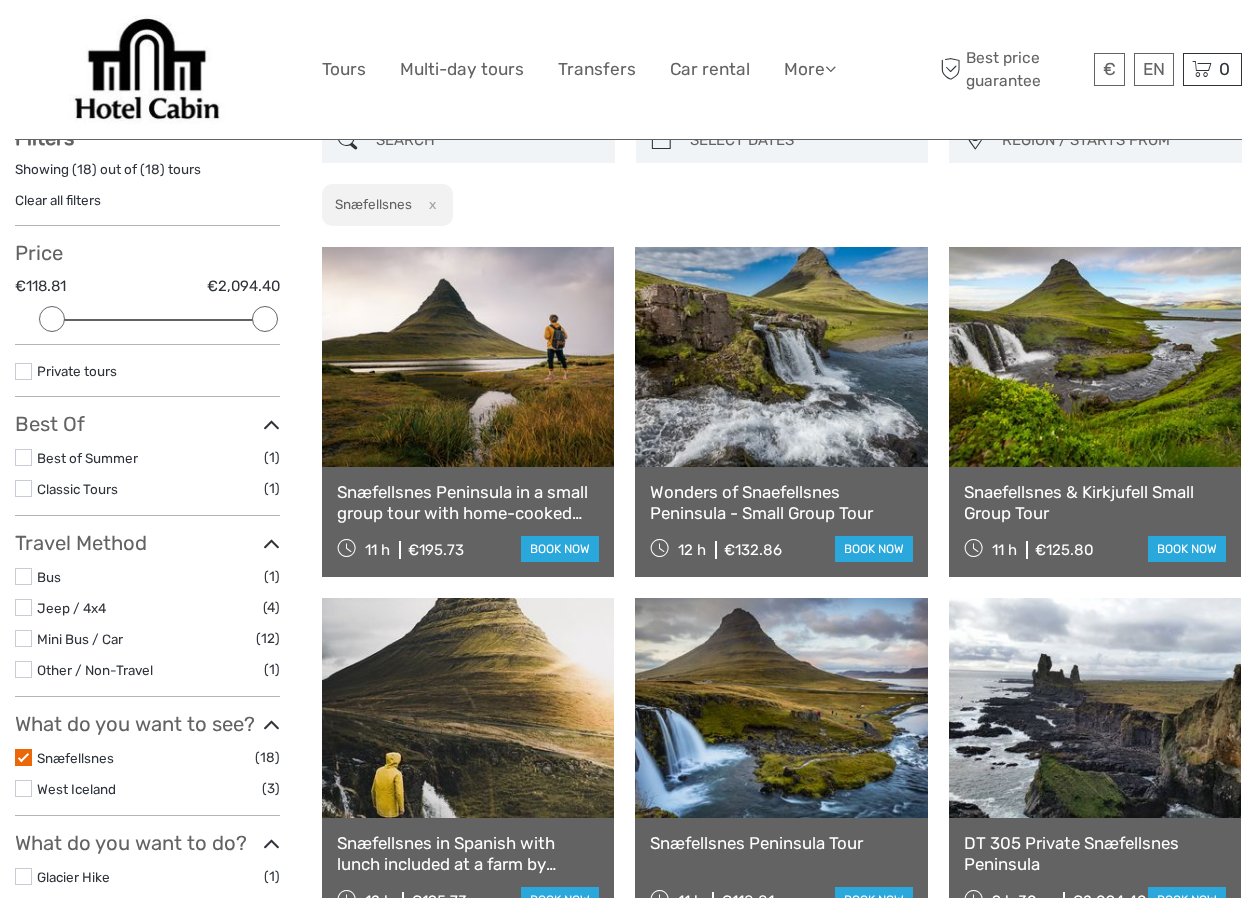click on "Clear all filters" at bounding box center (58, 200) 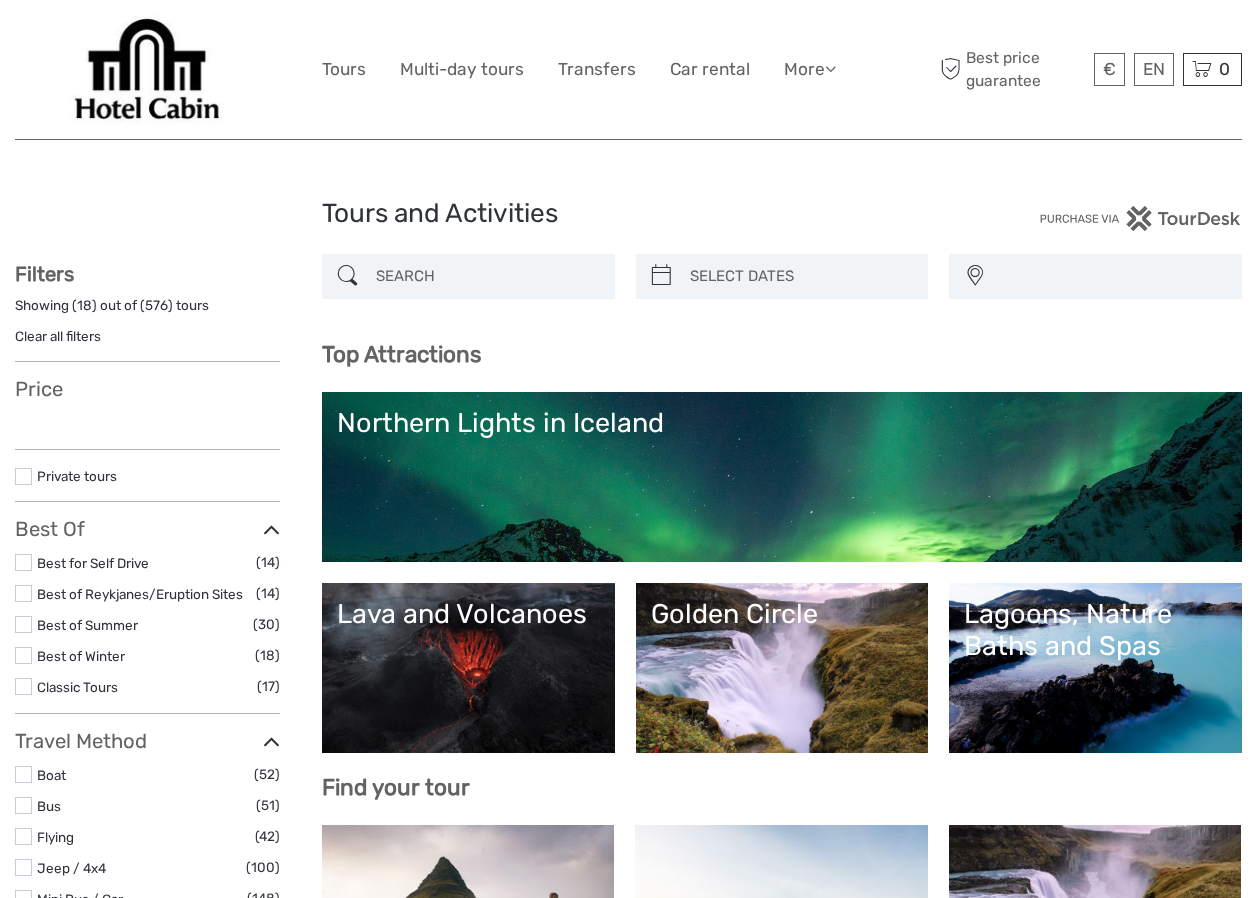 select 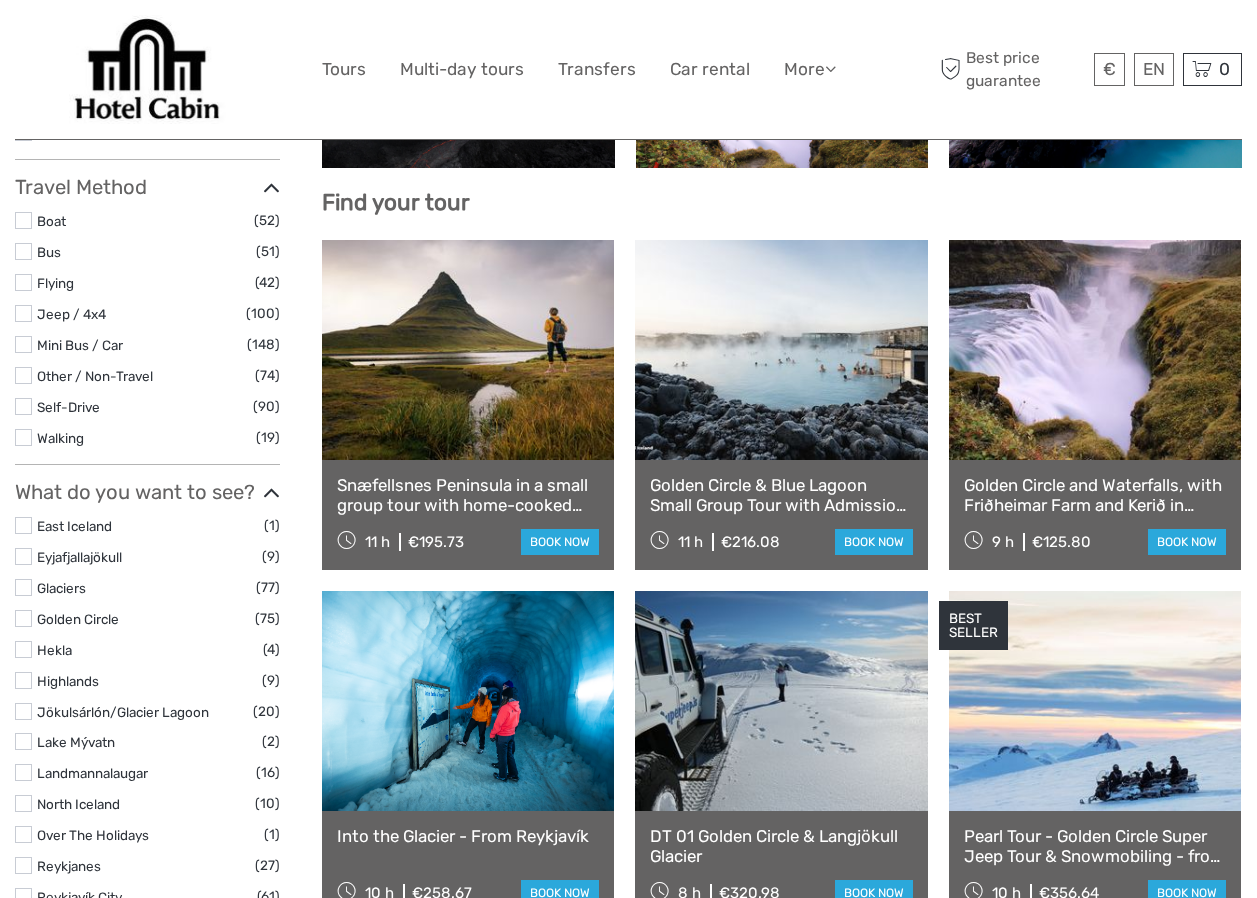scroll, scrollTop: 718, scrollLeft: 0, axis: vertical 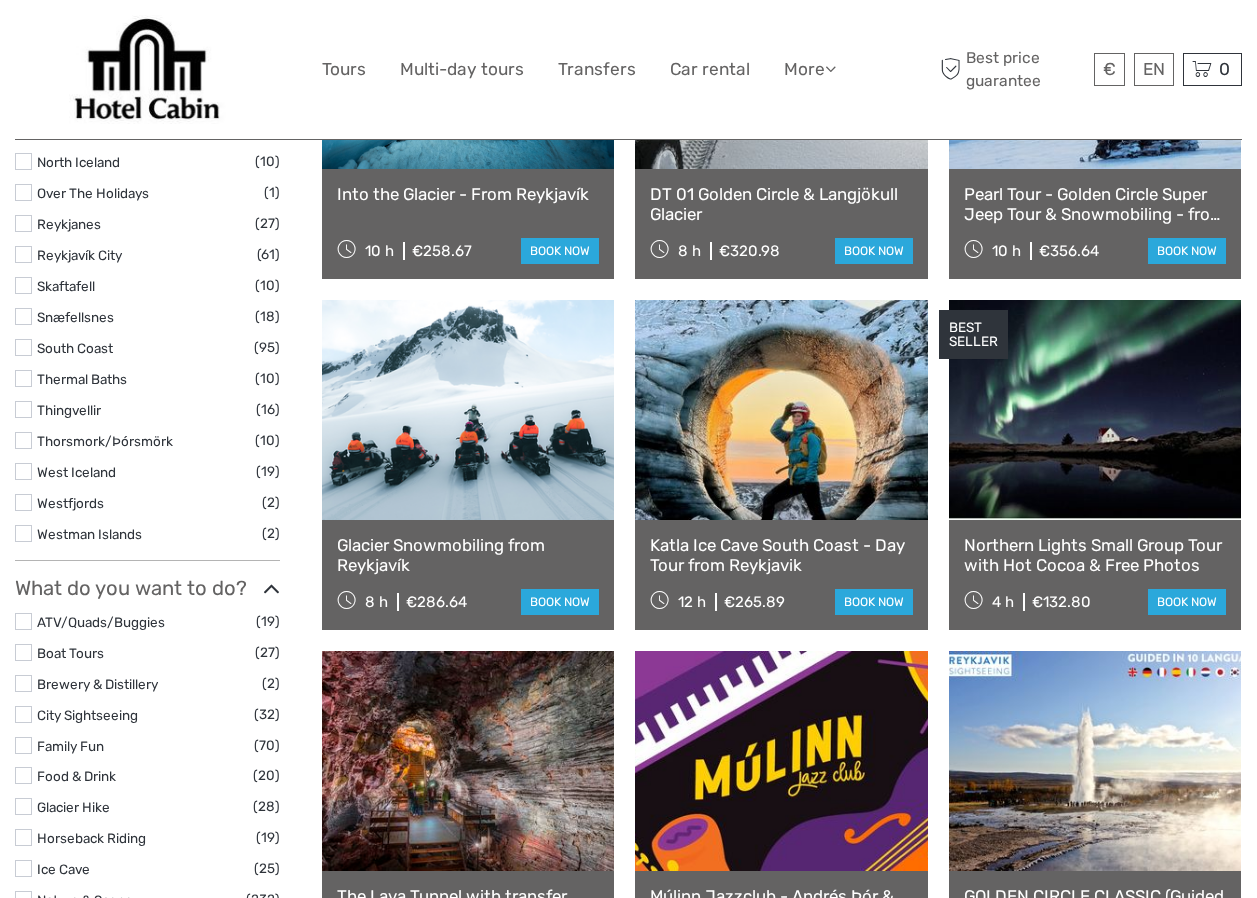 click on "Westman Islands" at bounding box center (89, 534) 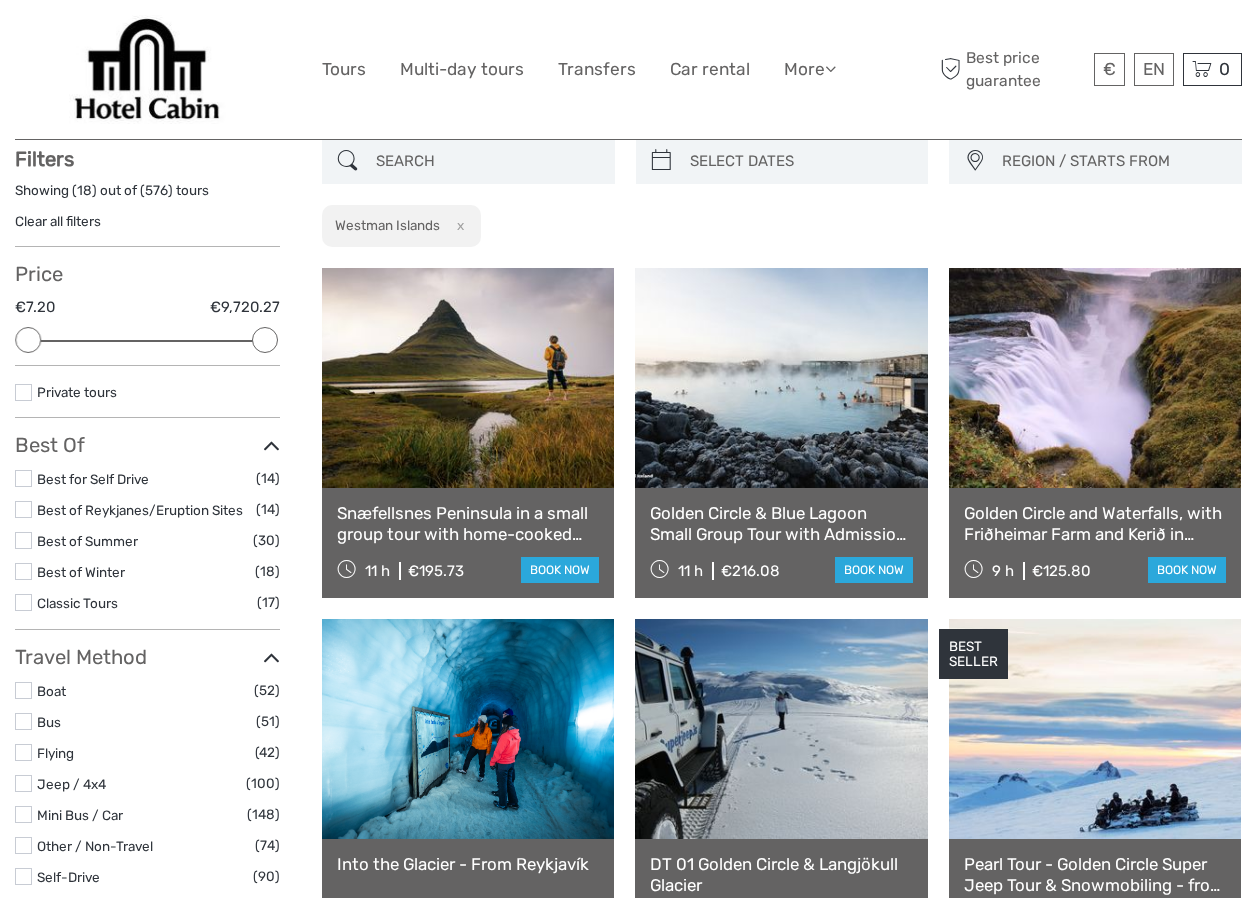 scroll, scrollTop: 114, scrollLeft: 0, axis: vertical 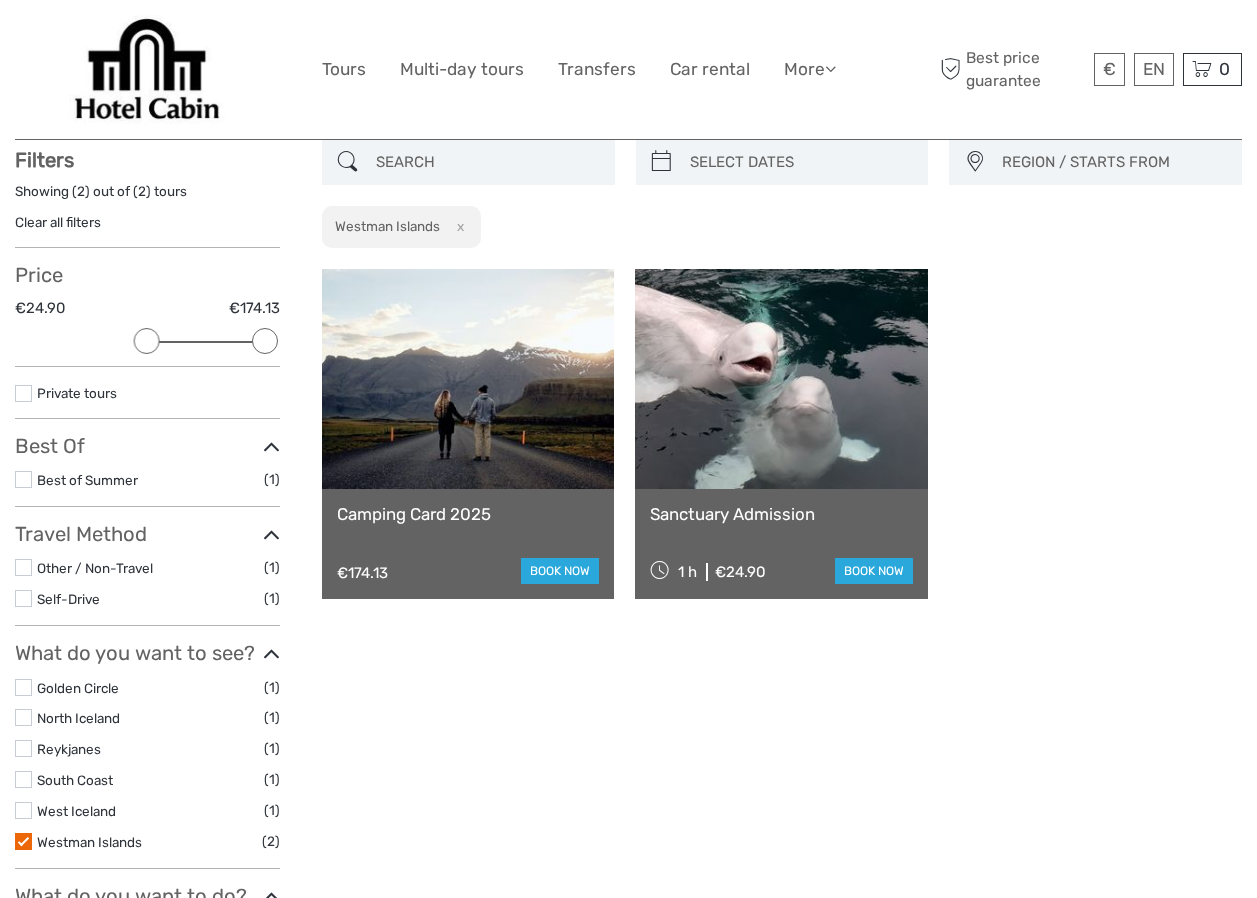 click on "West Iceland" at bounding box center (76, 811) 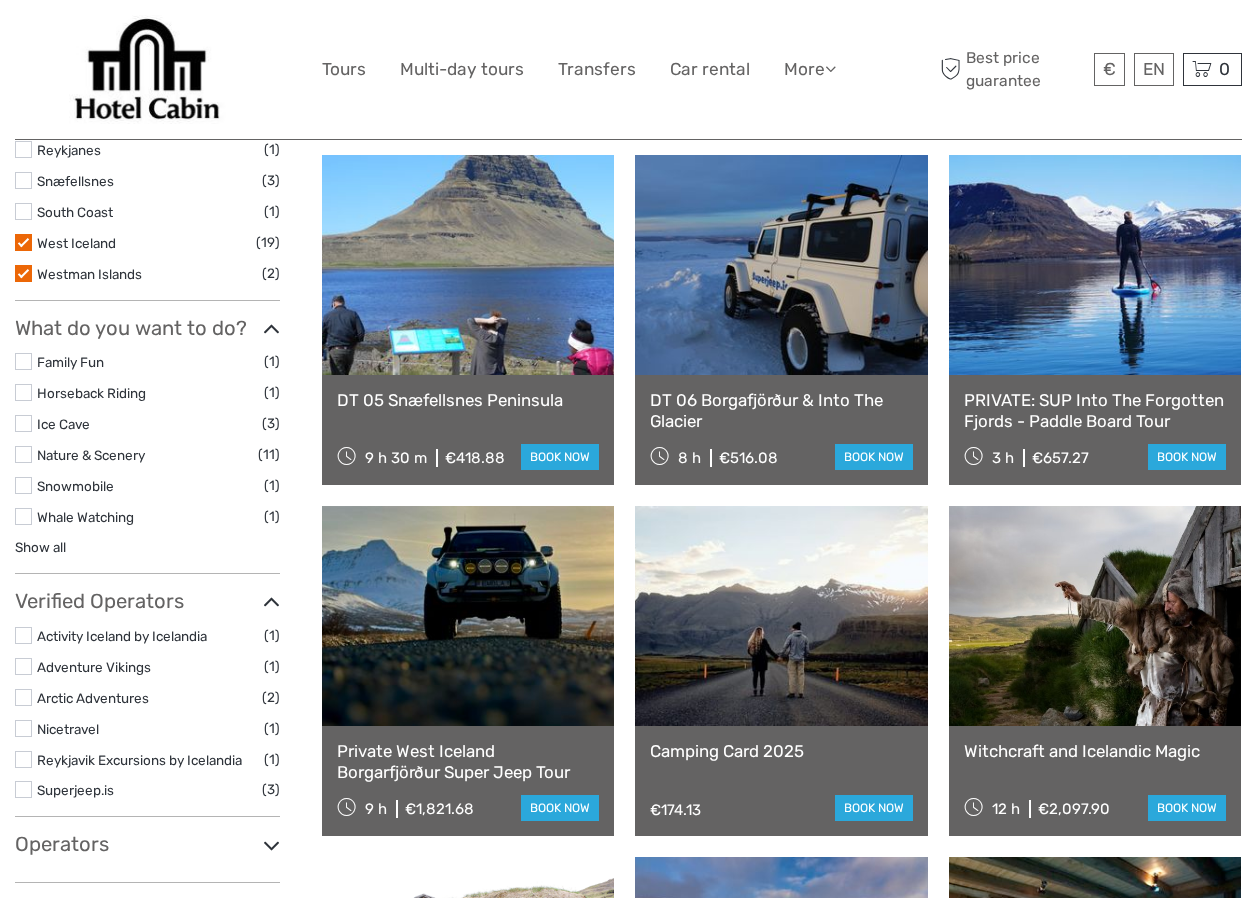 scroll, scrollTop: 821, scrollLeft: 0, axis: vertical 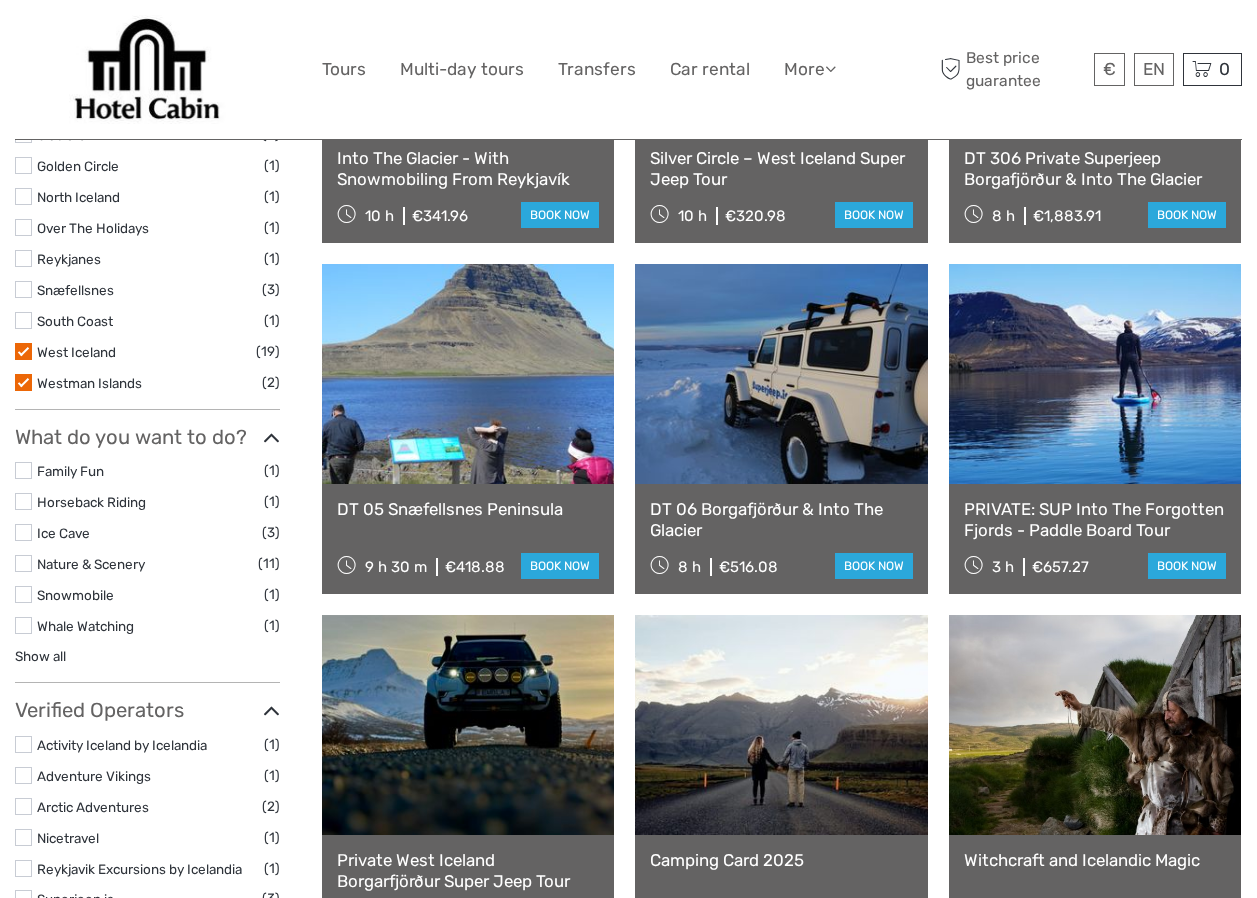 click on "West Iceland" at bounding box center [146, 352] 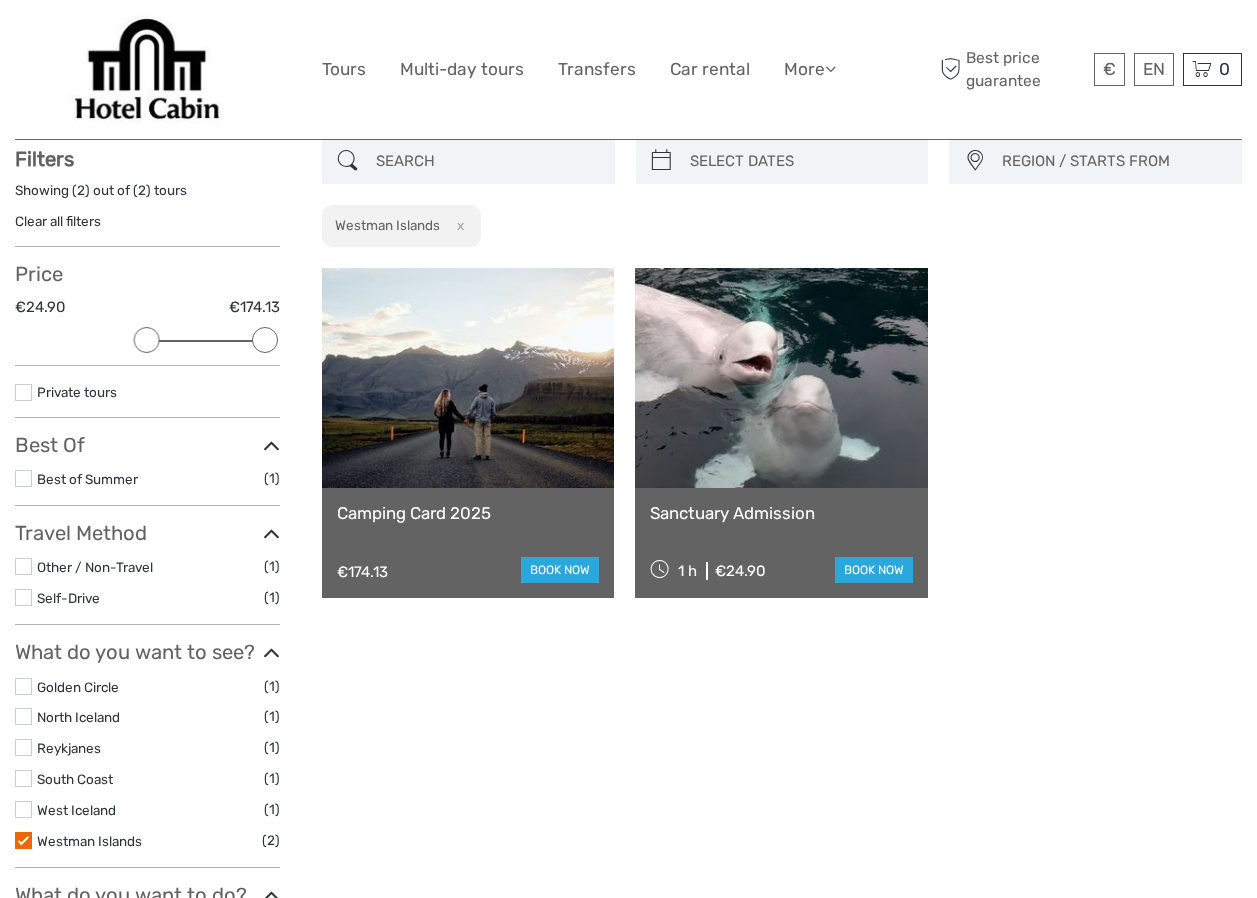 click on "Filters
Showing ( 2 ) out of ( 2 ) tours
Clear all filters
Price
€24.90   €174.13
Clear
Private tours
Best Of
Best of Summer
(1)
No available tags
Travel Method
Other / Non-Travel
(1)
Self-Drive
(1)
No available travel methods
What do you want to see?
Golden Circle
(1)
North Iceland
(1)
Reykjanes
(1)
South Coast
(1)" at bounding box center [147, 642] 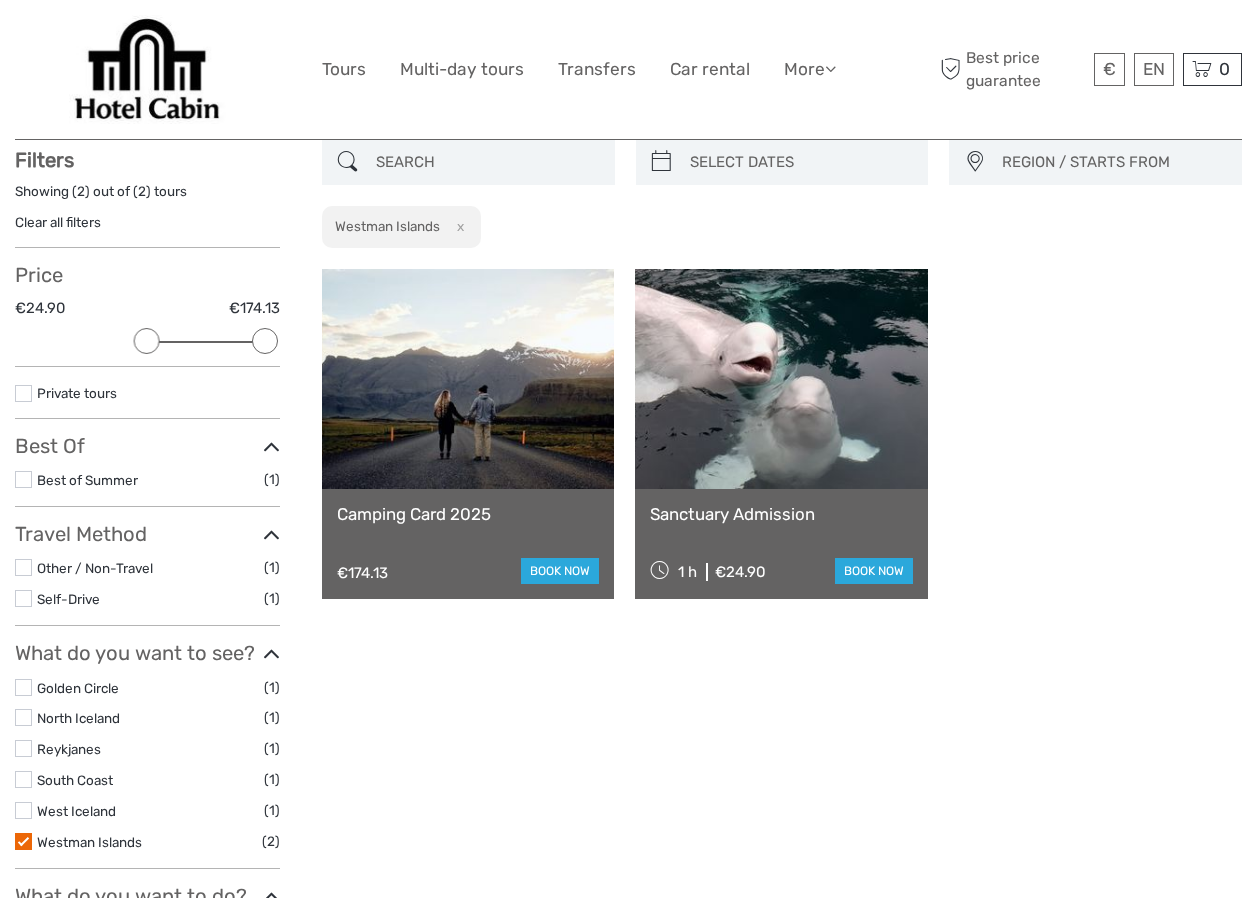 click on "Westman Islands" at bounding box center [89, 842] 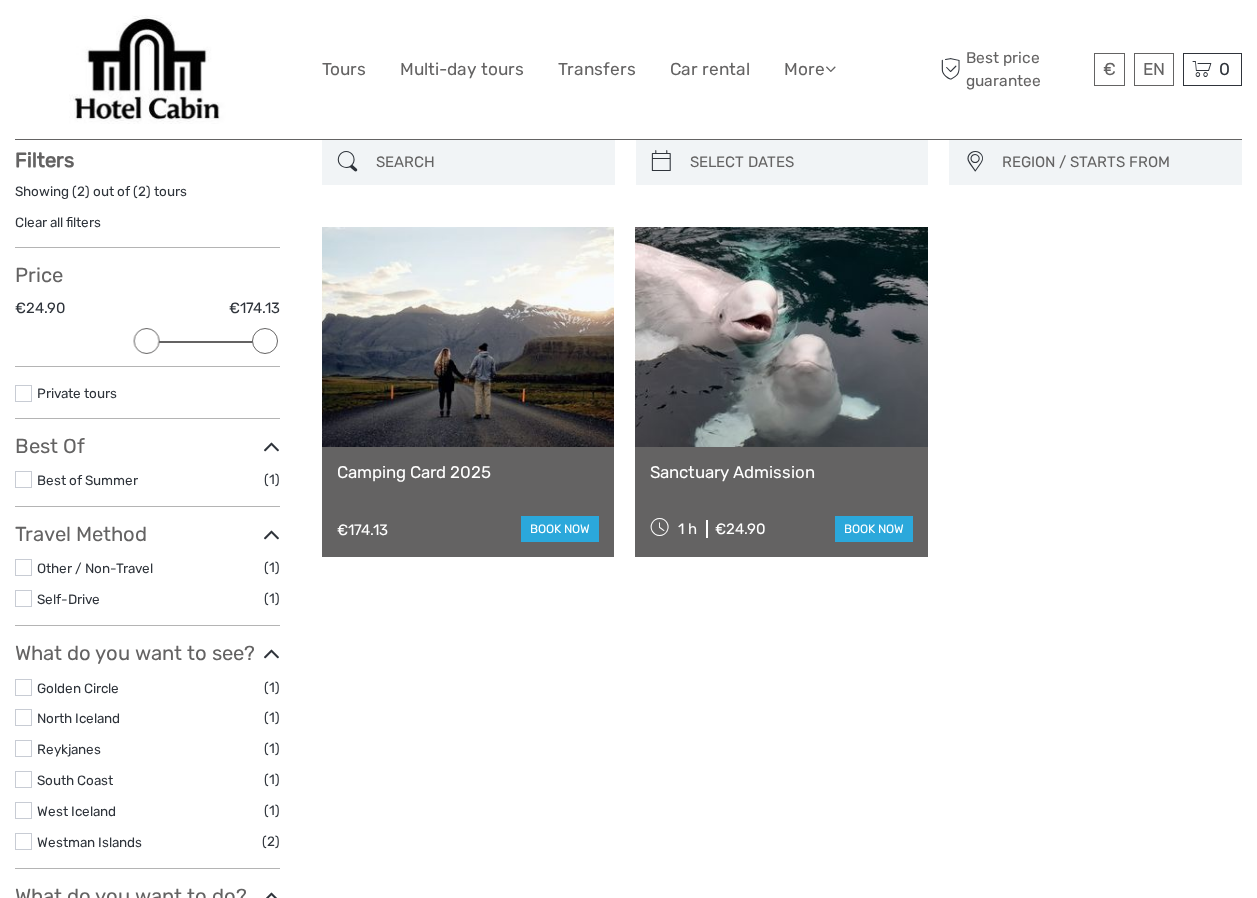 click on "South Coast" at bounding box center (75, 780) 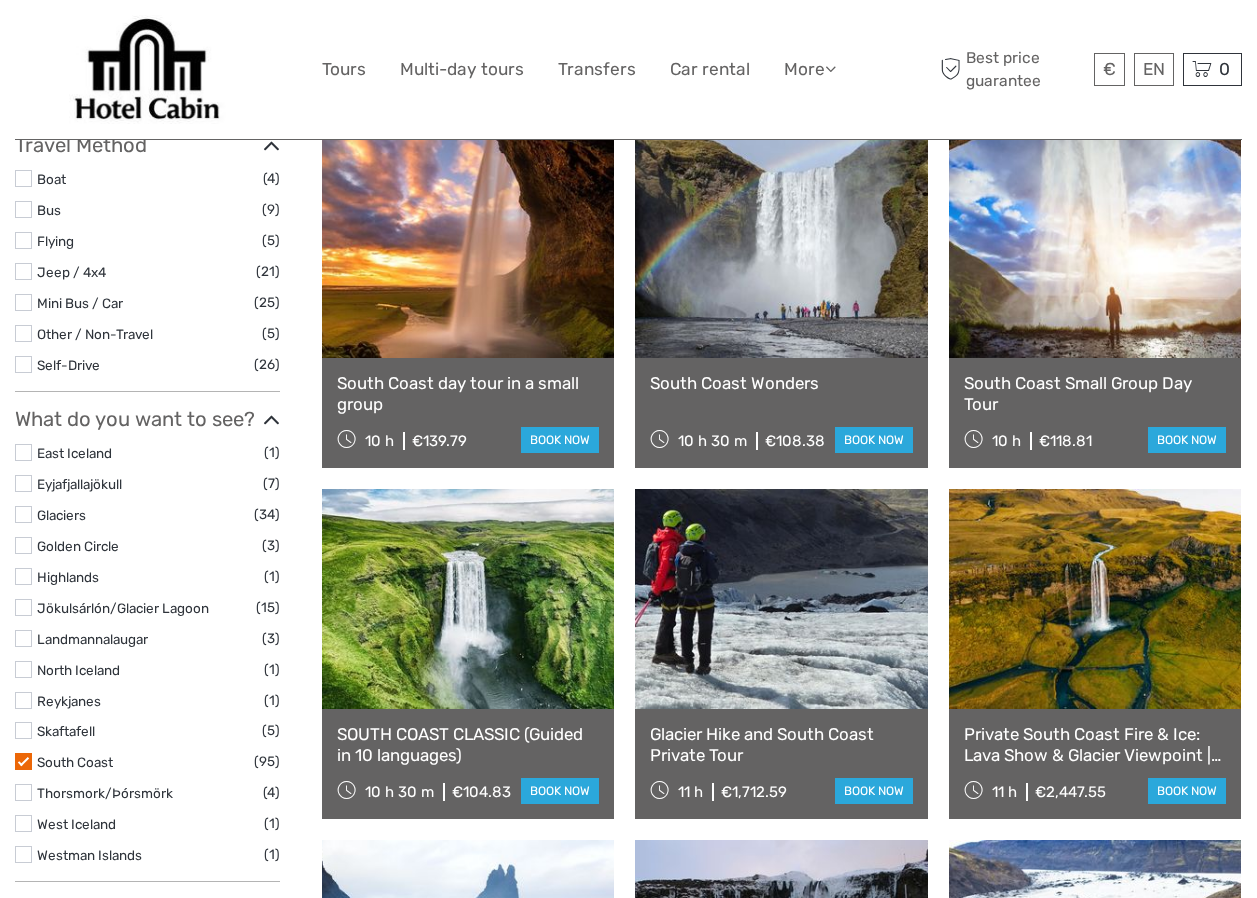 scroll, scrollTop: 612, scrollLeft: 0, axis: vertical 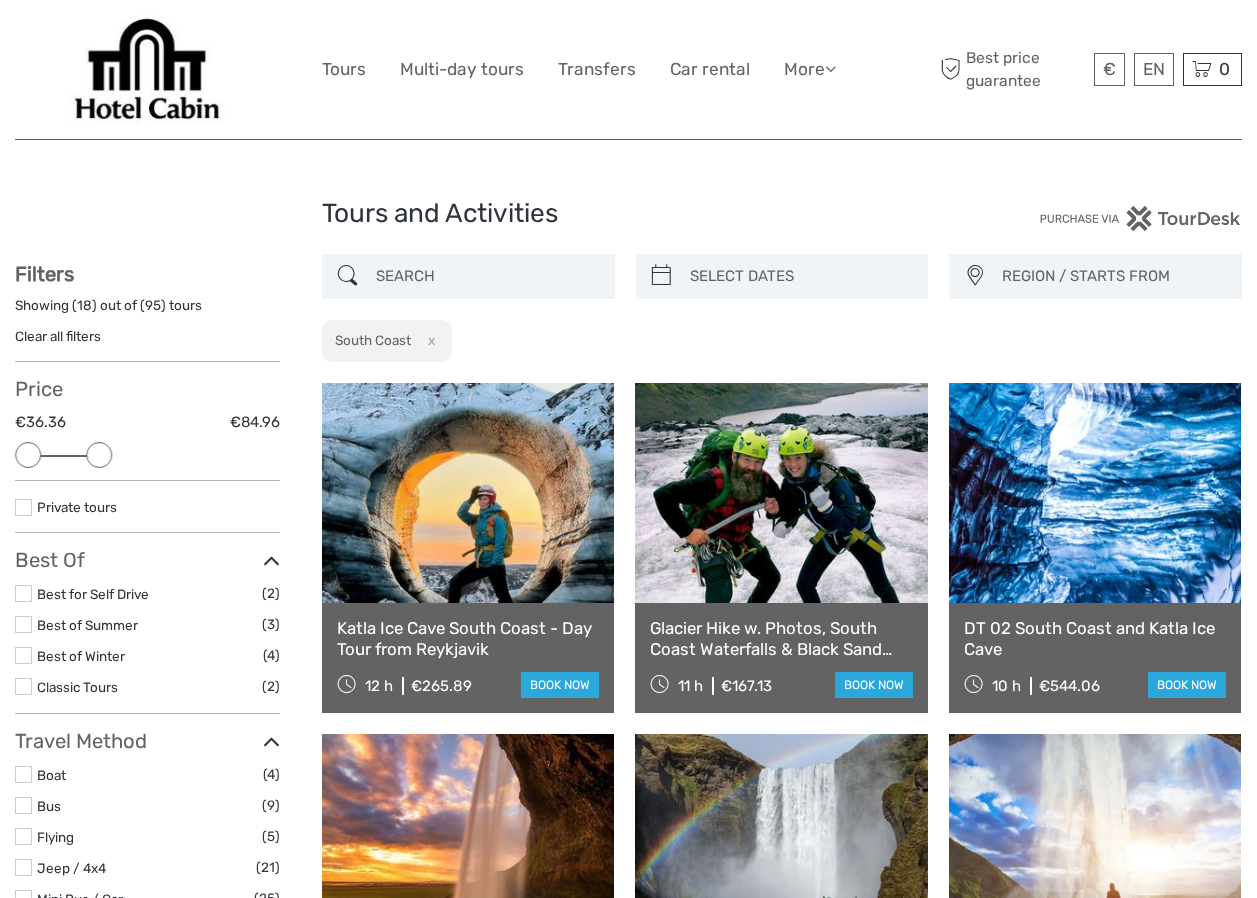 drag, startPoint x: 263, startPoint y: 455, endPoint x: 108, endPoint y: 459, distance: 155.0516 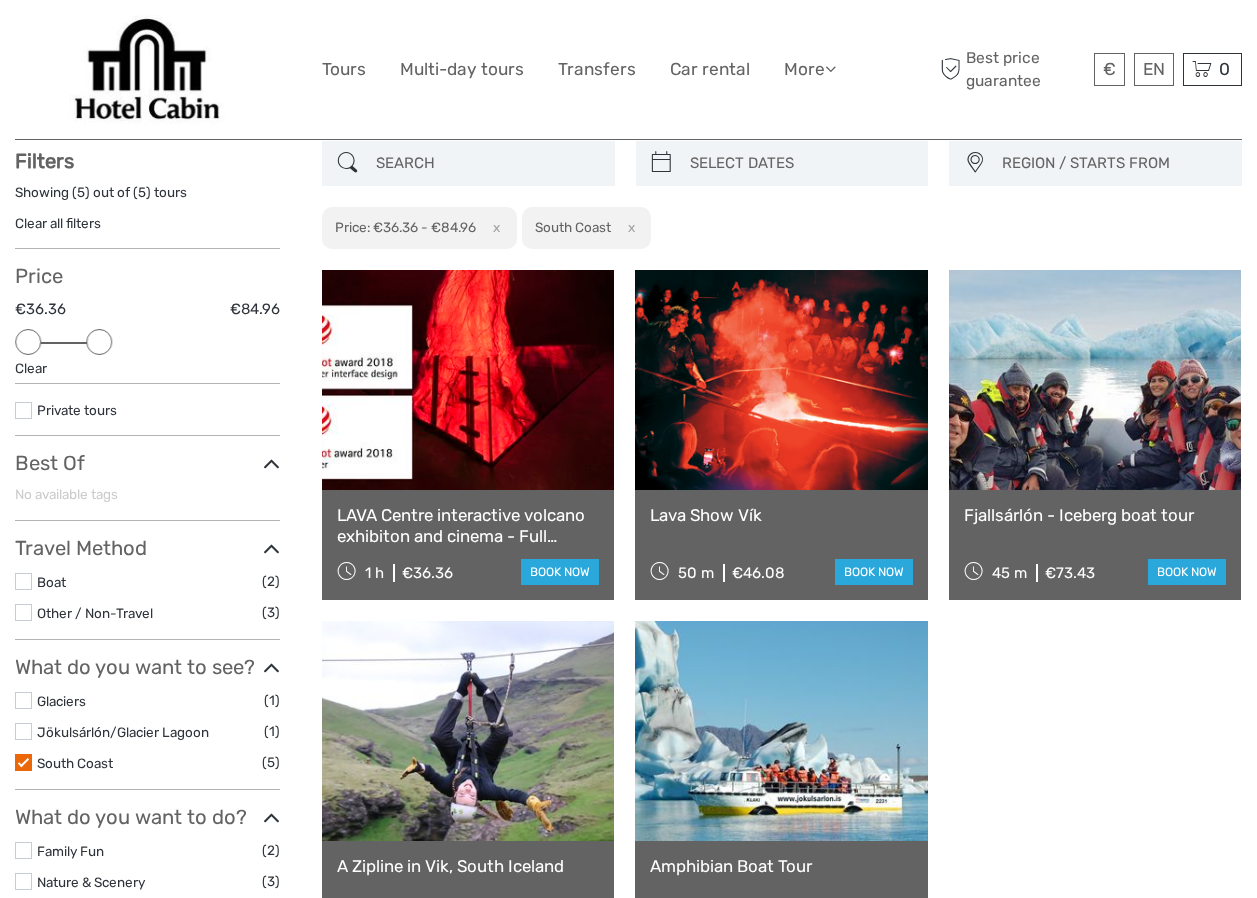 scroll, scrollTop: 114, scrollLeft: 0, axis: vertical 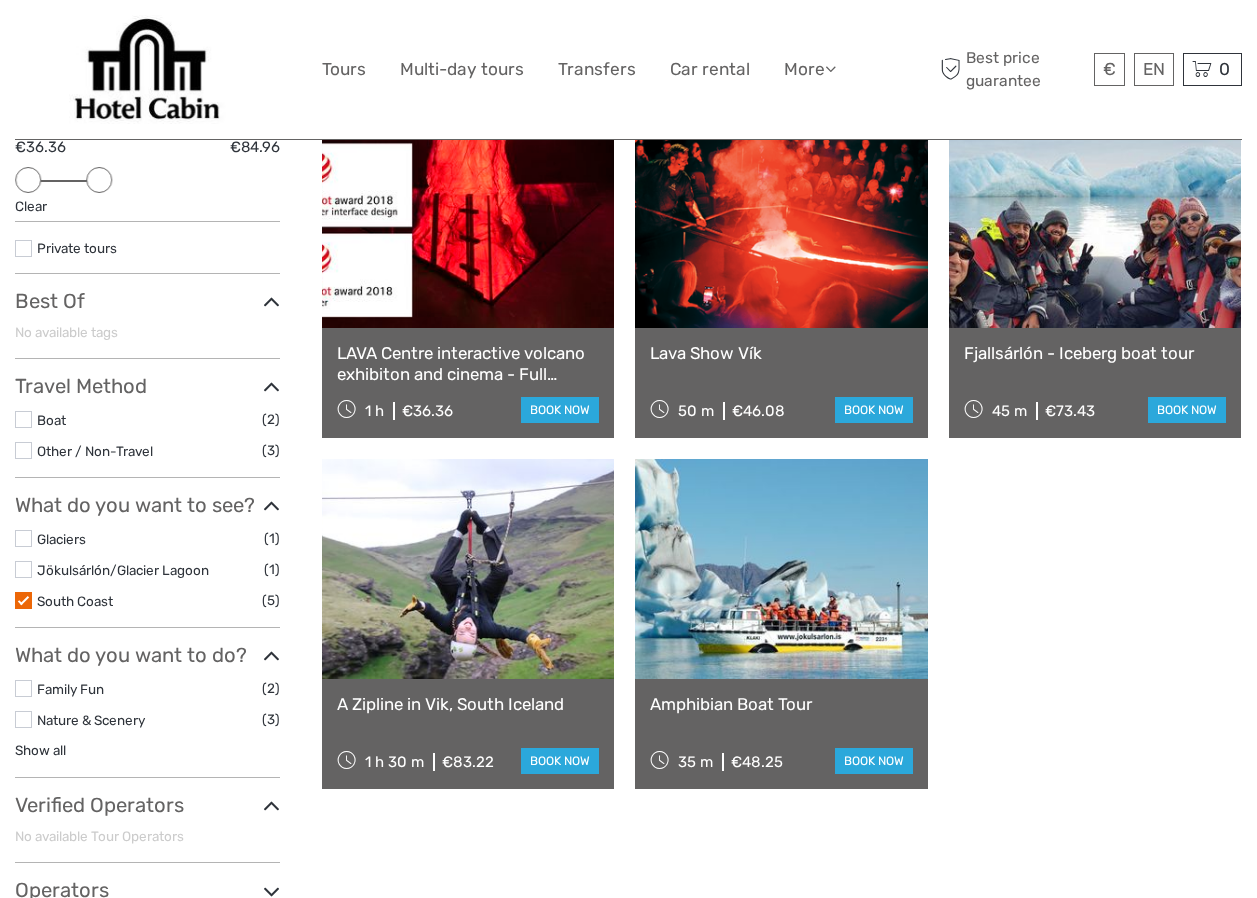 click at bounding box center (781, 569) 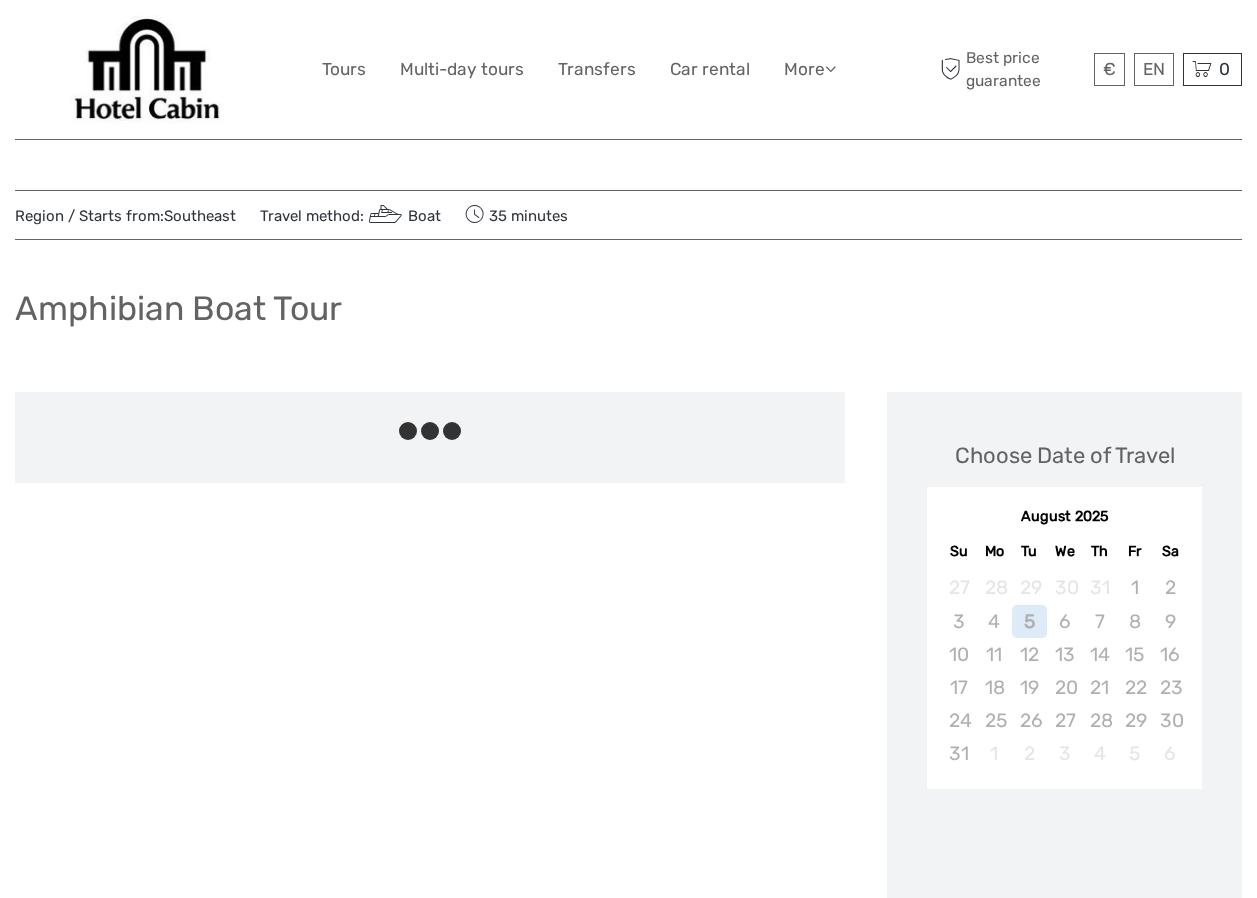 scroll, scrollTop: 0, scrollLeft: 0, axis: both 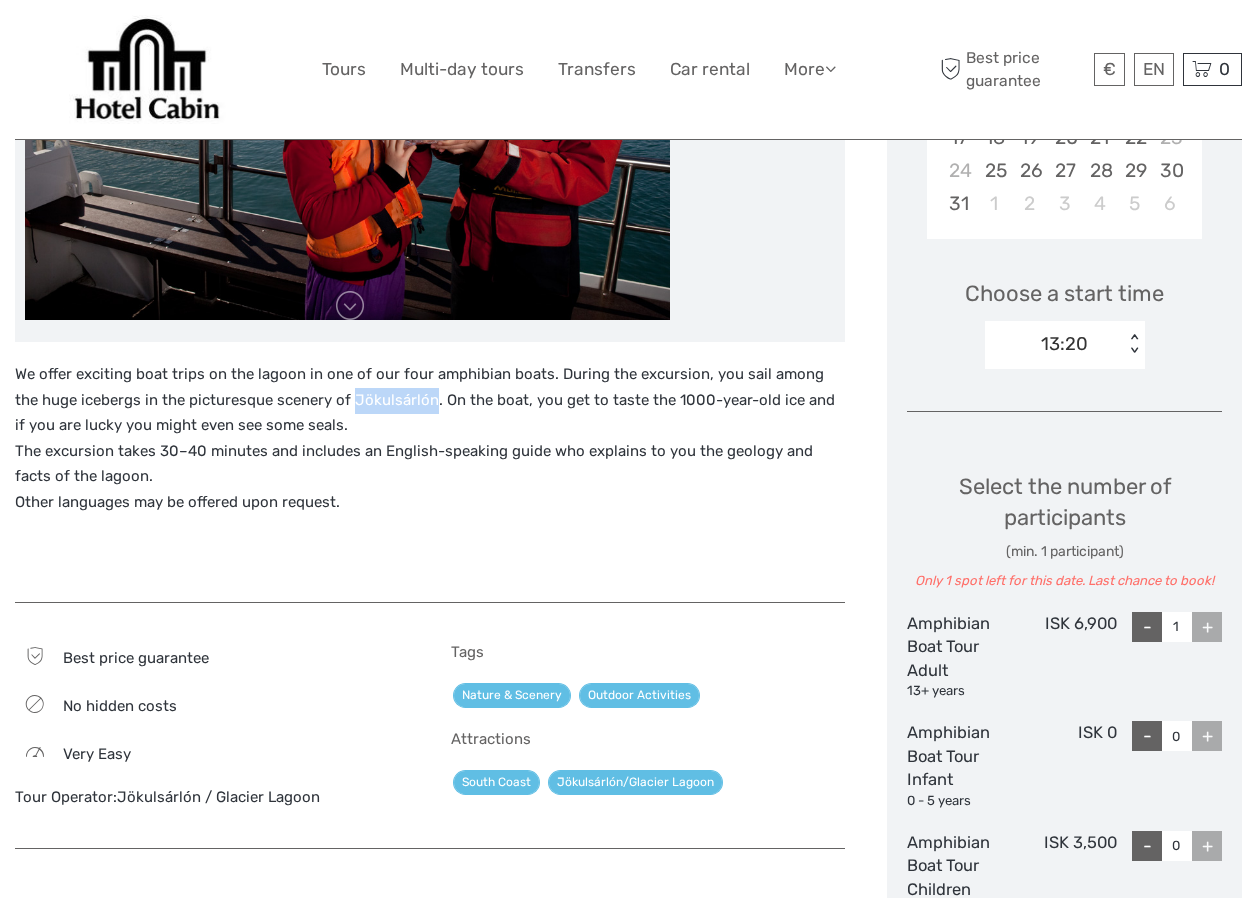 drag, startPoint x: 326, startPoint y: 400, endPoint x: 407, endPoint y: 396, distance: 81.09871 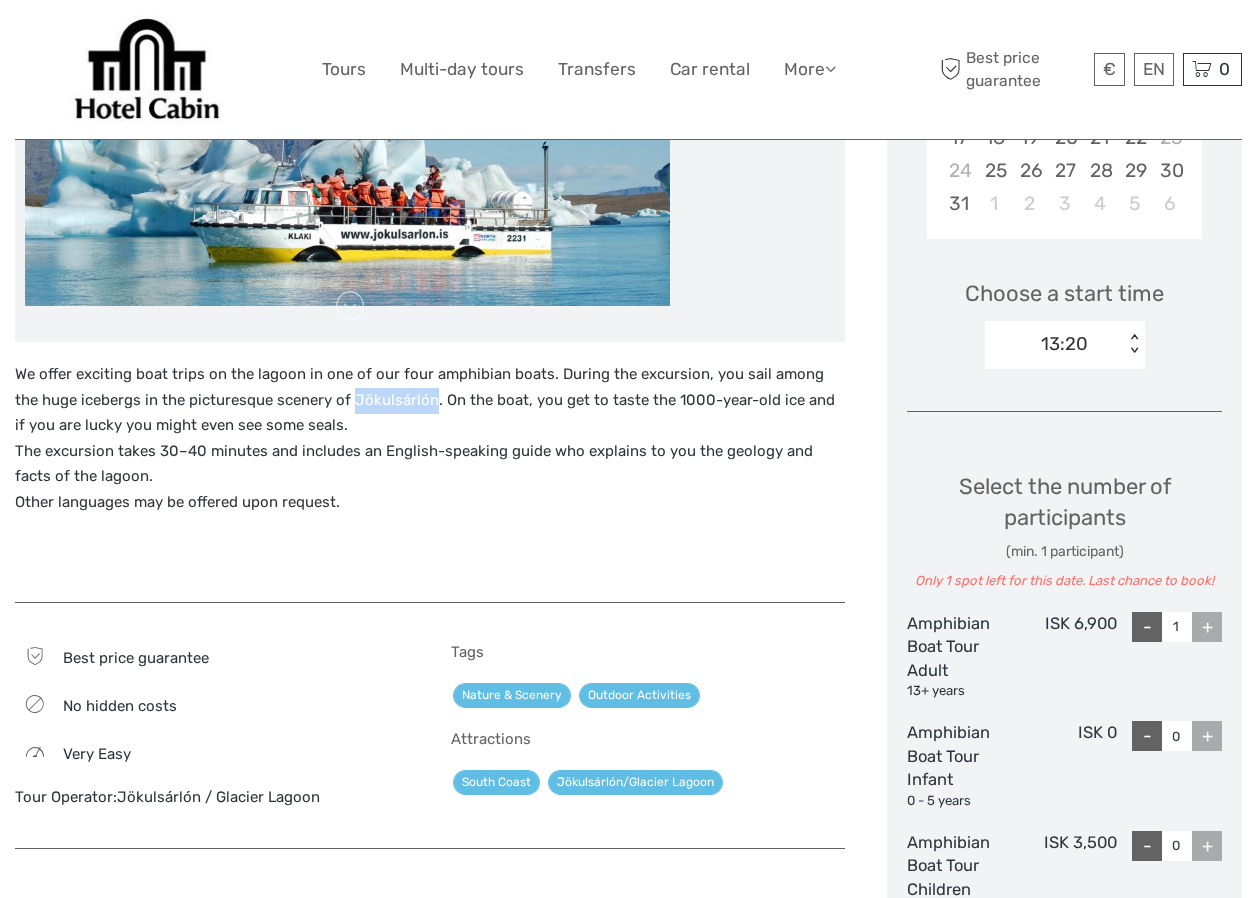 copy on "Jökulsárlón" 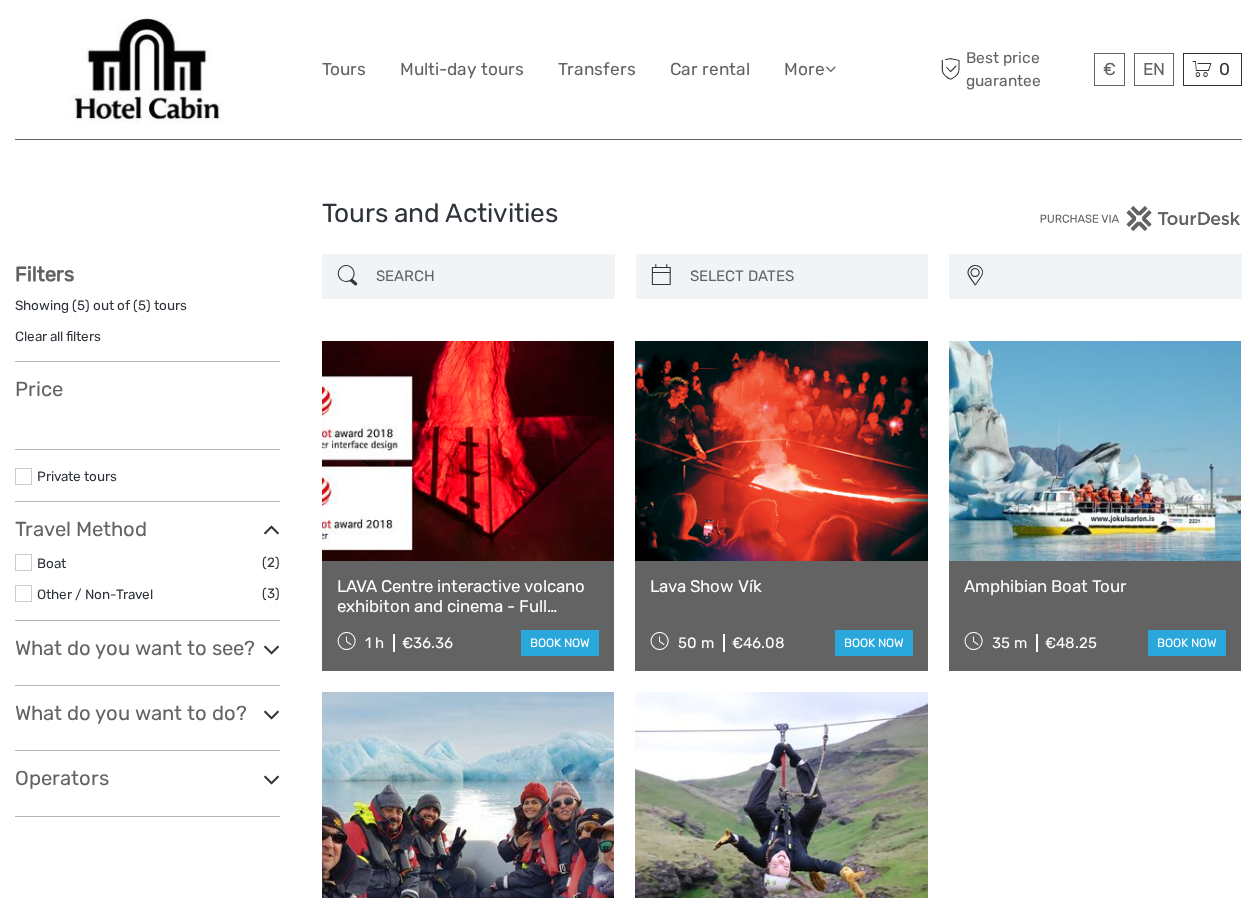 select 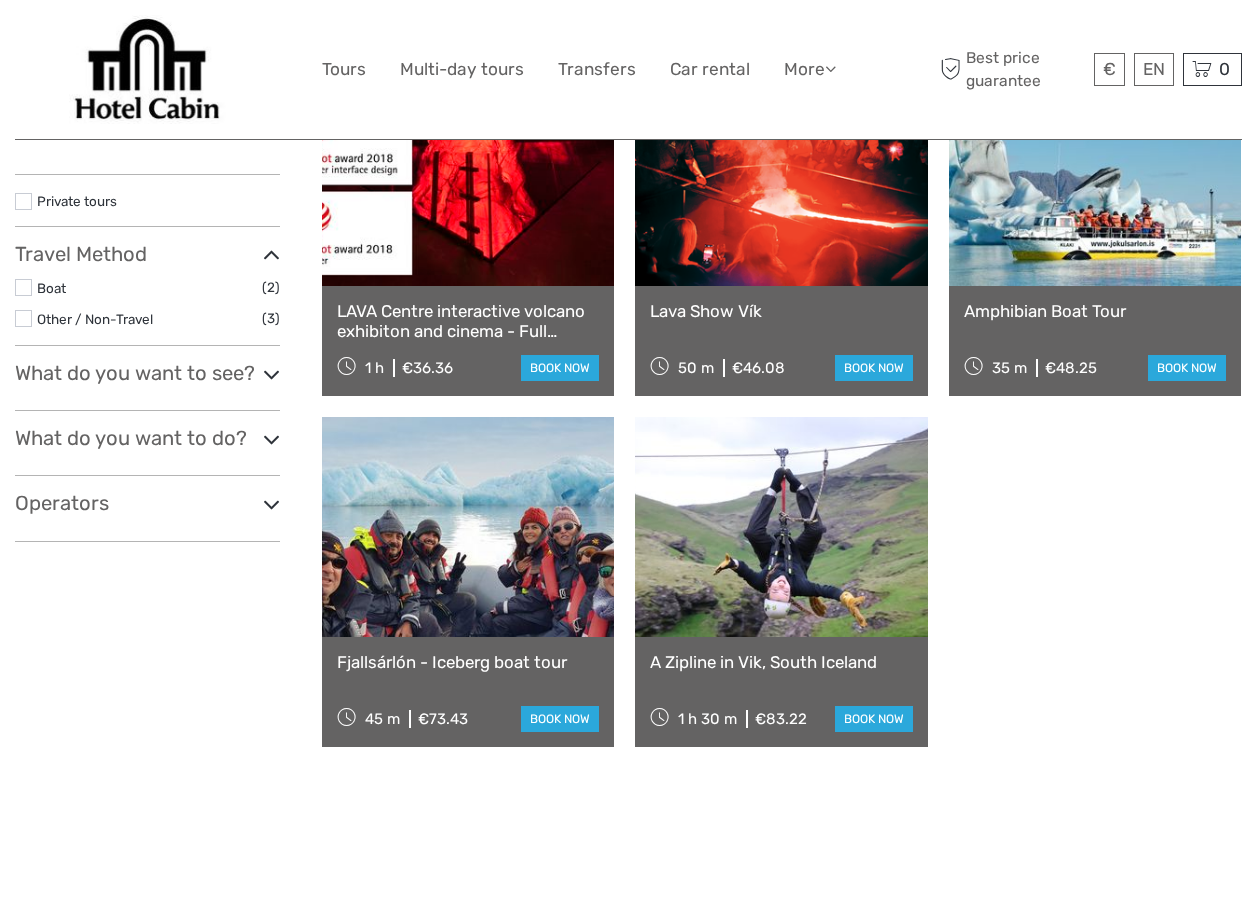 select 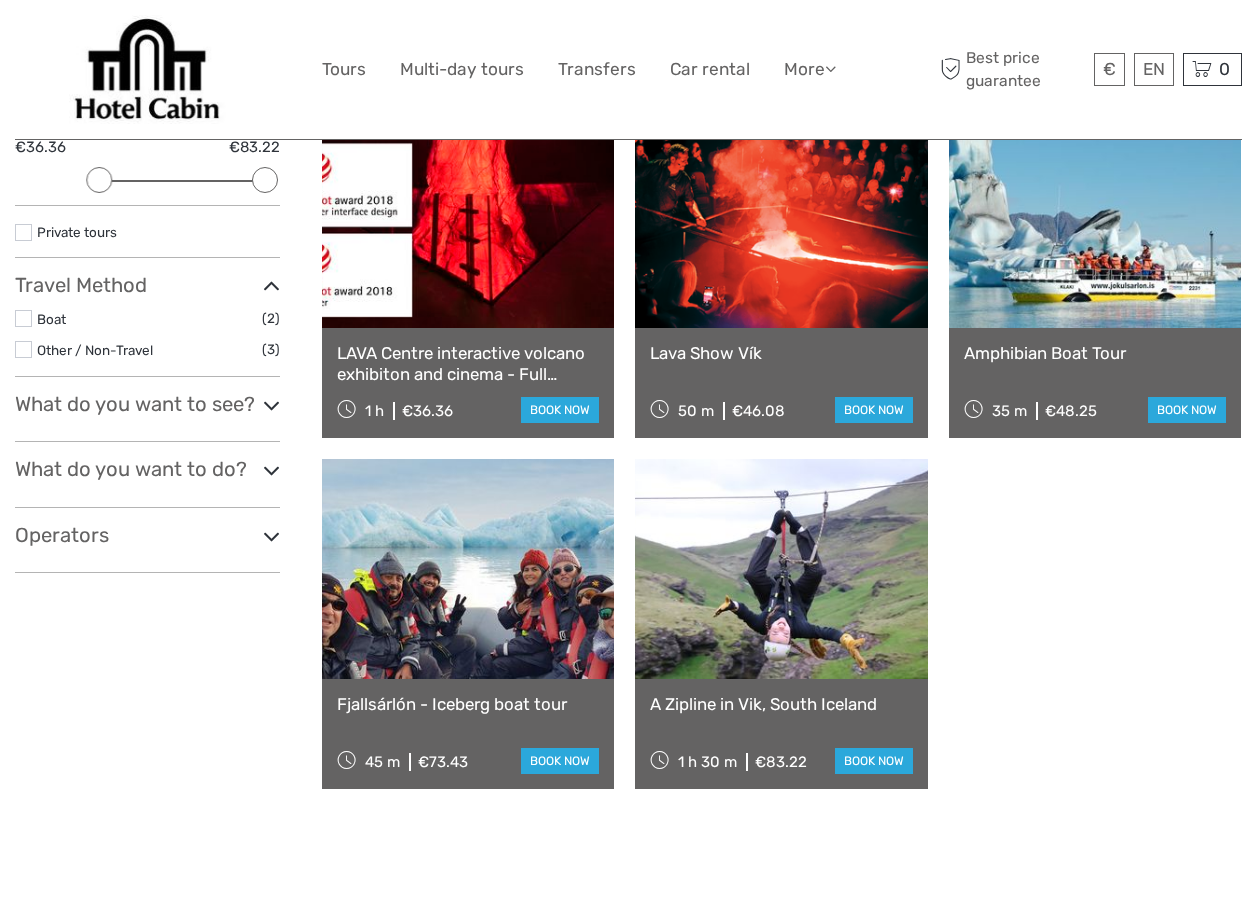 scroll, scrollTop: 0, scrollLeft: 0, axis: both 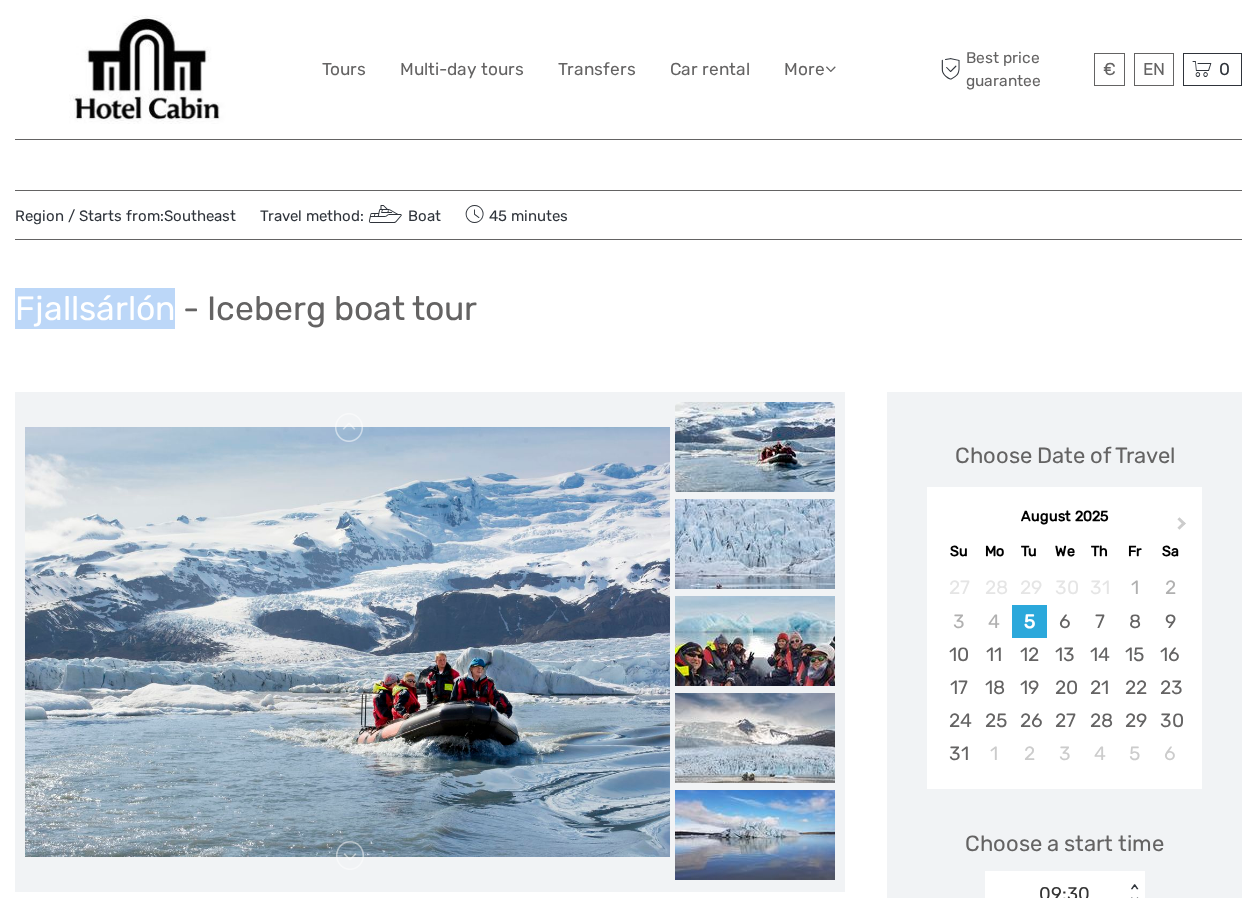 drag, startPoint x: 21, startPoint y: 306, endPoint x: 170, endPoint y: 305, distance: 149.00336 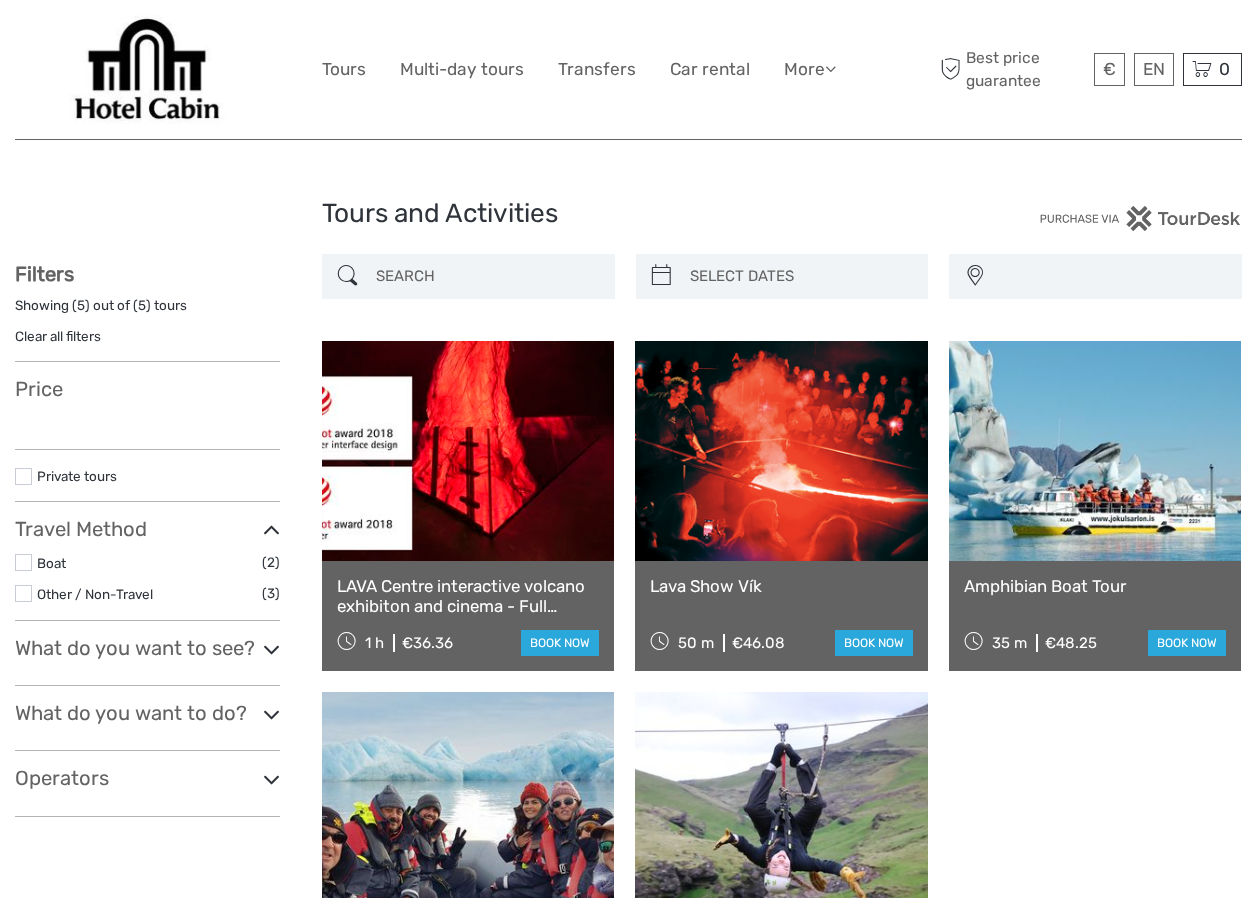 select 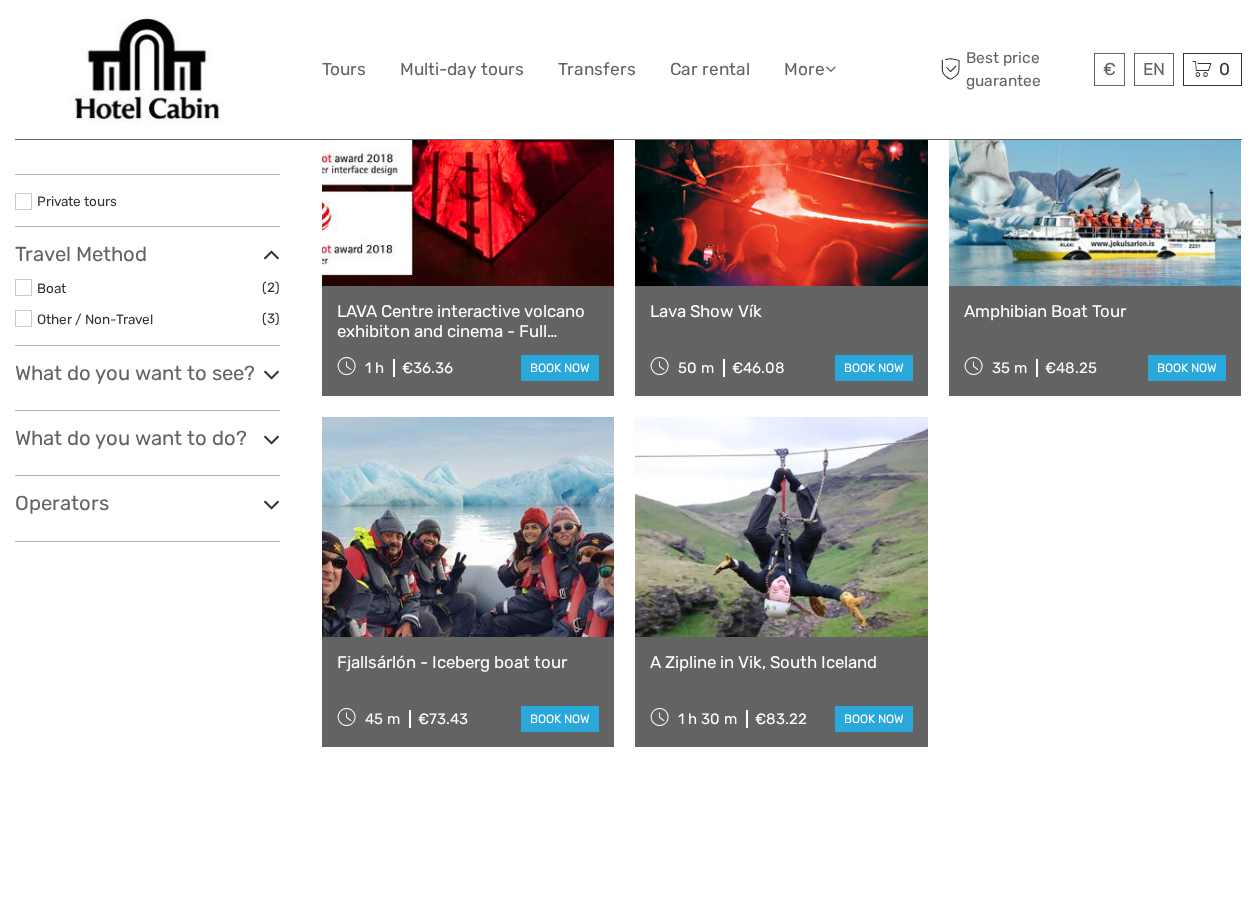 scroll, scrollTop: 0, scrollLeft: 0, axis: both 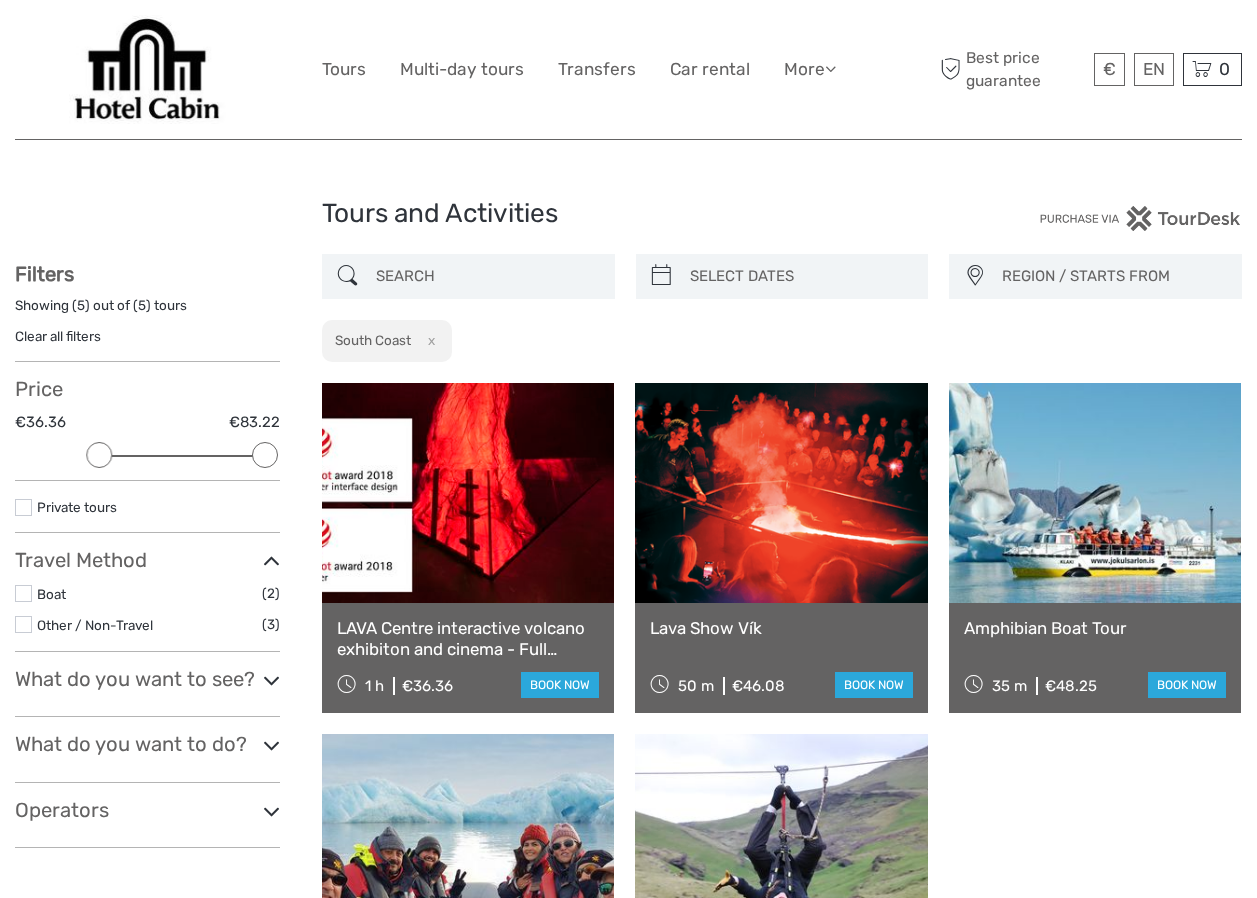 click on "Clear all filters" at bounding box center (58, 336) 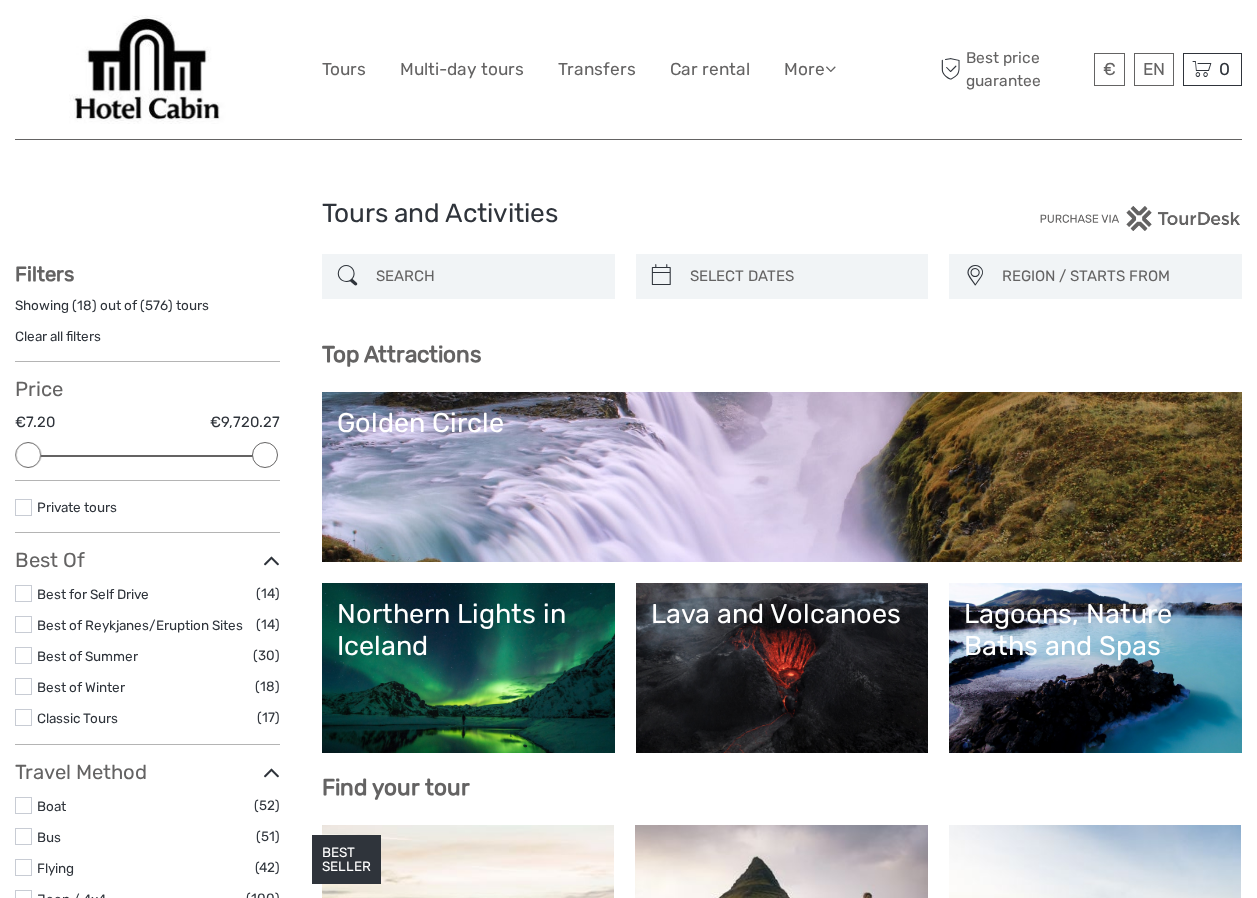 select 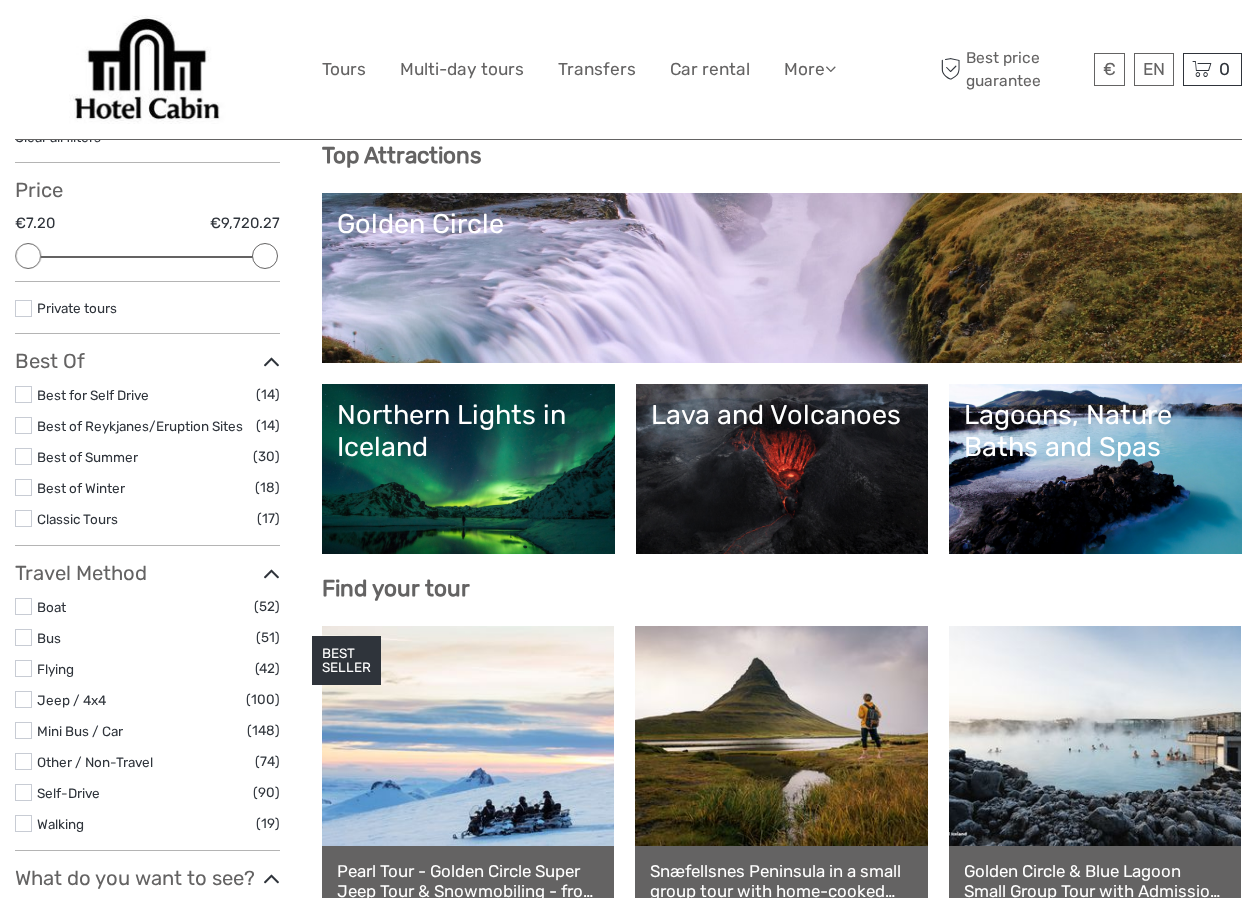 scroll, scrollTop: 229, scrollLeft: 0, axis: vertical 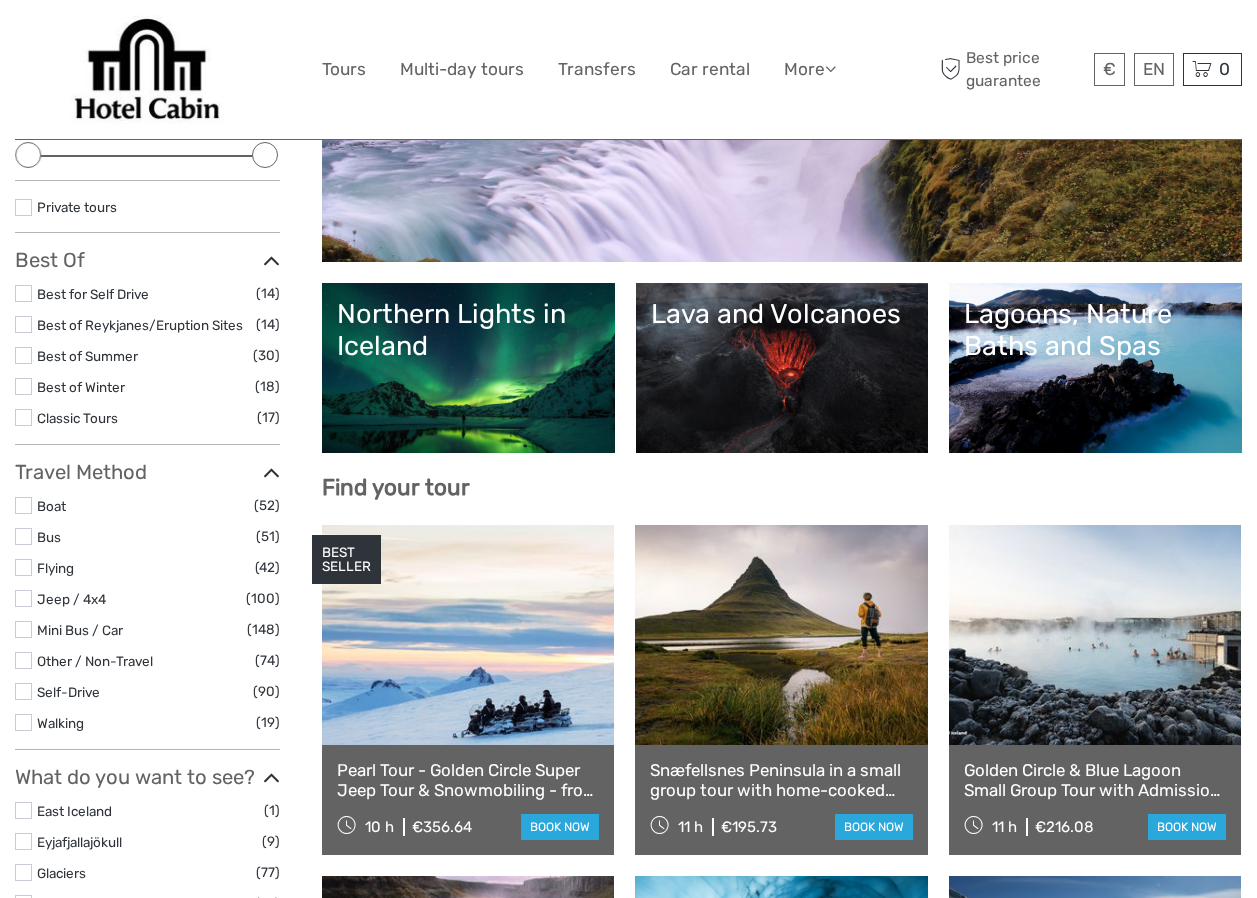 click on "Lava and Volcanoes" at bounding box center [782, 368] 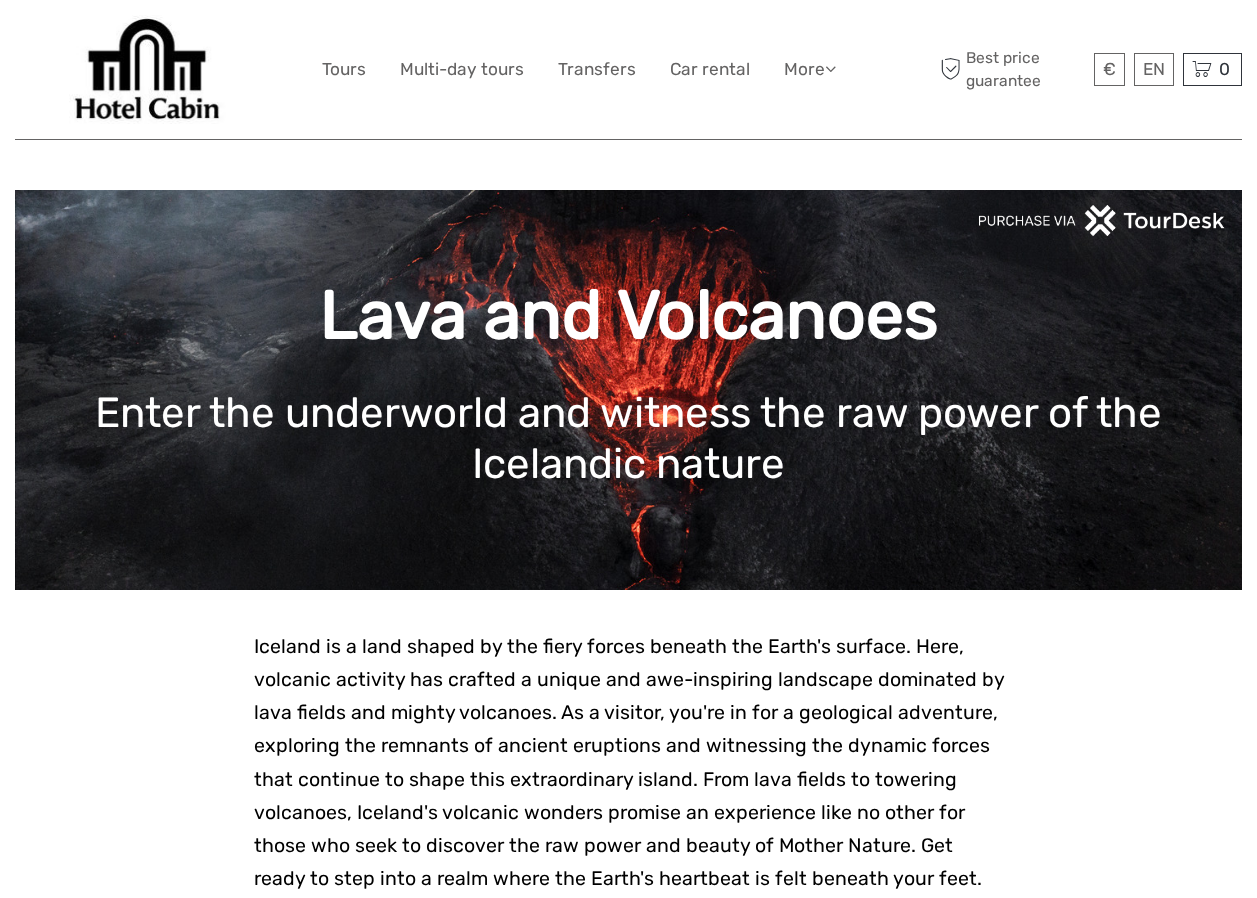 scroll, scrollTop: 0, scrollLeft: 0, axis: both 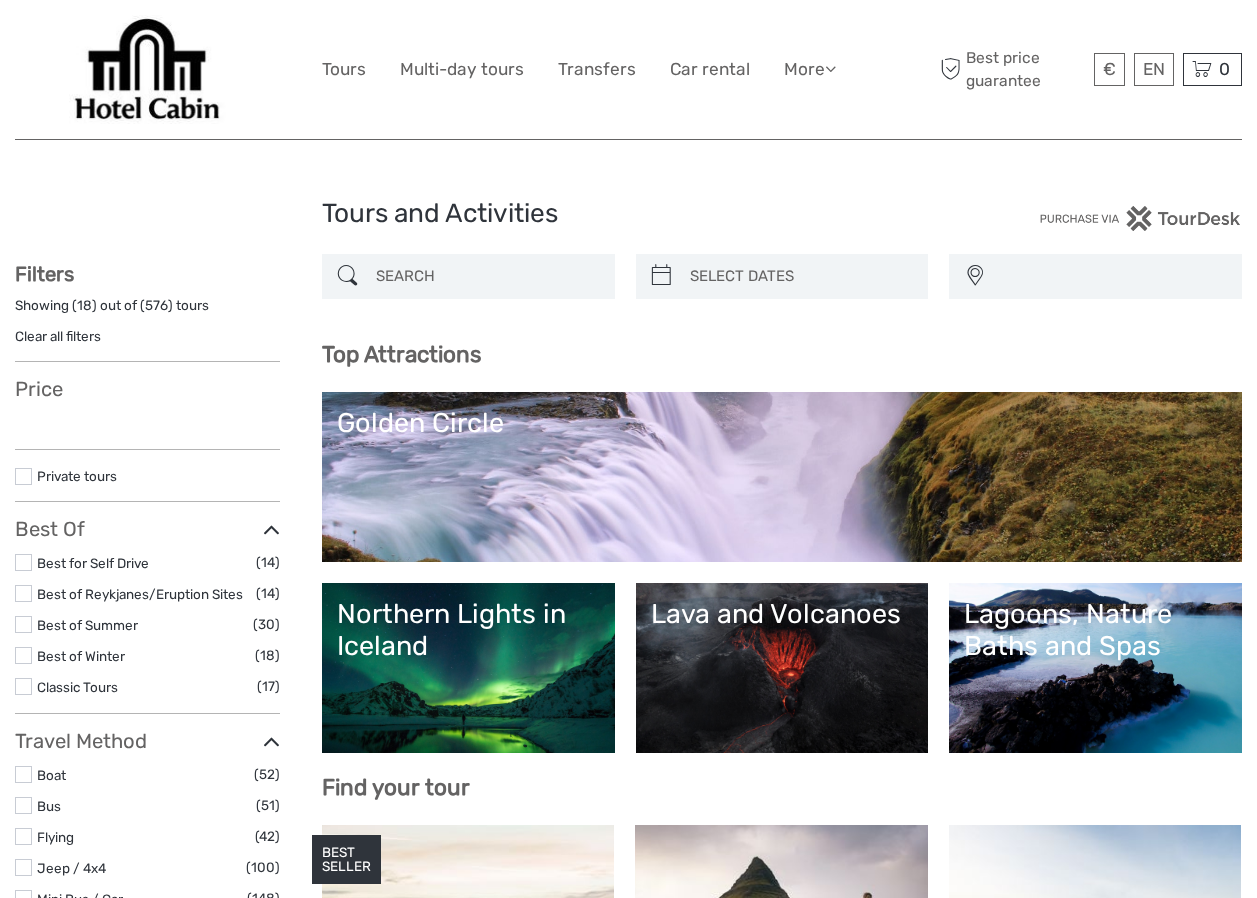 select 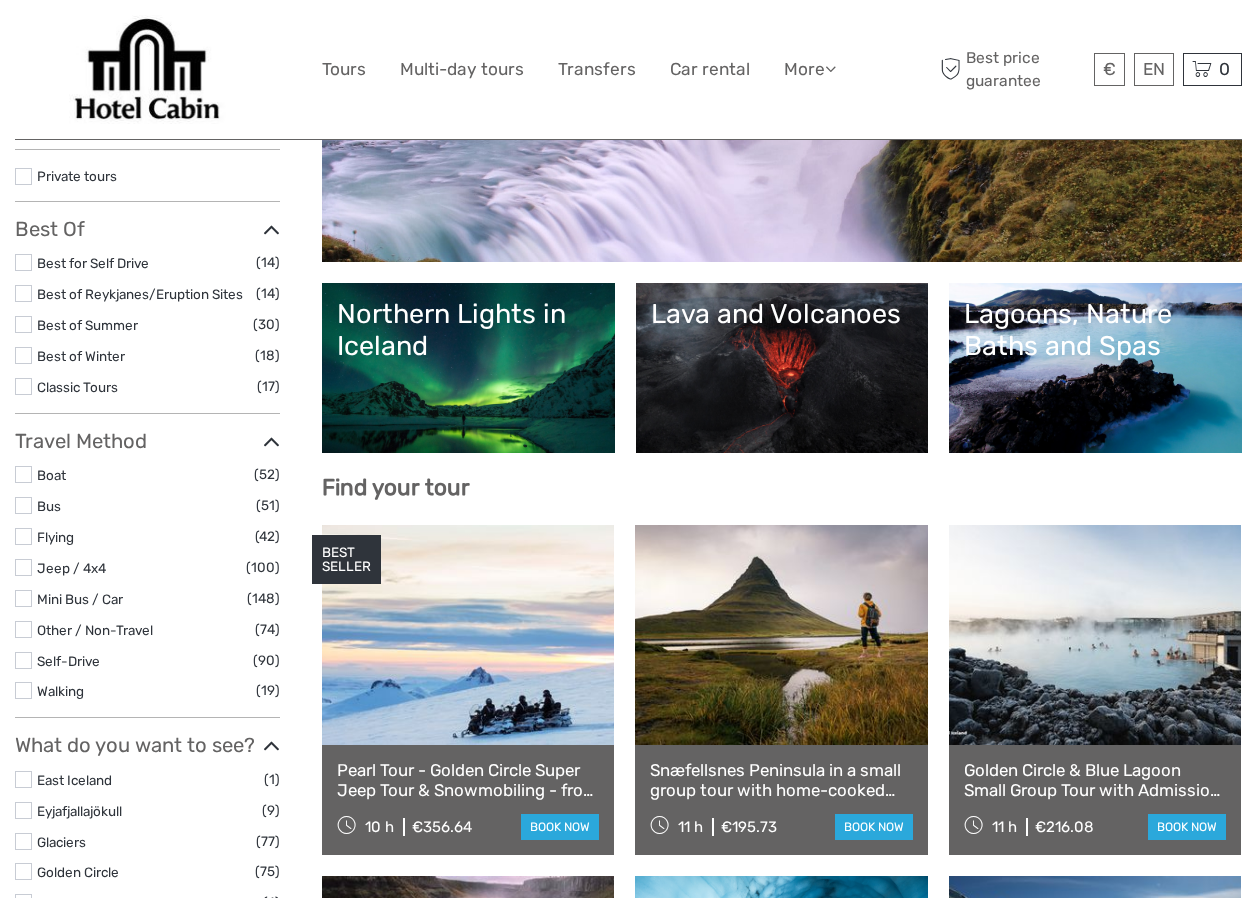 select 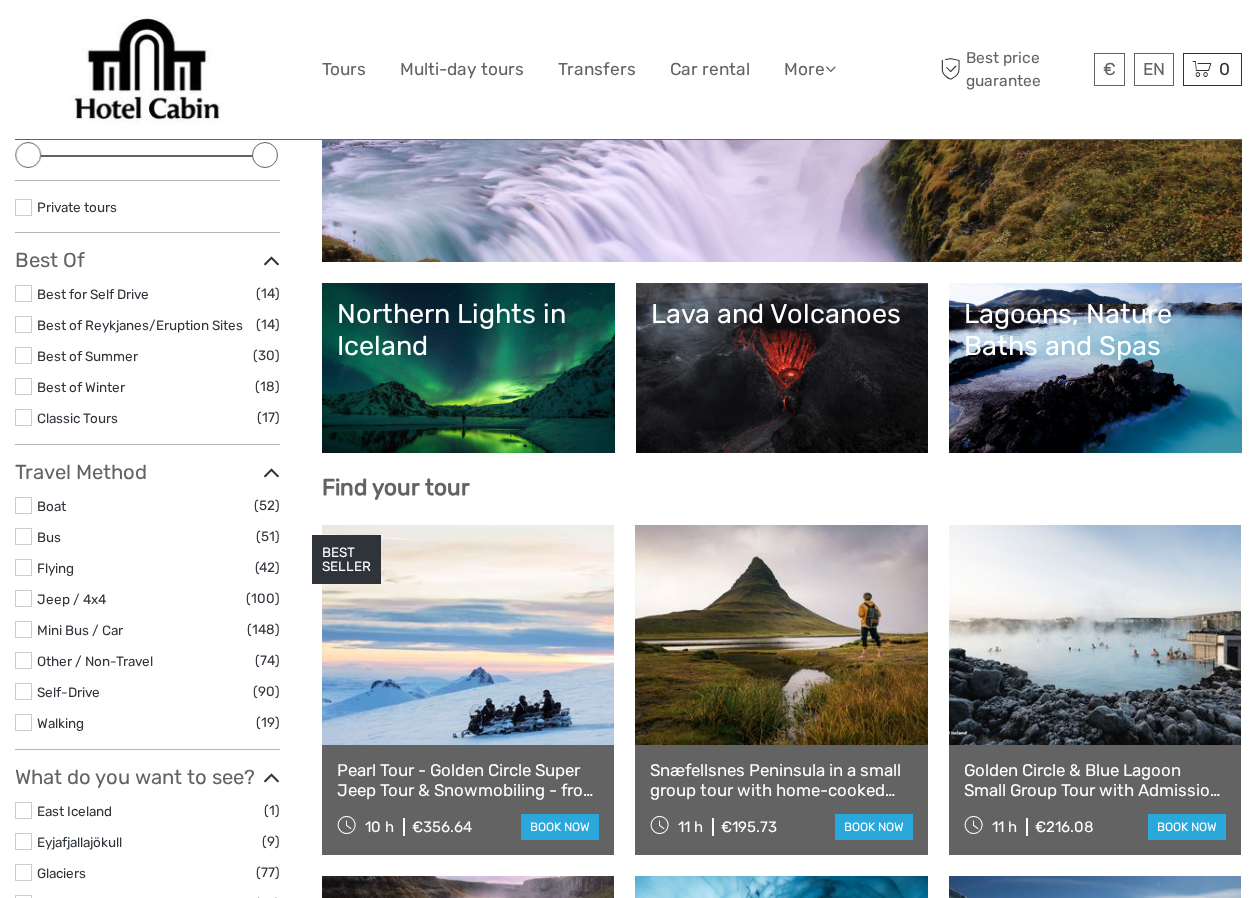 scroll, scrollTop: 300, scrollLeft: 0, axis: vertical 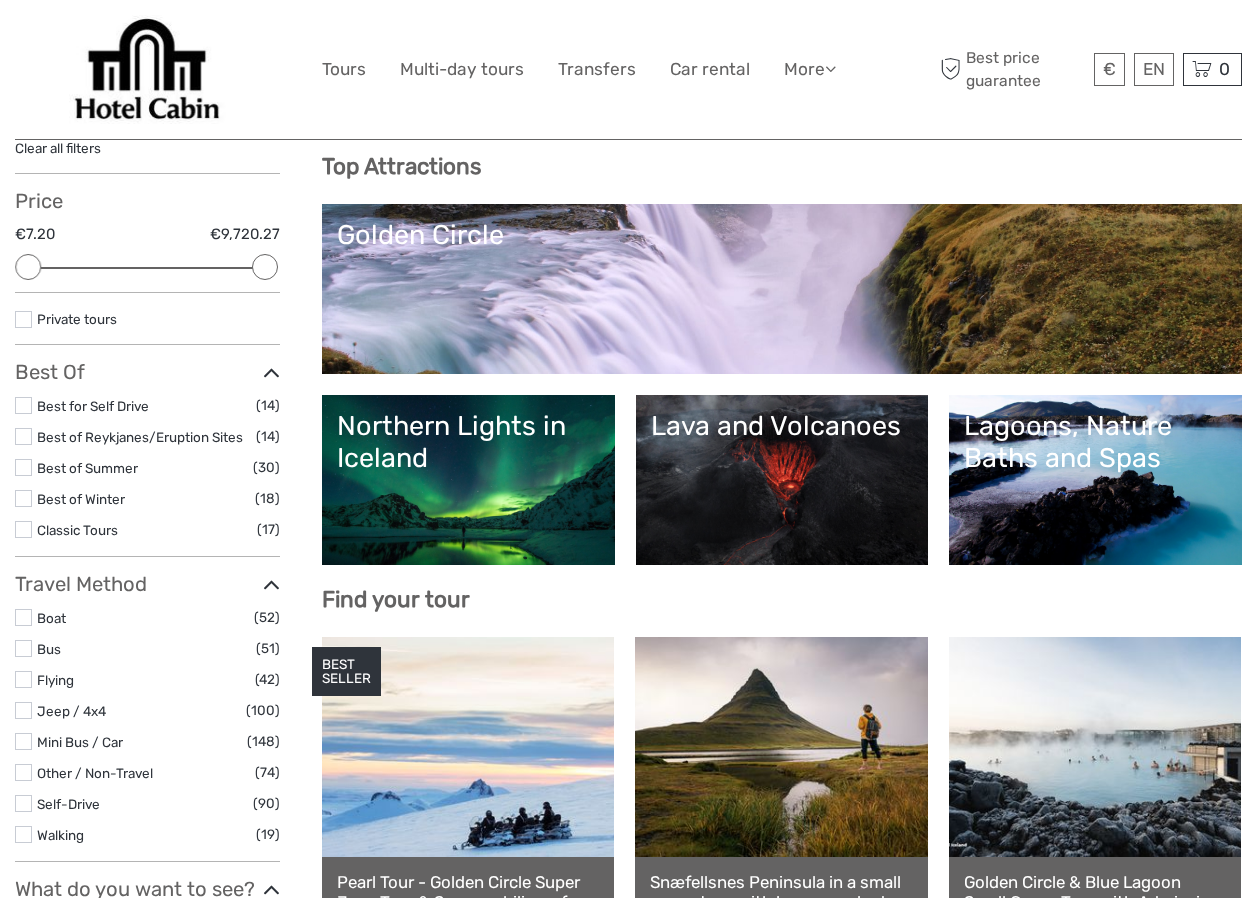 click on "Golden Circle" at bounding box center [782, 289] 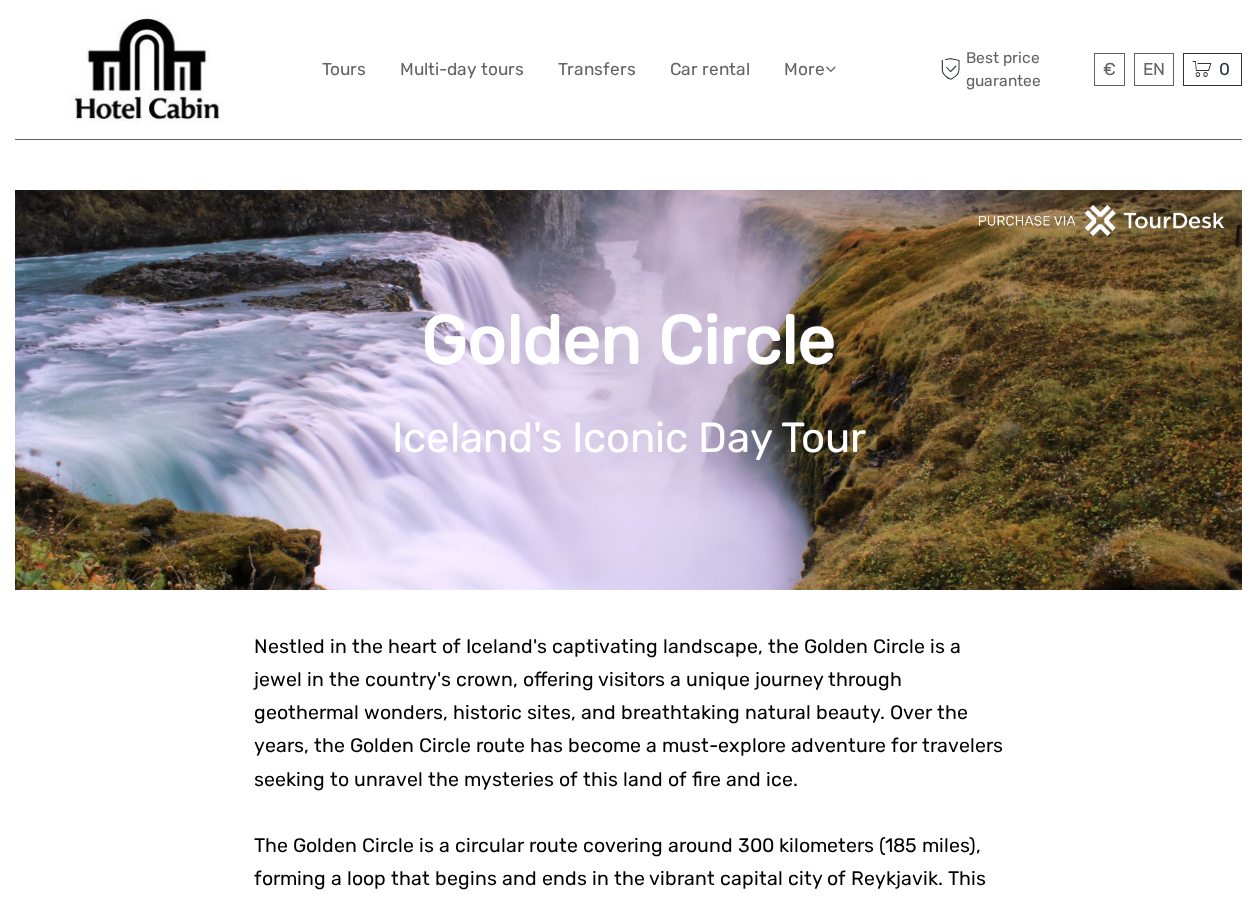 scroll, scrollTop: 0, scrollLeft: 0, axis: both 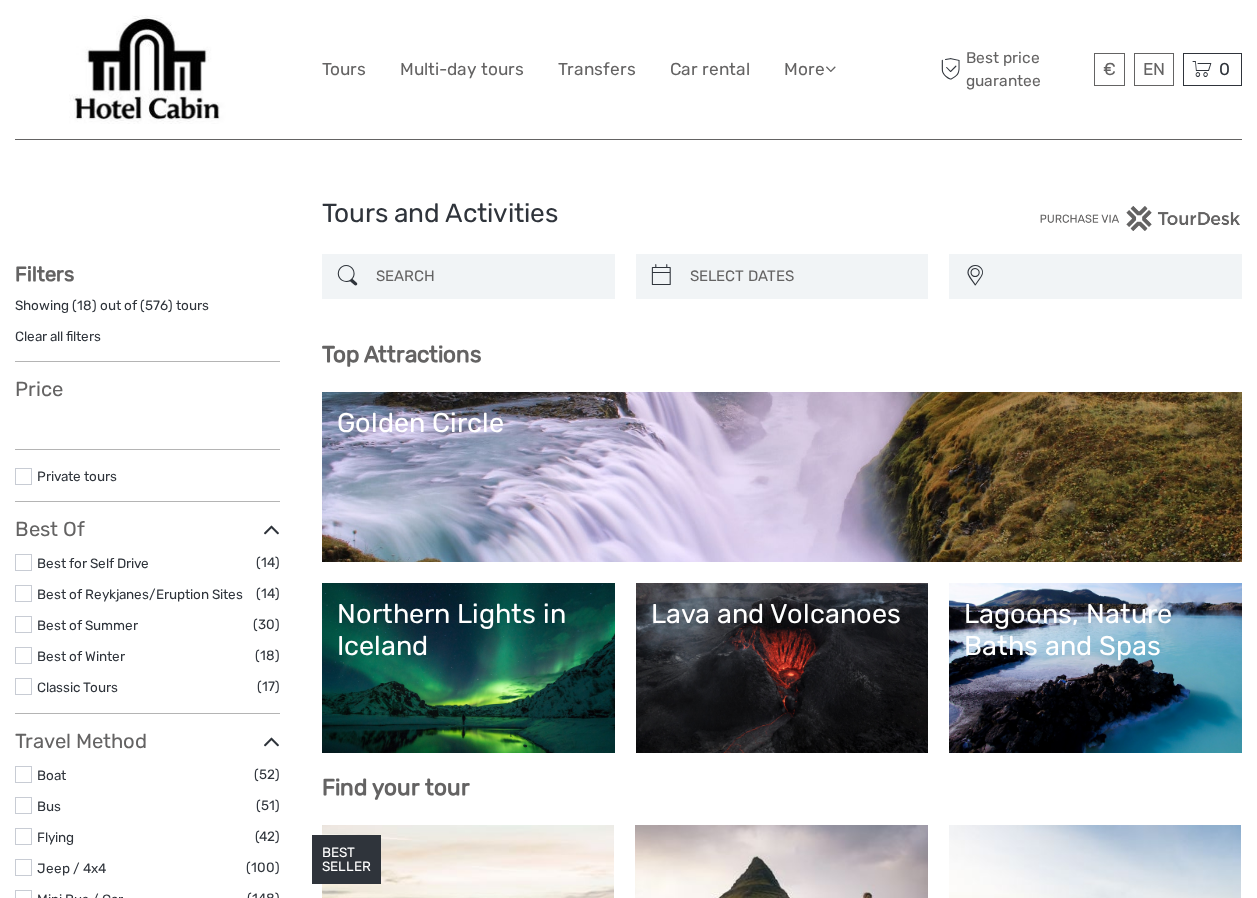select 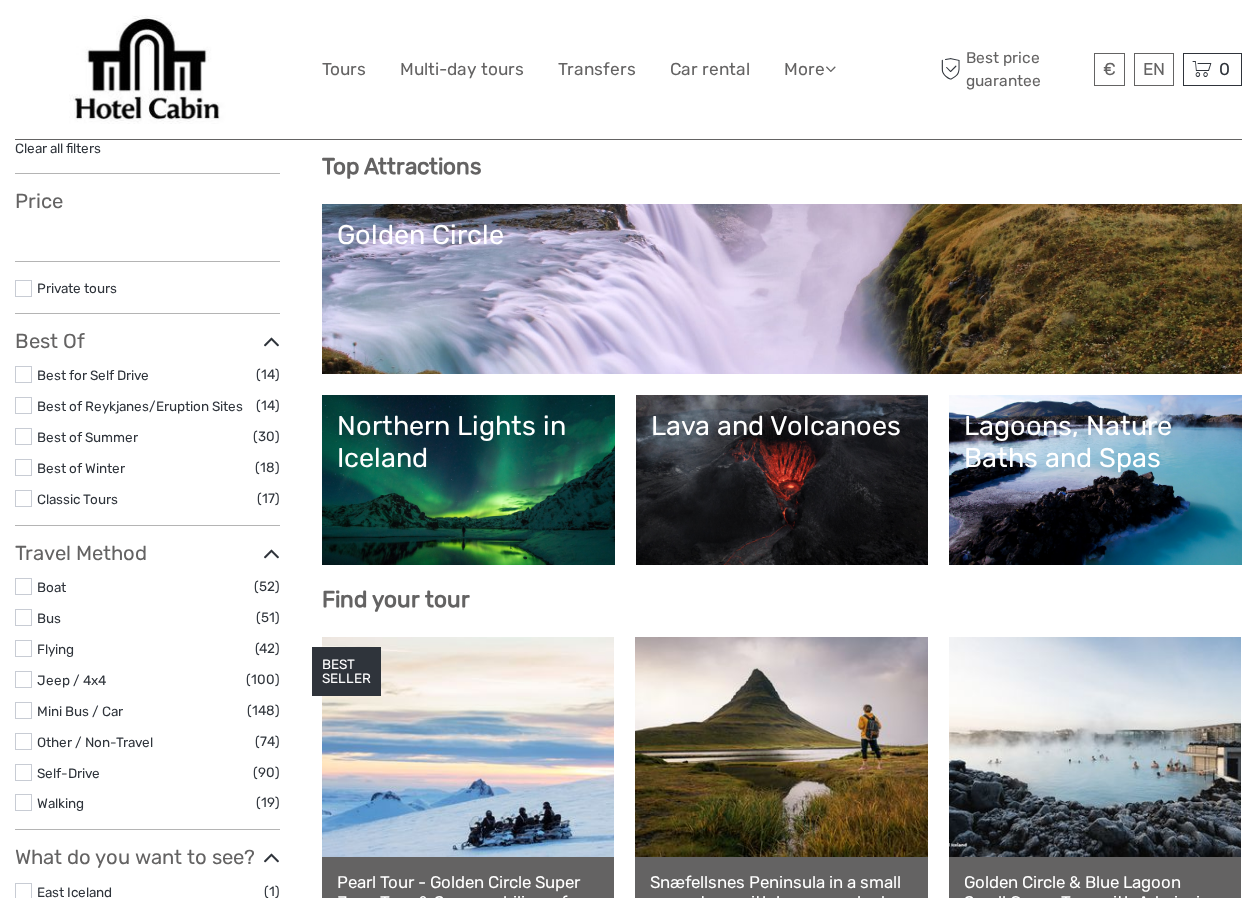 select 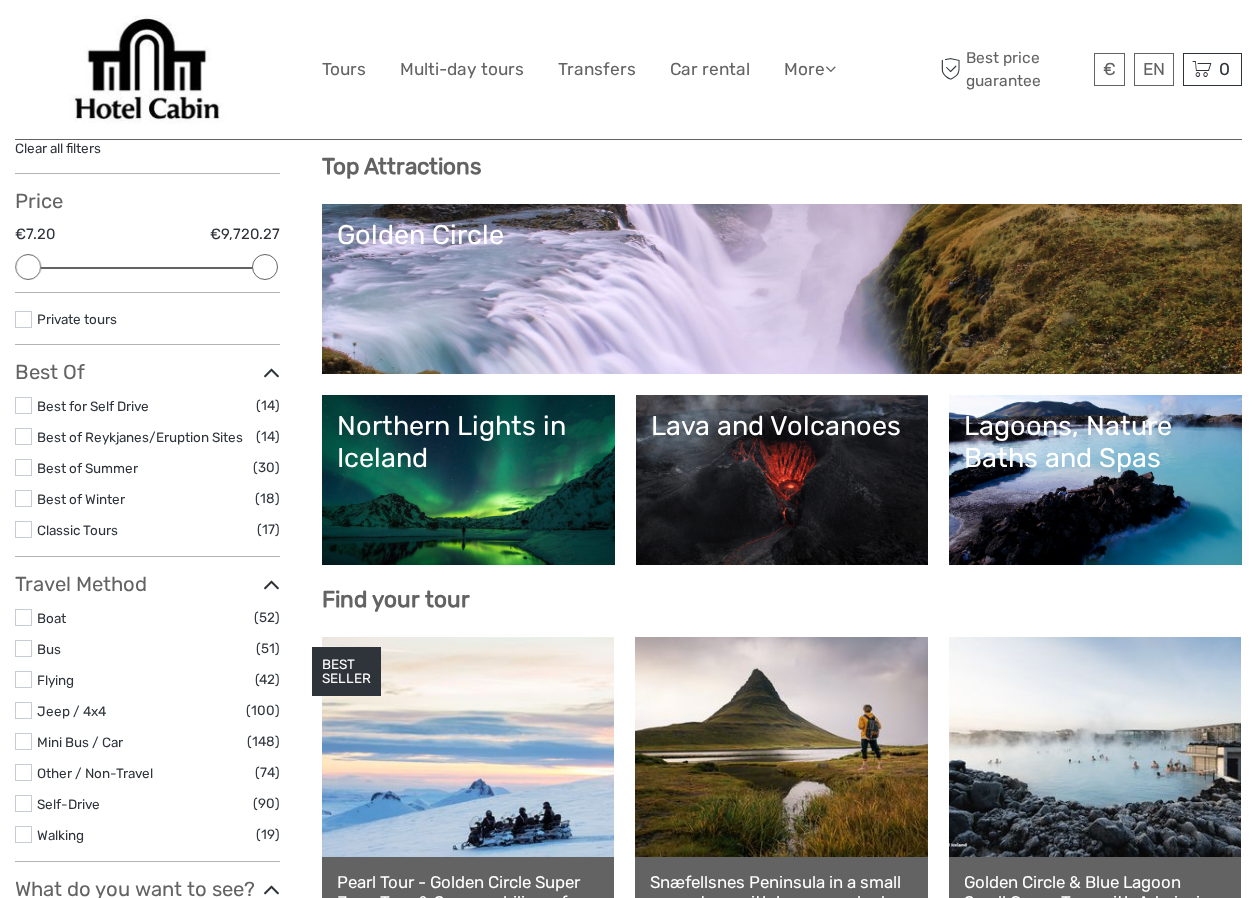 scroll, scrollTop: 188, scrollLeft: 0, axis: vertical 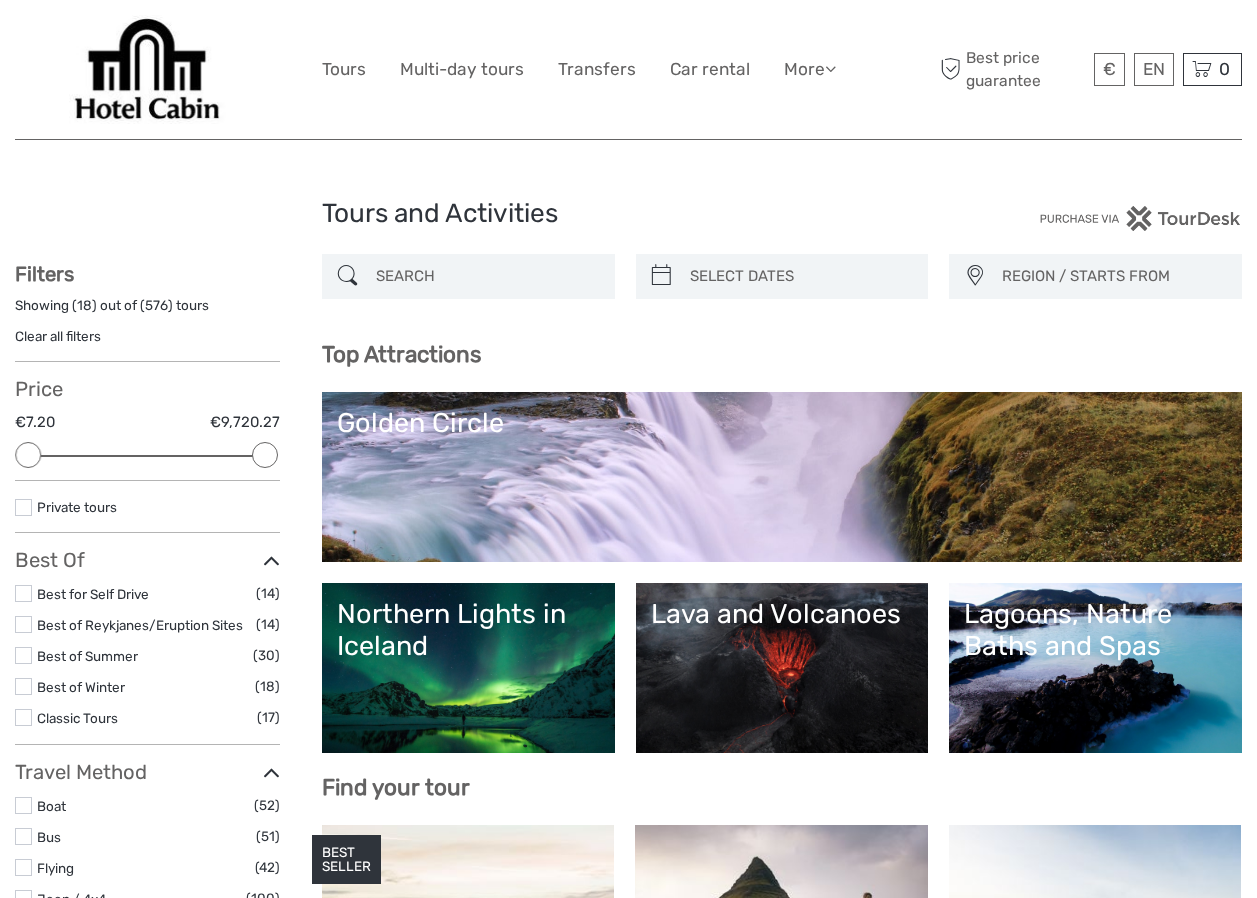 click on "Golden Circle" at bounding box center (782, 477) 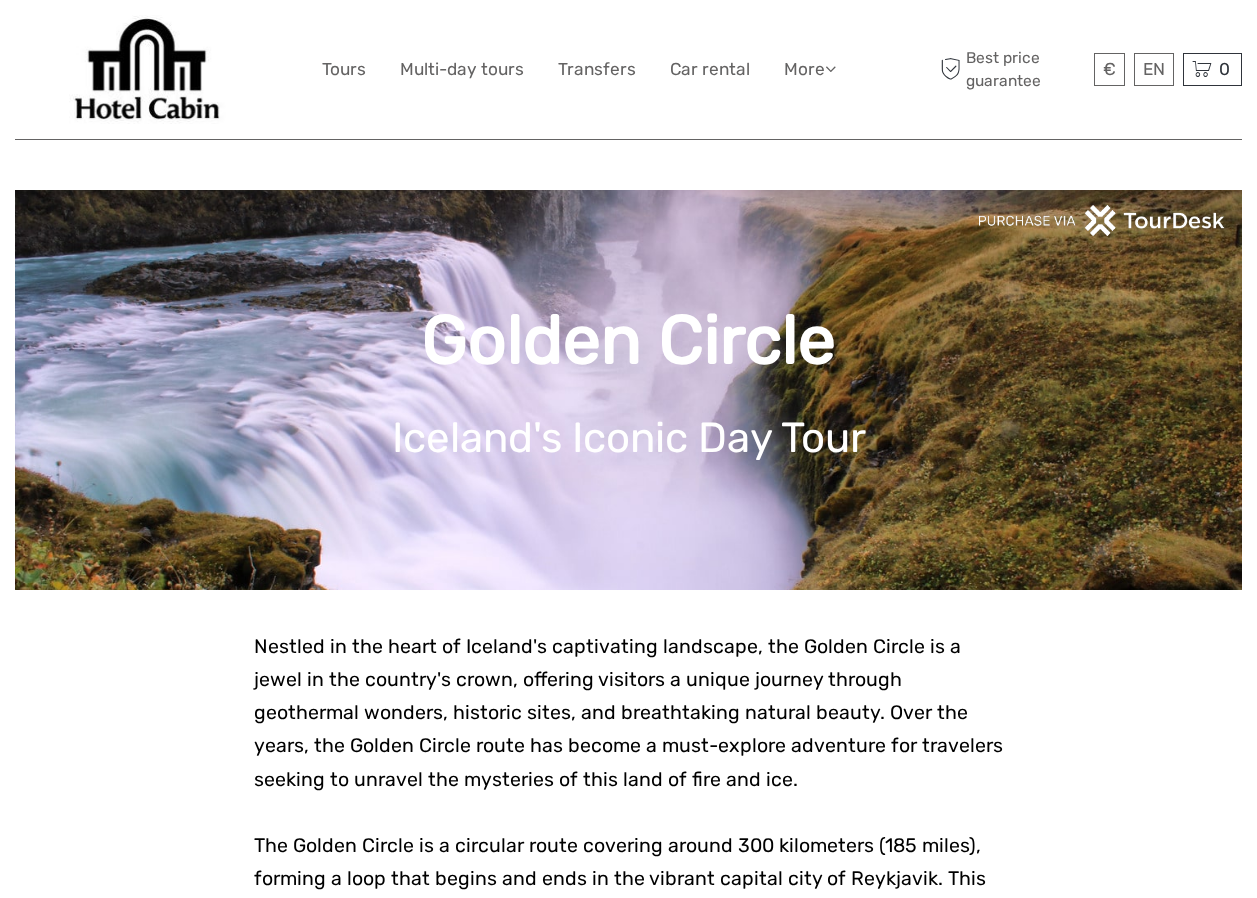 scroll, scrollTop: 0, scrollLeft: 0, axis: both 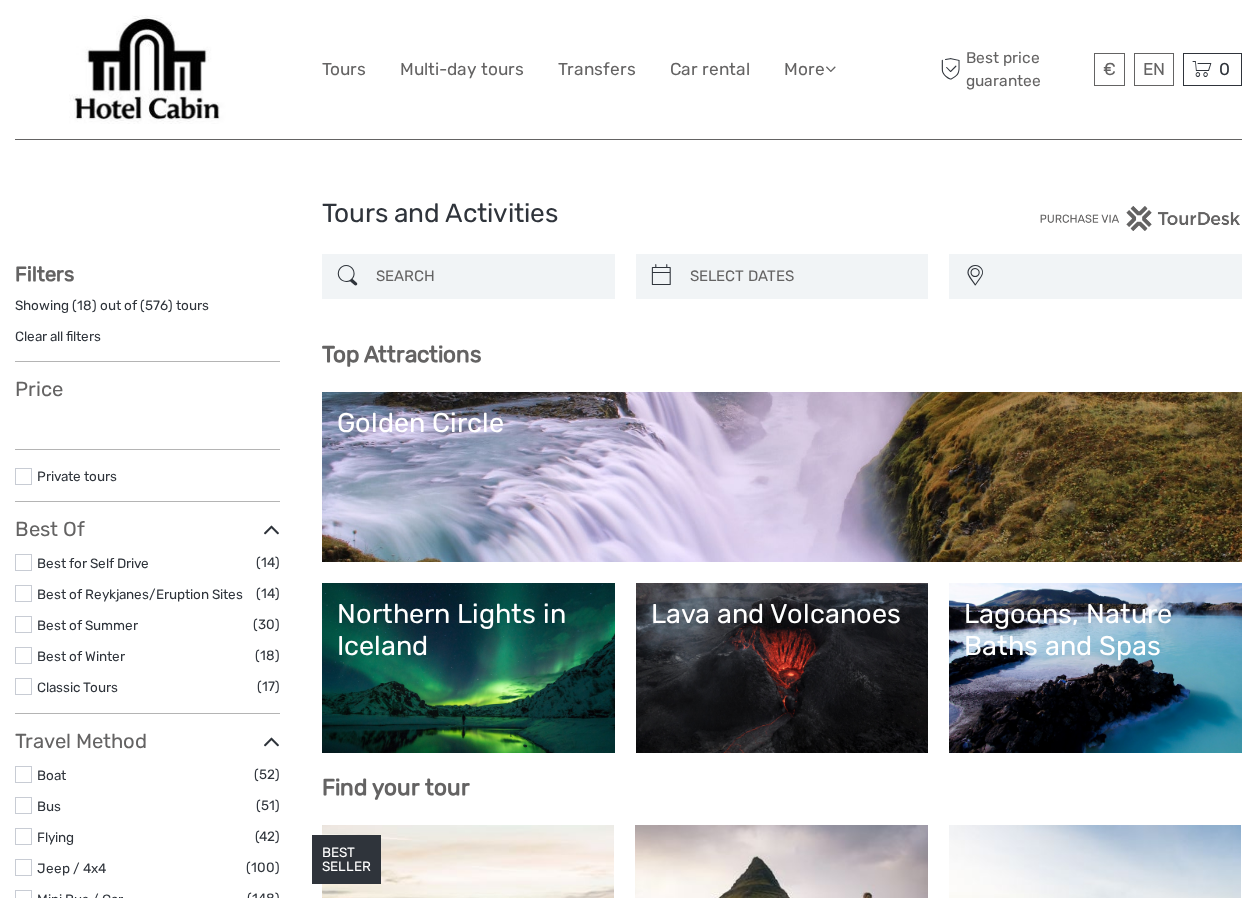 select 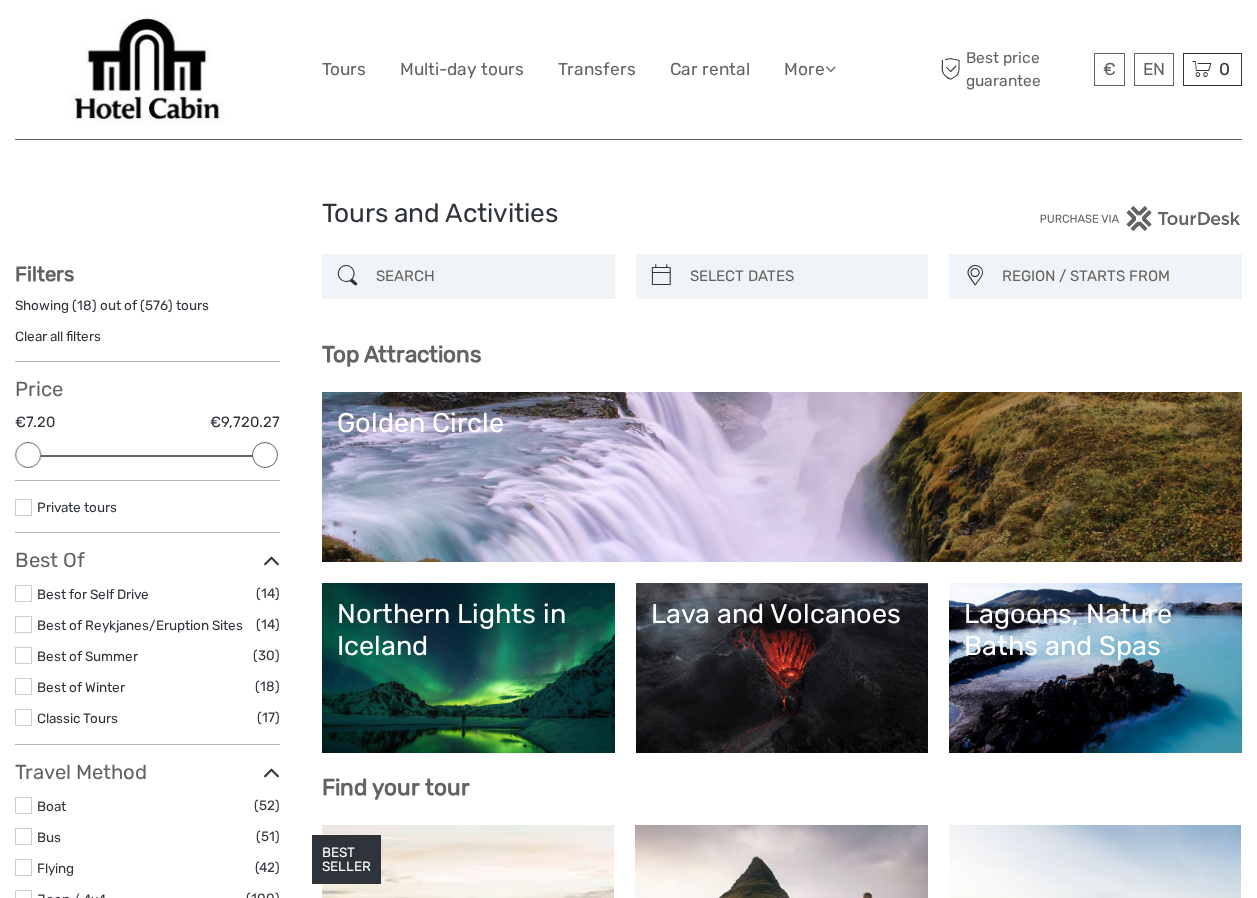 scroll, scrollTop: 0, scrollLeft: 0, axis: both 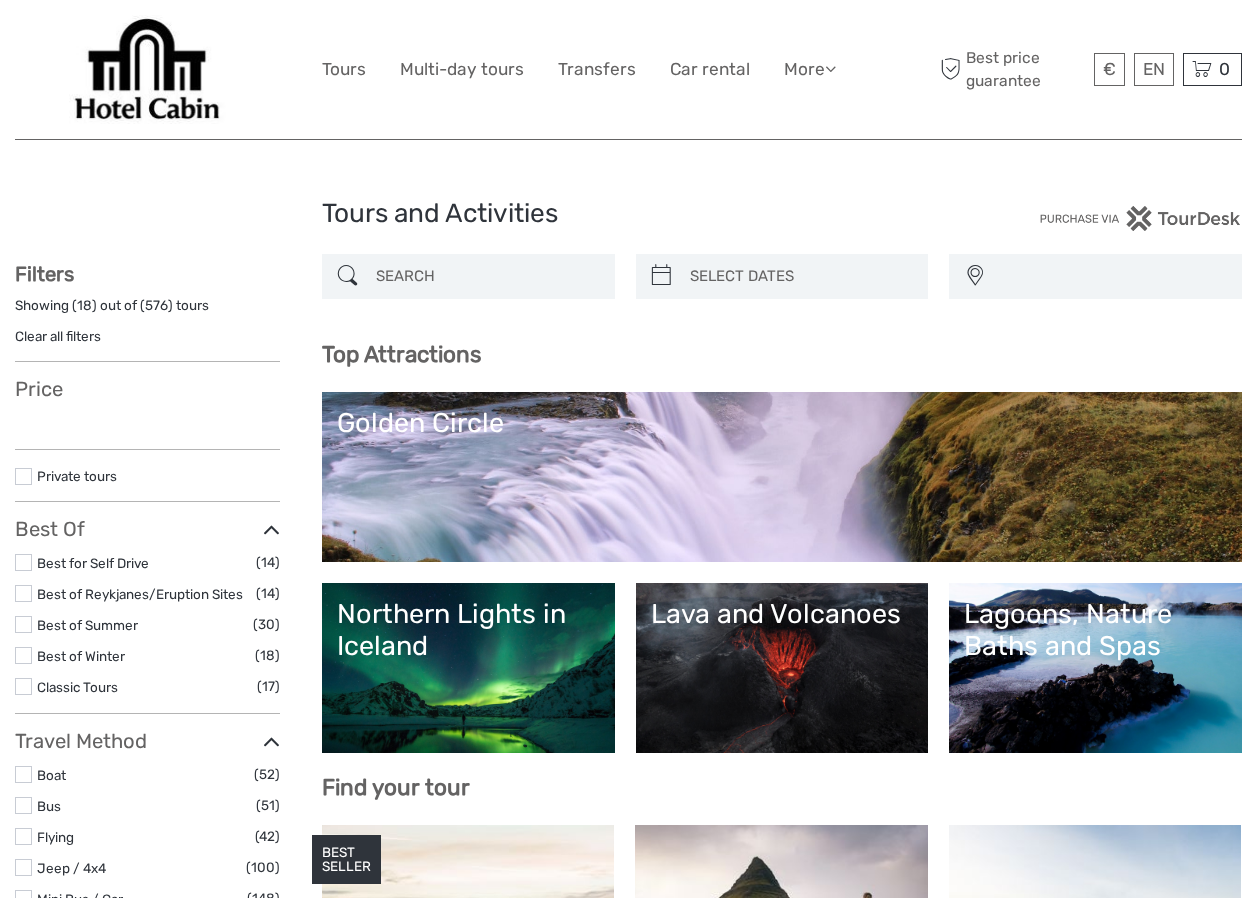 select 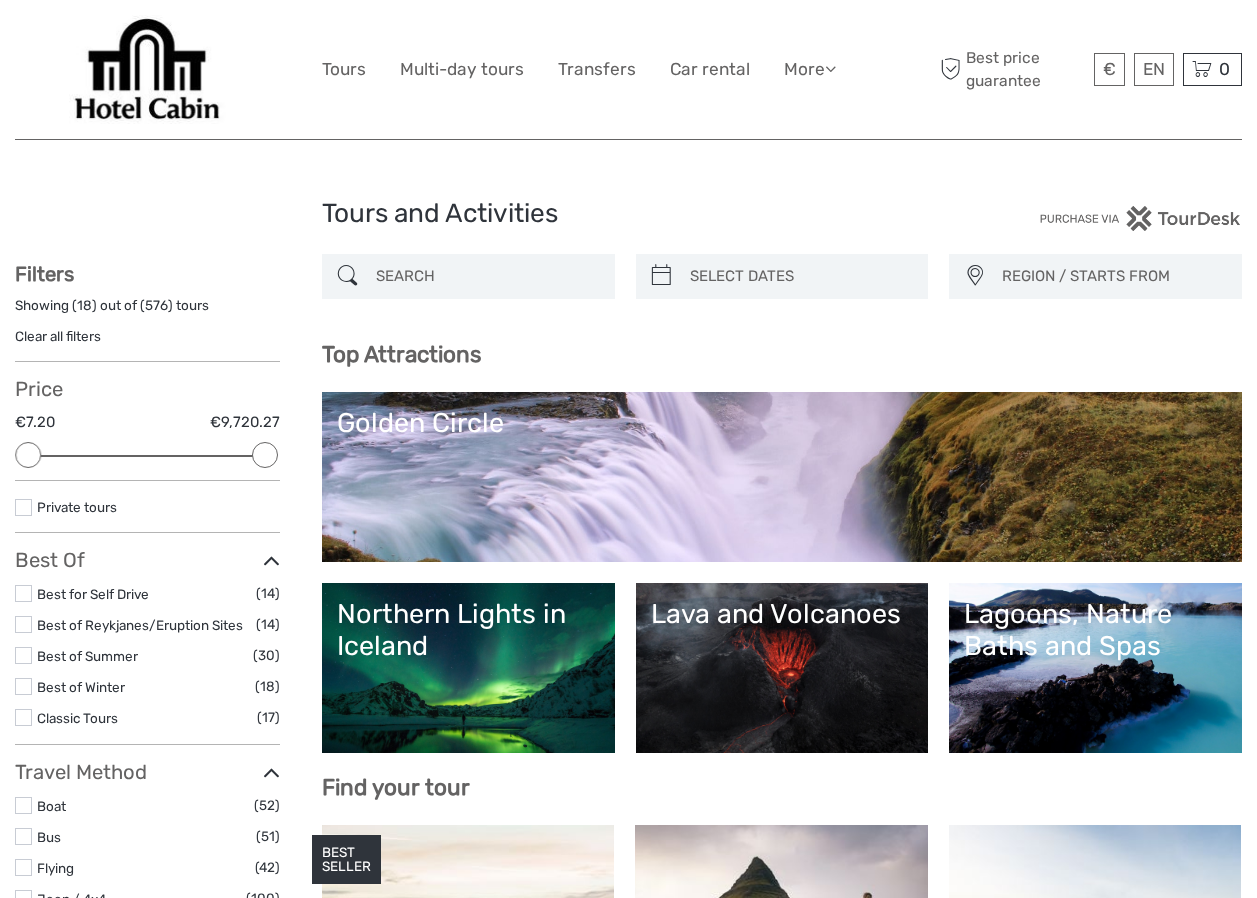scroll, scrollTop: 0, scrollLeft: 0, axis: both 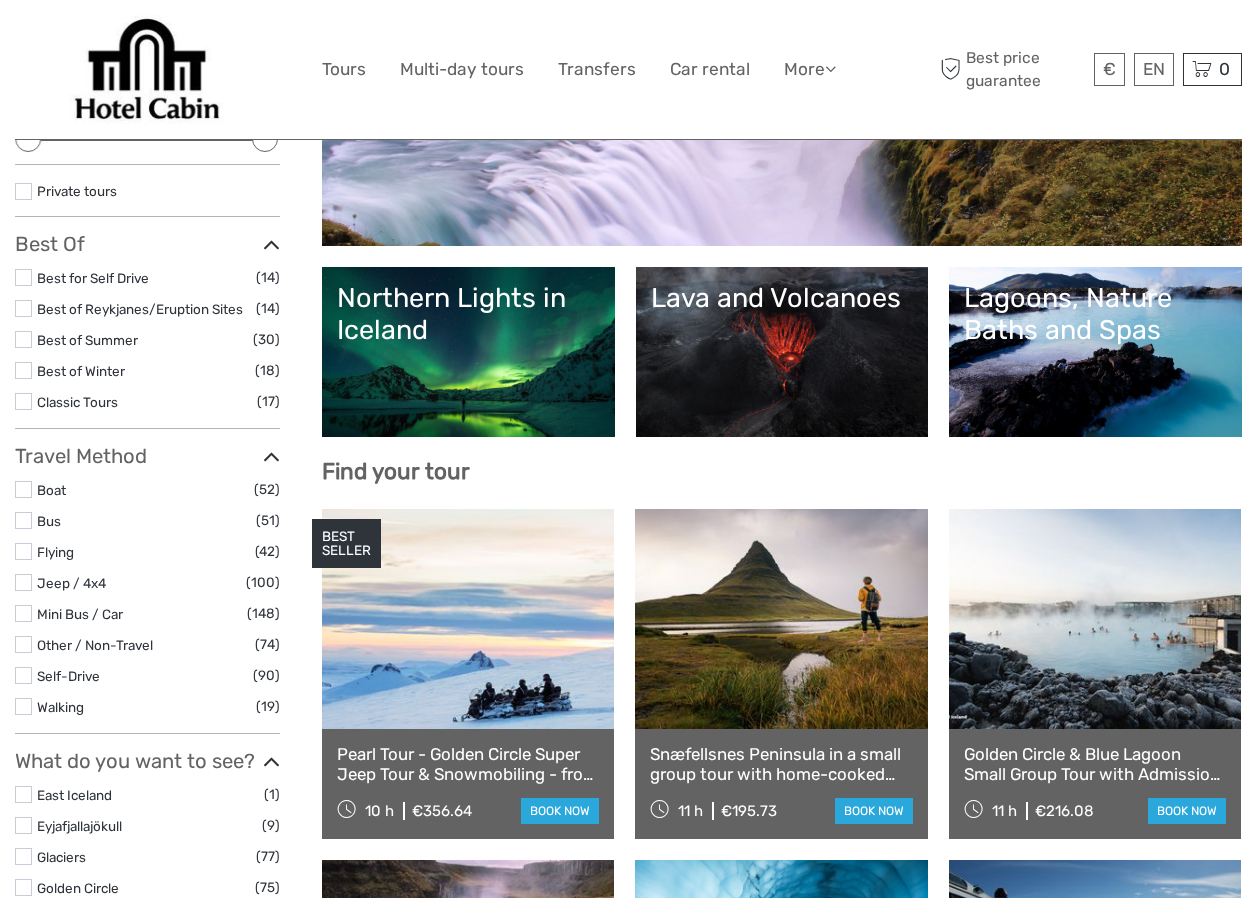 click on "Lava and Volcanoes" at bounding box center (782, 352) 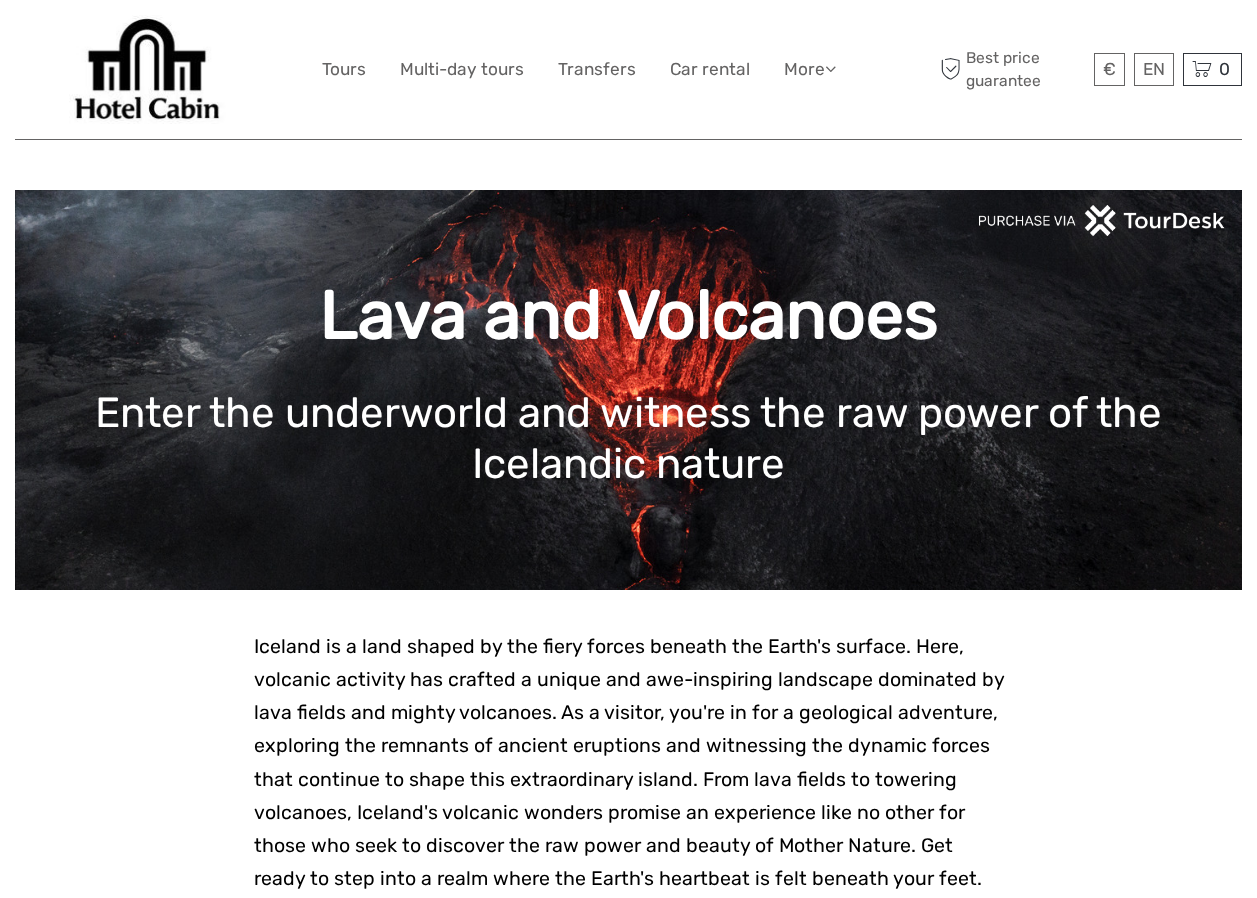 scroll, scrollTop: 0, scrollLeft: 0, axis: both 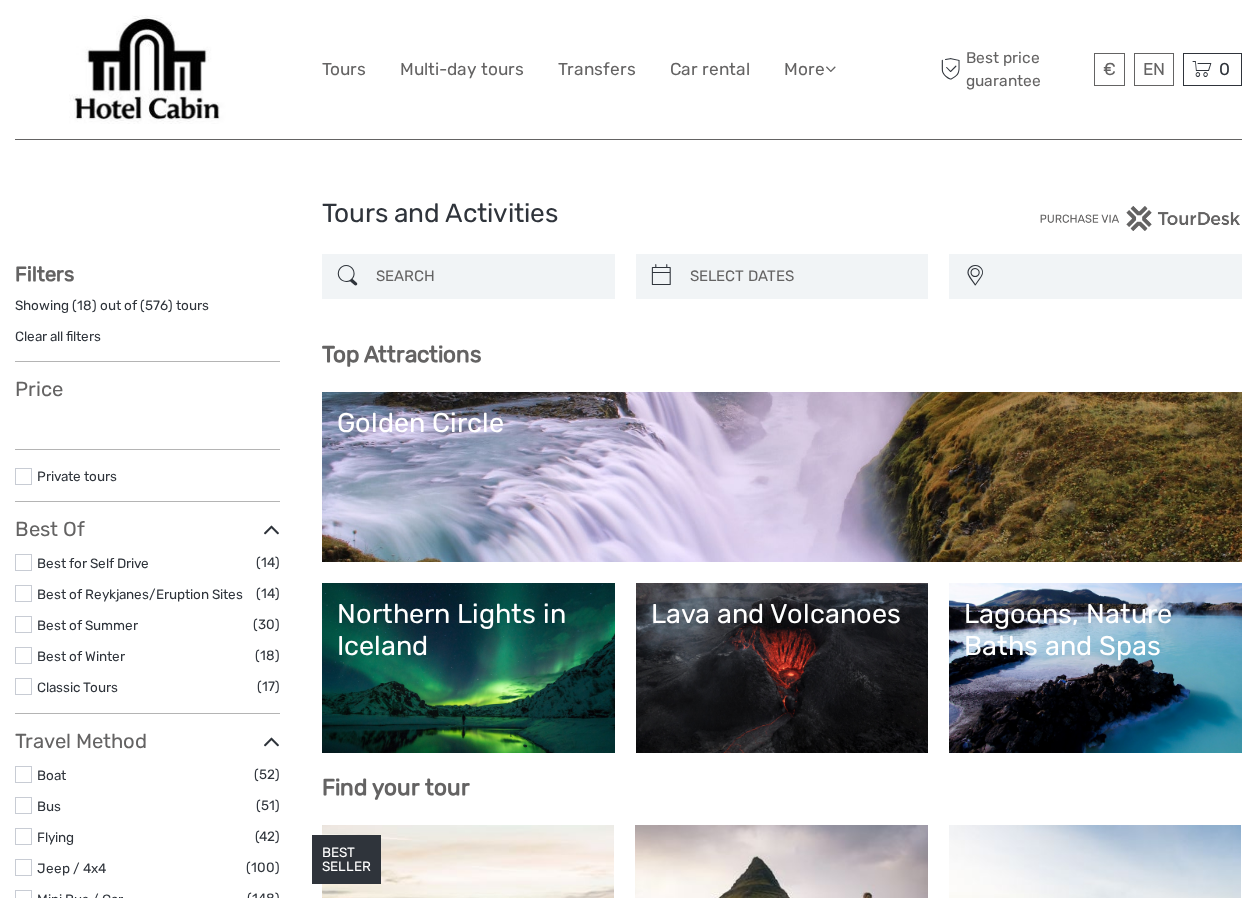 select 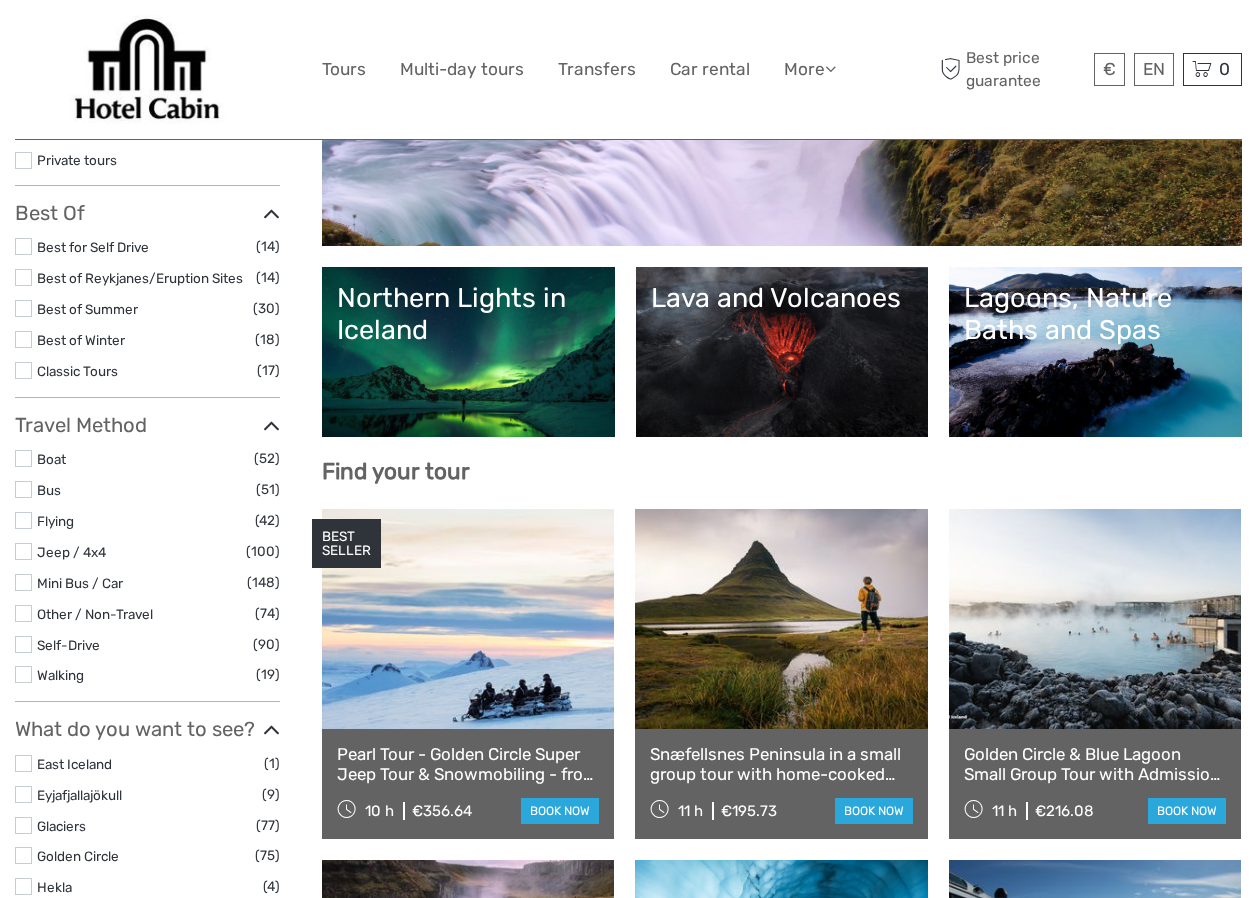 scroll, scrollTop: 316, scrollLeft: 0, axis: vertical 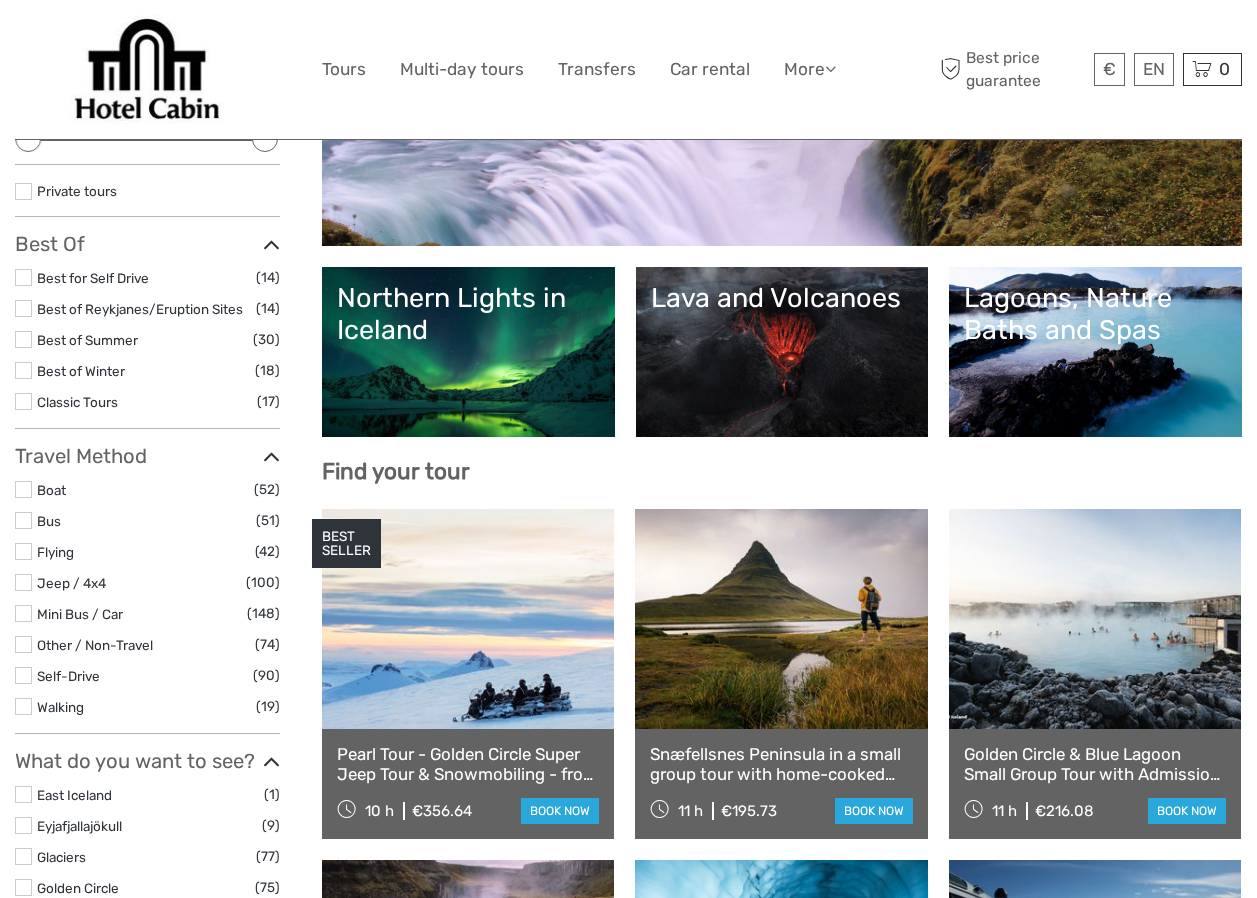 click on "Lagoons, Nature Baths and Spas" at bounding box center [1095, 314] 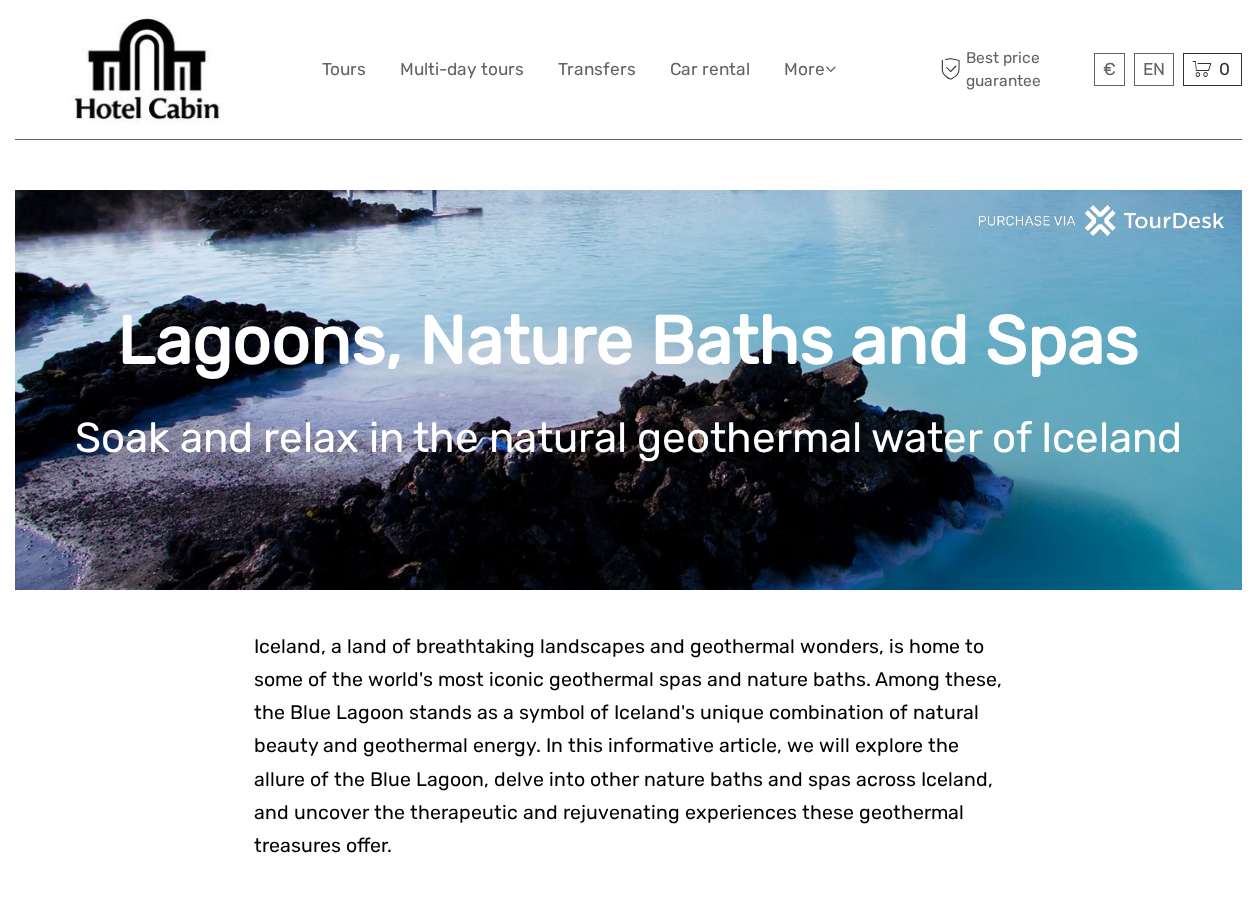 scroll, scrollTop: 0, scrollLeft: 0, axis: both 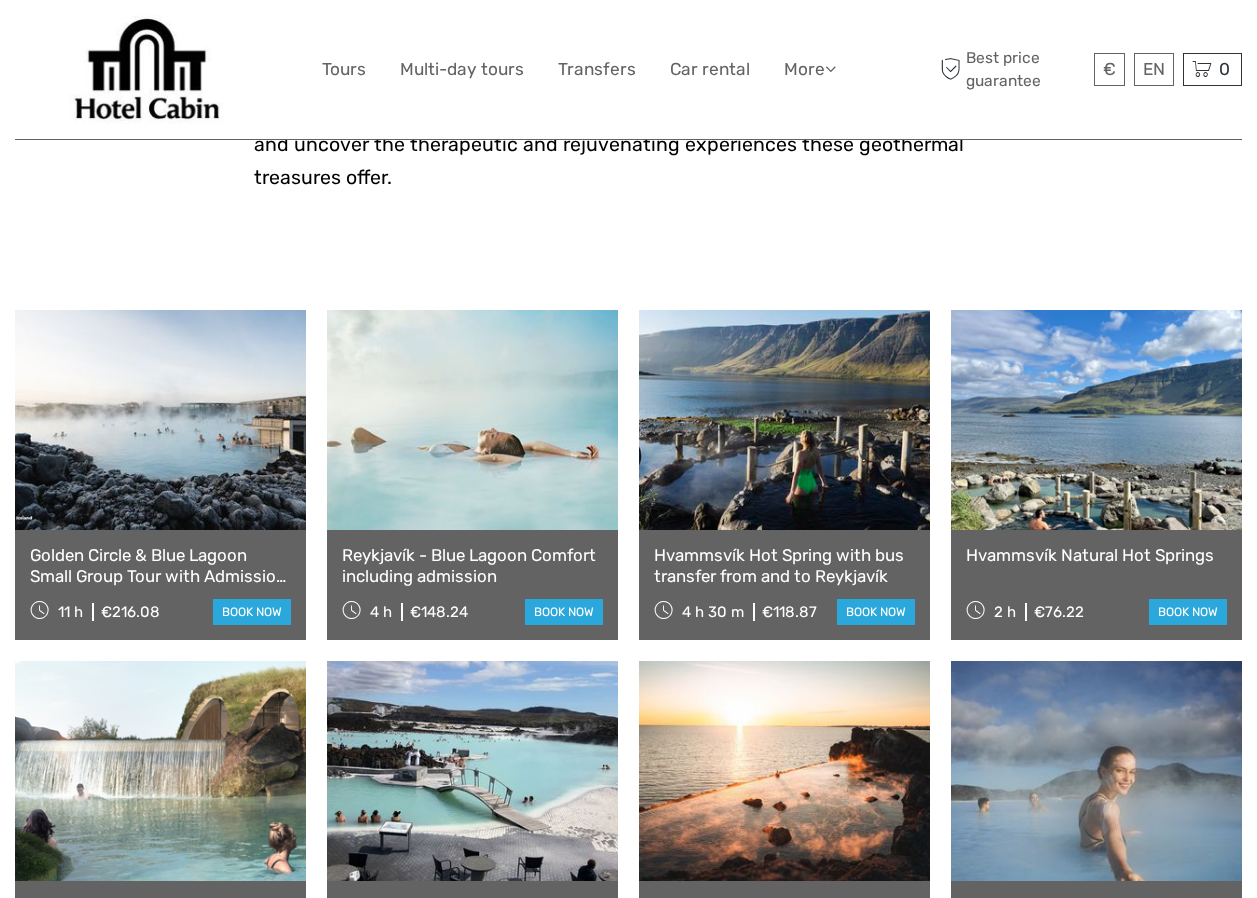 click at bounding box center [1096, 420] 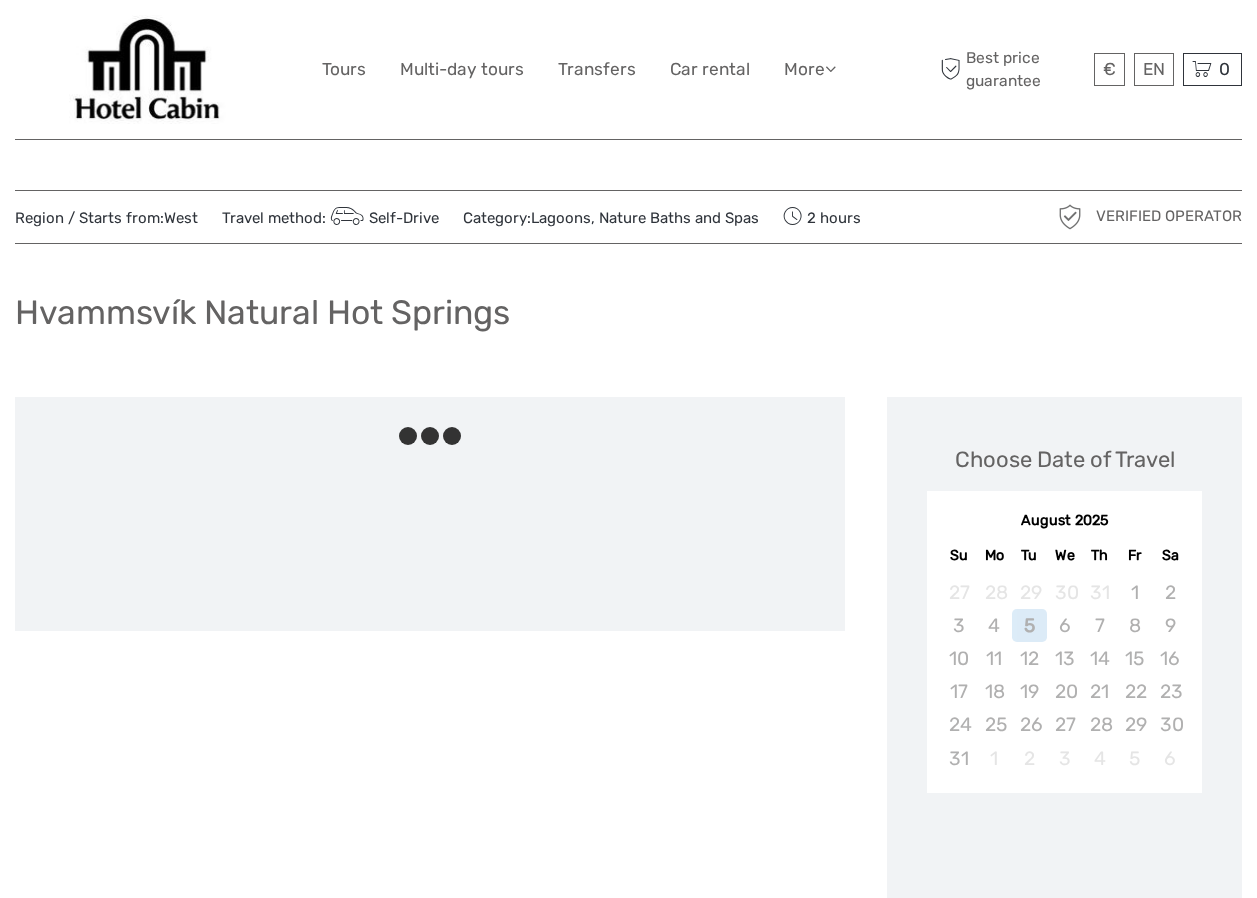 scroll, scrollTop: 0, scrollLeft: 0, axis: both 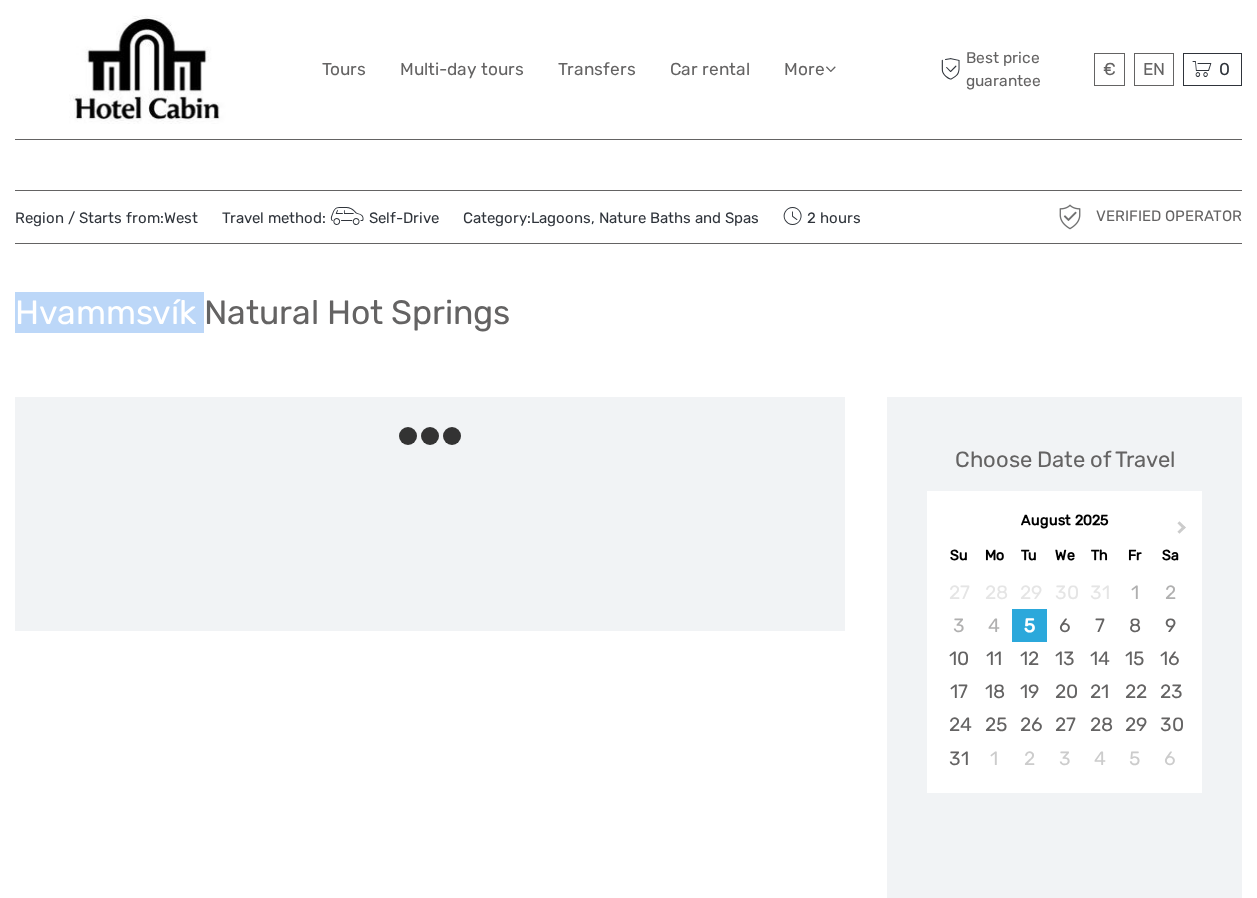 drag, startPoint x: 23, startPoint y: 305, endPoint x: 216, endPoint y: 309, distance: 193.04144 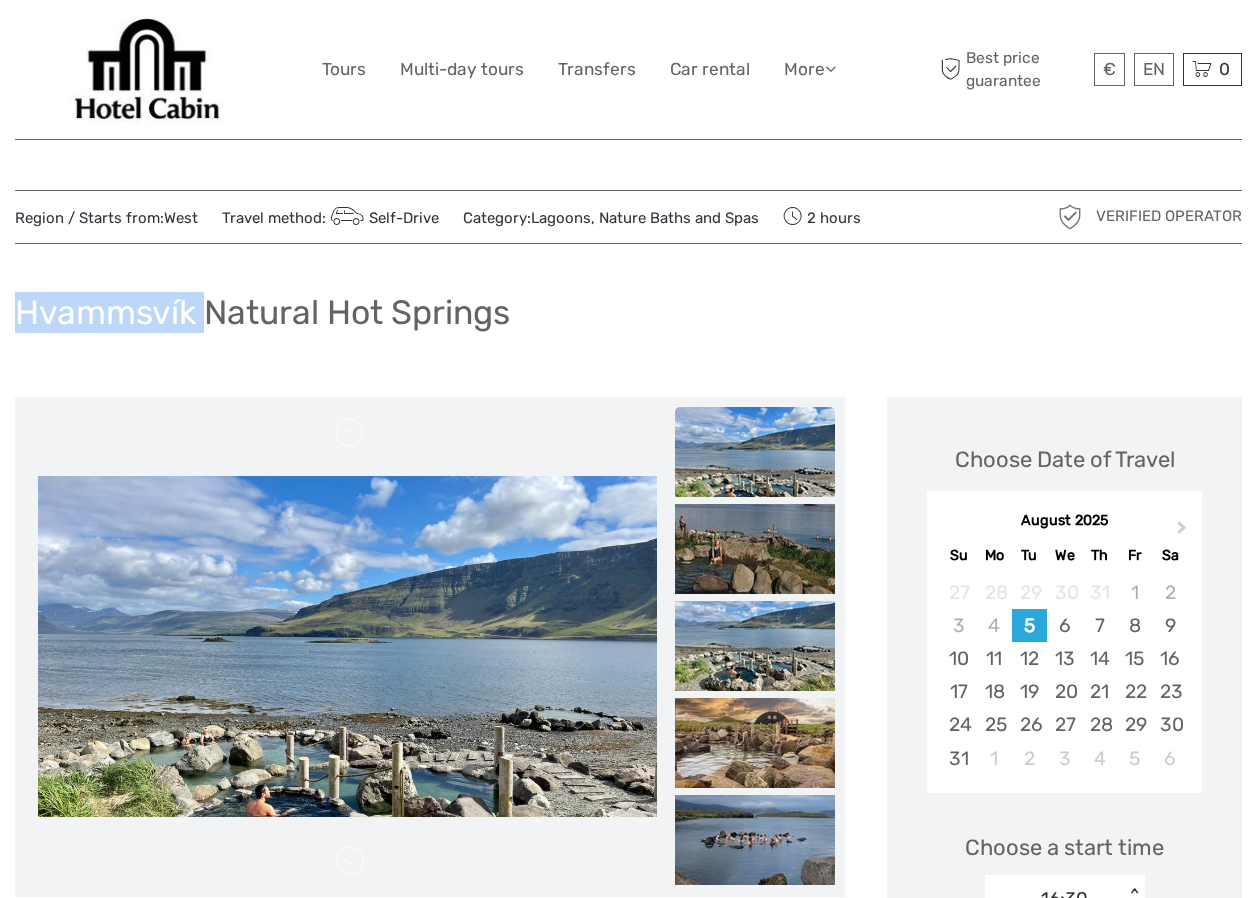 scroll, scrollTop: 0, scrollLeft: 0, axis: both 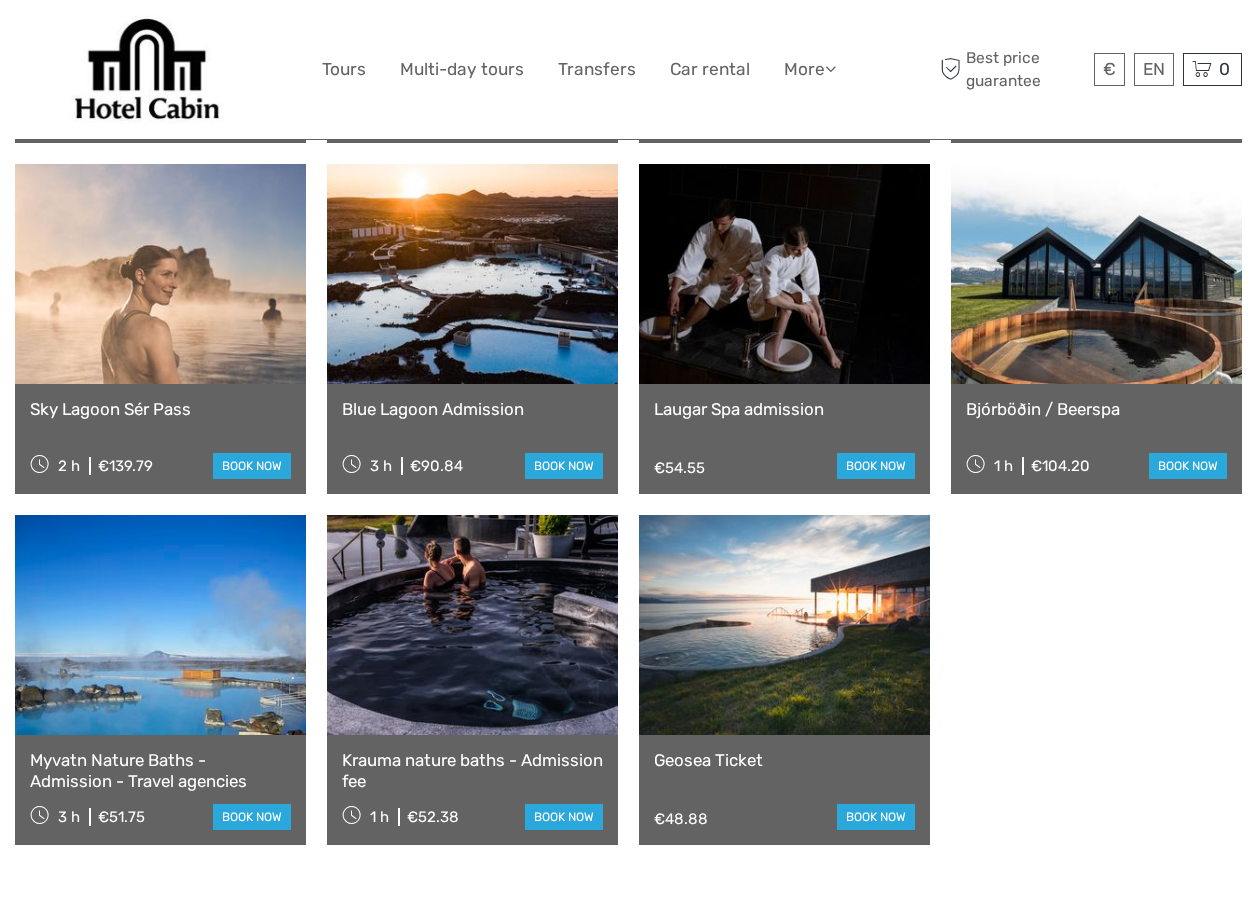 click at bounding box center [472, 274] 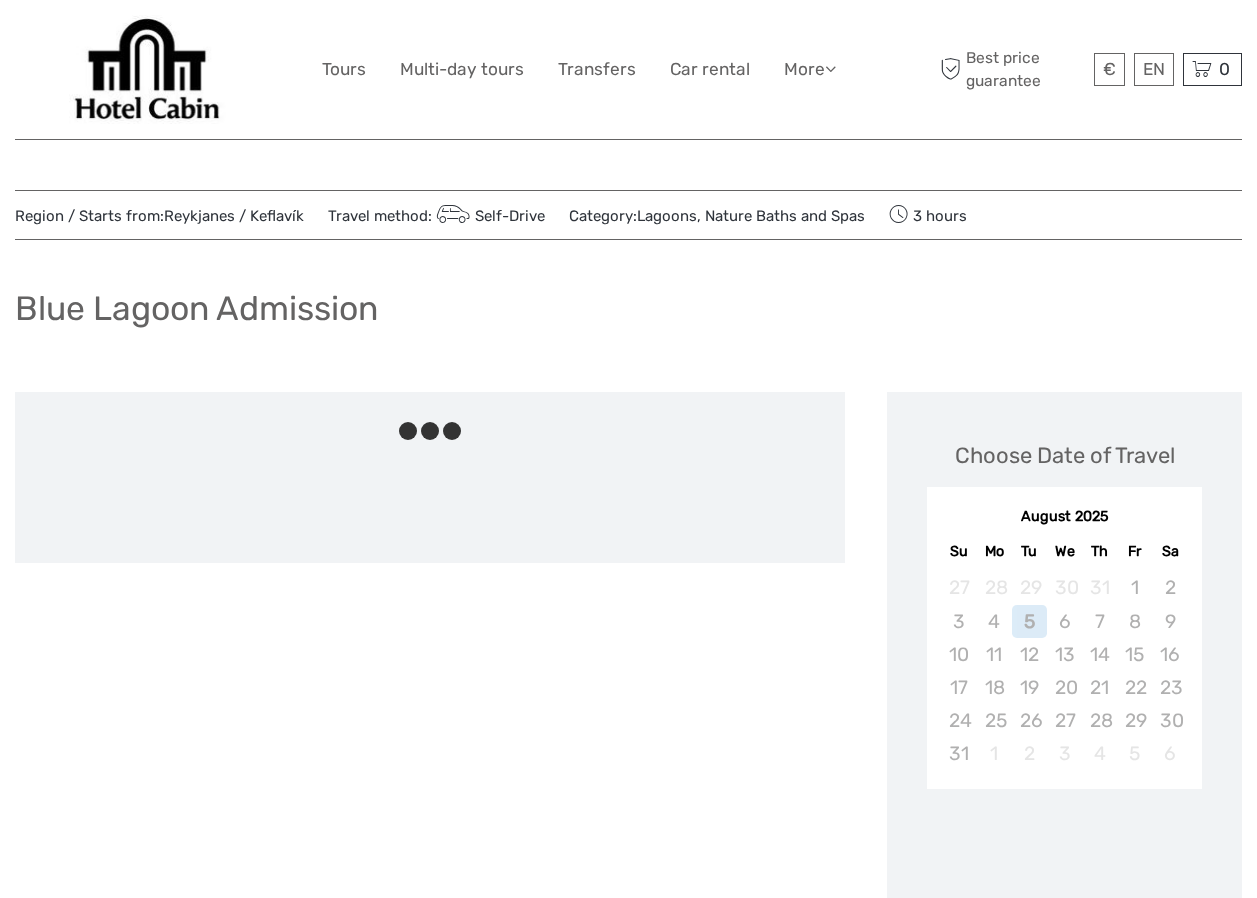 scroll, scrollTop: 0, scrollLeft: 0, axis: both 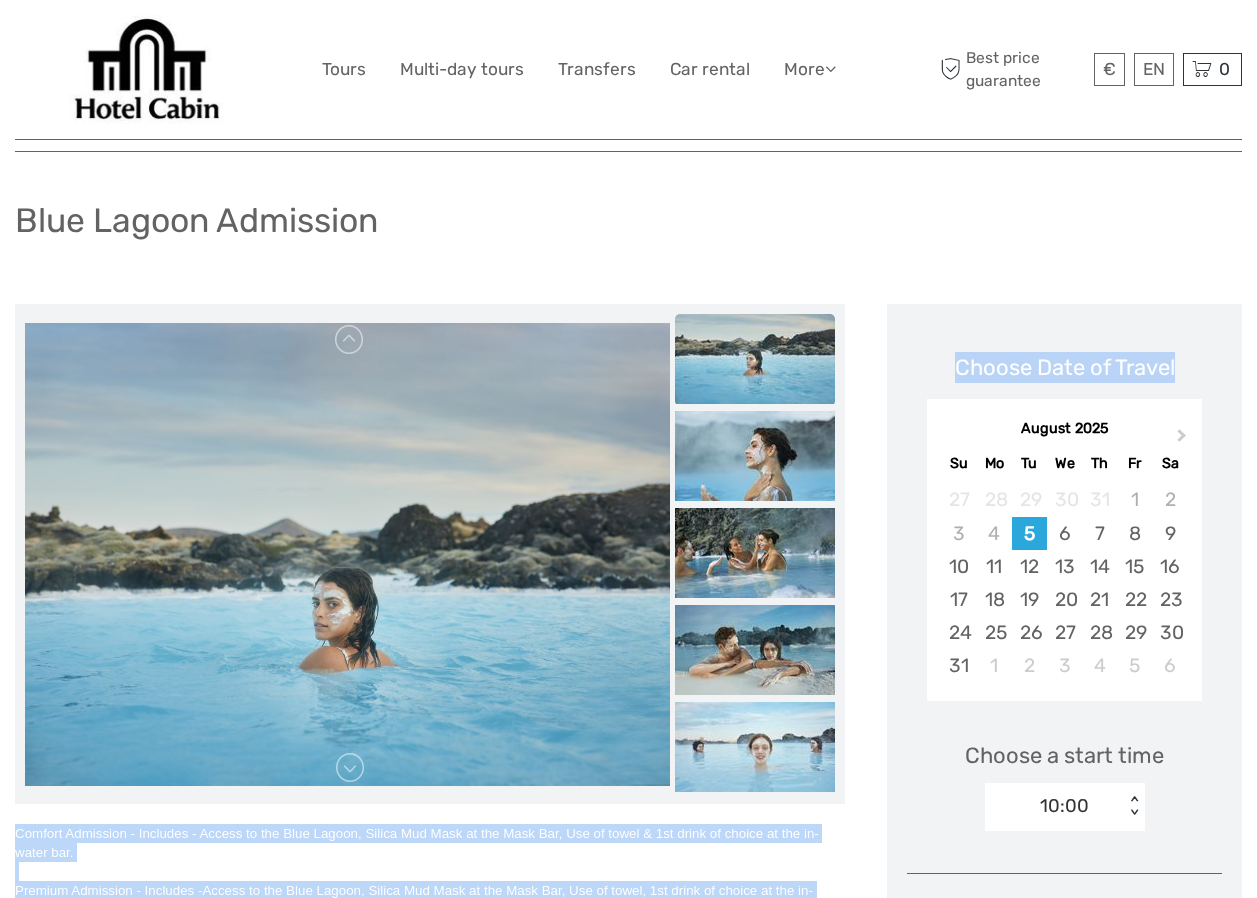 drag, startPoint x: 1257, startPoint y: 257, endPoint x: 1256, endPoint y: 245, distance: 12.0415945 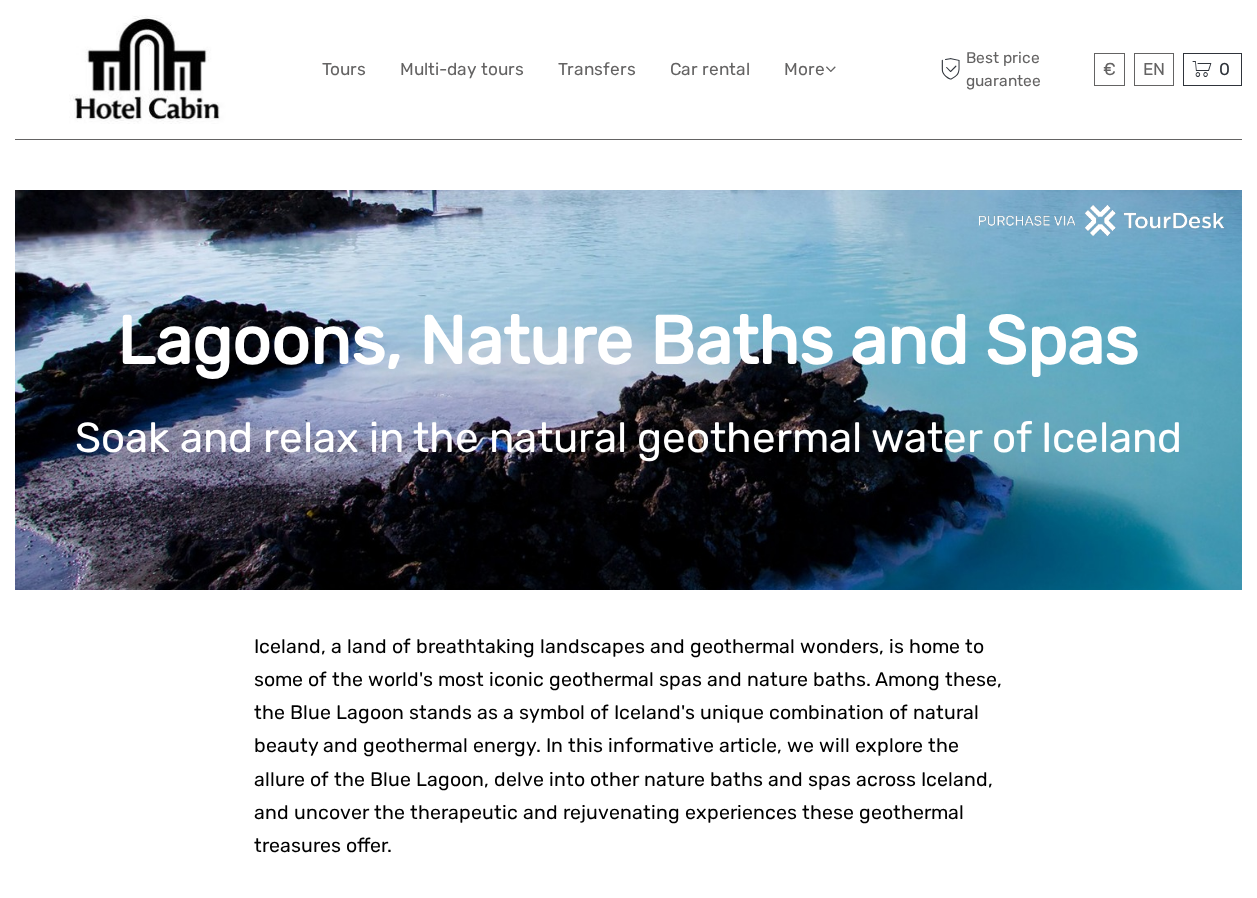 scroll, scrollTop: 1516, scrollLeft: 0, axis: vertical 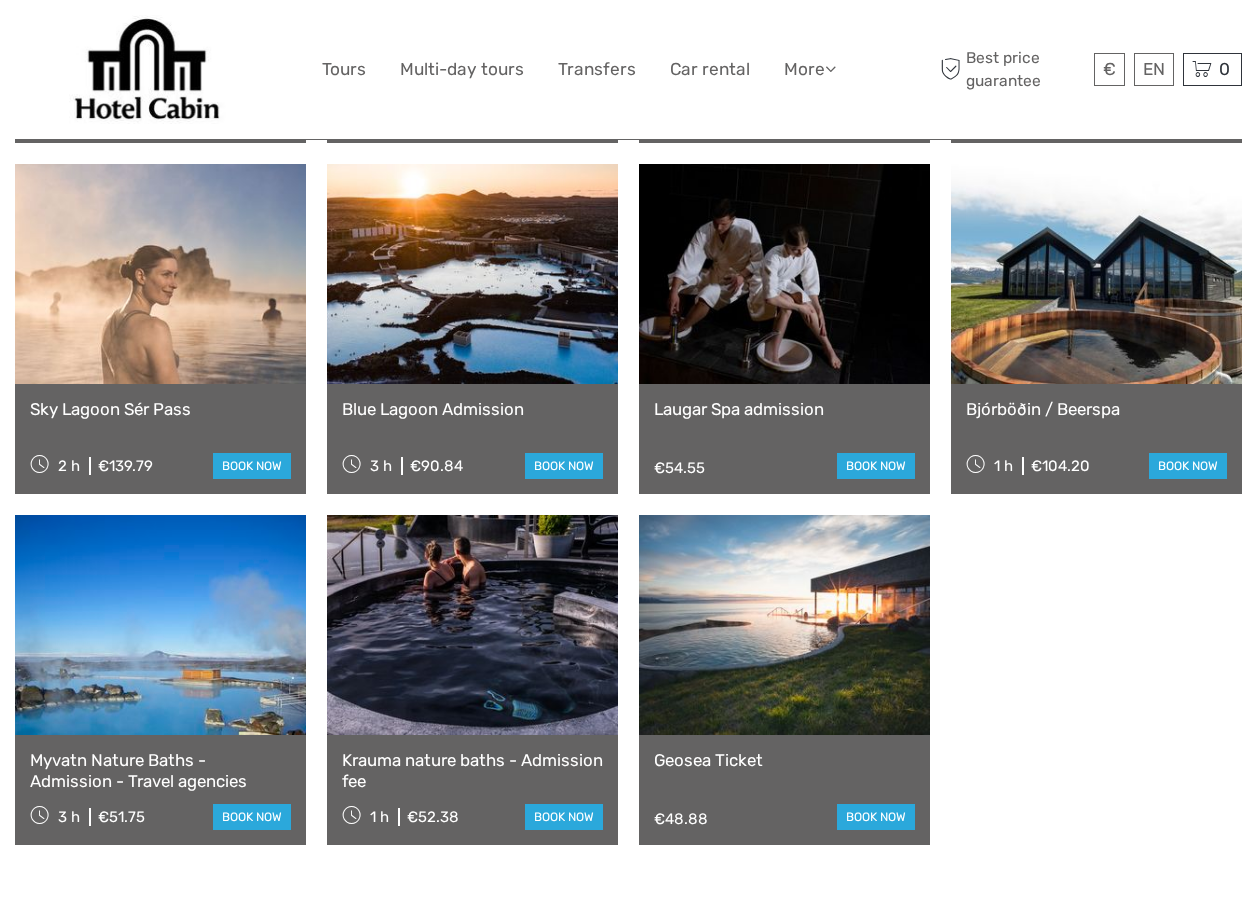 click at bounding box center [472, 274] 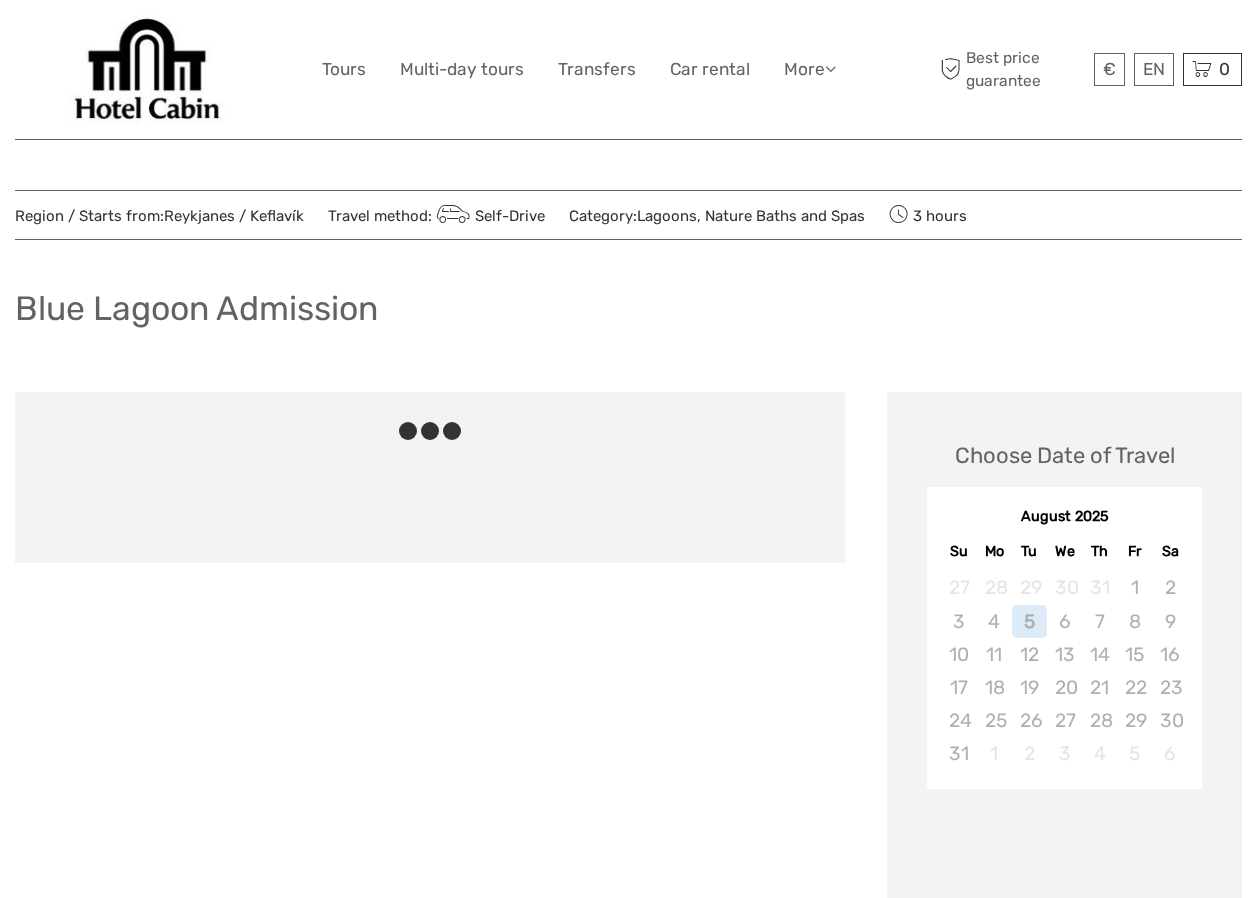 scroll, scrollTop: 0, scrollLeft: 0, axis: both 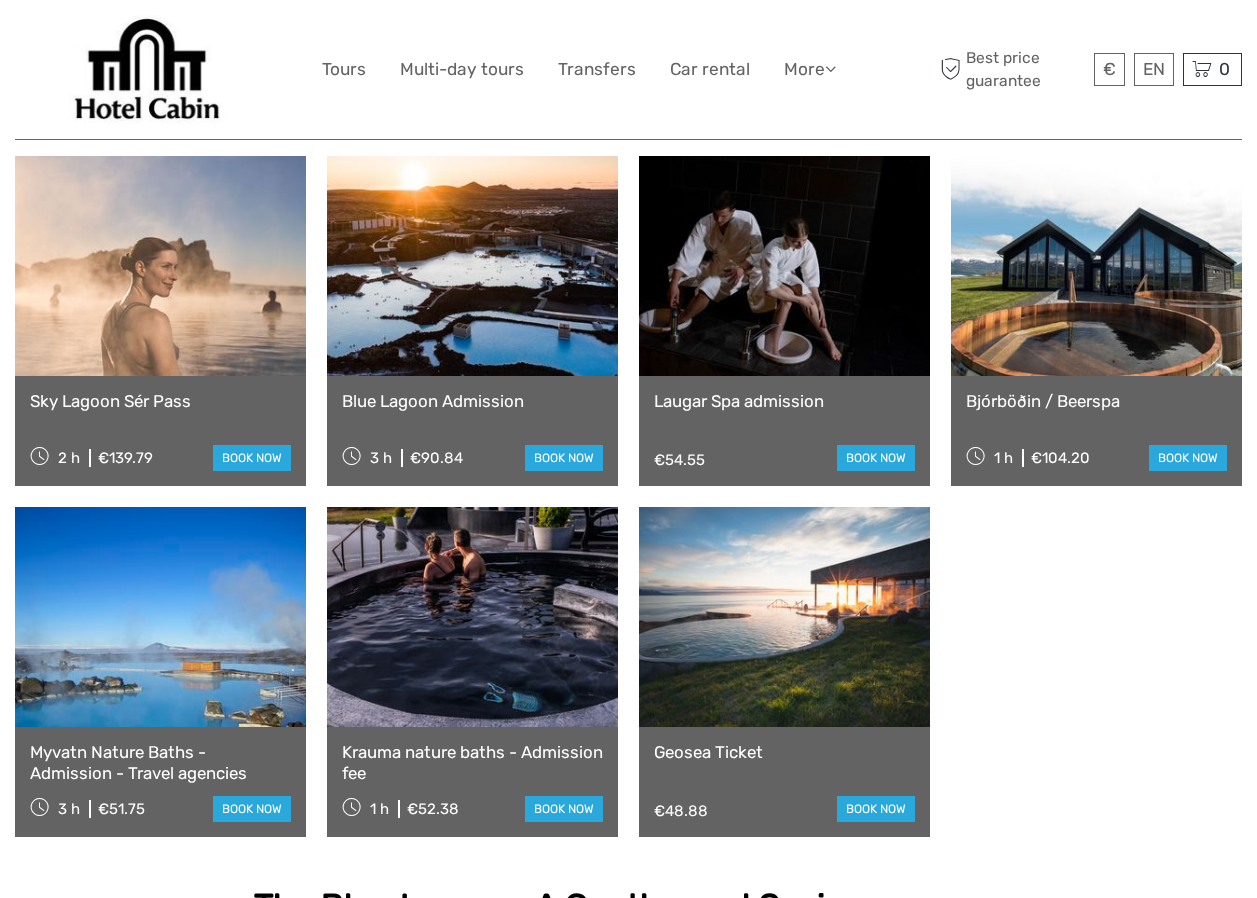 click at bounding box center [784, 266] 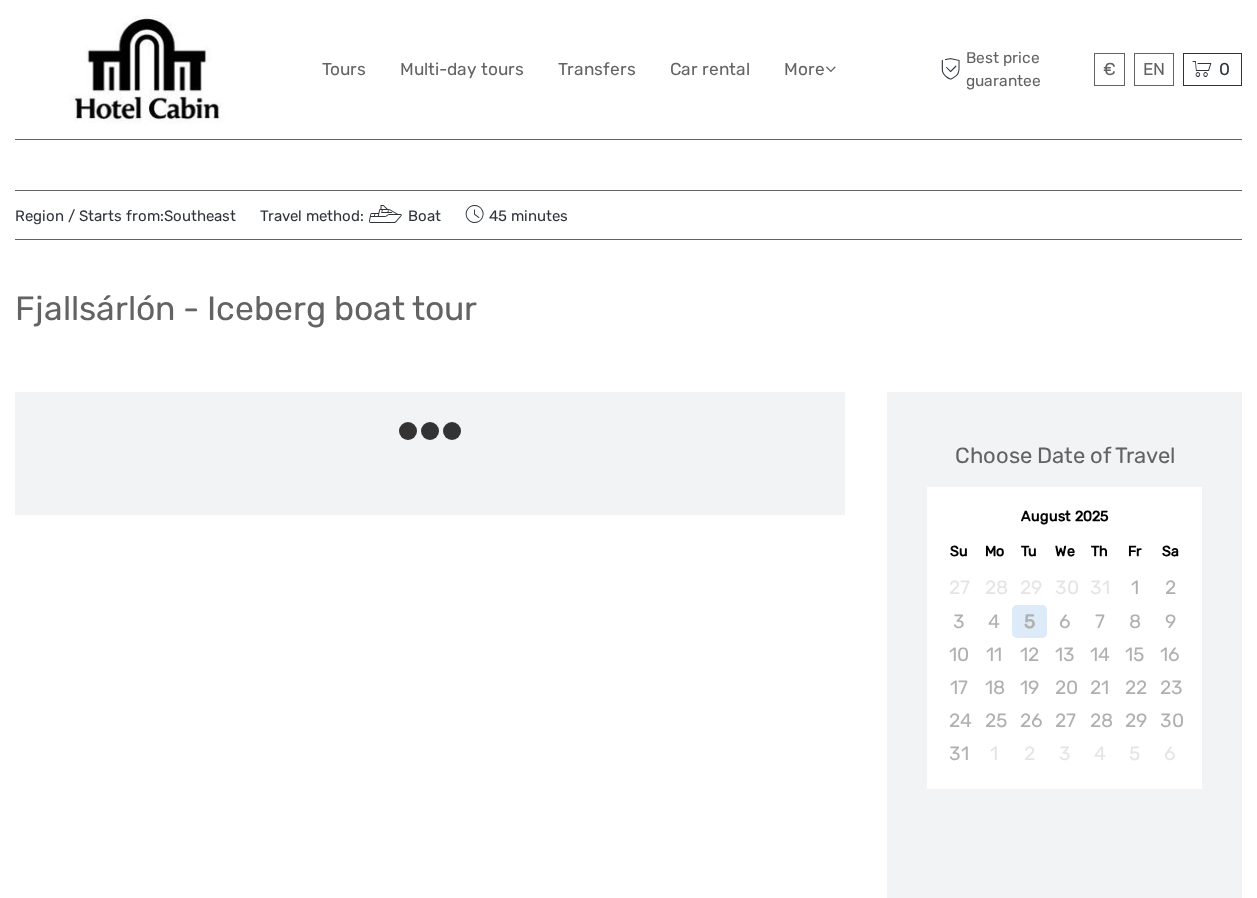scroll, scrollTop: 0, scrollLeft: 0, axis: both 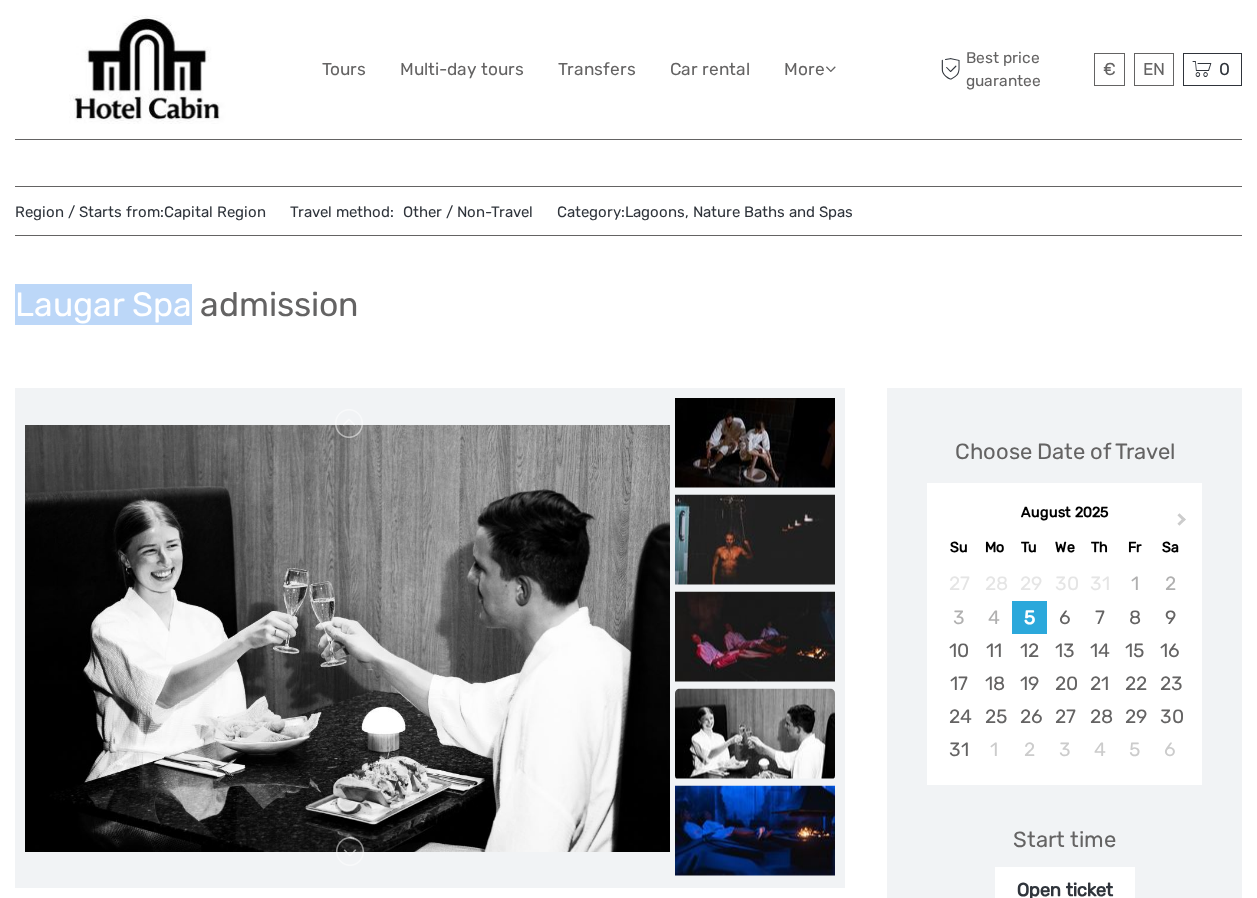 drag, startPoint x: 13, startPoint y: 303, endPoint x: 184, endPoint y: 312, distance: 171.23668 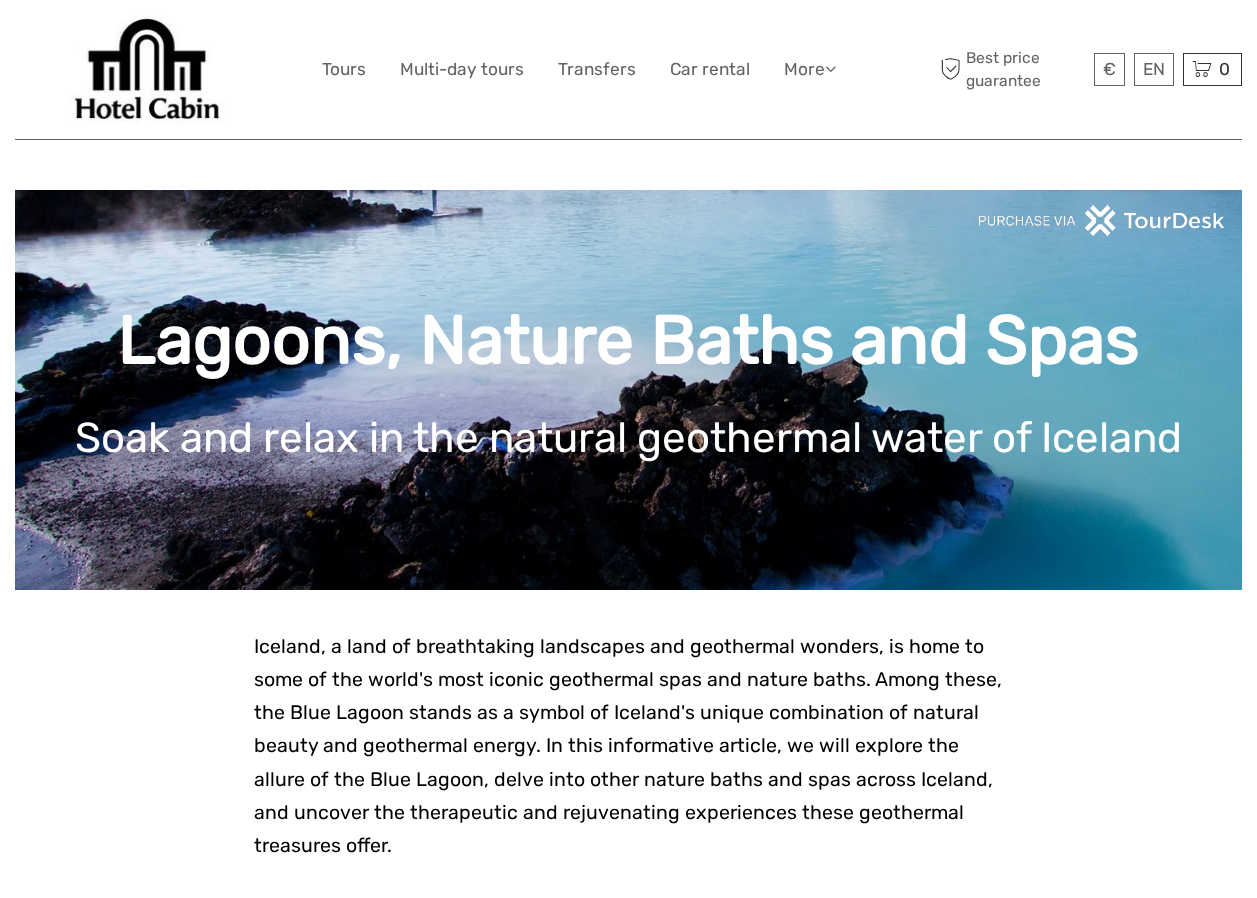 scroll, scrollTop: 1524, scrollLeft: 0, axis: vertical 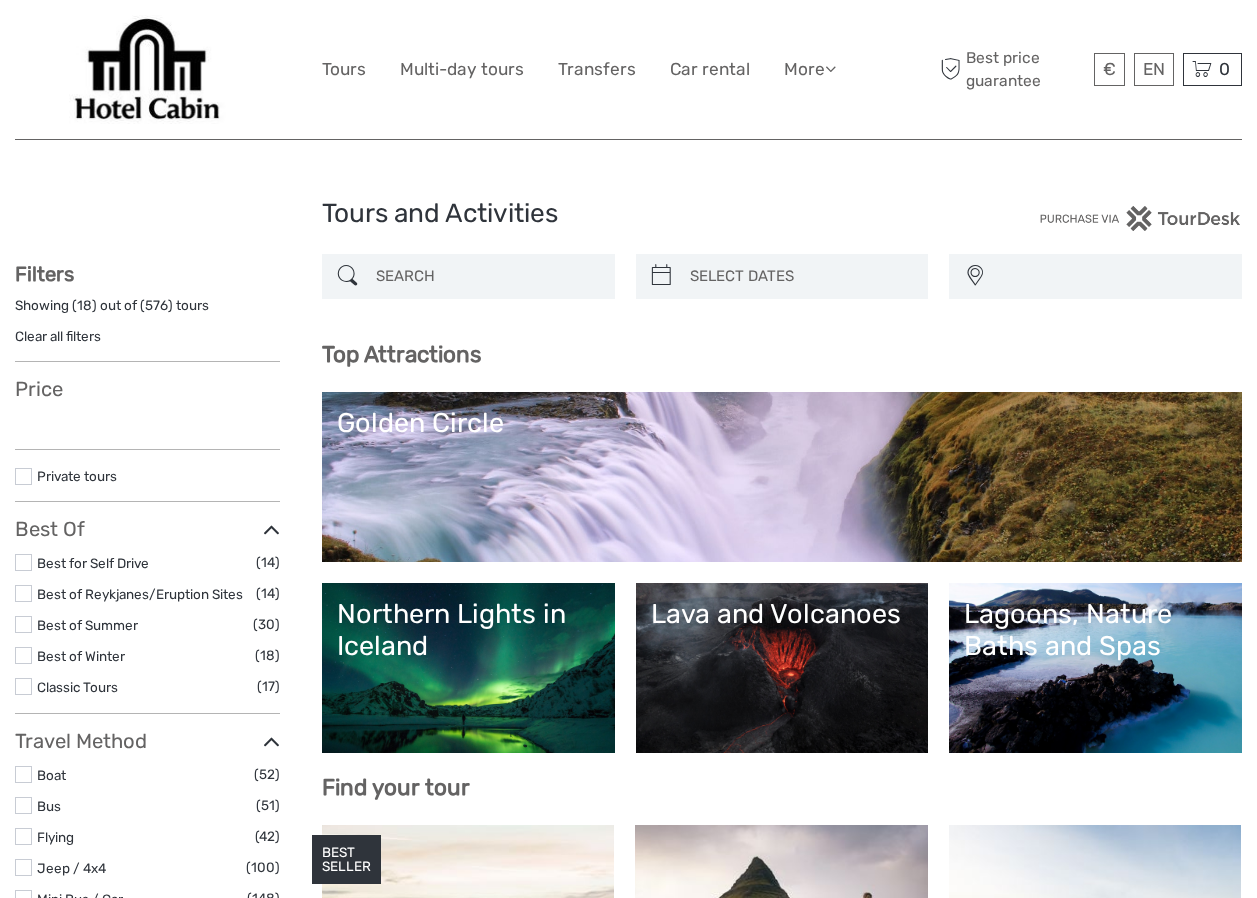 select 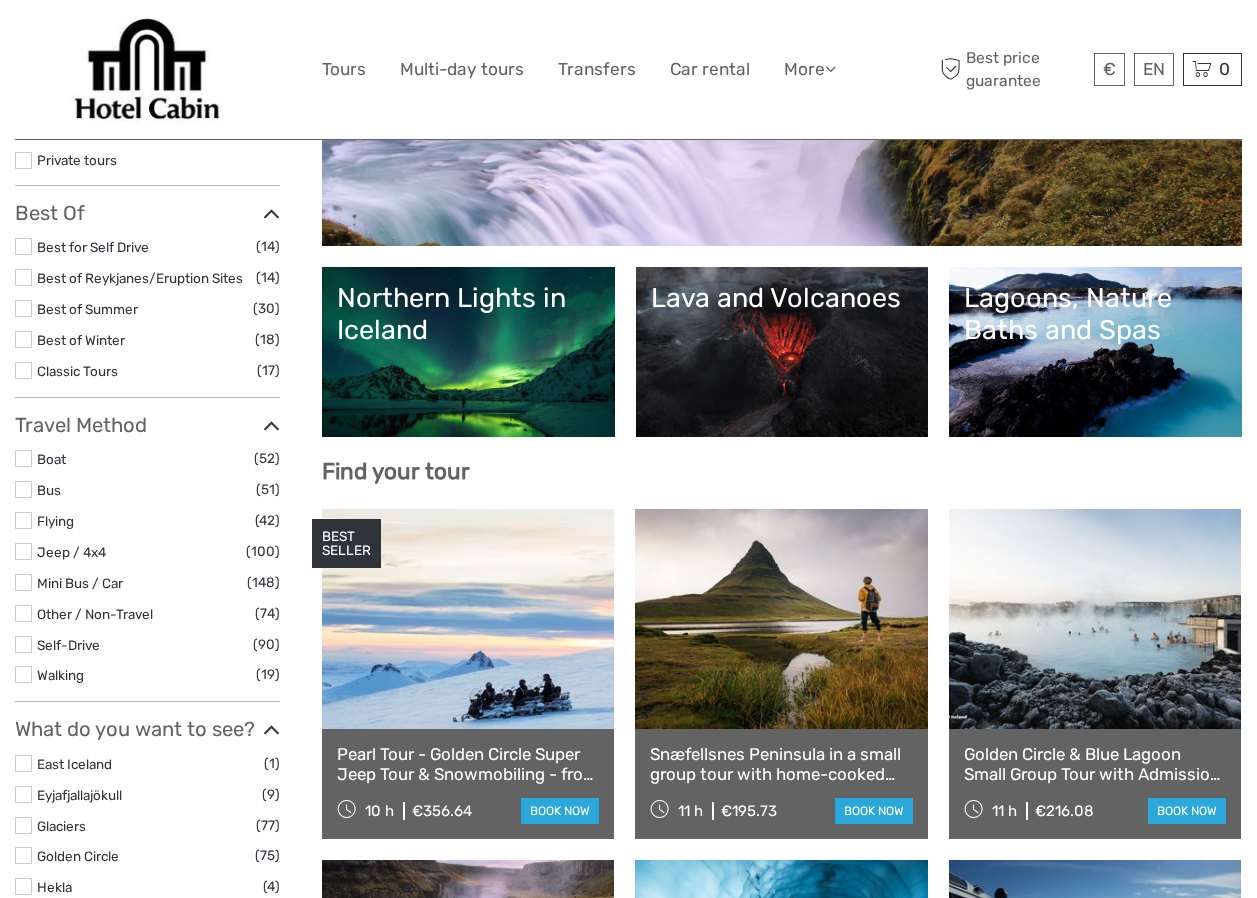 scroll, scrollTop: 0, scrollLeft: 0, axis: both 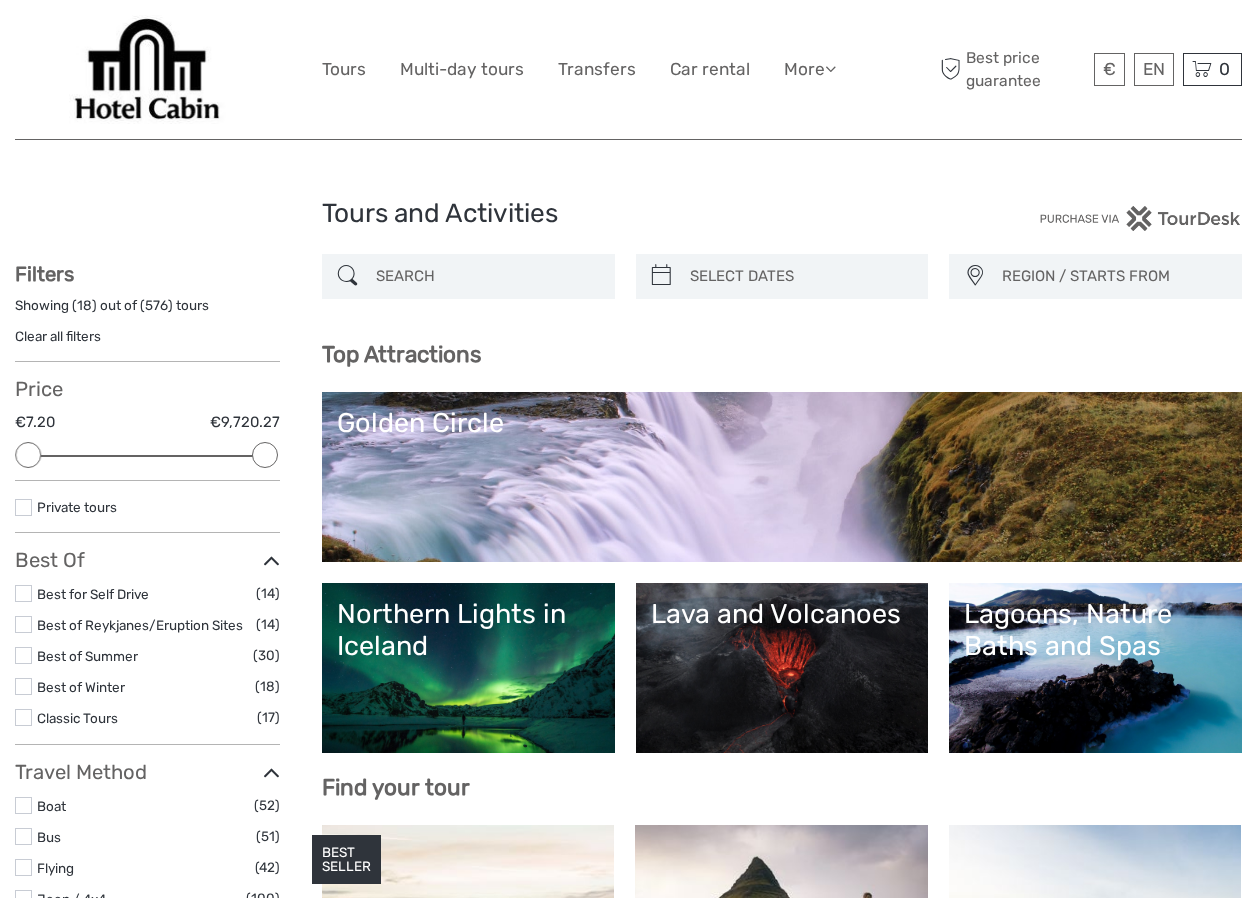 click on "Clear all filters" at bounding box center (58, 336) 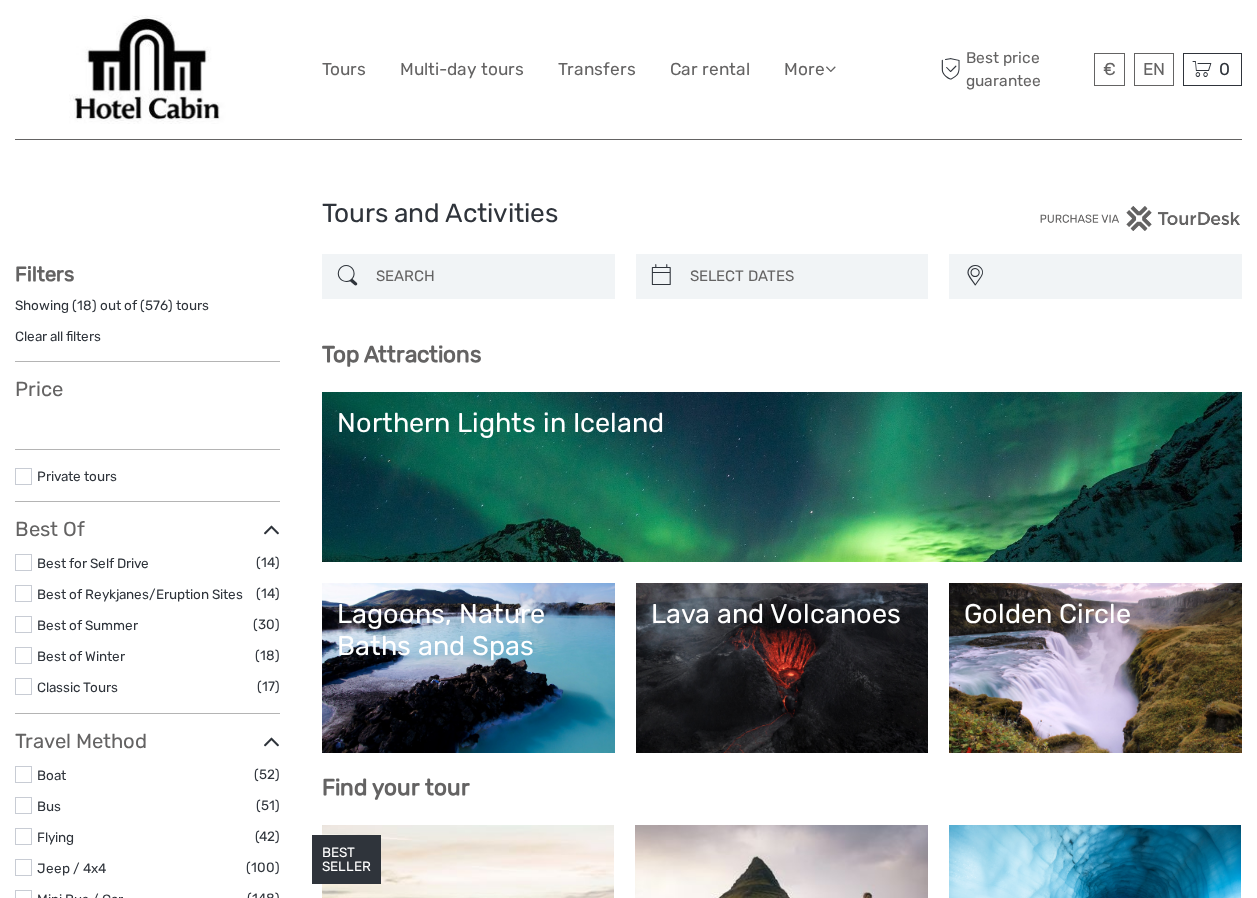 select 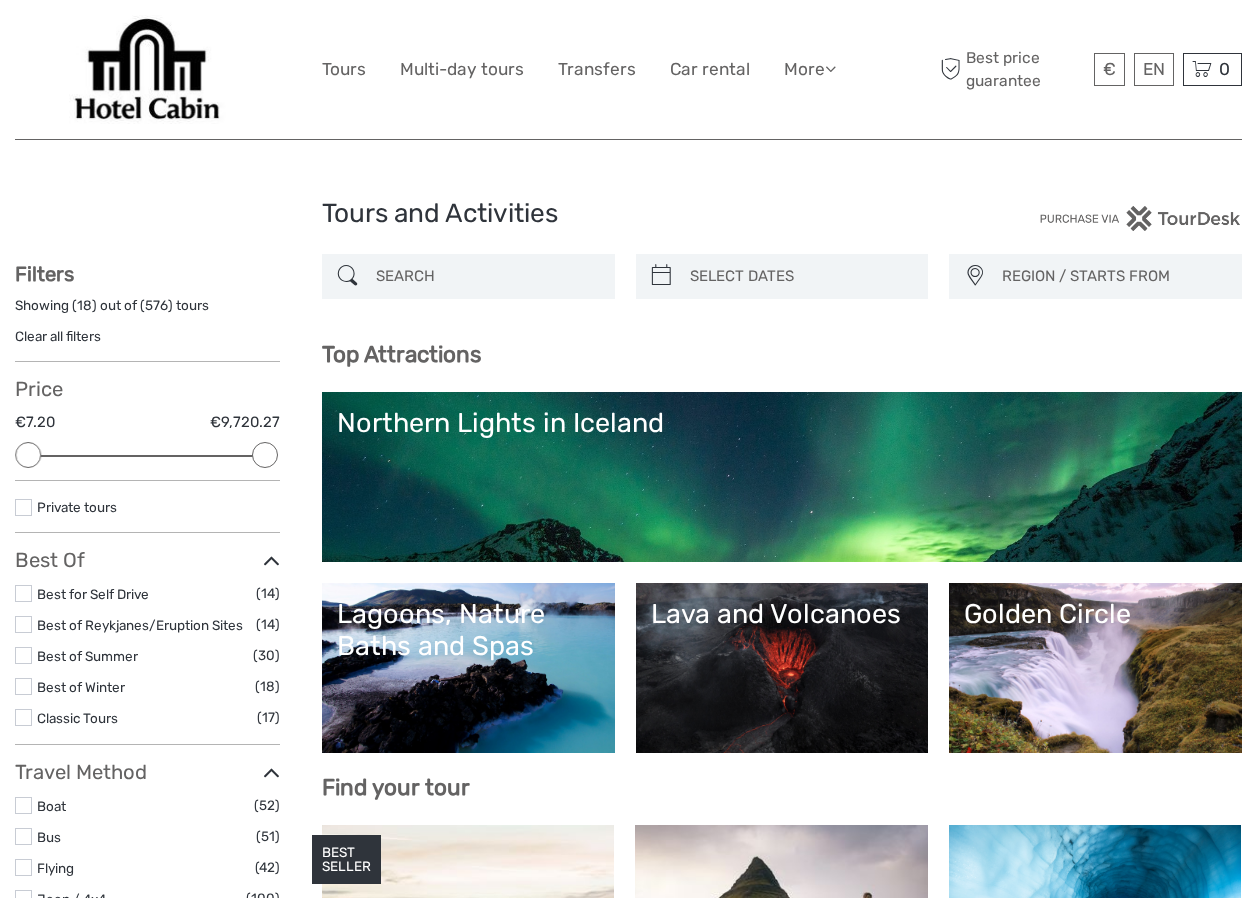 scroll, scrollTop: 0, scrollLeft: 0, axis: both 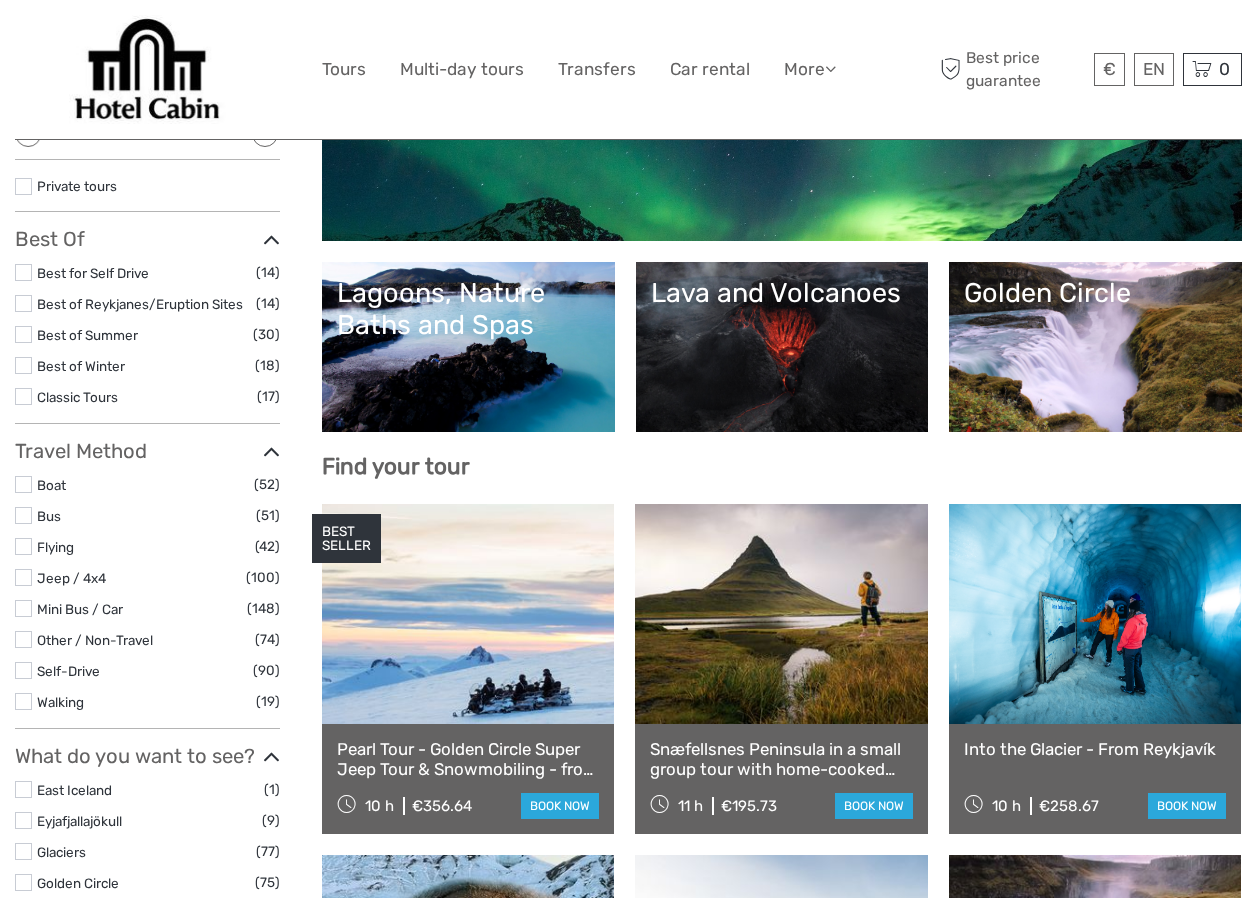 click on "Best of Reykjanes/Eruption Sites" at bounding box center [140, 304] 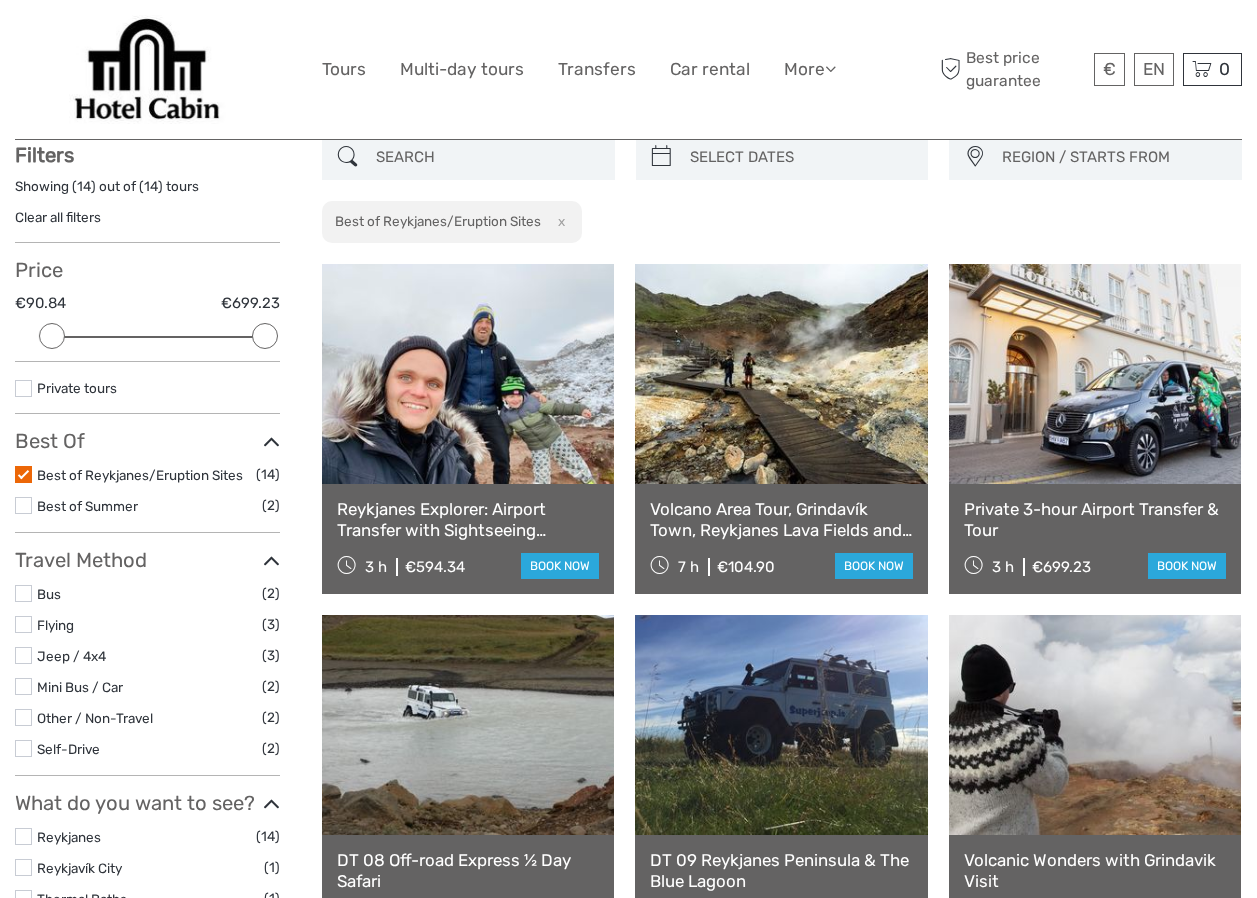 scroll, scrollTop: 114, scrollLeft: 0, axis: vertical 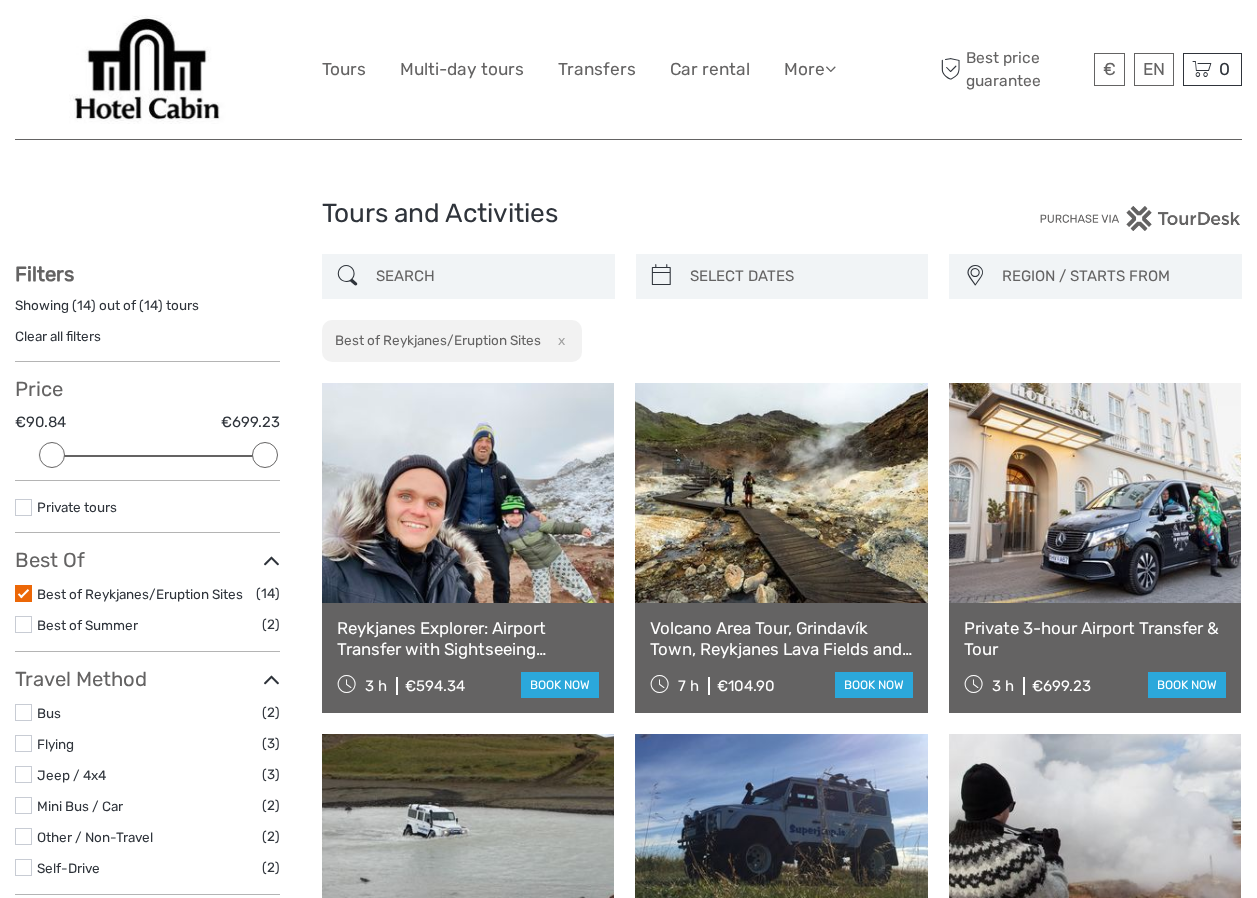 click on "Clear all filters" at bounding box center [58, 336] 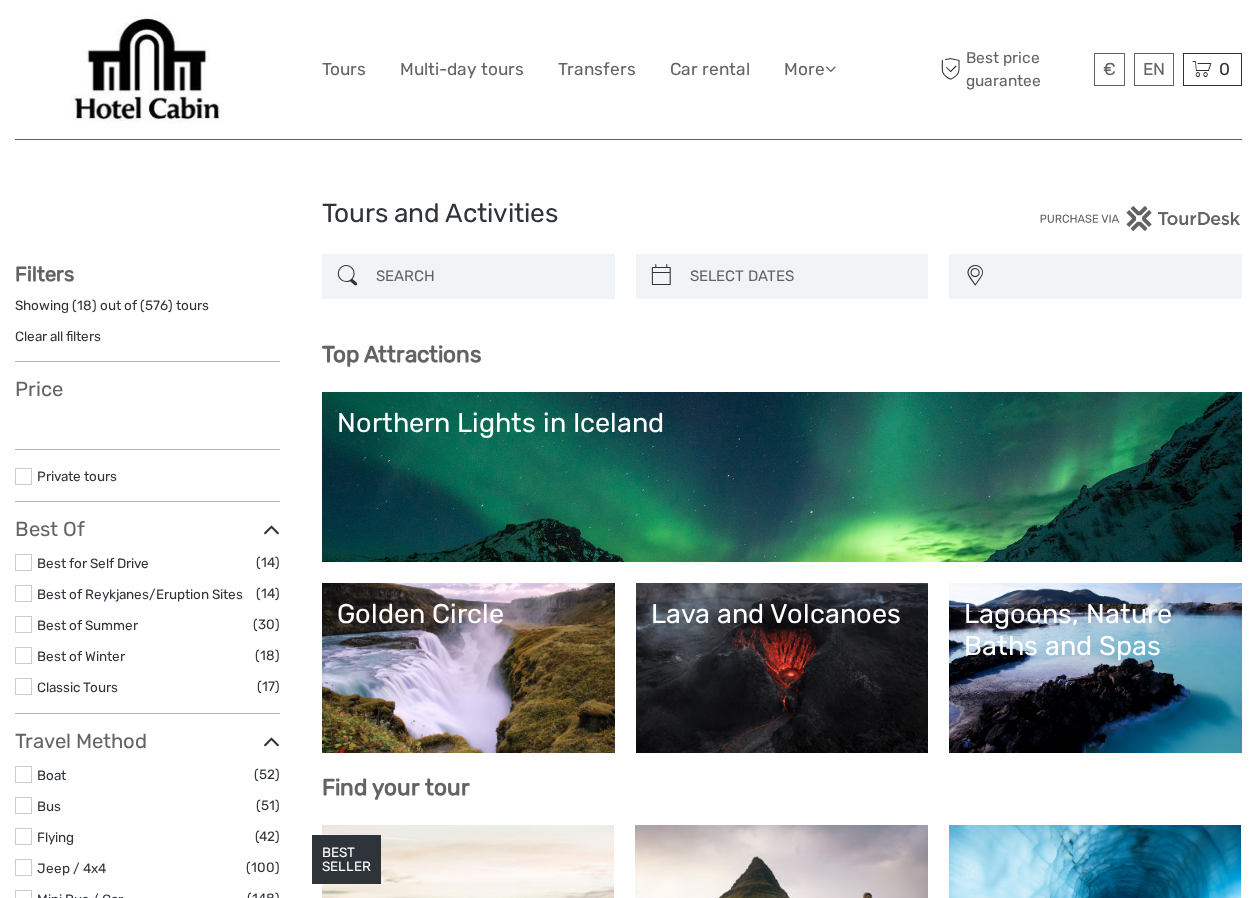 select 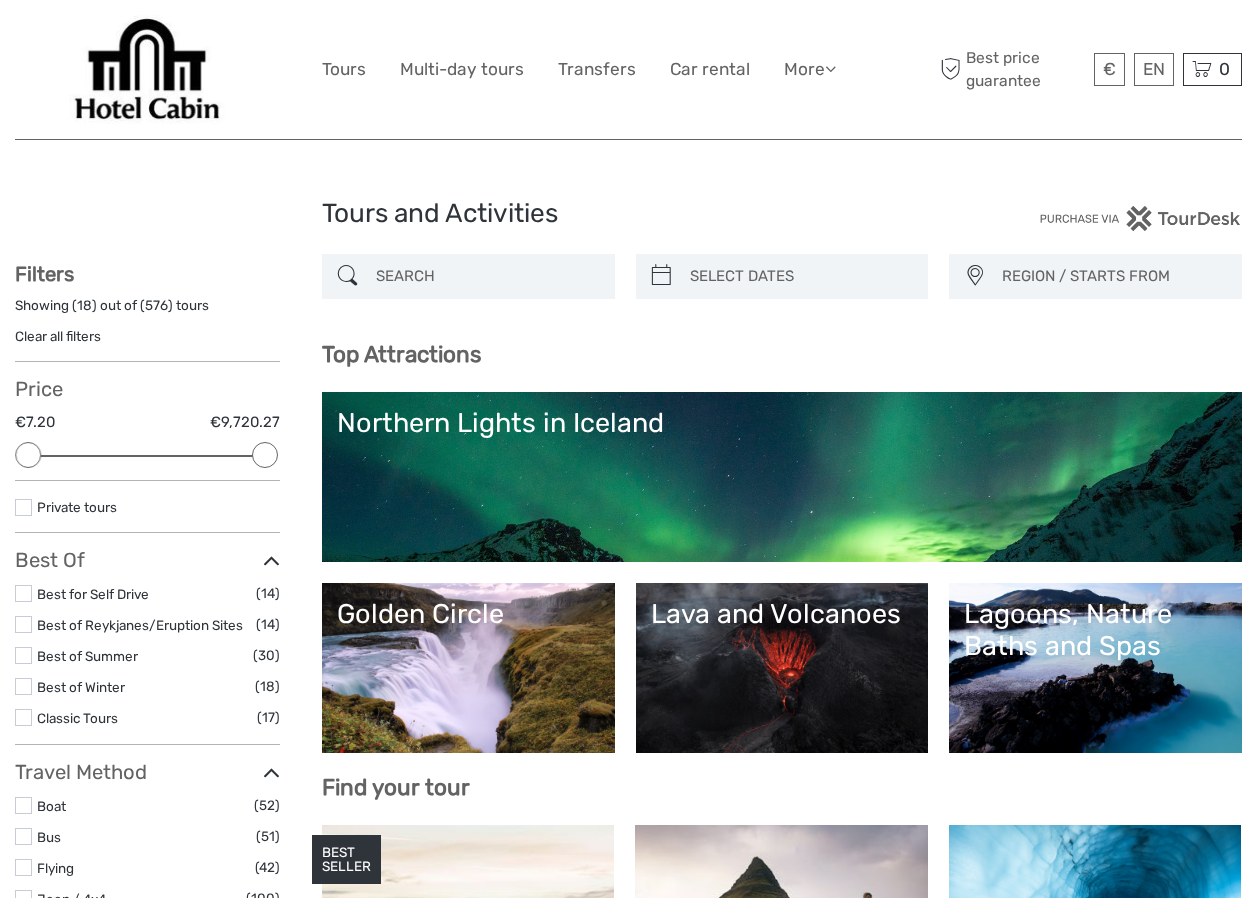 scroll, scrollTop: 0, scrollLeft: 0, axis: both 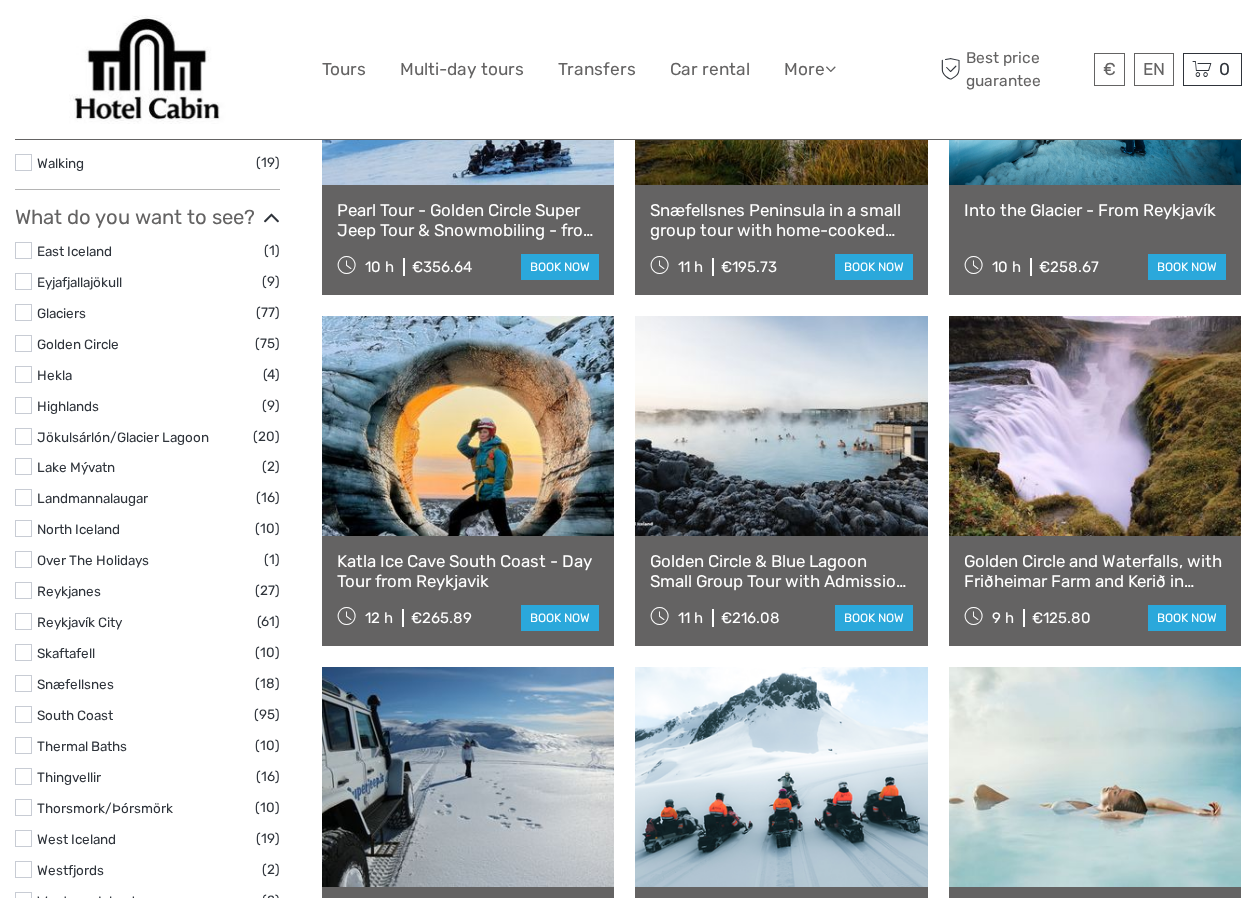 click on "East Iceland" at bounding box center [74, 251] 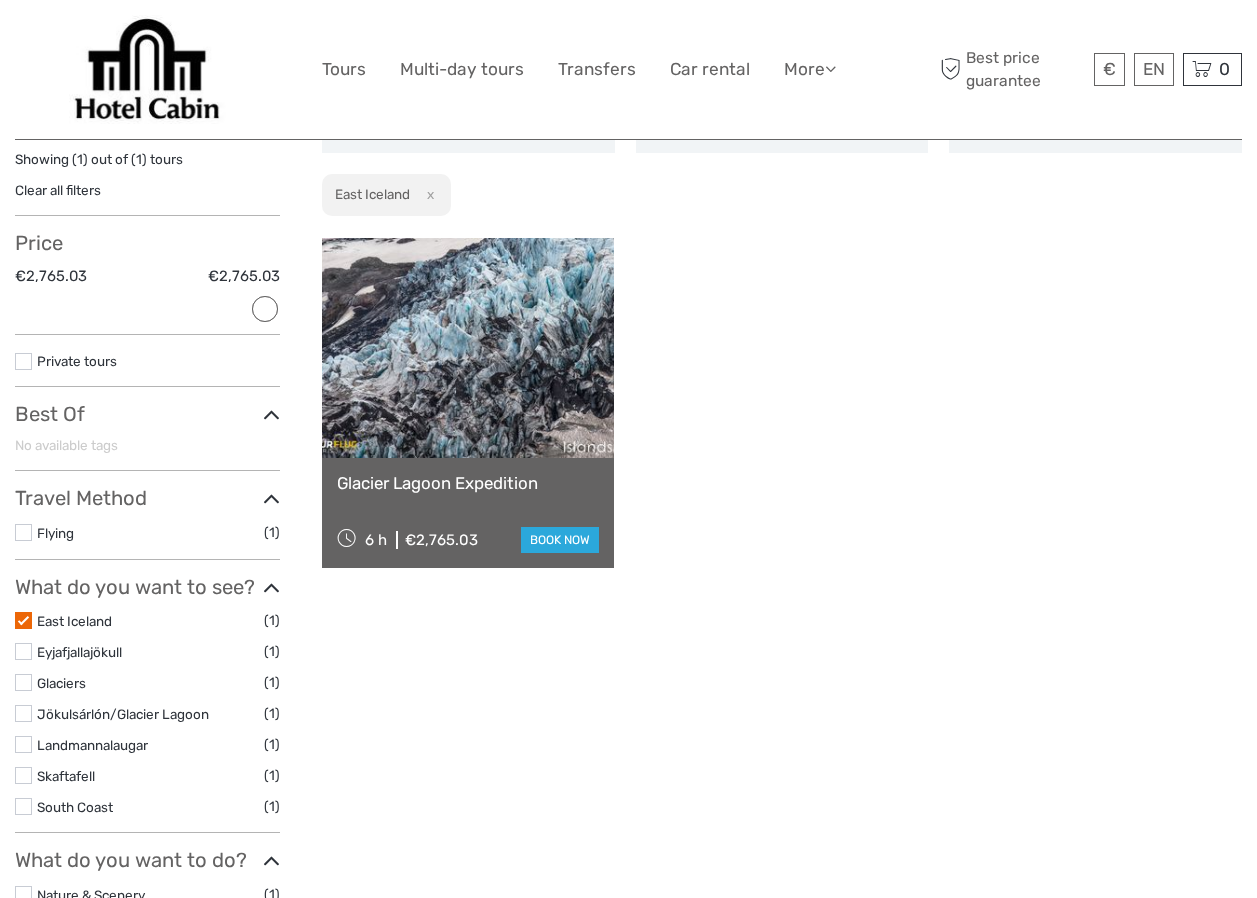 scroll, scrollTop: 114, scrollLeft: 0, axis: vertical 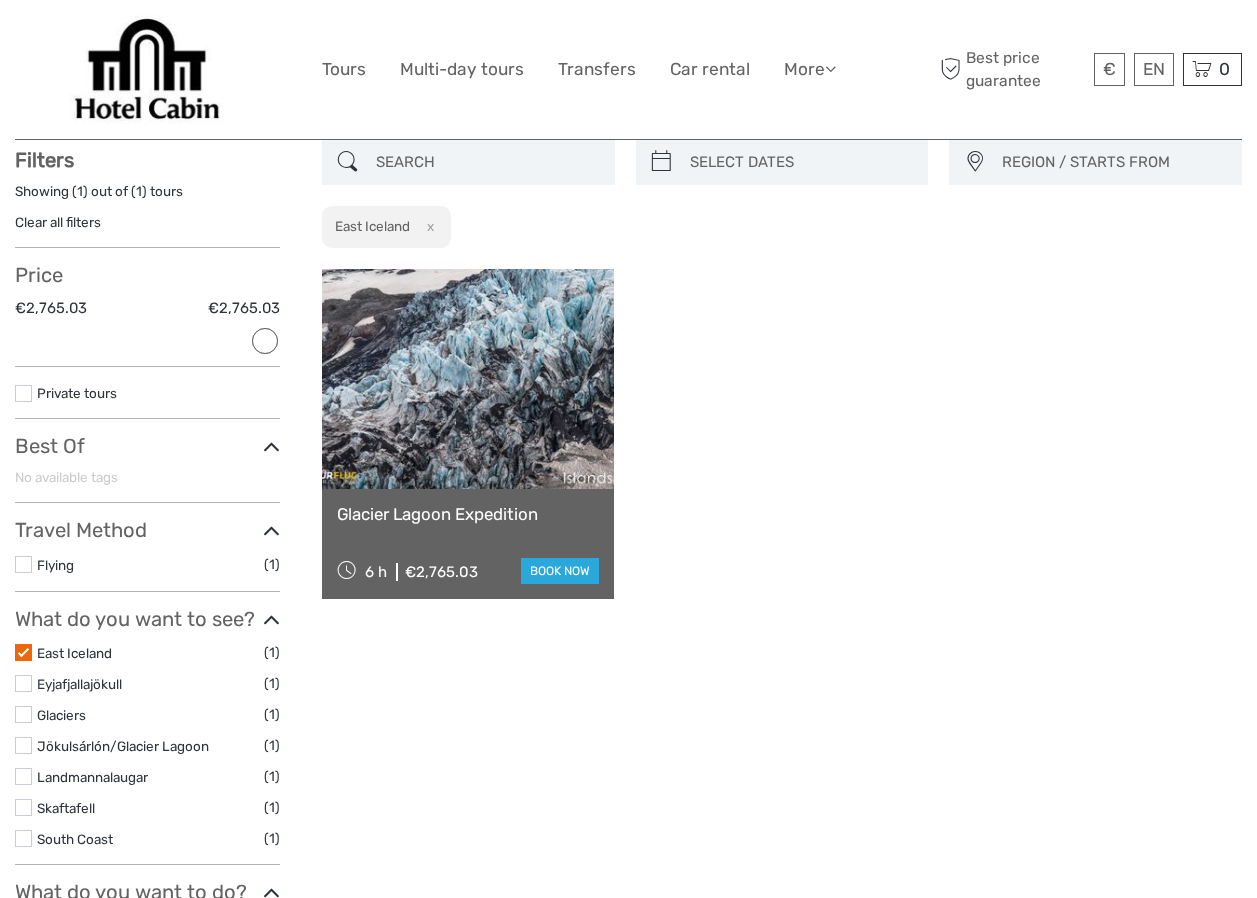 click at bounding box center (23, 652) 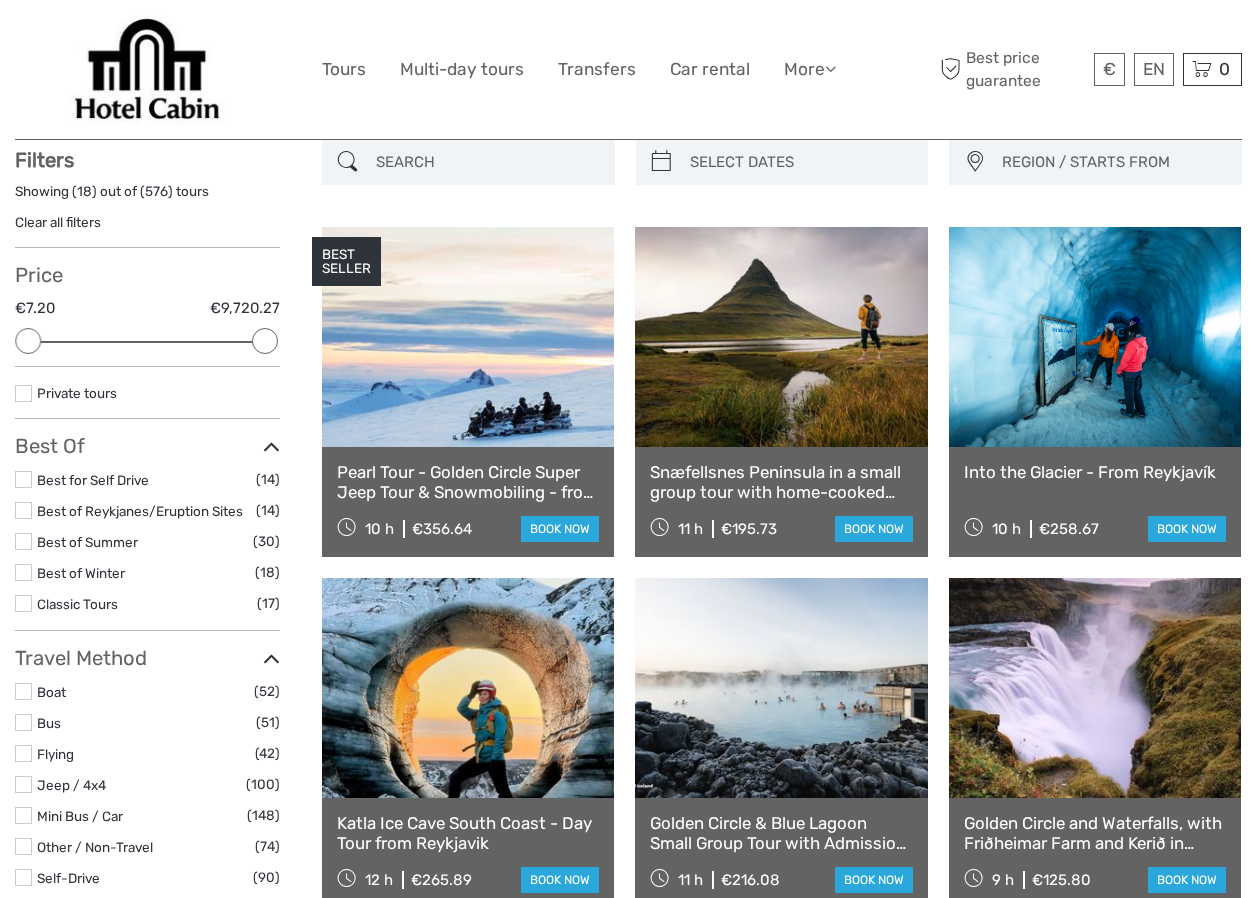 click on "Clear all filters" at bounding box center [58, 222] 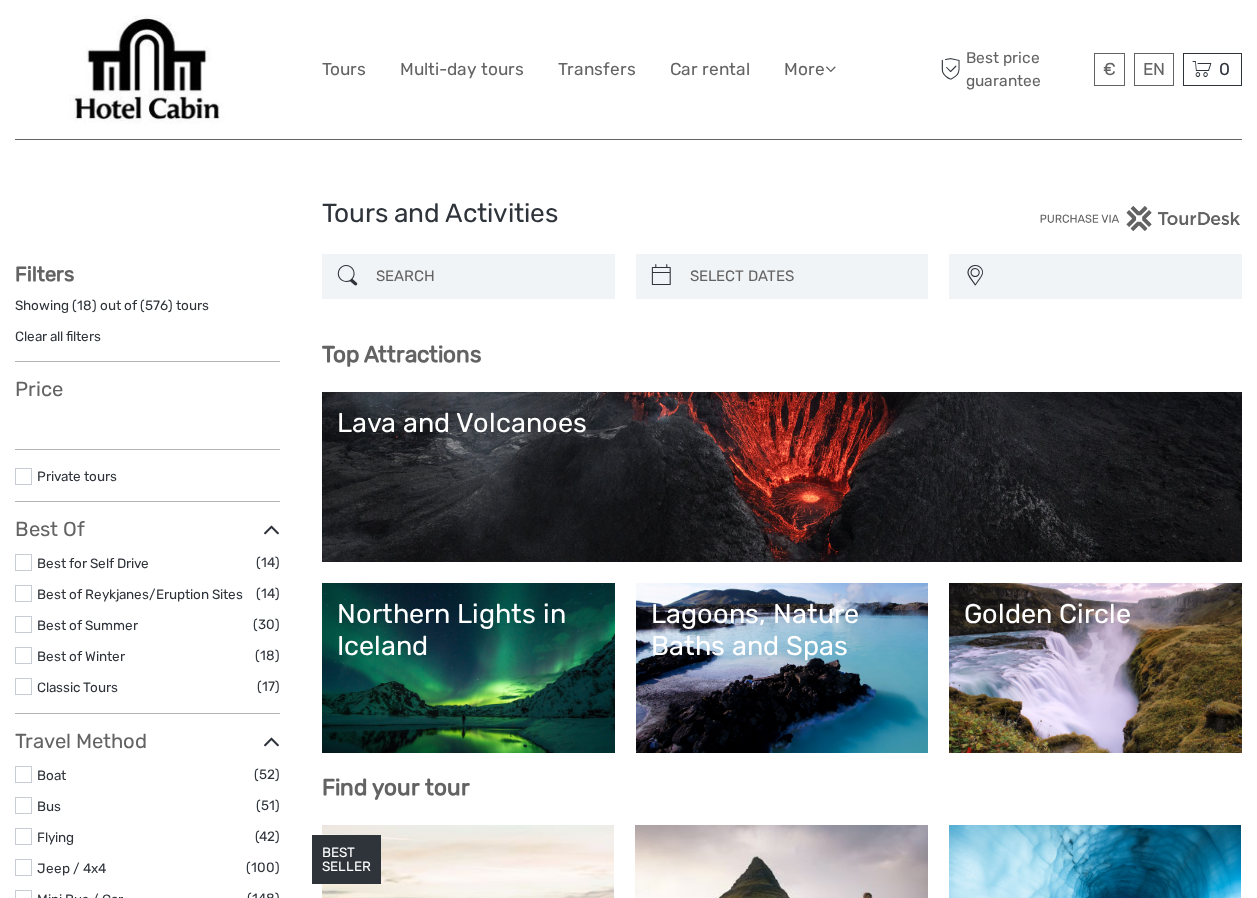 select 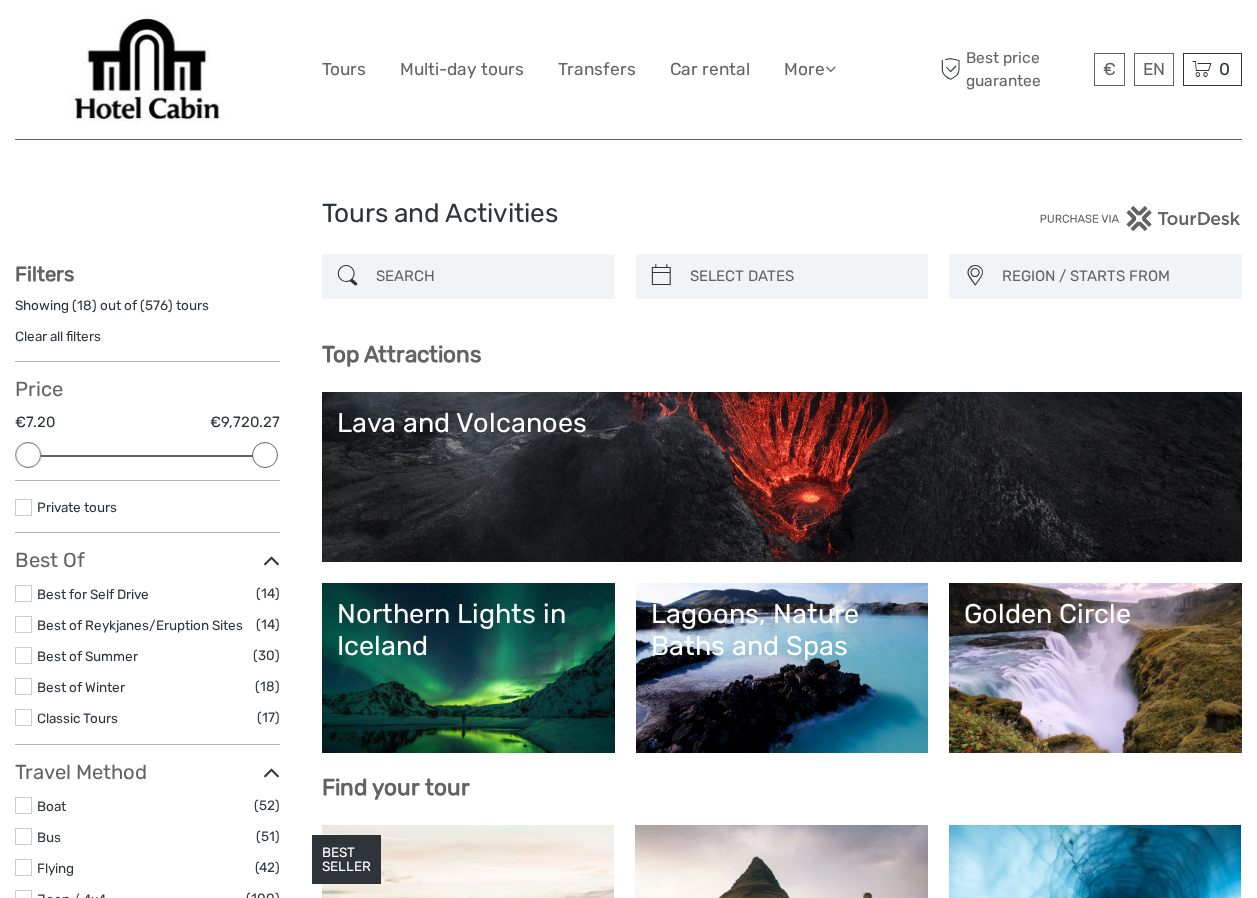 scroll, scrollTop: 0, scrollLeft: 0, axis: both 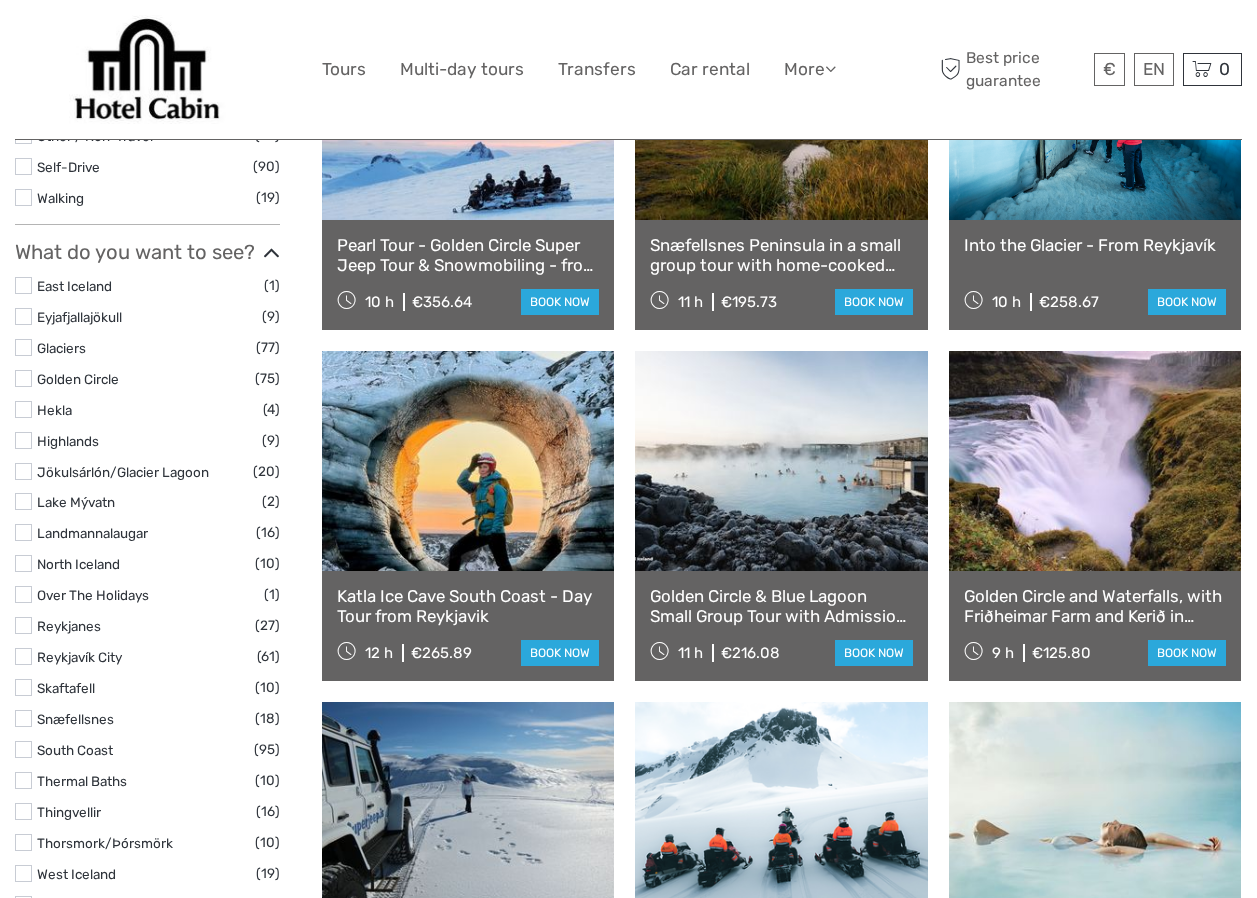 click on "Eyjafjallajökull" at bounding box center (79, 317) 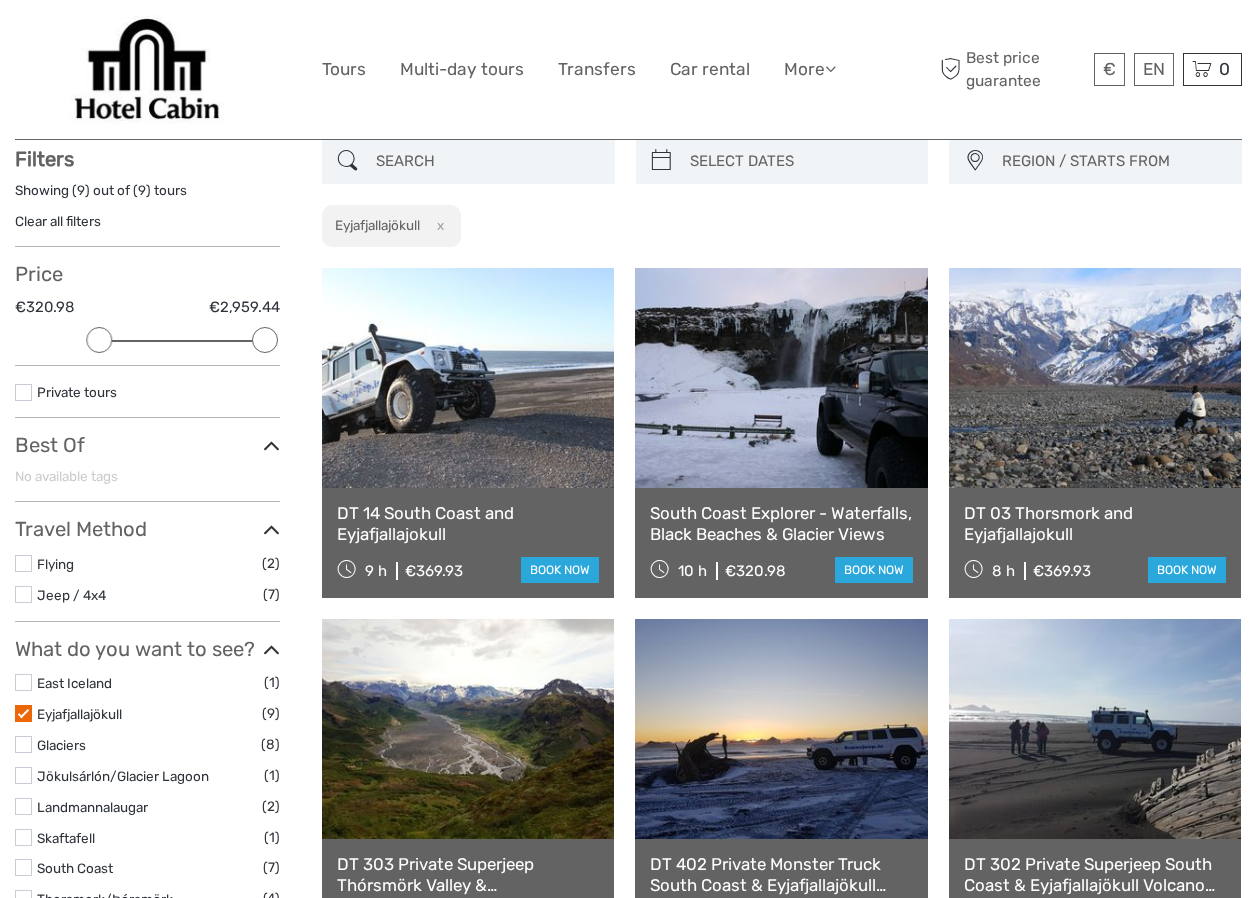 scroll, scrollTop: 114, scrollLeft: 0, axis: vertical 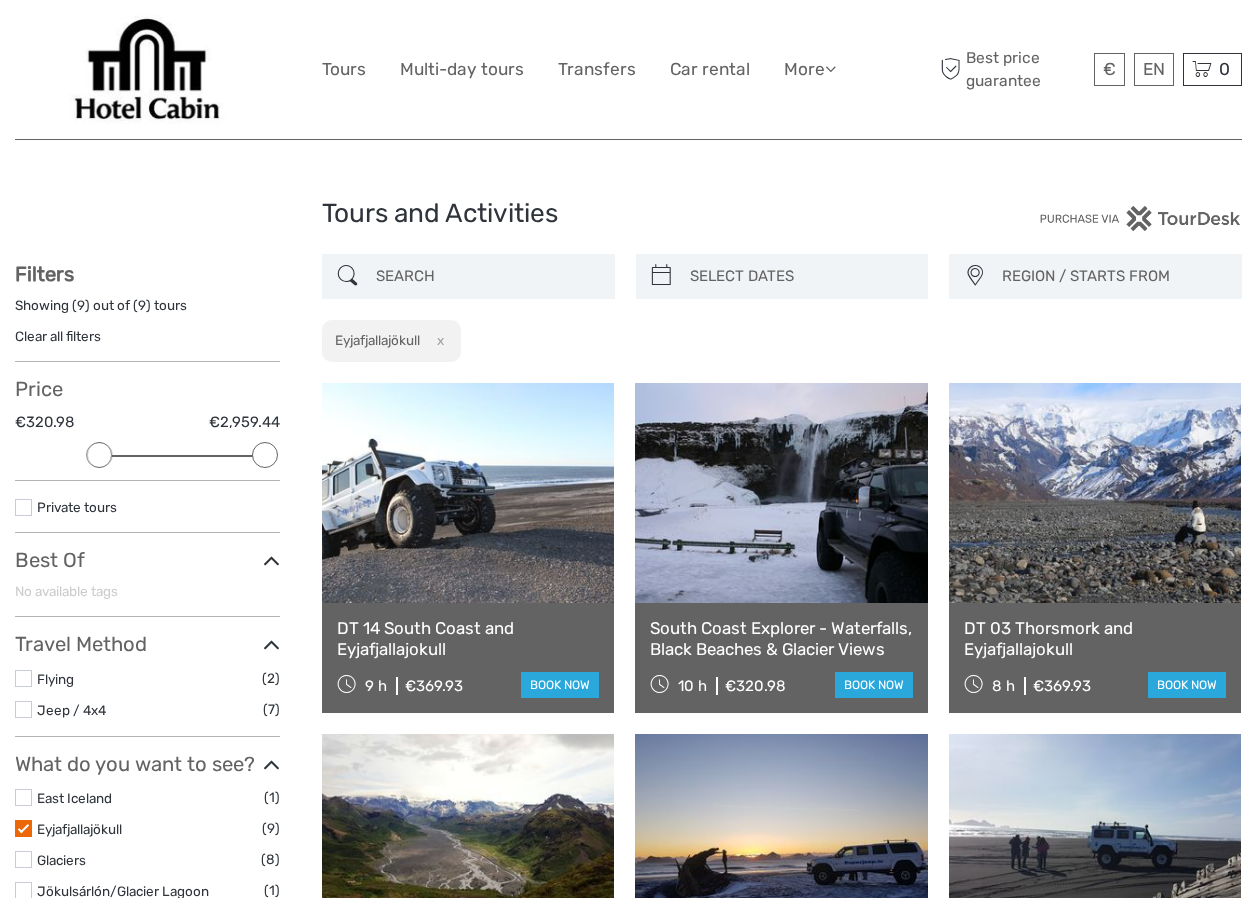 click on "Clear all filters" at bounding box center [58, 336] 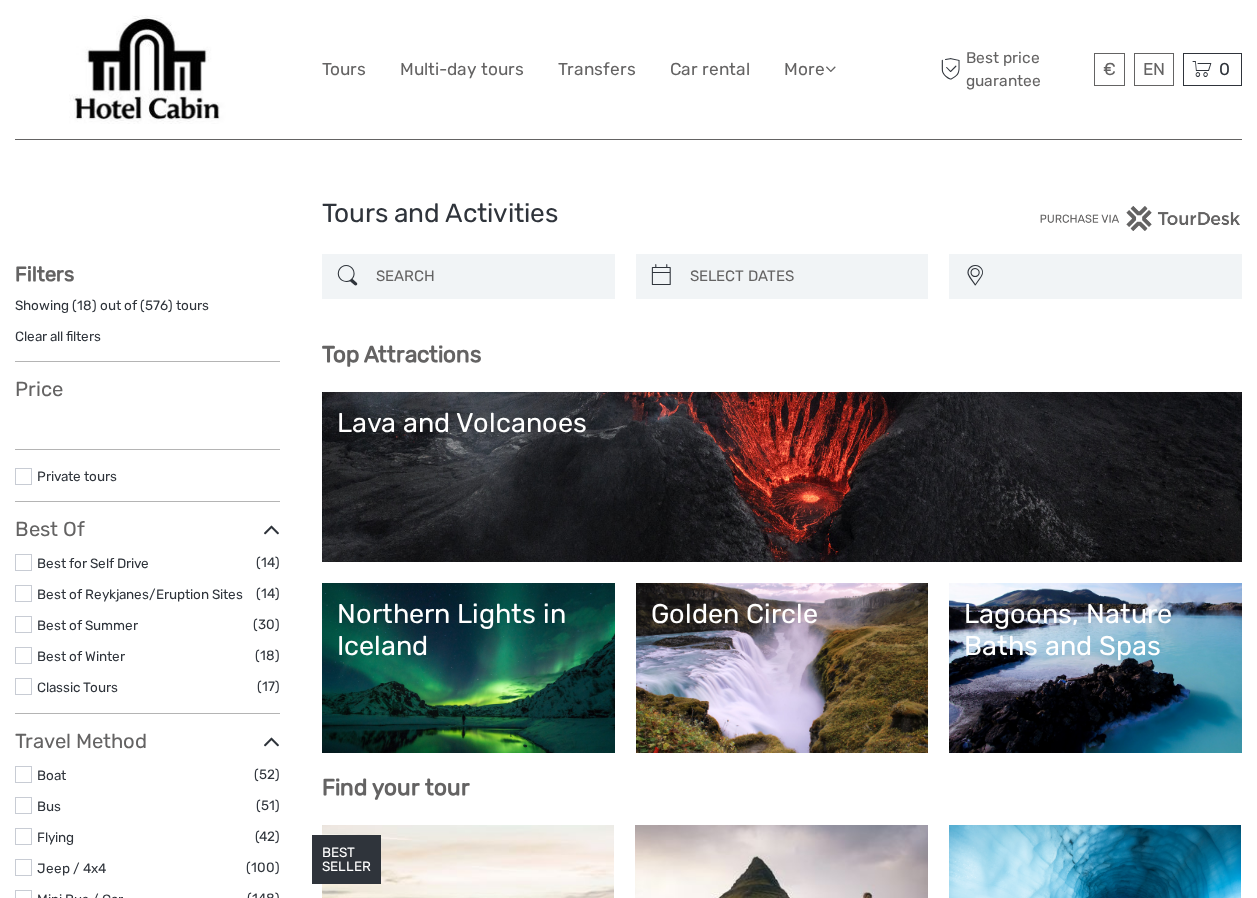 select 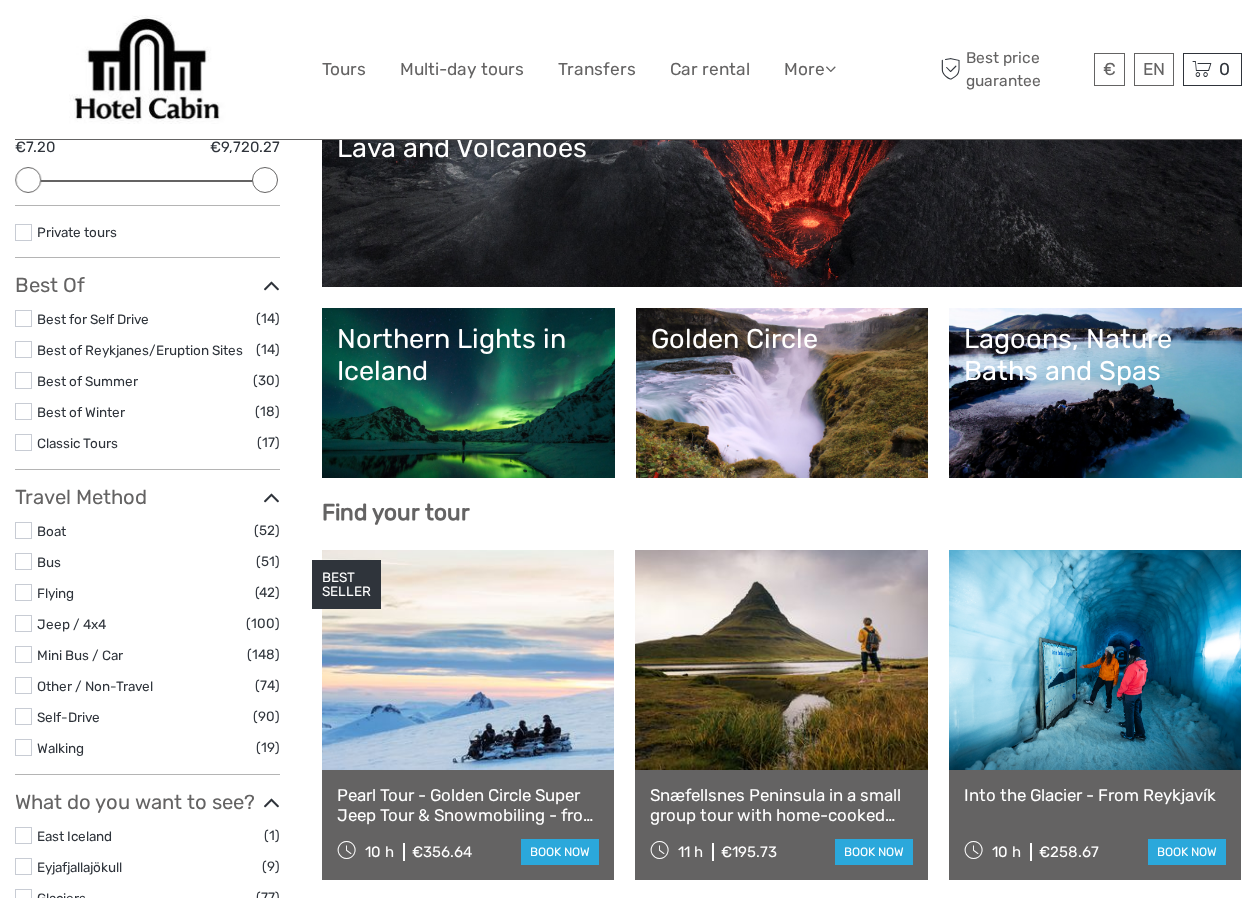scroll, scrollTop: 356, scrollLeft: 0, axis: vertical 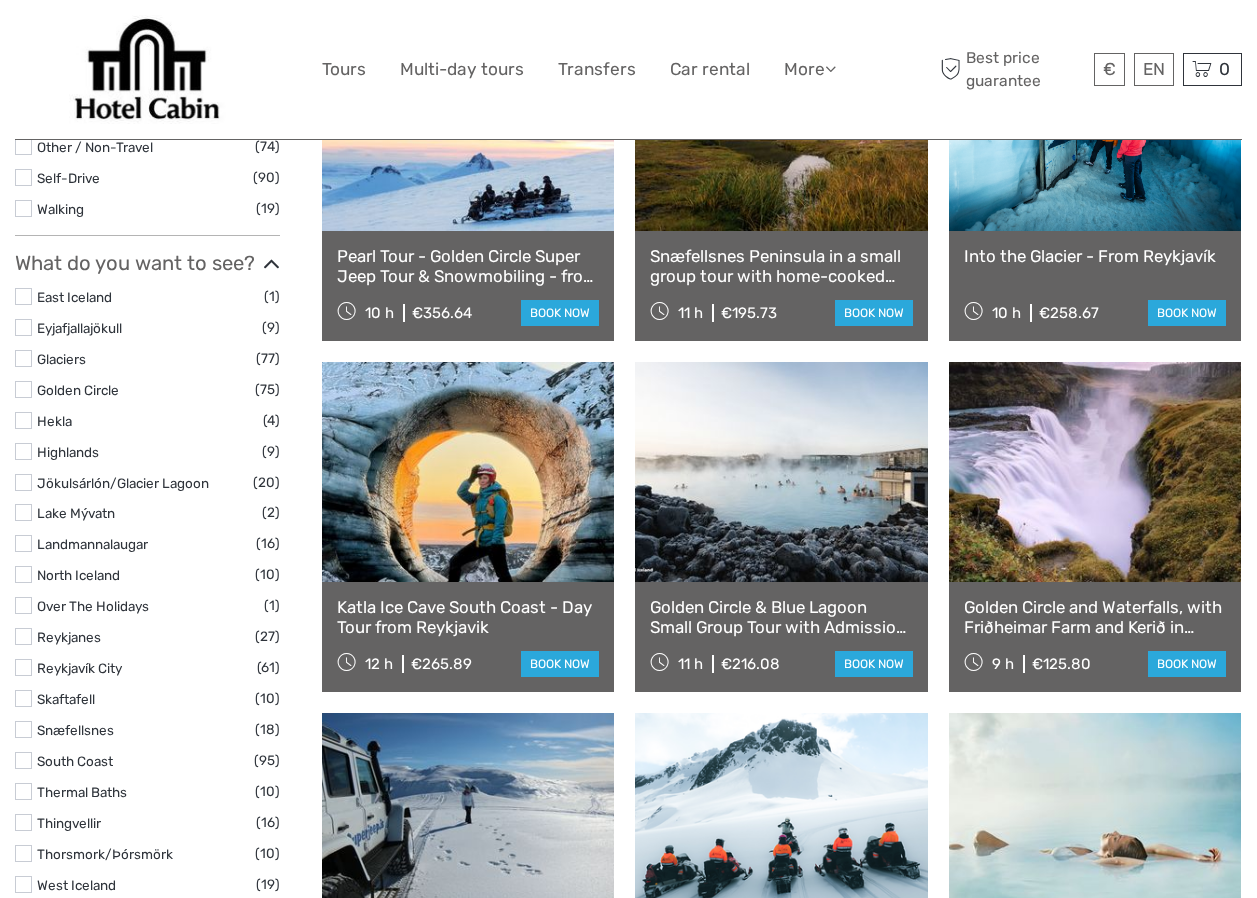 click on "Hekla" at bounding box center (54, 421) 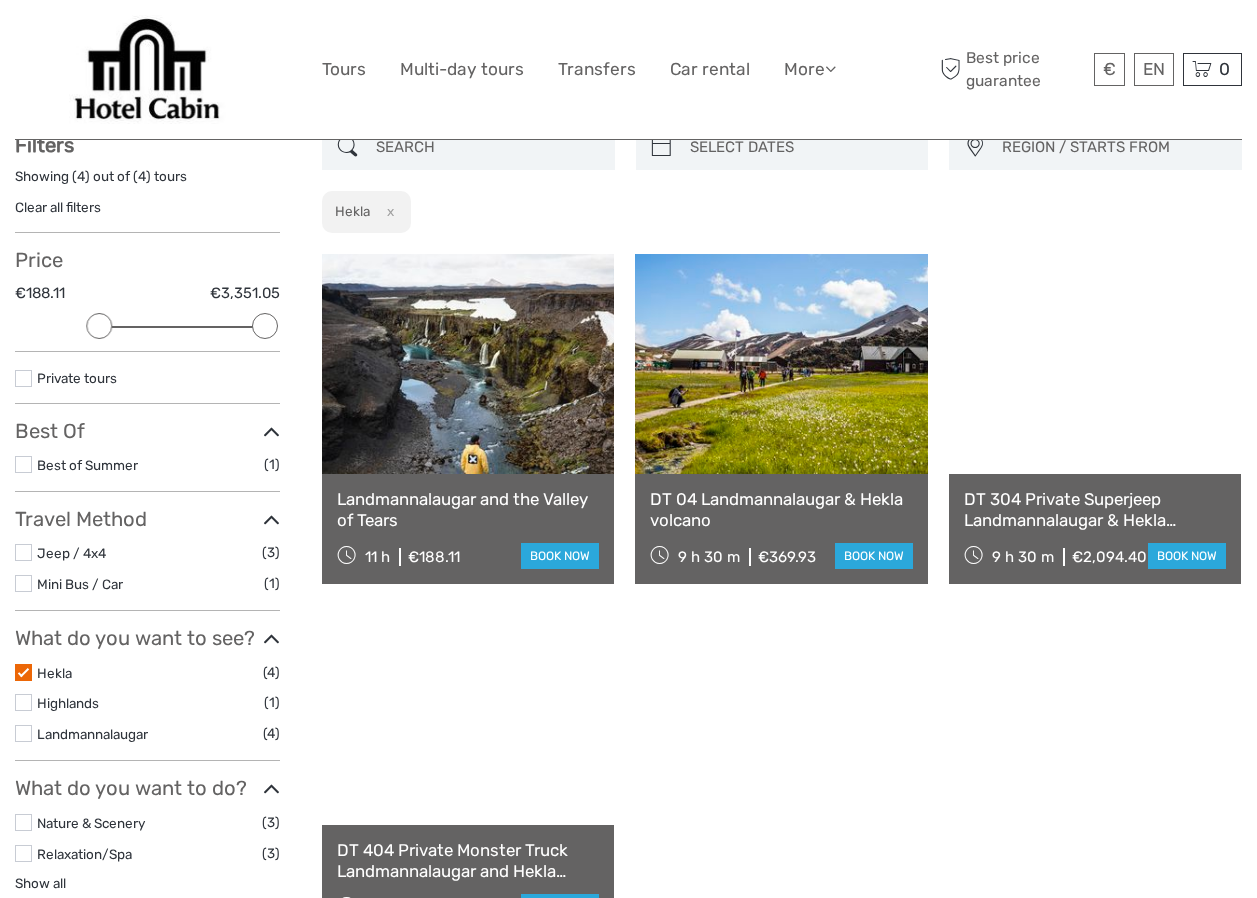 scroll, scrollTop: 114, scrollLeft: 0, axis: vertical 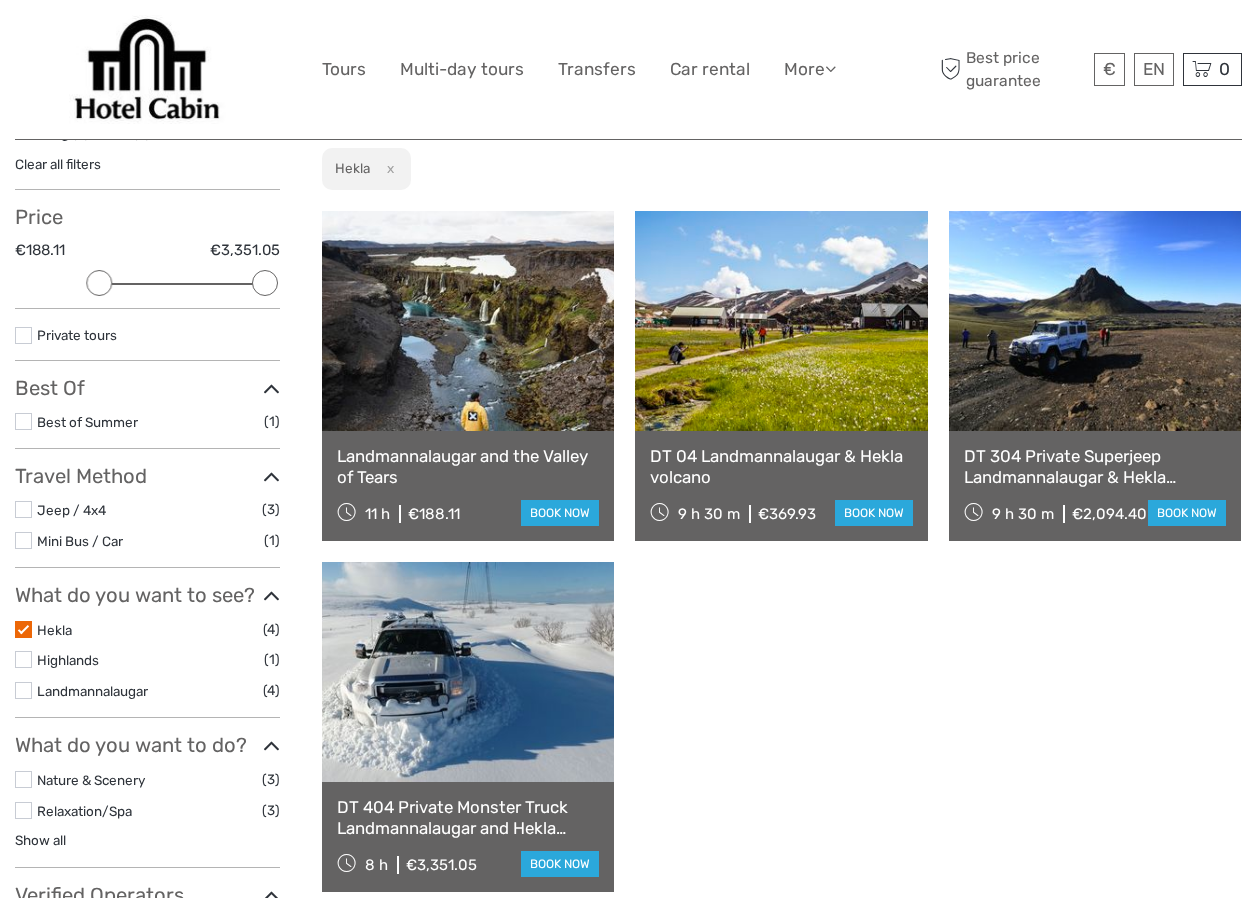 click on "Clear all filters" at bounding box center (58, 164) 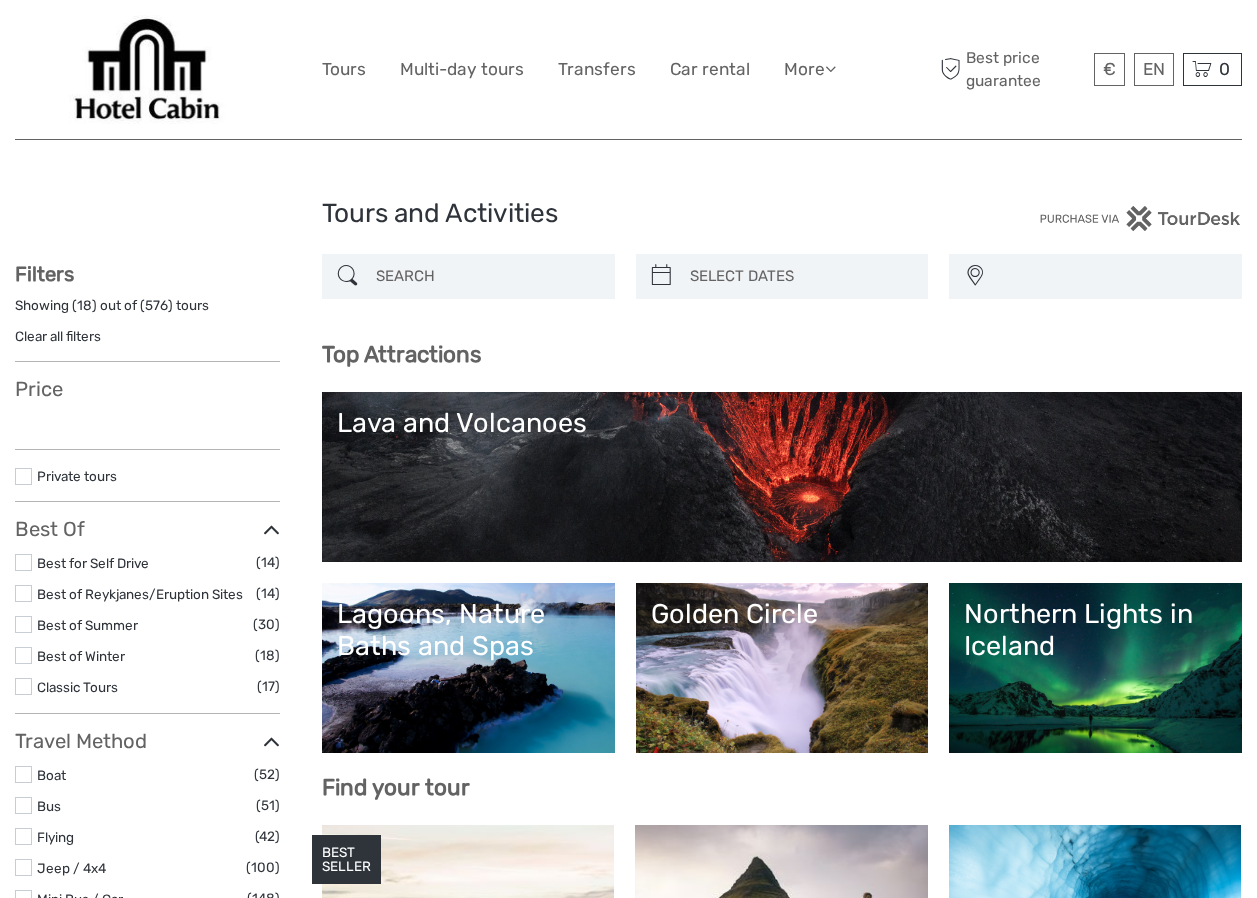 select 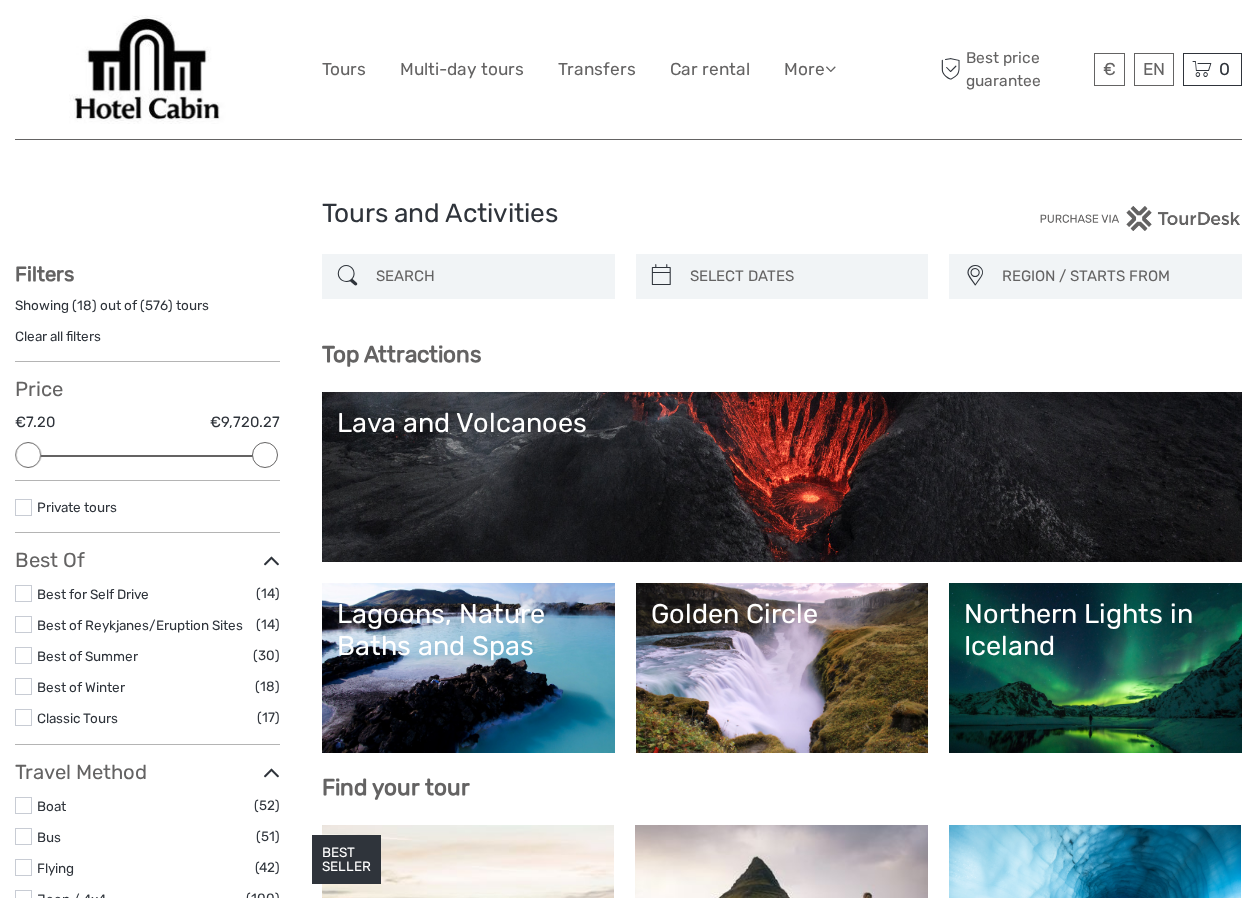scroll, scrollTop: 0, scrollLeft: 0, axis: both 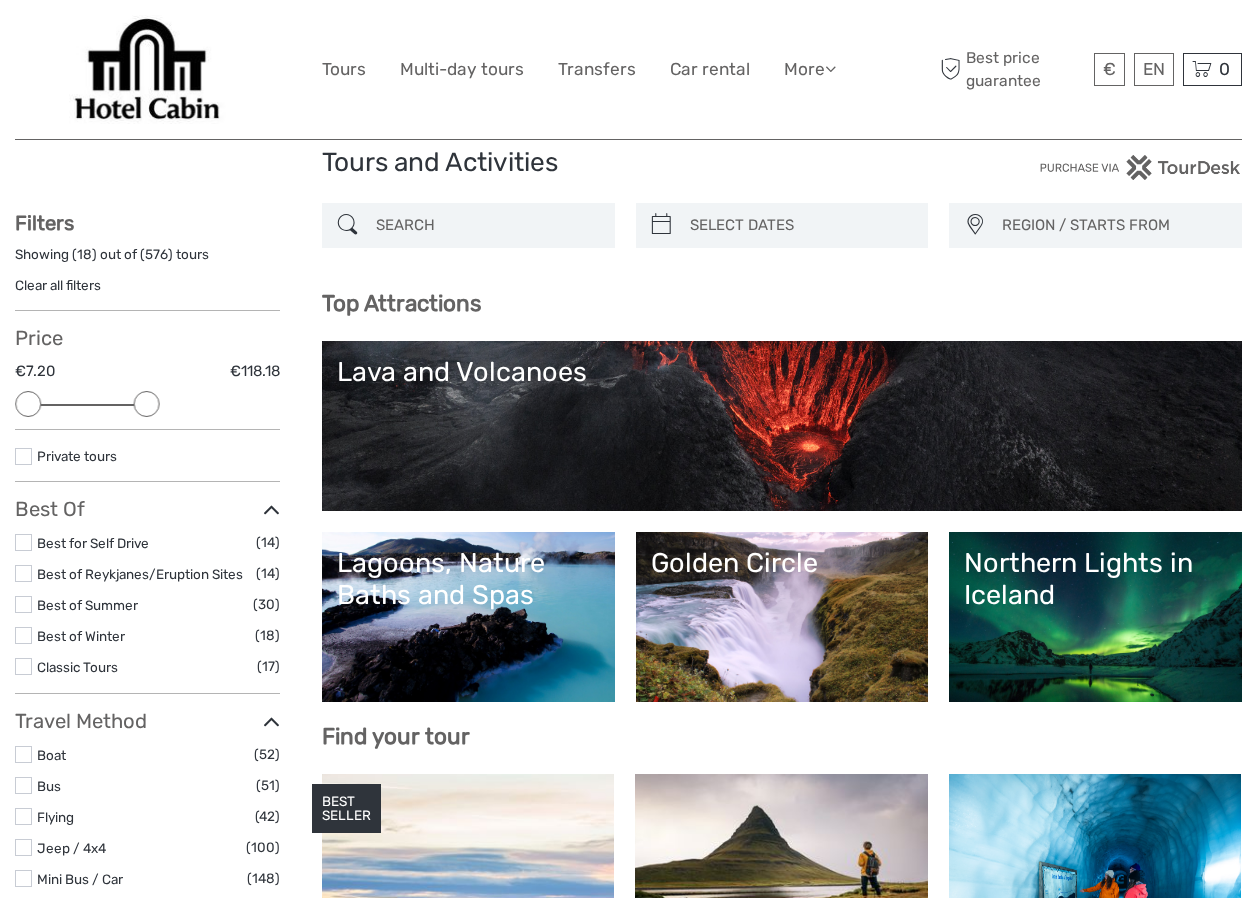 drag, startPoint x: 258, startPoint y: 404, endPoint x: 141, endPoint y: 411, distance: 117.20921 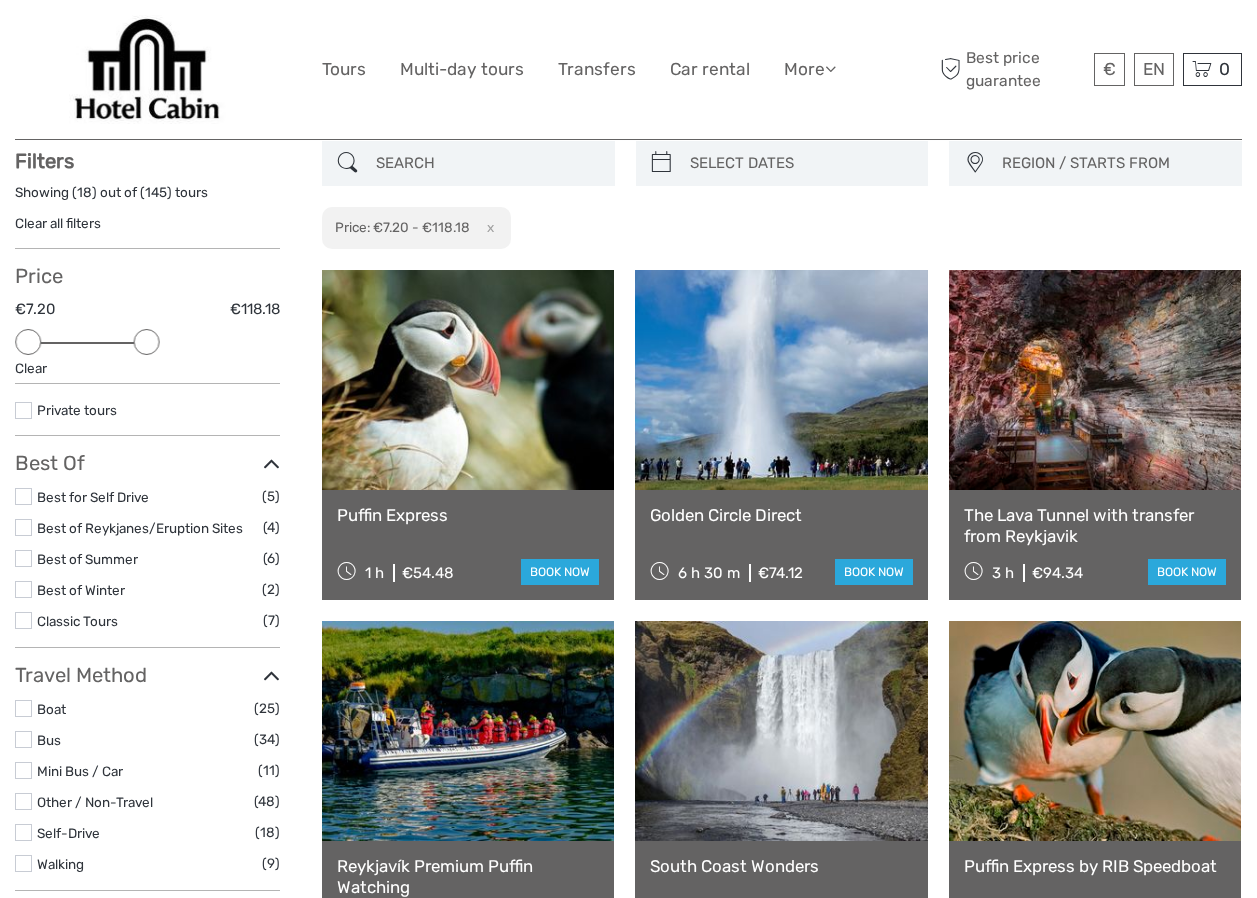 scroll, scrollTop: 114, scrollLeft: 0, axis: vertical 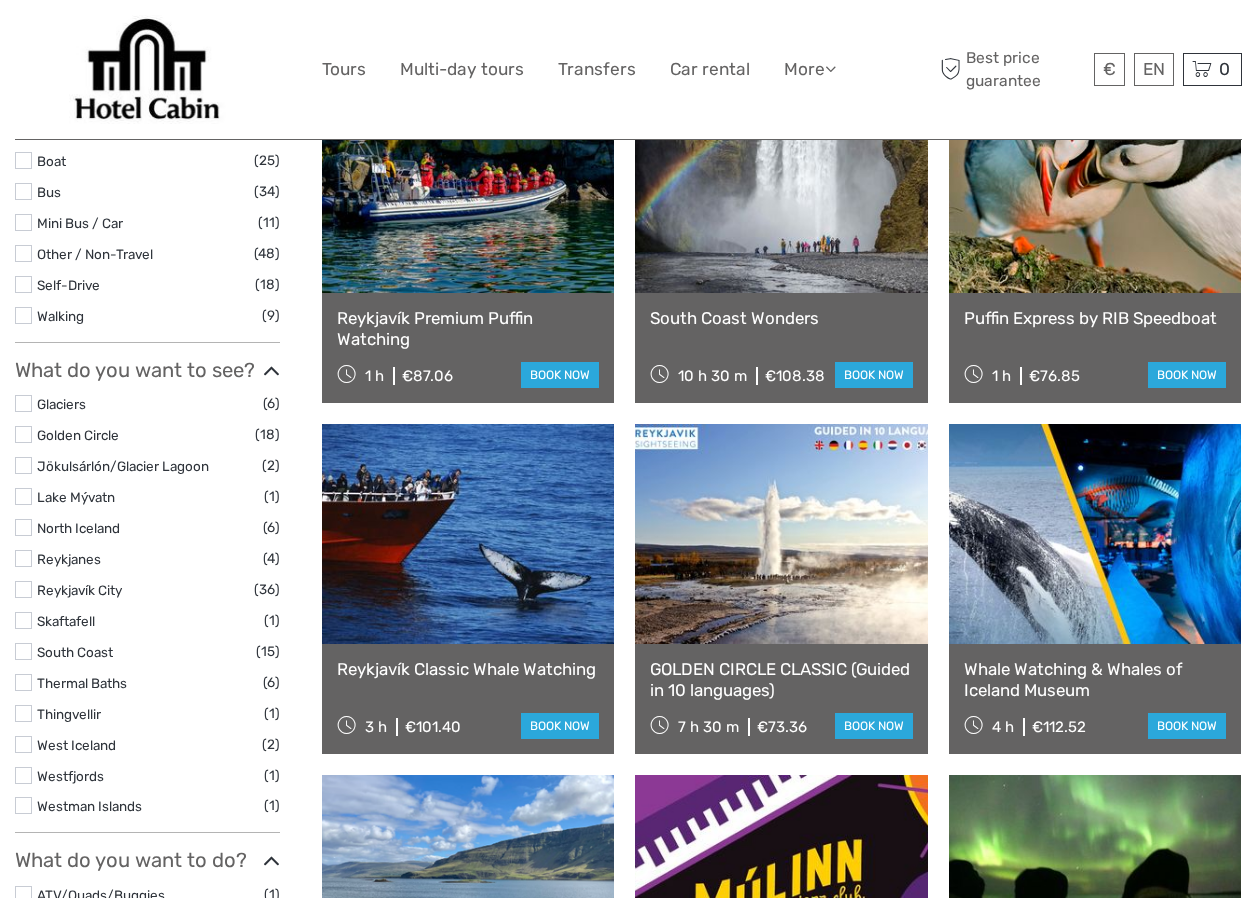 click at bounding box center [271, 371] 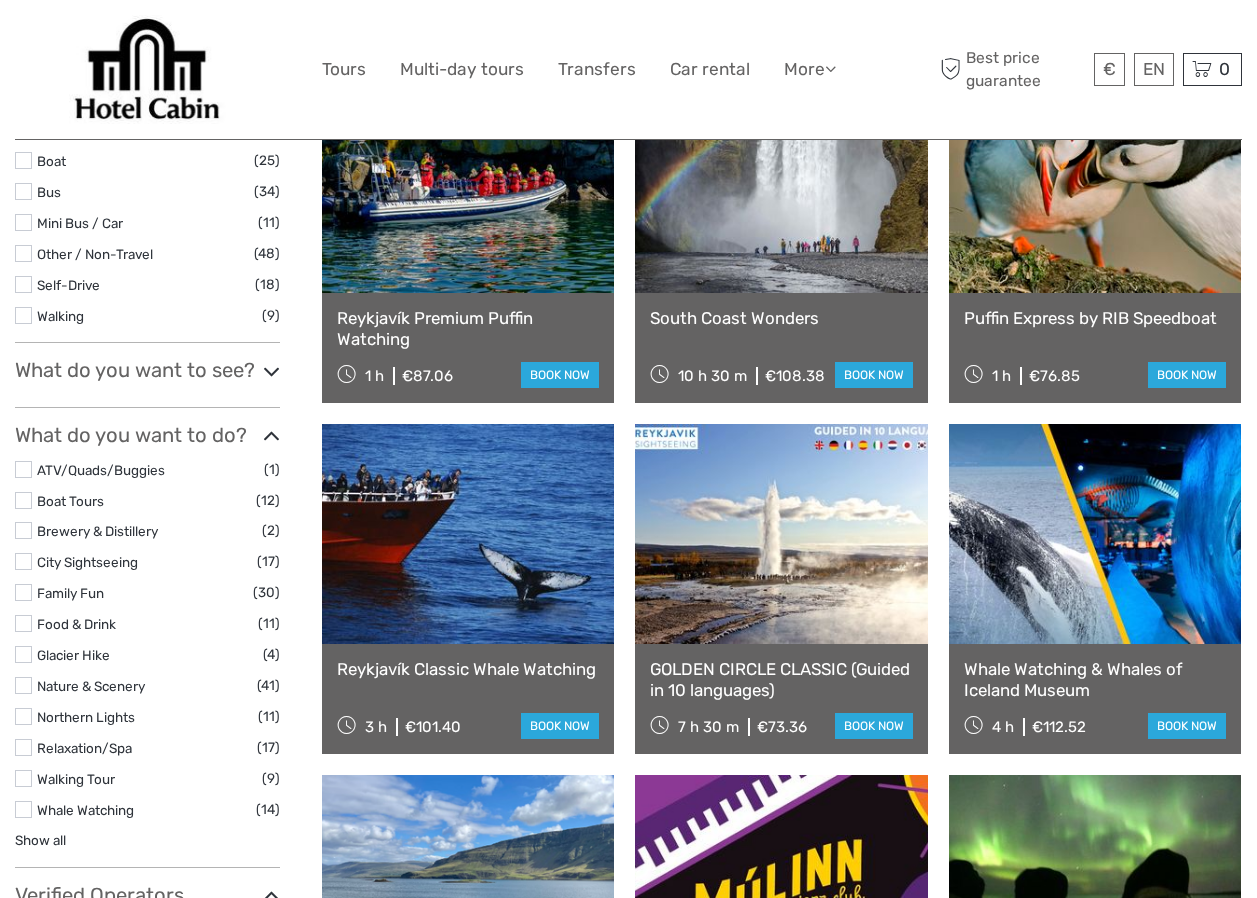 click at bounding box center [271, 371] 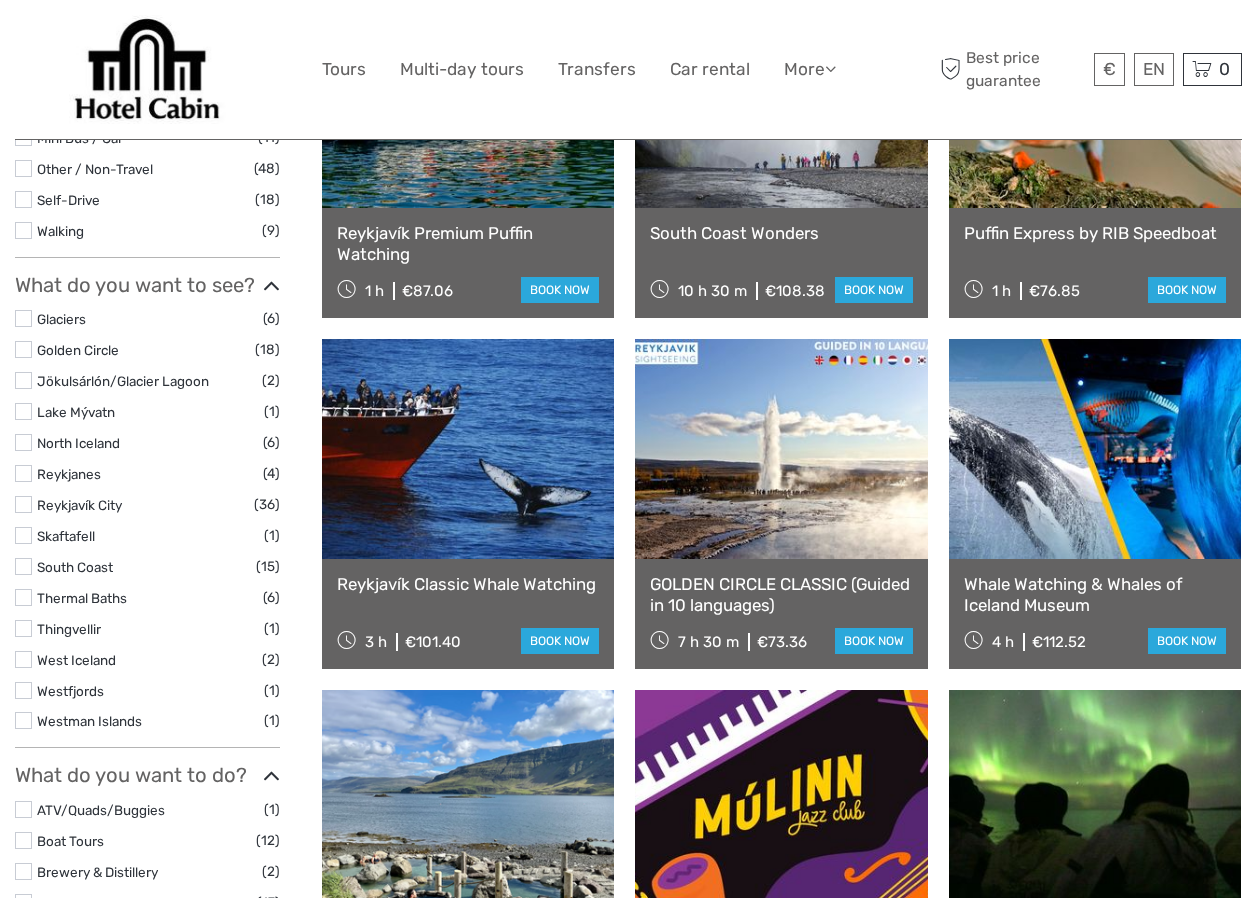 scroll, scrollTop: 765, scrollLeft: 0, axis: vertical 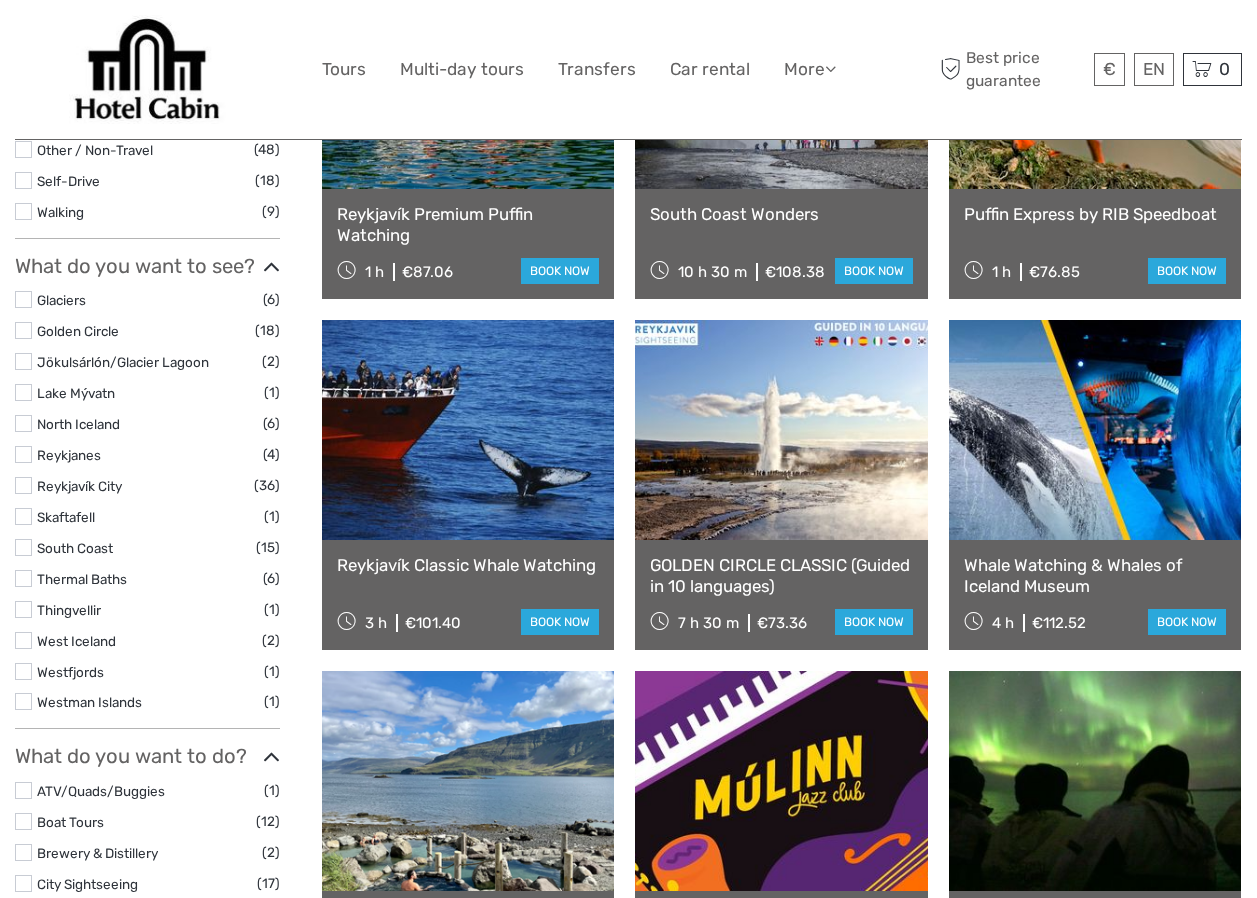 click on "Jökulsárlón/Glacier Lagoon" at bounding box center (123, 362) 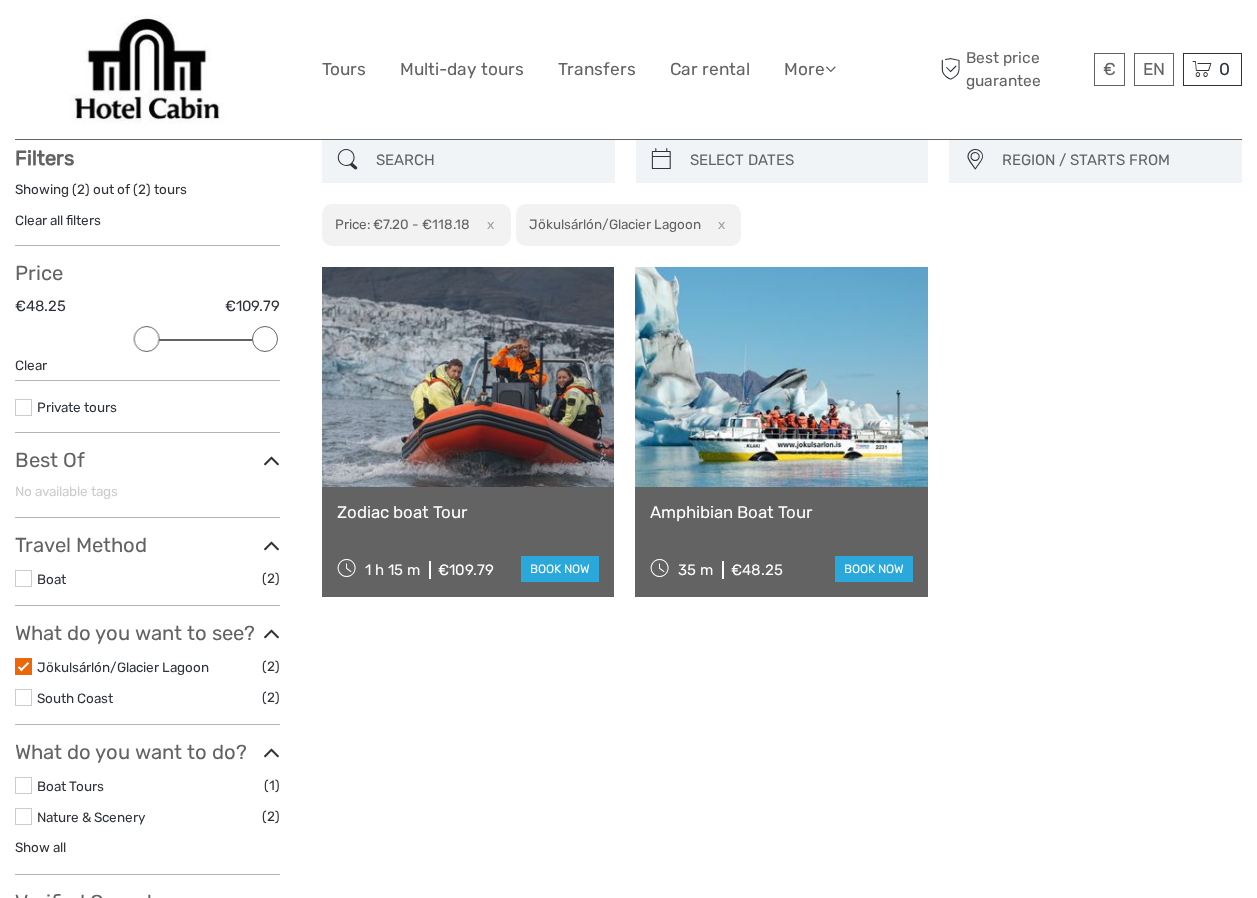 scroll, scrollTop: 114, scrollLeft: 0, axis: vertical 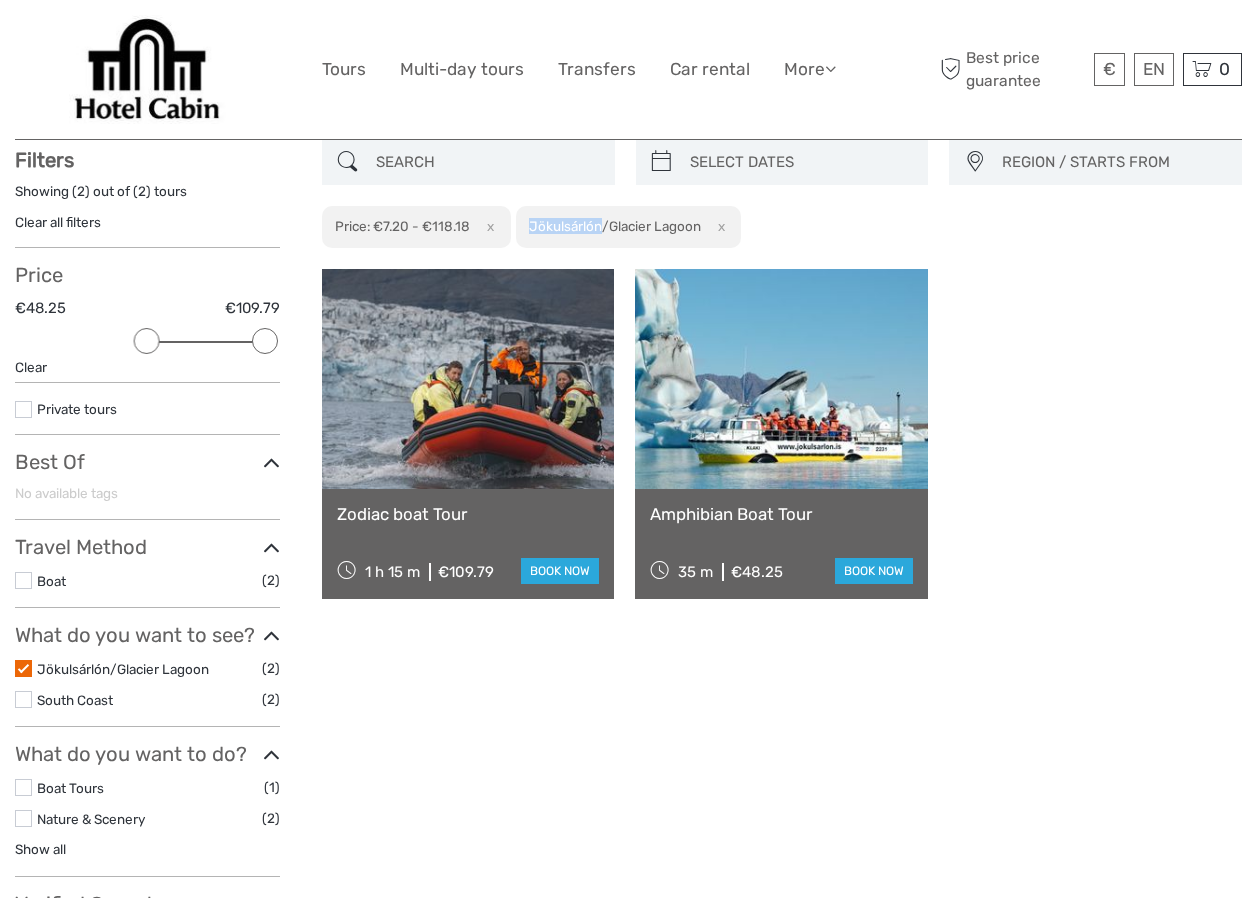 drag, startPoint x: 533, startPoint y: 224, endPoint x: 603, endPoint y: 224, distance: 70 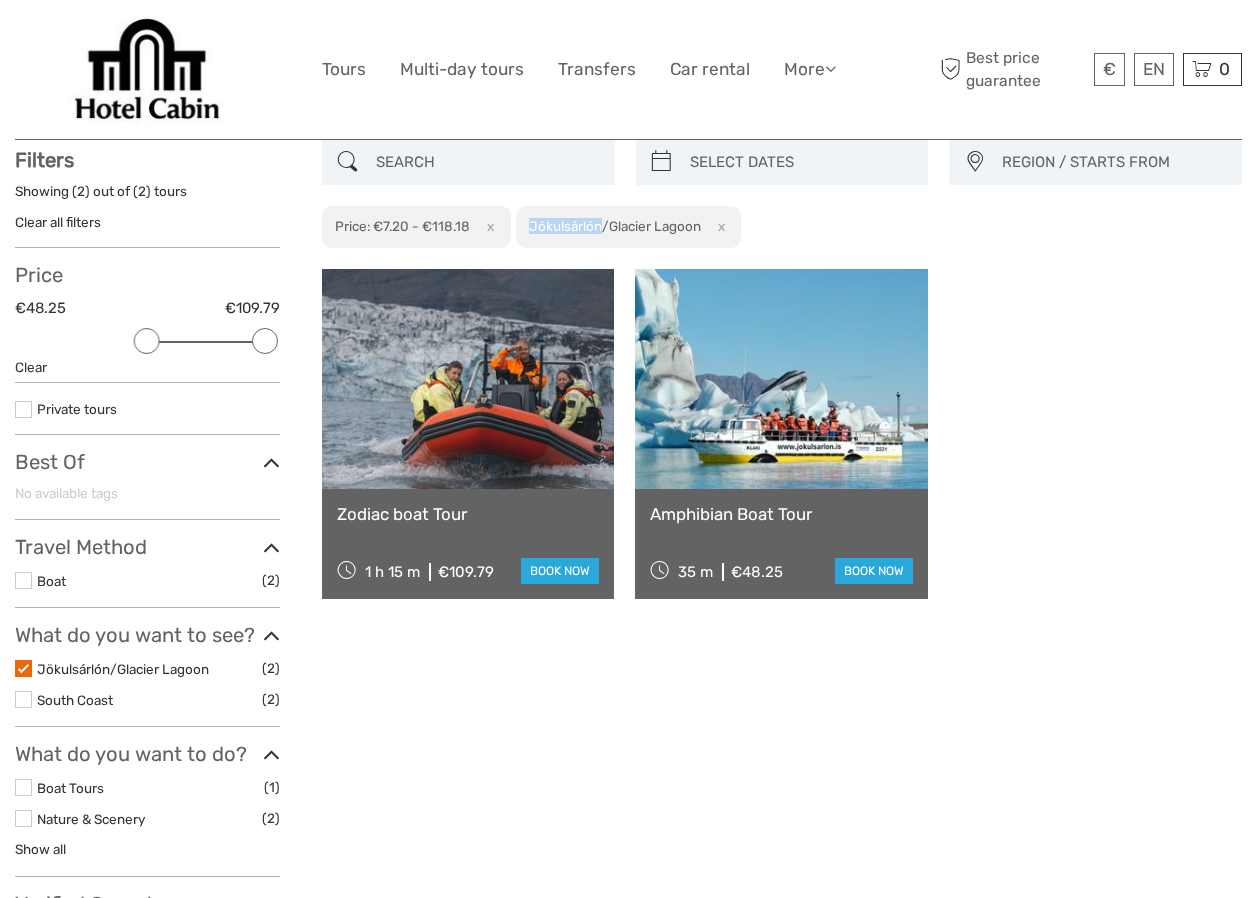 click on "Clear all filters" at bounding box center [58, 222] 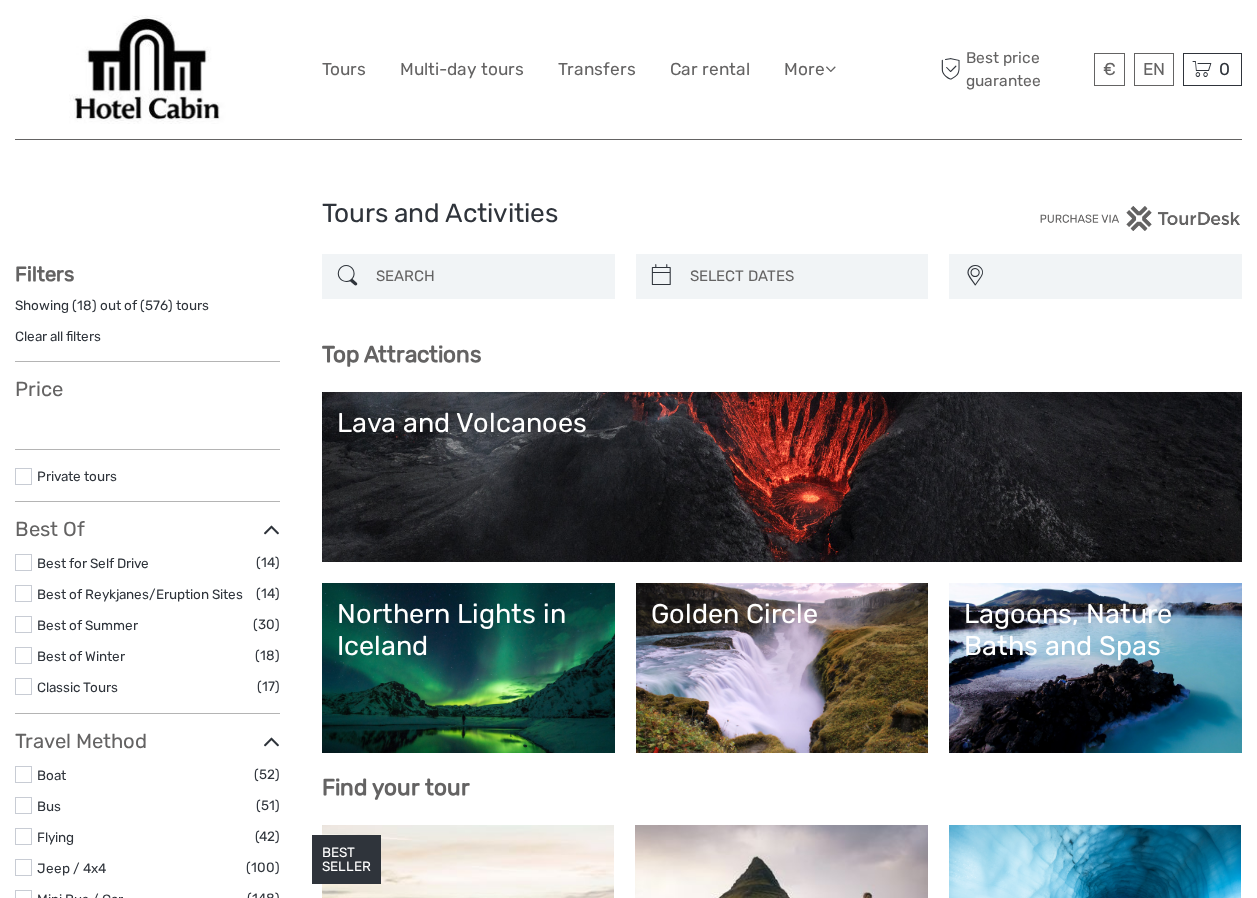 select 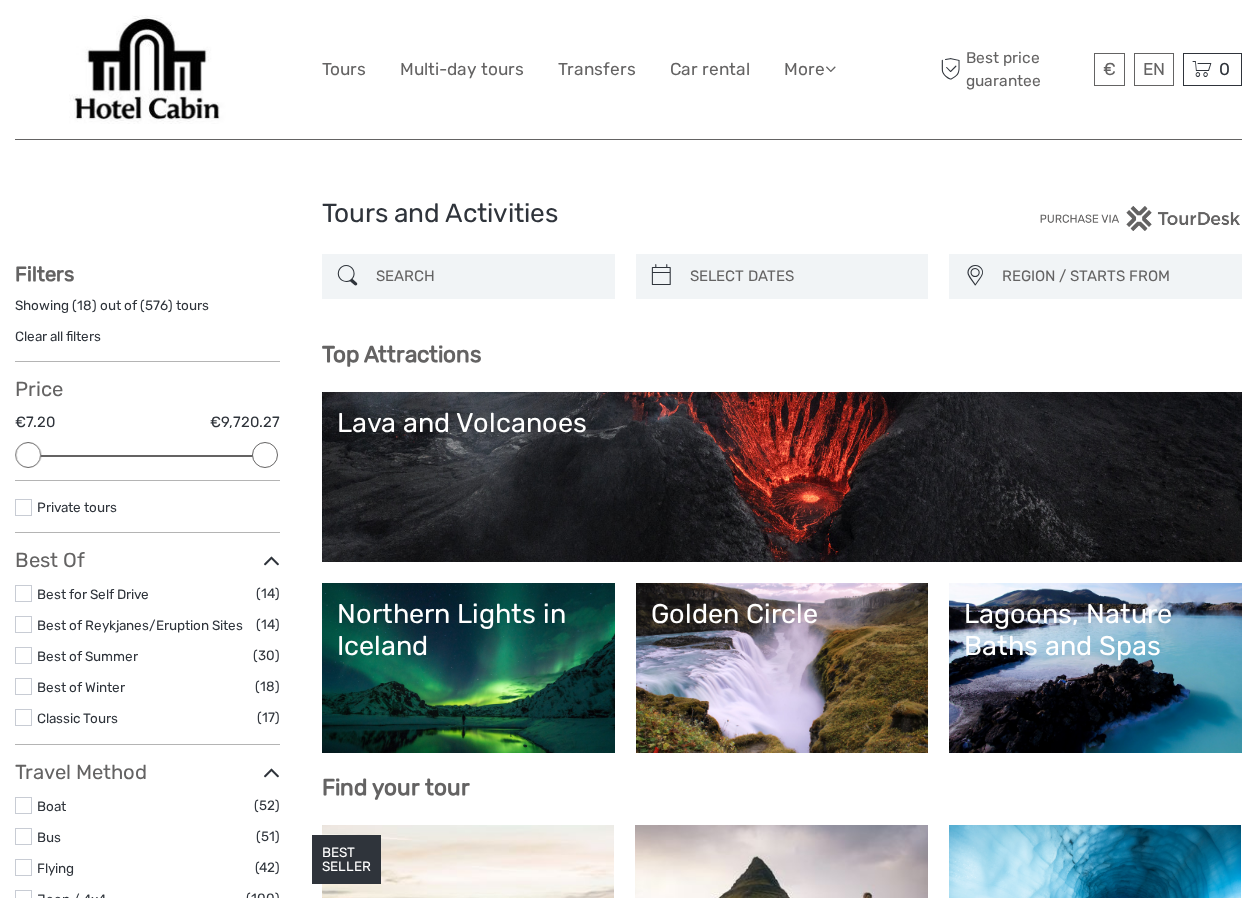 scroll, scrollTop: 0, scrollLeft: 0, axis: both 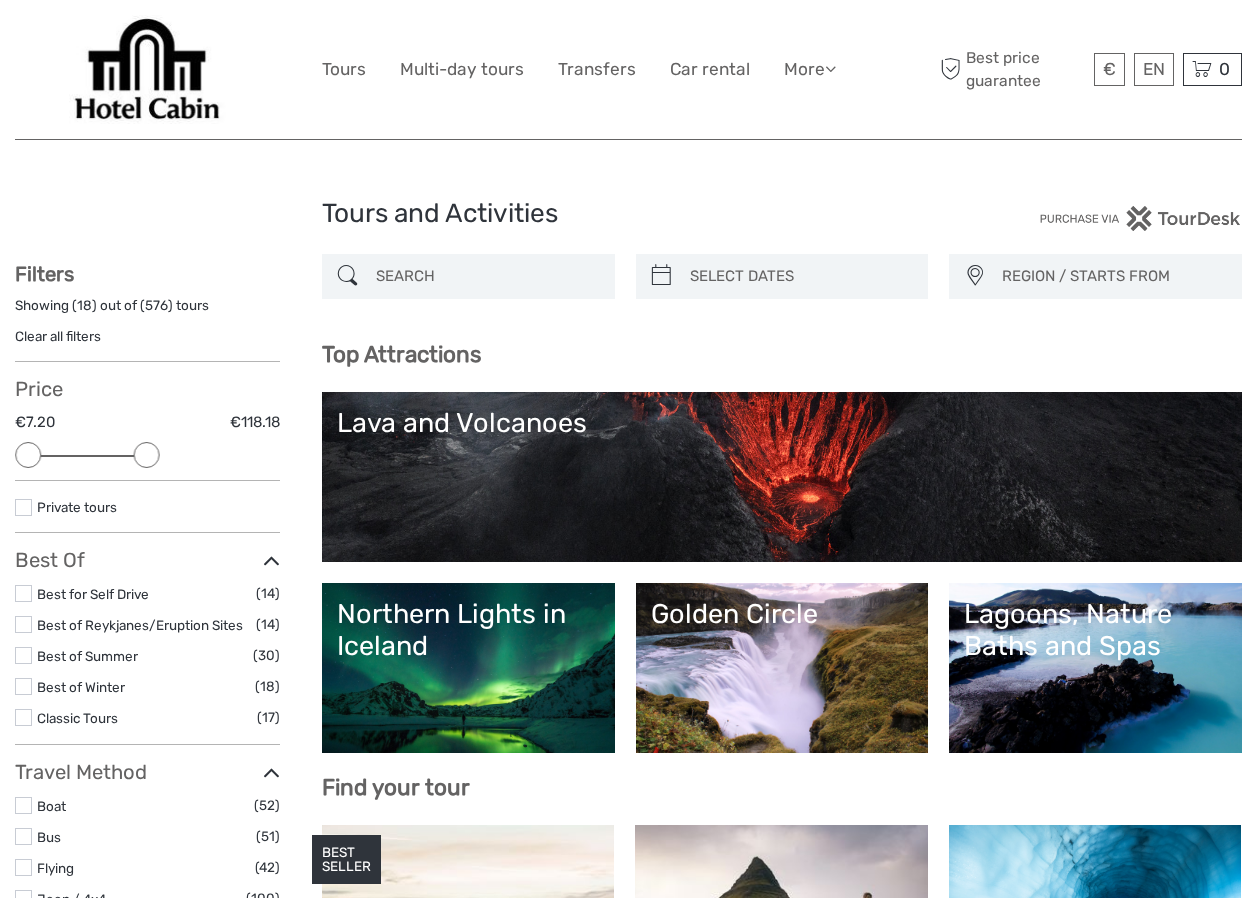 drag, startPoint x: 252, startPoint y: 454, endPoint x: 137, endPoint y: 453, distance: 115.00435 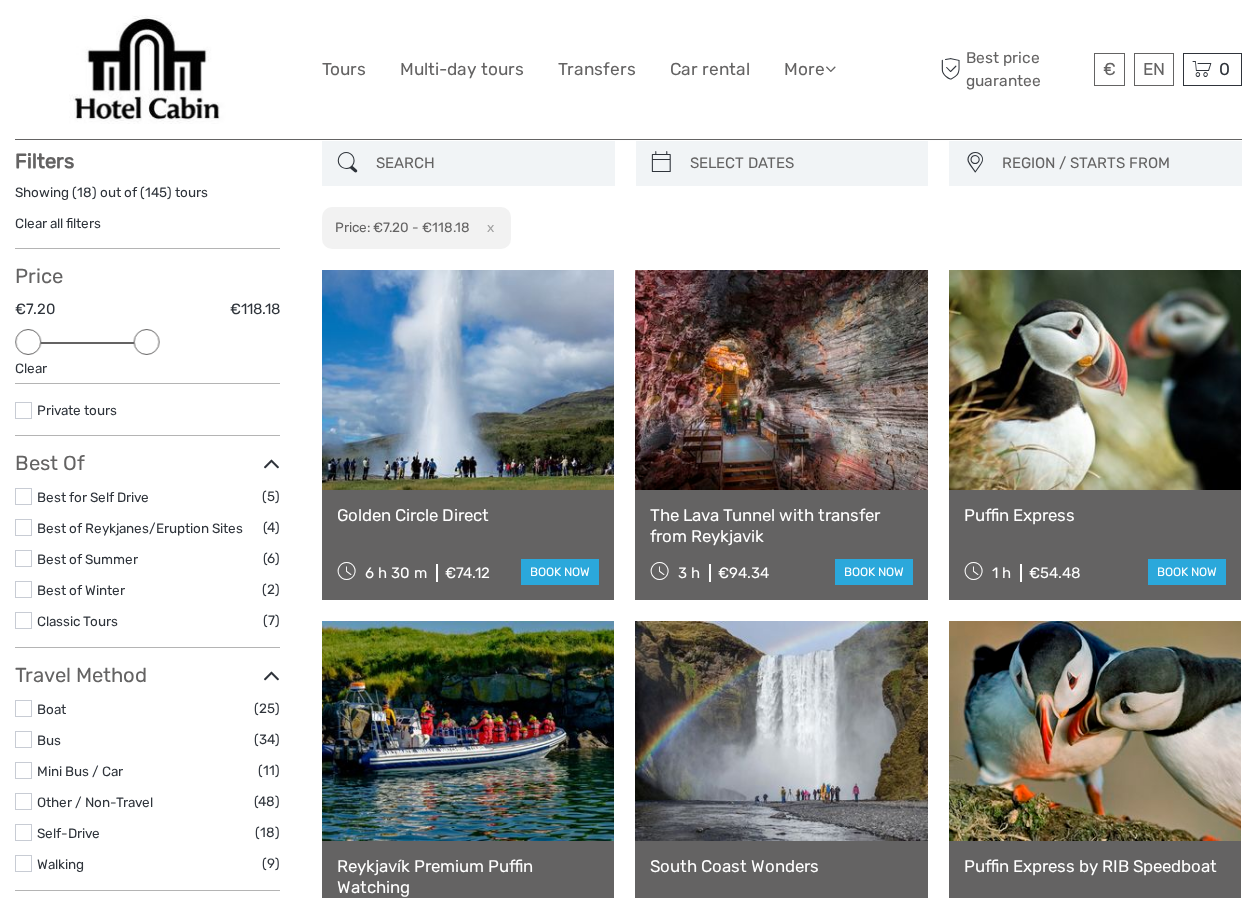 scroll, scrollTop: 114, scrollLeft: 0, axis: vertical 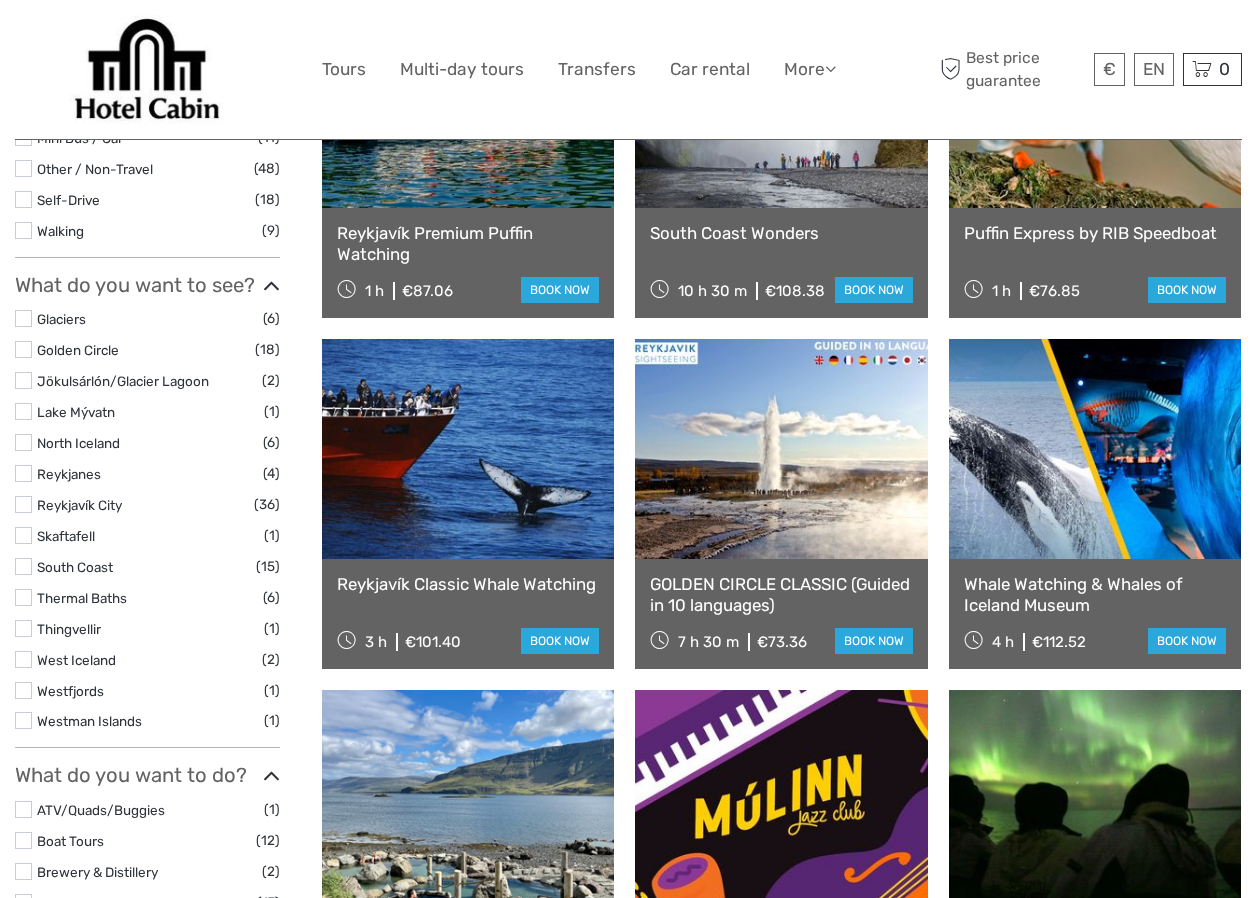 click on "Lake Mývatn" at bounding box center (76, 412) 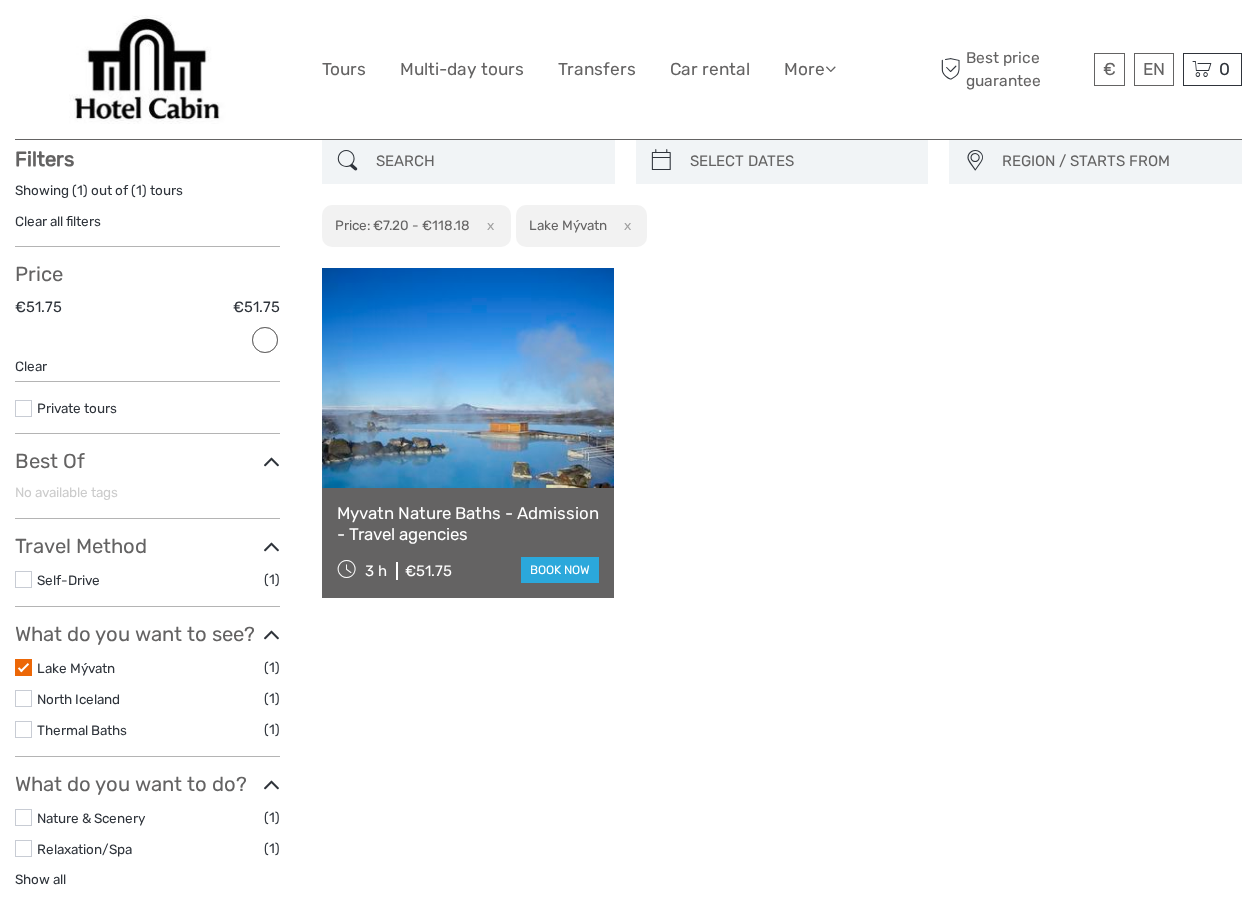 scroll, scrollTop: 114, scrollLeft: 0, axis: vertical 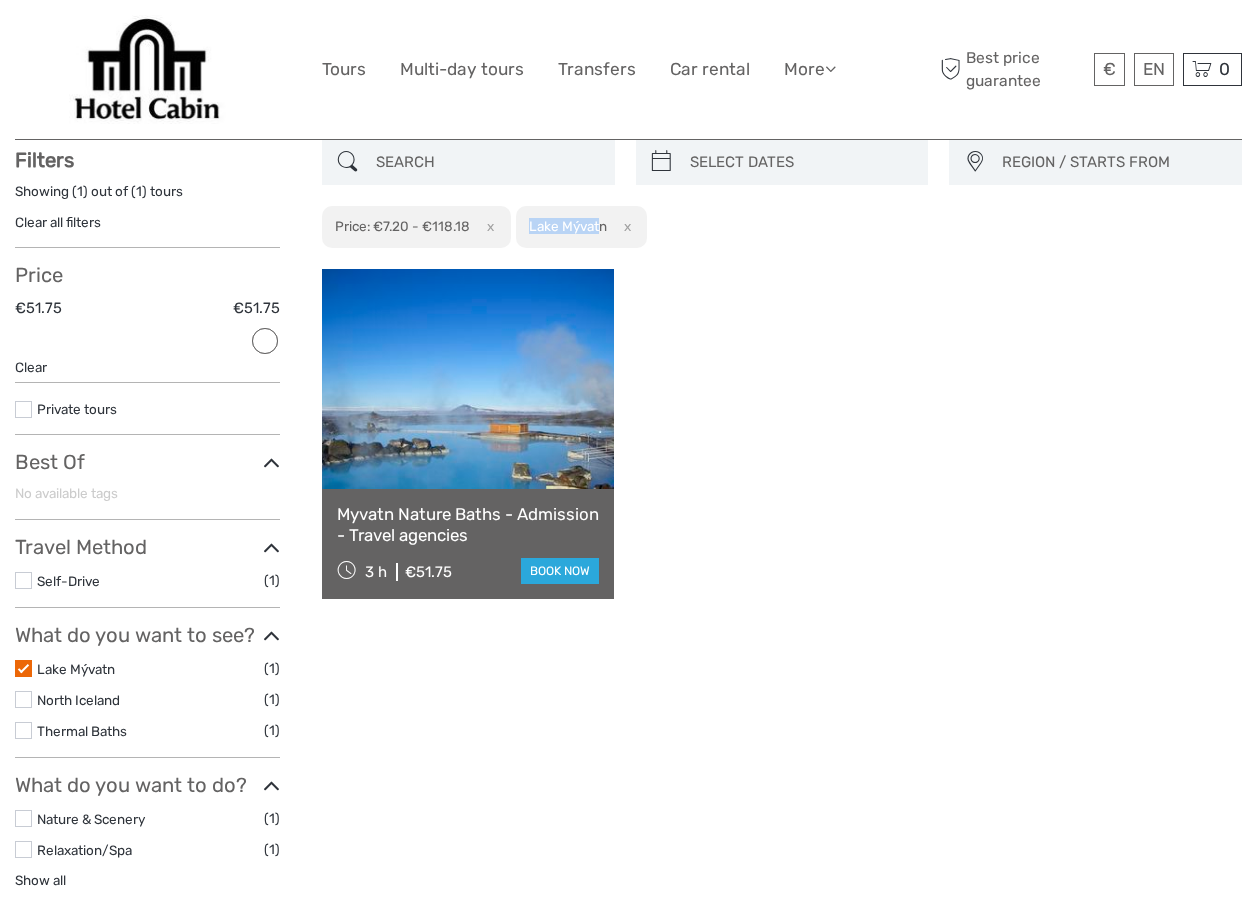 drag, startPoint x: 532, startPoint y: 223, endPoint x: 603, endPoint y: 223, distance: 71 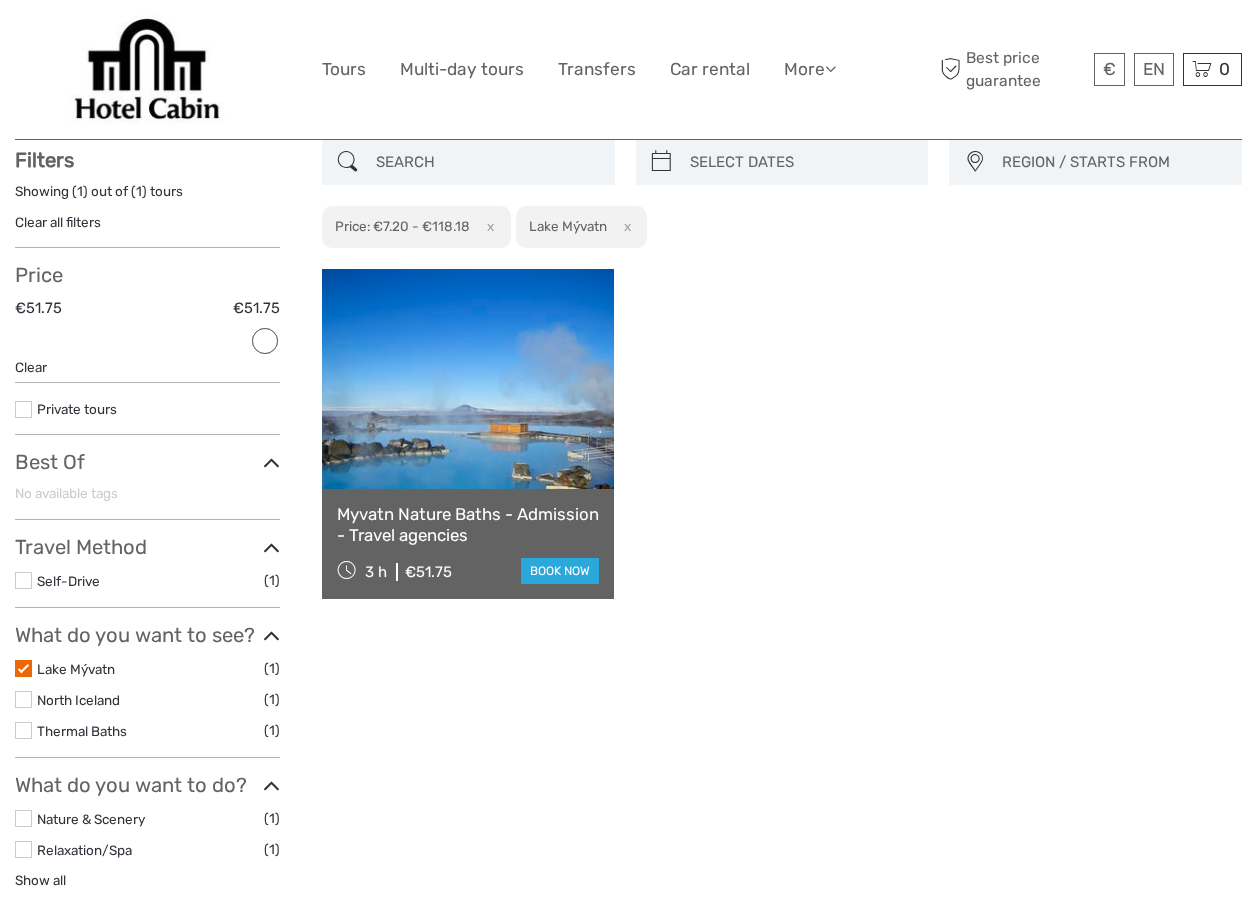 drag, startPoint x: 603, startPoint y: 223, endPoint x: 588, endPoint y: 235, distance: 19.209373 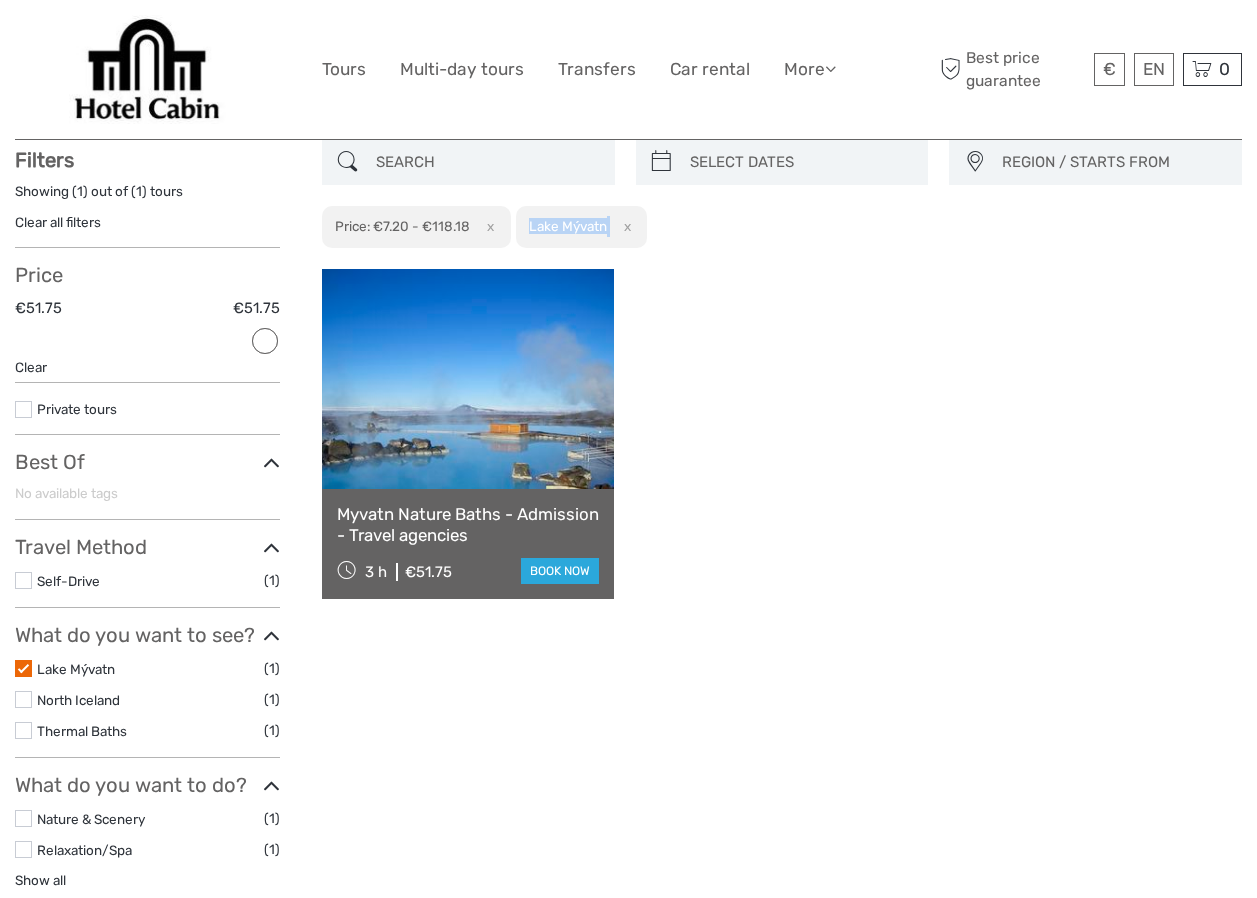 drag, startPoint x: 531, startPoint y: 223, endPoint x: 610, endPoint y: 225, distance: 79.025314 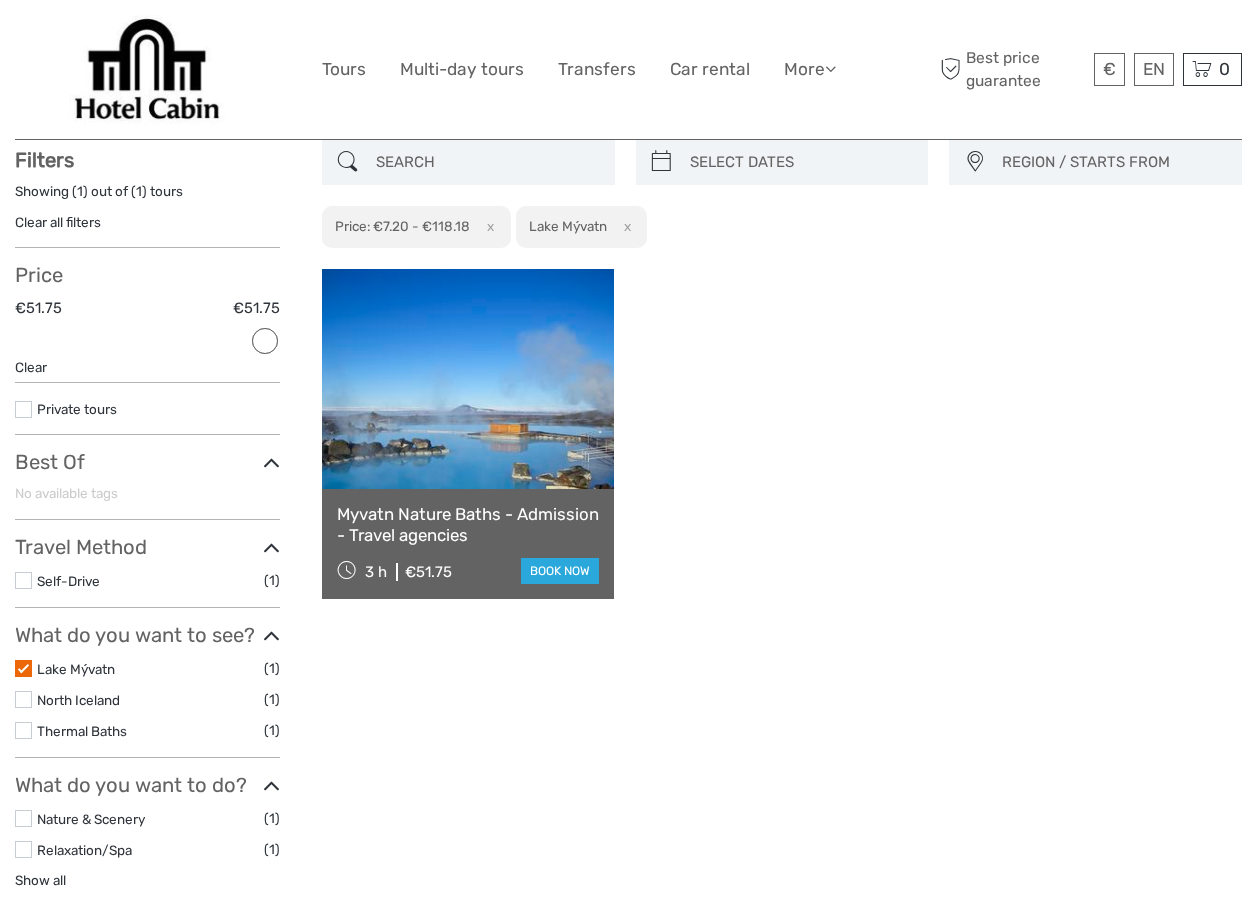 click at bounding box center [23, 668] 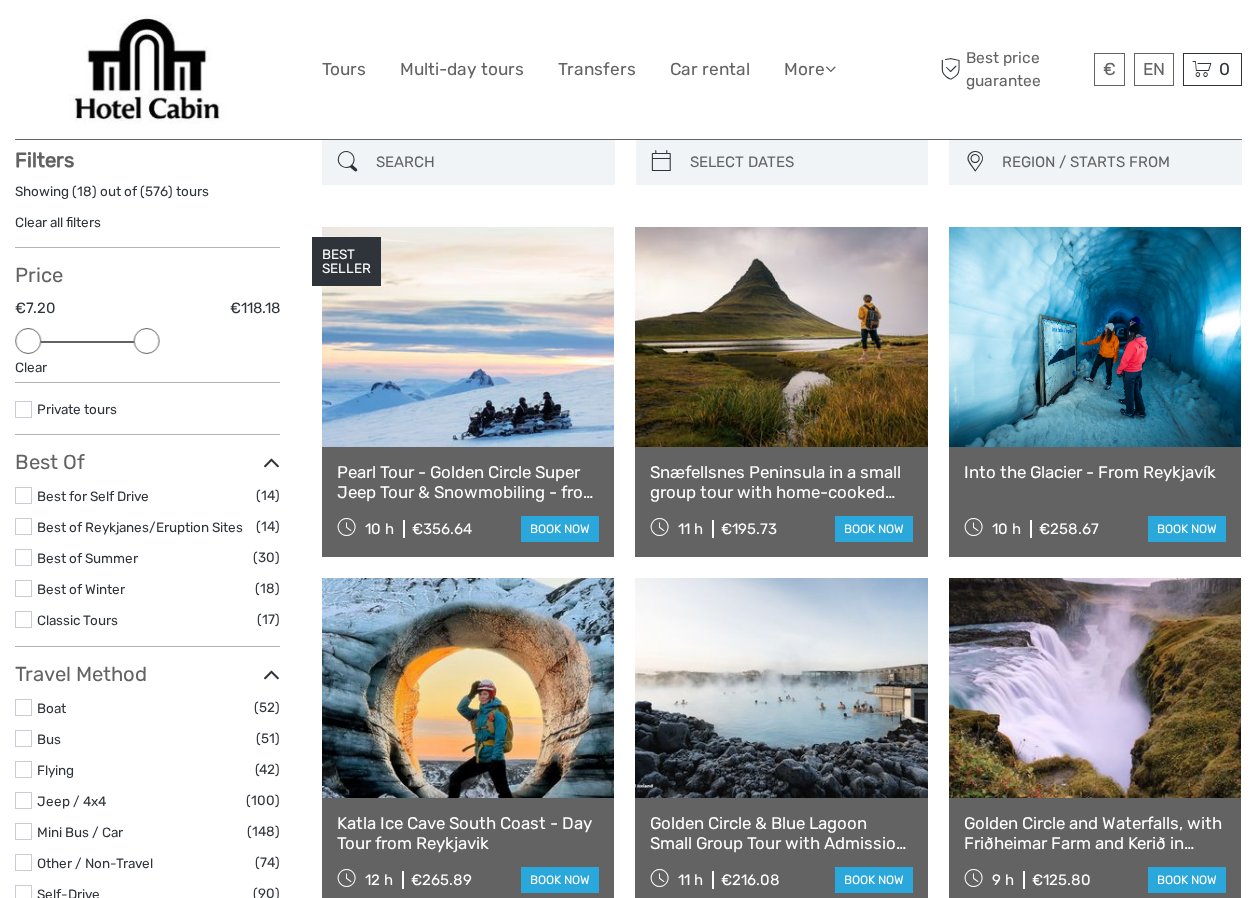 drag, startPoint x: 261, startPoint y: 341, endPoint x: 137, endPoint y: 346, distance: 124.10077 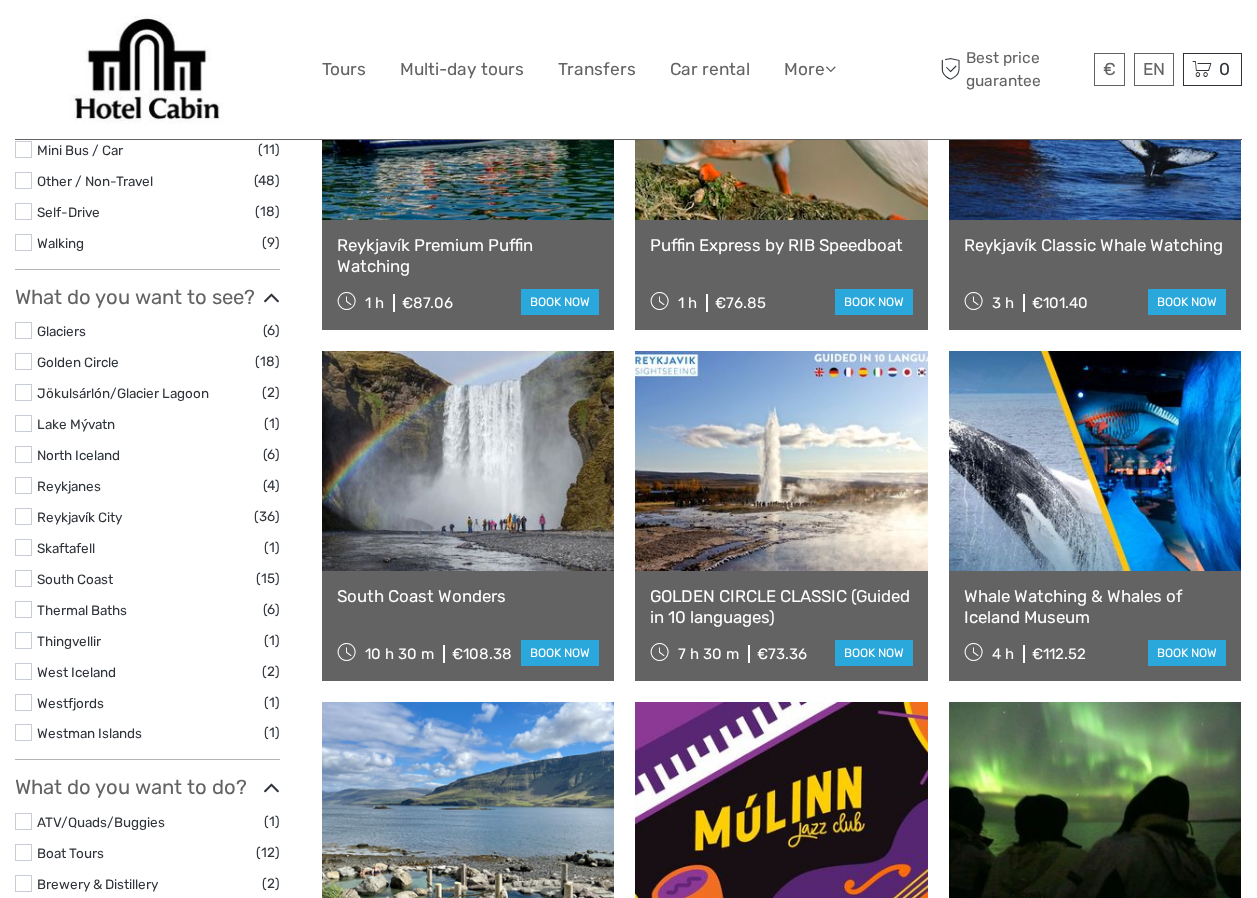 scroll, scrollTop: 746, scrollLeft: 0, axis: vertical 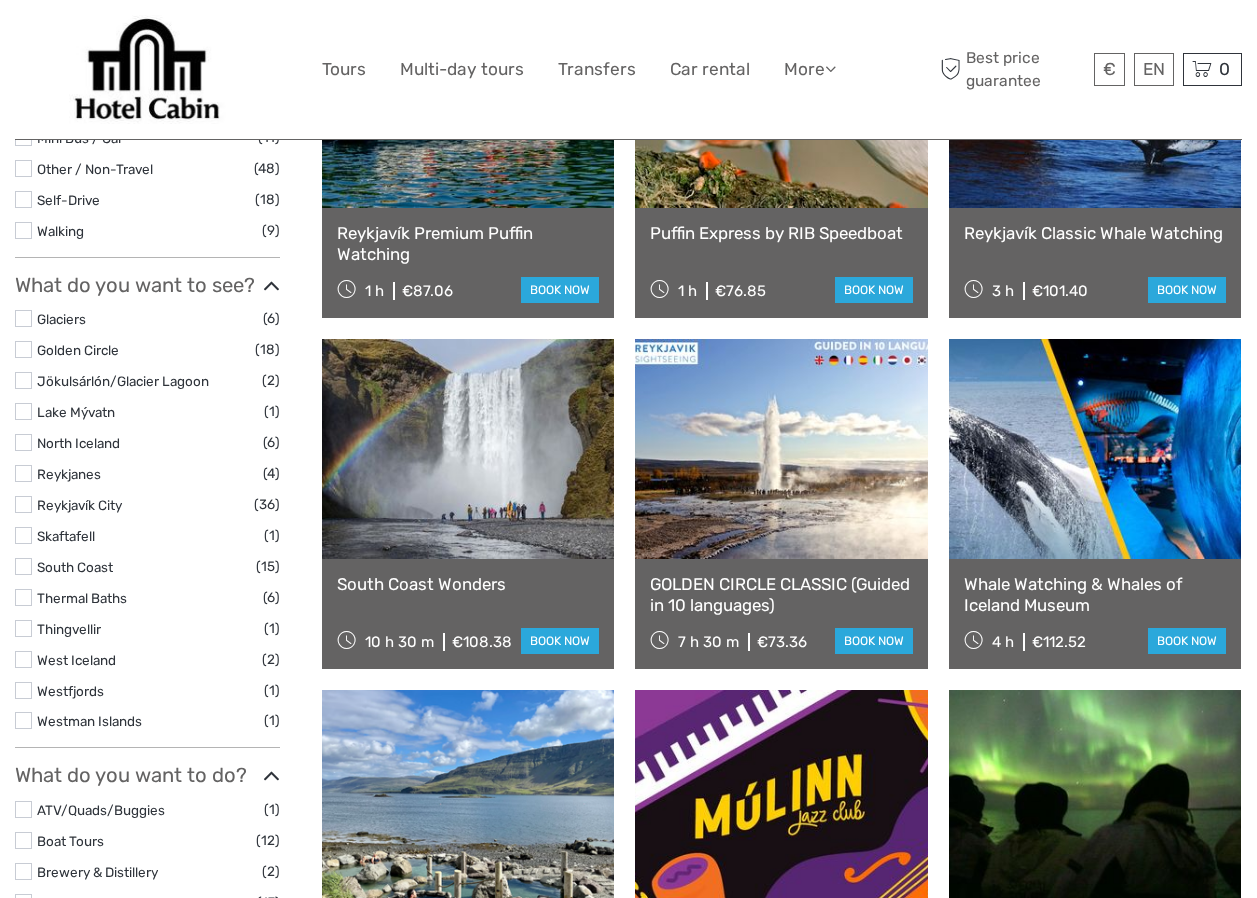 click on "South Coast" at bounding box center [75, 567] 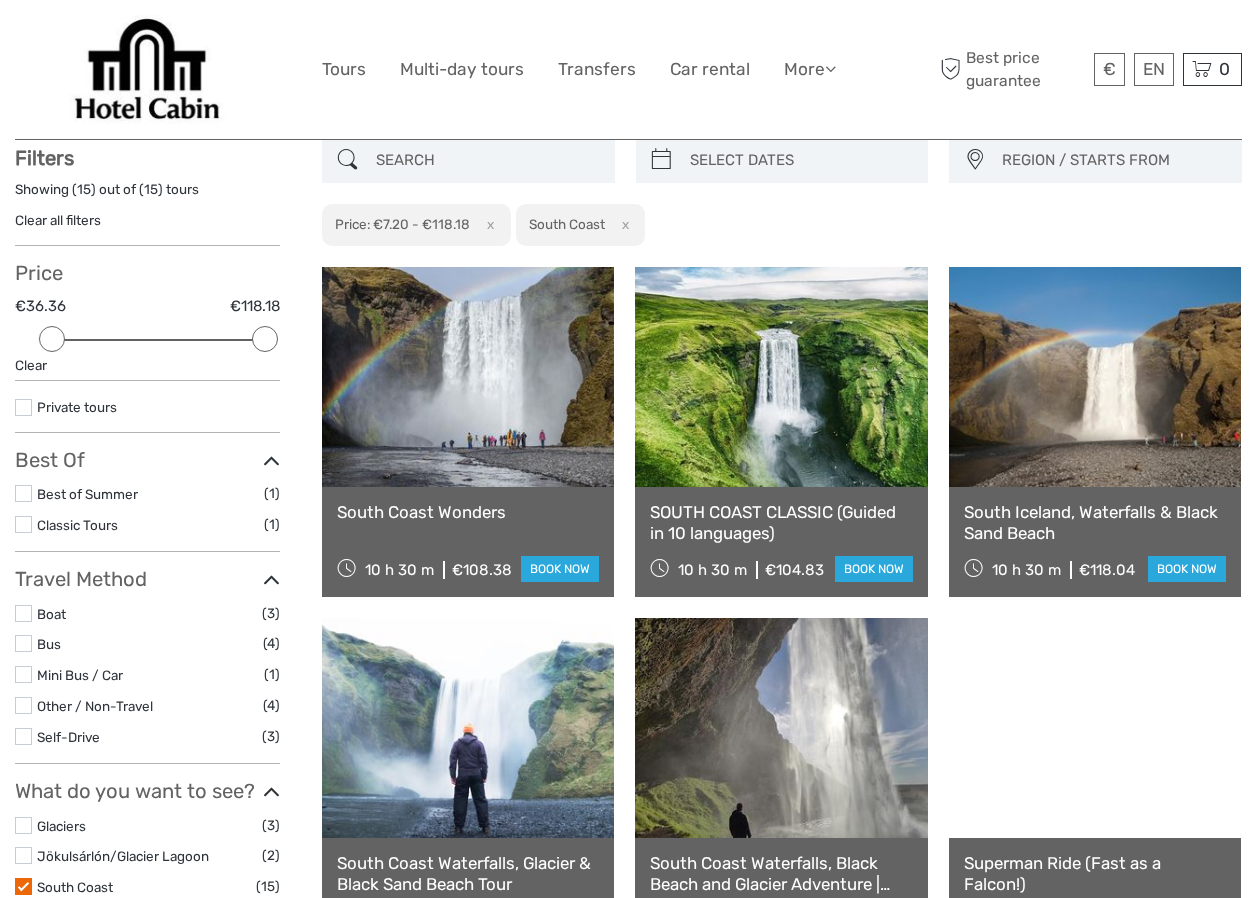 scroll, scrollTop: 114, scrollLeft: 0, axis: vertical 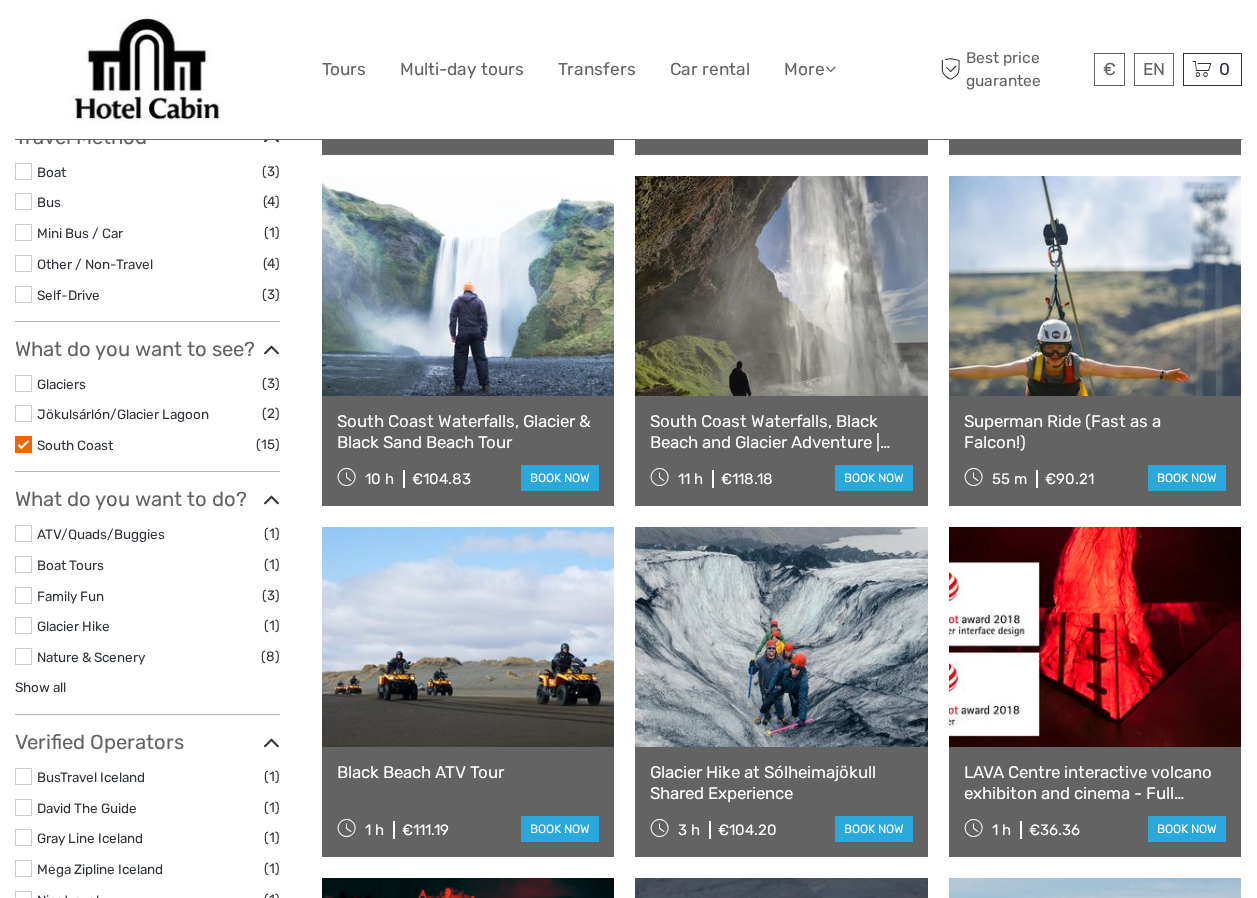 click at bounding box center (468, 286) 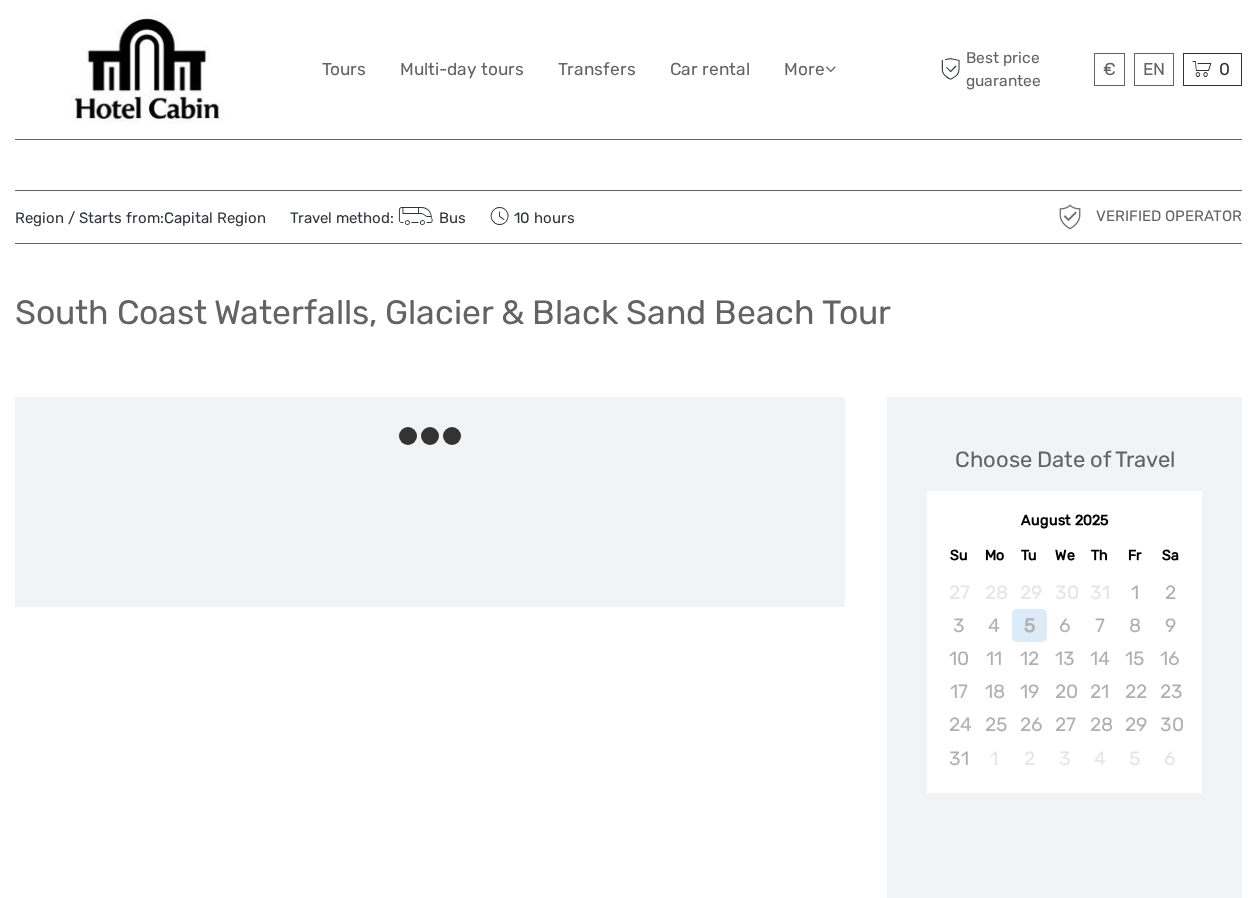 scroll, scrollTop: 0, scrollLeft: 0, axis: both 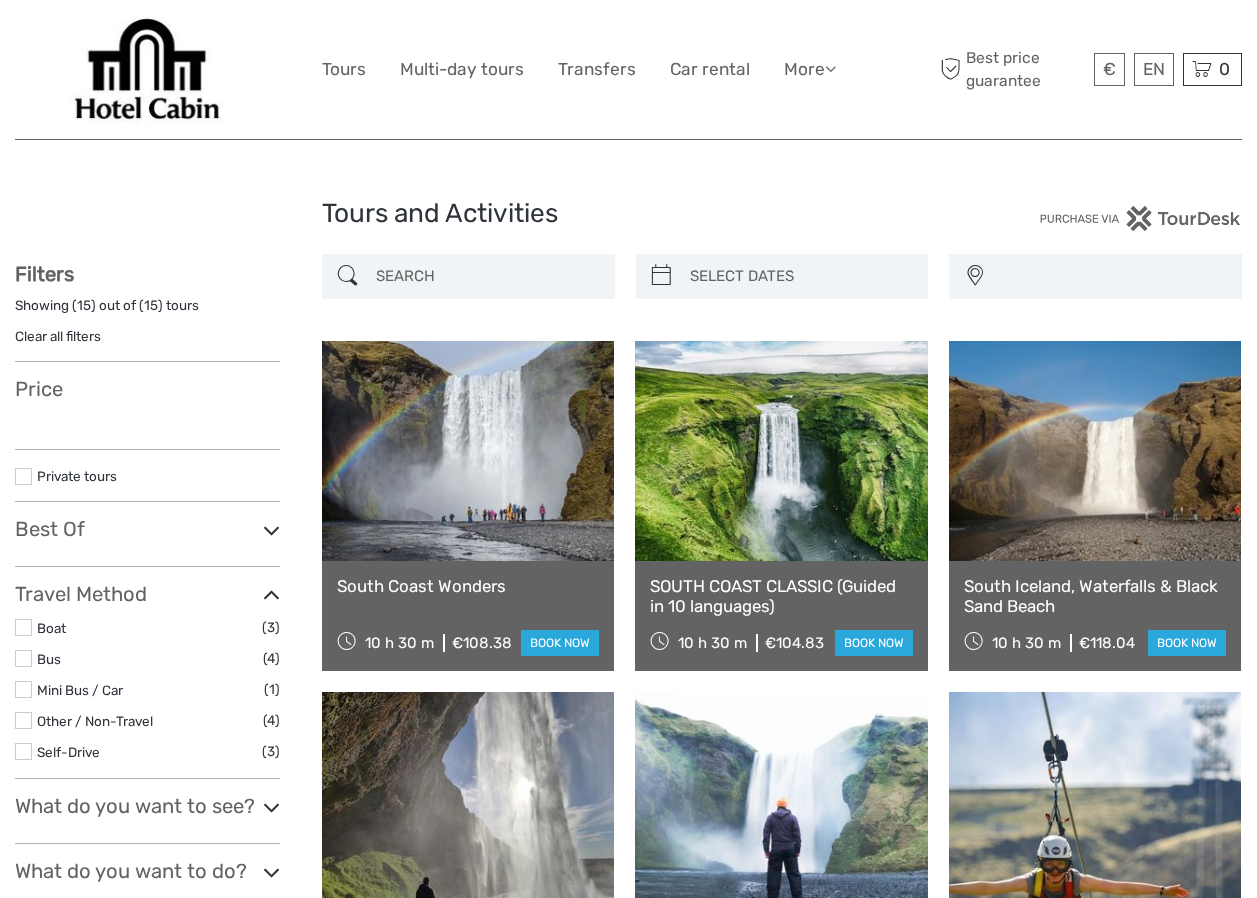 select 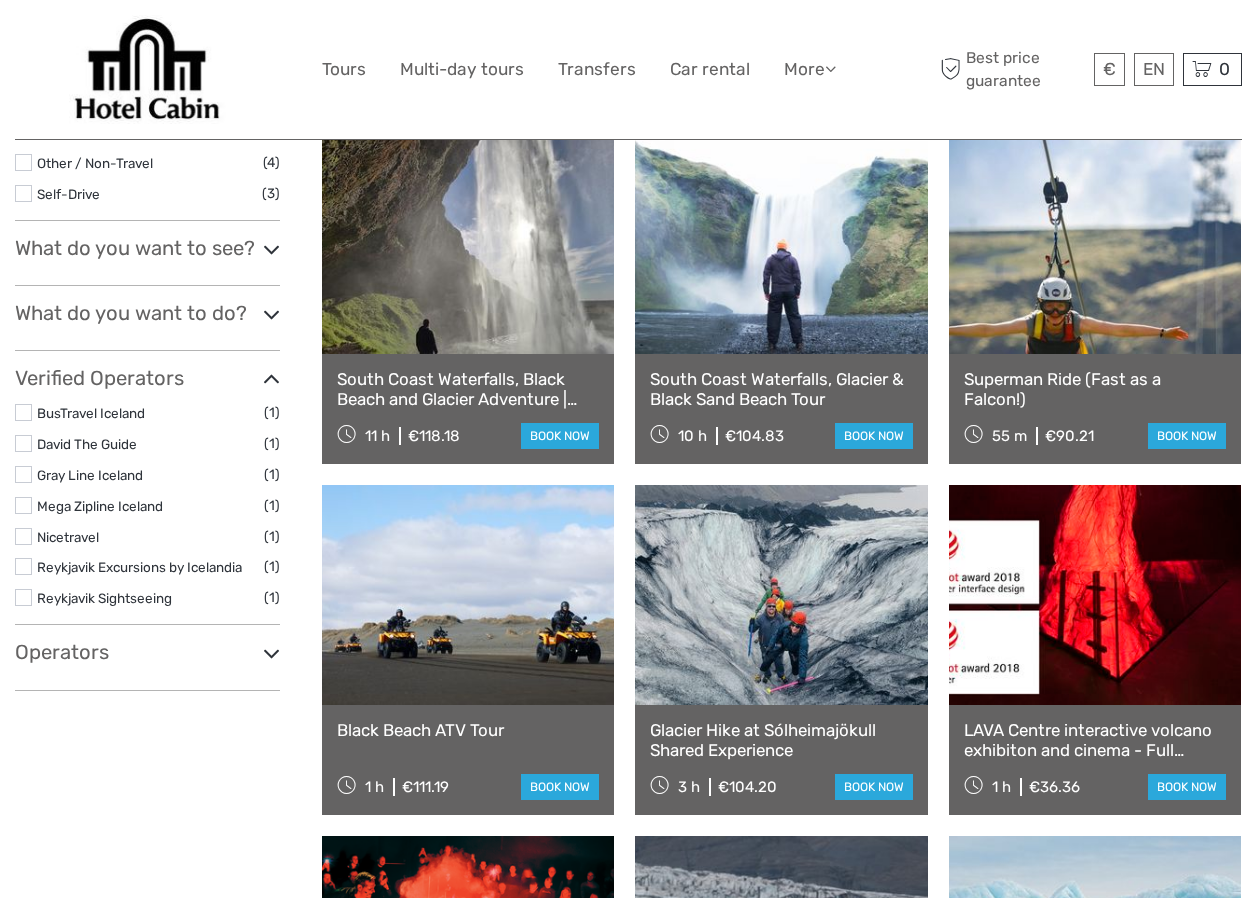 select 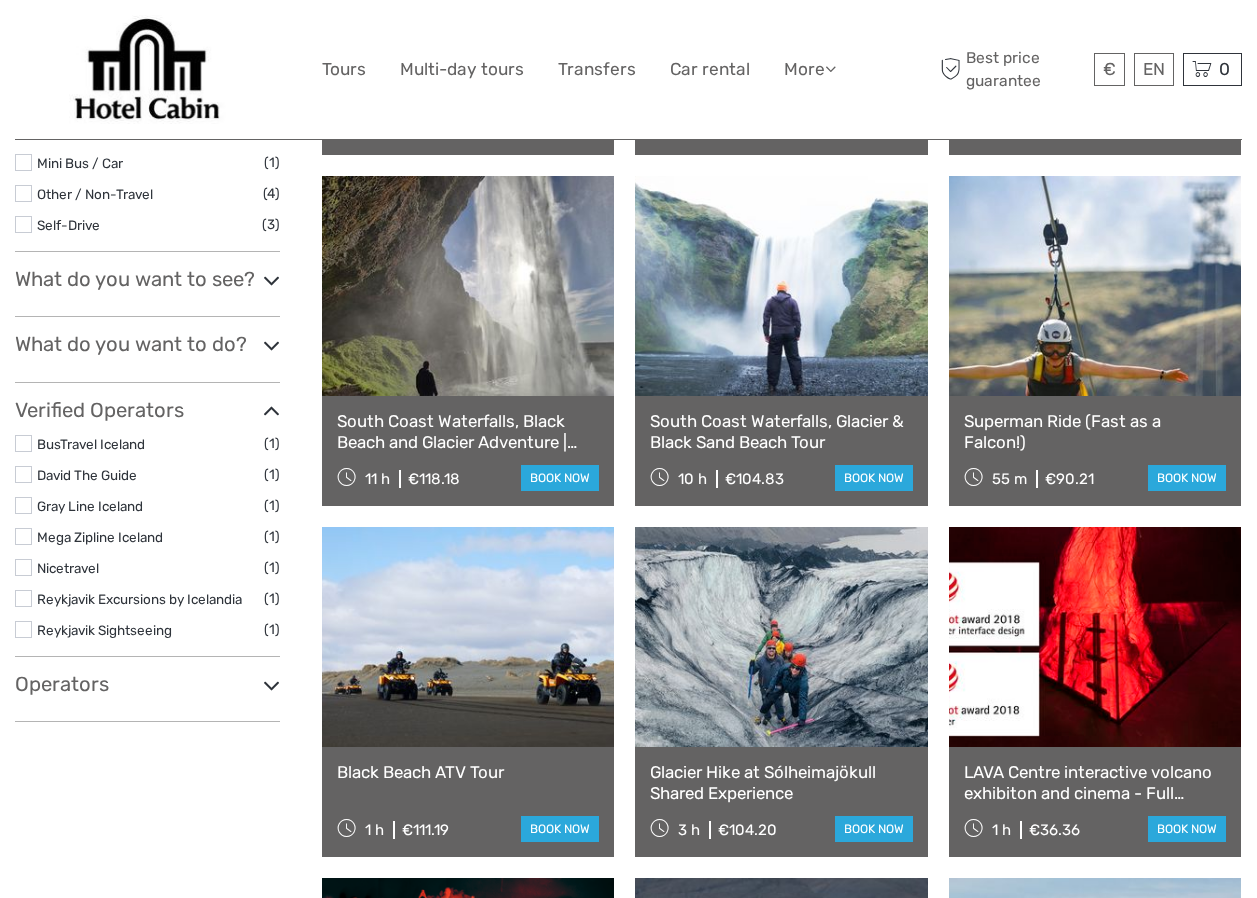 scroll, scrollTop: 0, scrollLeft: 0, axis: both 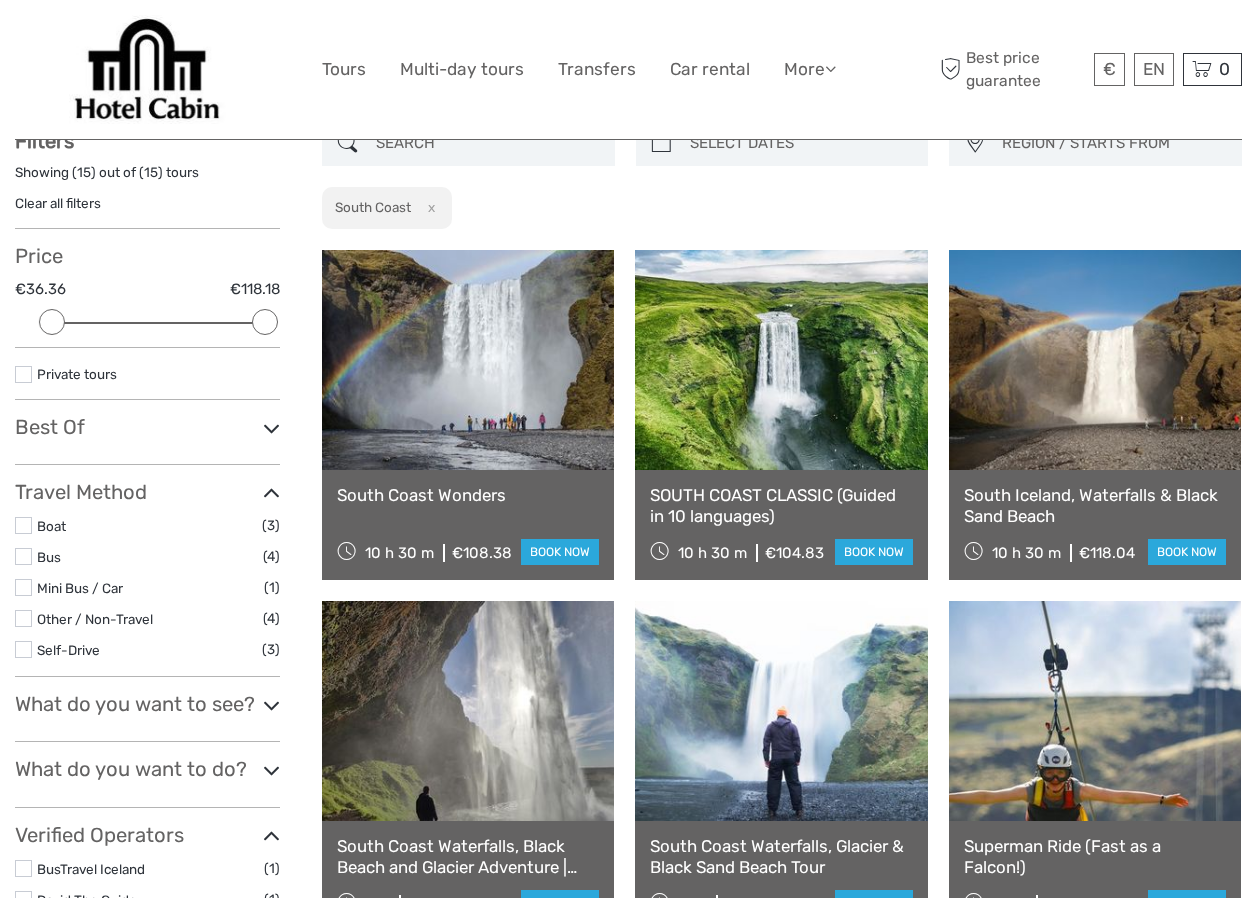 click at bounding box center (271, 705) 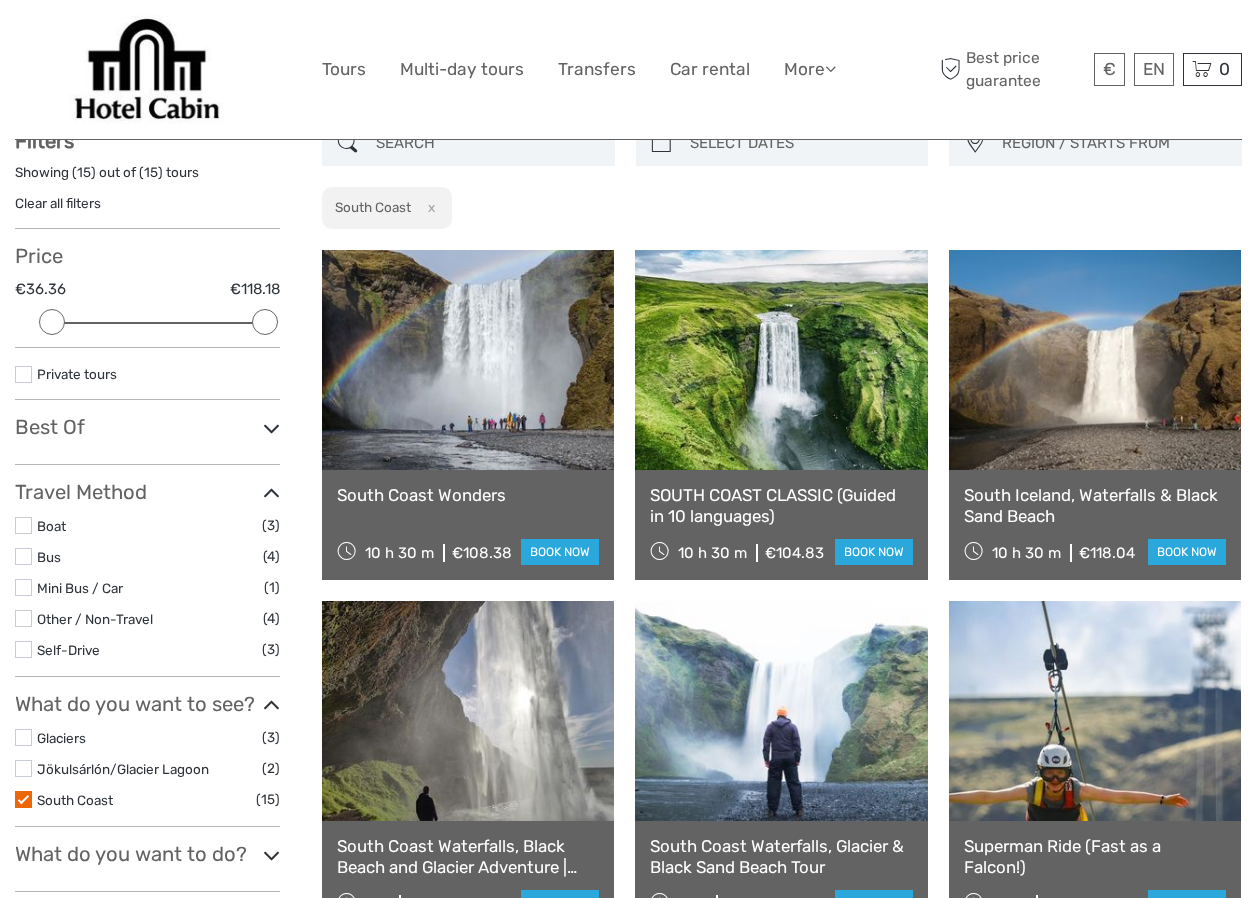 click on "South Coast" at bounding box center [75, 800] 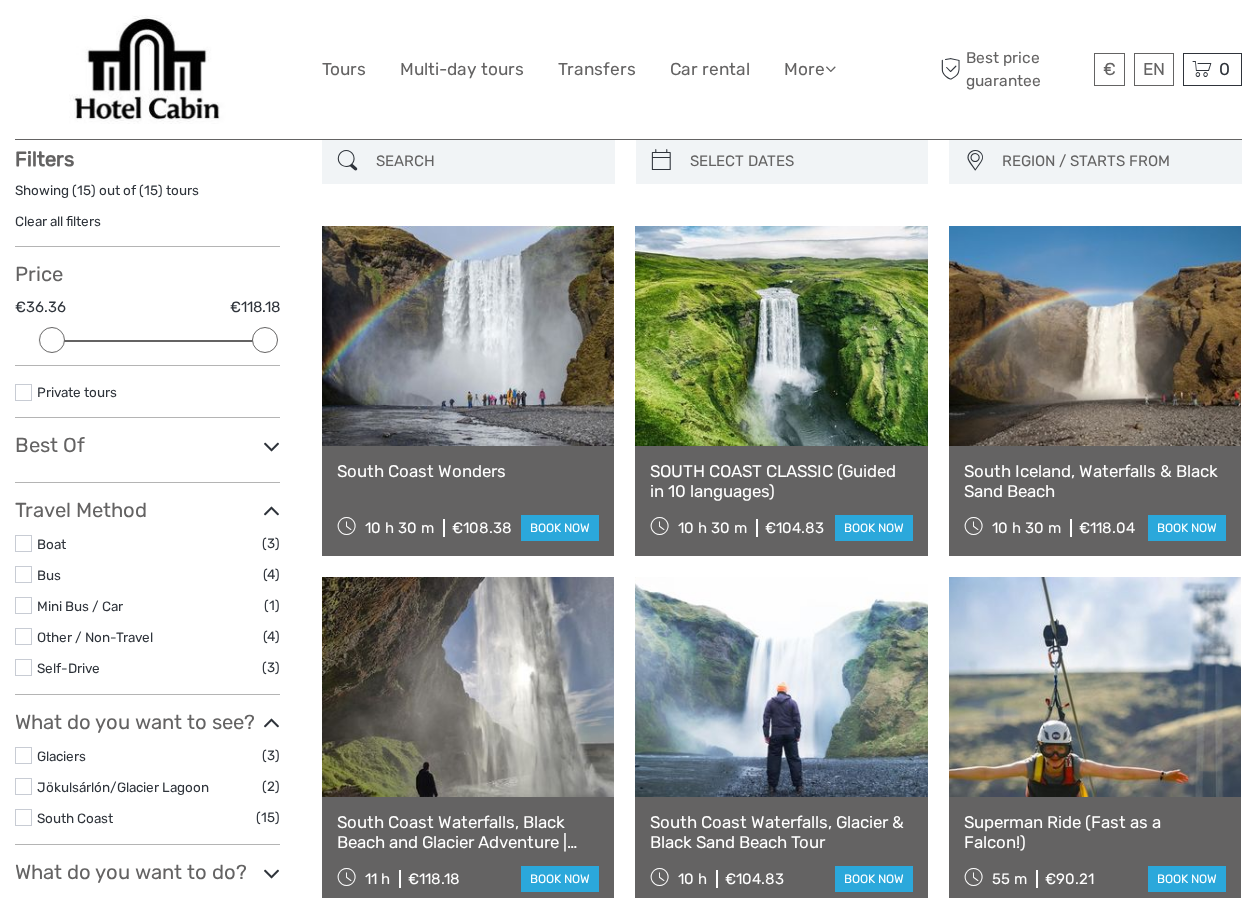 scroll, scrollTop: 114, scrollLeft: 0, axis: vertical 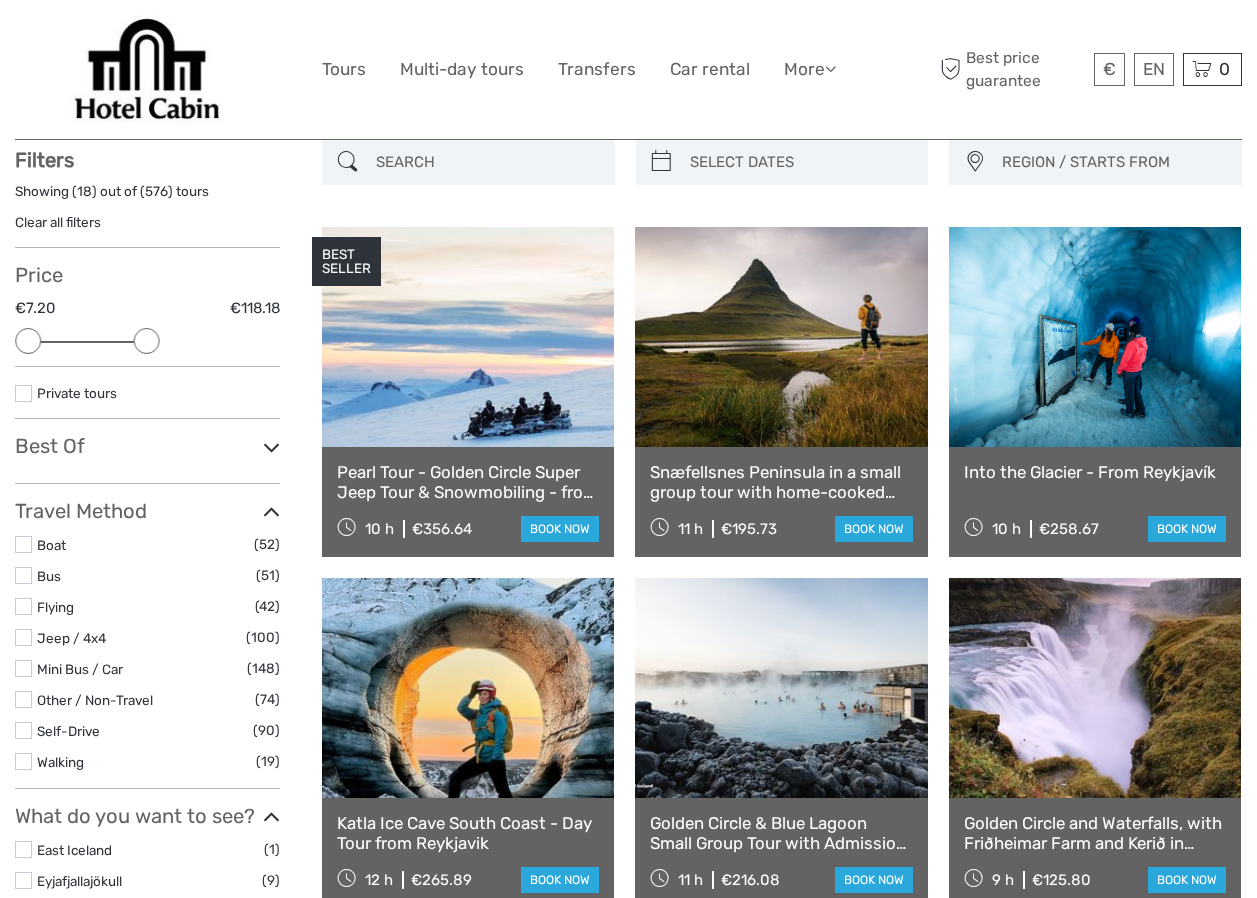 drag, startPoint x: 262, startPoint y: 338, endPoint x: 151, endPoint y: 336, distance: 111.01801 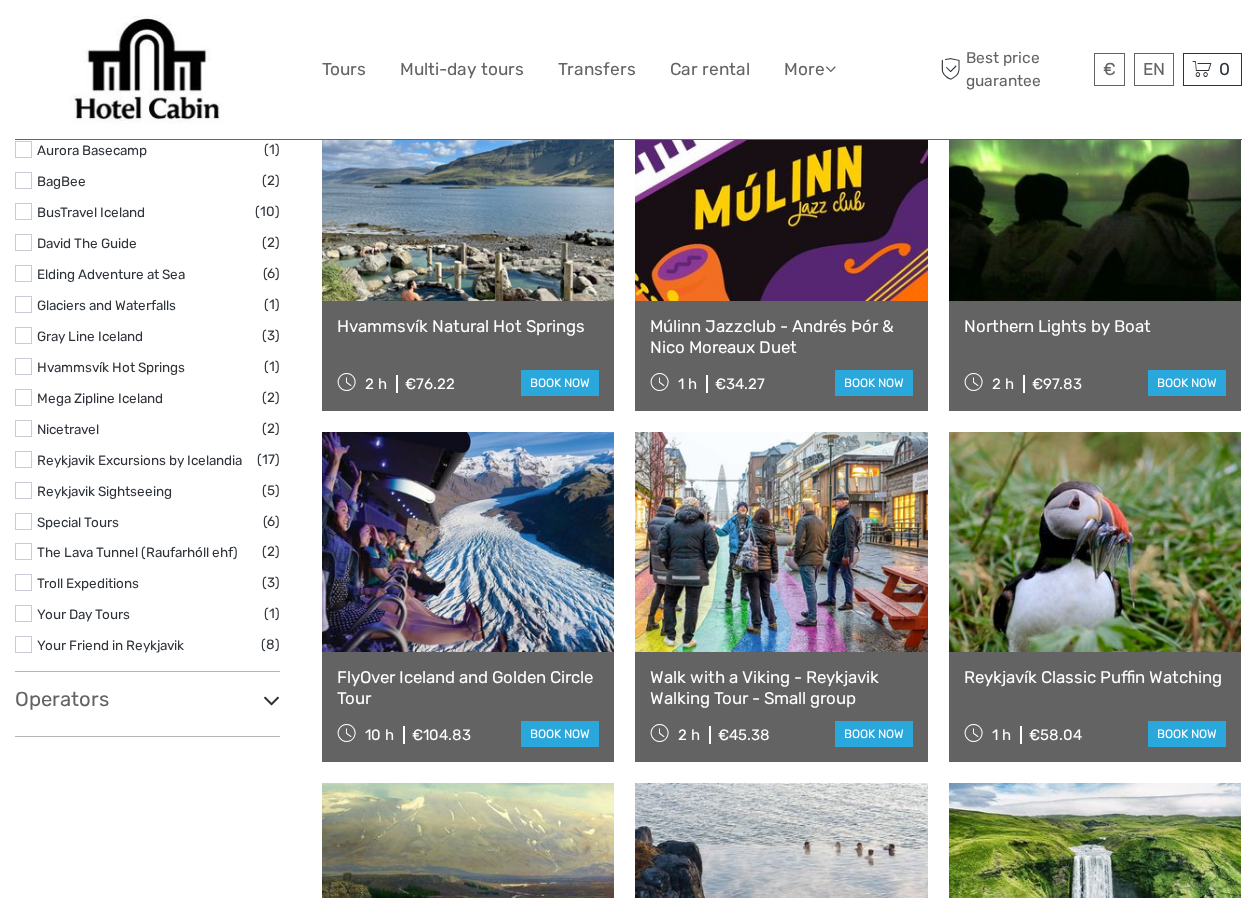 scroll, scrollTop: 1370, scrollLeft: 0, axis: vertical 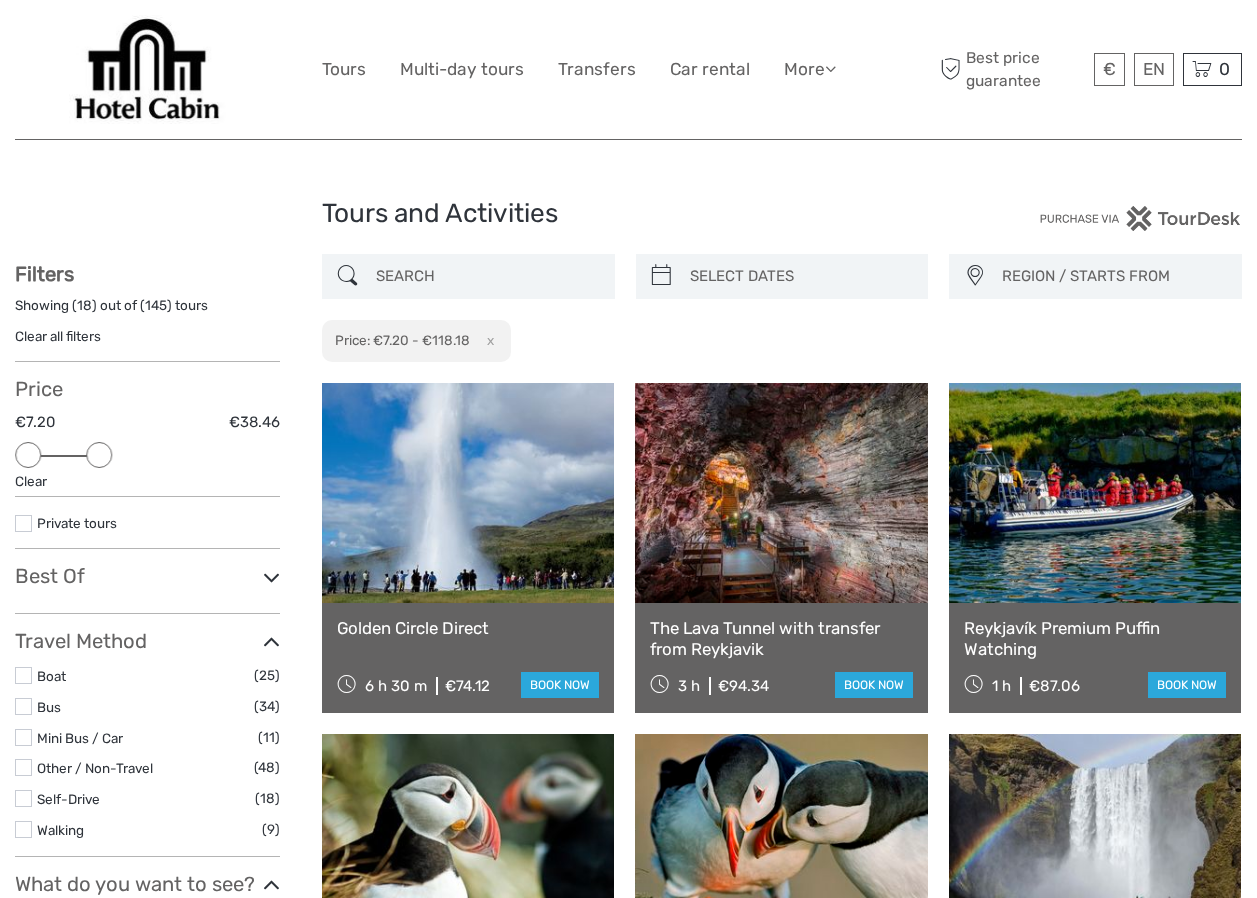 drag, startPoint x: 148, startPoint y: 455, endPoint x: 101, endPoint y: 459, distance: 47.169907 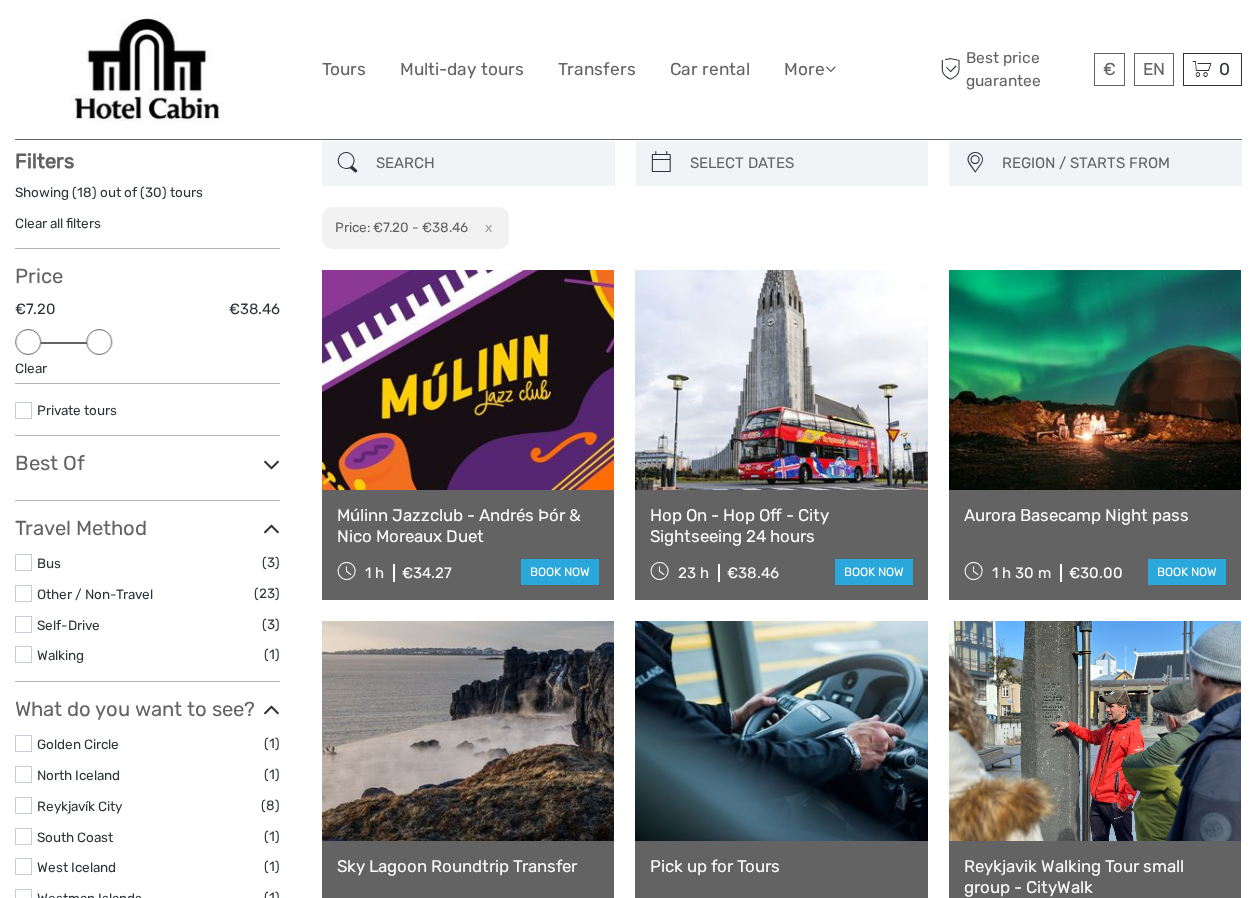 scroll, scrollTop: 114, scrollLeft: 0, axis: vertical 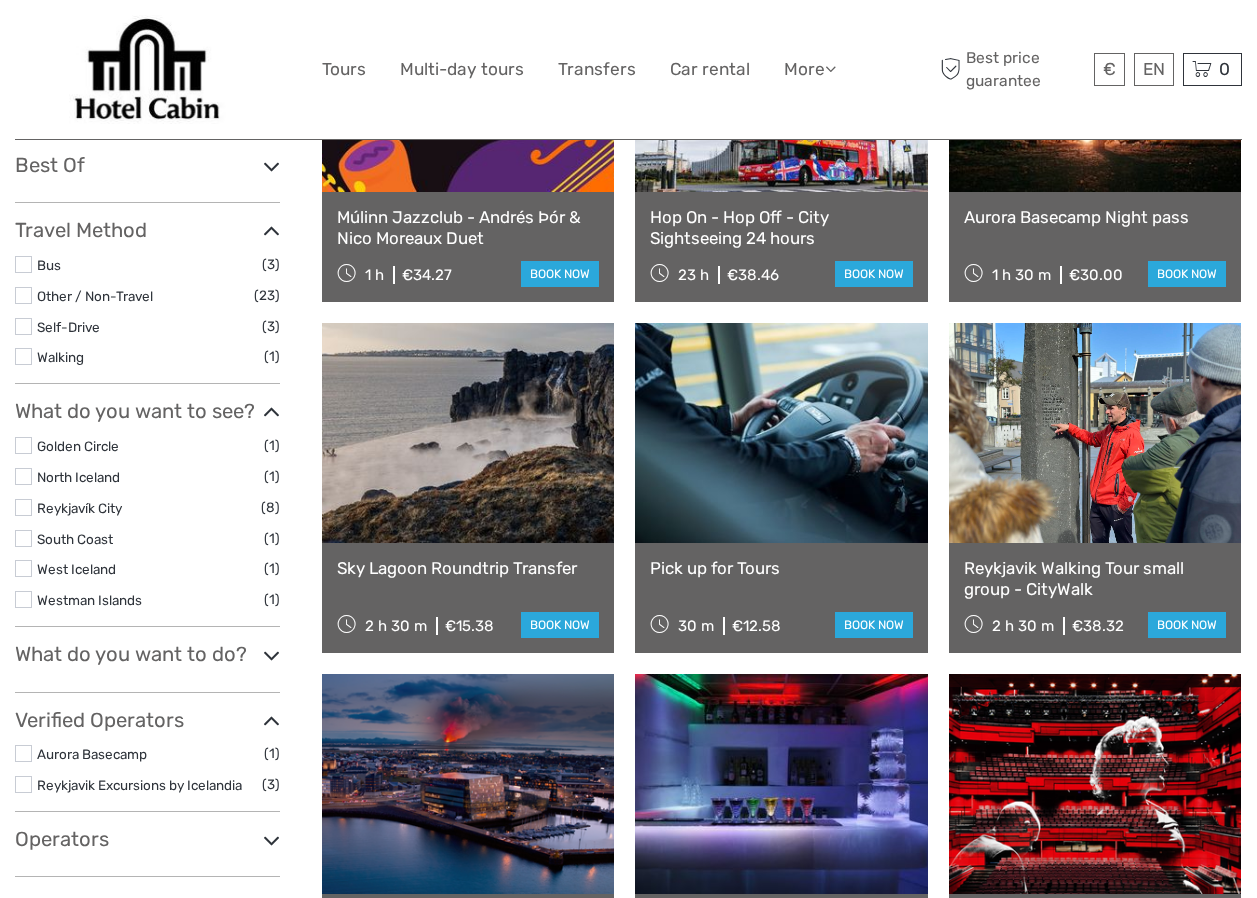 click on "South Coast" at bounding box center (75, 539) 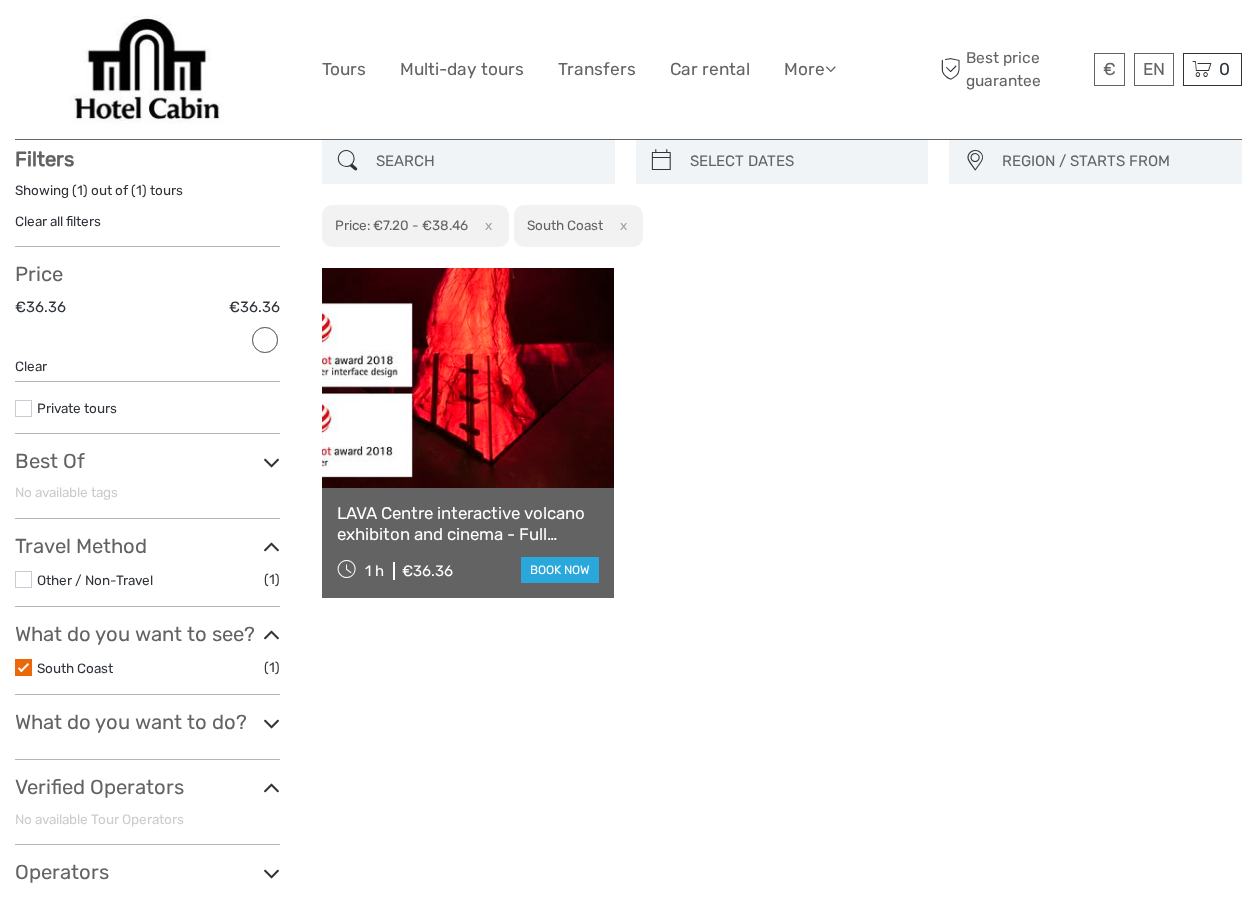 scroll, scrollTop: 114, scrollLeft: 0, axis: vertical 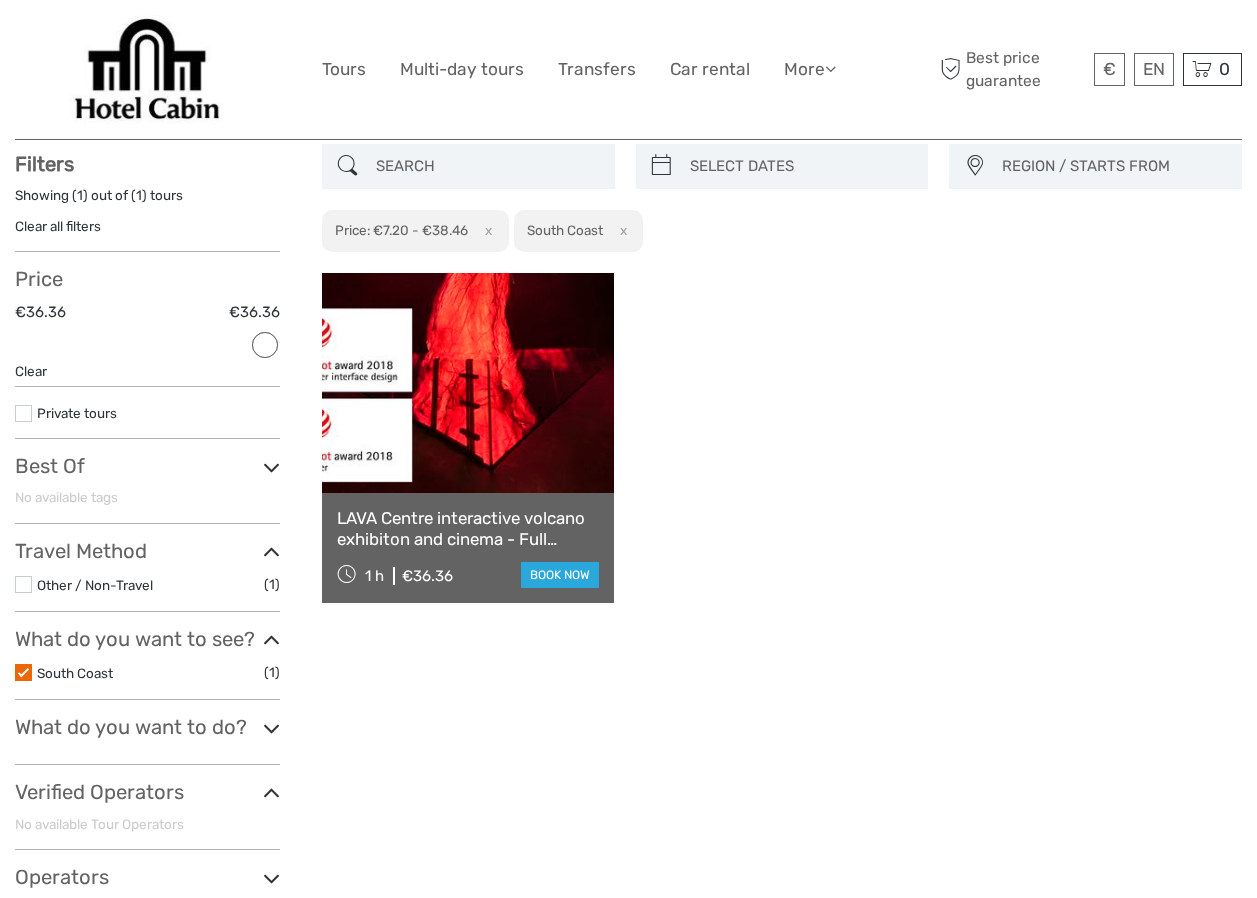 click at bounding box center (23, 672) 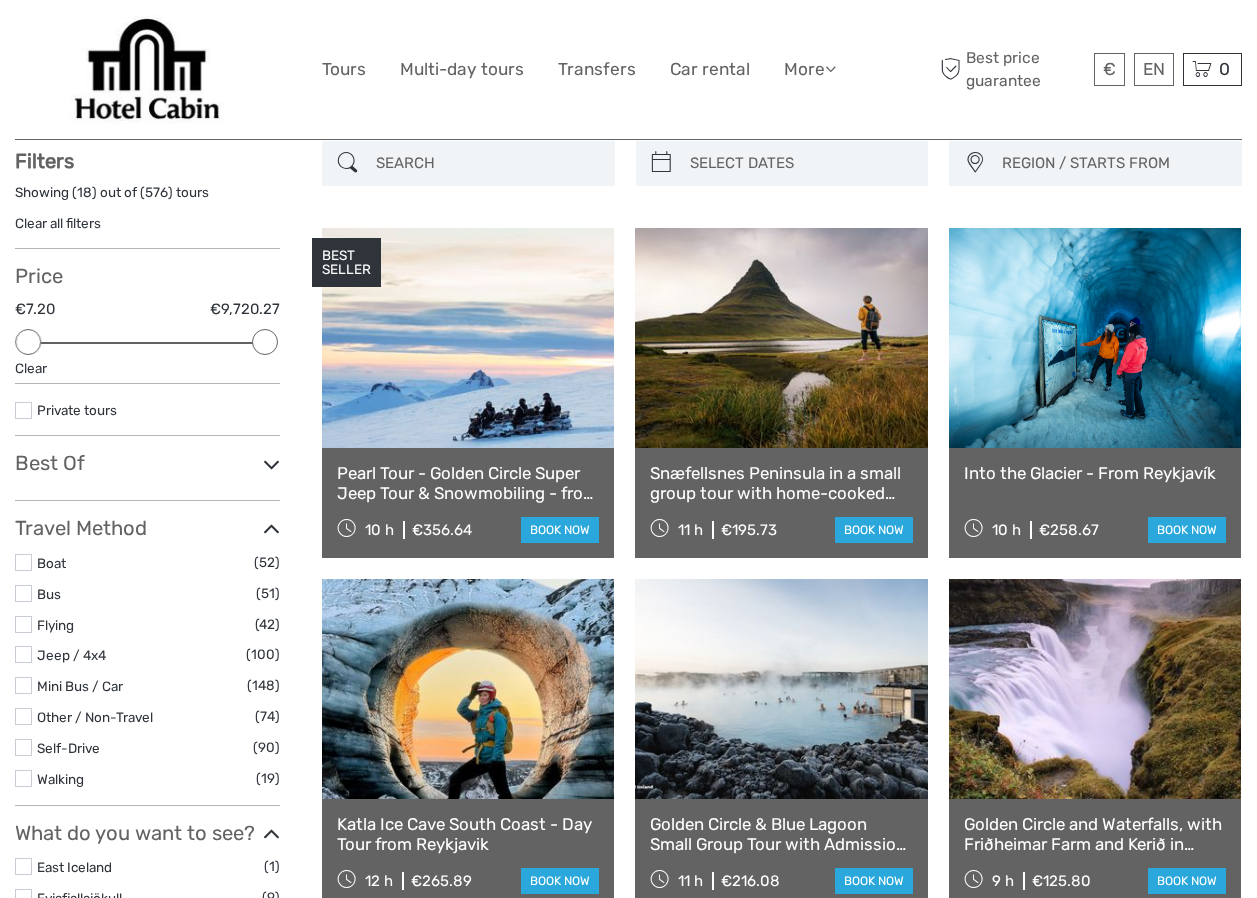 scroll, scrollTop: 114, scrollLeft: 0, axis: vertical 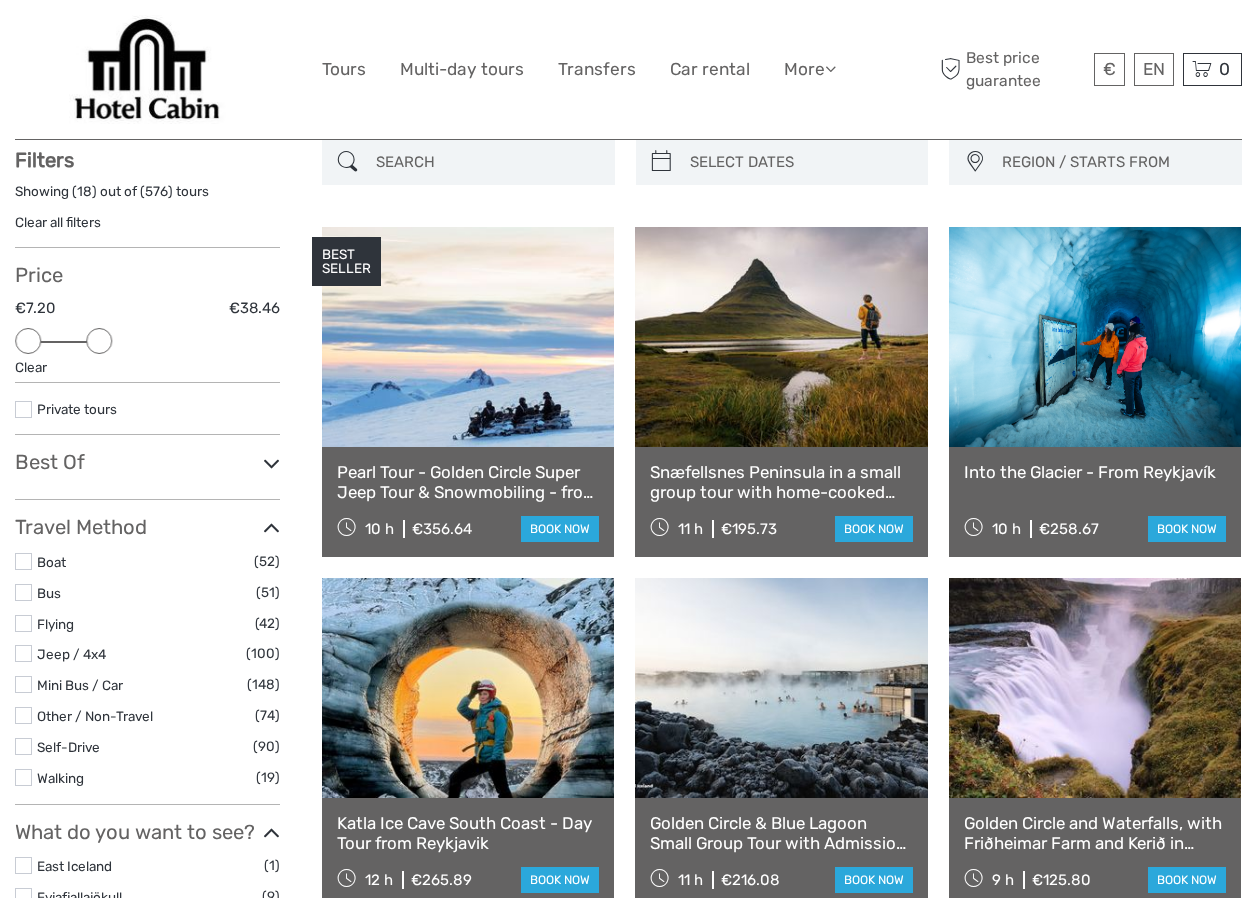 drag, startPoint x: 247, startPoint y: 345, endPoint x: 90, endPoint y: 351, distance: 157.11461 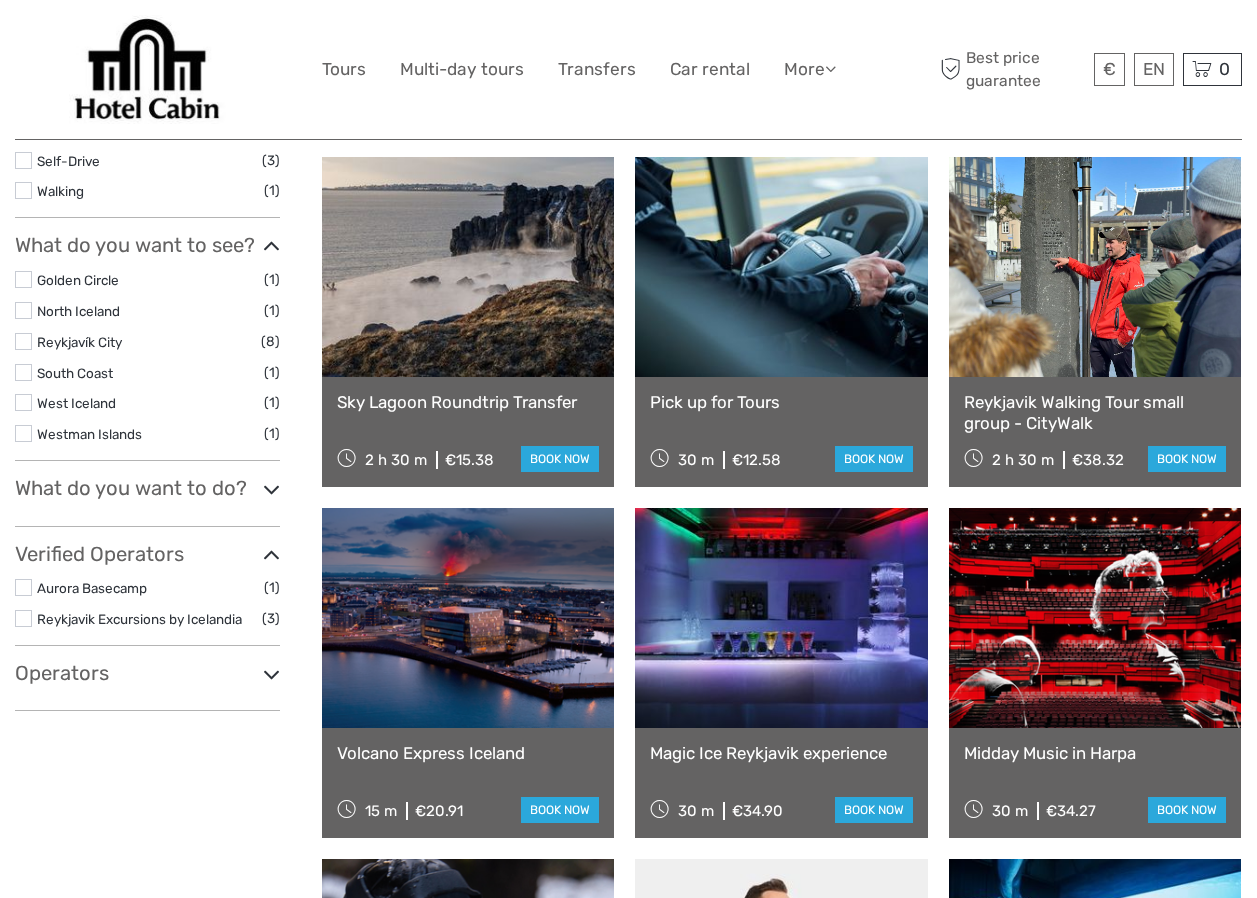 scroll, scrollTop: 580, scrollLeft: 0, axis: vertical 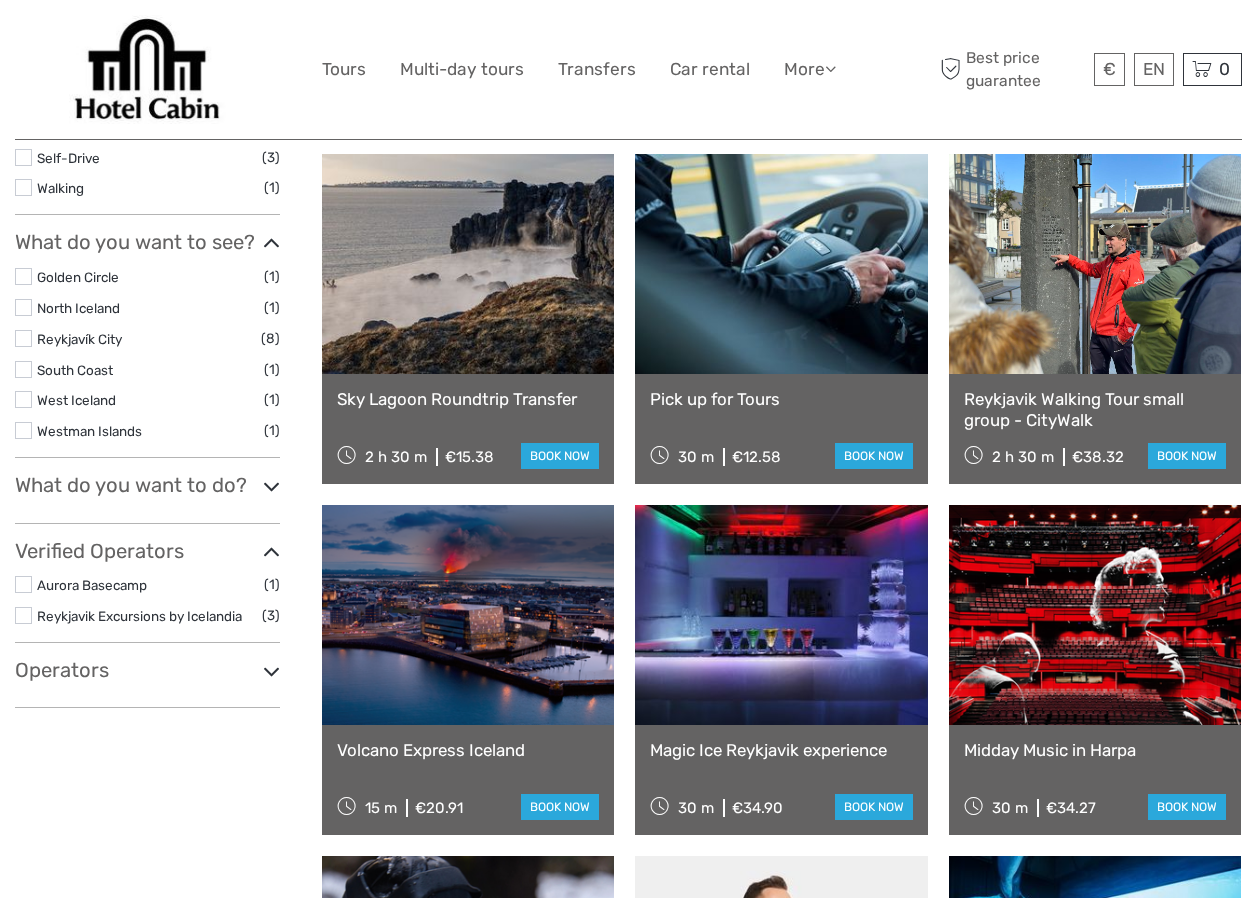 click on "West Iceland" at bounding box center (76, 400) 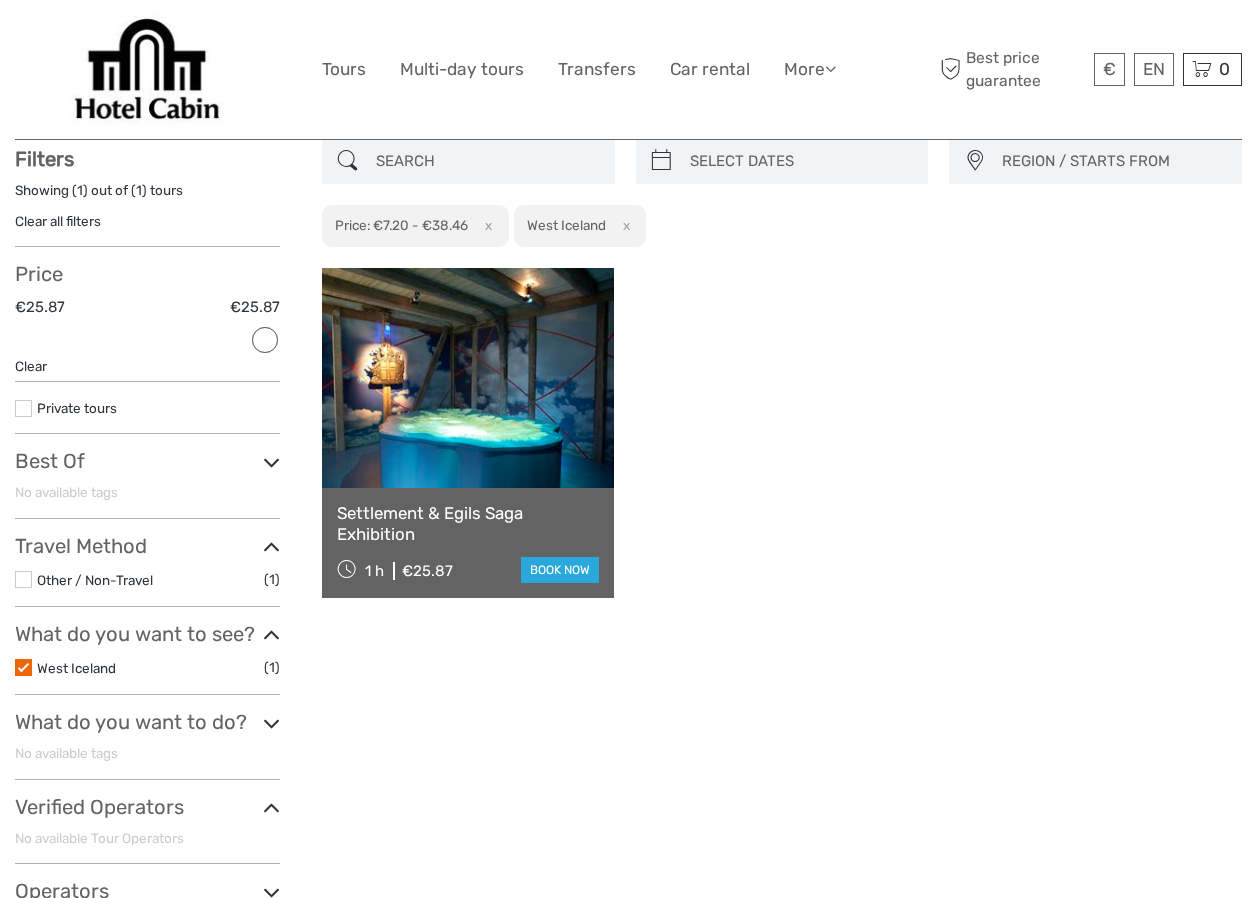 scroll, scrollTop: 114, scrollLeft: 0, axis: vertical 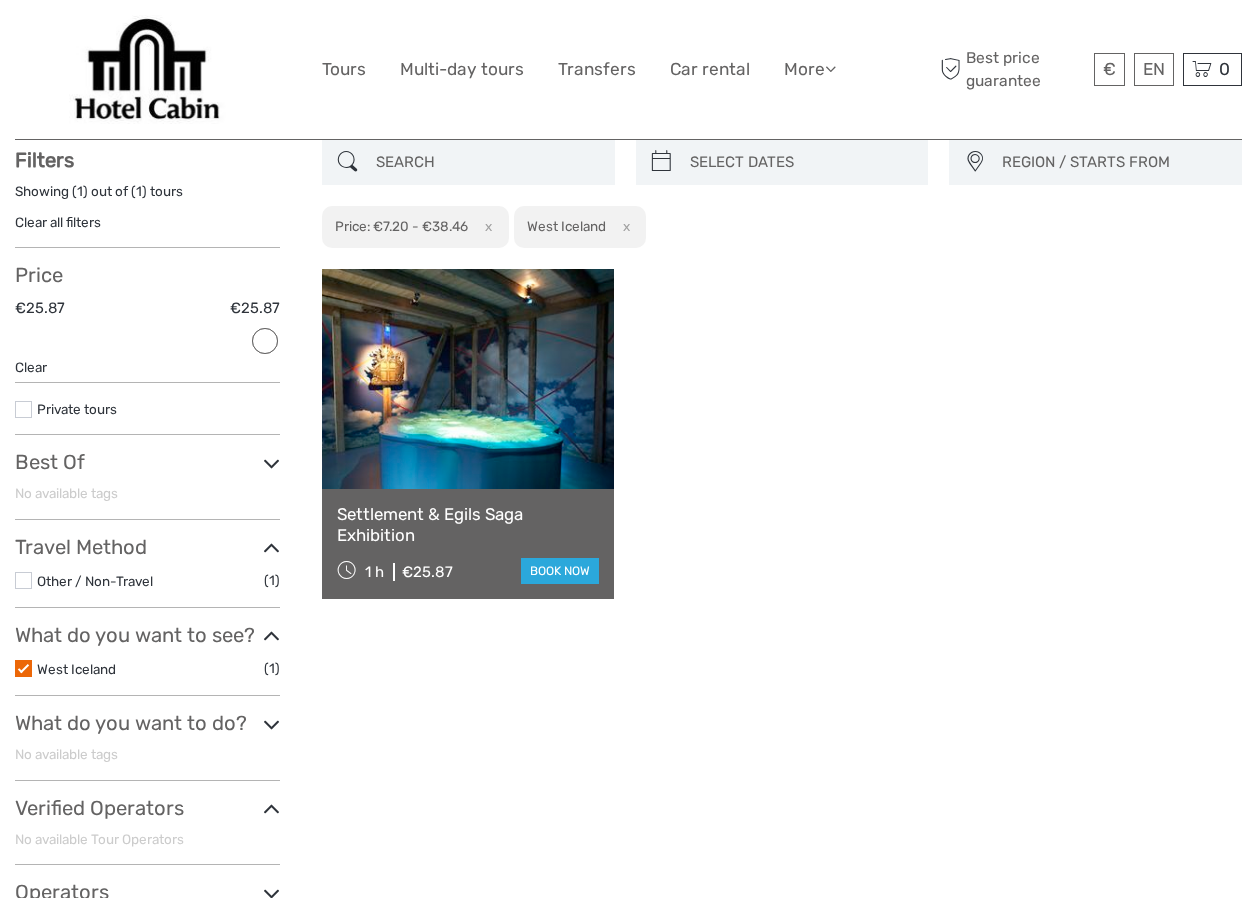 click at bounding box center [23, 668] 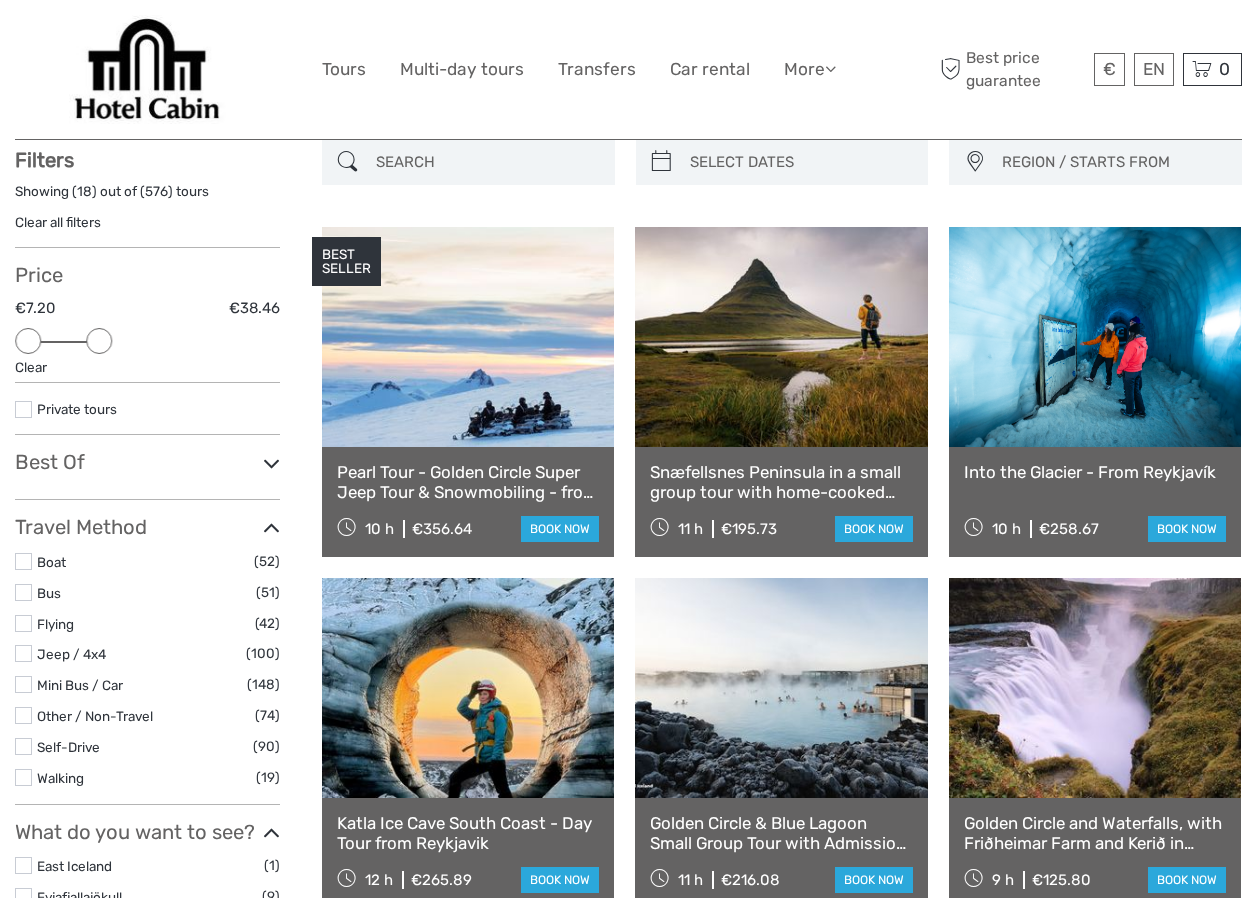 drag, startPoint x: 268, startPoint y: 338, endPoint x: 93, endPoint y: 352, distance: 175.55911 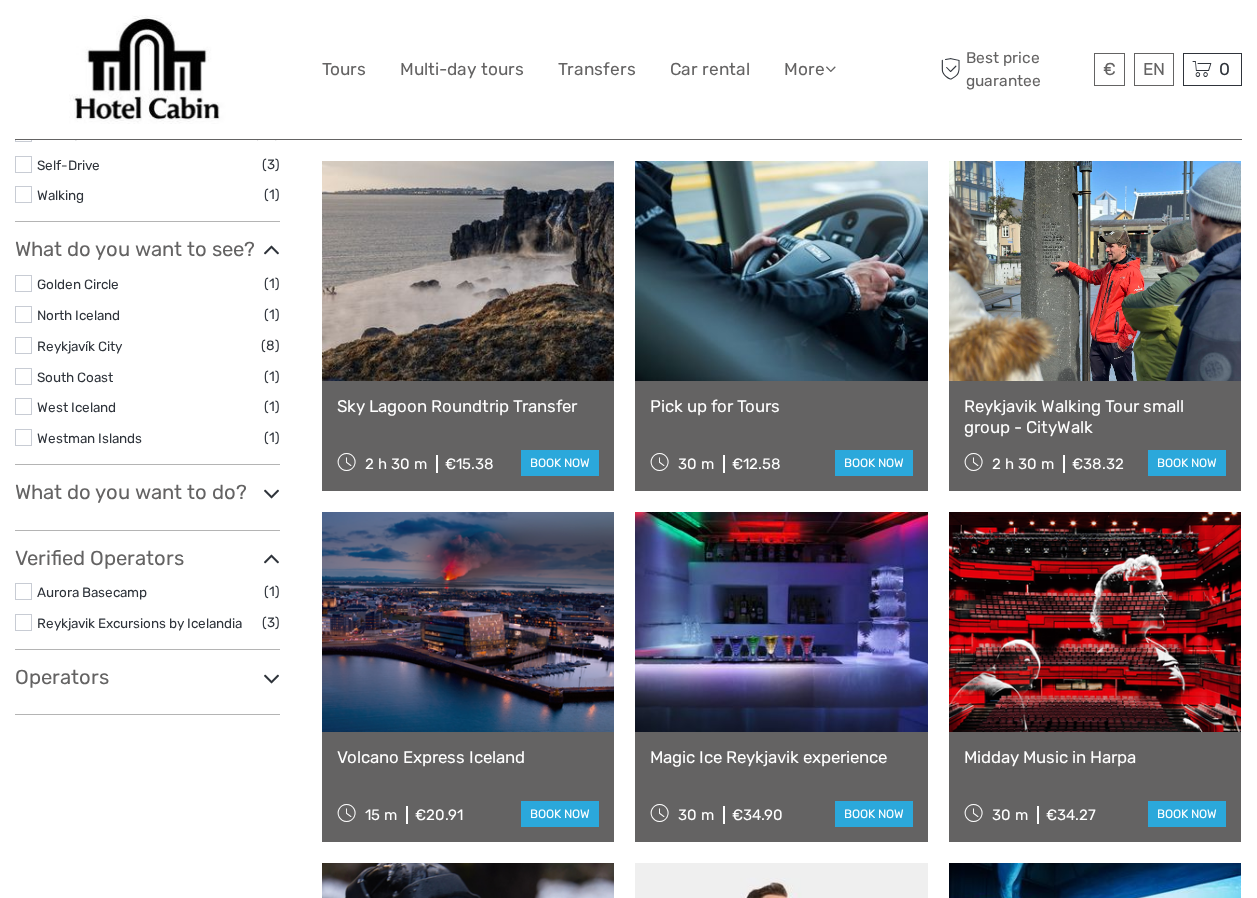 scroll, scrollTop: 588, scrollLeft: 0, axis: vertical 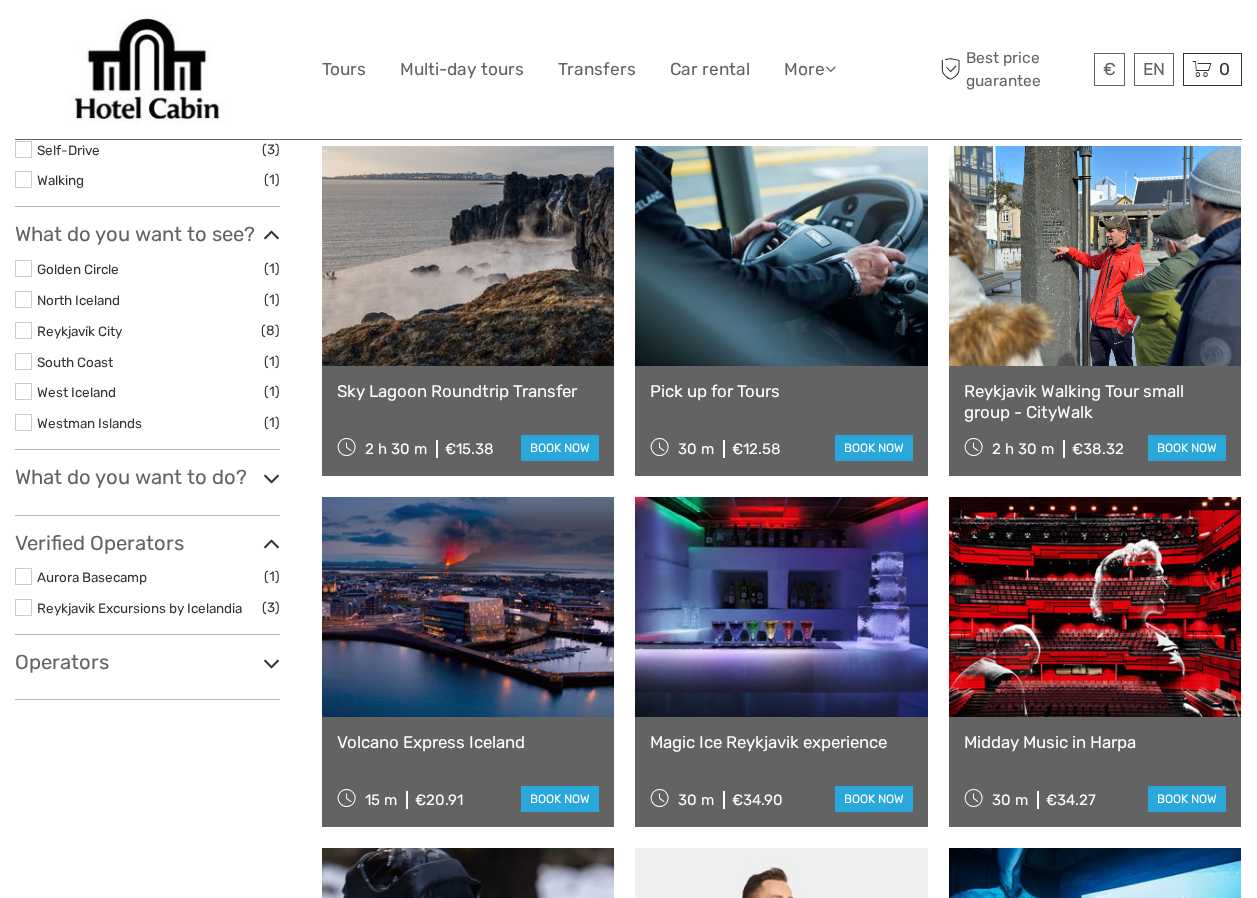click on "Golden Circle" at bounding box center (78, 269) 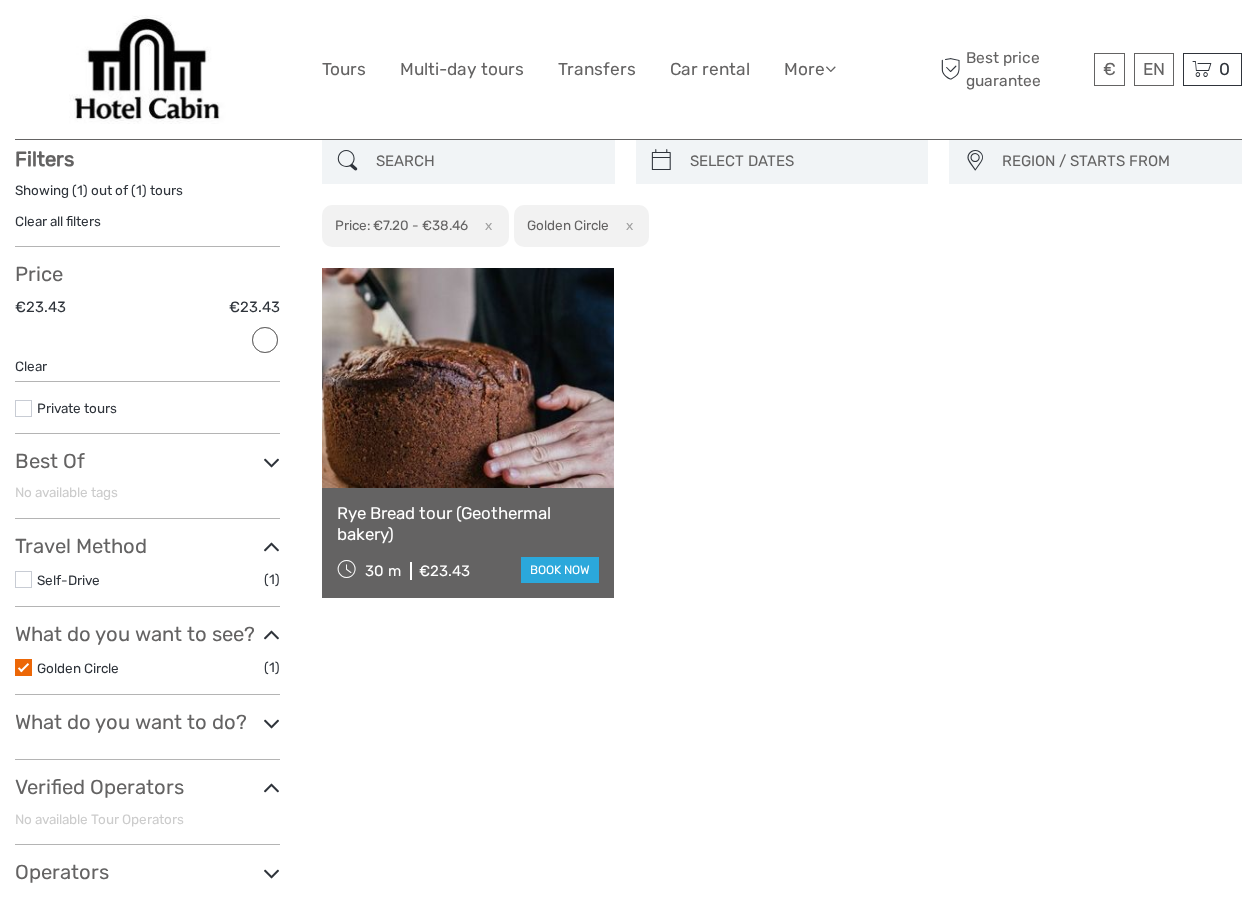 scroll, scrollTop: 114, scrollLeft: 0, axis: vertical 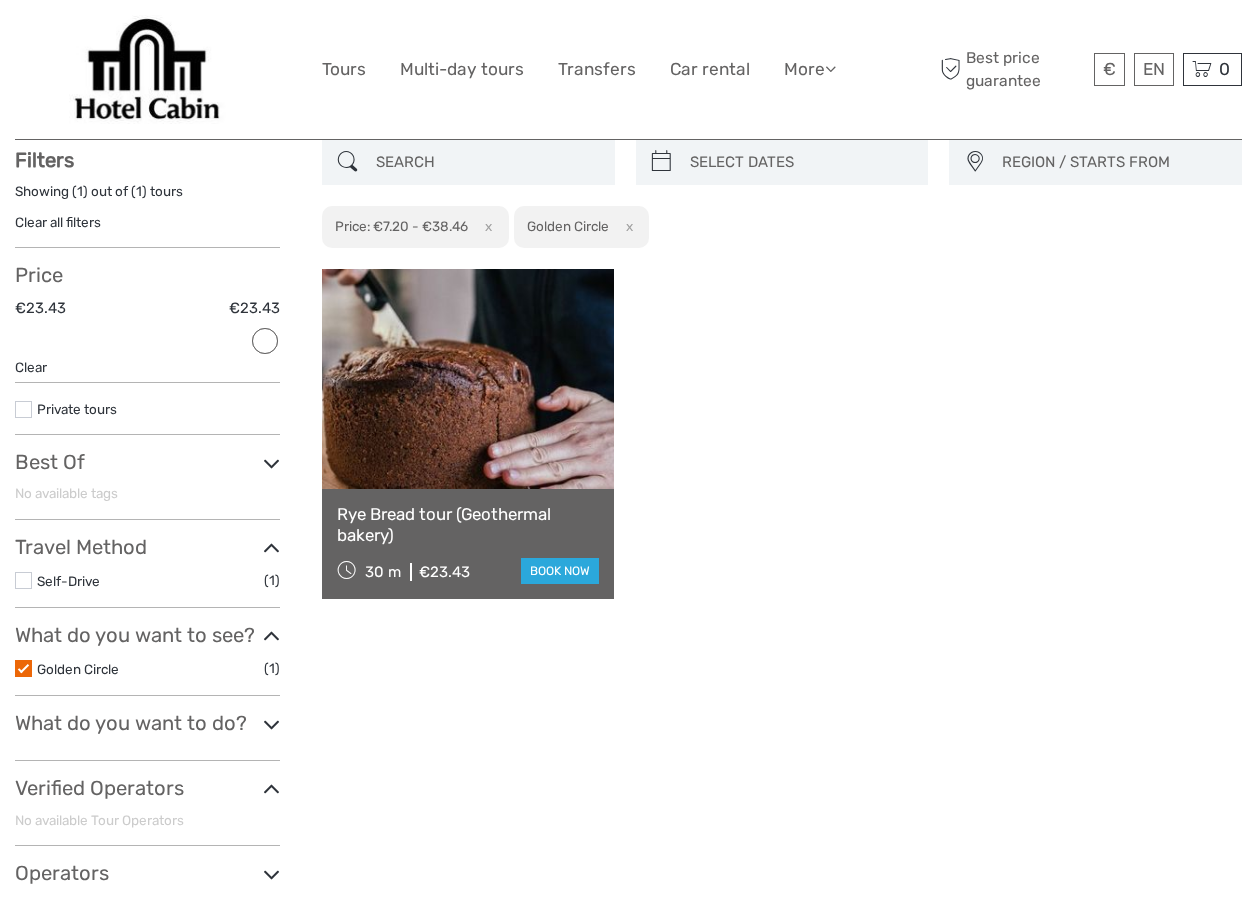 click at bounding box center (23, 668) 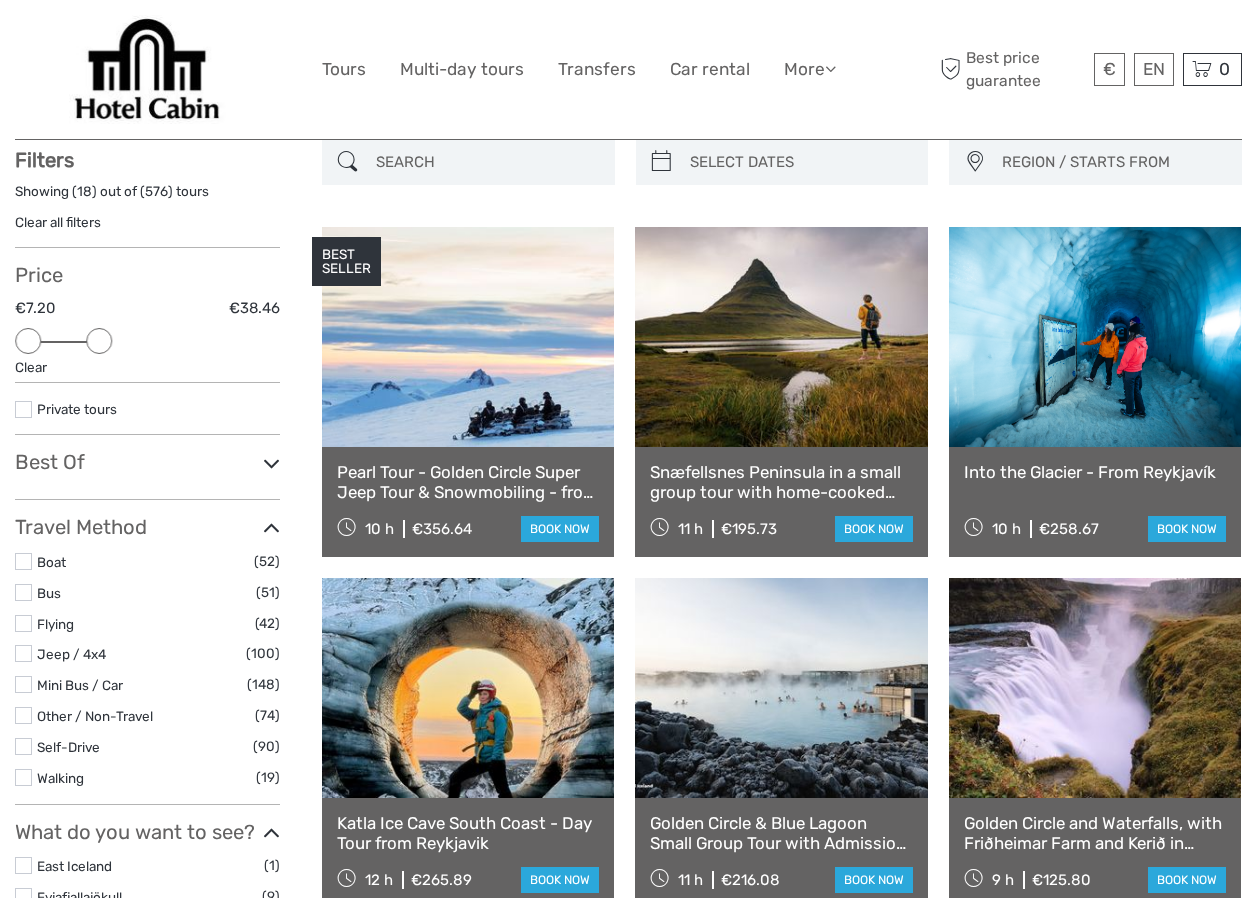 drag, startPoint x: 265, startPoint y: 336, endPoint x: 108, endPoint y: 338, distance: 157.01274 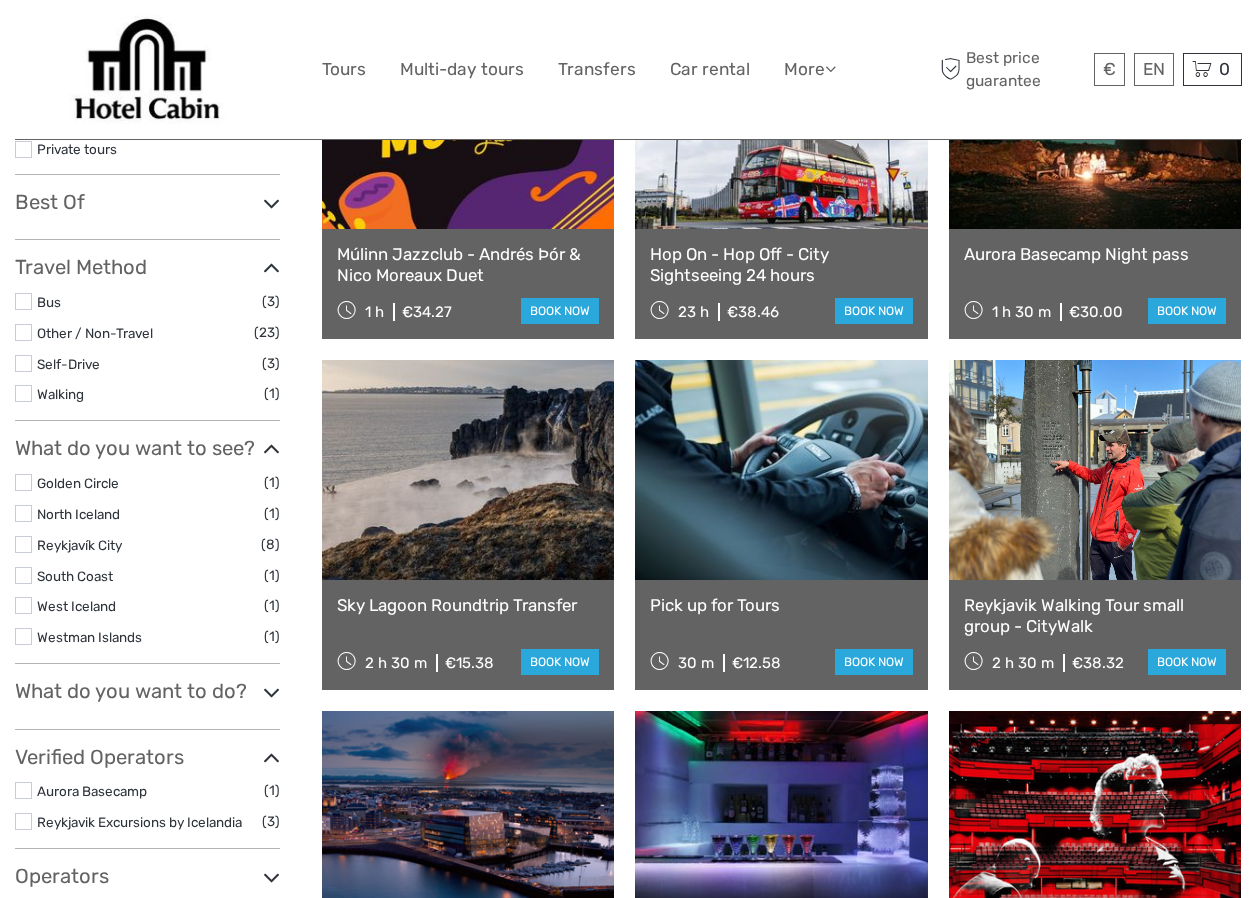 scroll, scrollTop: 475, scrollLeft: 0, axis: vertical 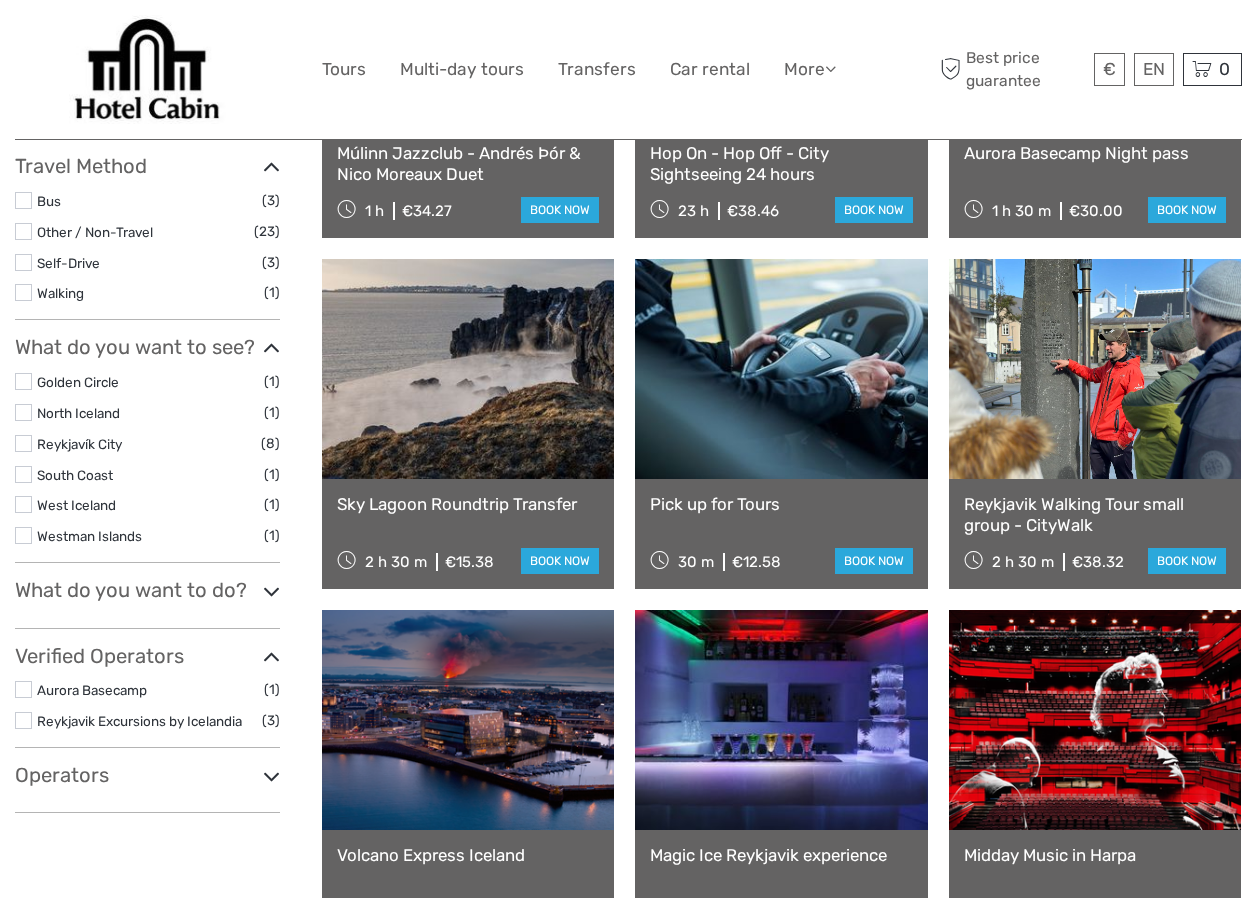 click on "Westman Islands" at bounding box center (89, 536) 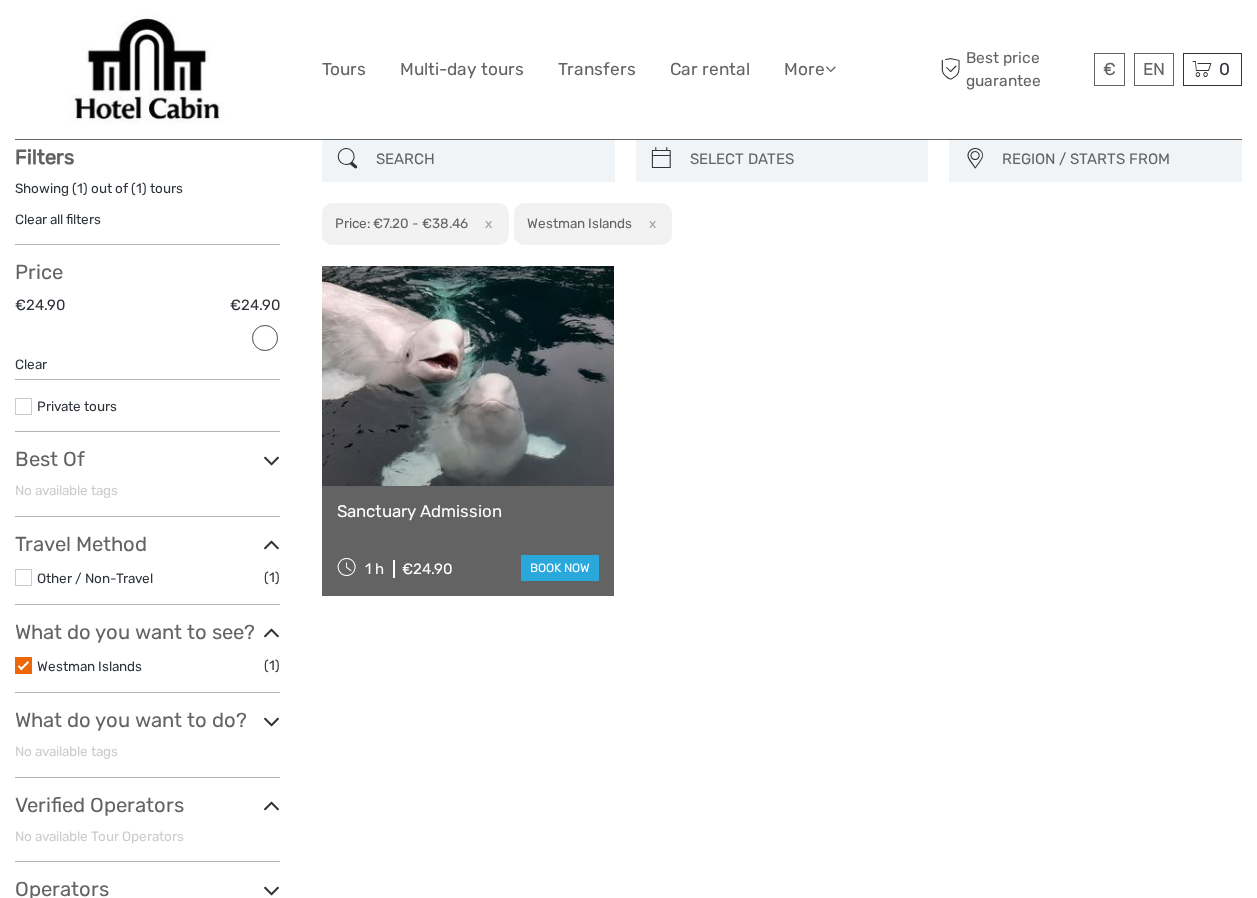 scroll, scrollTop: 114, scrollLeft: 0, axis: vertical 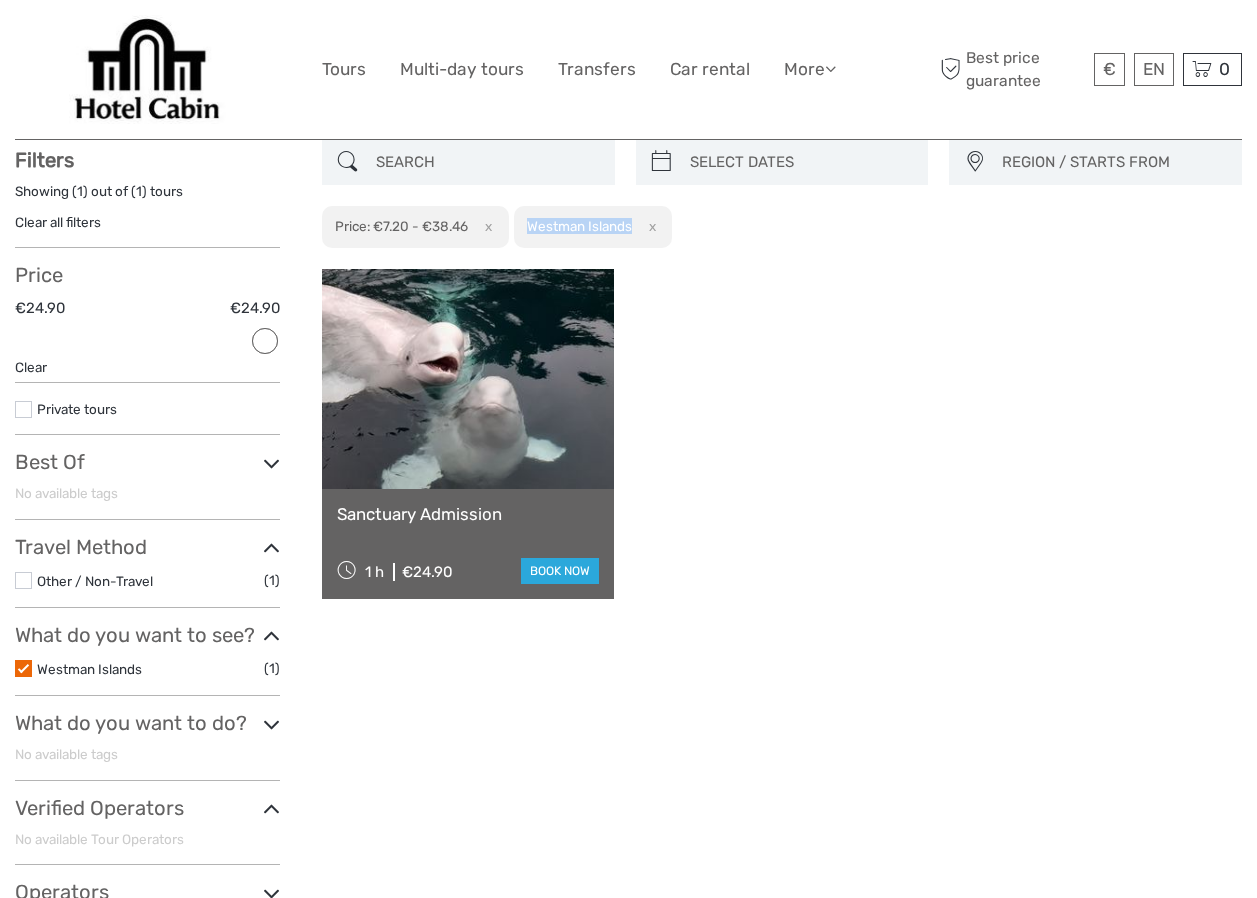 drag, startPoint x: 531, startPoint y: 220, endPoint x: 633, endPoint y: 224, distance: 102.0784 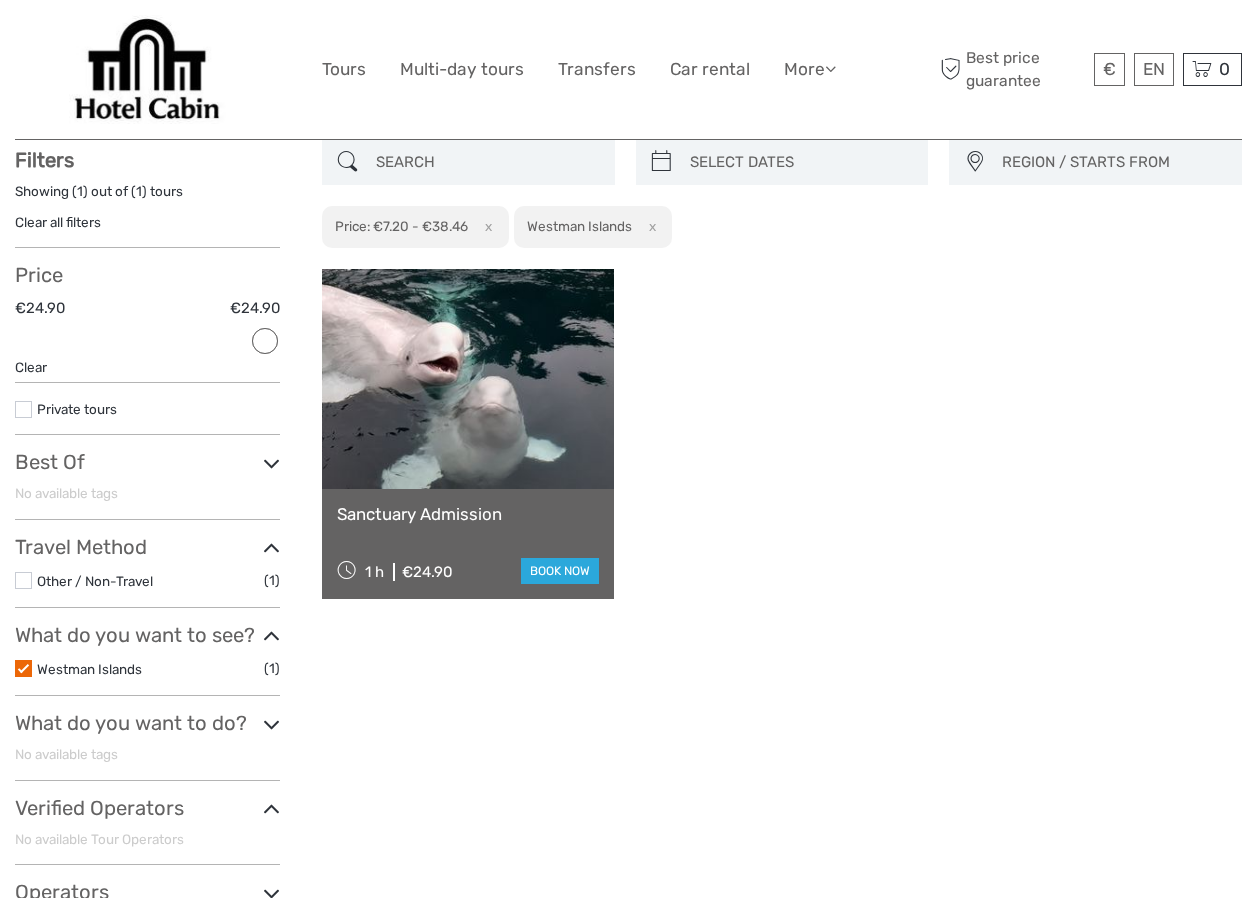 click at bounding box center [23, 668] 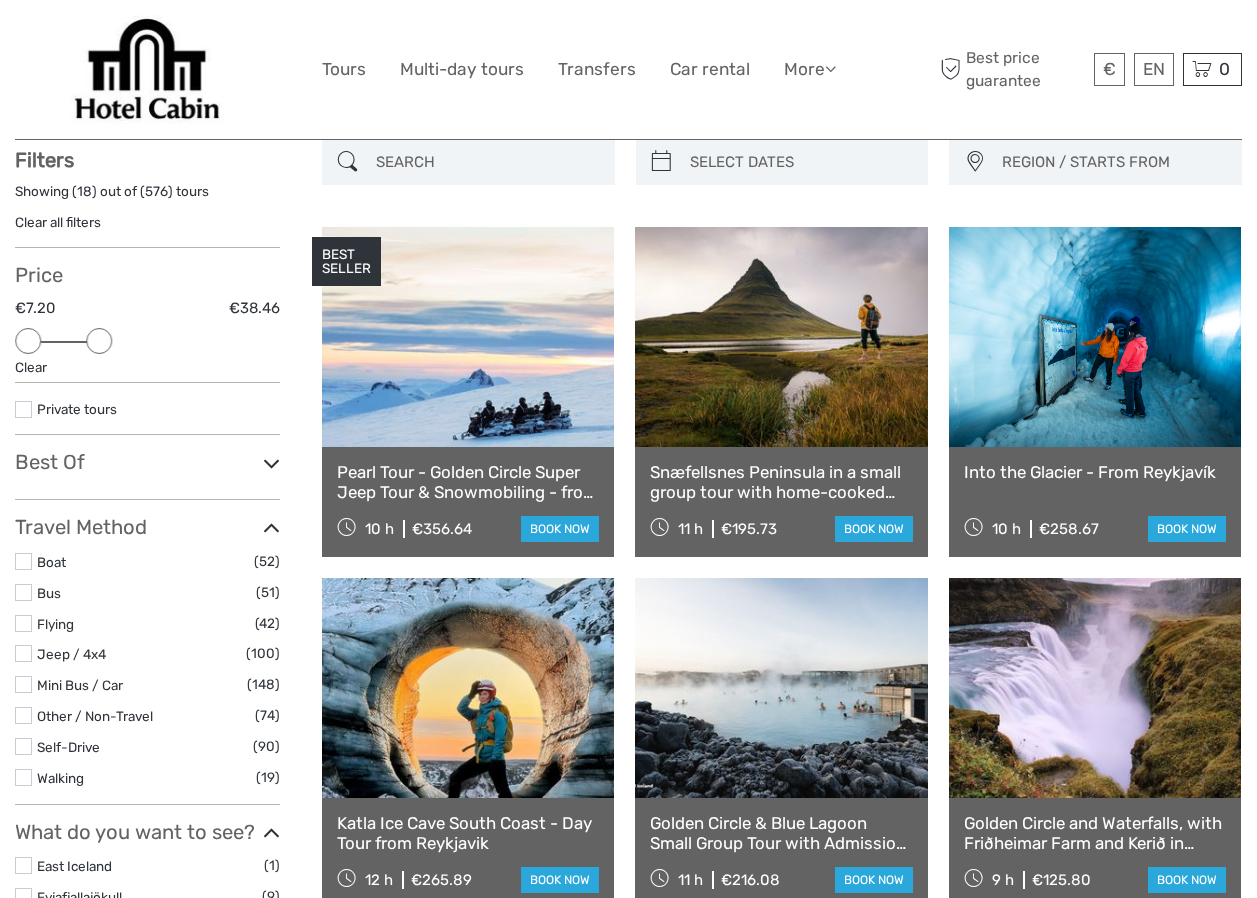 drag, startPoint x: 261, startPoint y: 335, endPoint x: 96, endPoint y: 338, distance: 165.02727 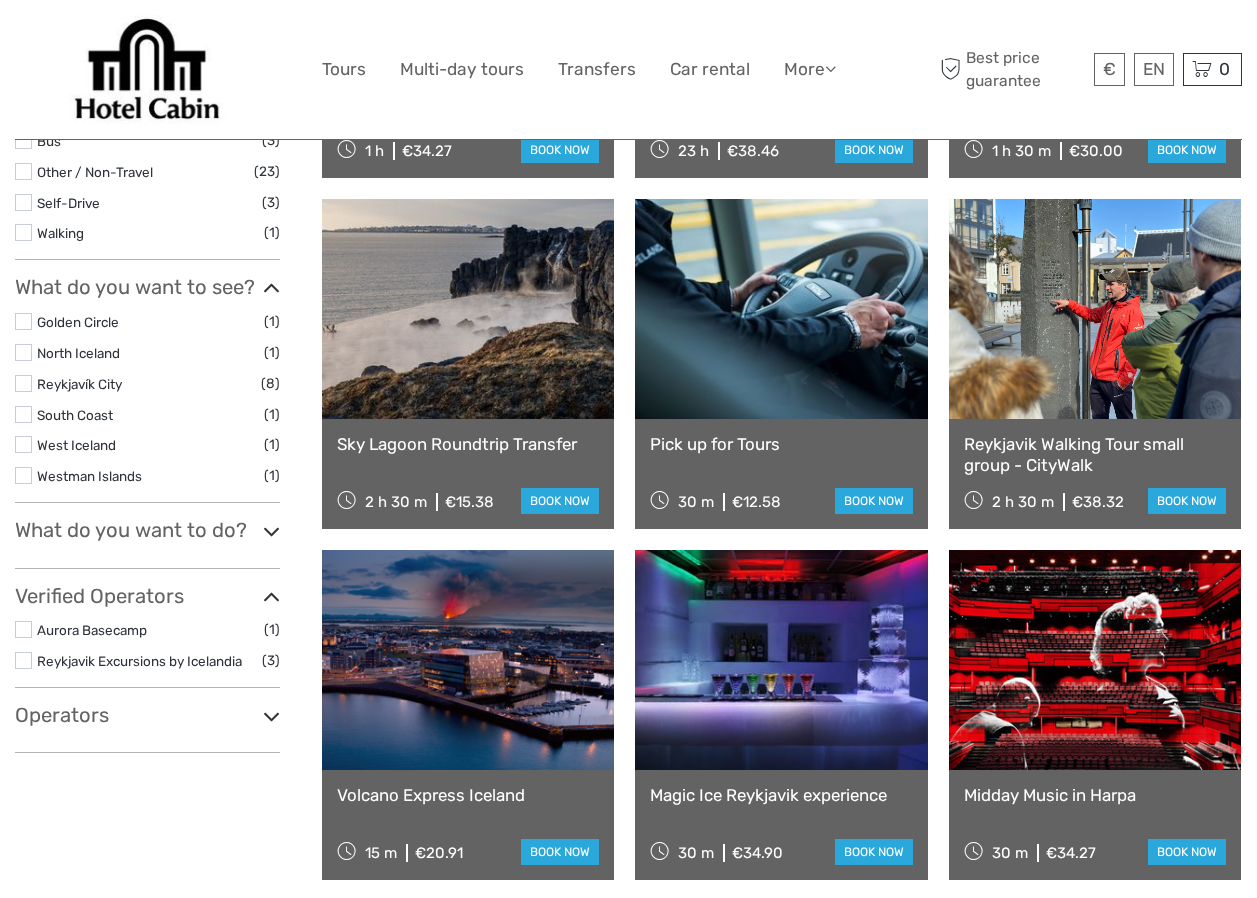 scroll, scrollTop: 580, scrollLeft: 0, axis: vertical 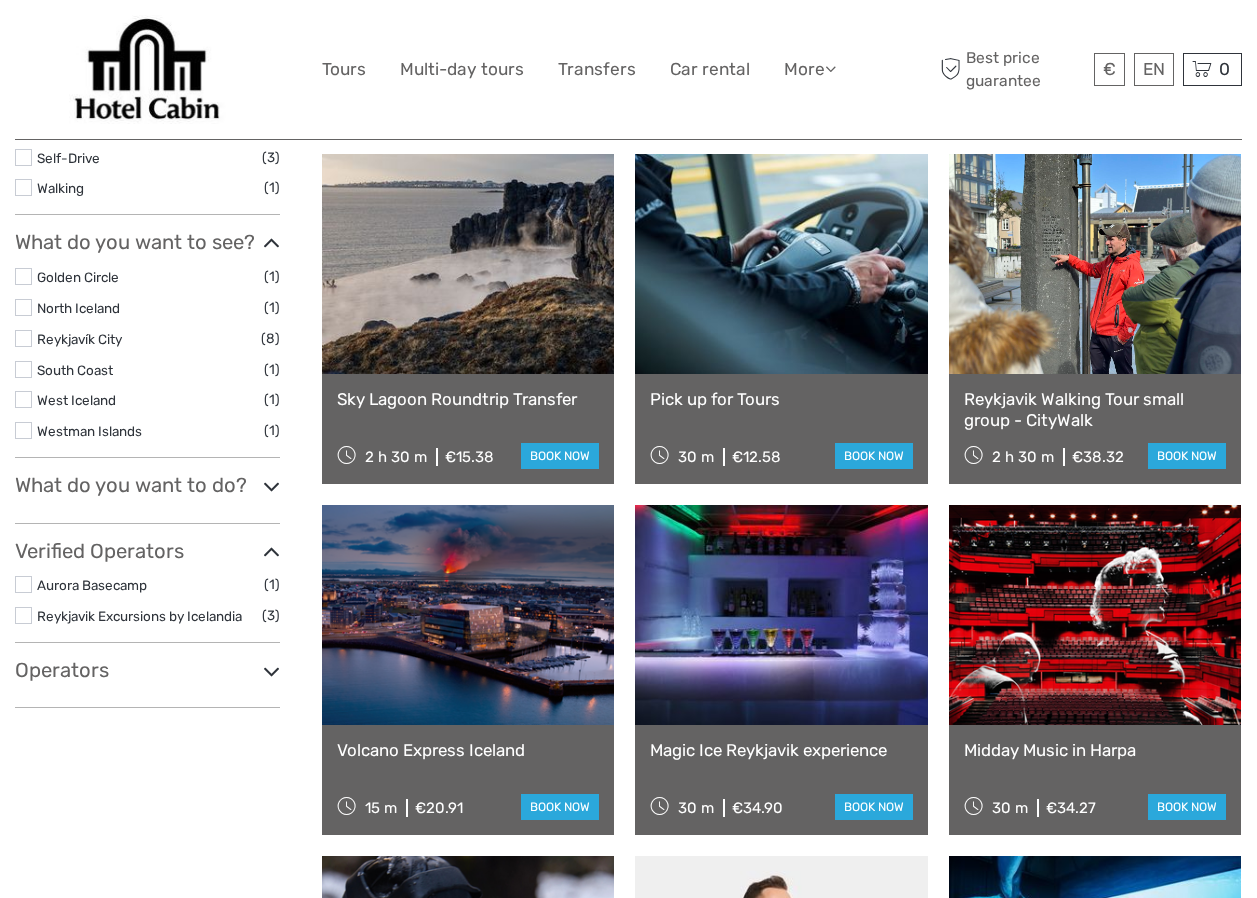 click on "West Iceland" at bounding box center (76, 400) 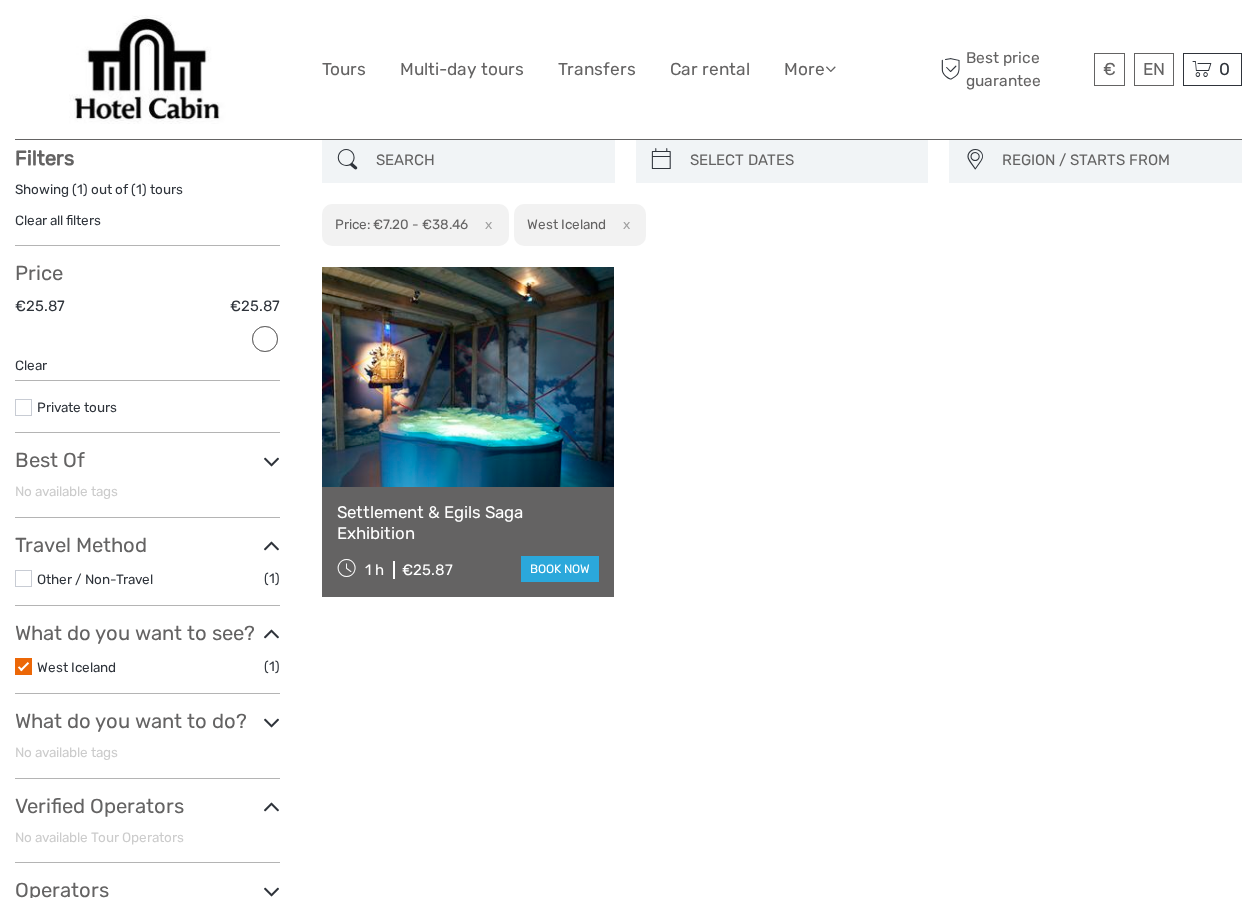 scroll, scrollTop: 114, scrollLeft: 0, axis: vertical 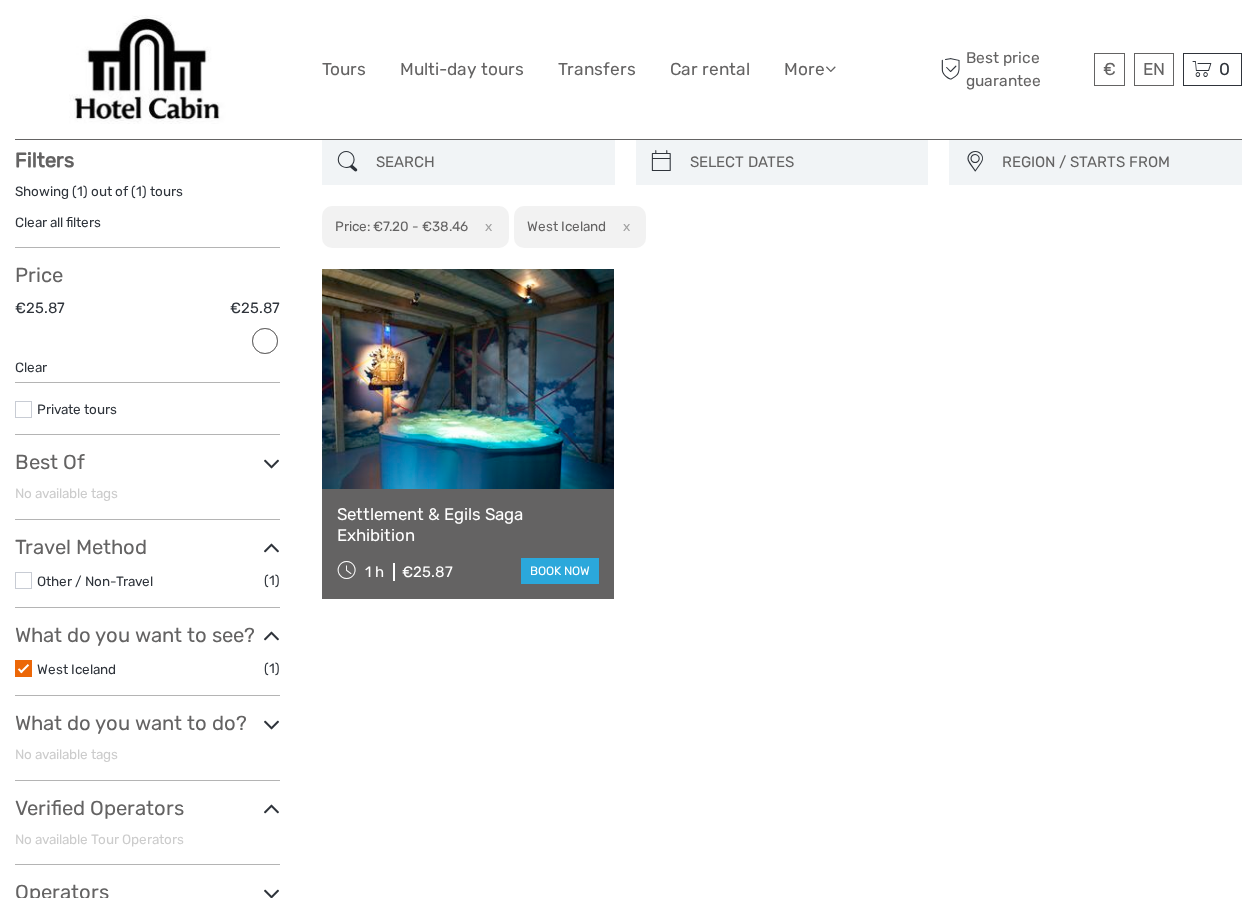 click at bounding box center [23, 668] 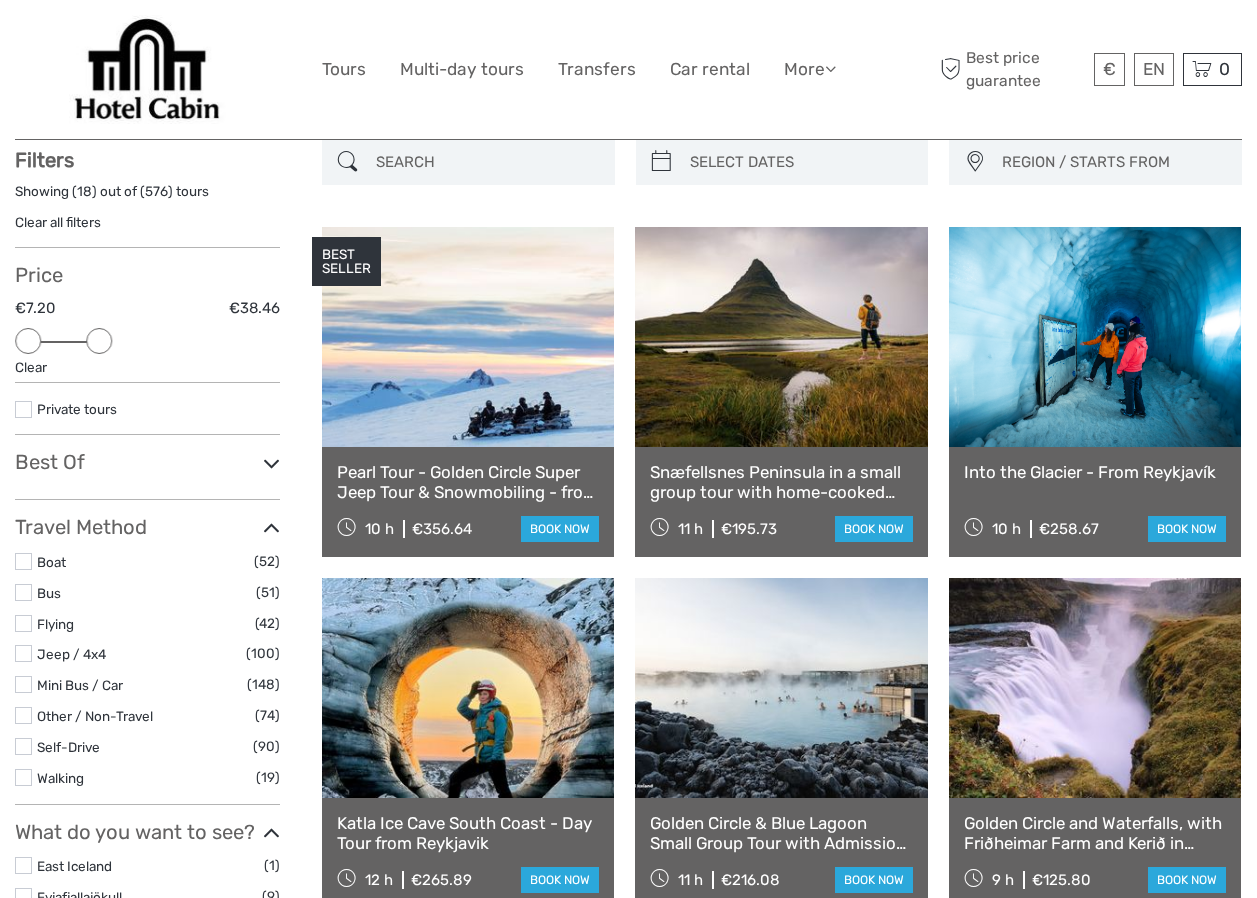 drag, startPoint x: 245, startPoint y: 338, endPoint x: 105, endPoint y: 337, distance: 140.00357 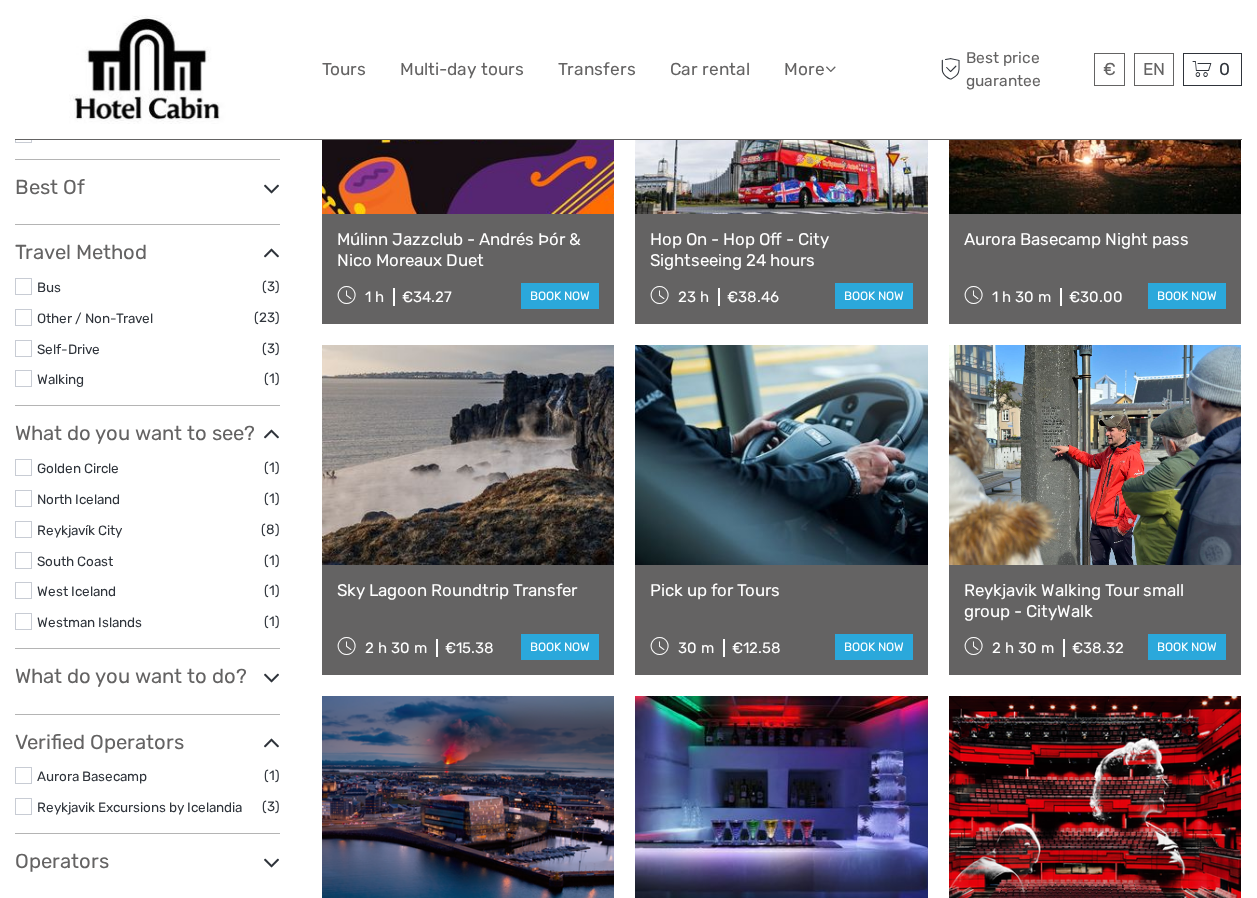 scroll, scrollTop: 434, scrollLeft: 0, axis: vertical 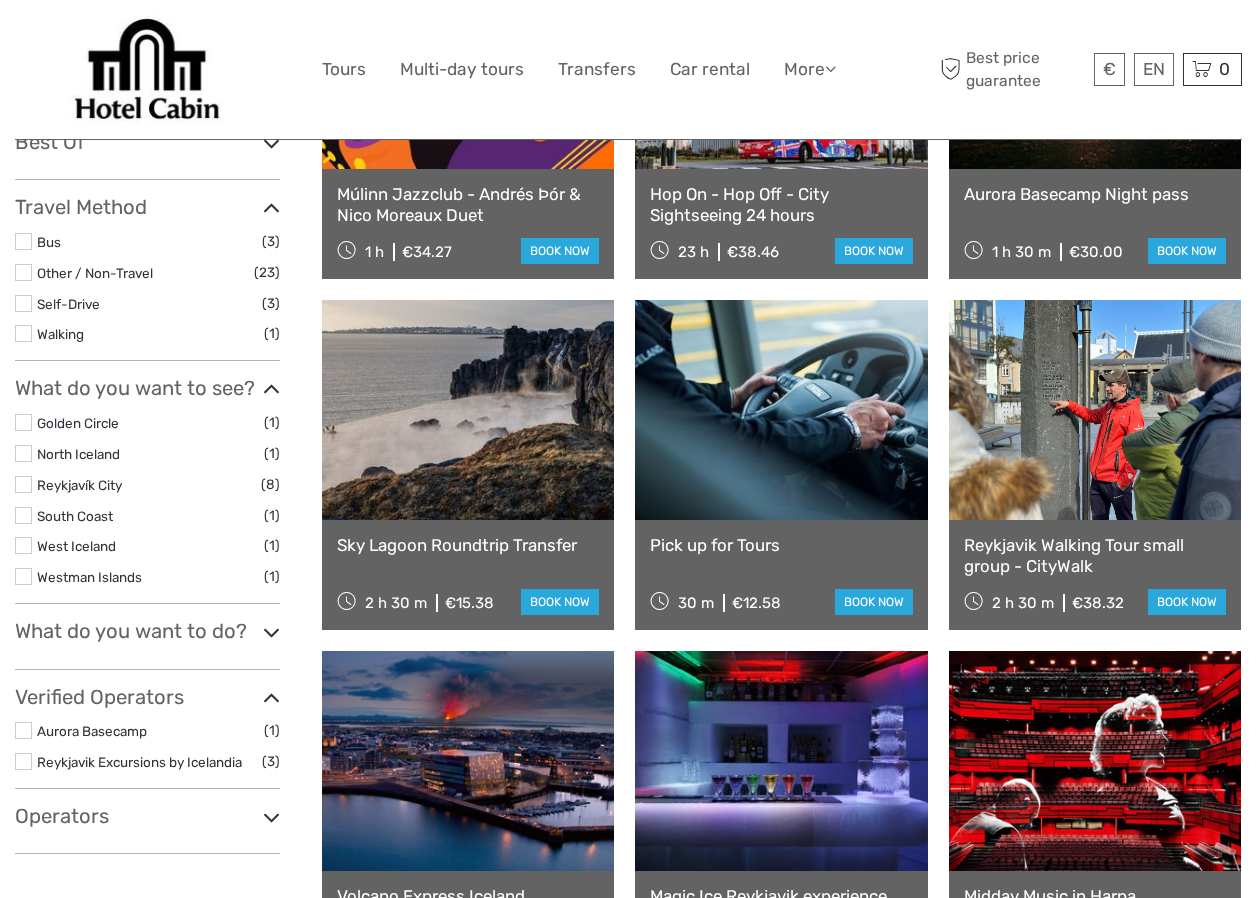 click on "South Coast" at bounding box center (75, 516) 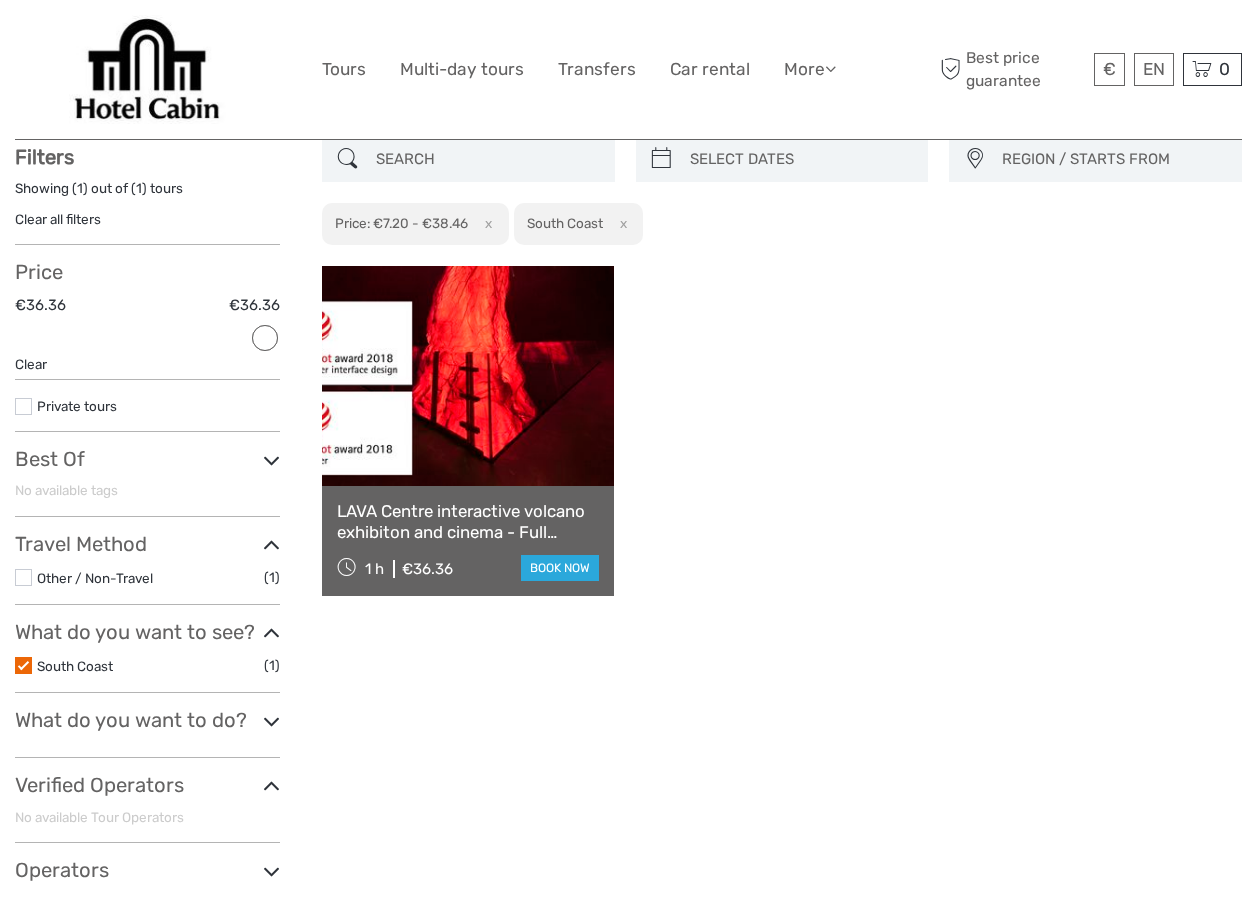 scroll, scrollTop: 114, scrollLeft: 0, axis: vertical 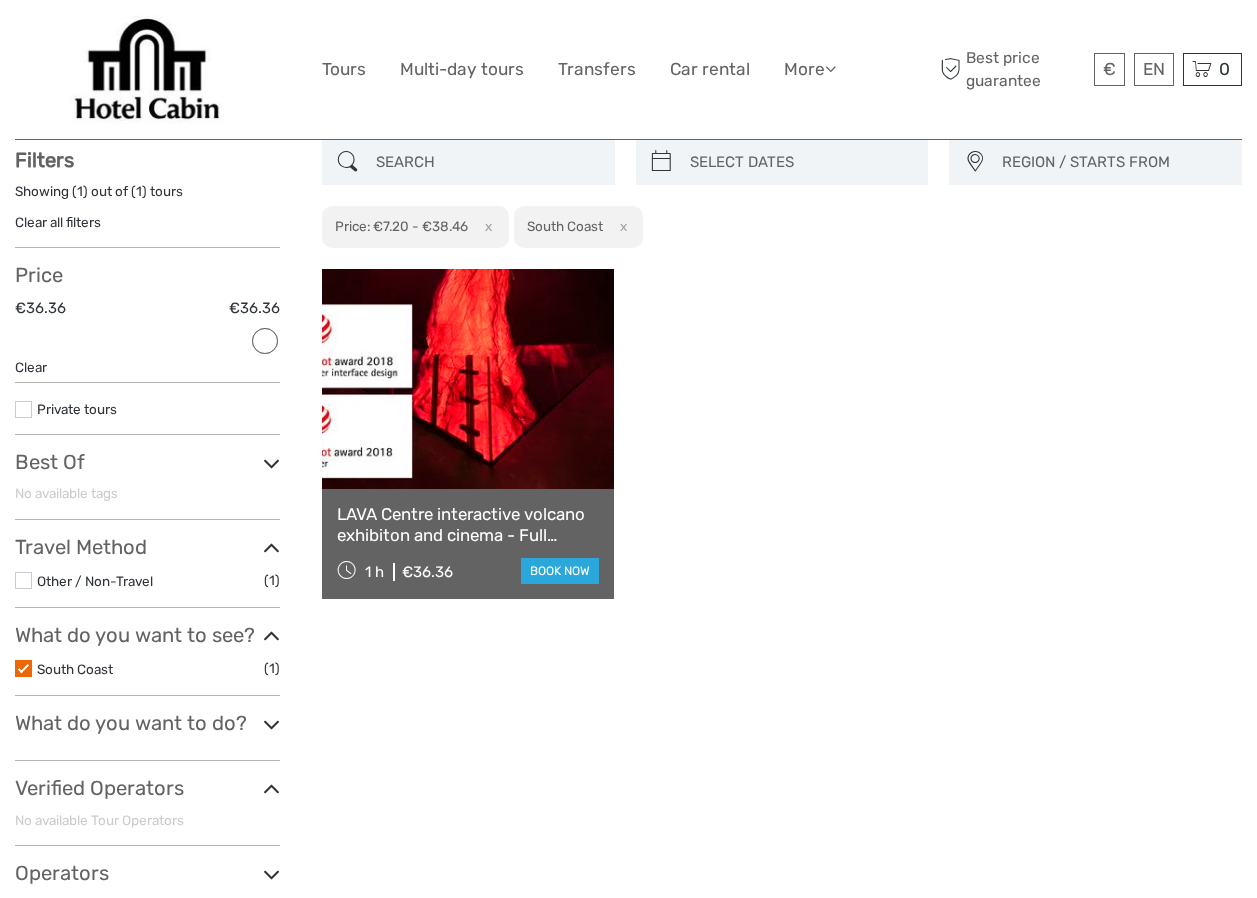 click at bounding box center (23, 668) 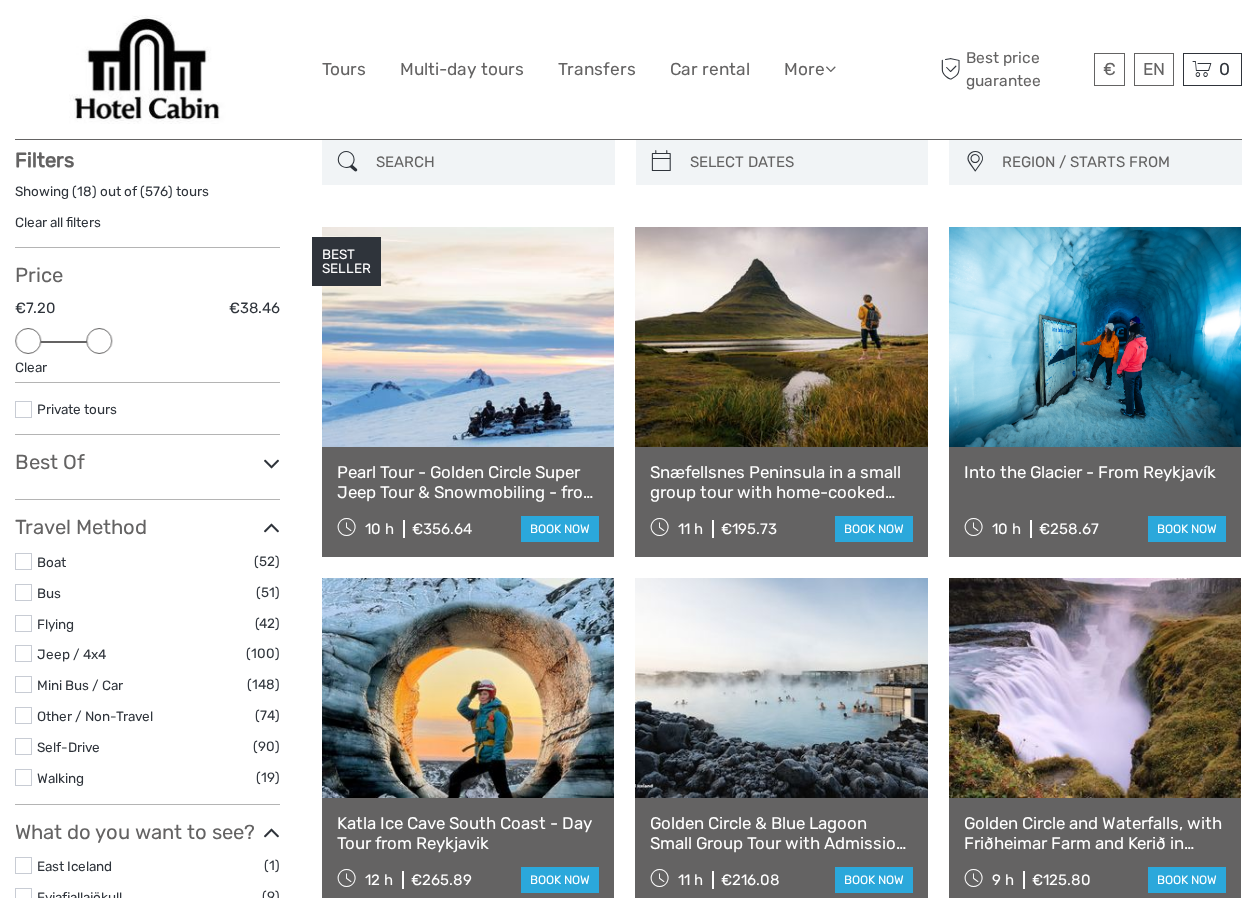 drag, startPoint x: 260, startPoint y: 342, endPoint x: 105, endPoint y: 341, distance: 155.00322 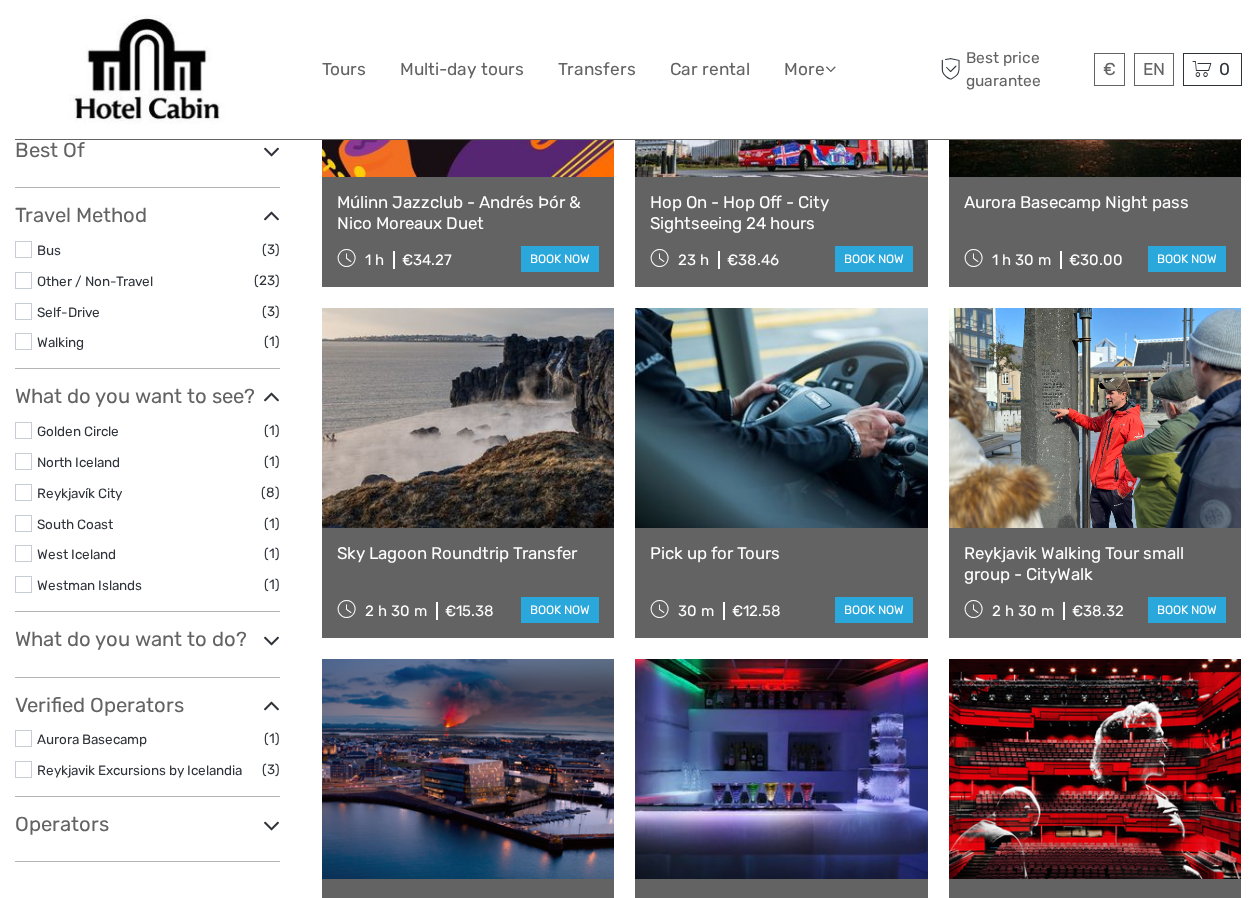 scroll, scrollTop: 437, scrollLeft: 0, axis: vertical 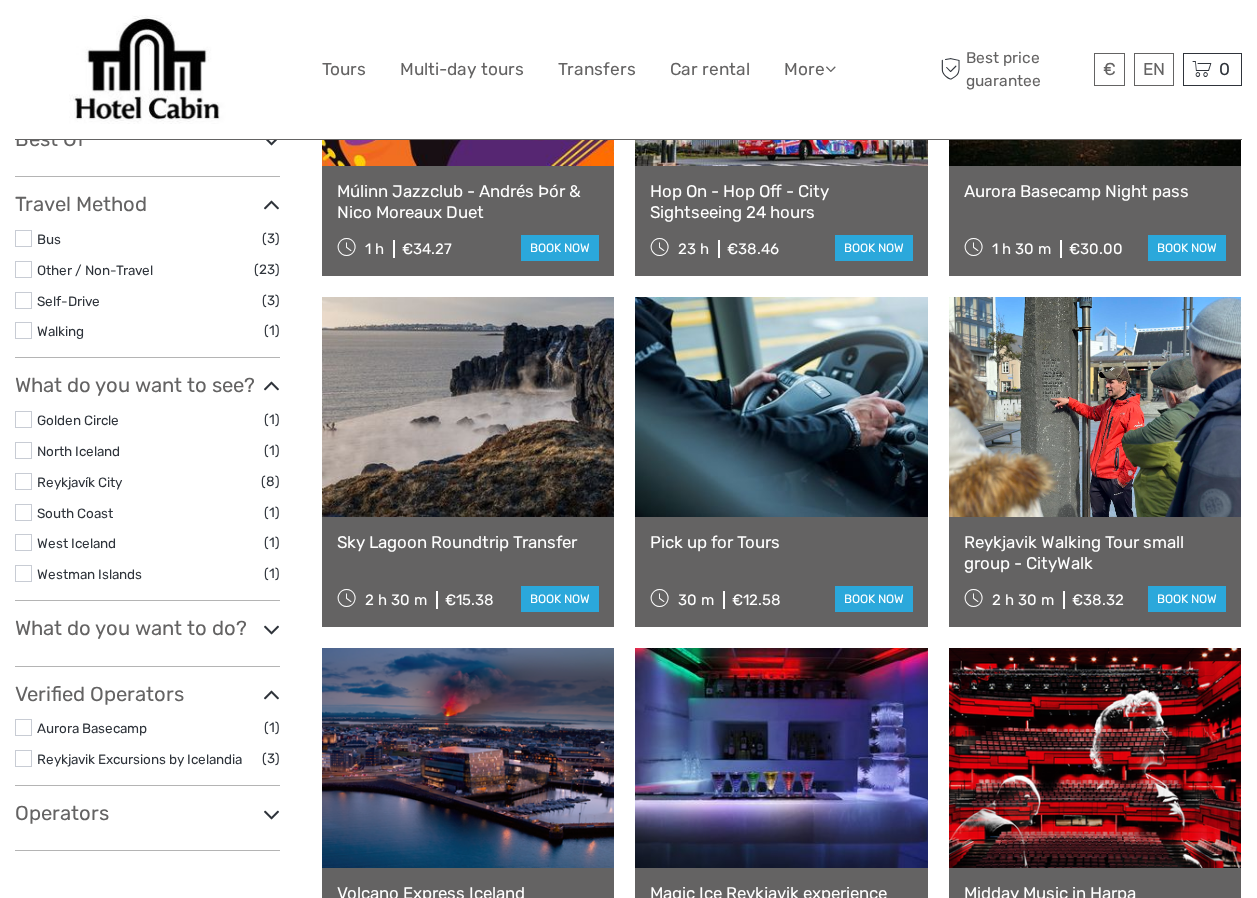 click on "North Iceland" at bounding box center [78, 451] 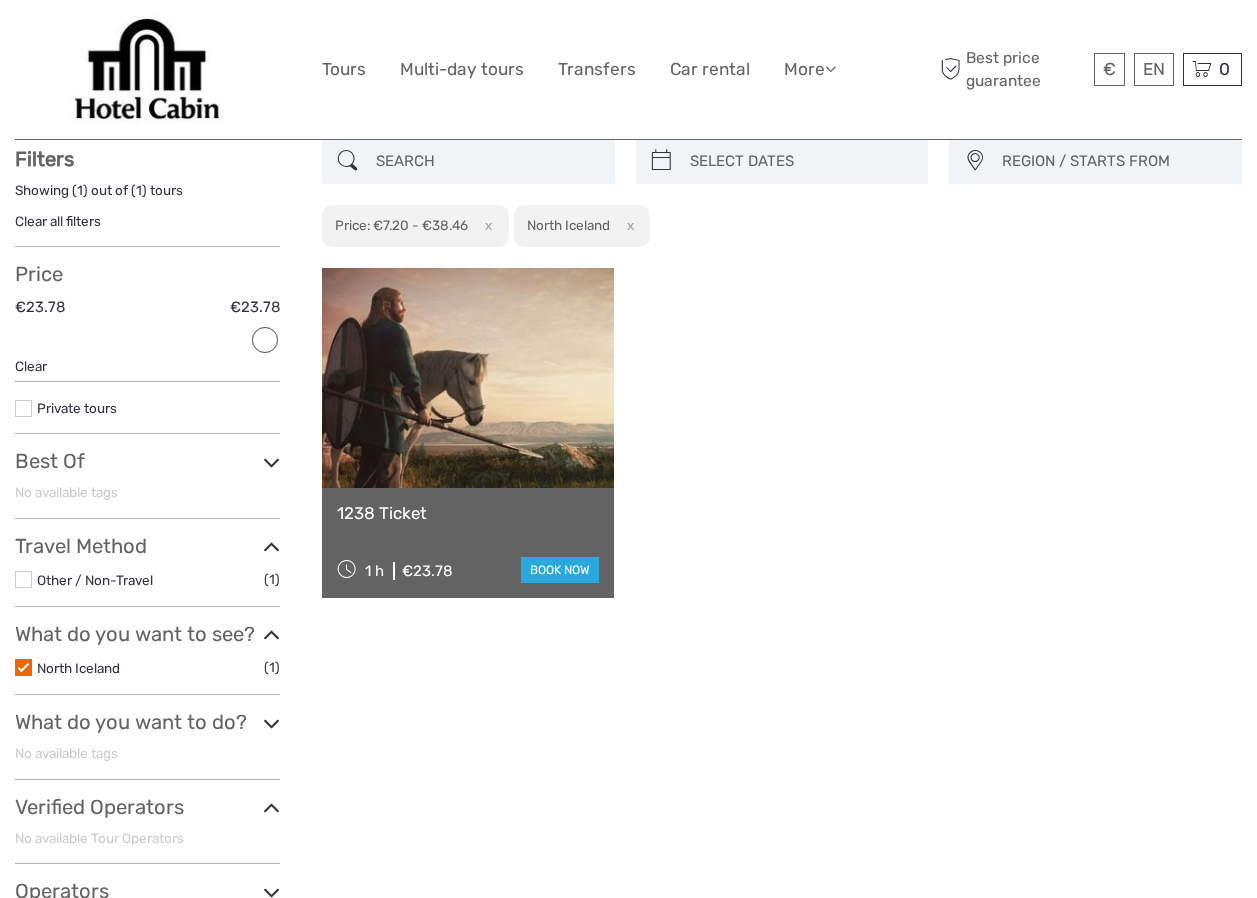 scroll, scrollTop: 114, scrollLeft: 0, axis: vertical 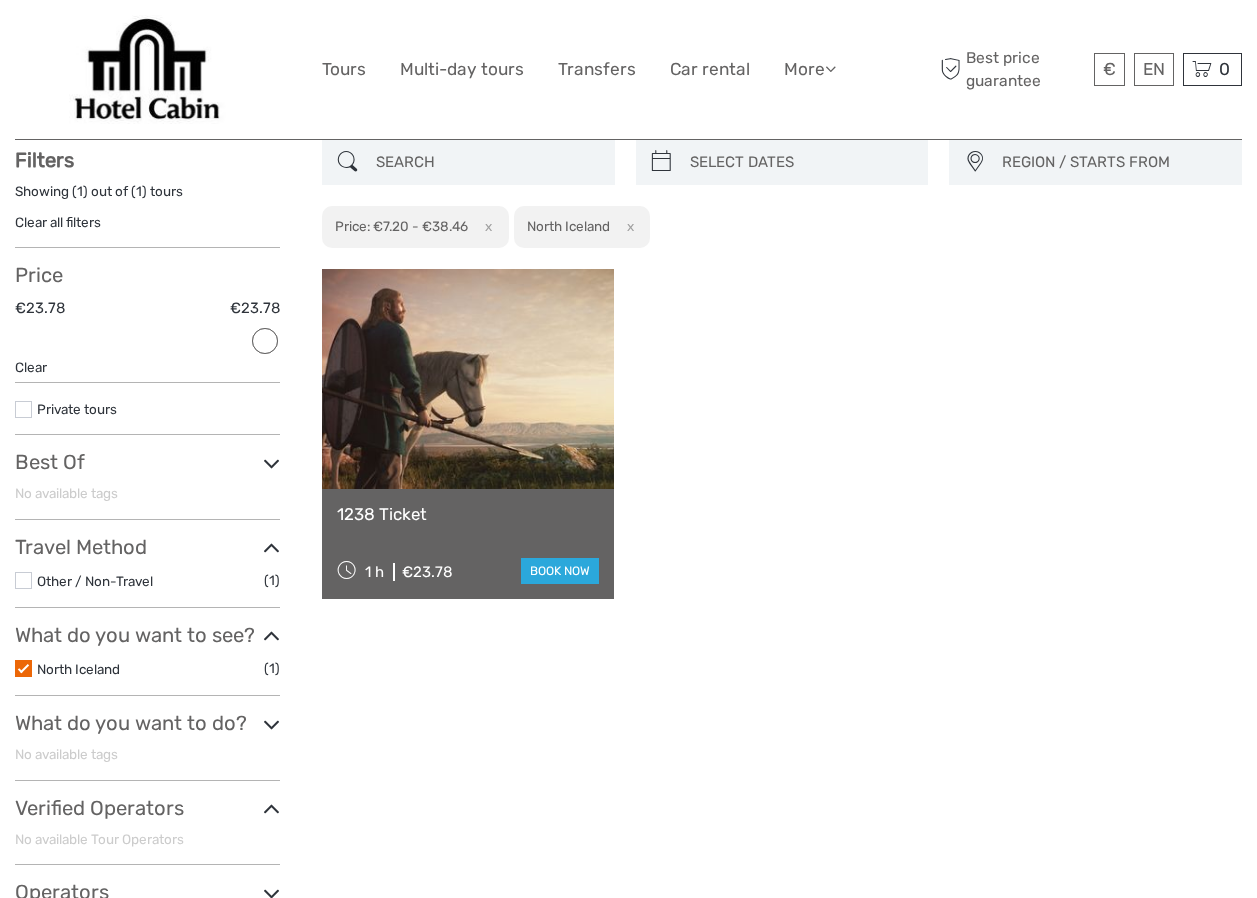 click at bounding box center [23, 668] 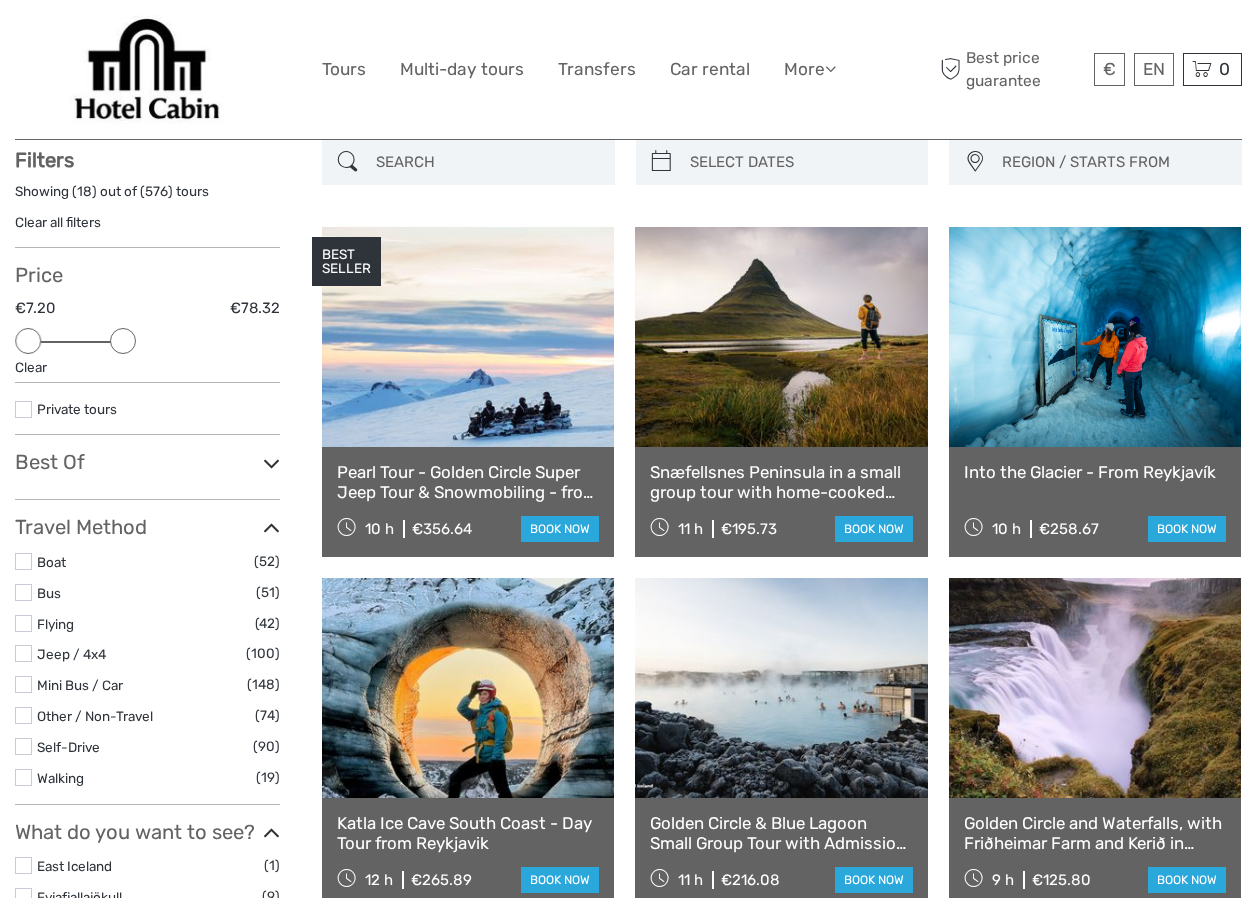 drag, startPoint x: 258, startPoint y: 344, endPoint x: 108, endPoint y: 347, distance: 150.03 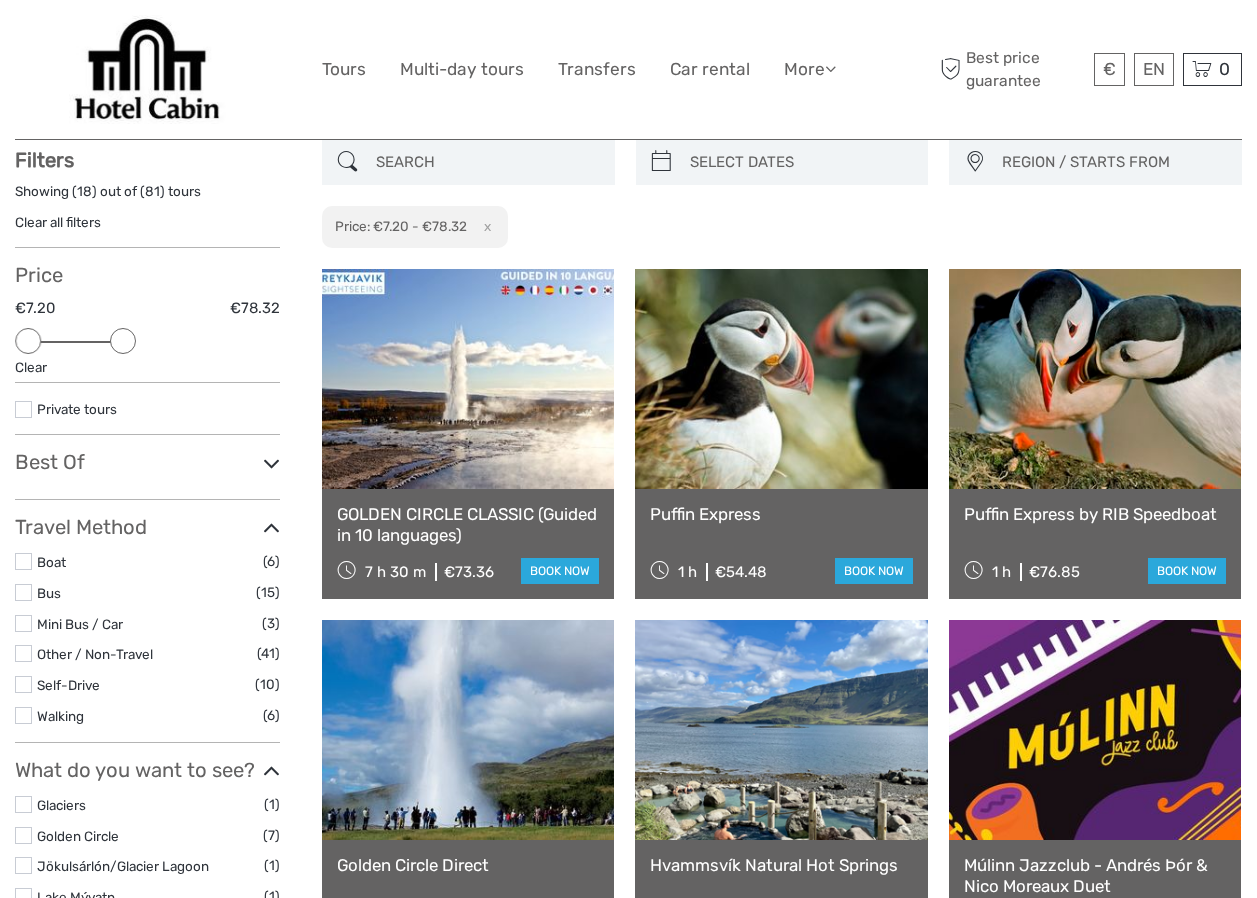 click on "Price
€7.20   €78.32
Clear" at bounding box center [147, 323] 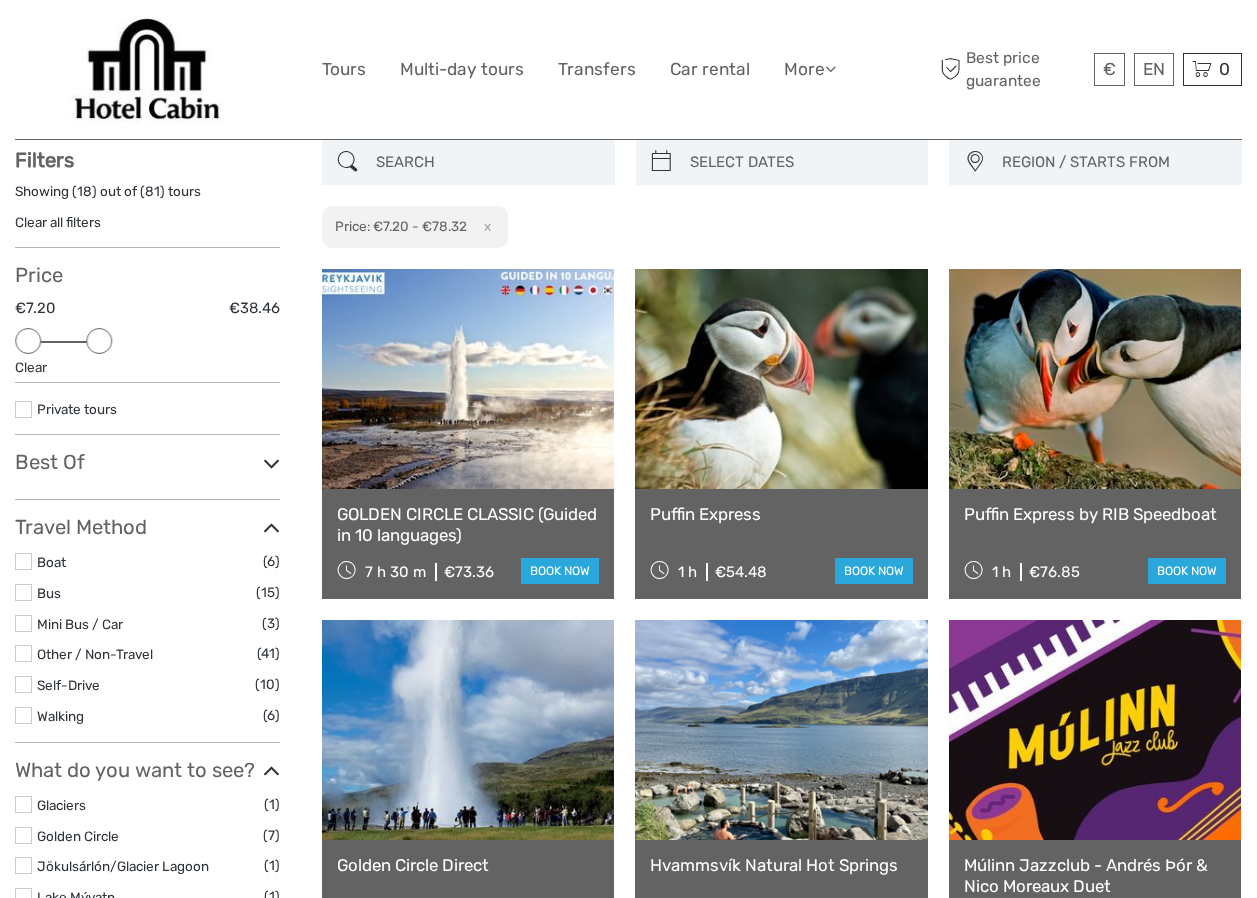 drag, startPoint x: 118, startPoint y: 340, endPoint x: 103, endPoint y: 340, distance: 15 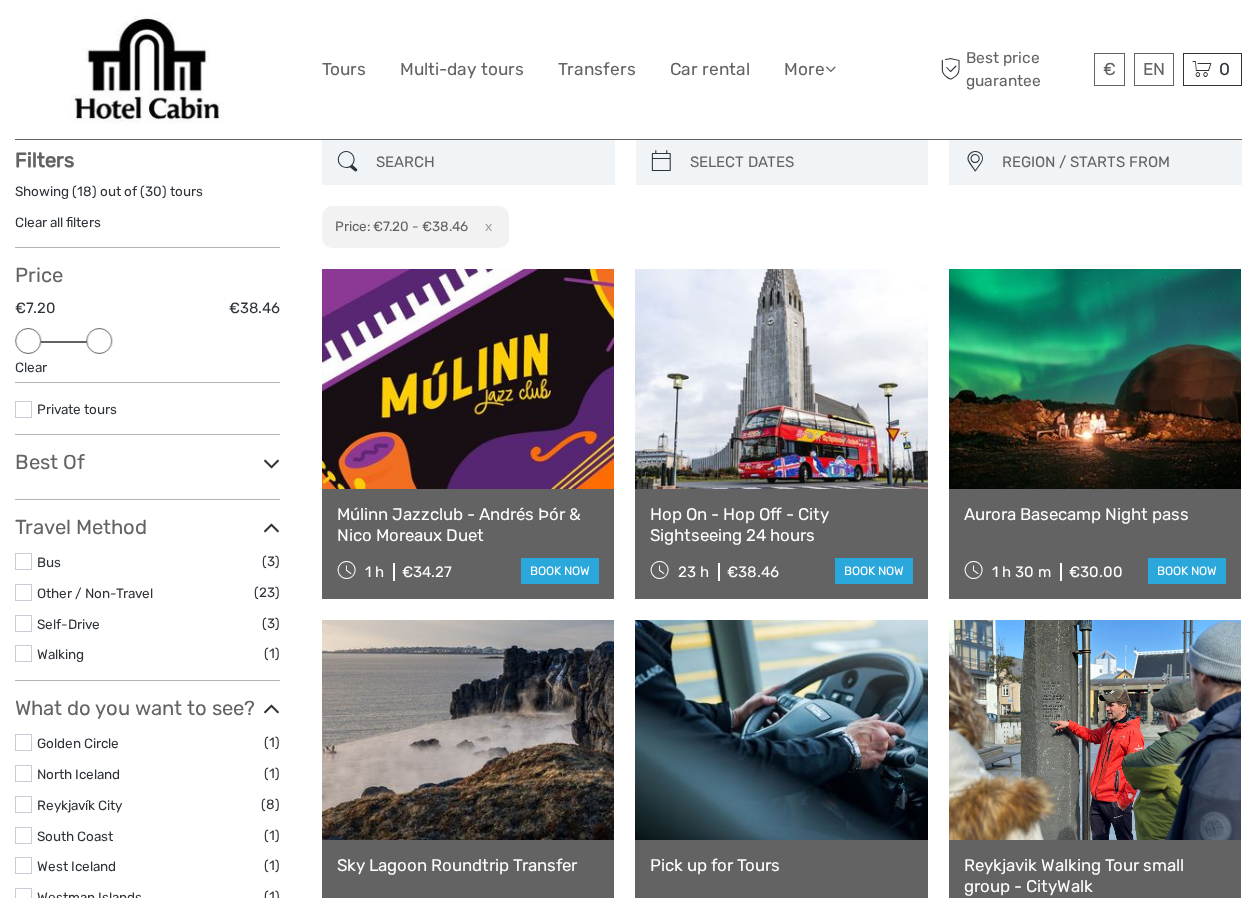 click on "Golden Circle" at bounding box center (78, 743) 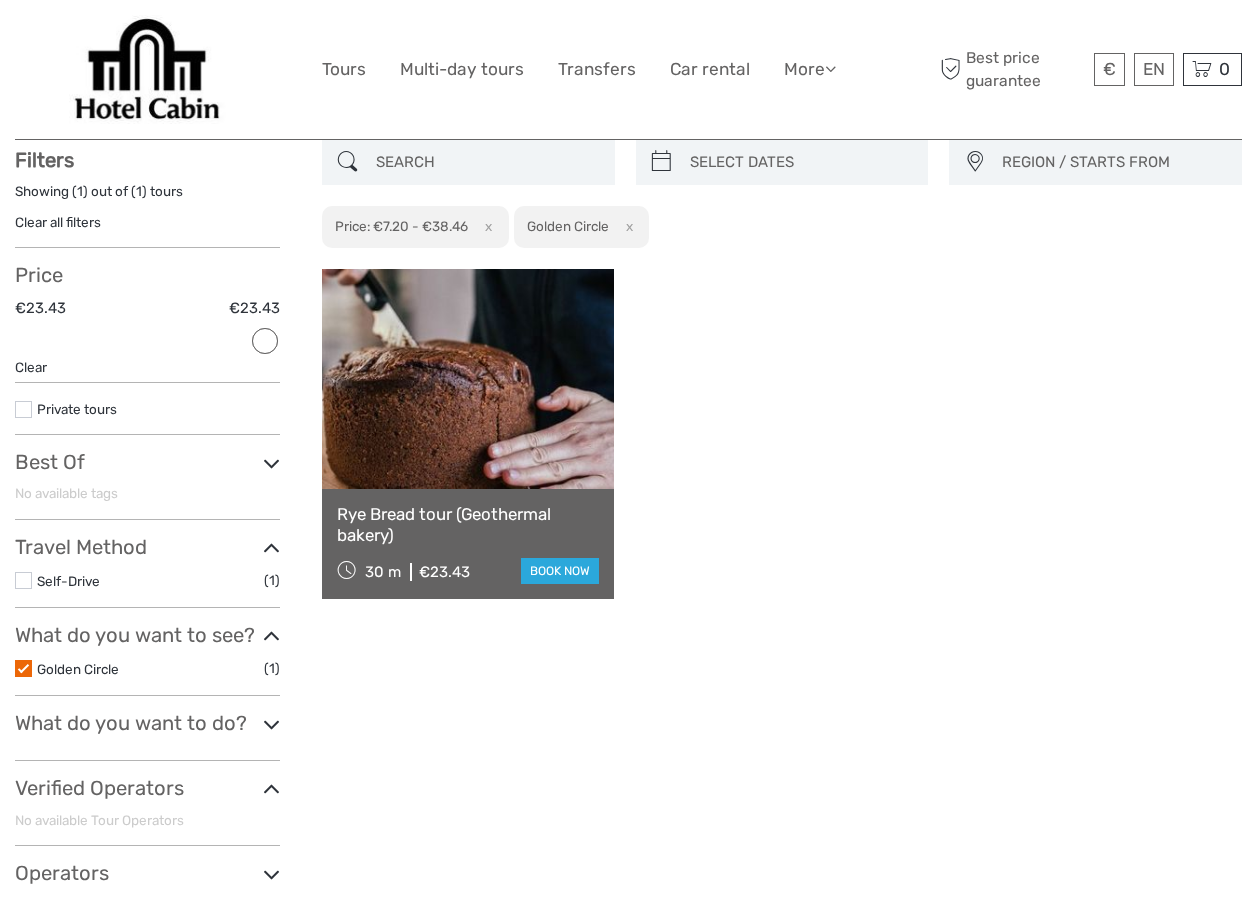 click at bounding box center (23, 668) 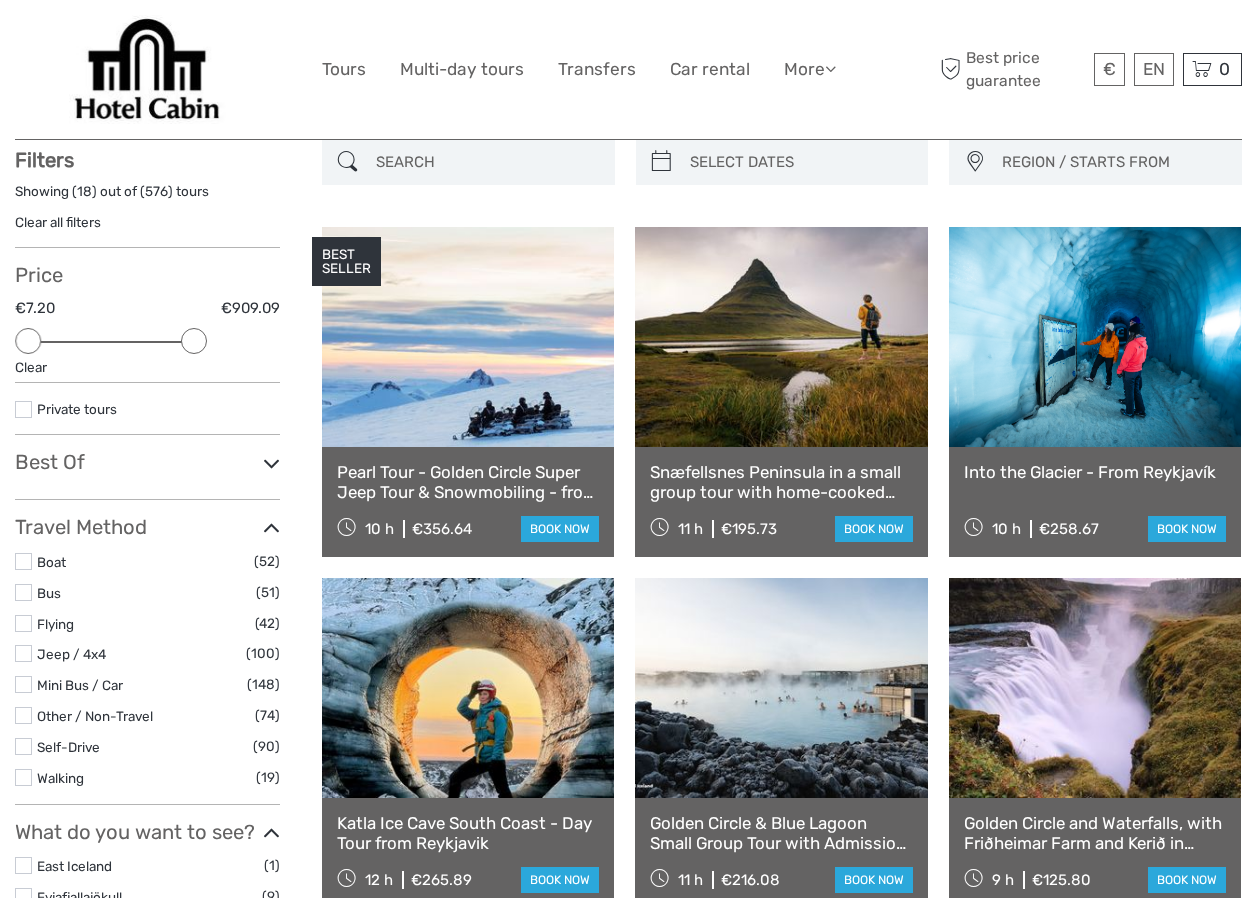 drag, startPoint x: 258, startPoint y: 343, endPoint x: 173, endPoint y: 347, distance: 85.09406 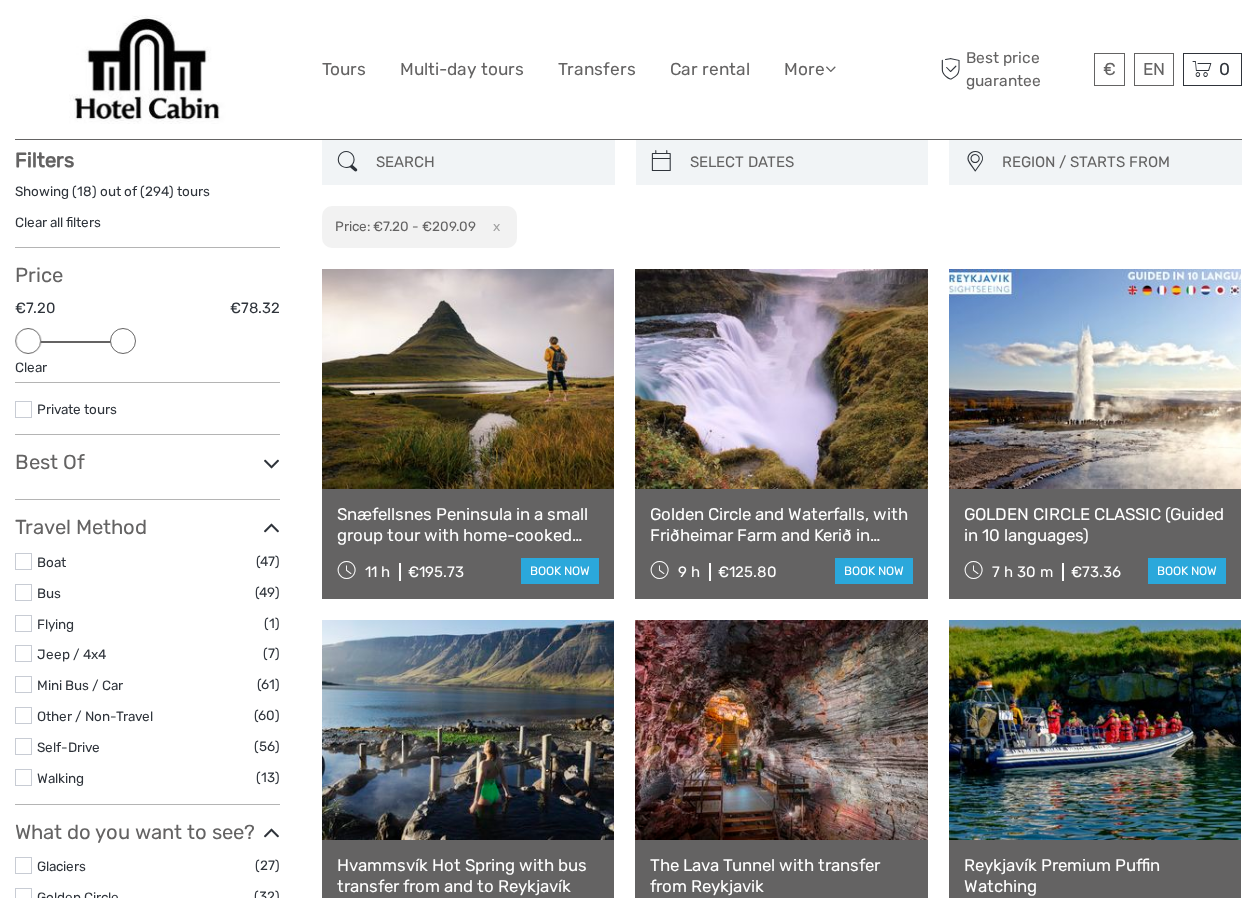 drag, startPoint x: 164, startPoint y: 342, endPoint x: 110, endPoint y: 340, distance: 54.037025 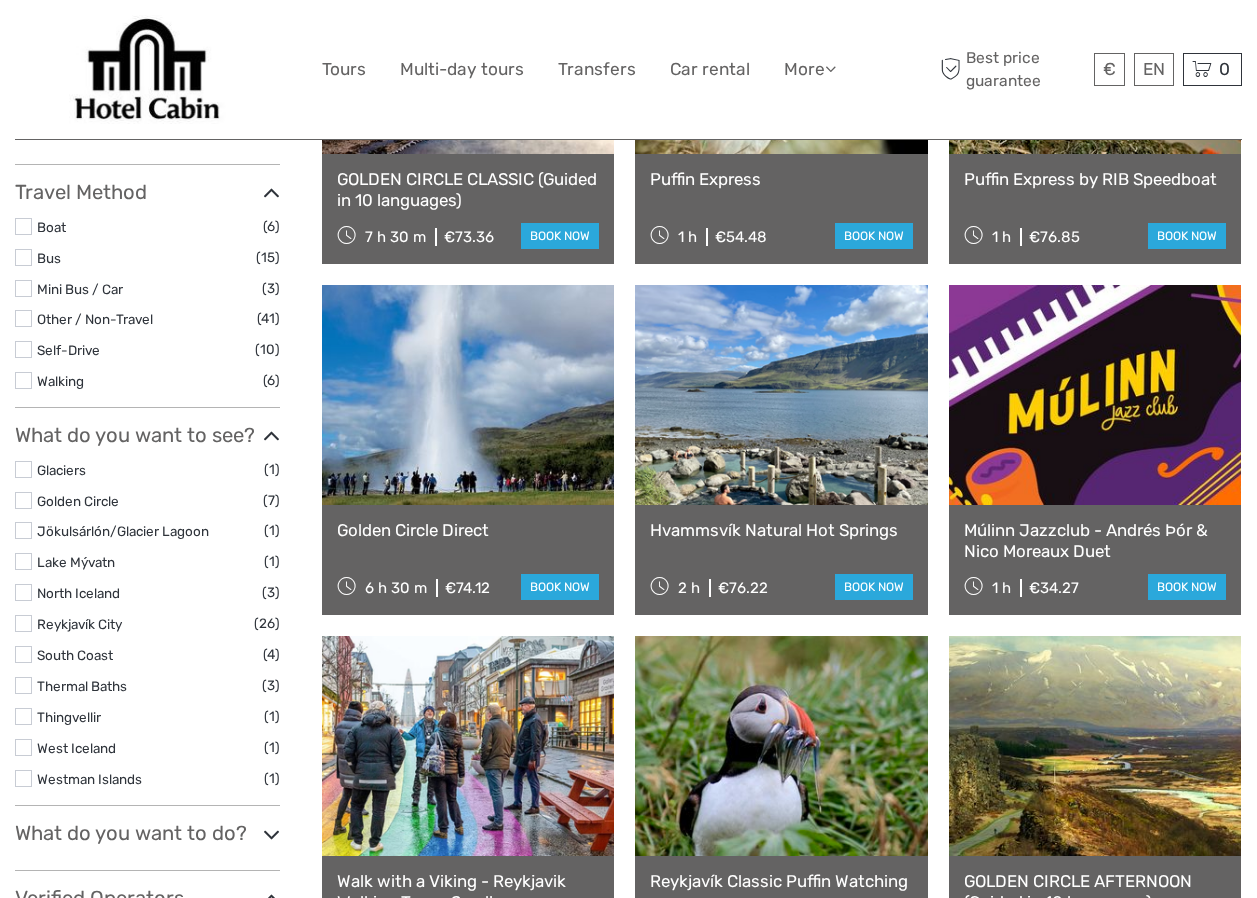 scroll, scrollTop: 524, scrollLeft: 0, axis: vertical 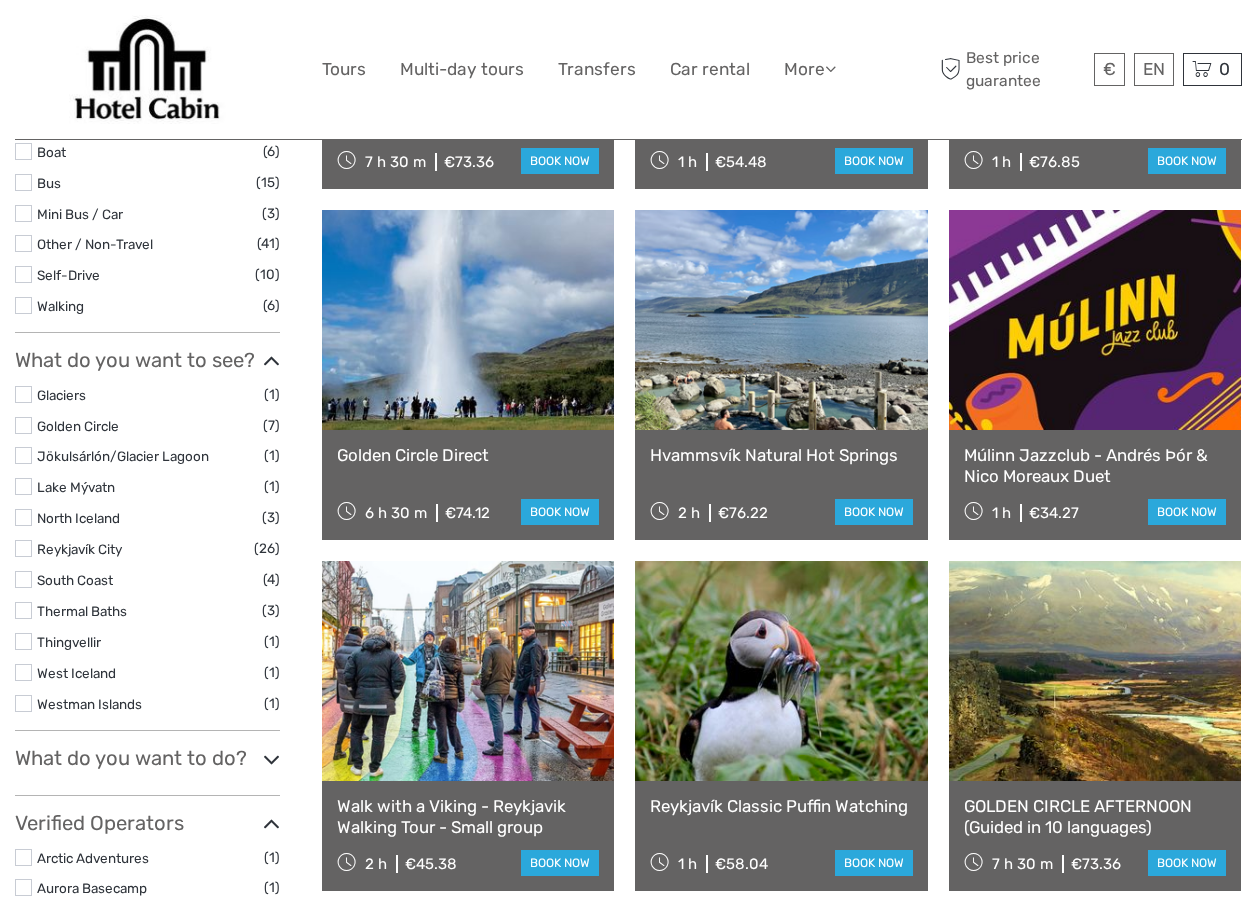 click on "Glaciers" at bounding box center (61, 395) 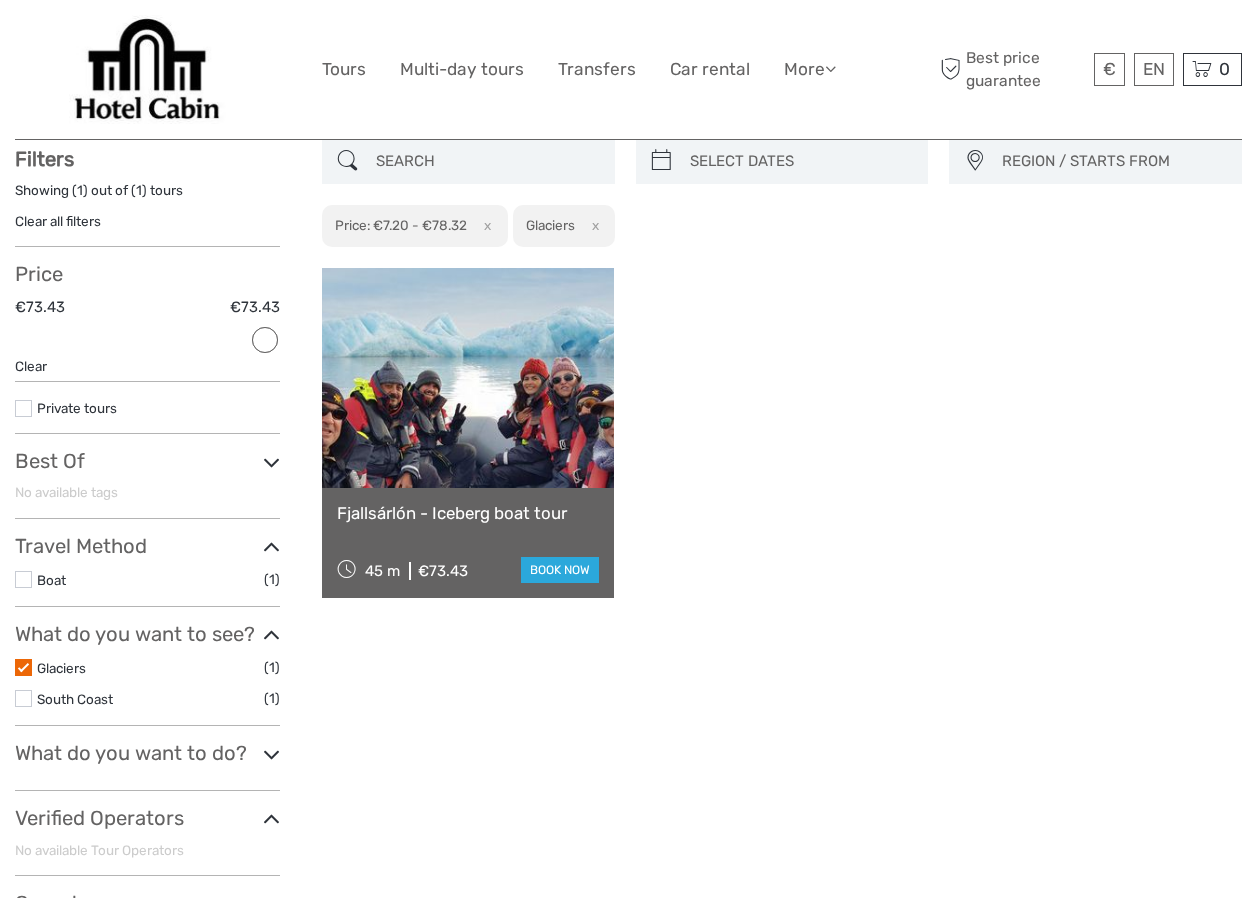 scroll, scrollTop: 114, scrollLeft: 0, axis: vertical 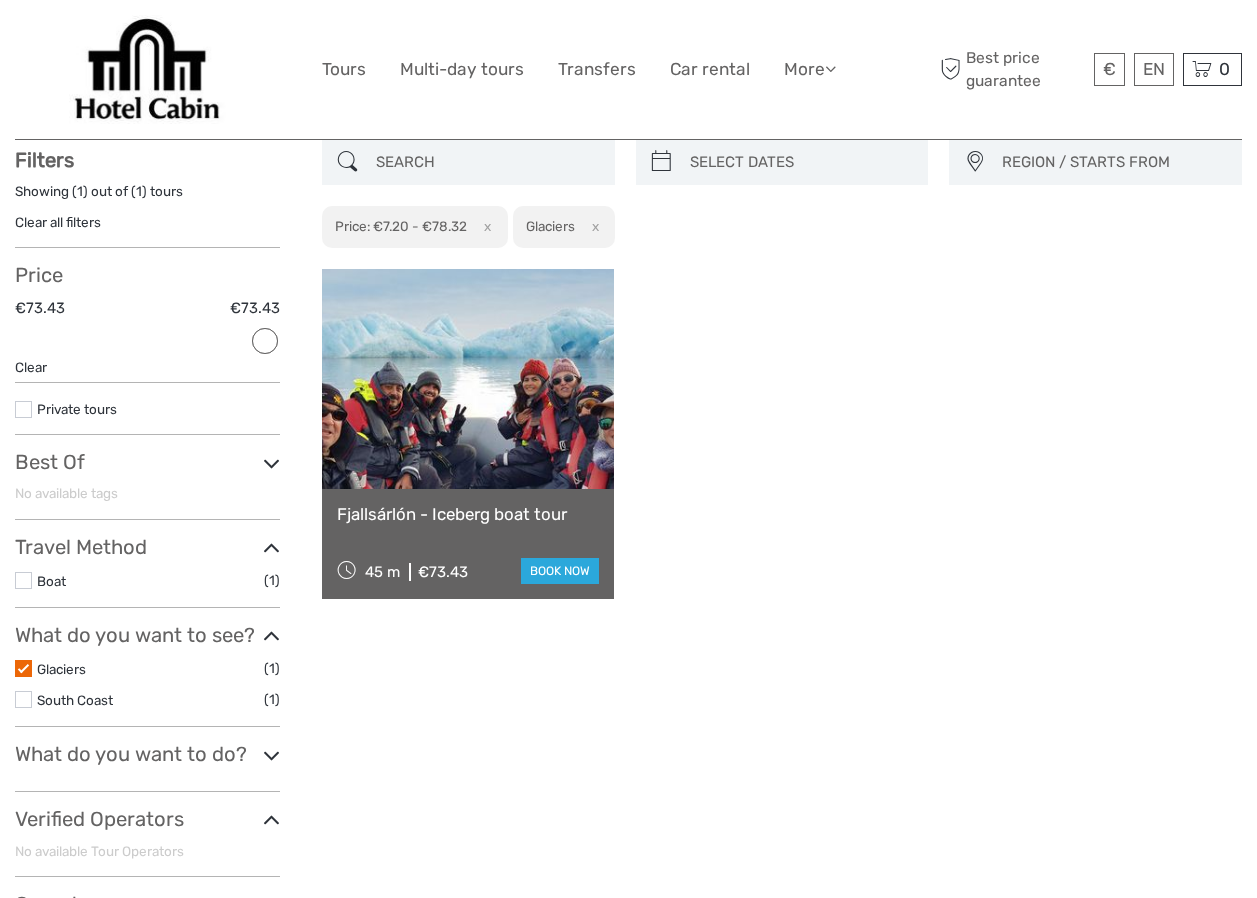 click at bounding box center [23, 668] 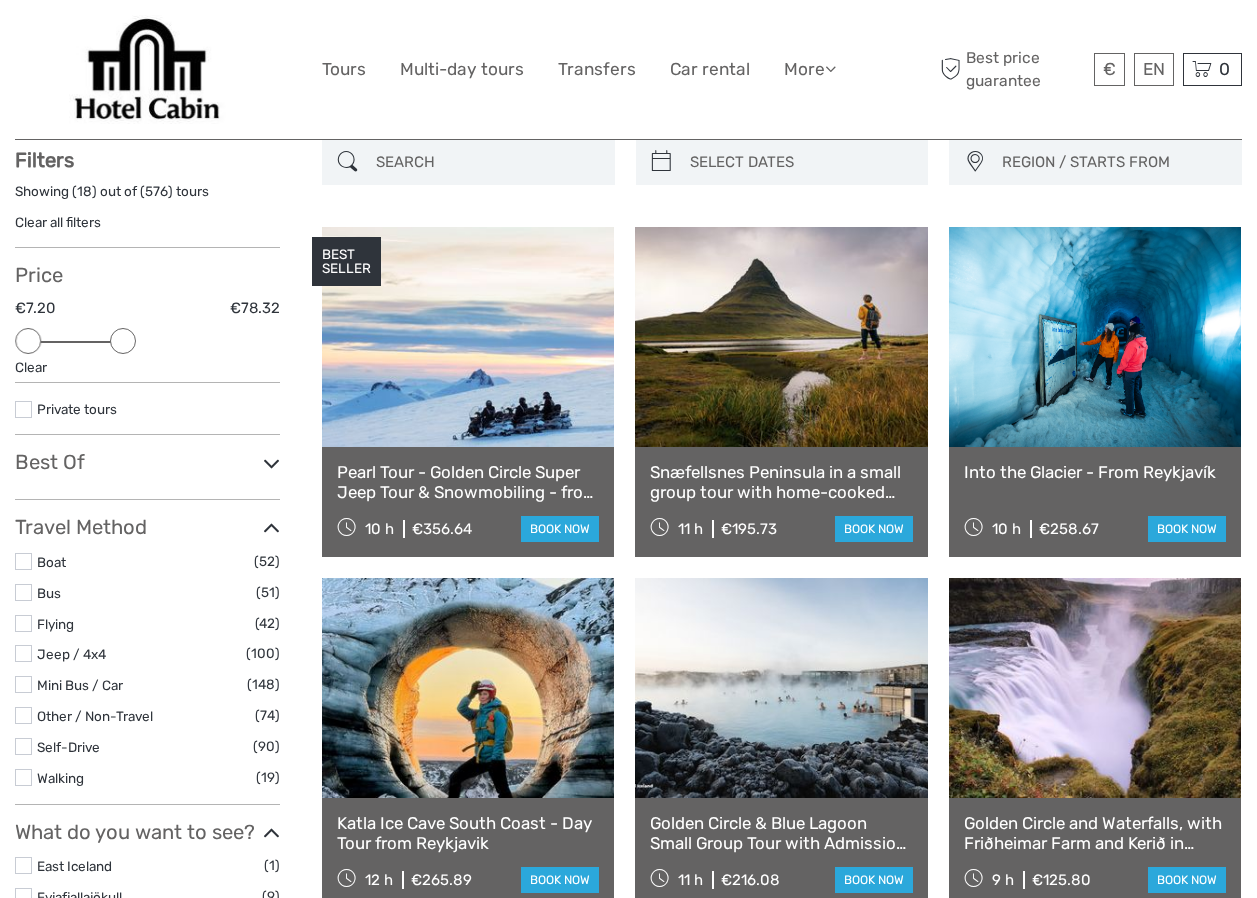 drag, startPoint x: 162, startPoint y: 339, endPoint x: 114, endPoint y: 339, distance: 48 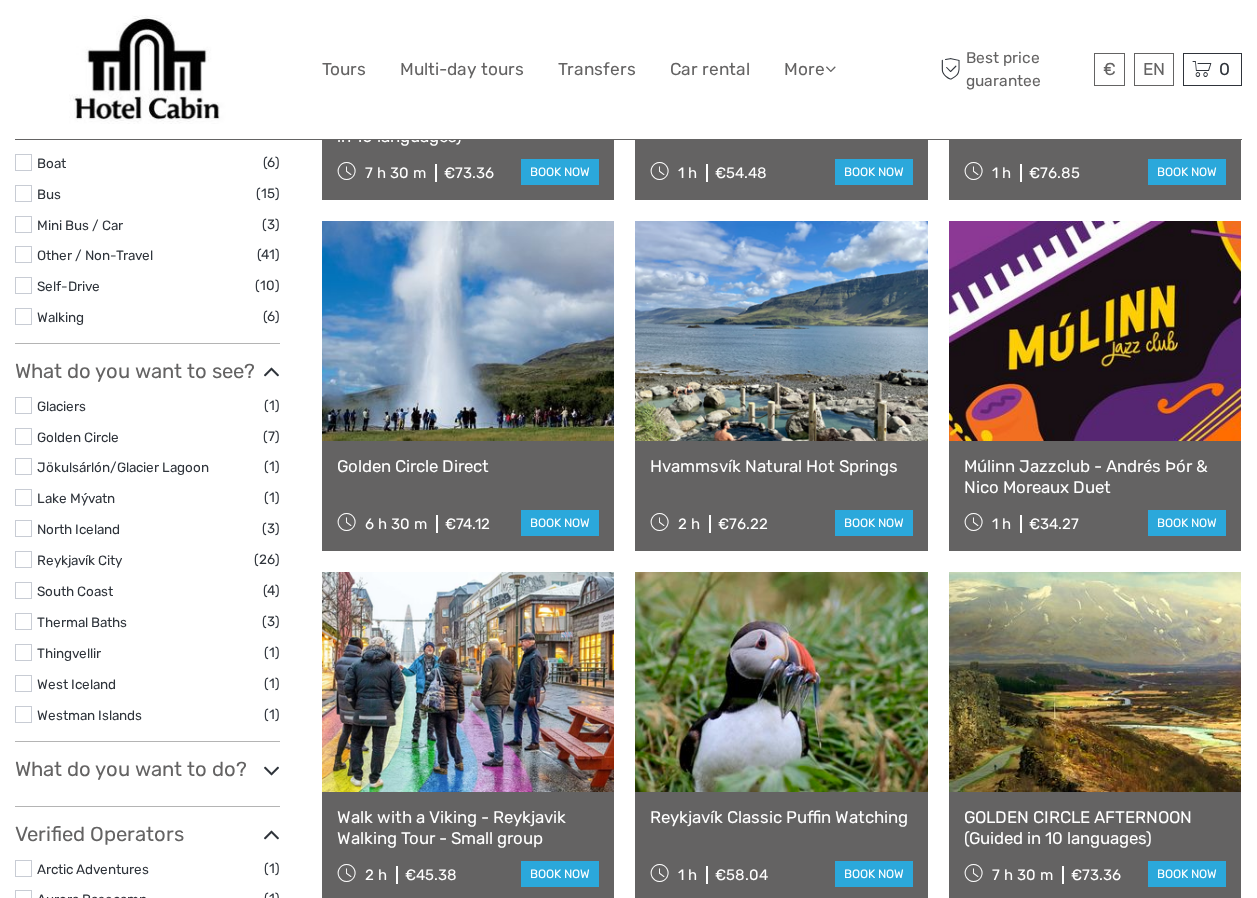 scroll, scrollTop: 588, scrollLeft: 0, axis: vertical 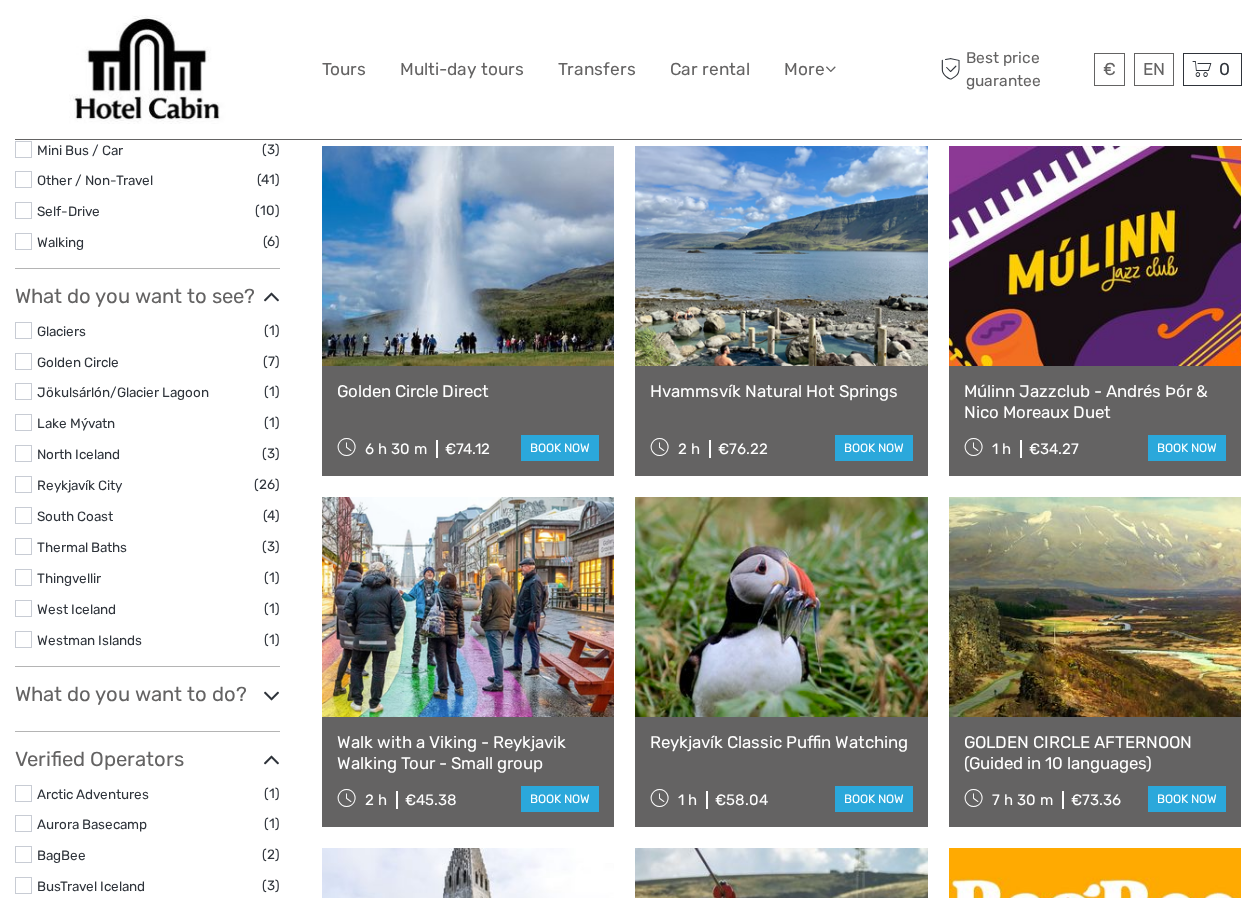 click on "Thermal Baths" at bounding box center [82, 547] 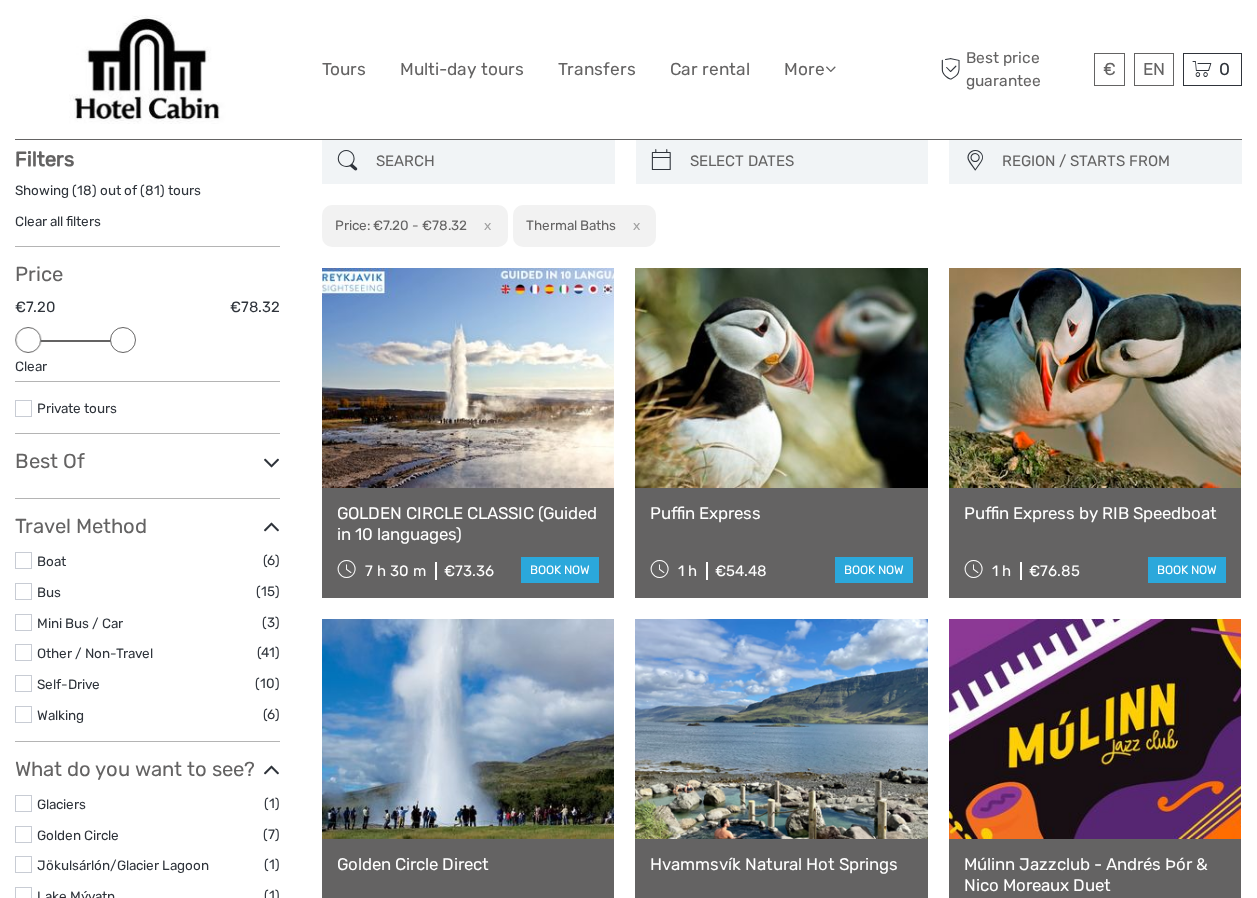 scroll, scrollTop: 114, scrollLeft: 0, axis: vertical 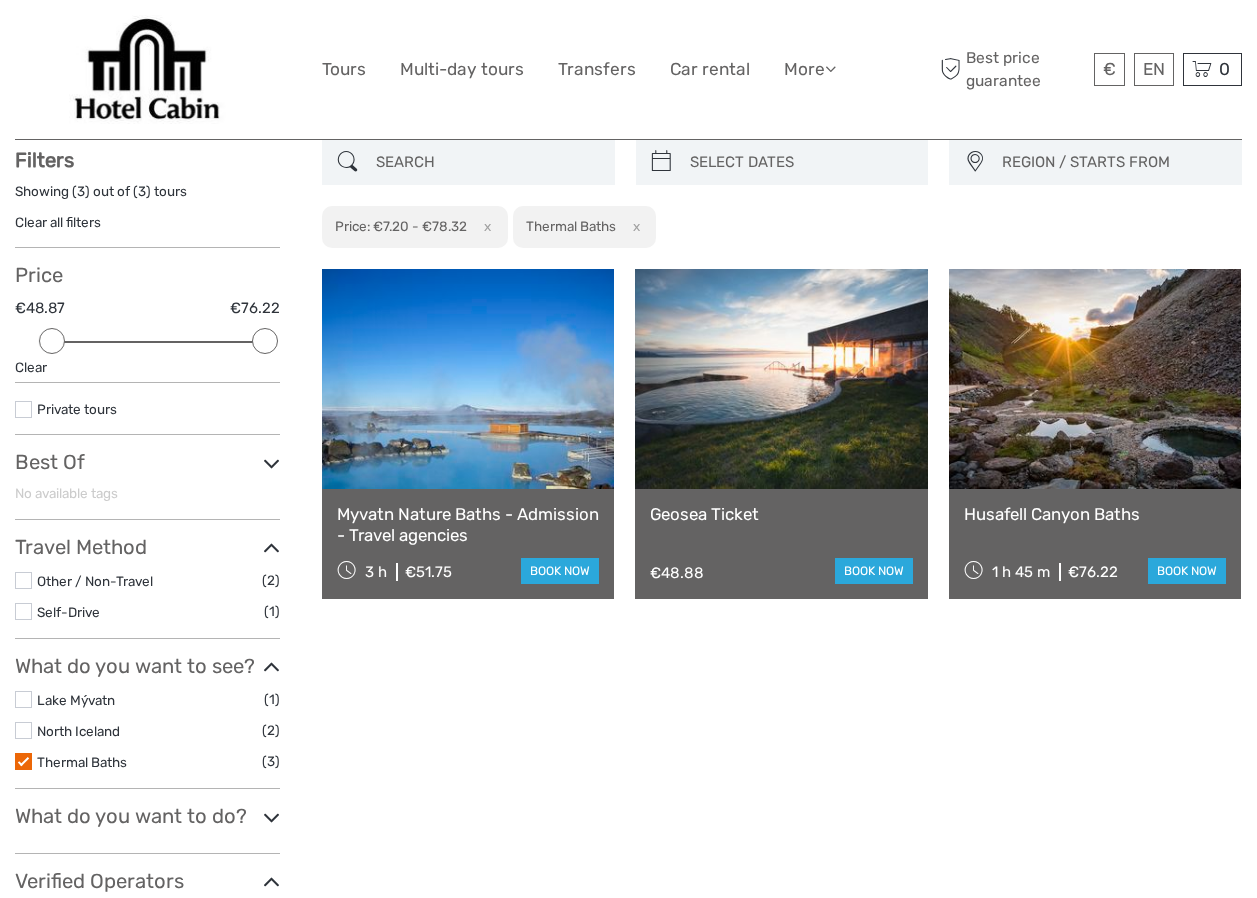 click at bounding box center [1095, 379] 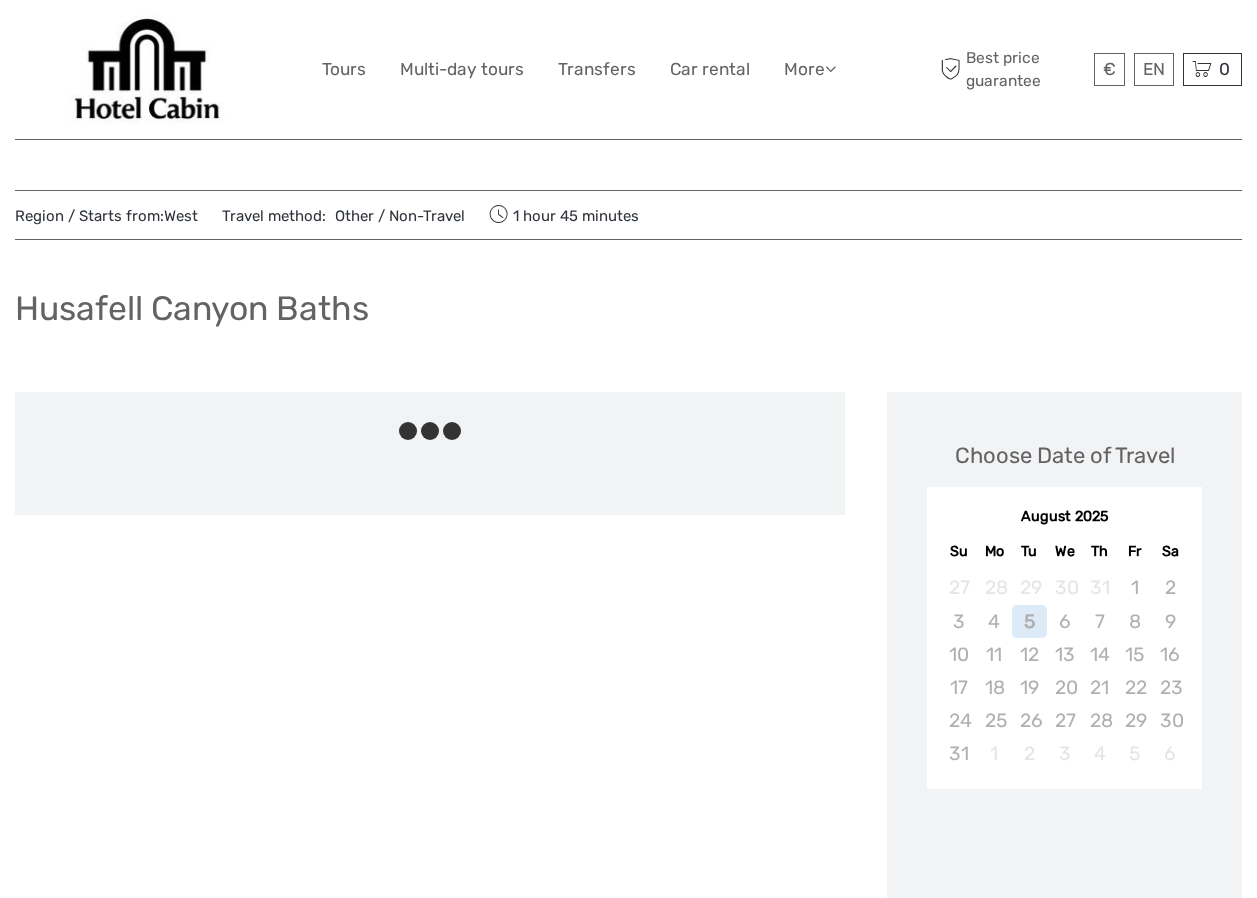scroll, scrollTop: 0, scrollLeft: 0, axis: both 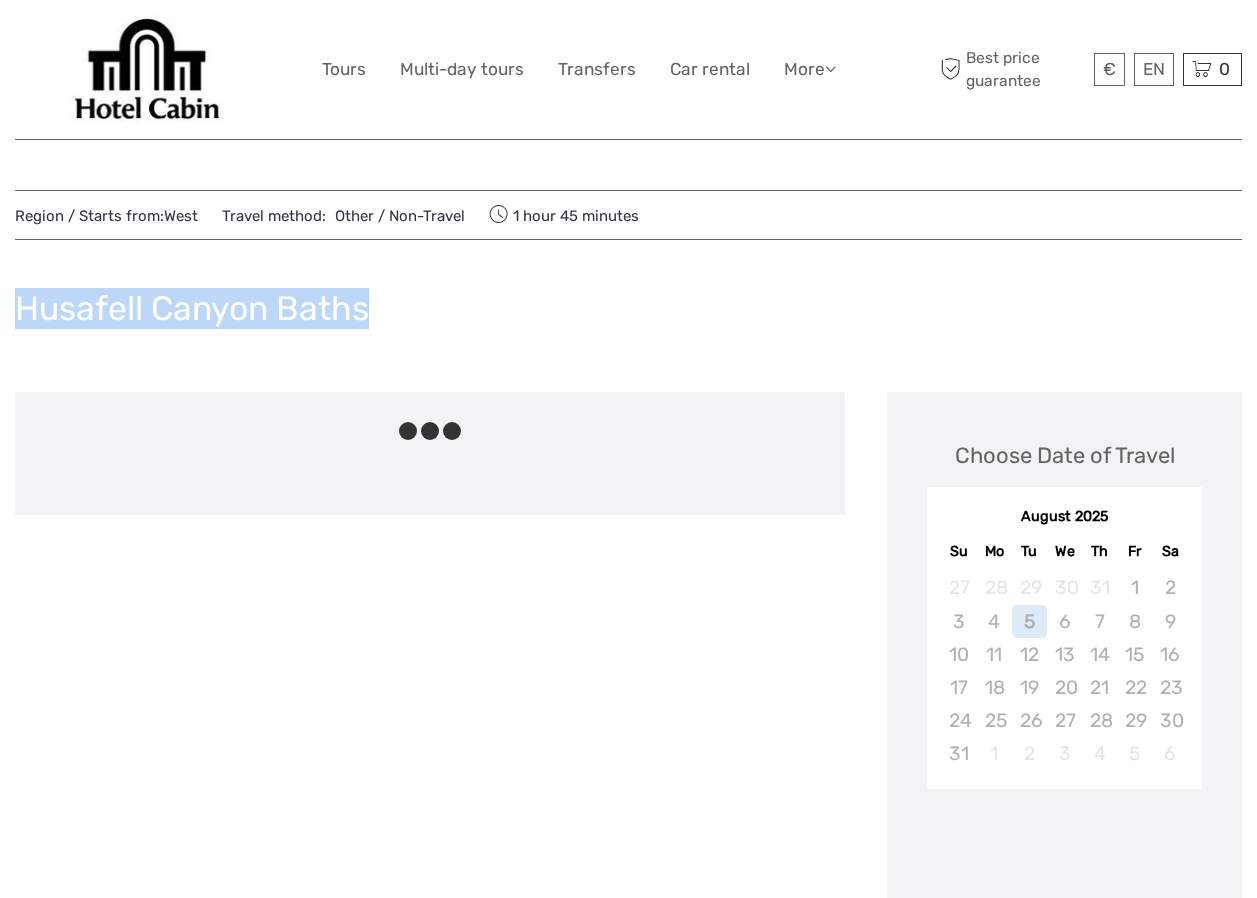 drag, startPoint x: 19, startPoint y: 304, endPoint x: 403, endPoint y: 309, distance: 384.03256 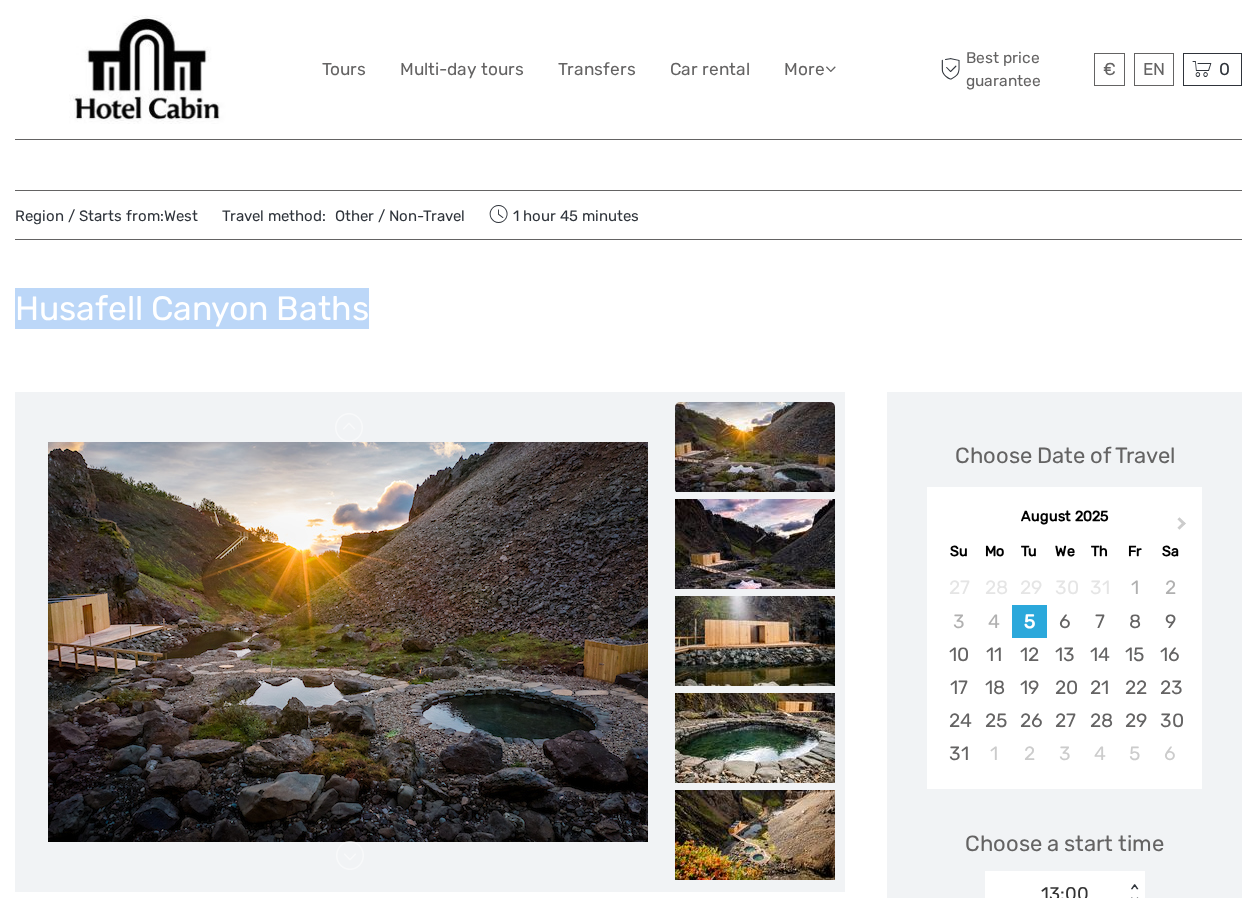 scroll, scrollTop: 0, scrollLeft: 0, axis: both 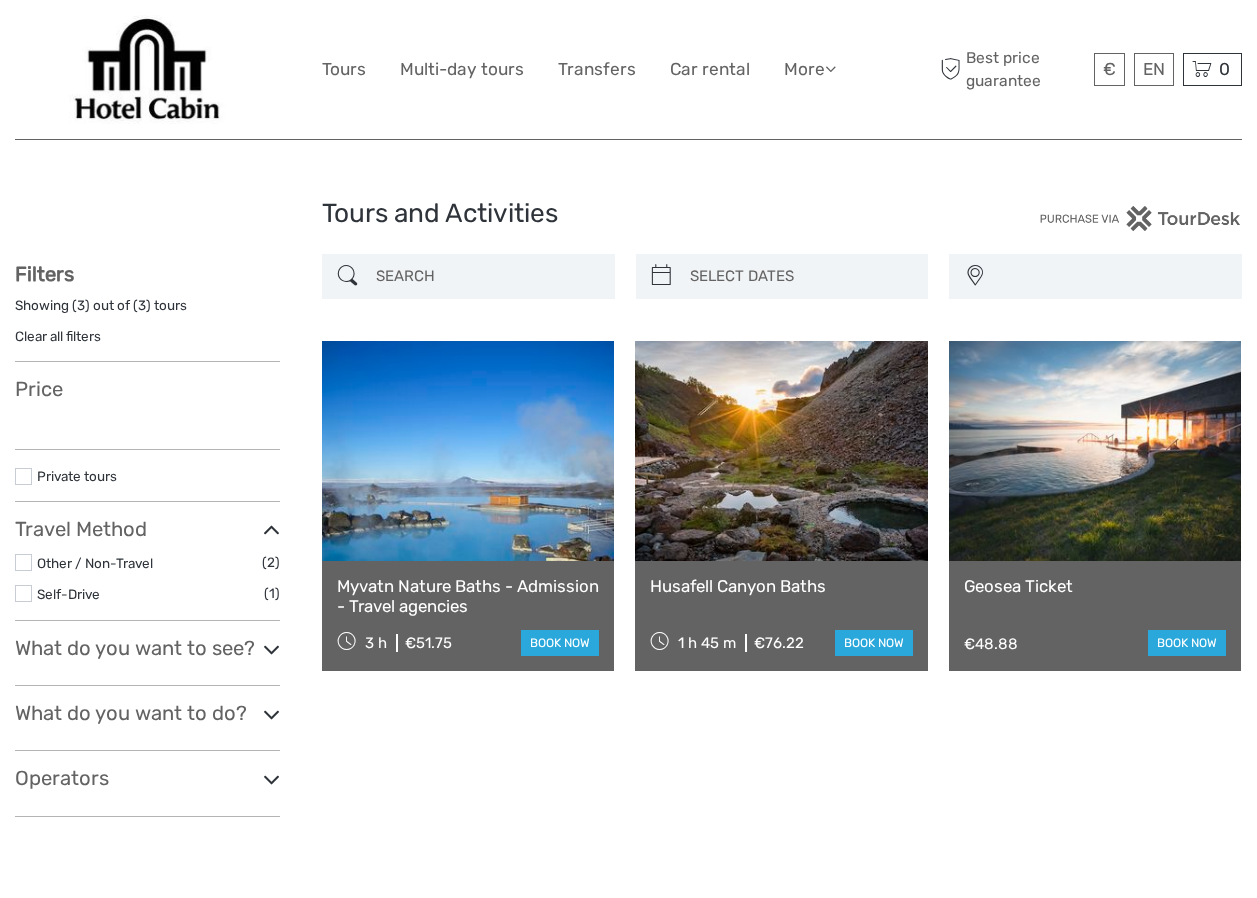 select 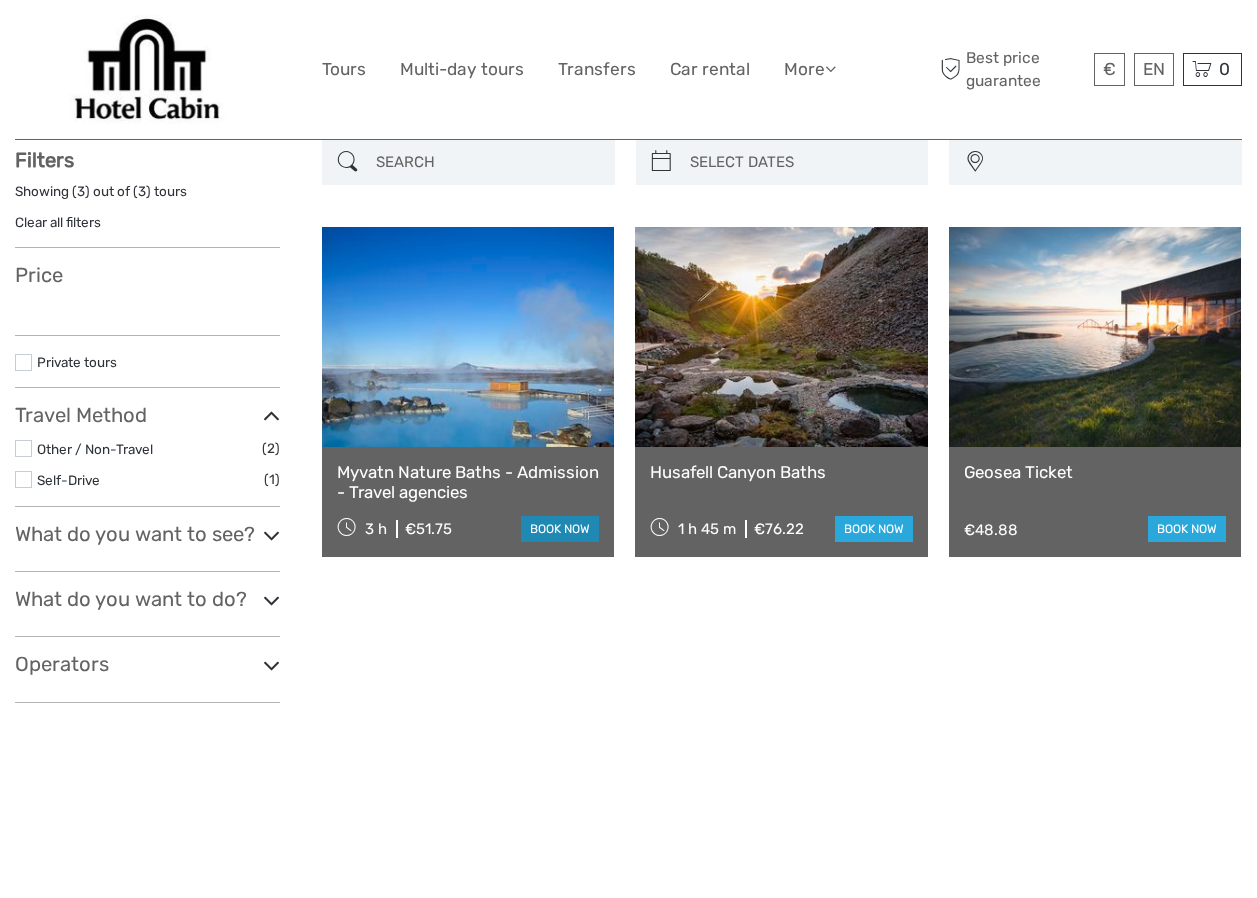 select 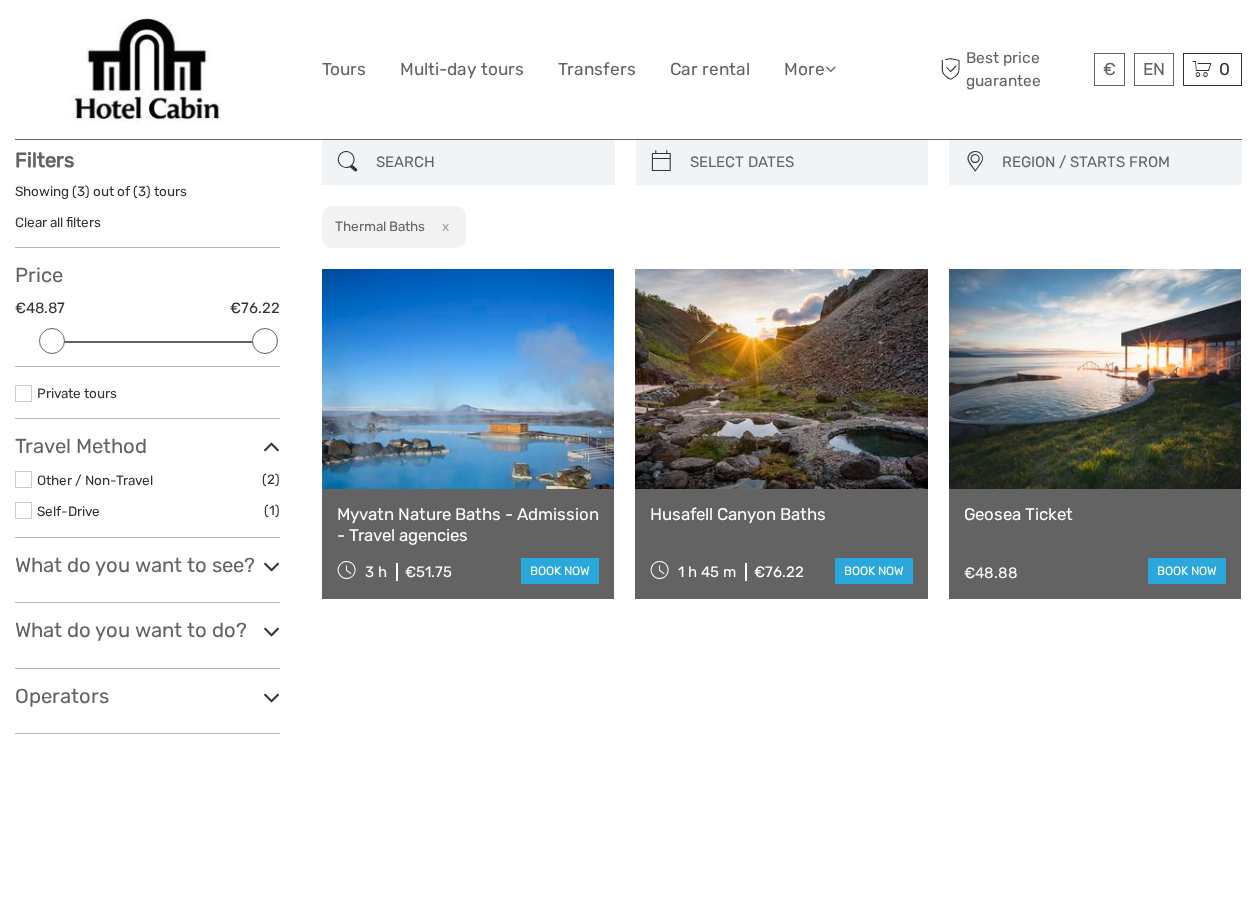 scroll, scrollTop: 0, scrollLeft: 0, axis: both 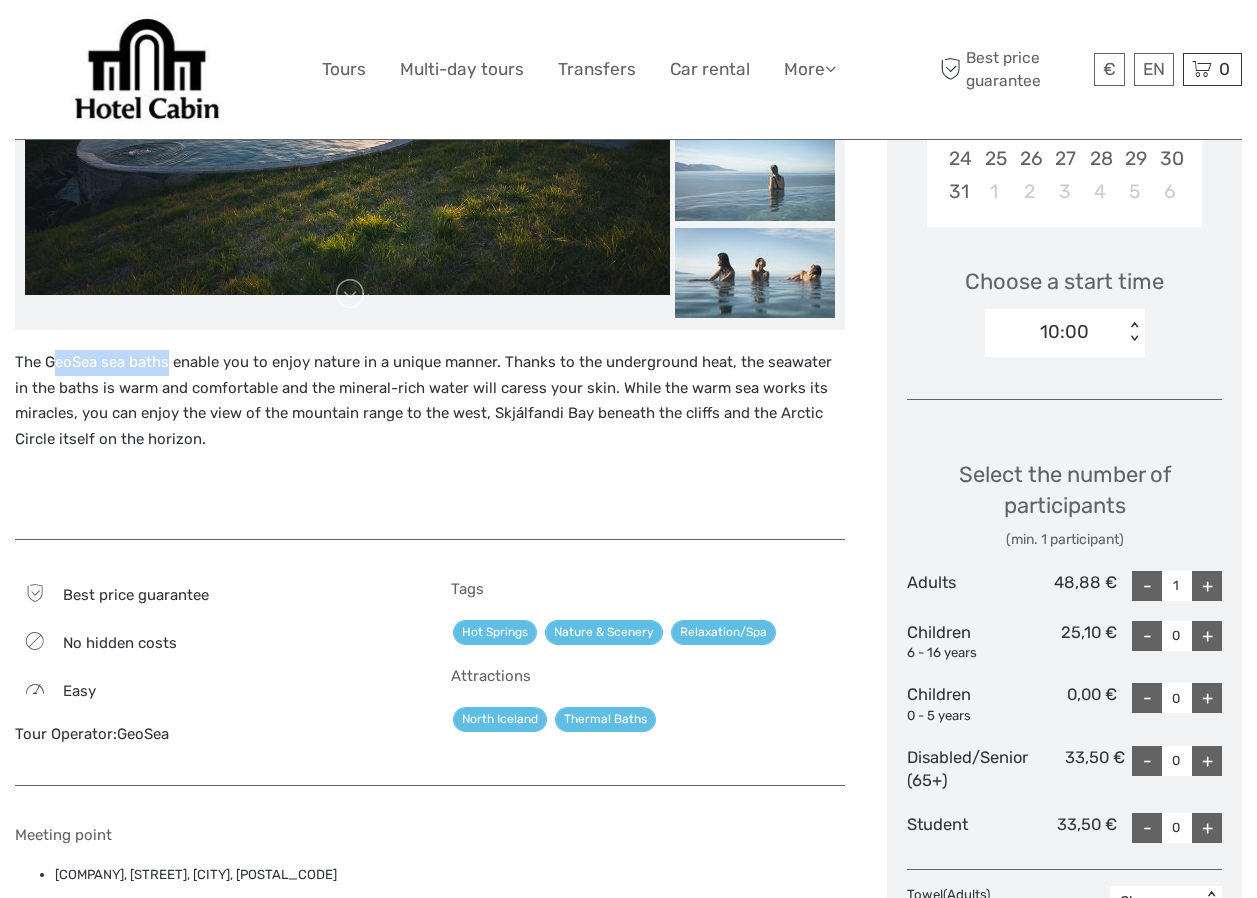 drag, startPoint x: 50, startPoint y: 358, endPoint x: 170, endPoint y: 360, distance: 120.01666 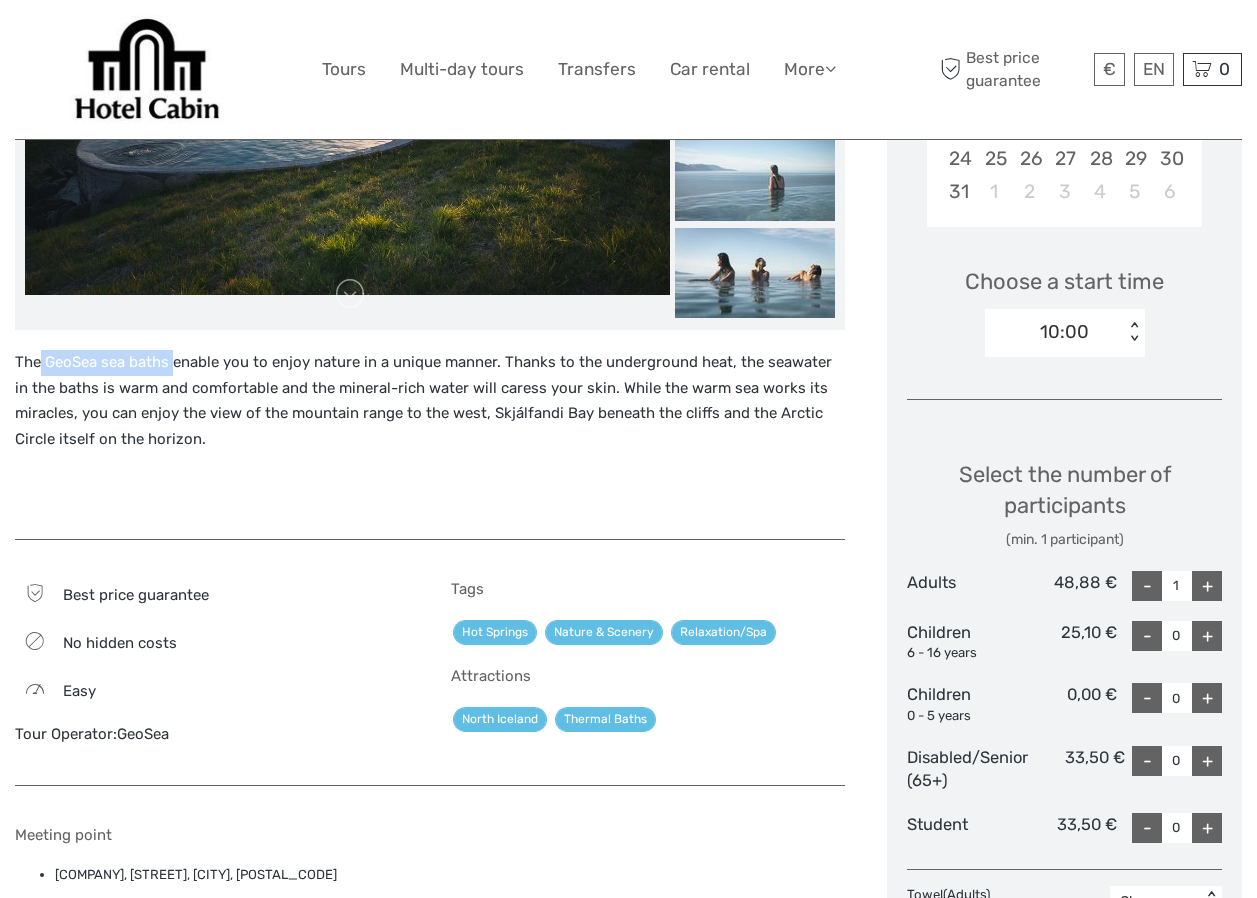 drag, startPoint x: 42, startPoint y: 360, endPoint x: 174, endPoint y: 356, distance: 132.0606 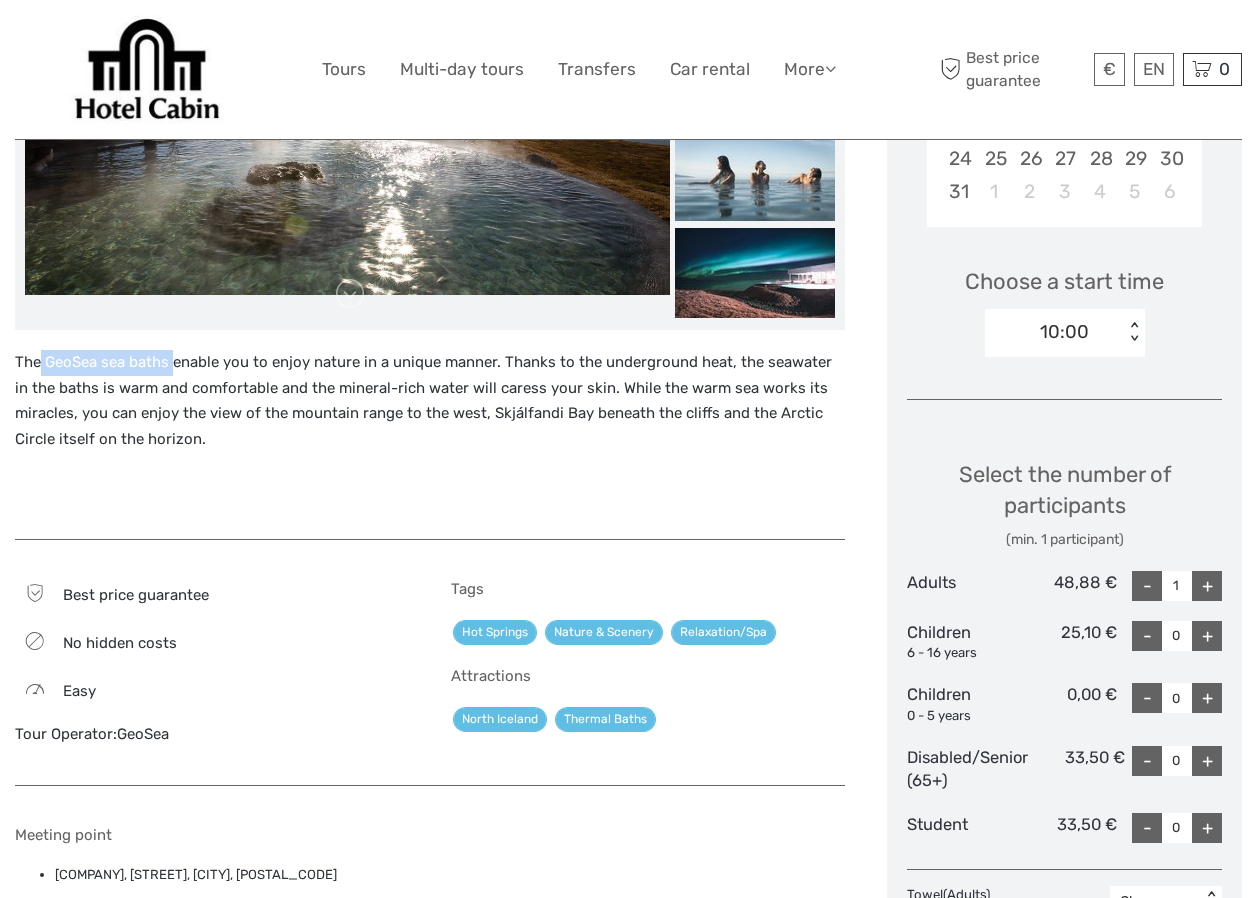 copy on "GeoSea sea baths" 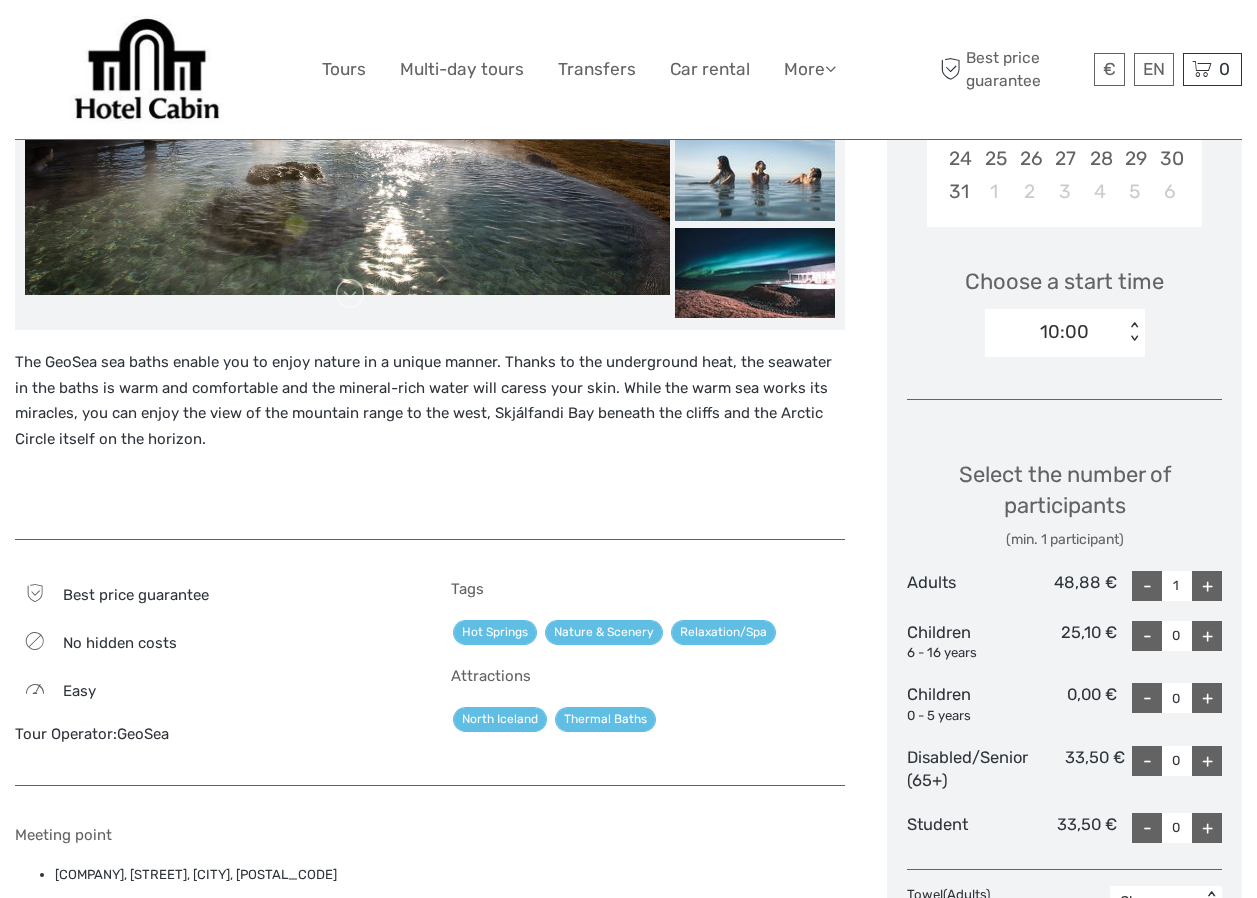 click on "The GeoSea sea baths enable you to enjoy nature in a unique manner. Thanks to the underground heat, the seawater in the baths is warm and comfortable and the mineral-rich water will caress your skin. While the warm sea works its miracles, you can enjoy the view of the mountain range to the west, Skjálfandi Bay beneath the cliffs and the Arctic Circle itself on the horizon." at bounding box center [430, 434] 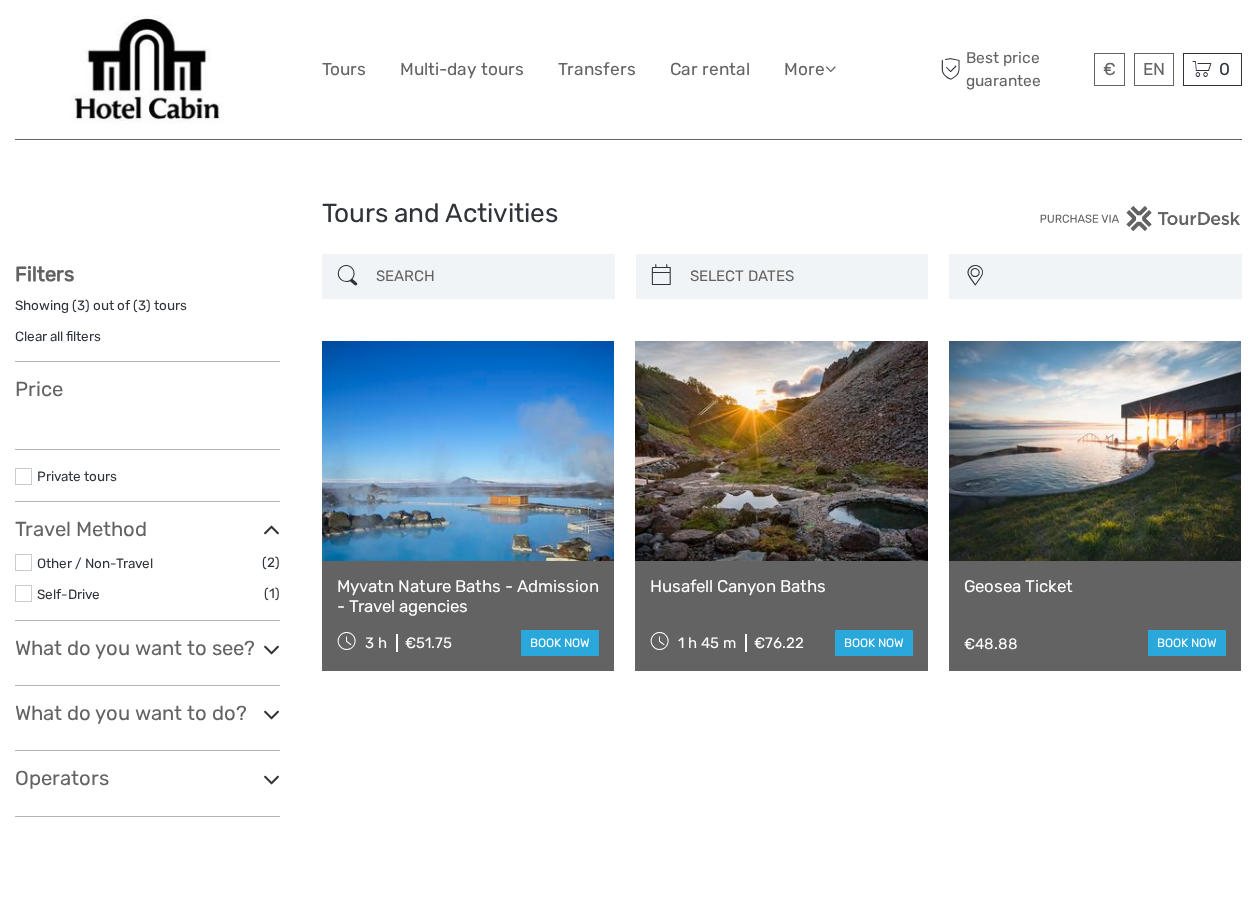 select 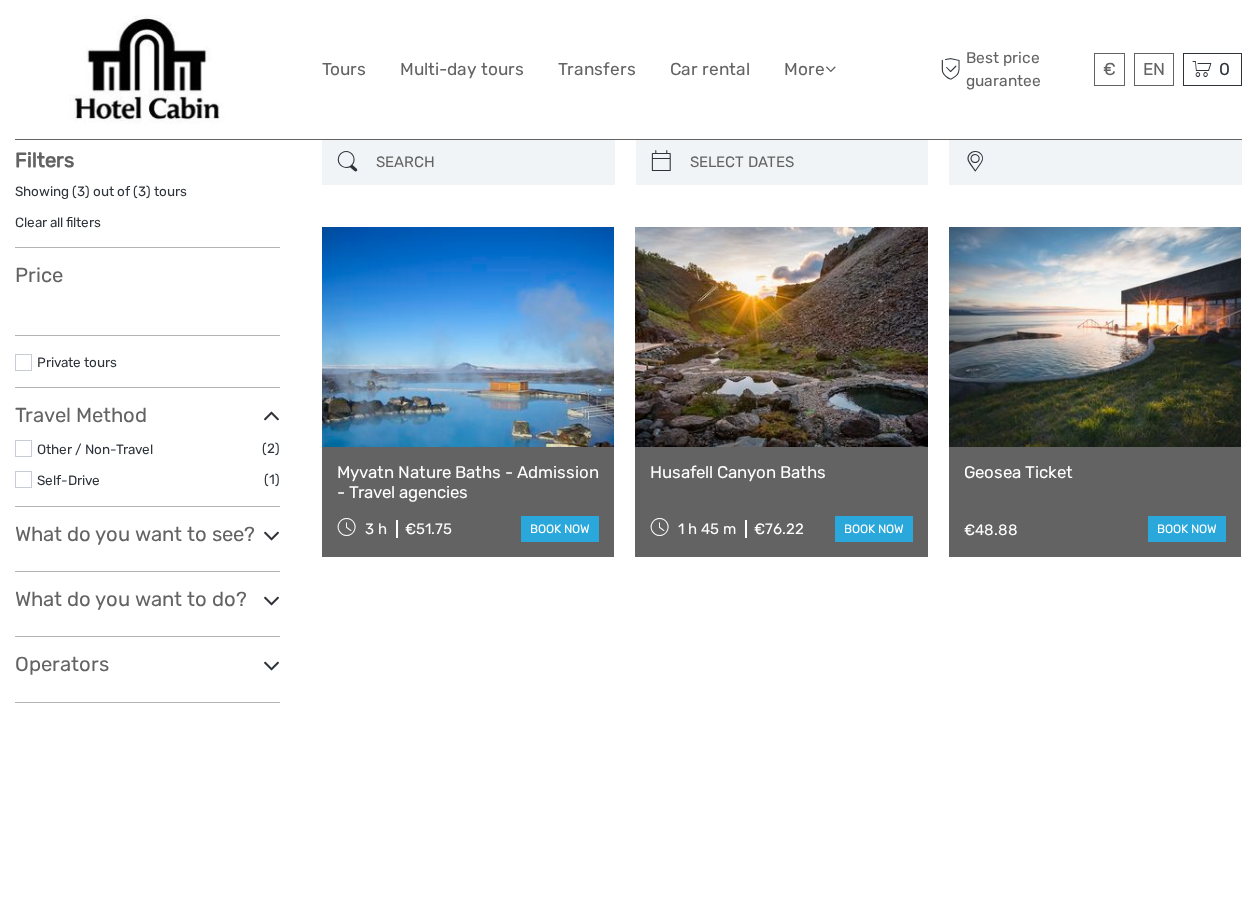 select 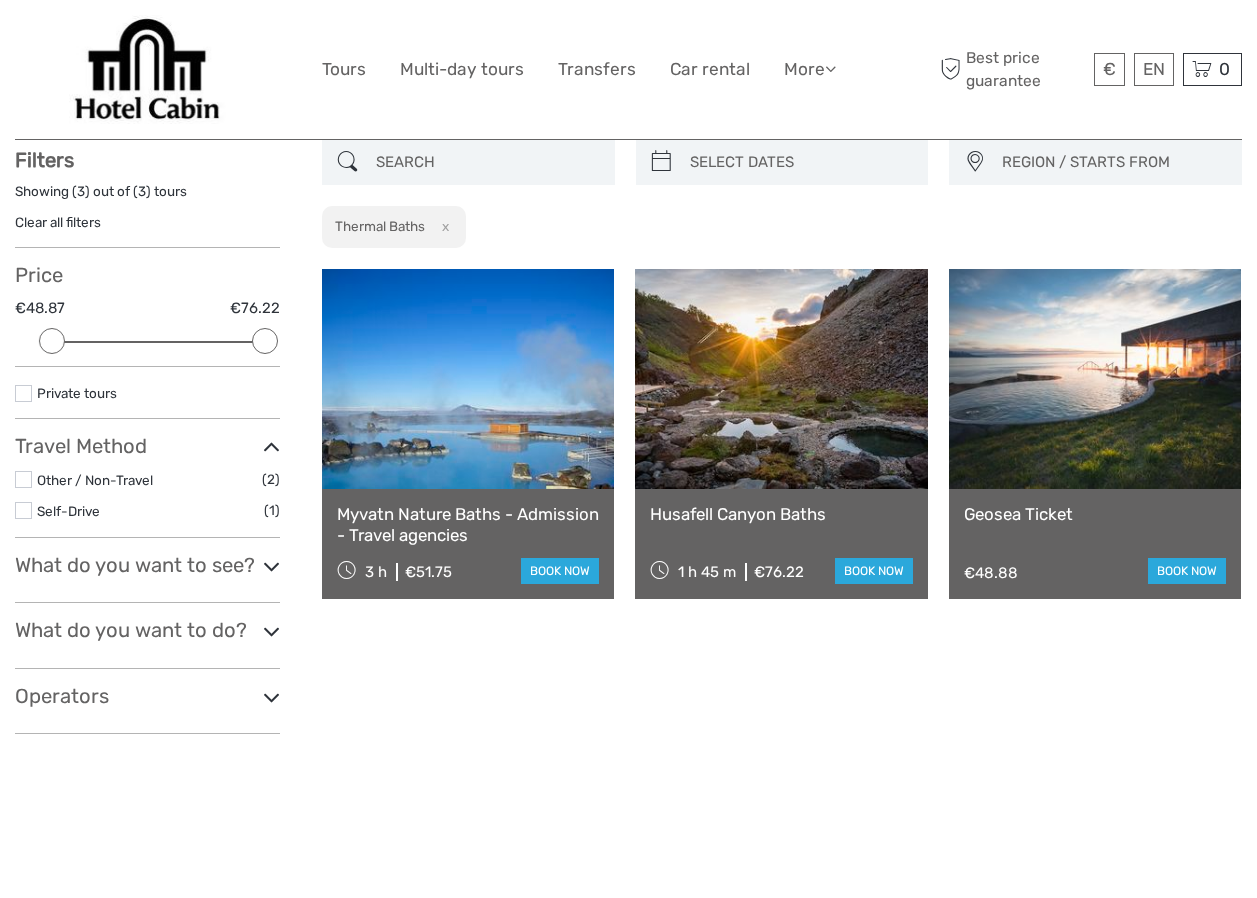scroll, scrollTop: 0, scrollLeft: 0, axis: both 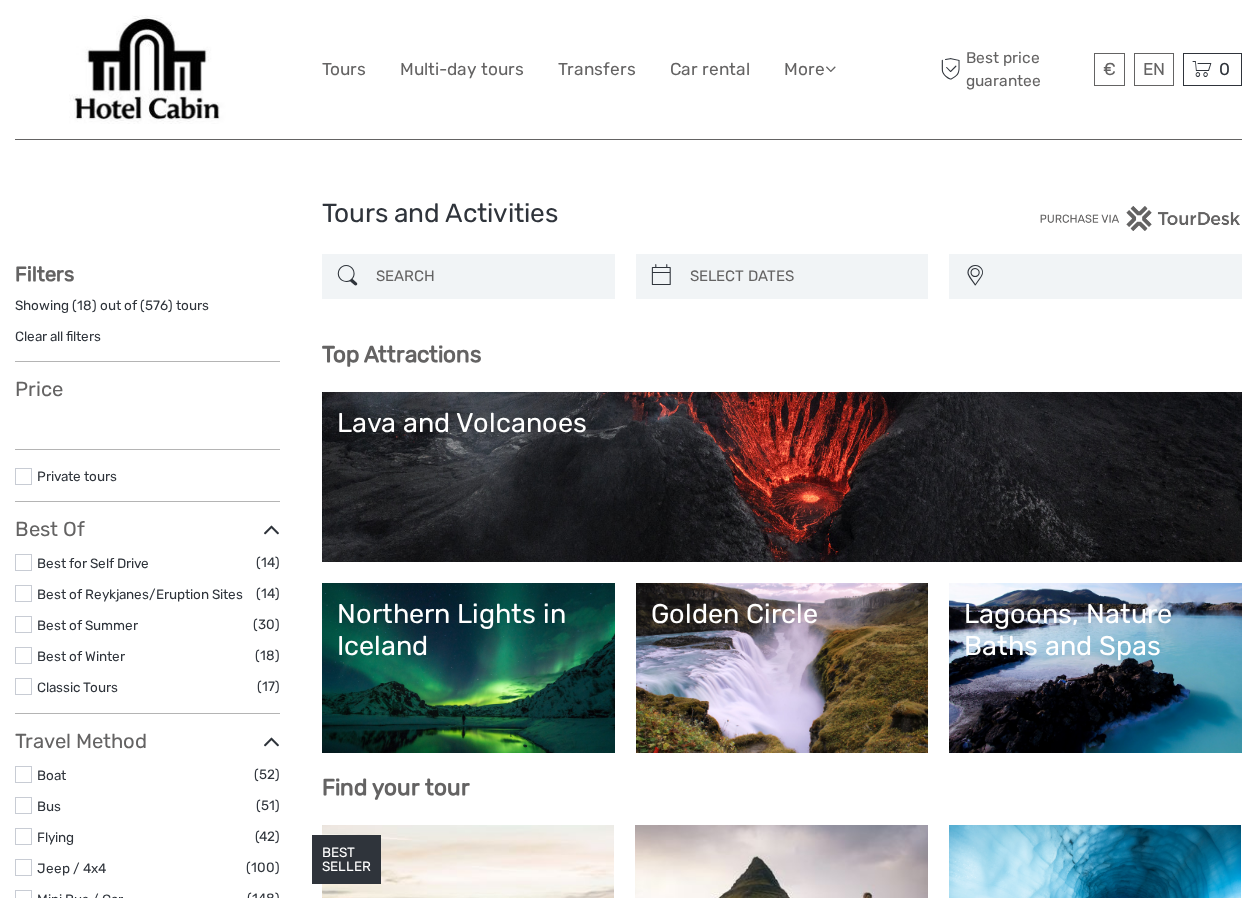select 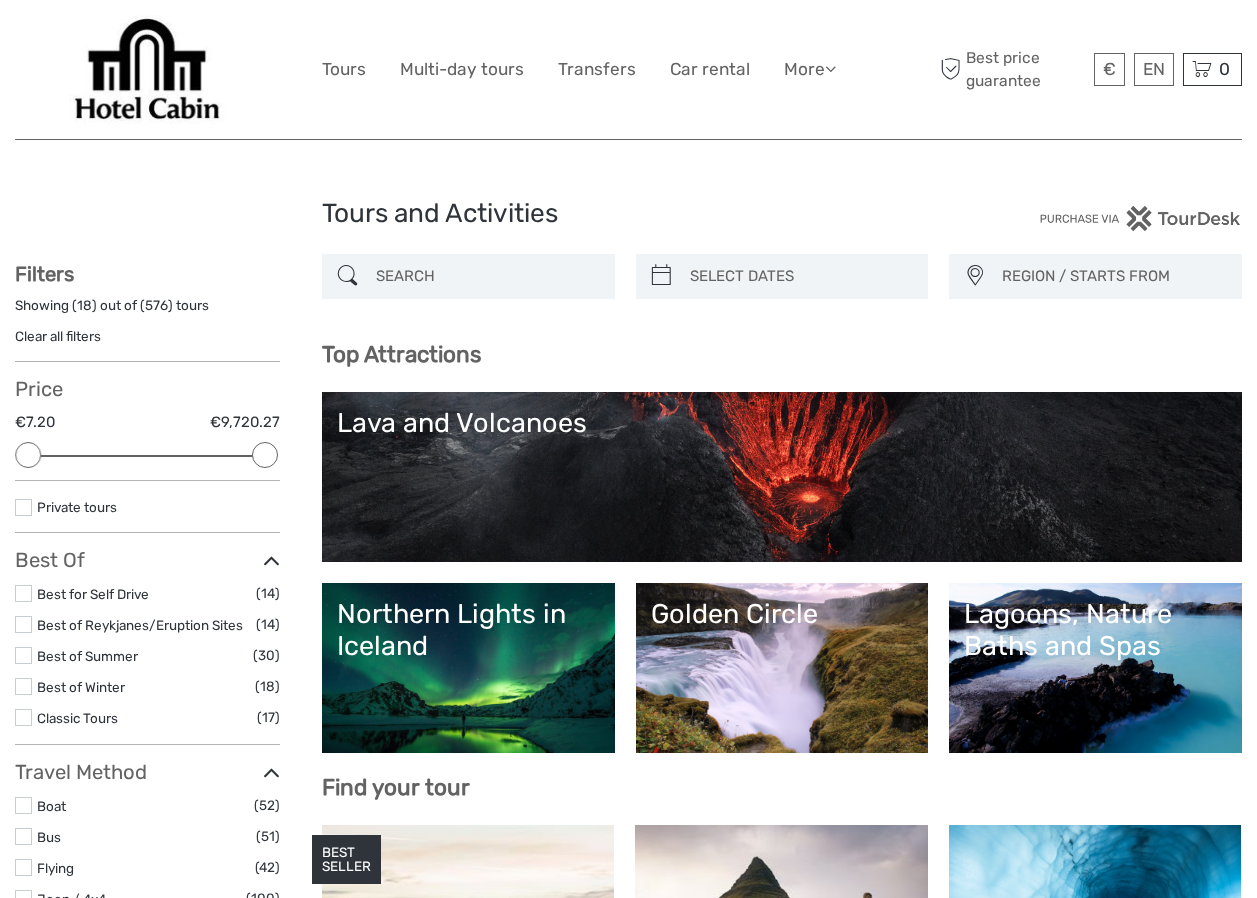 scroll, scrollTop: 0, scrollLeft: 0, axis: both 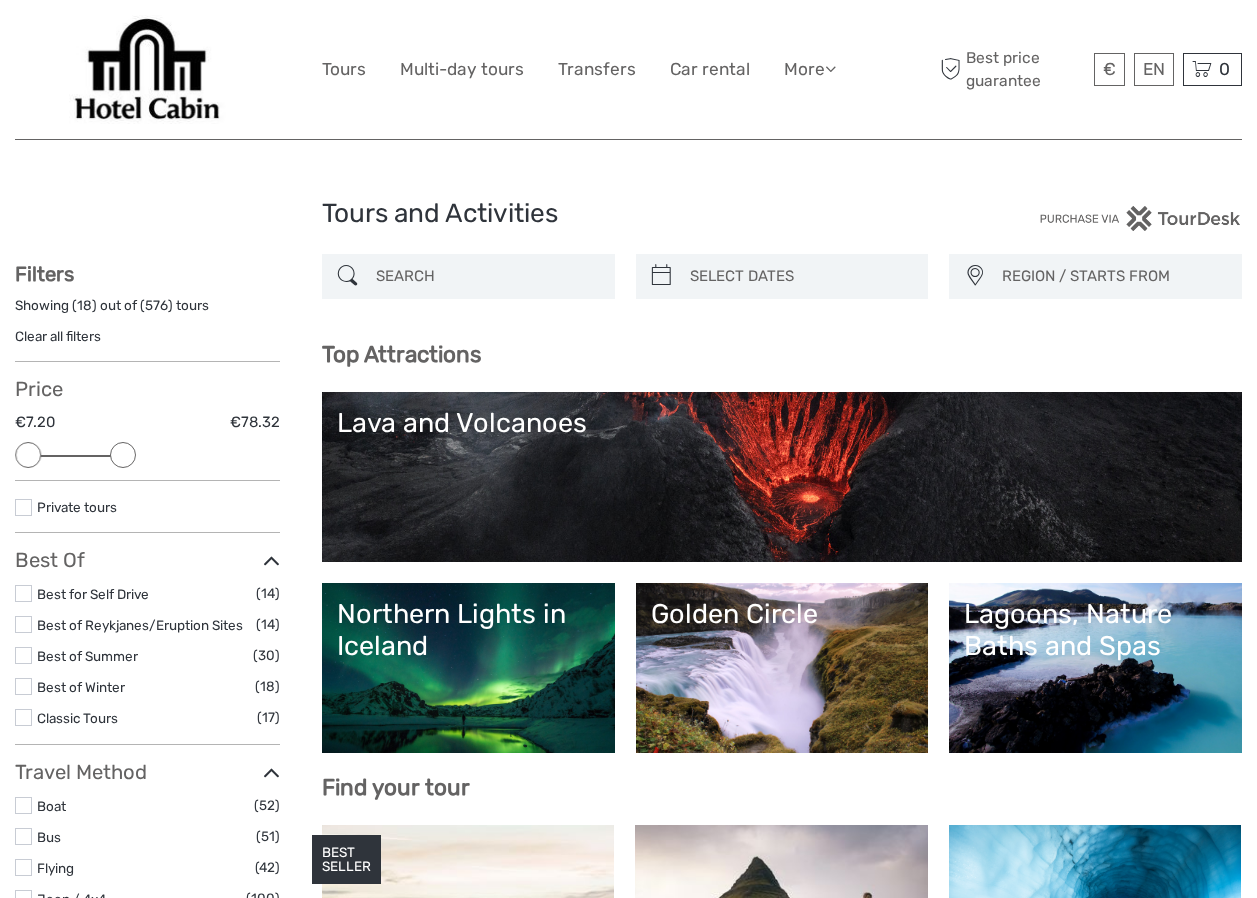 drag, startPoint x: 267, startPoint y: 458, endPoint x: 120, endPoint y: 460, distance: 147.01361 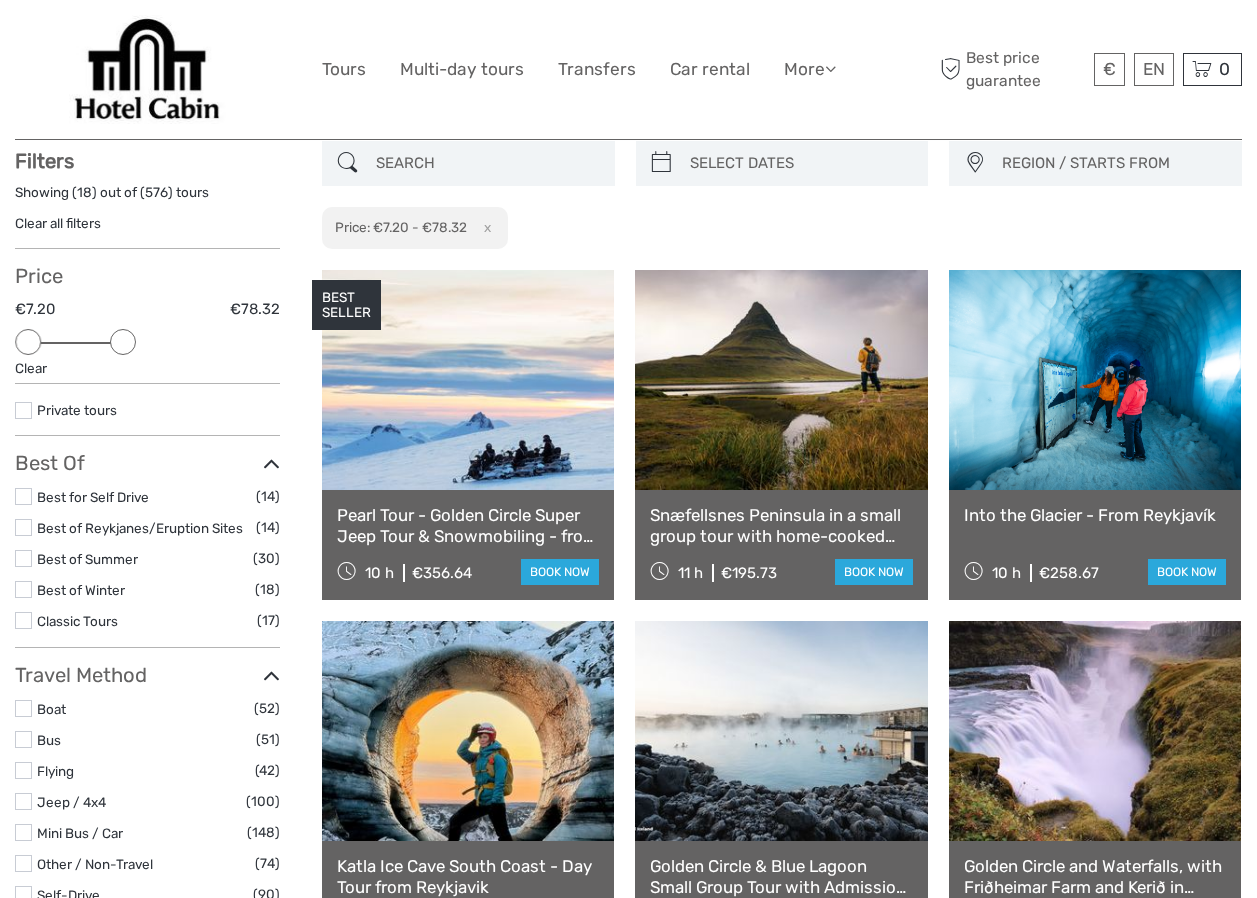 scroll, scrollTop: 114, scrollLeft: 0, axis: vertical 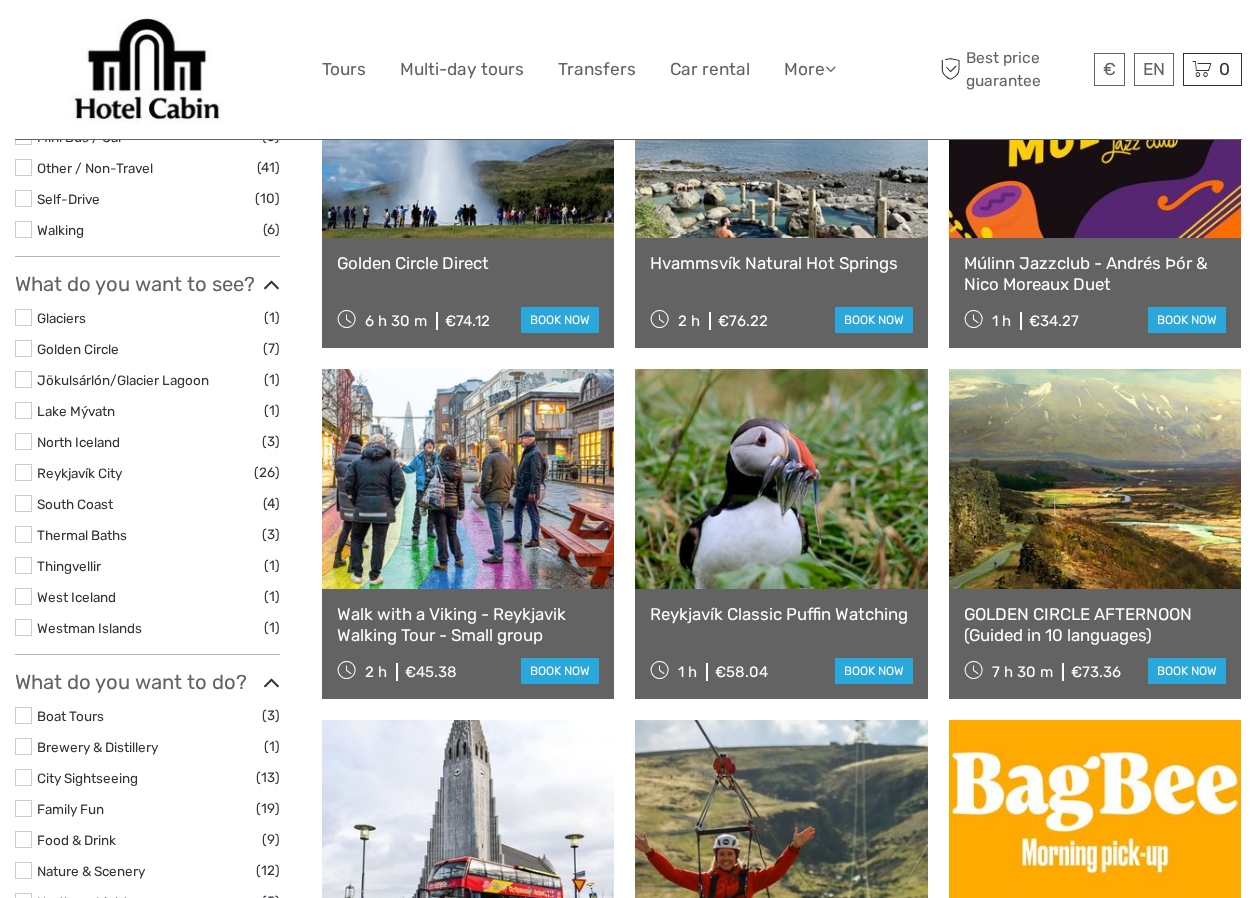 click on "Jökulsárlón/Glacier Lagoon" at bounding box center (123, 380) 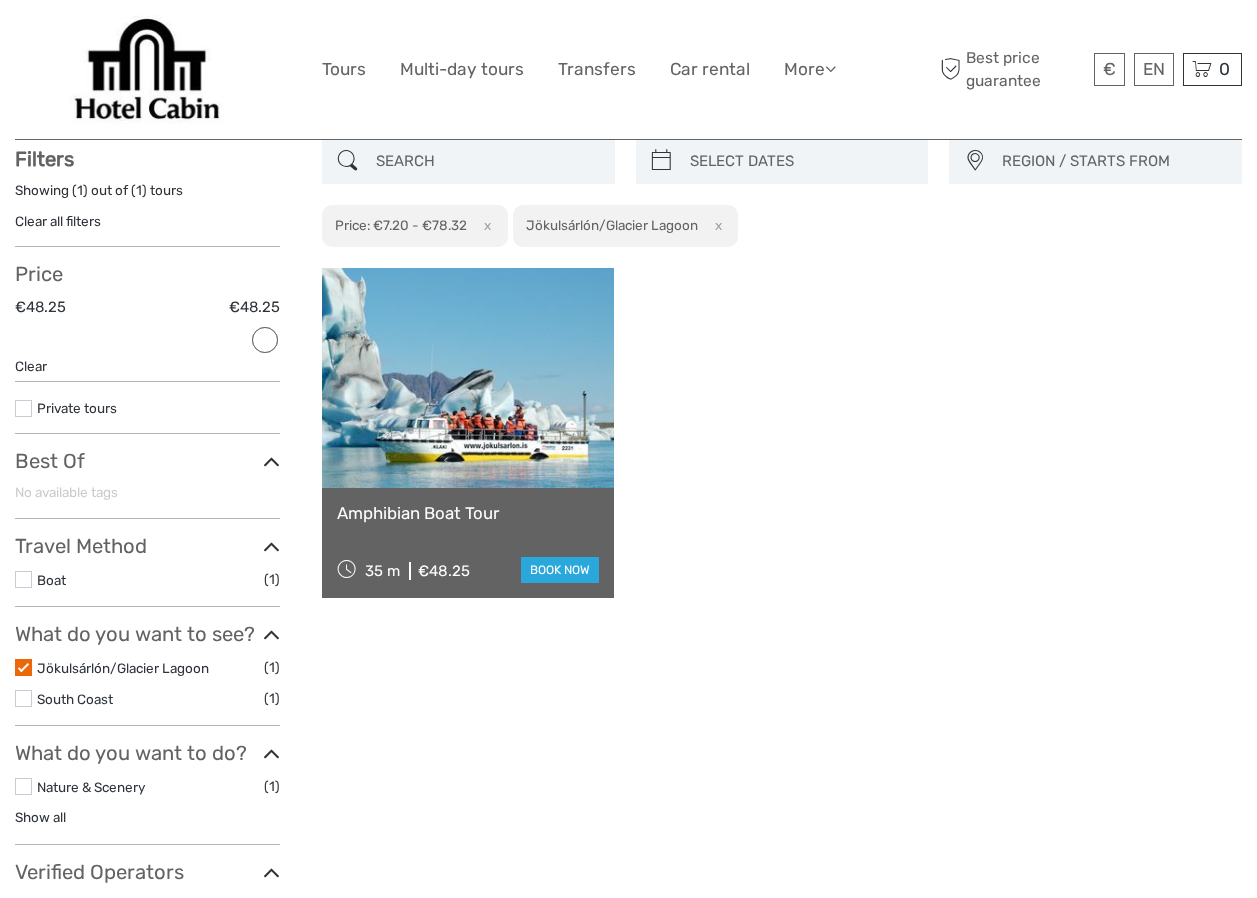 scroll, scrollTop: 114, scrollLeft: 0, axis: vertical 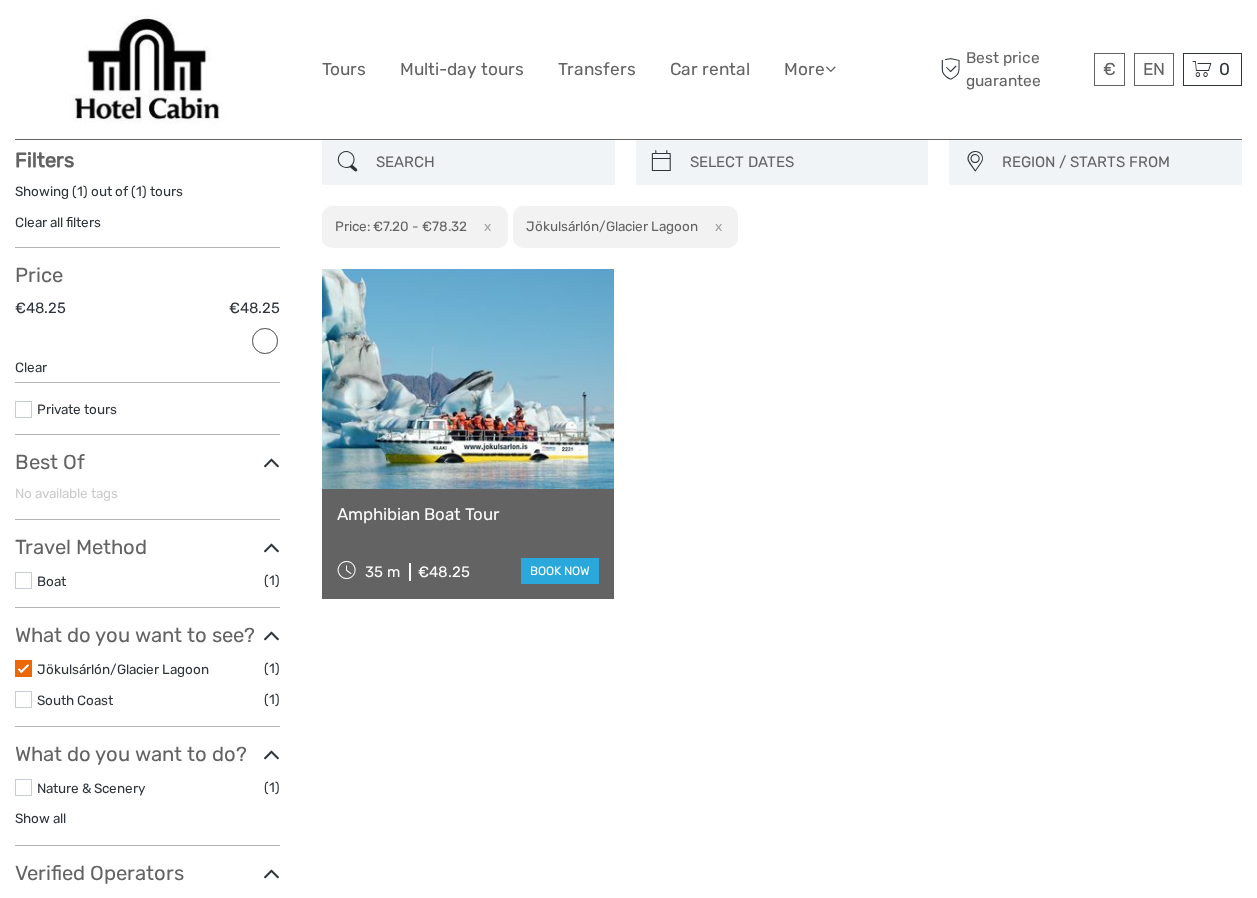 click at bounding box center [468, 379] 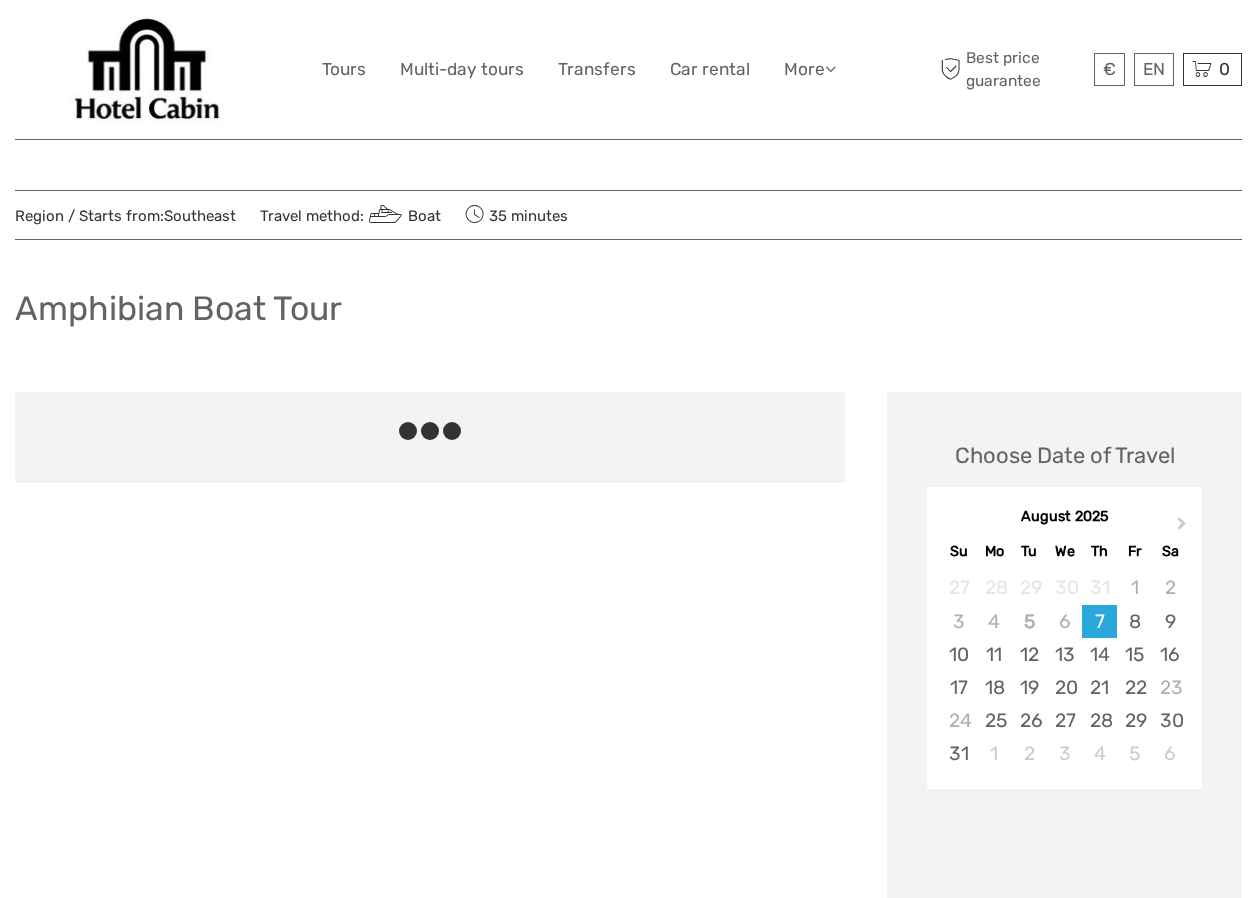scroll, scrollTop: 0, scrollLeft: 0, axis: both 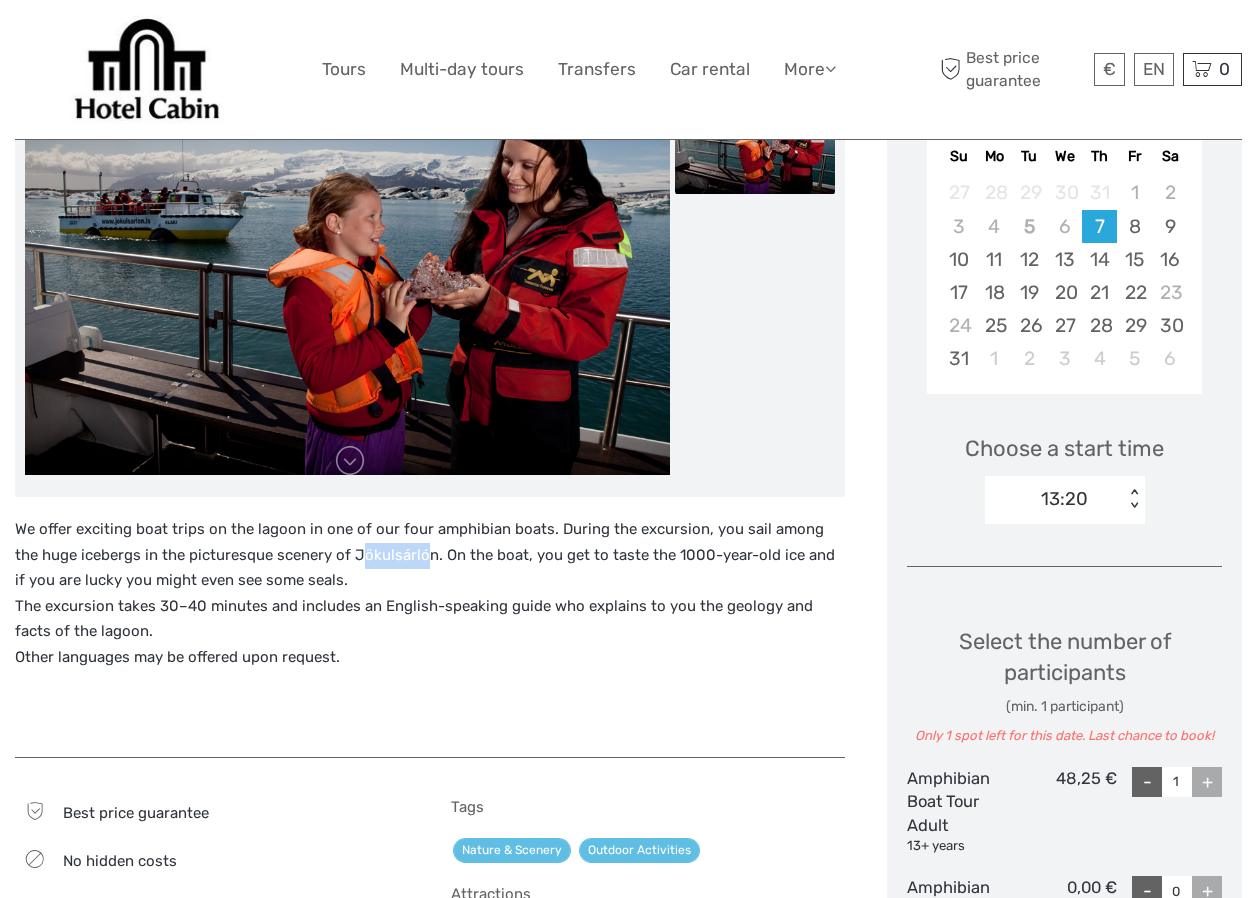 drag, startPoint x: 330, startPoint y: 555, endPoint x: 397, endPoint y: 552, distance: 67.06713 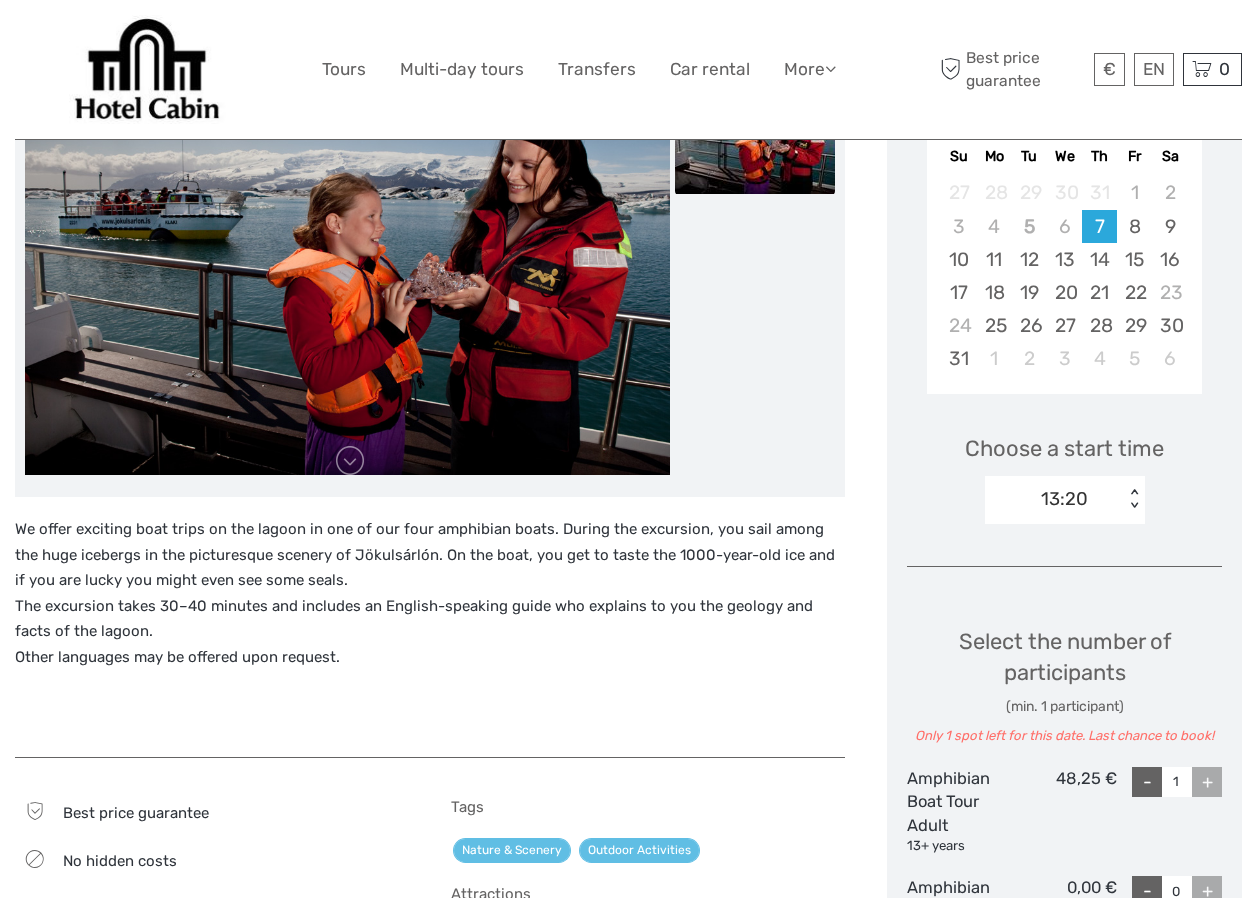 drag, startPoint x: 397, startPoint y: 552, endPoint x: 369, endPoint y: 574, distance: 35.608986 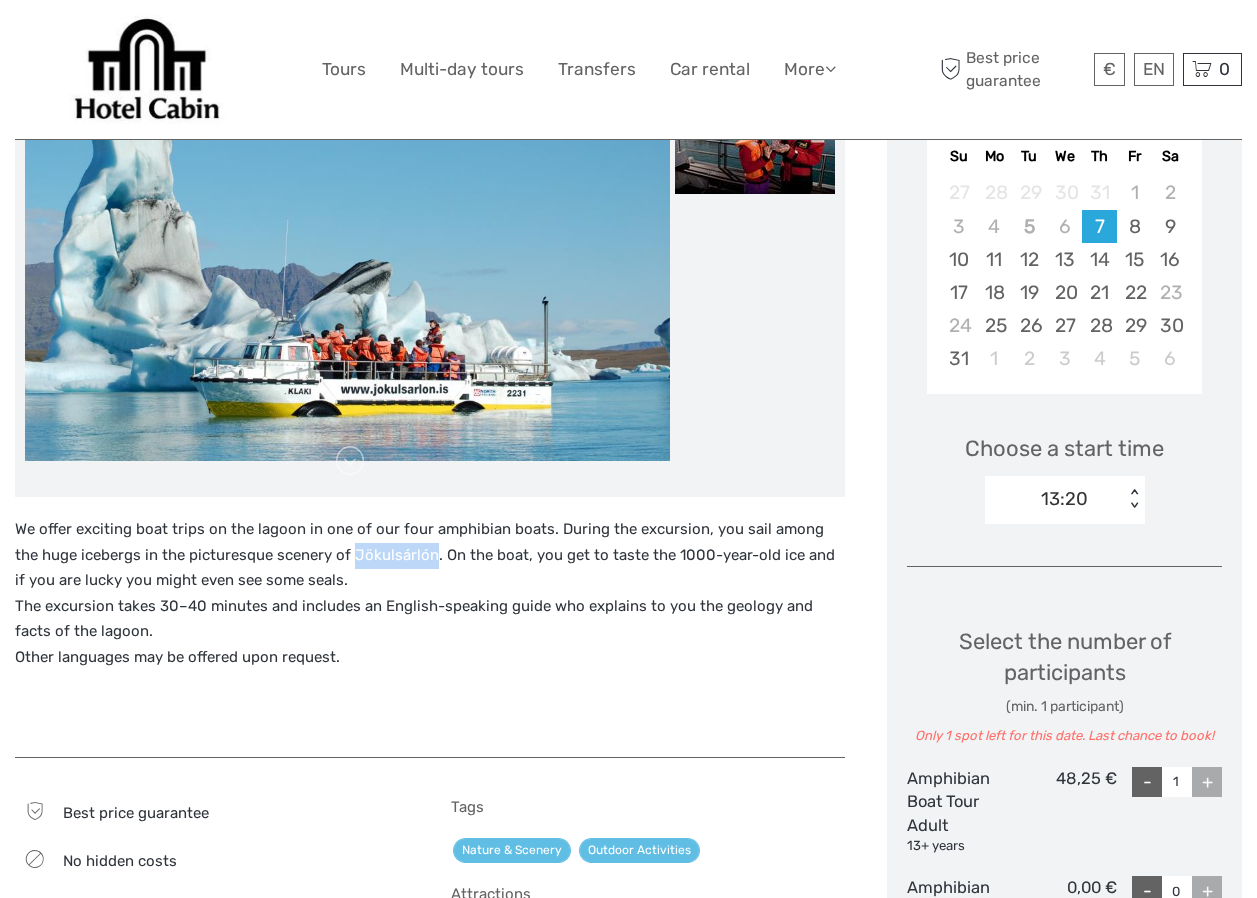 drag, startPoint x: 326, startPoint y: 553, endPoint x: 408, endPoint y: 552, distance: 82.006096 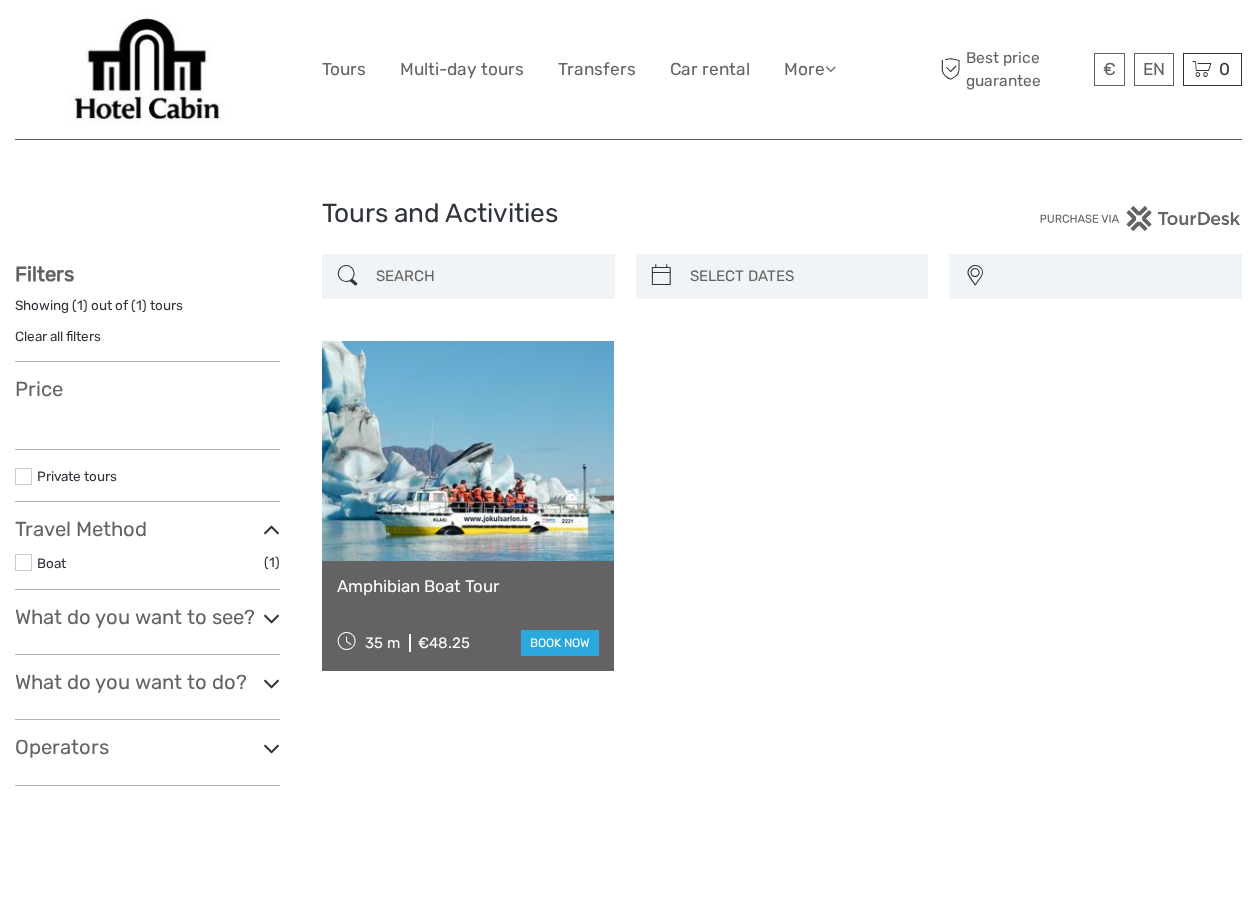select 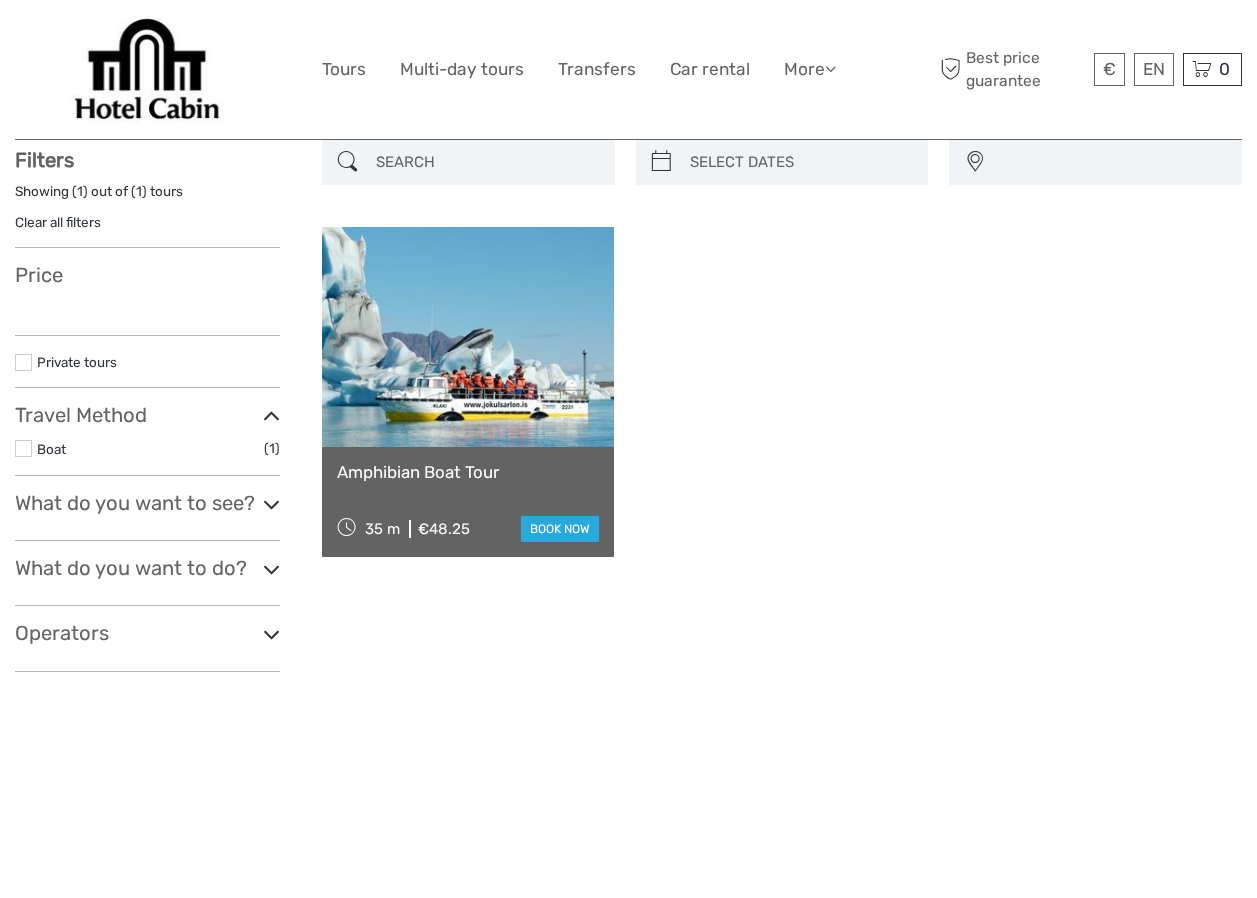 scroll, scrollTop: 0, scrollLeft: 0, axis: both 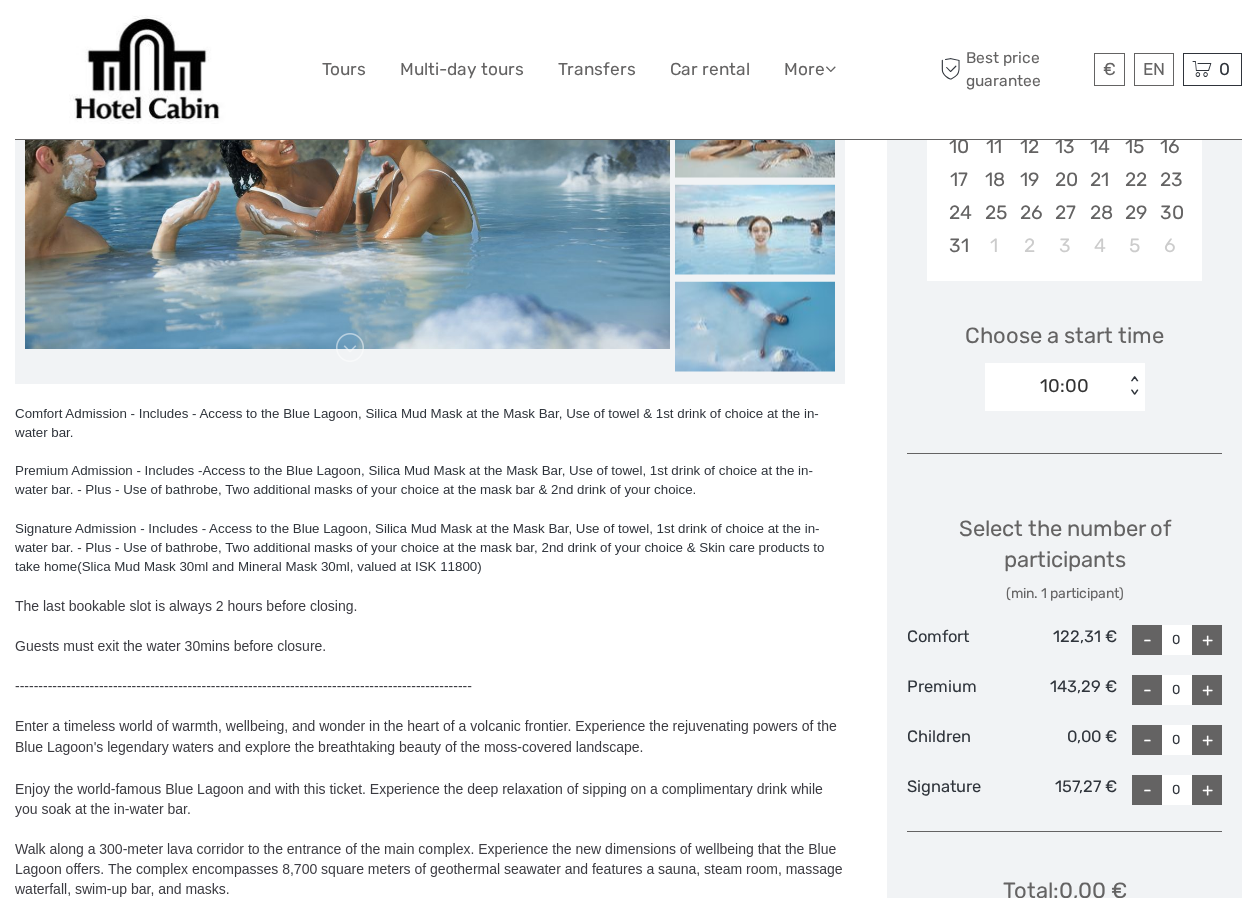 click on "+" at bounding box center (1207, 640) 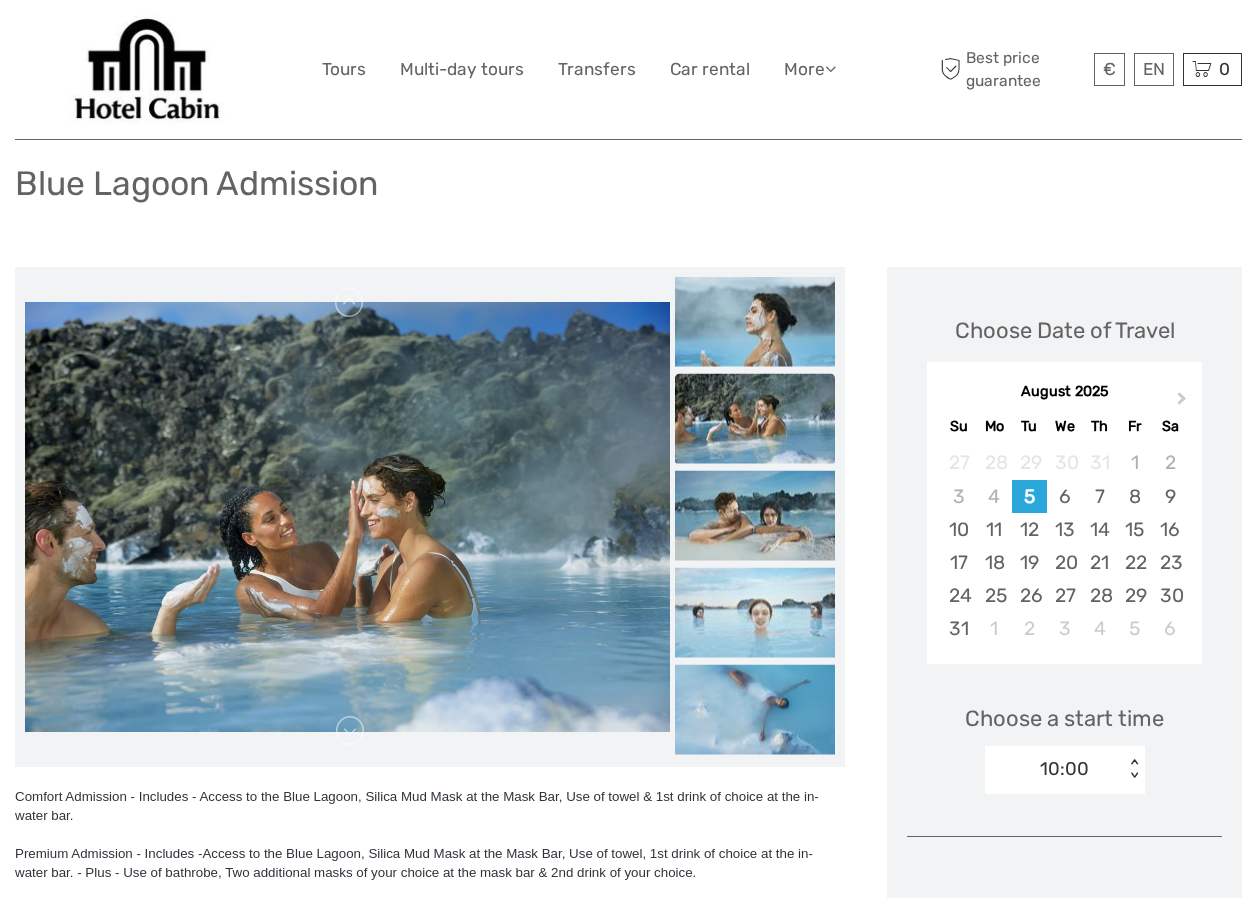 scroll, scrollTop: 64, scrollLeft: 0, axis: vertical 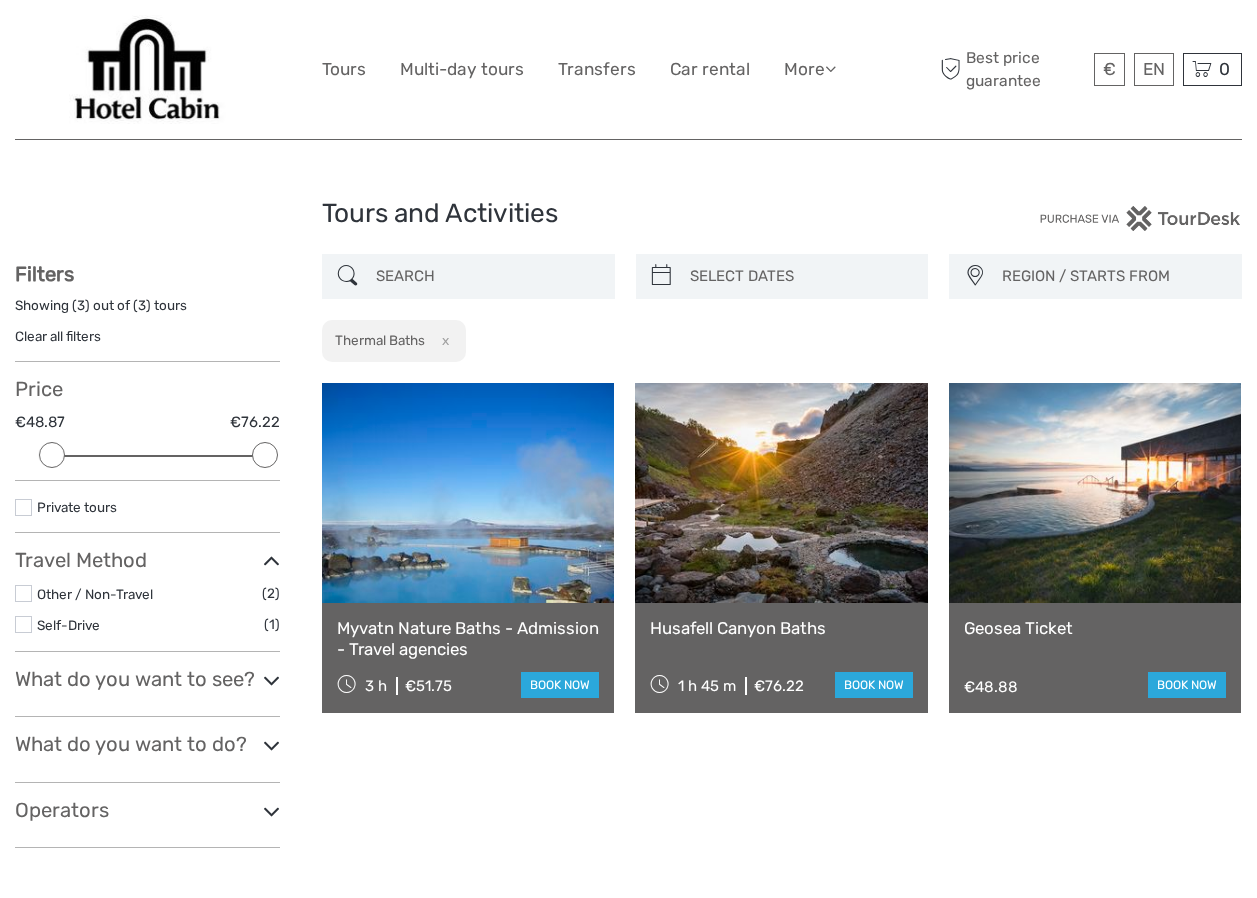 select 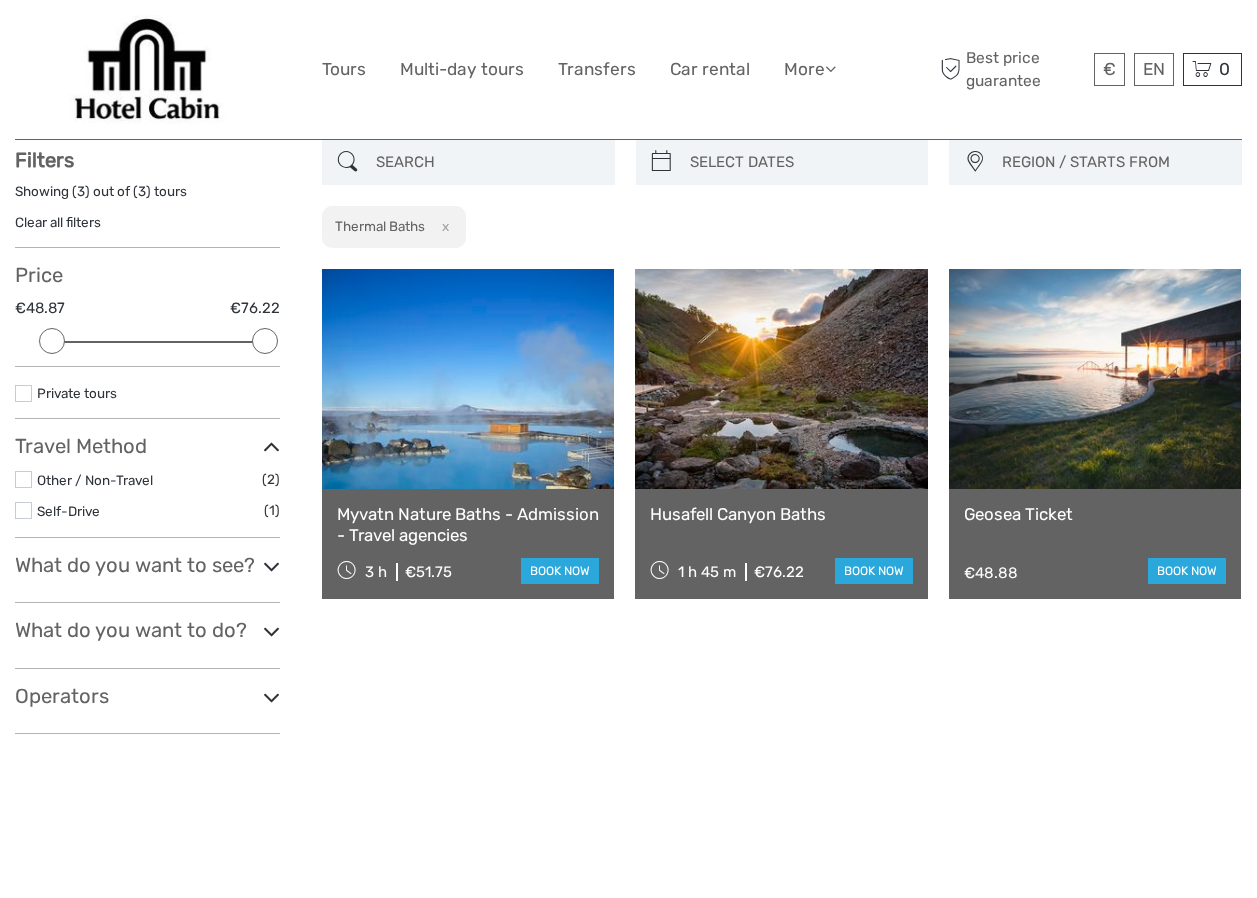 scroll, scrollTop: 0, scrollLeft: 0, axis: both 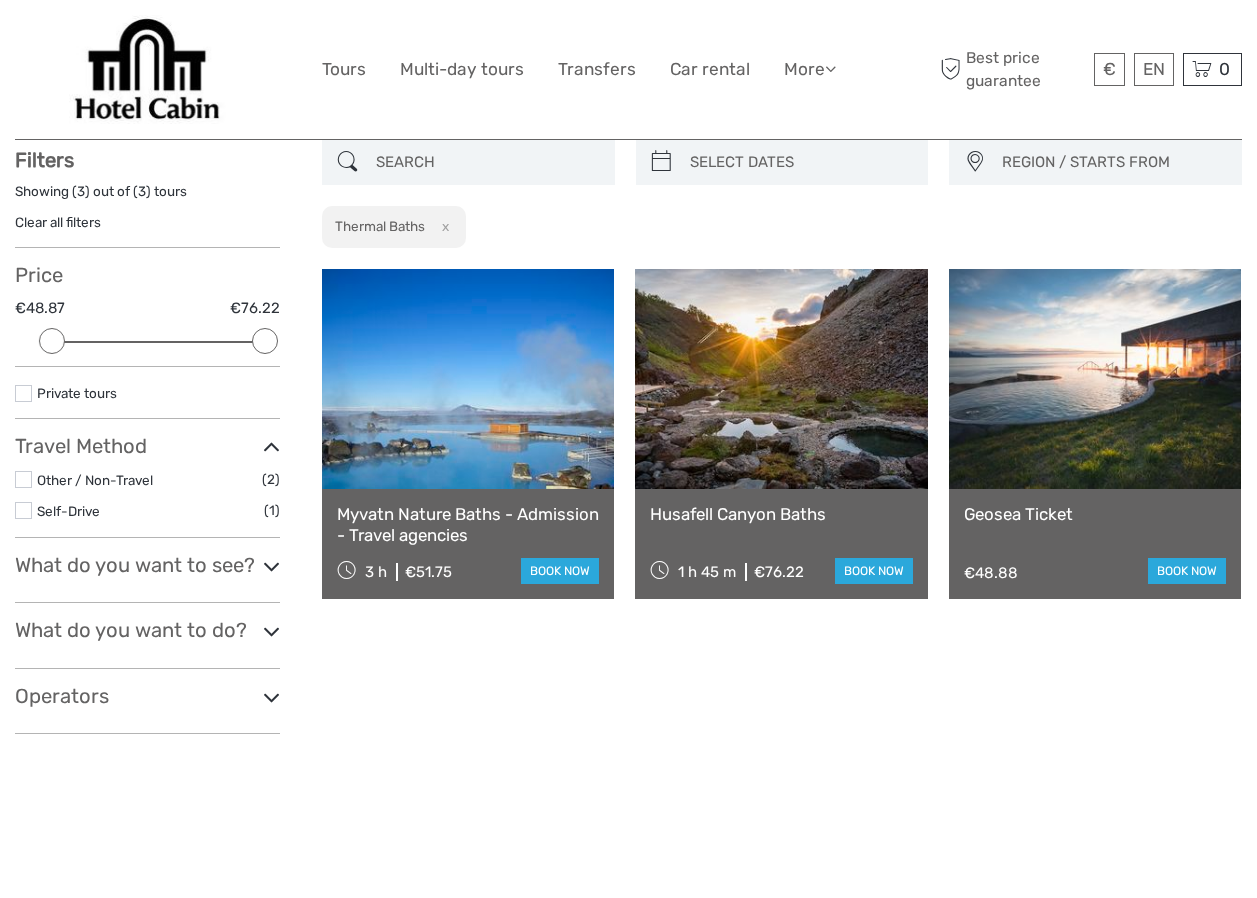 click on "Clear all filters" at bounding box center (58, 222) 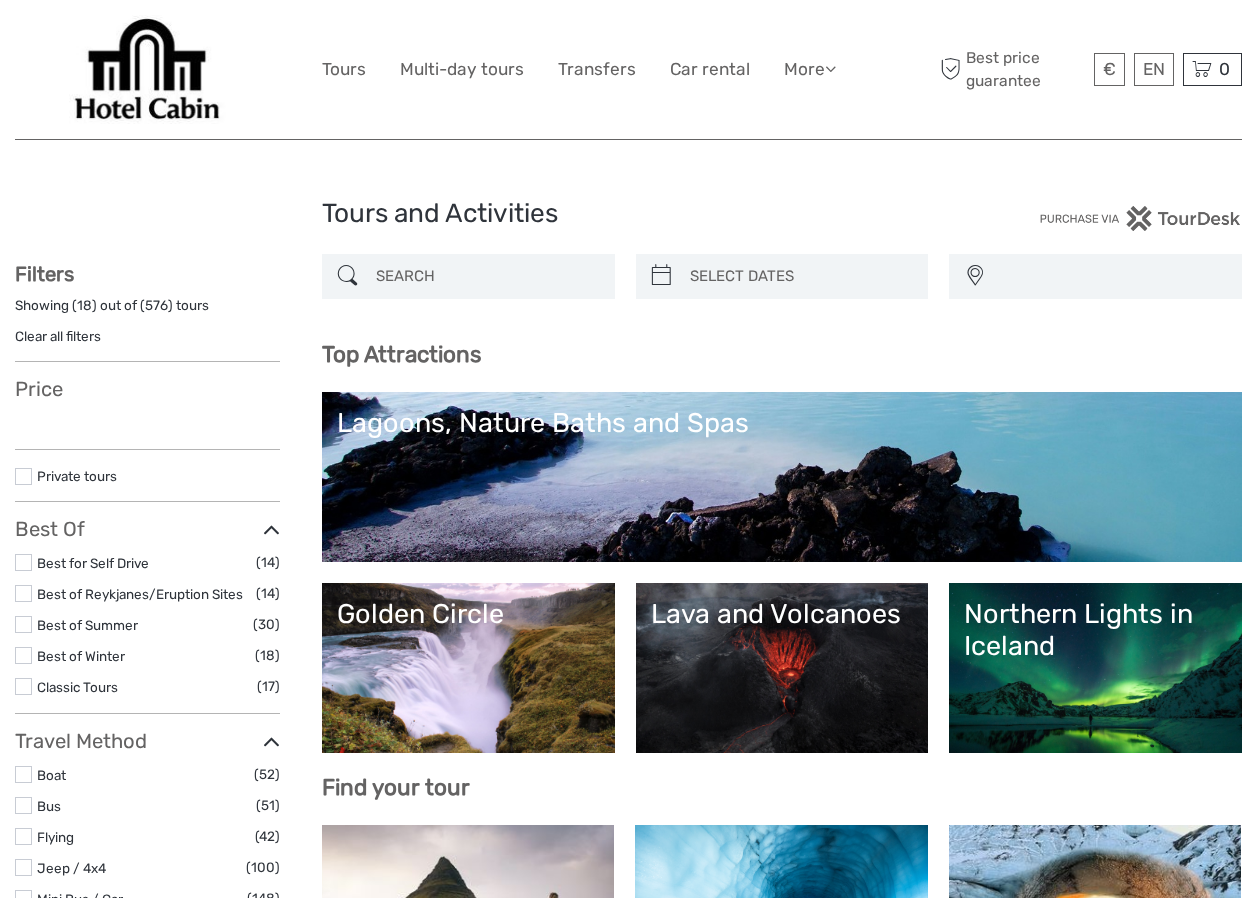 select 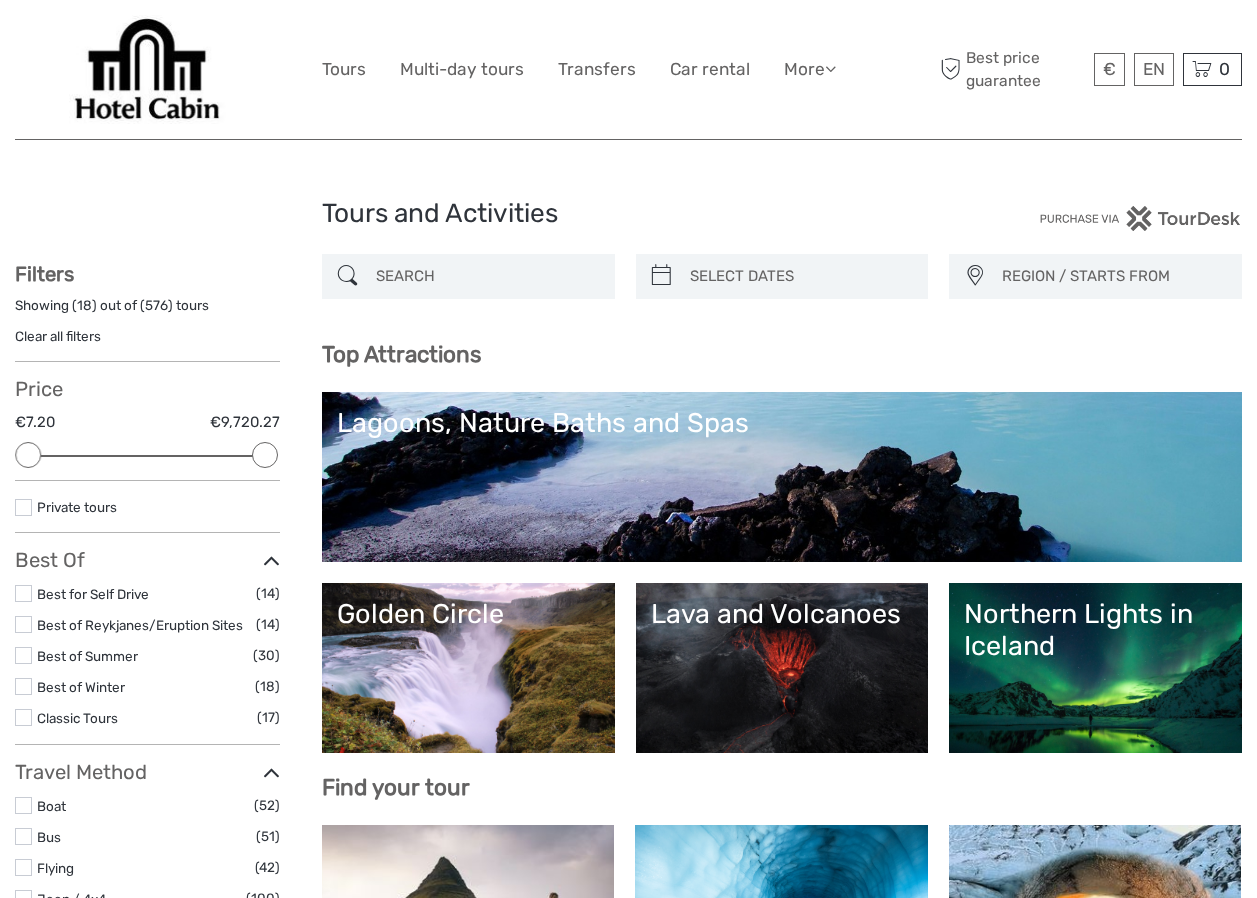 scroll, scrollTop: 0, scrollLeft: 0, axis: both 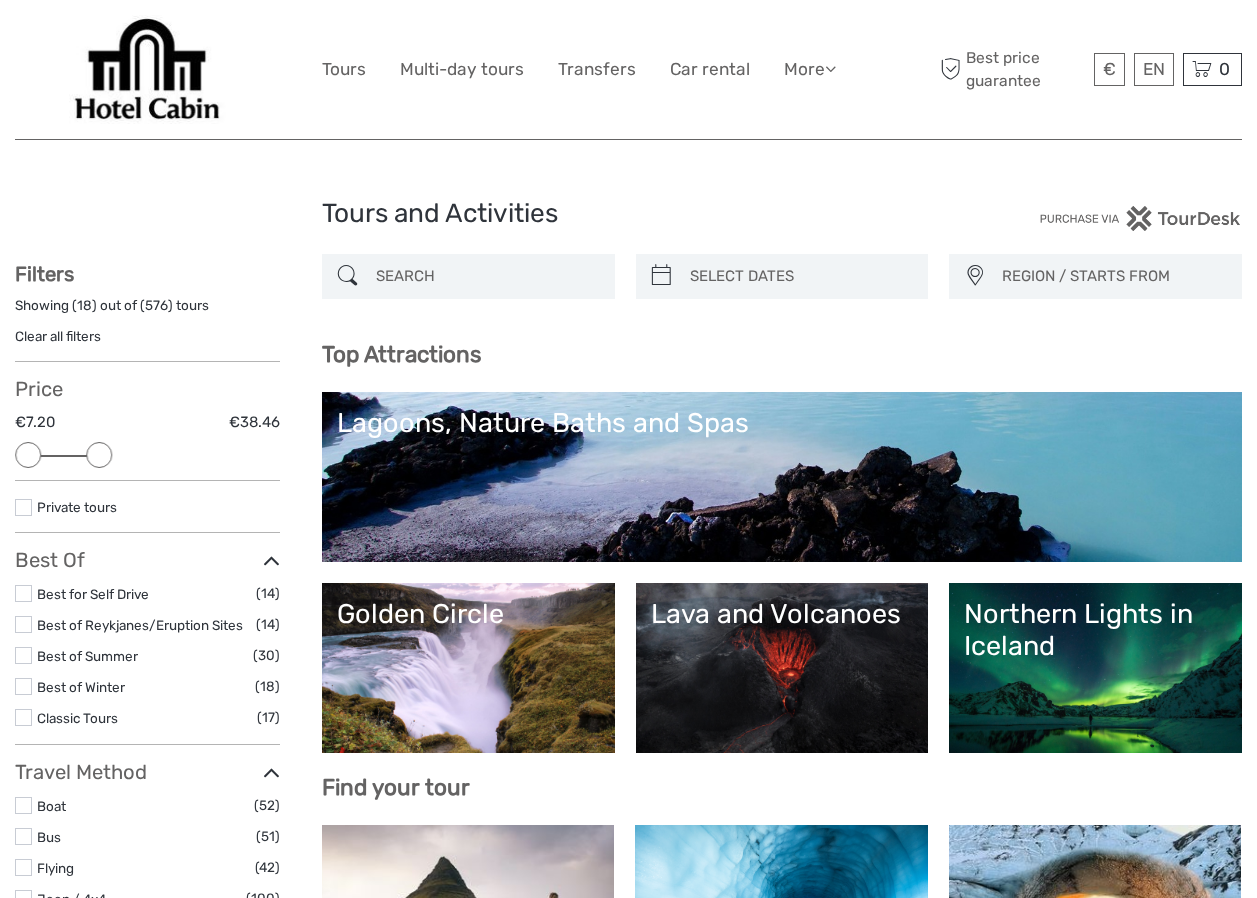 drag, startPoint x: 261, startPoint y: 459, endPoint x: 105, endPoint y: 458, distance: 156.0032 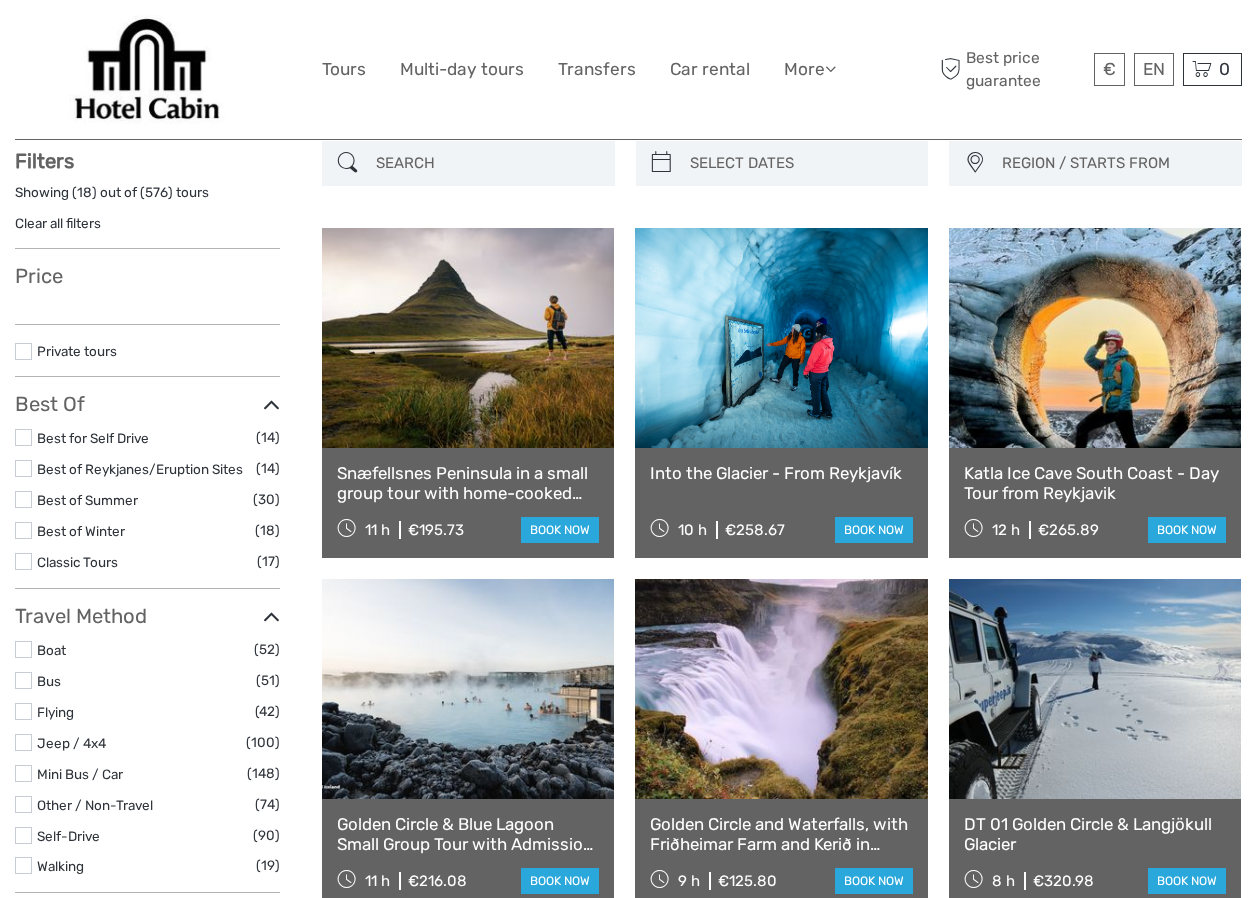 scroll, scrollTop: 114, scrollLeft: 0, axis: vertical 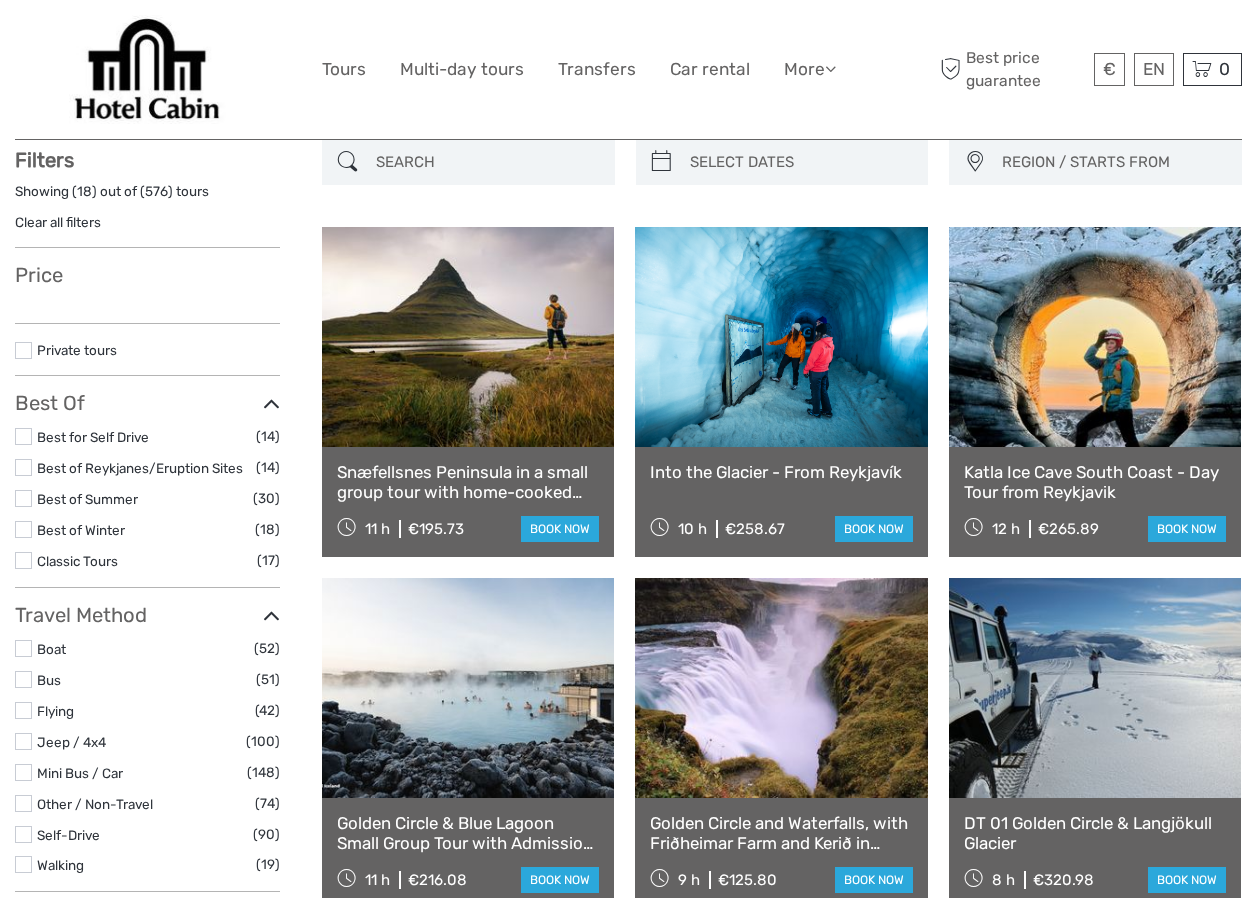drag, startPoint x: 105, startPoint y: 458, endPoint x: 119, endPoint y: 459, distance: 14.035668 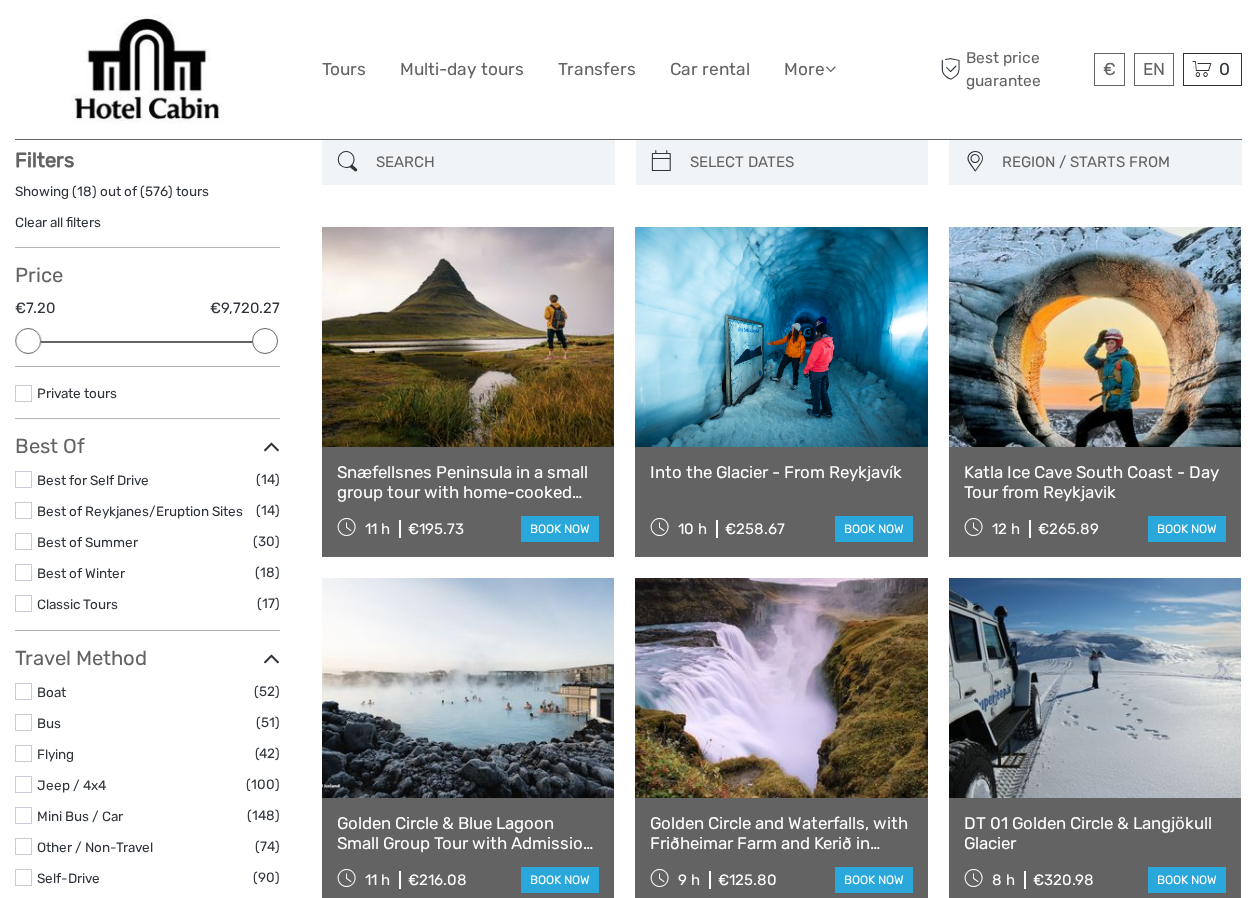 drag, startPoint x: 119, startPoint y: 459, endPoint x: 180, endPoint y: 282, distance: 187.21645 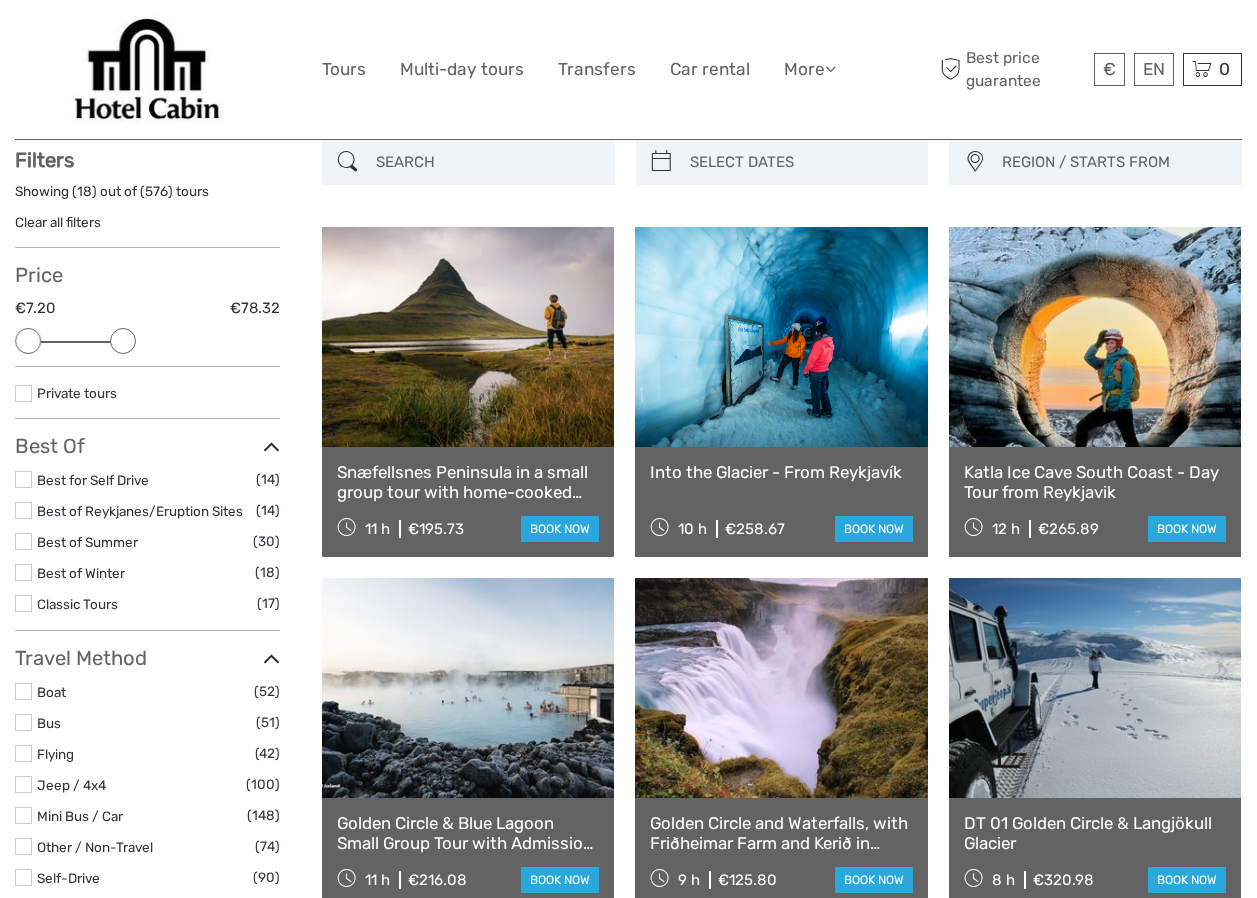 drag, startPoint x: 262, startPoint y: 332, endPoint x: 122, endPoint y: 335, distance: 140.03214 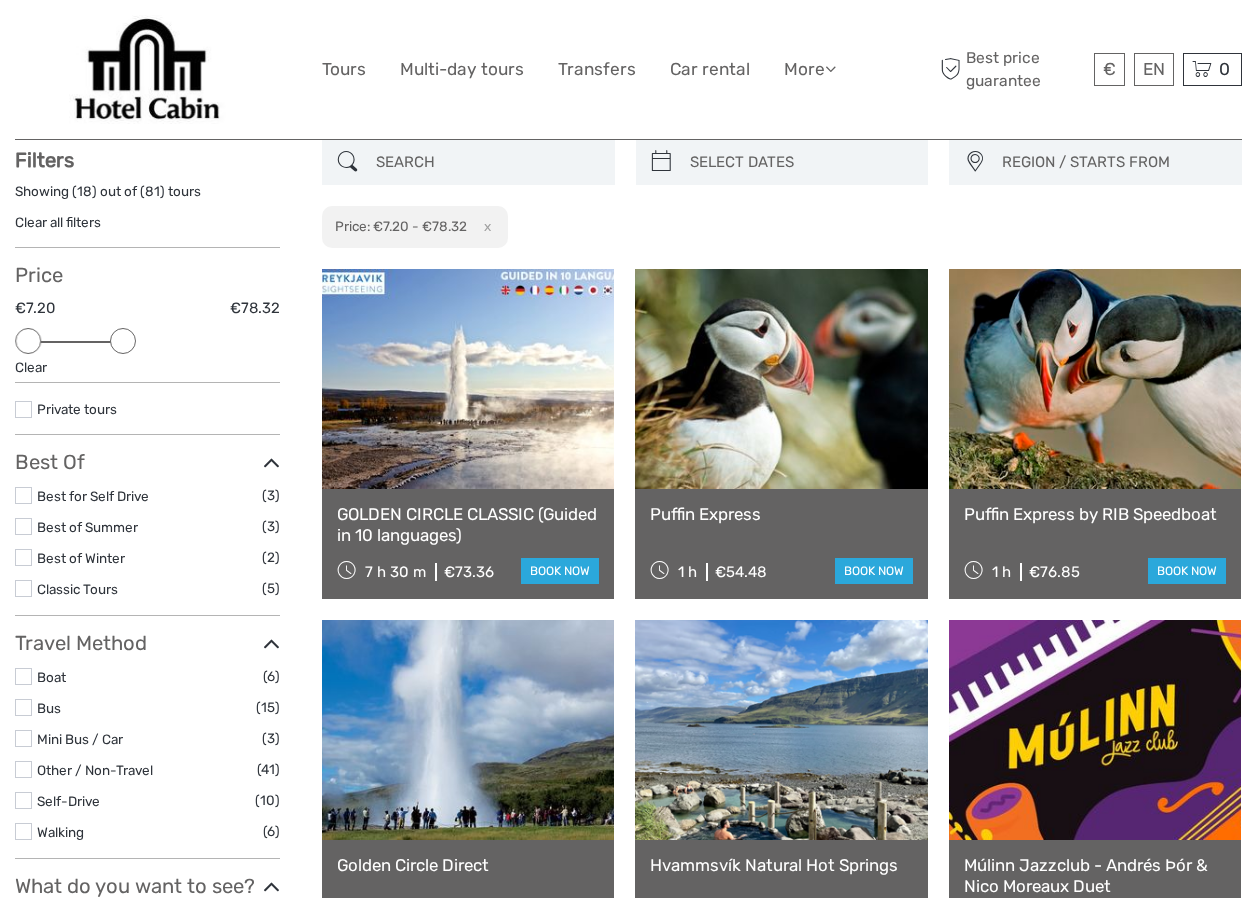 click on "Clear all filters" at bounding box center [58, 222] 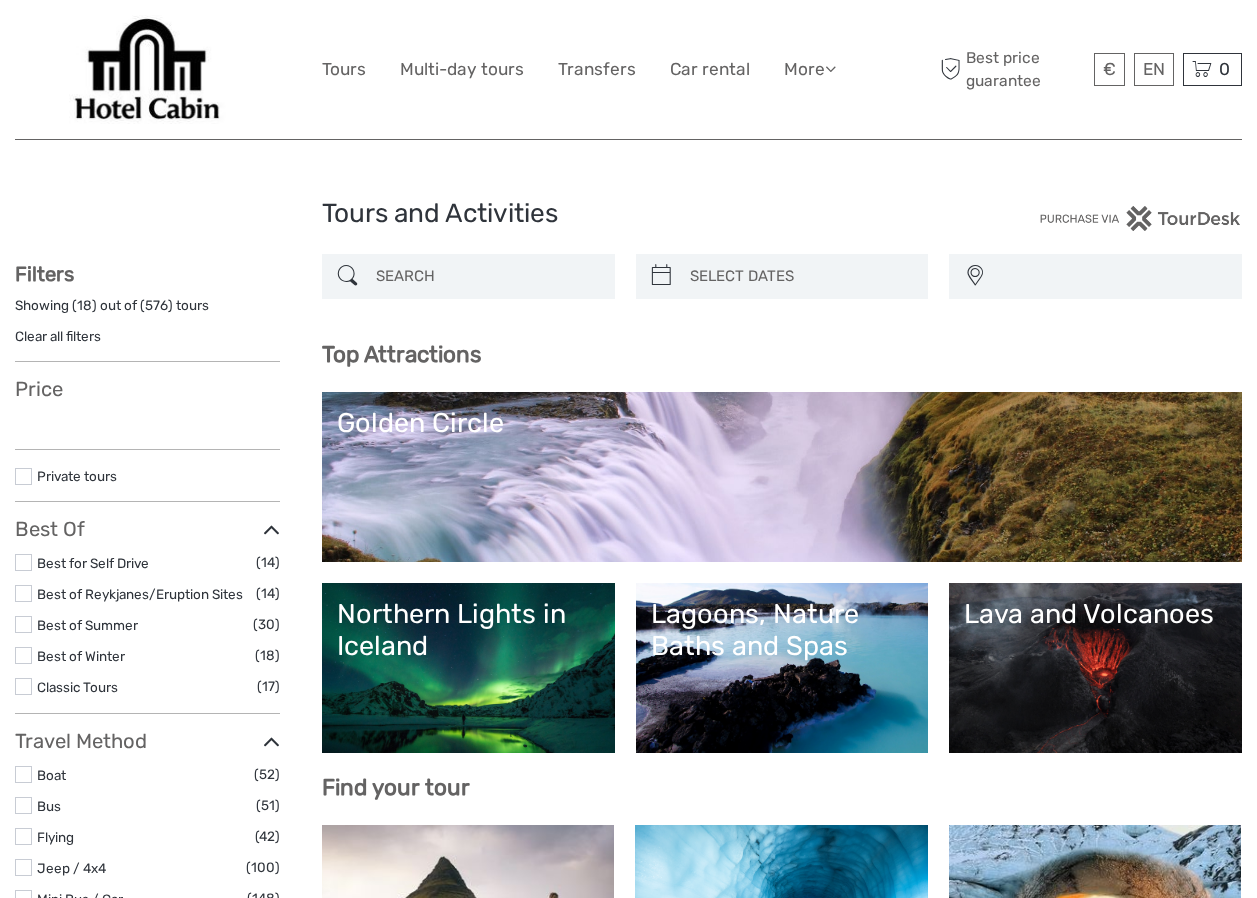 select 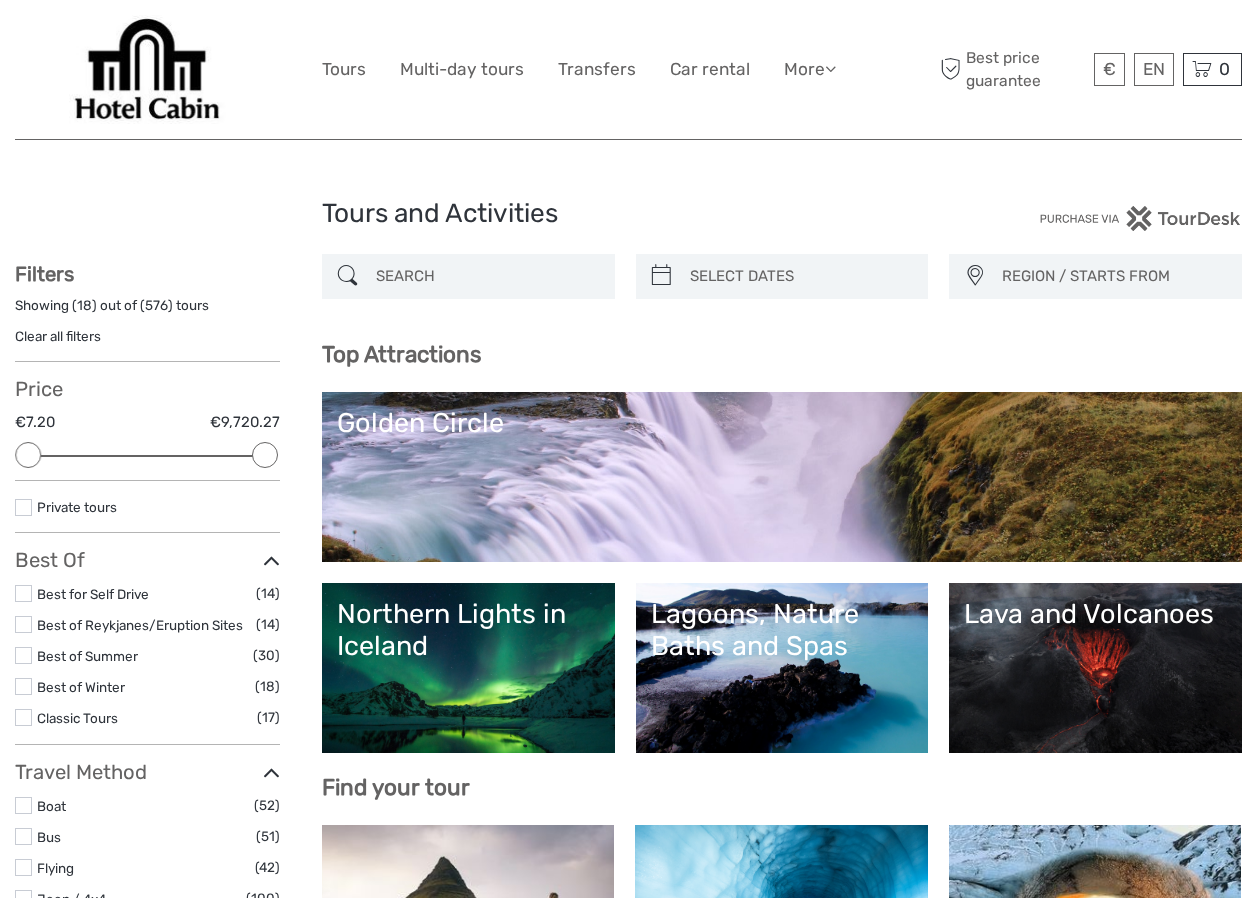 scroll, scrollTop: 0, scrollLeft: 0, axis: both 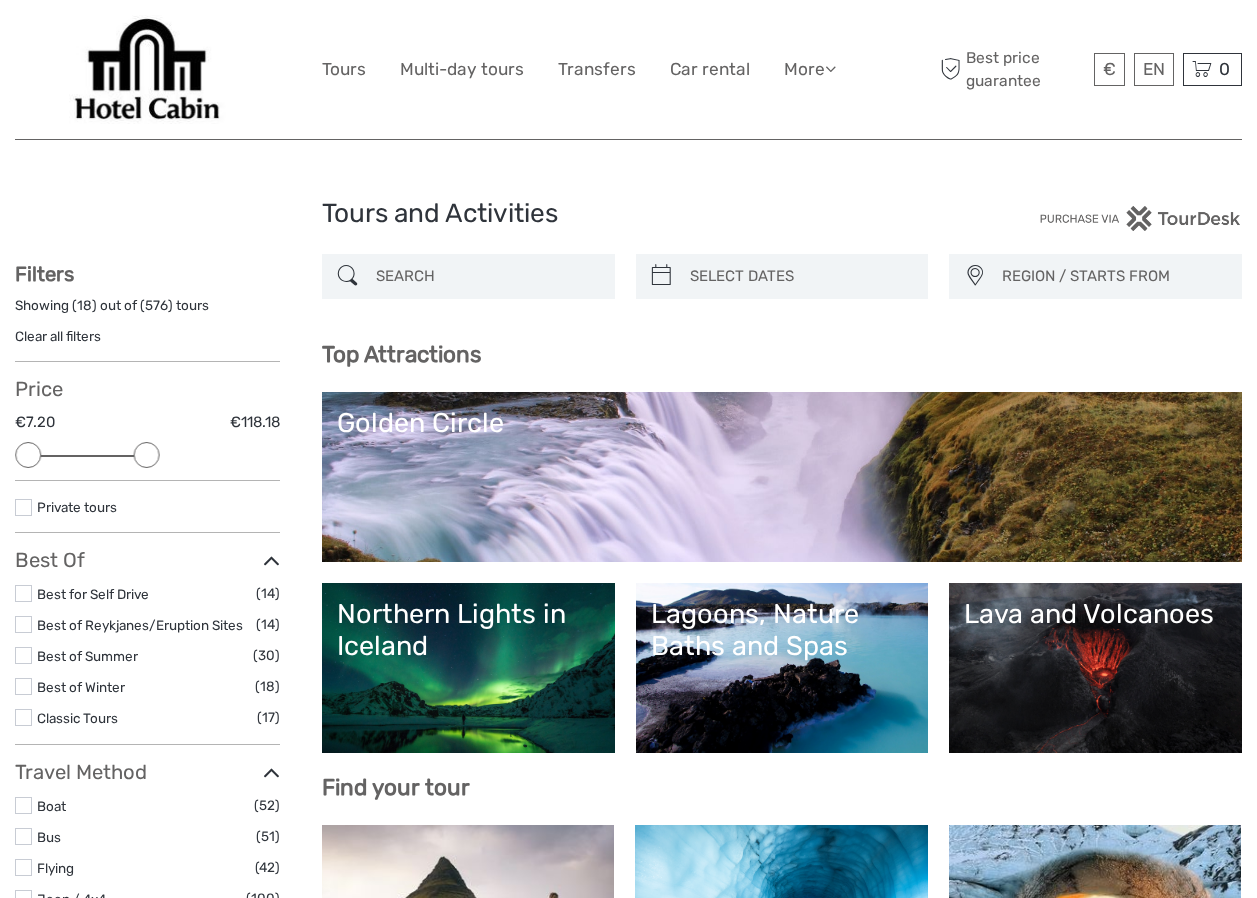drag, startPoint x: 264, startPoint y: 452, endPoint x: 146, endPoint y: 454, distance: 118.016945 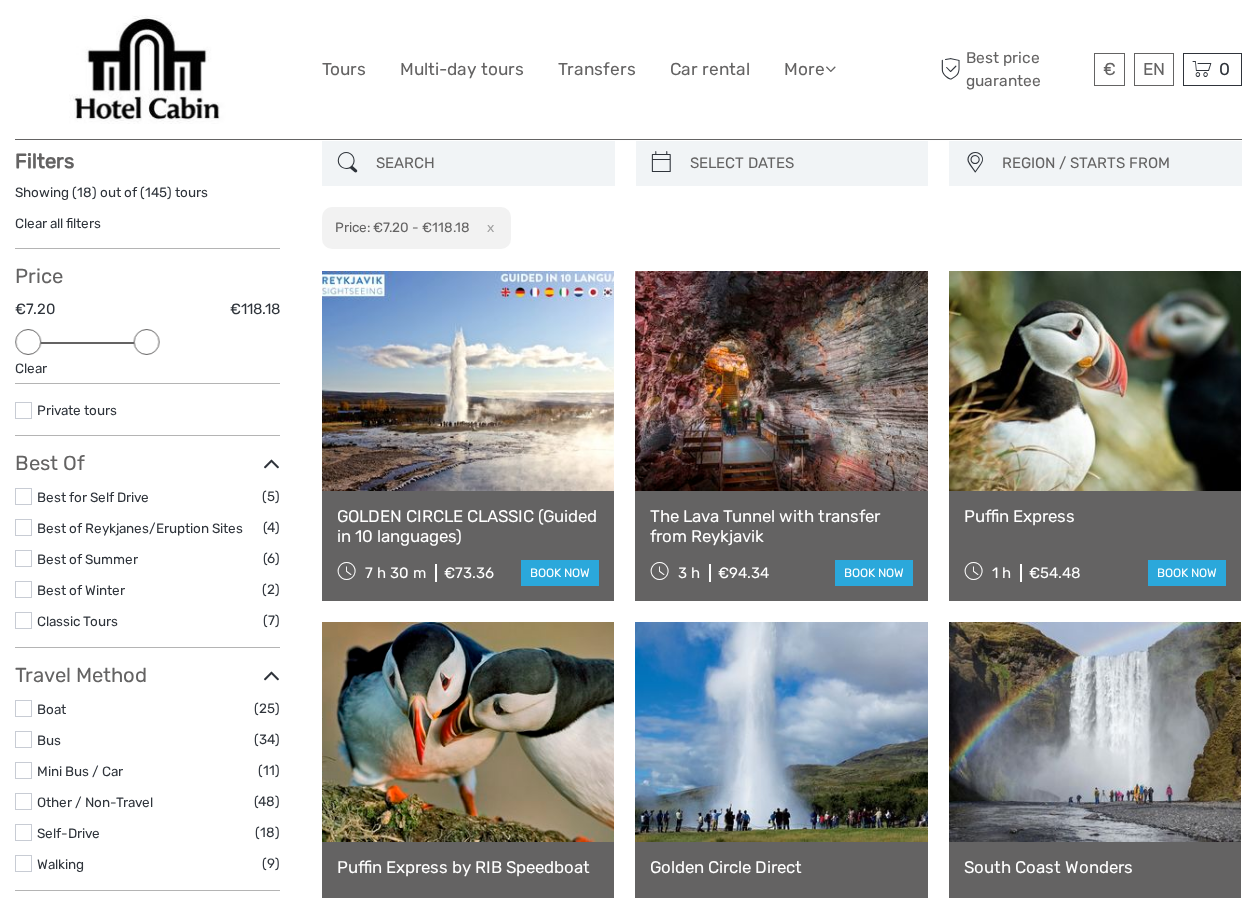 click on "Best Of" at bounding box center (147, 463) 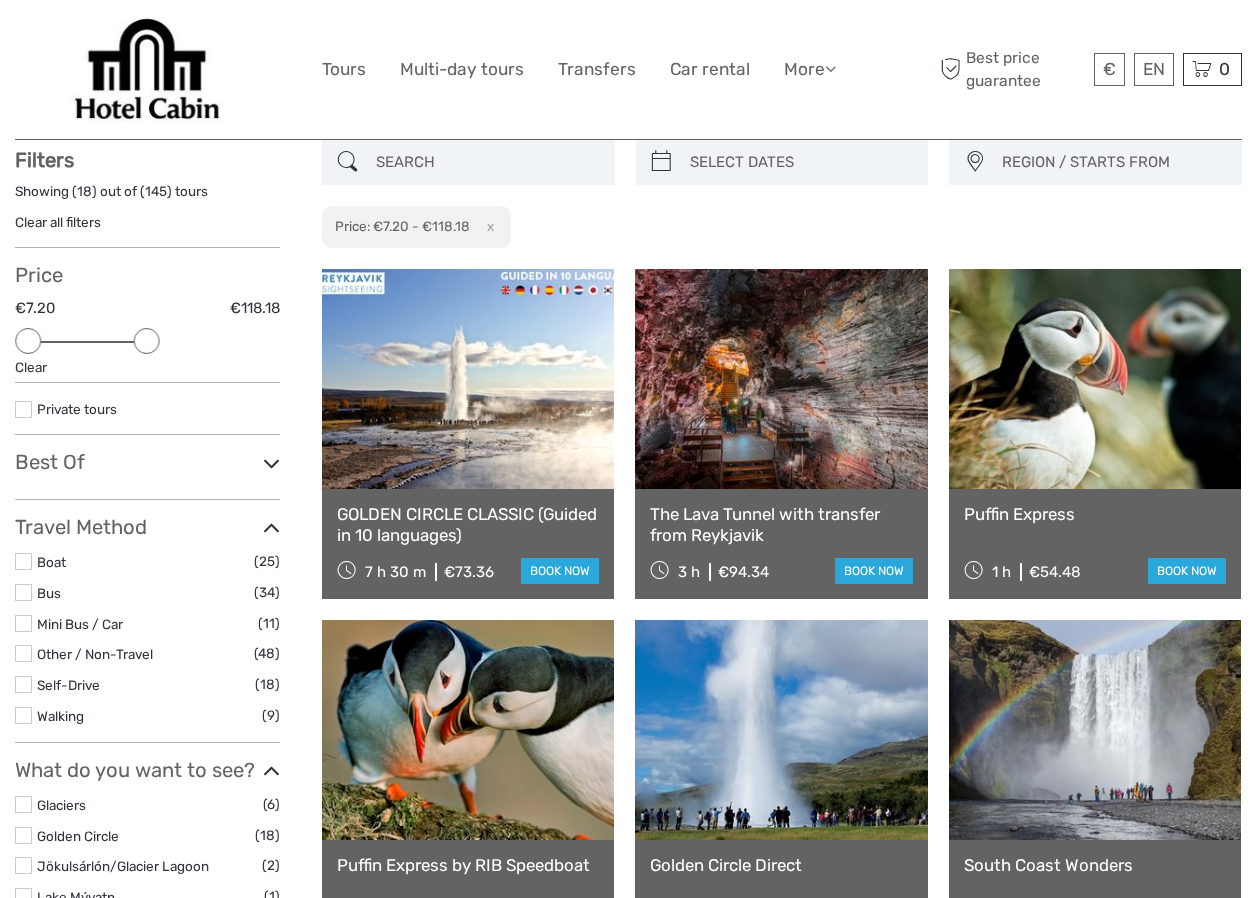 click on "Best Of" at bounding box center (147, 462) 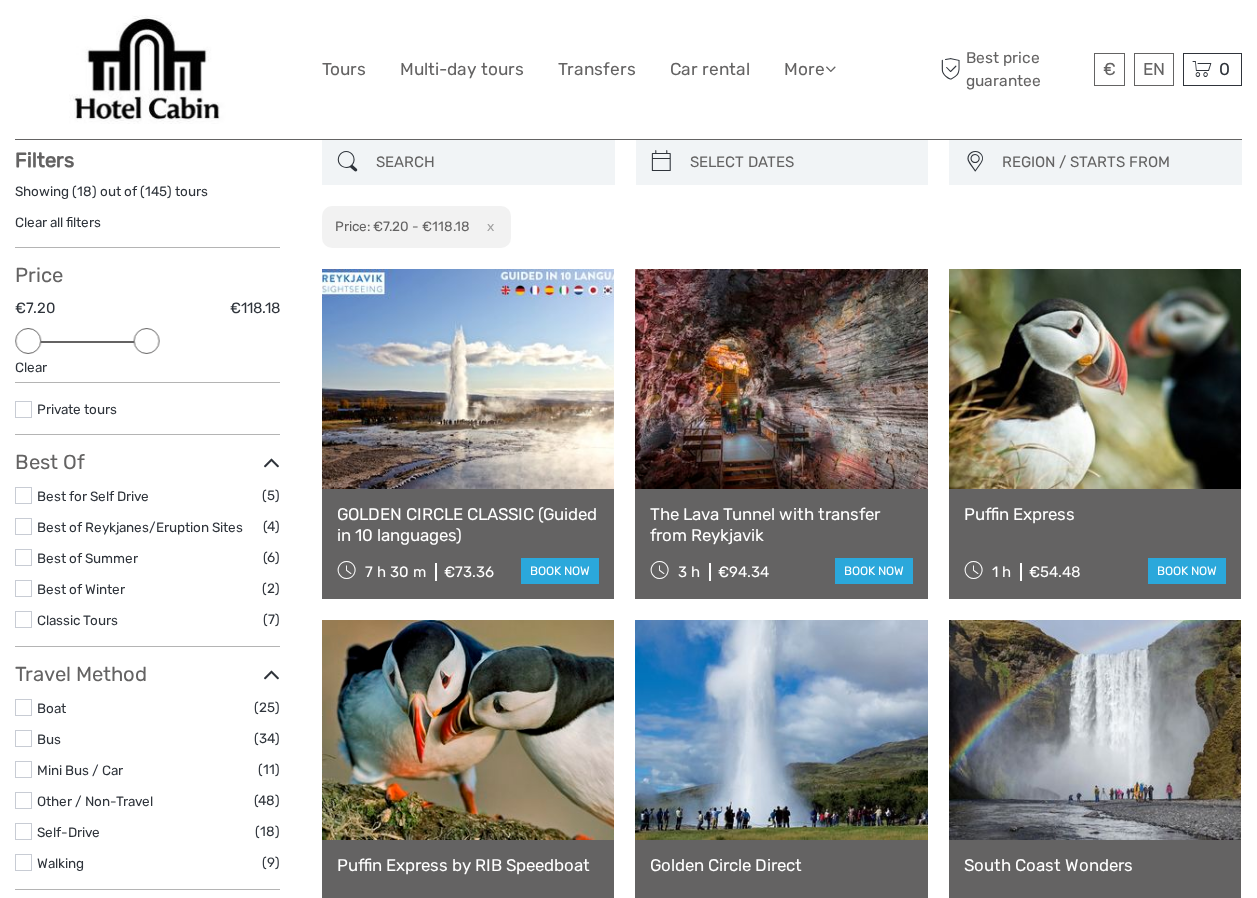click on "Price
€7.20   €118.18
Clear" at bounding box center [147, 323] 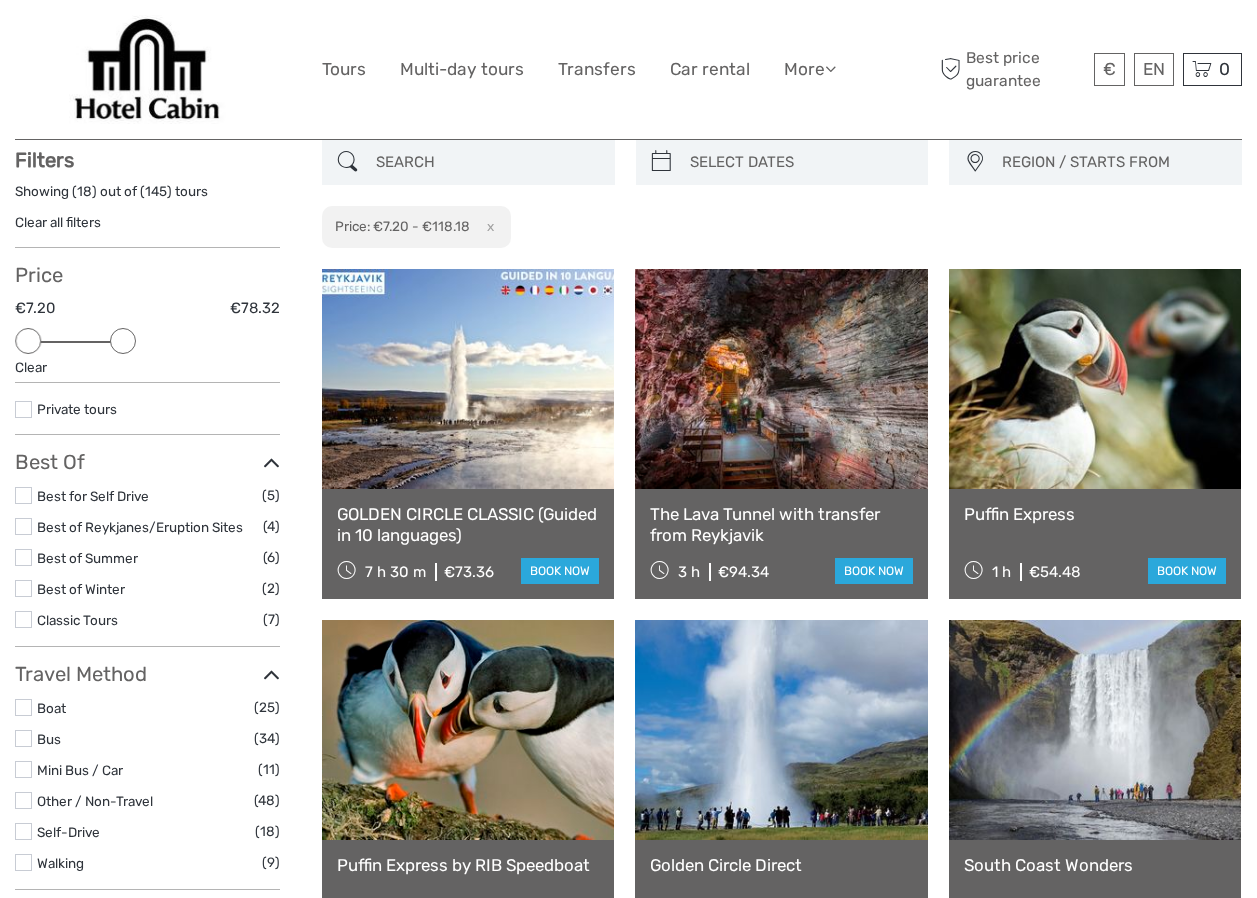 drag, startPoint x: 144, startPoint y: 342, endPoint x: 126, endPoint y: 344, distance: 18.110771 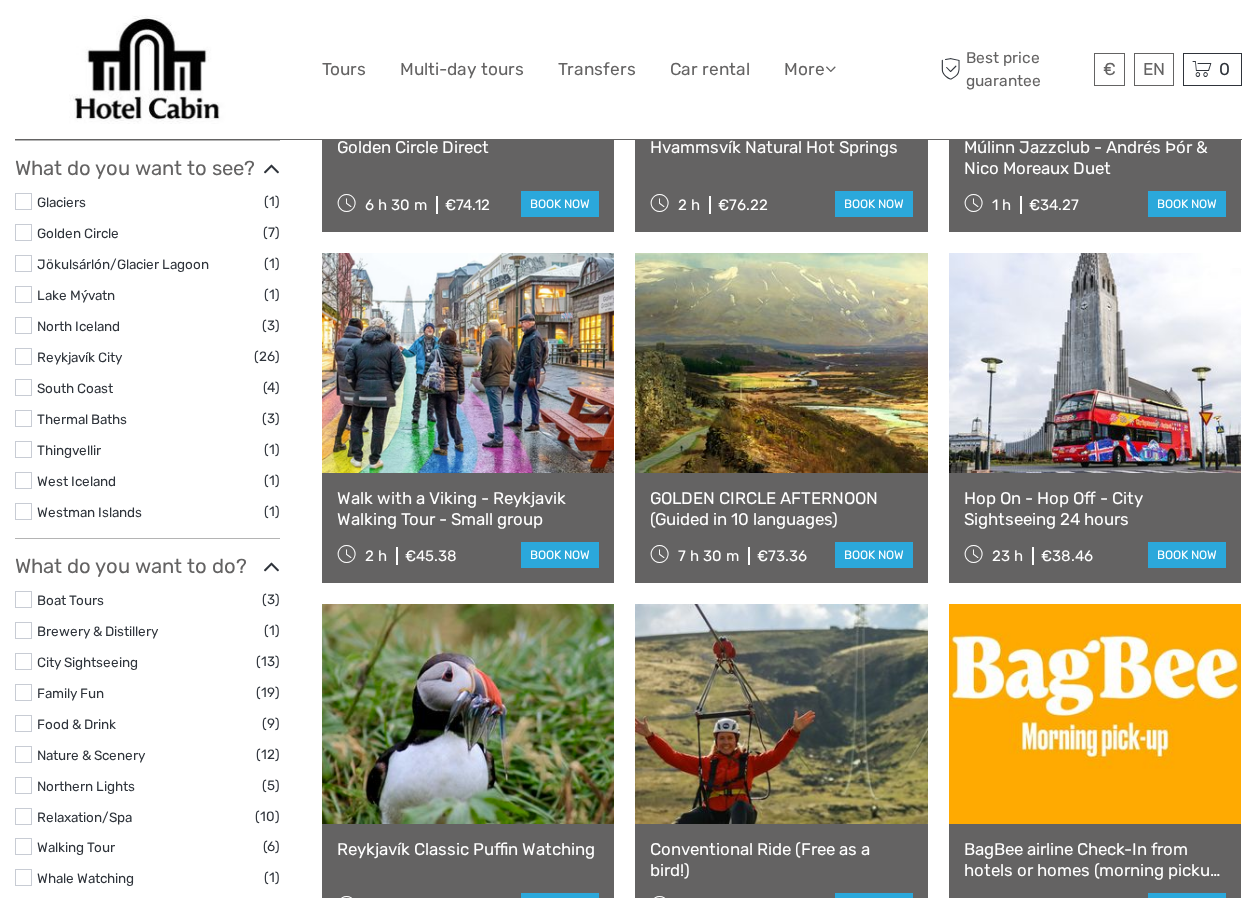 scroll, scrollTop: 723, scrollLeft: 0, axis: vertical 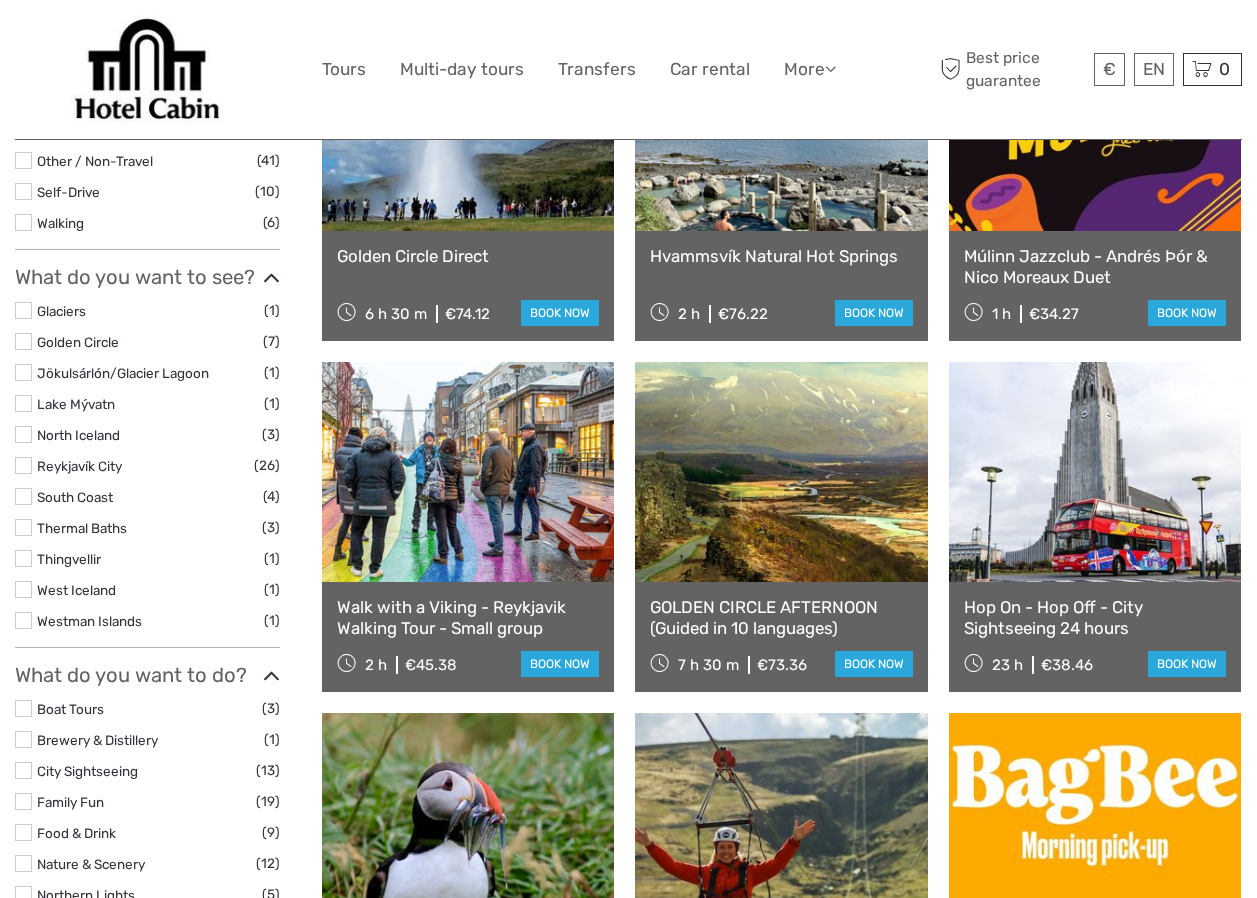 click on "South Coast
(4)" at bounding box center (147, 496) 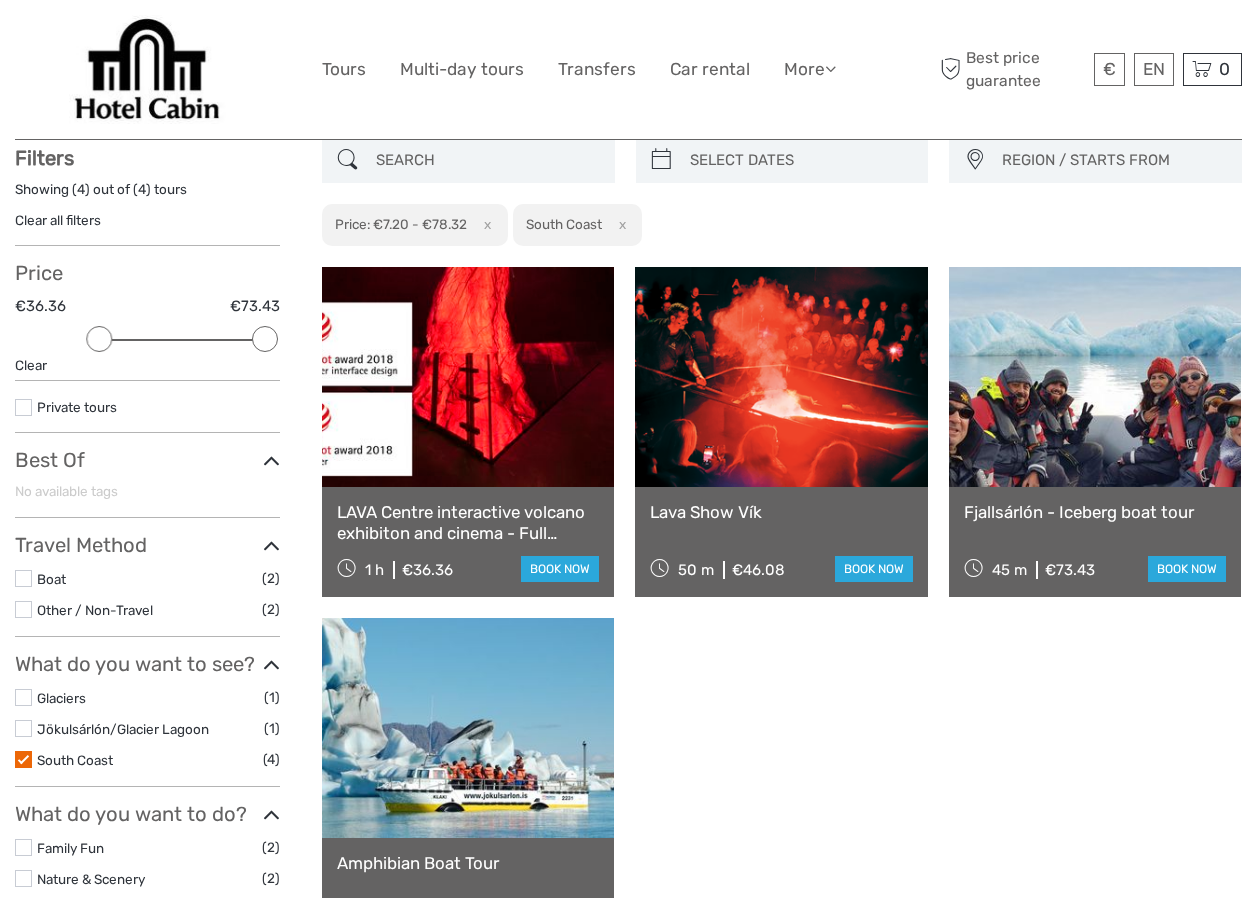 scroll, scrollTop: 114, scrollLeft: 0, axis: vertical 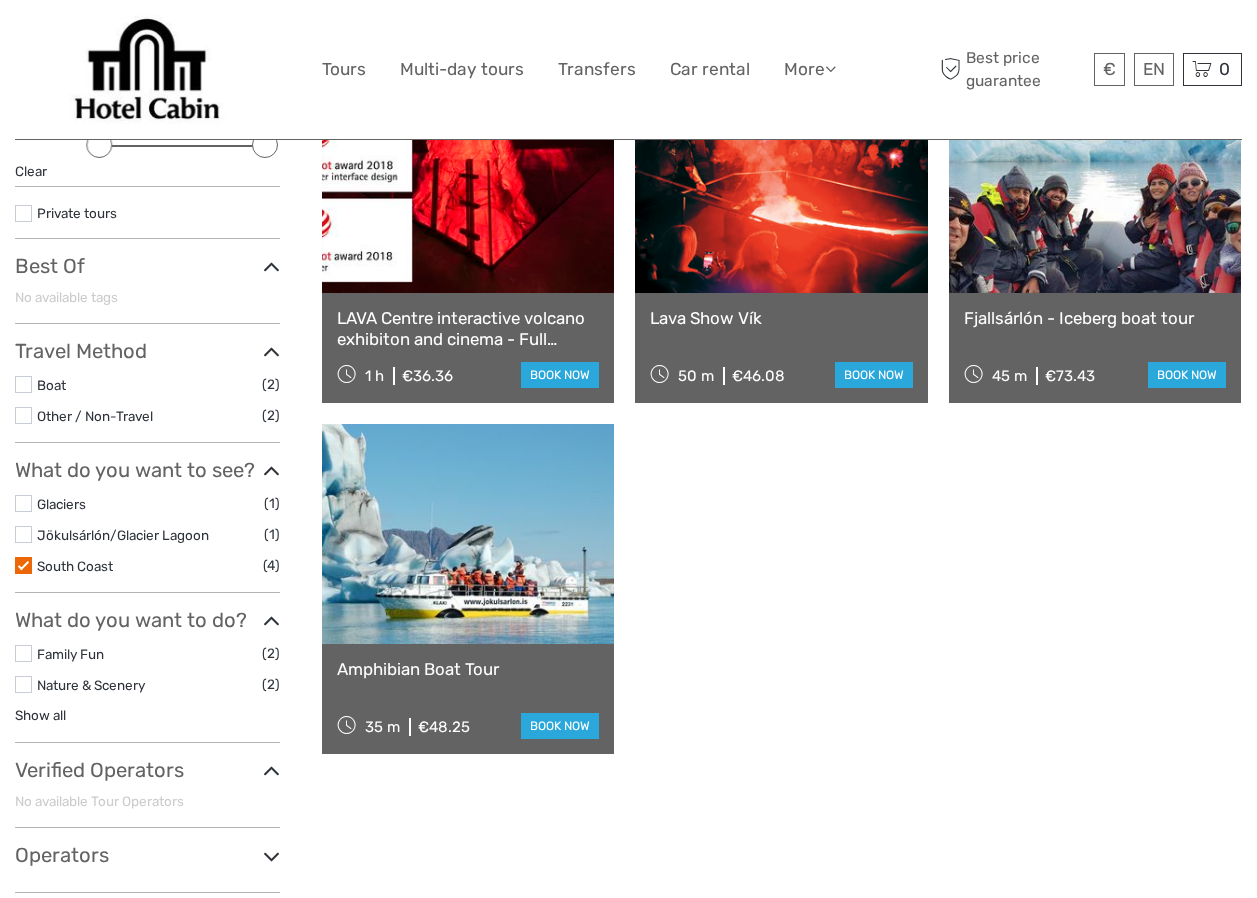 click at bounding box center (23, 565) 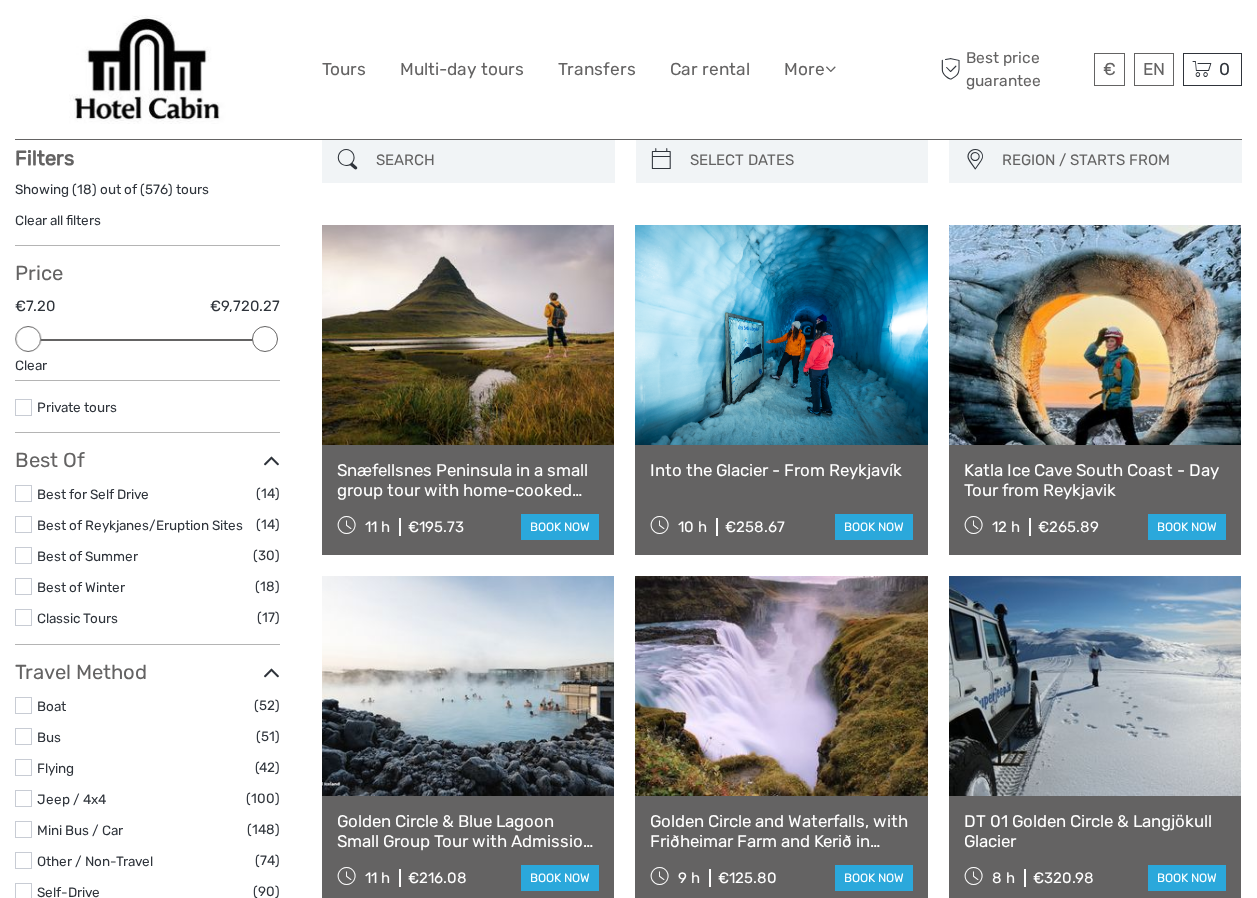 scroll, scrollTop: 114, scrollLeft: 0, axis: vertical 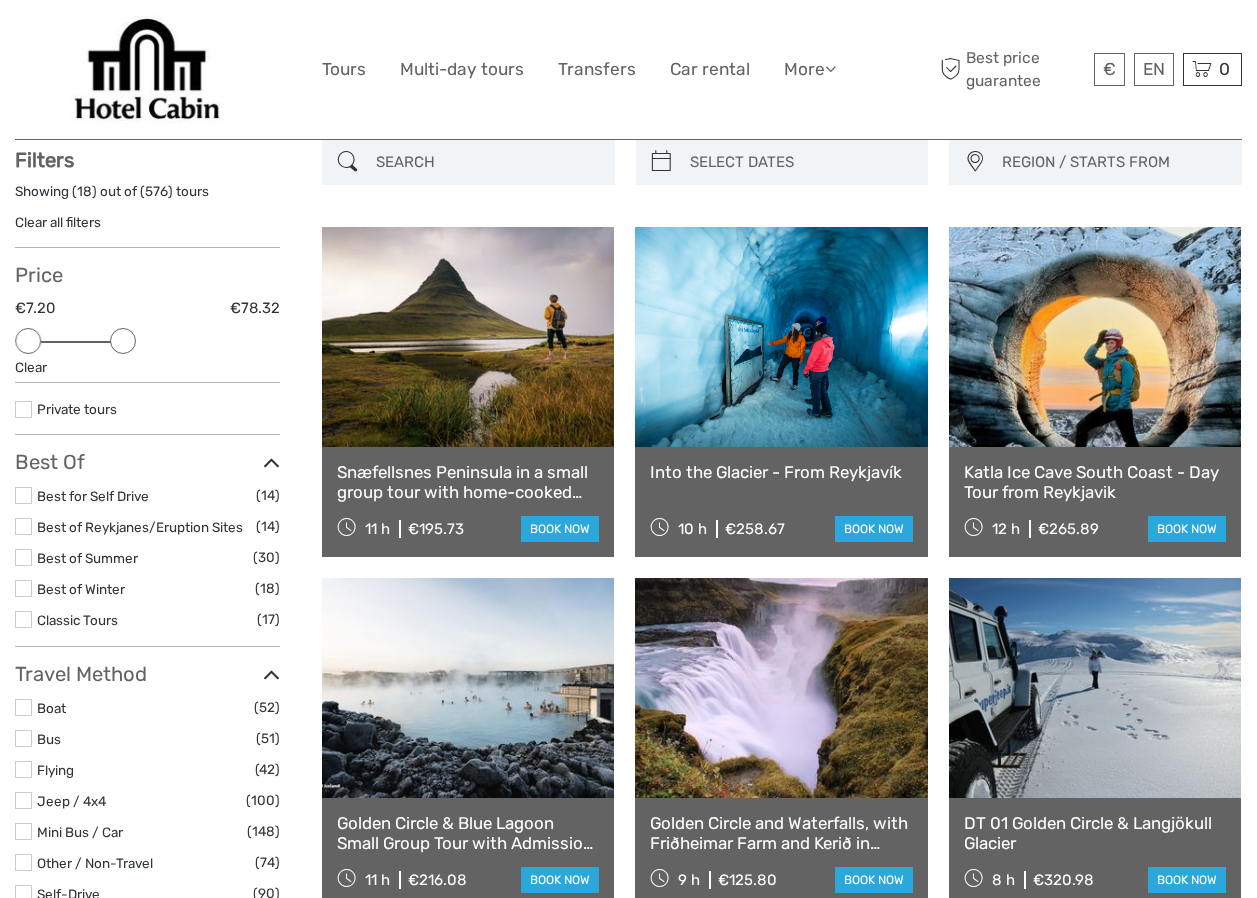 drag, startPoint x: 264, startPoint y: 341, endPoint x: 128, endPoint y: 340, distance: 136.00368 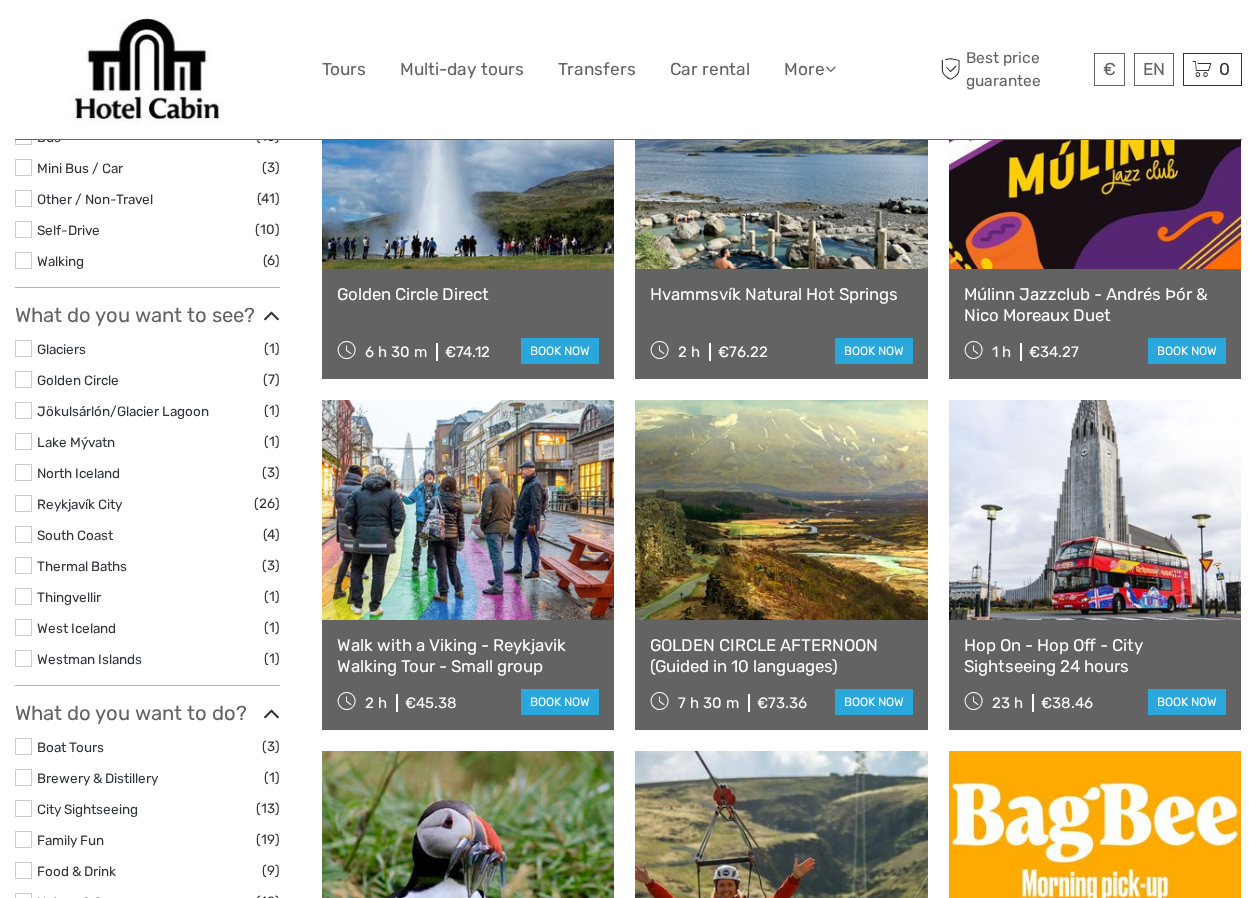 scroll, scrollTop: 757, scrollLeft: 0, axis: vertical 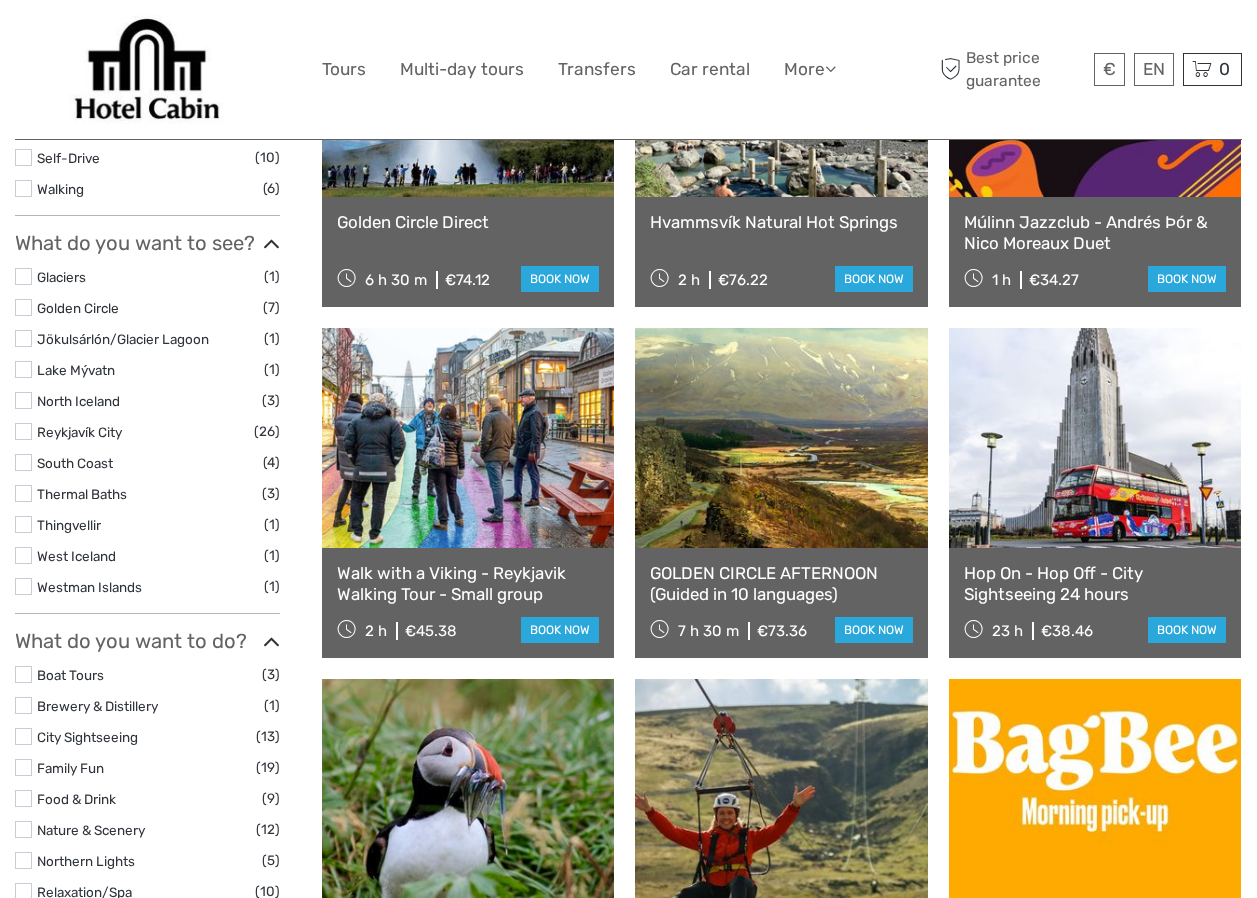 click on "Thermal Baths" at bounding box center (82, 494) 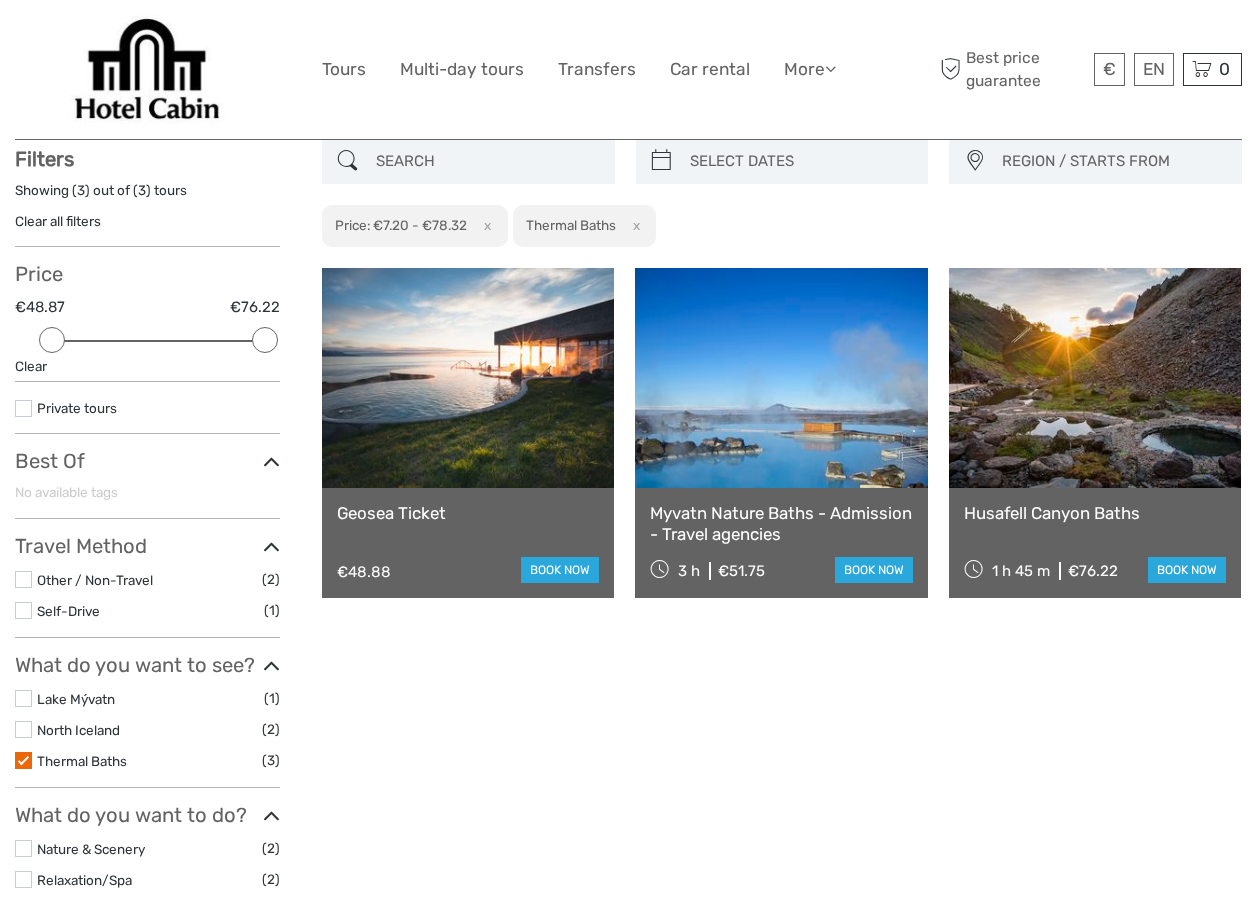 scroll, scrollTop: 114, scrollLeft: 0, axis: vertical 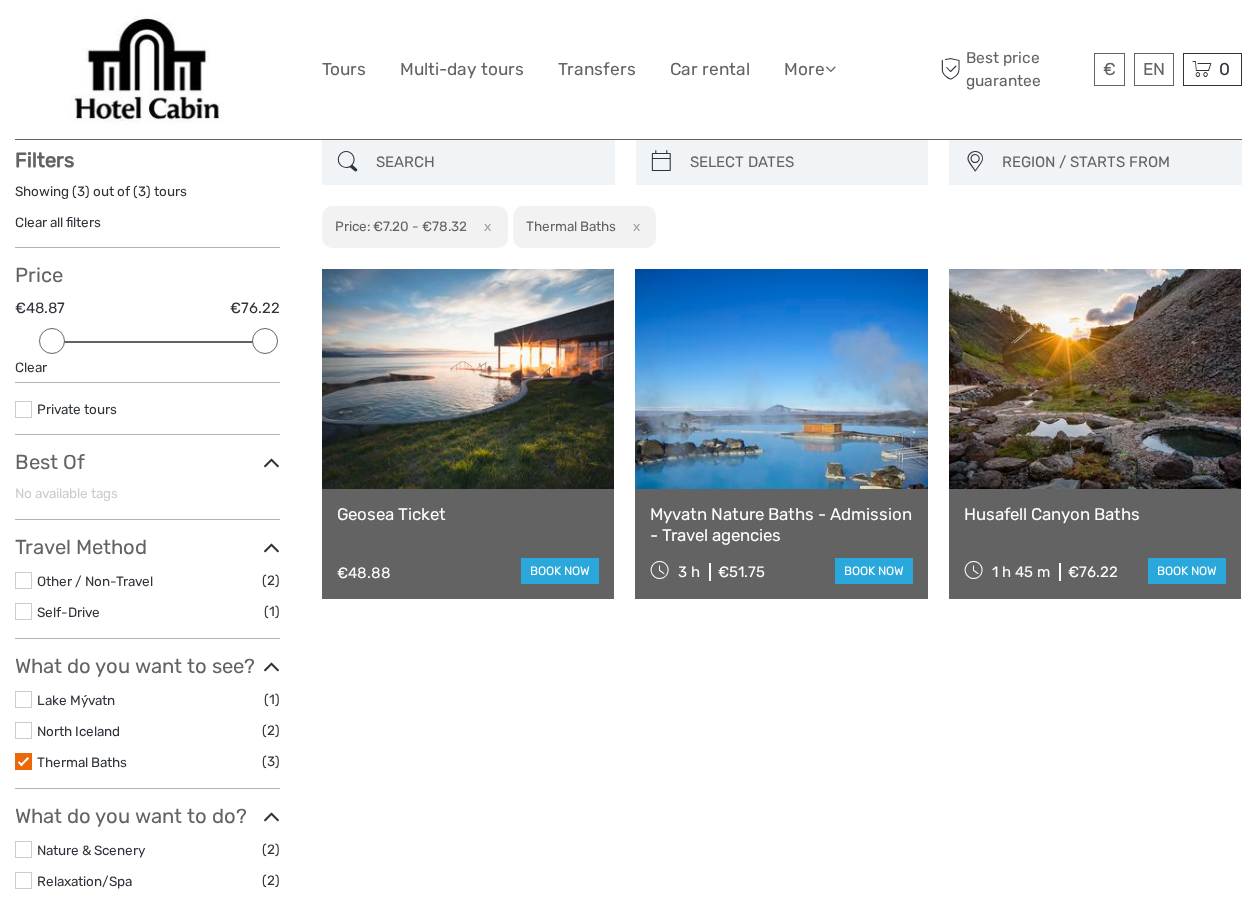 click at bounding box center [23, 761] 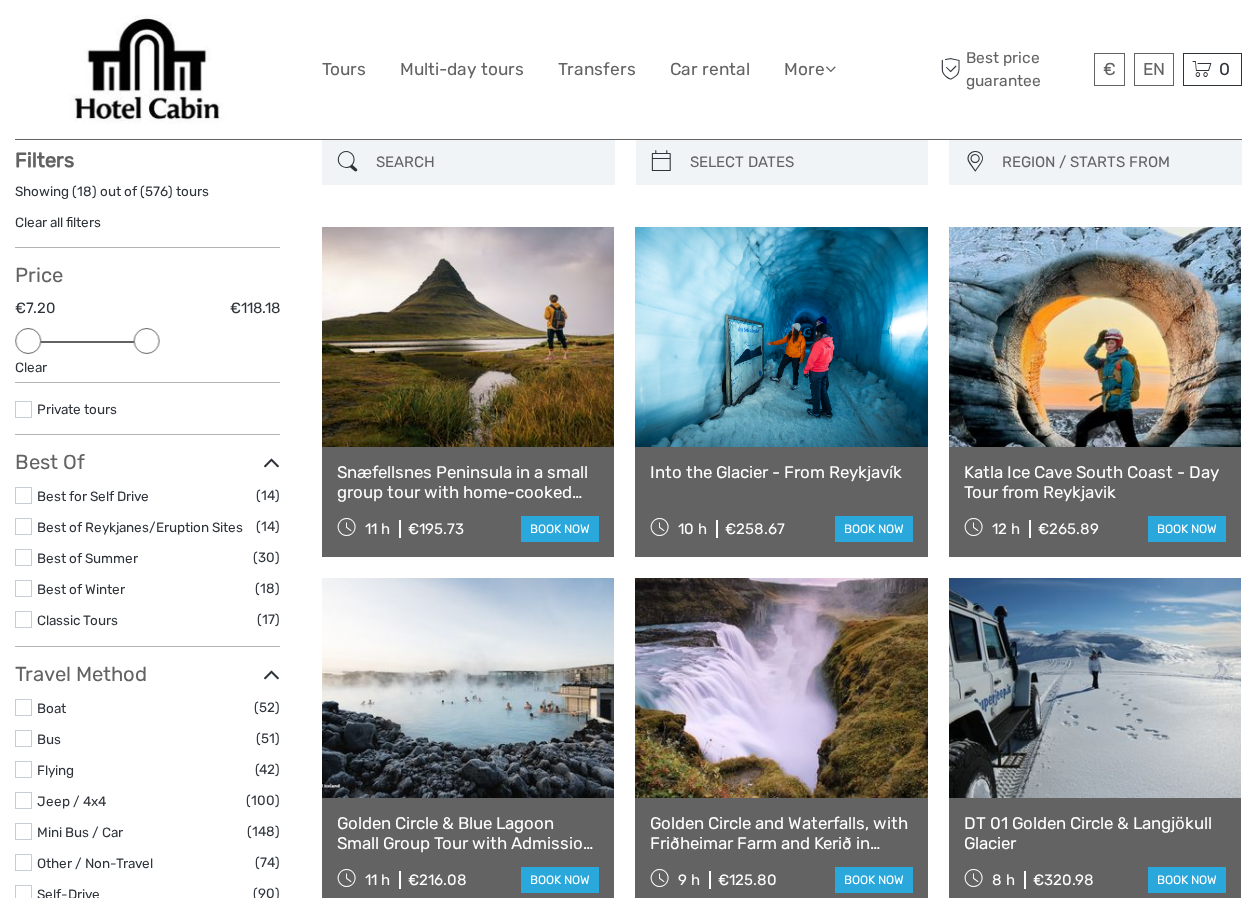 drag, startPoint x: 262, startPoint y: 346, endPoint x: 142, endPoint y: 341, distance: 120.10412 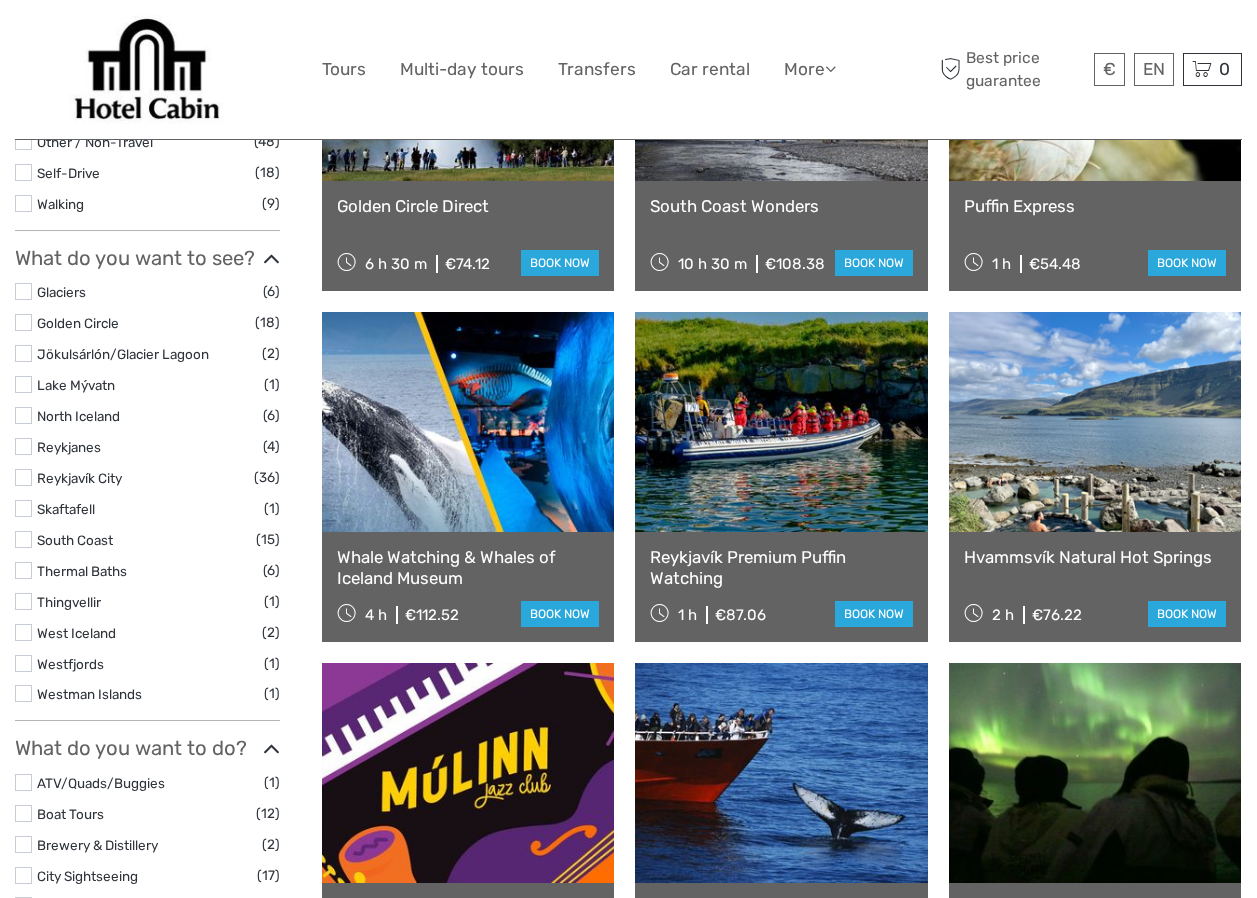 scroll, scrollTop: 792, scrollLeft: 0, axis: vertical 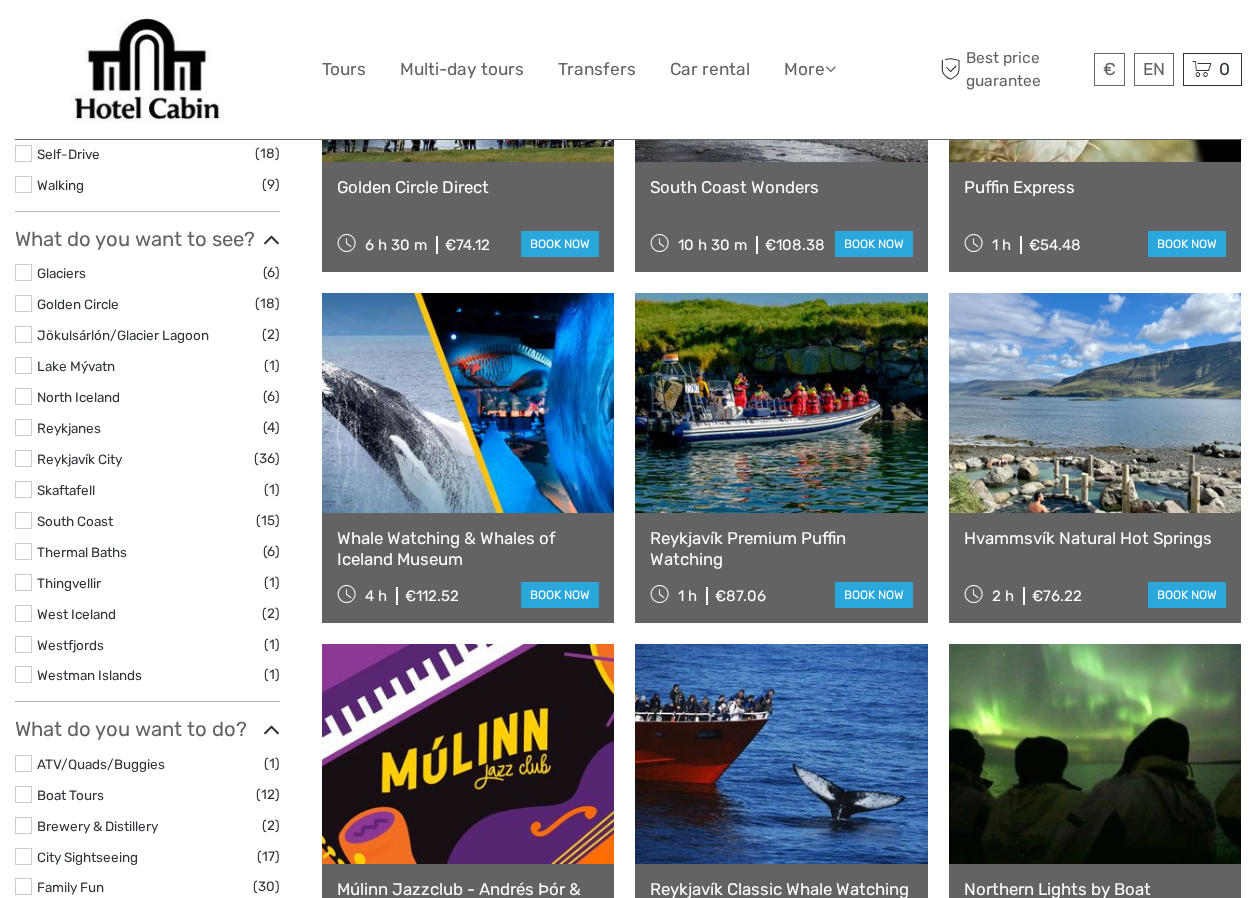 click on "Thermal Baths" at bounding box center [82, 552] 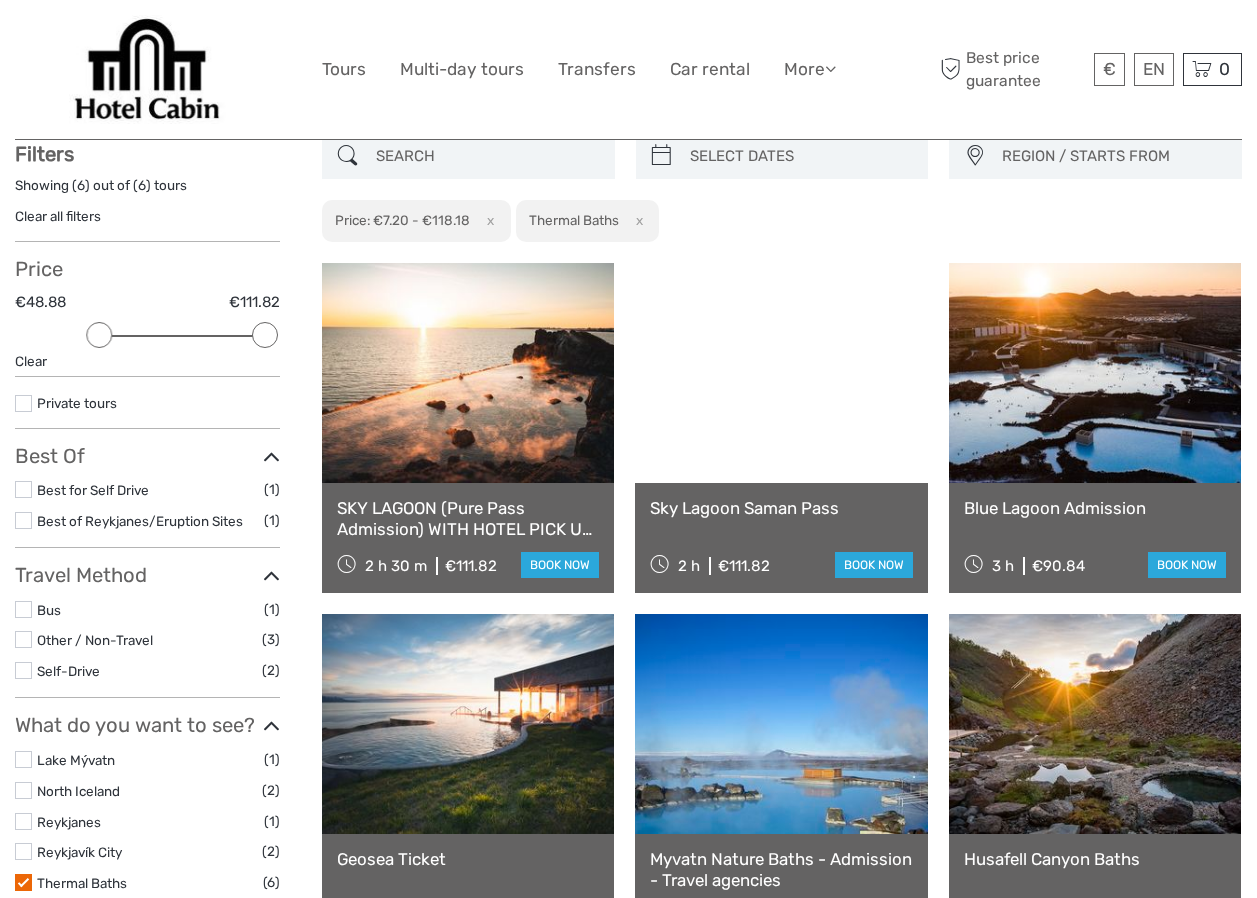 scroll, scrollTop: 114, scrollLeft: 0, axis: vertical 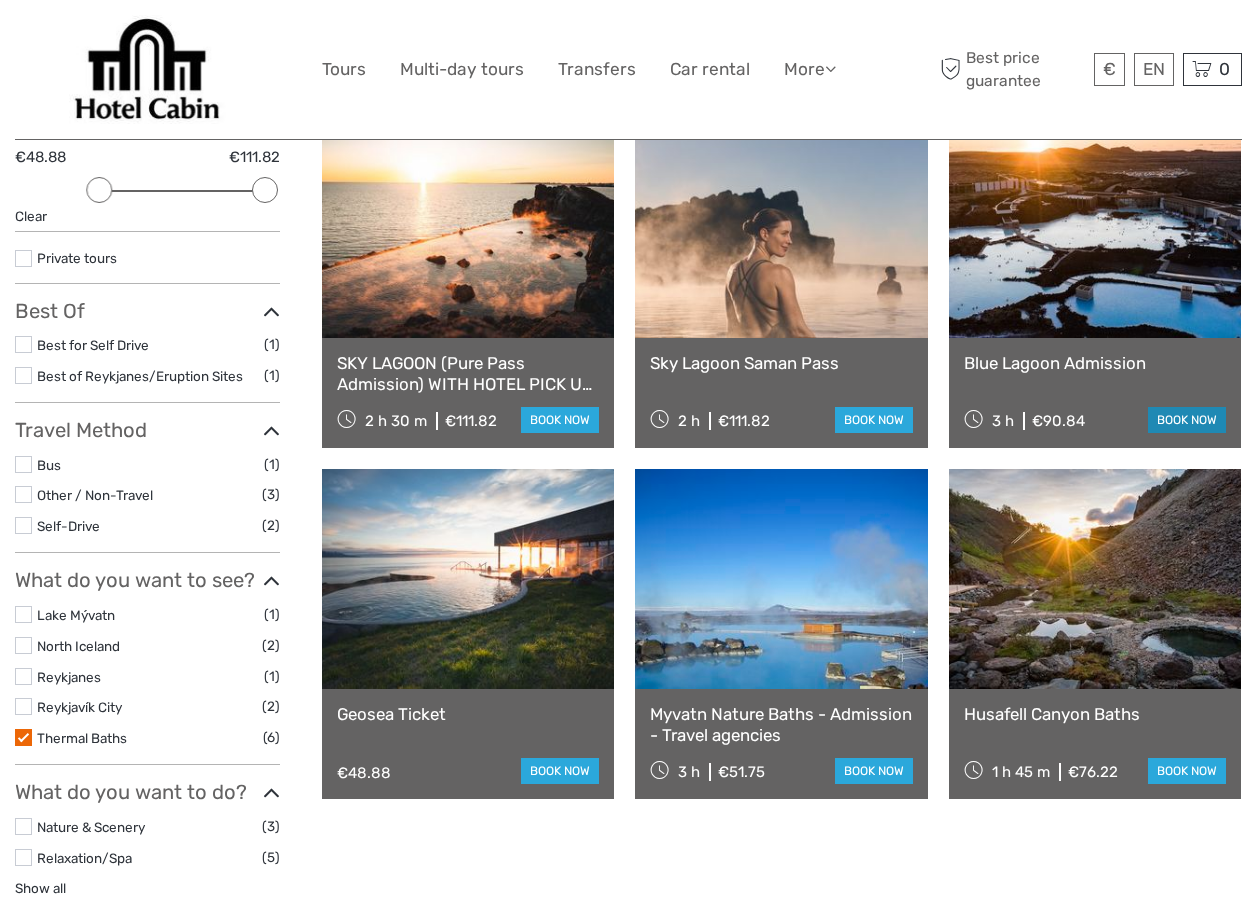 click on "book now" at bounding box center [1187, 420] 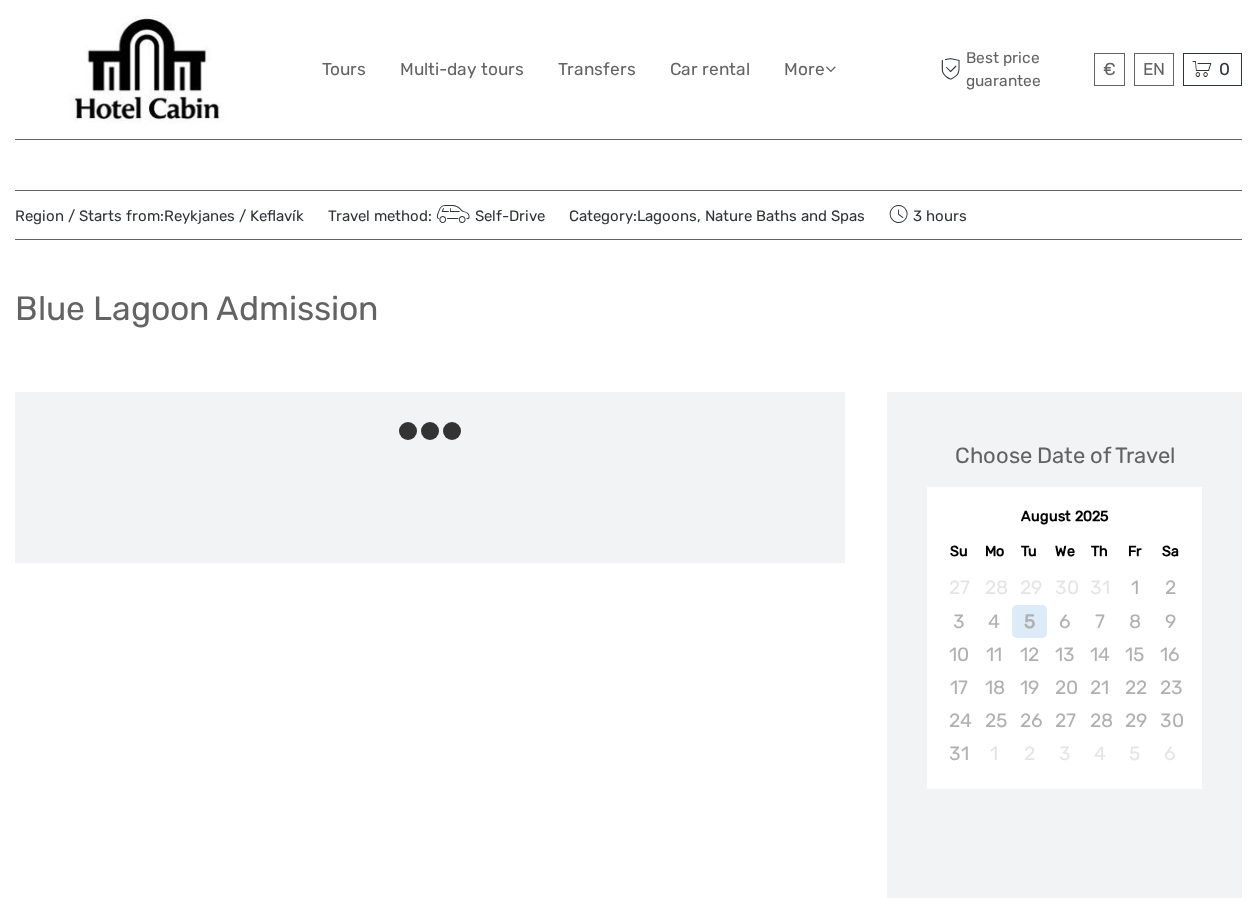 scroll, scrollTop: 0, scrollLeft: 0, axis: both 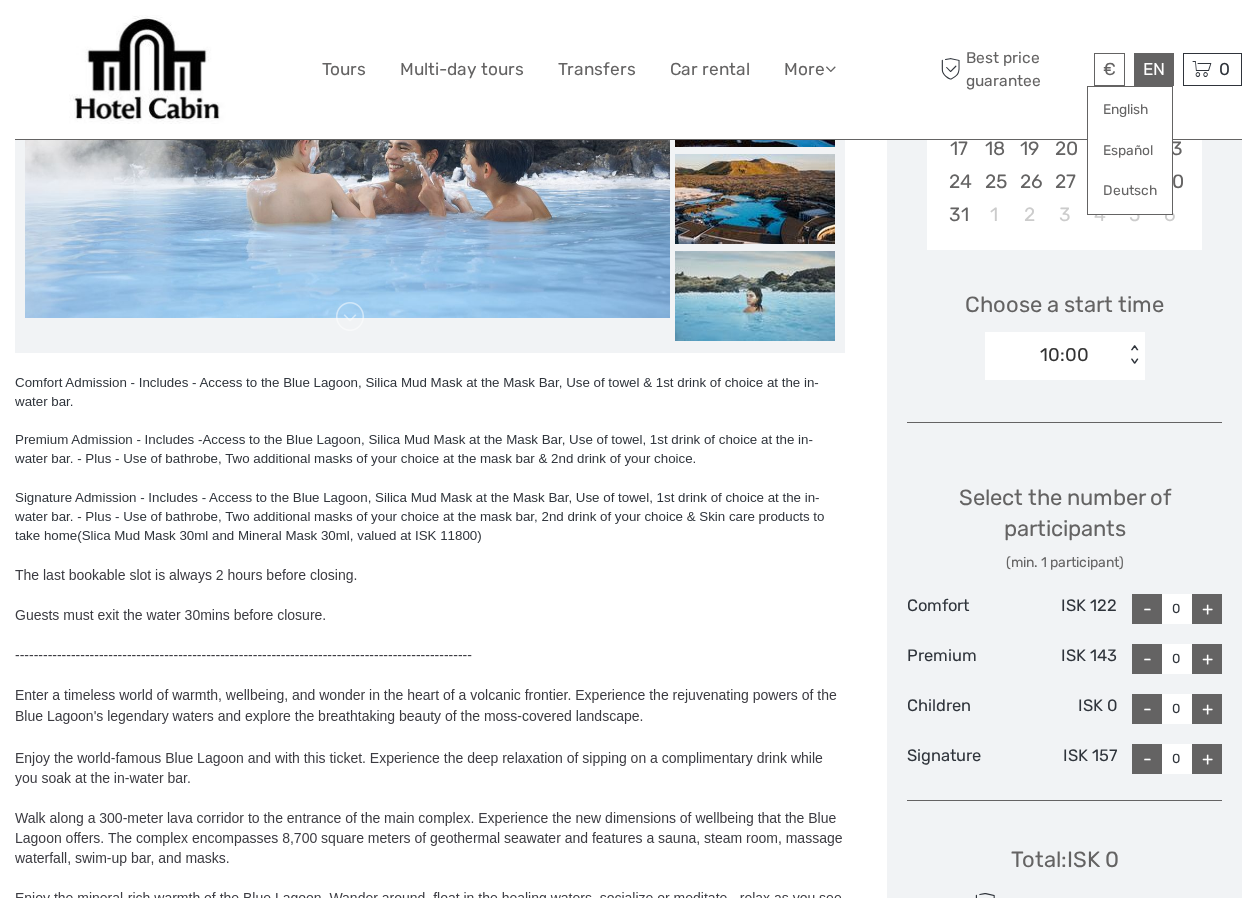 click on "EN
English Español Deutsch" at bounding box center (1154, 69) 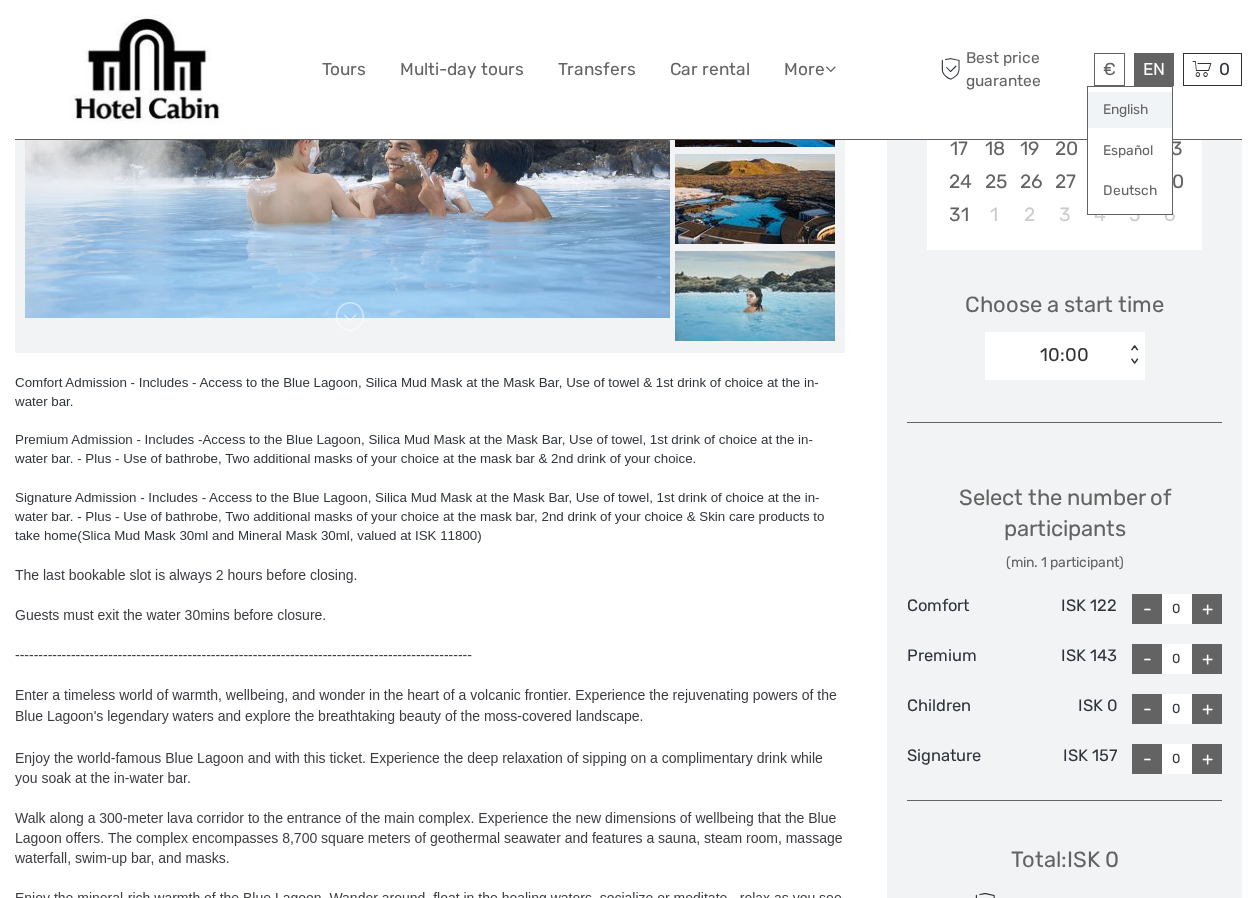 click on "English" at bounding box center (1130, 110) 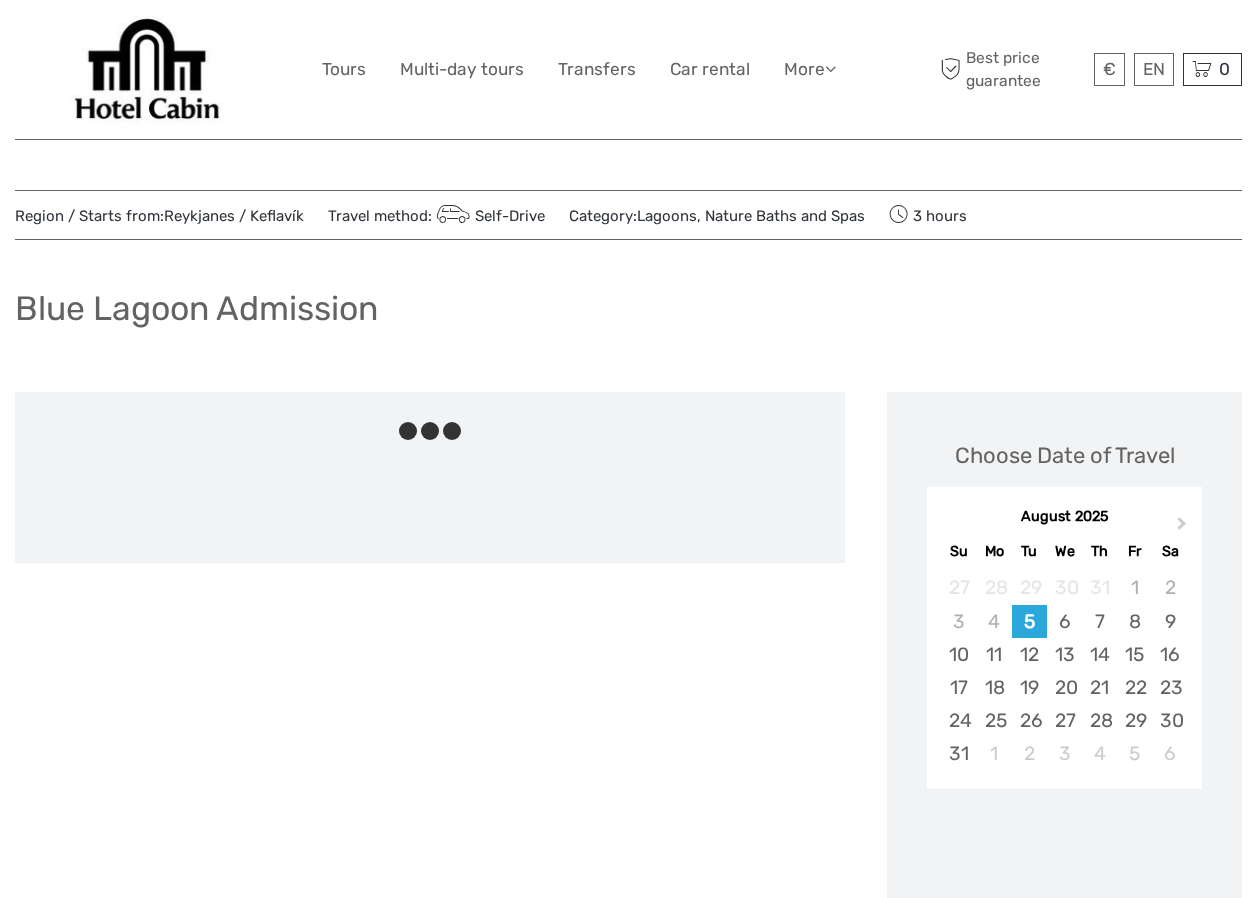 scroll, scrollTop: 0, scrollLeft: 0, axis: both 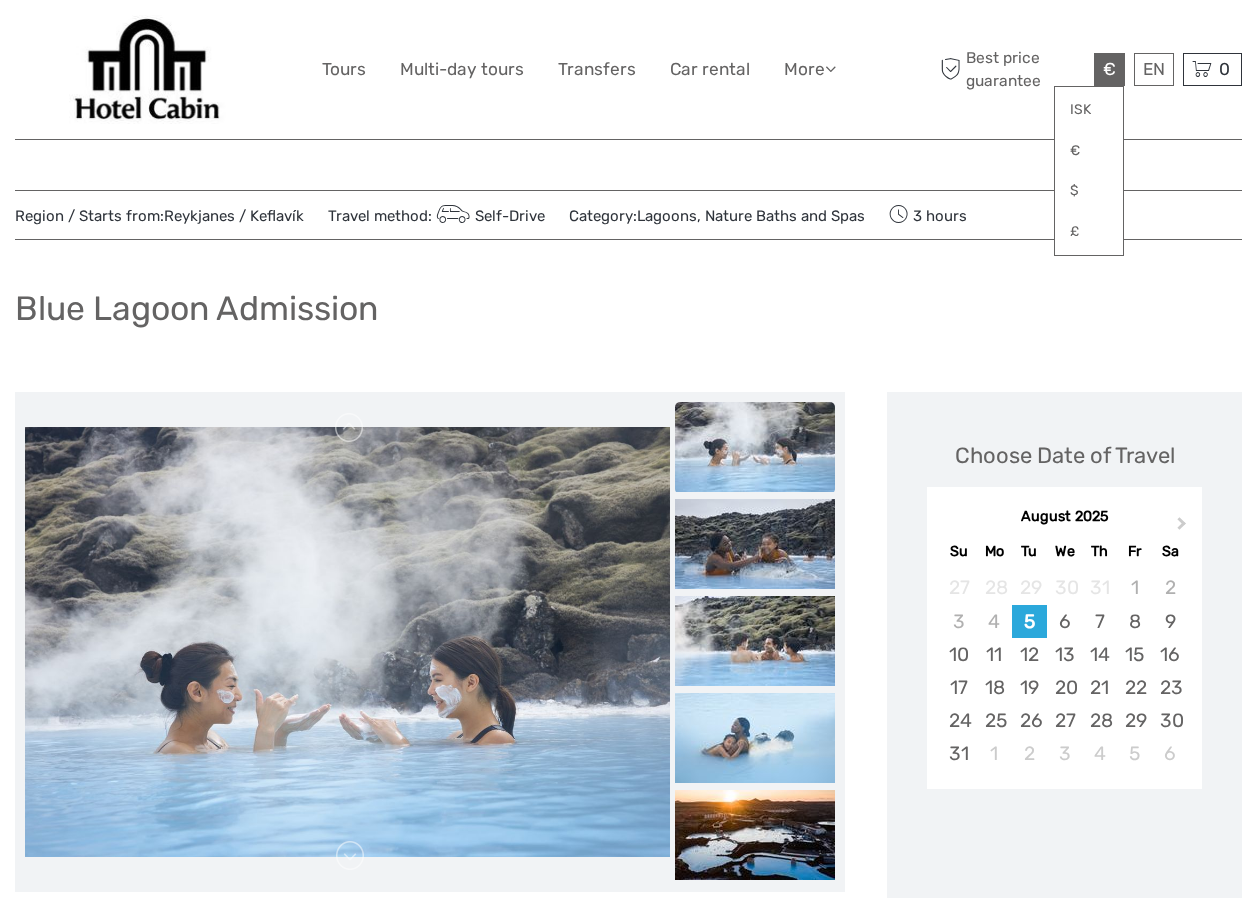 click on "€" at bounding box center [1109, 69] 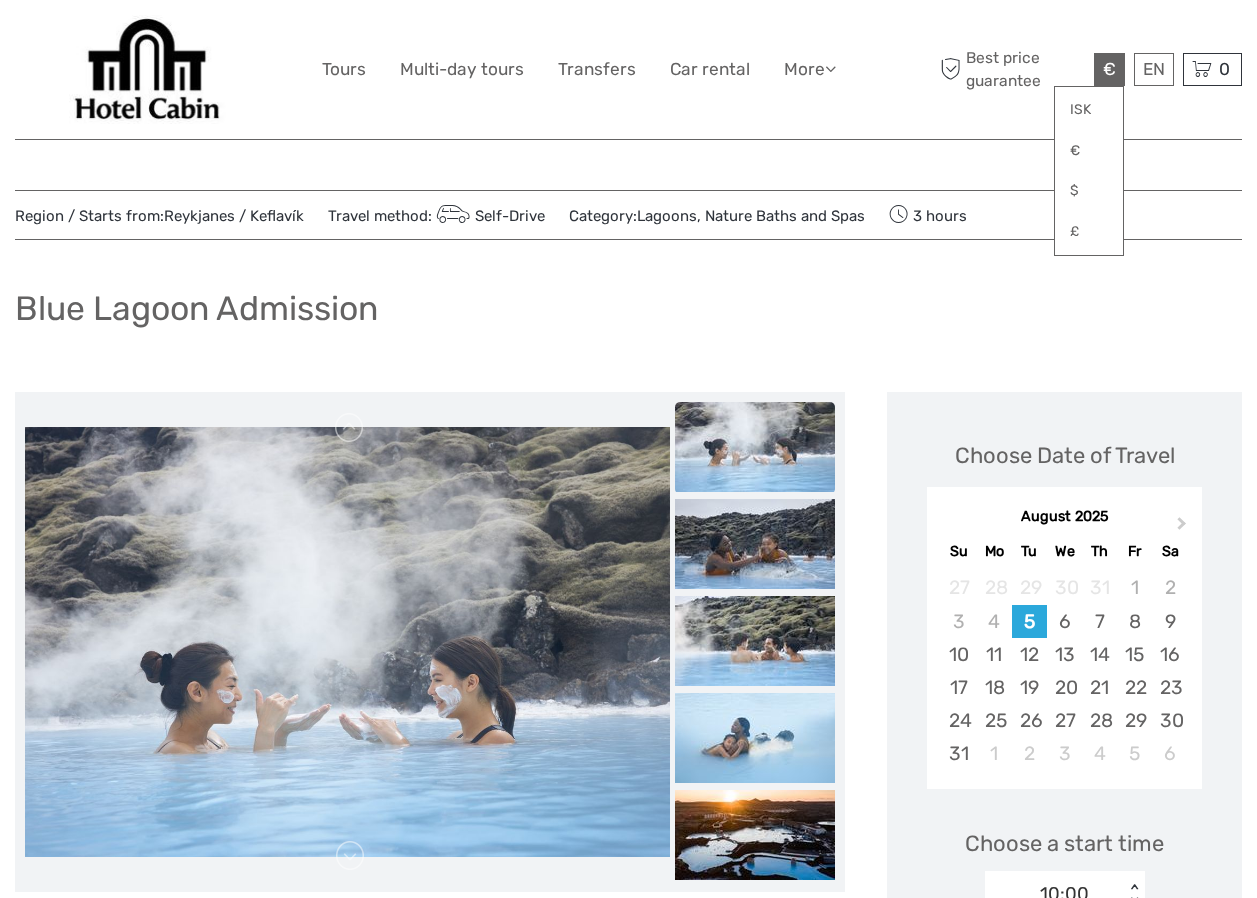 scroll, scrollTop: 0, scrollLeft: 0, axis: both 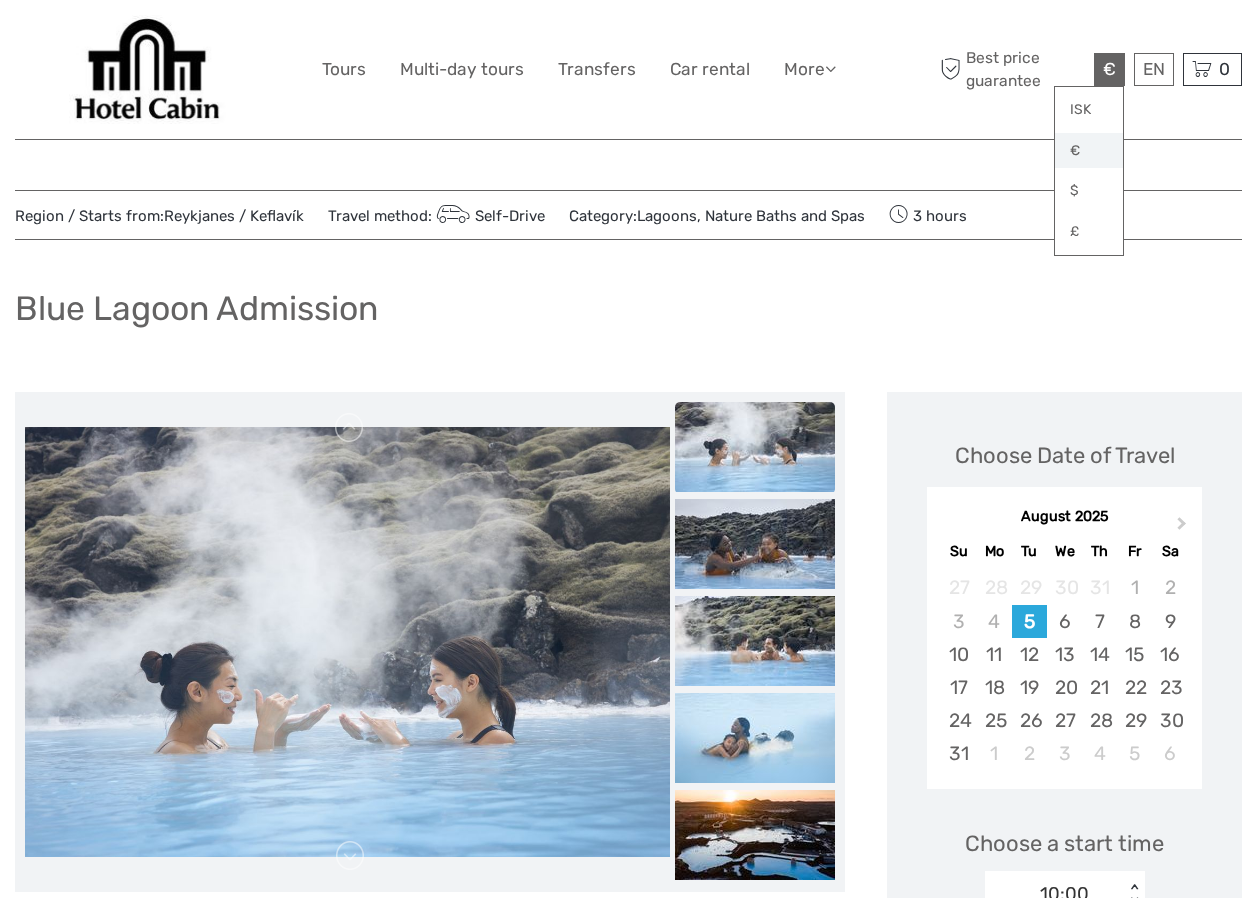 click on "€" at bounding box center [1089, 151] 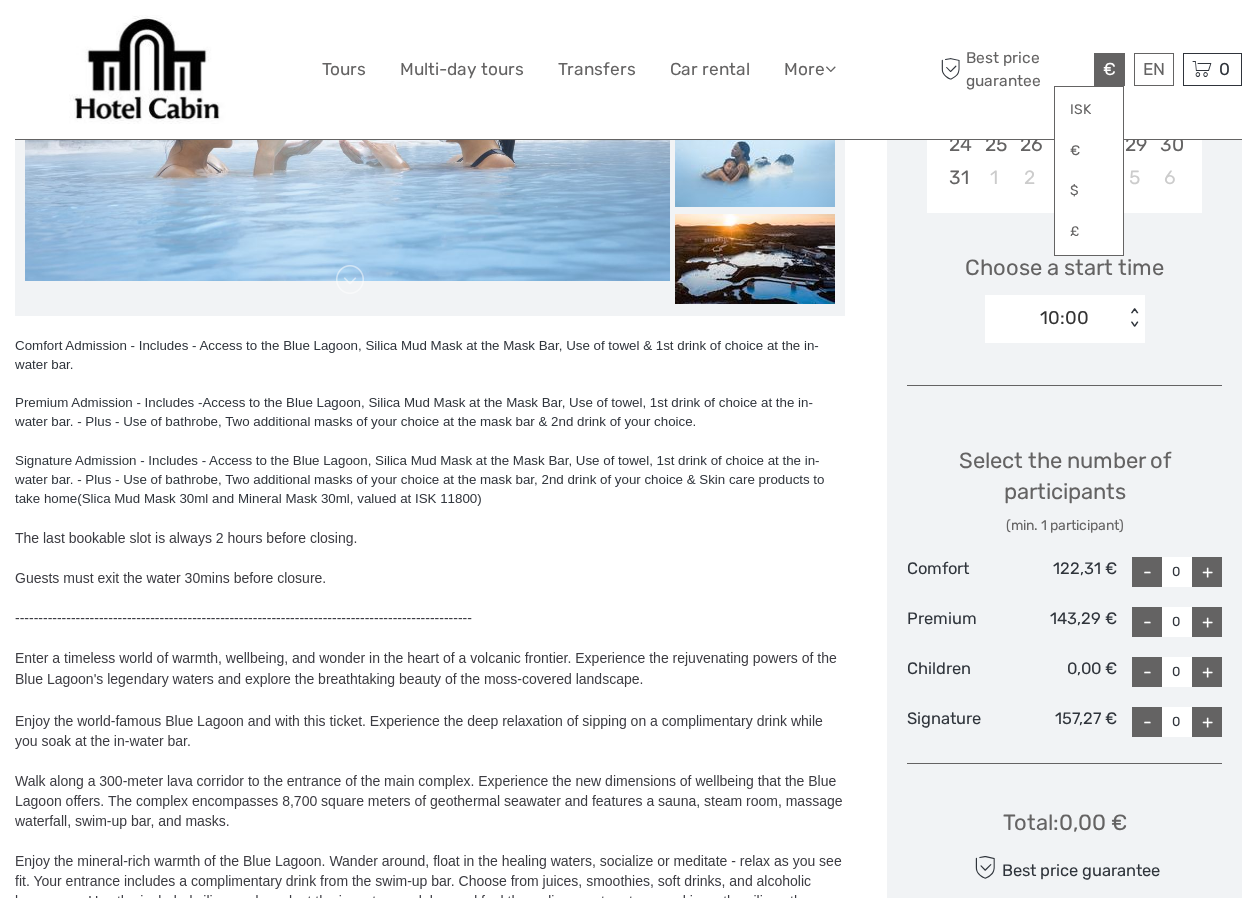 scroll, scrollTop: 582, scrollLeft: 0, axis: vertical 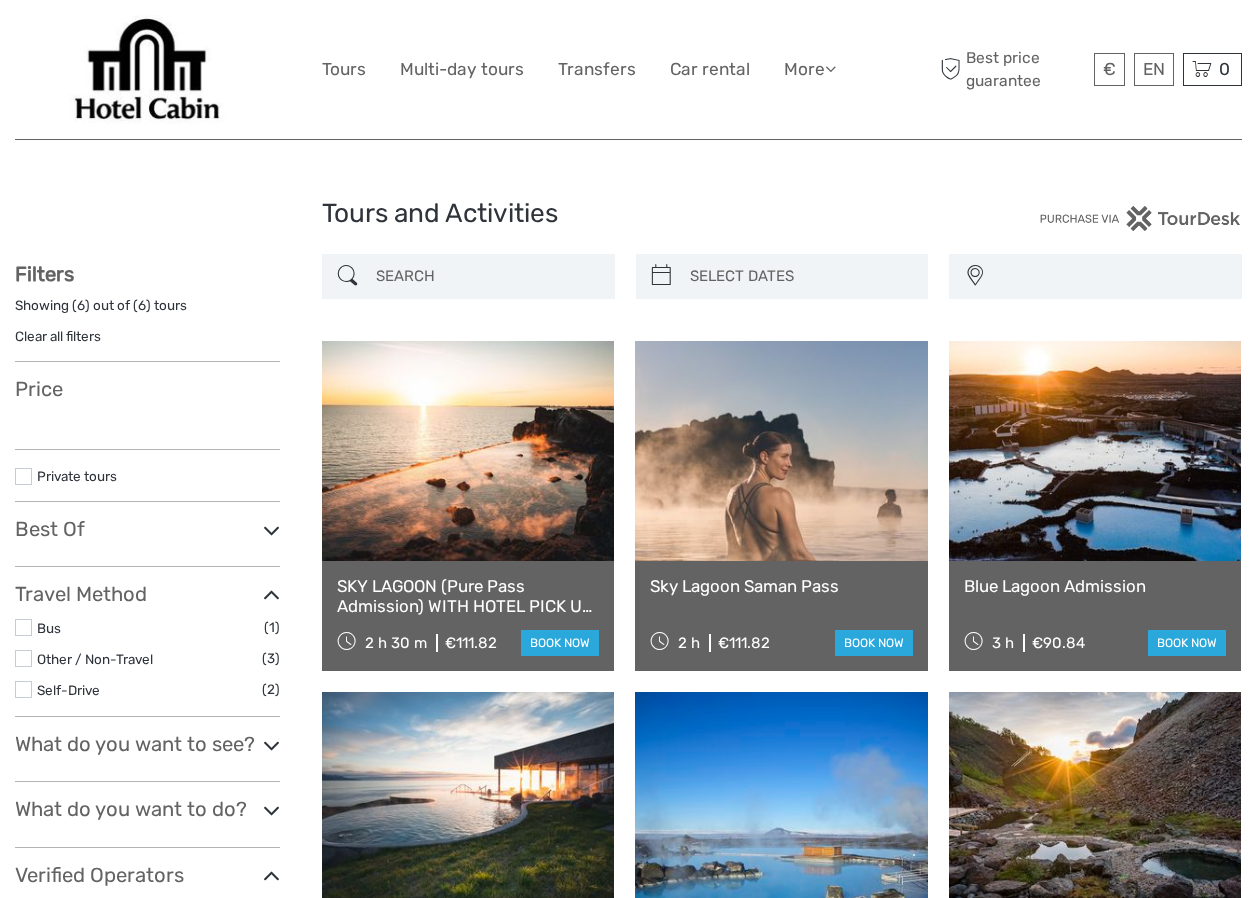 select 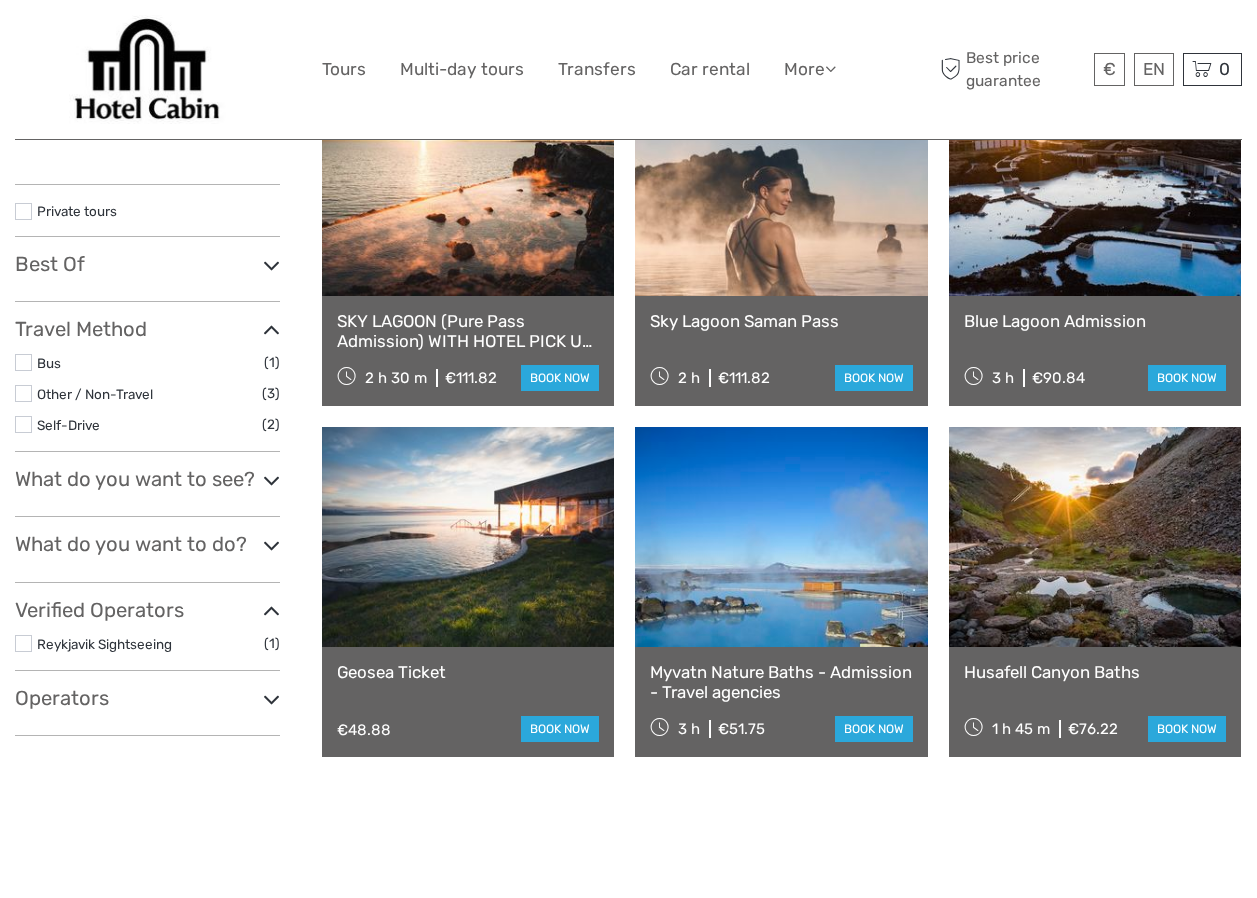 select 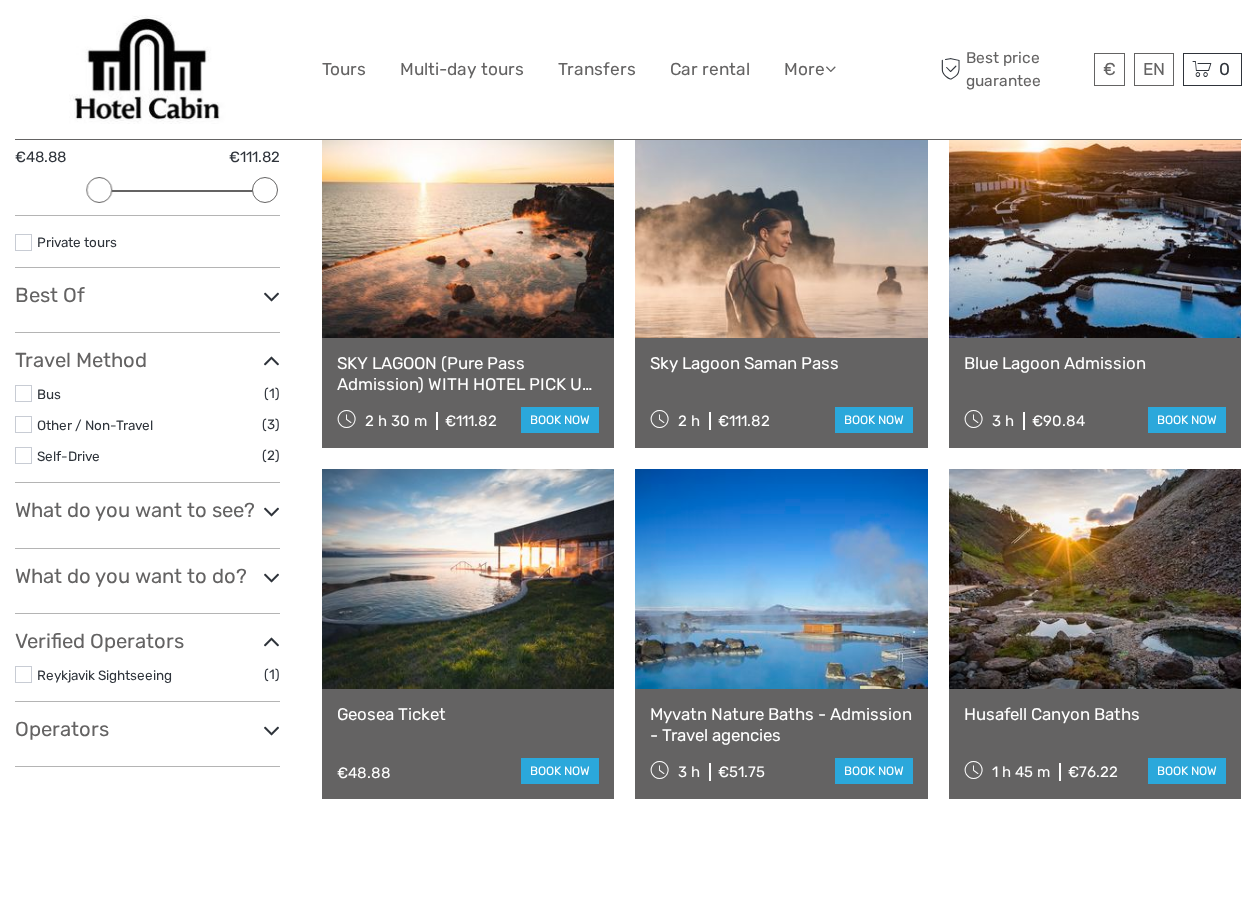 scroll, scrollTop: 0, scrollLeft: 0, axis: both 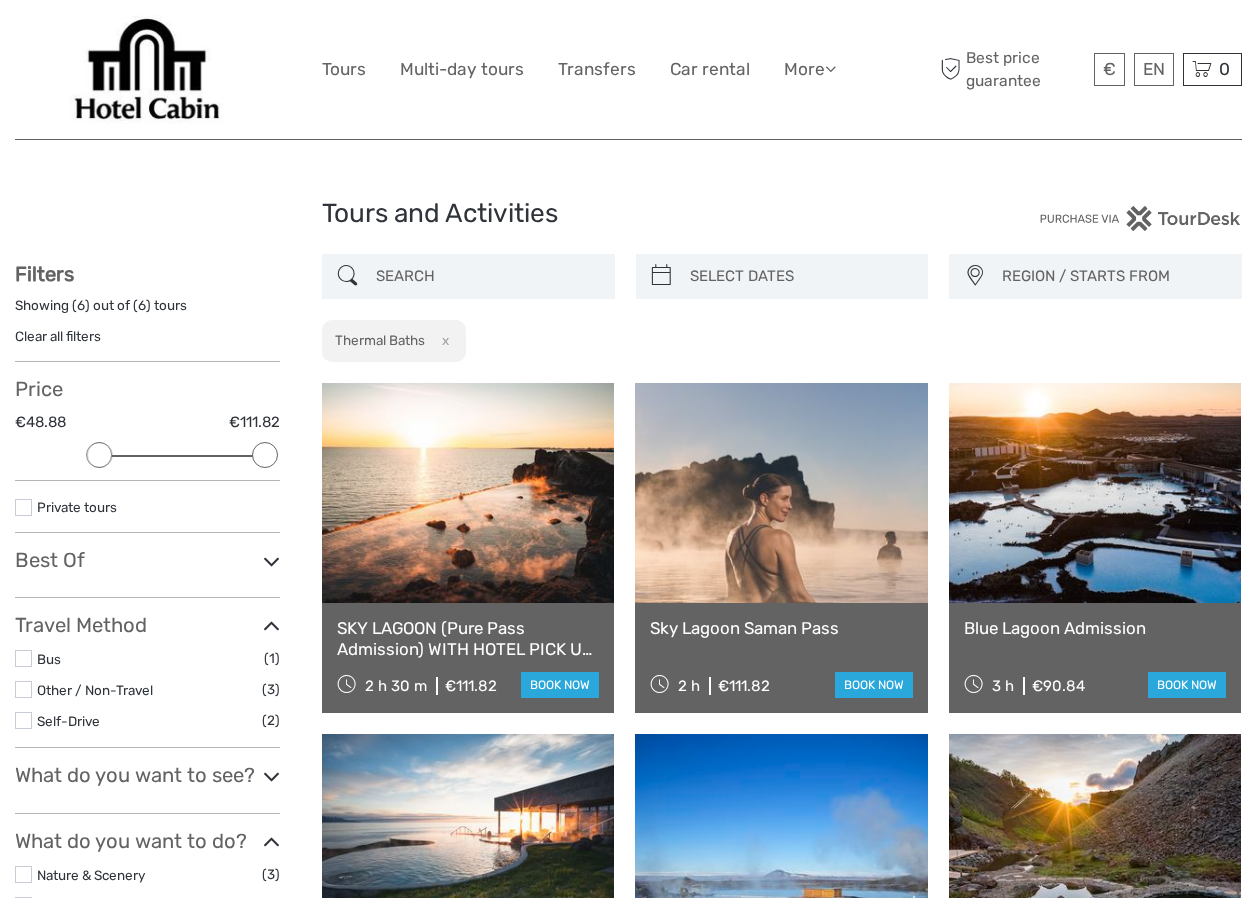 click on "Clear all filters" at bounding box center (58, 336) 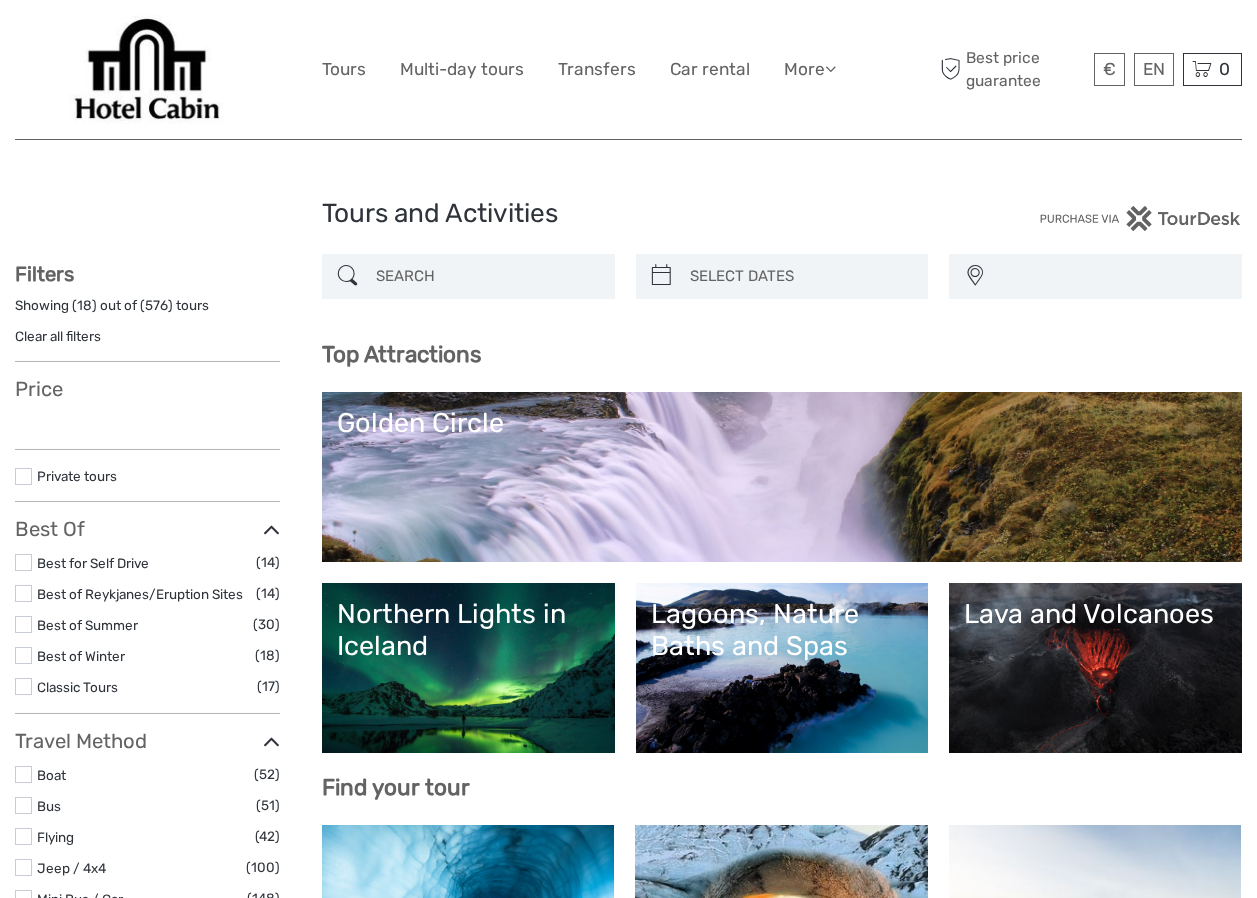 select 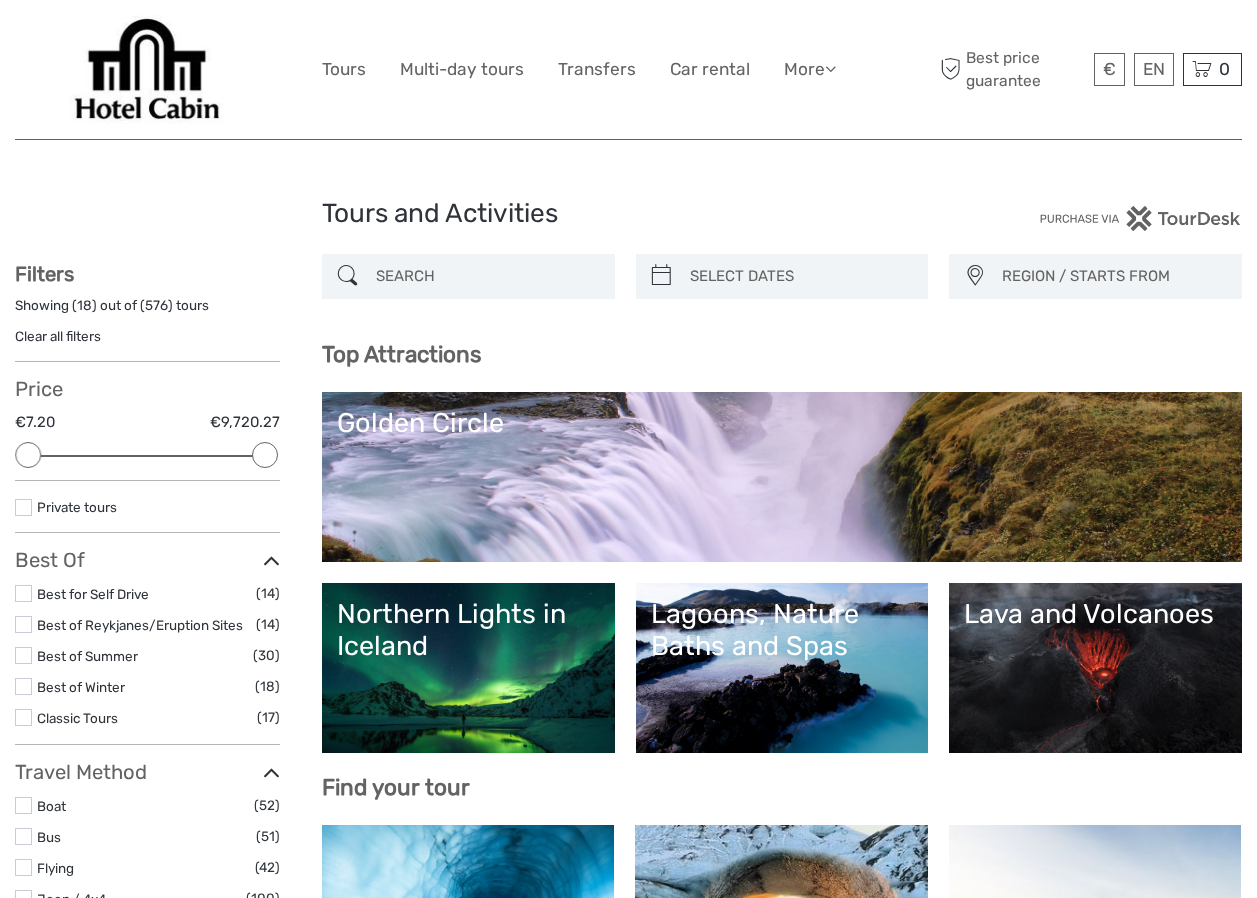 scroll, scrollTop: 0, scrollLeft: 0, axis: both 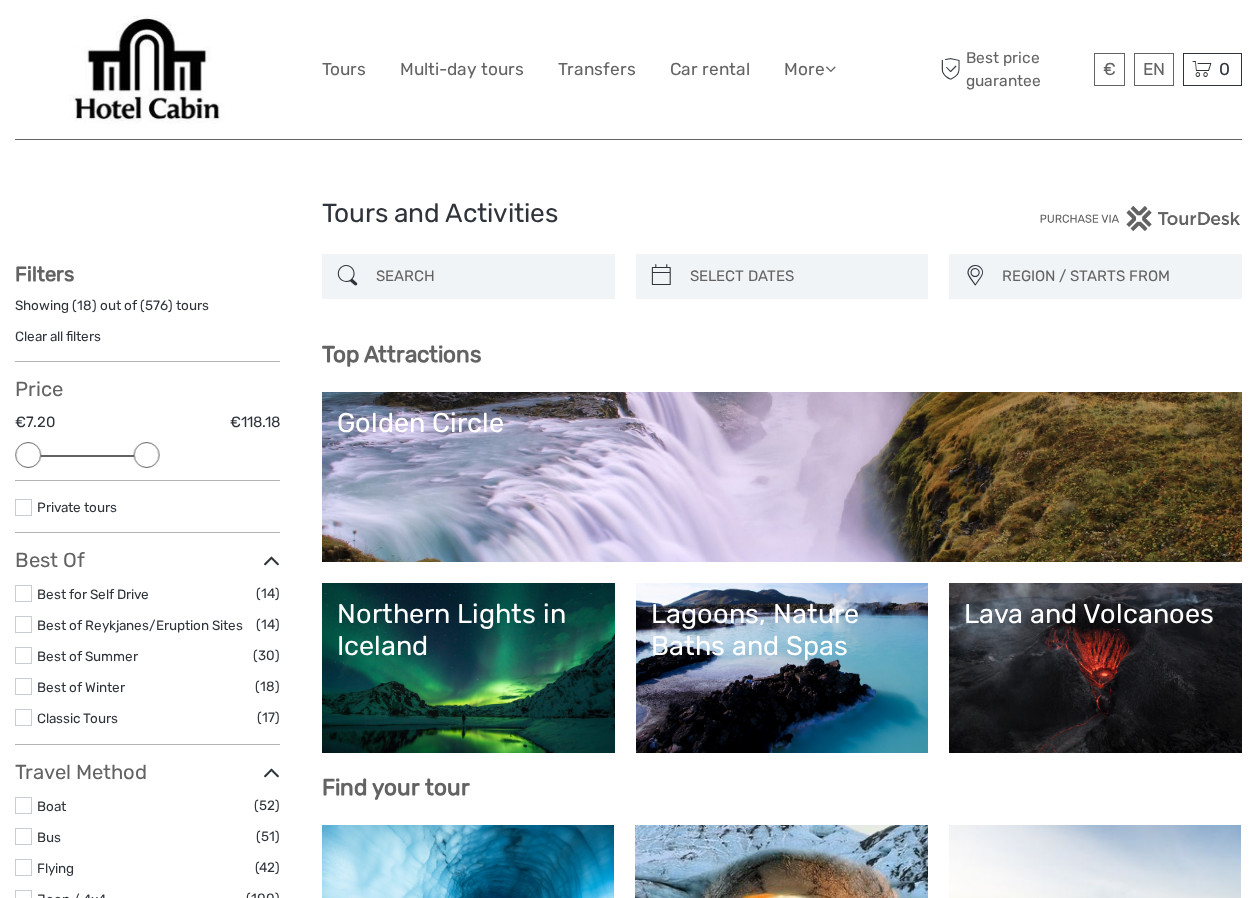 drag, startPoint x: 261, startPoint y: 454, endPoint x: 145, endPoint y: 454, distance: 116 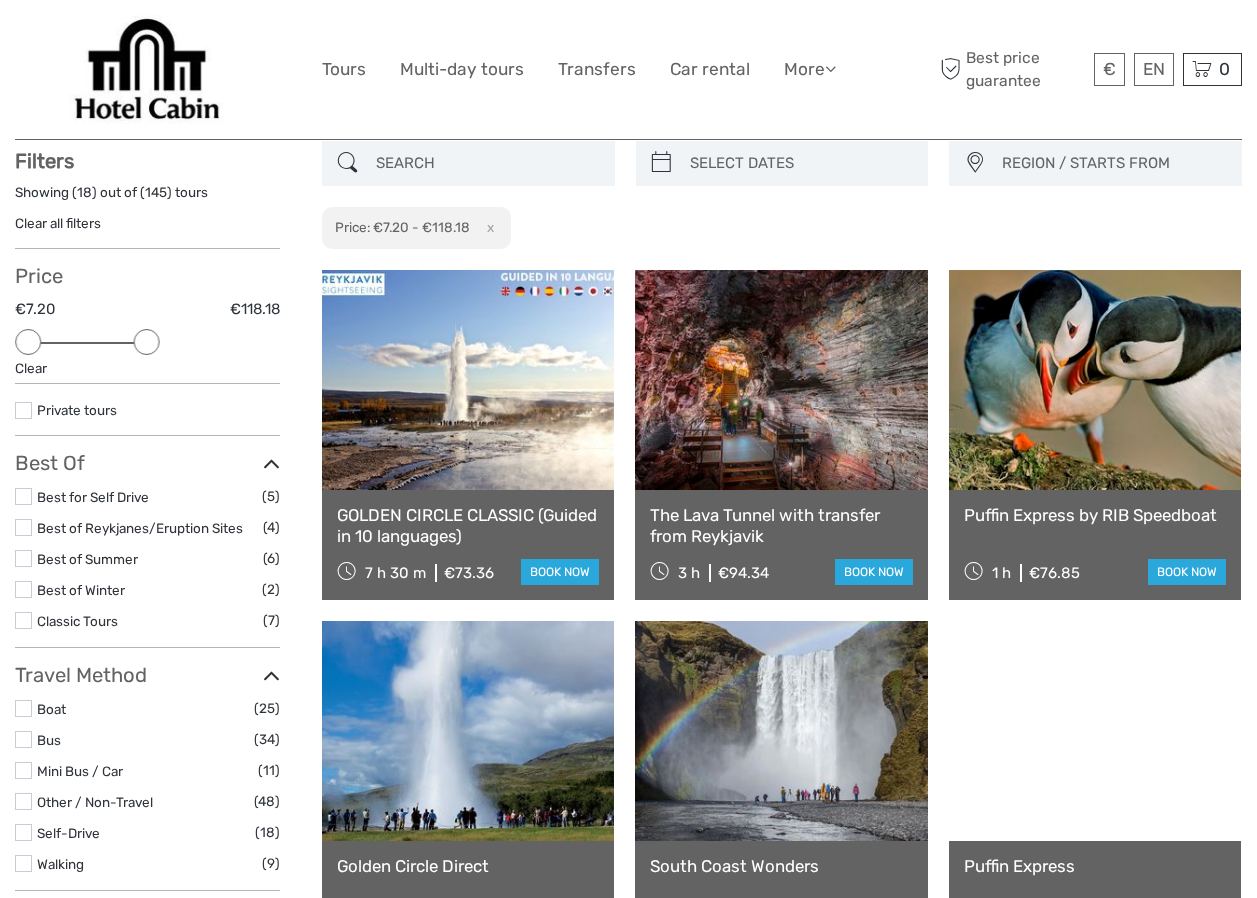 scroll, scrollTop: 114, scrollLeft: 0, axis: vertical 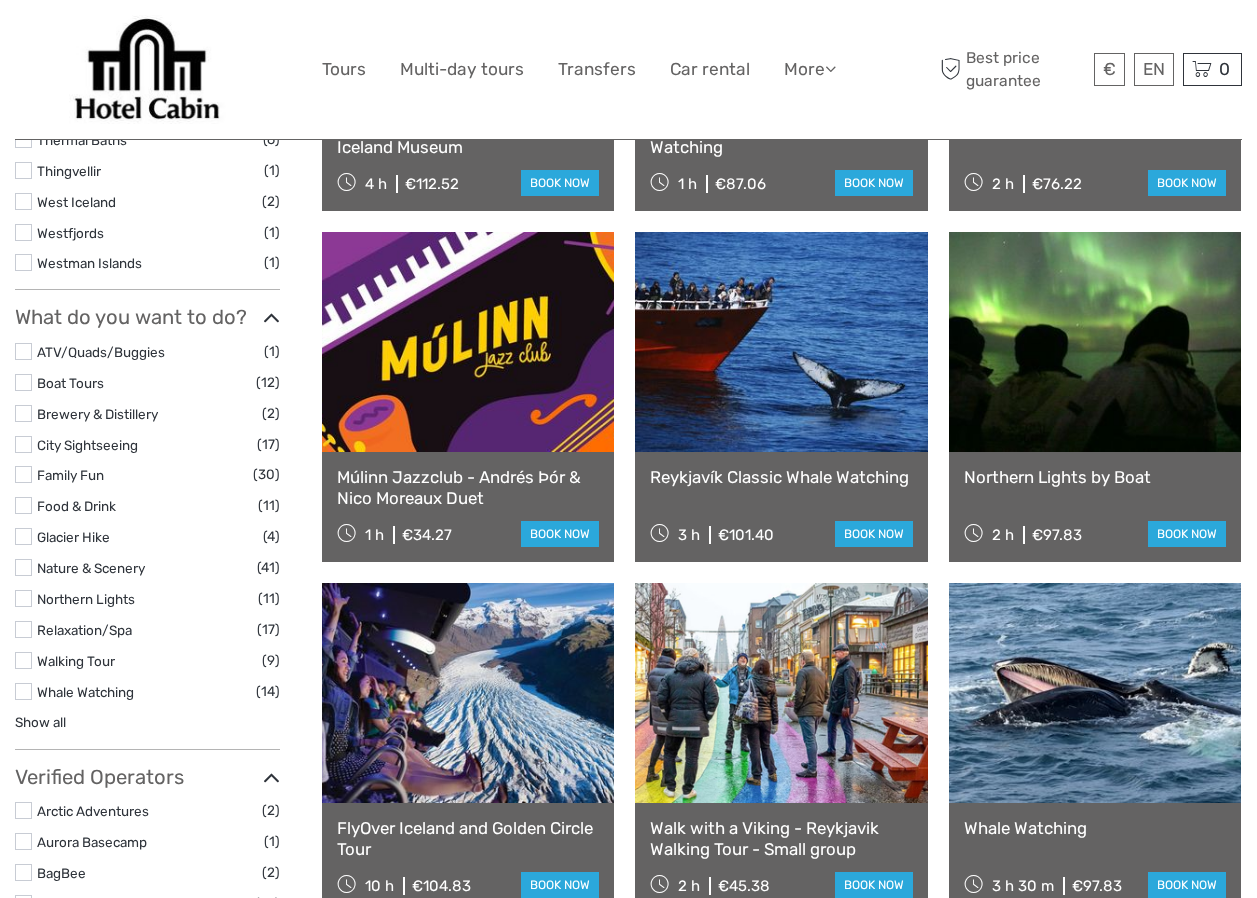 click on "Relaxation/Spa" at bounding box center (84, 630) 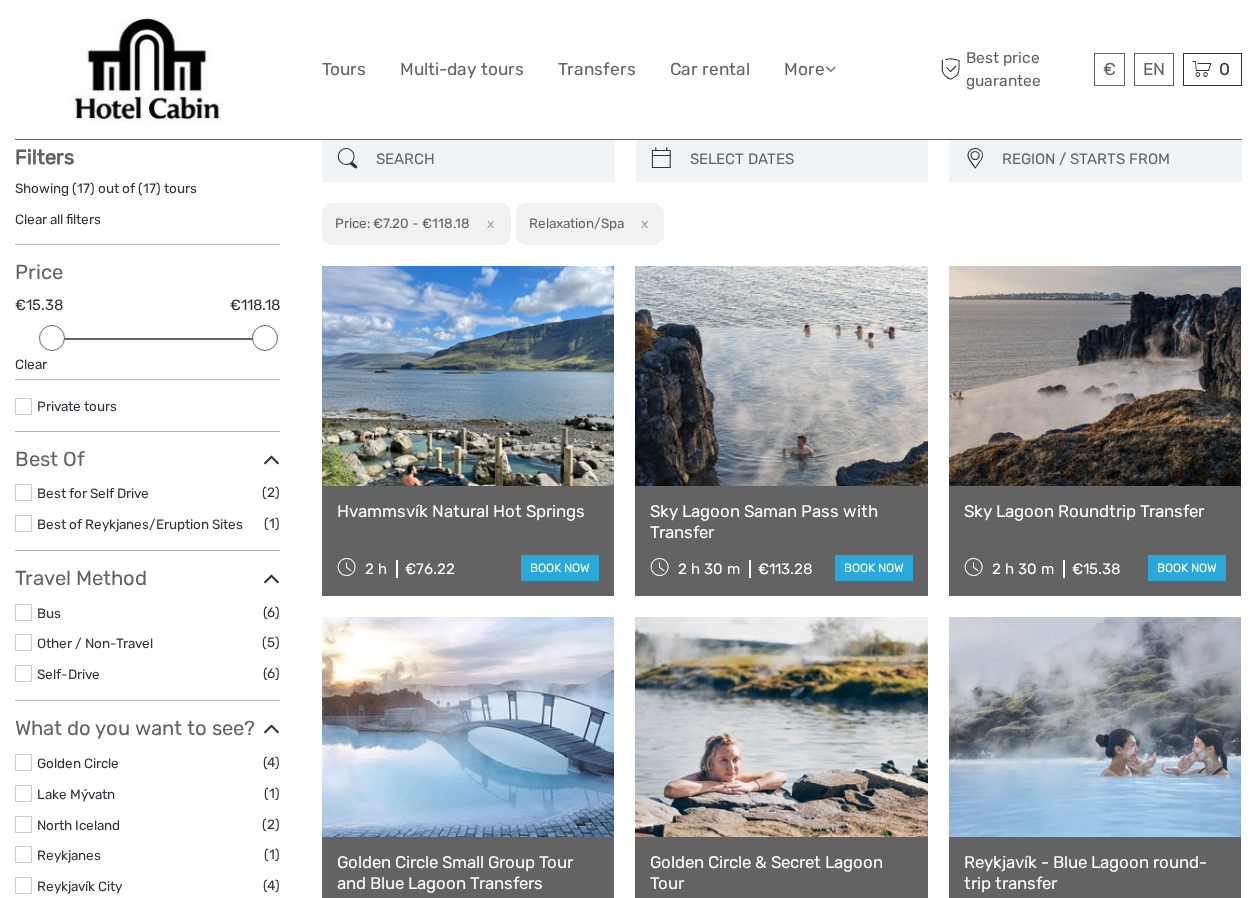 scroll, scrollTop: 114, scrollLeft: 0, axis: vertical 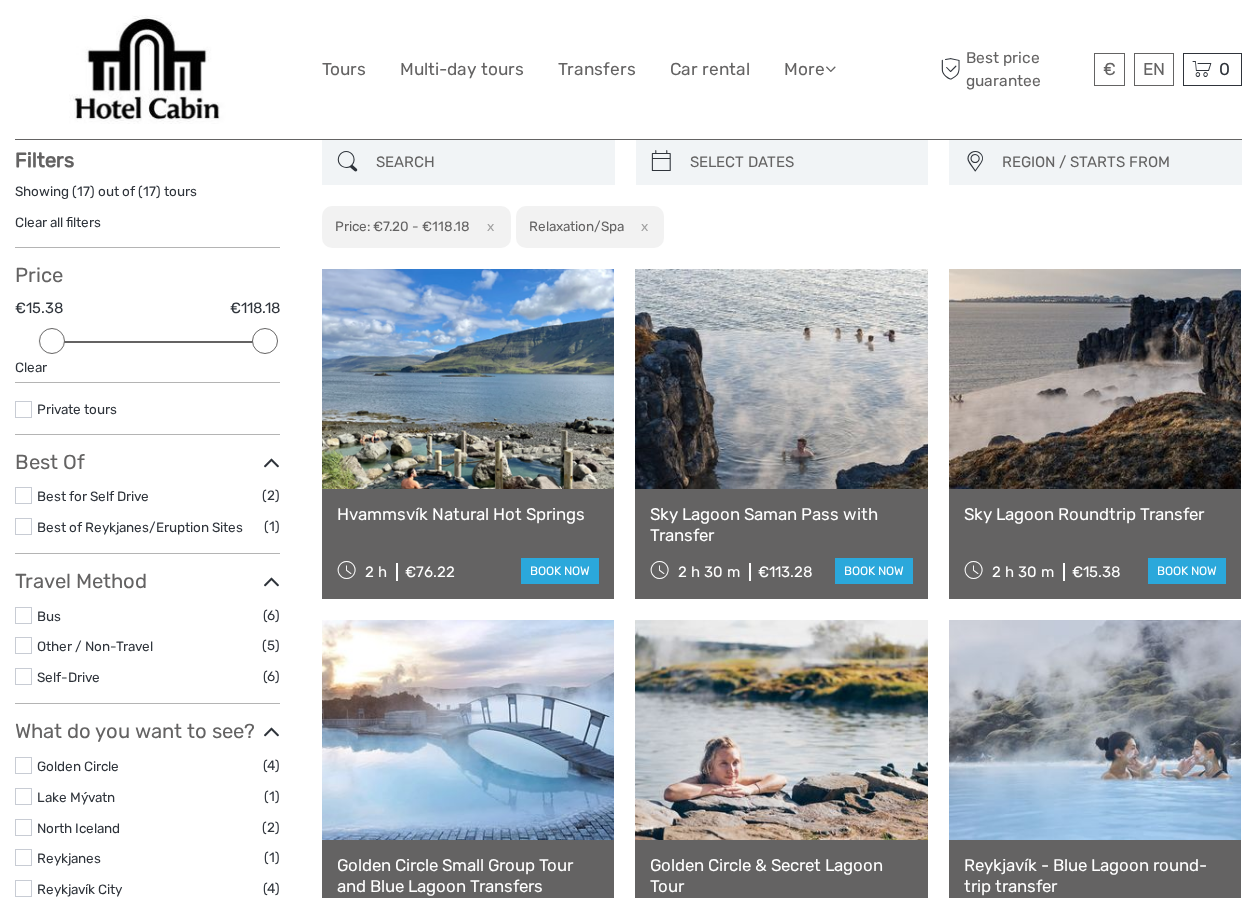 click at bounding box center [468, 379] 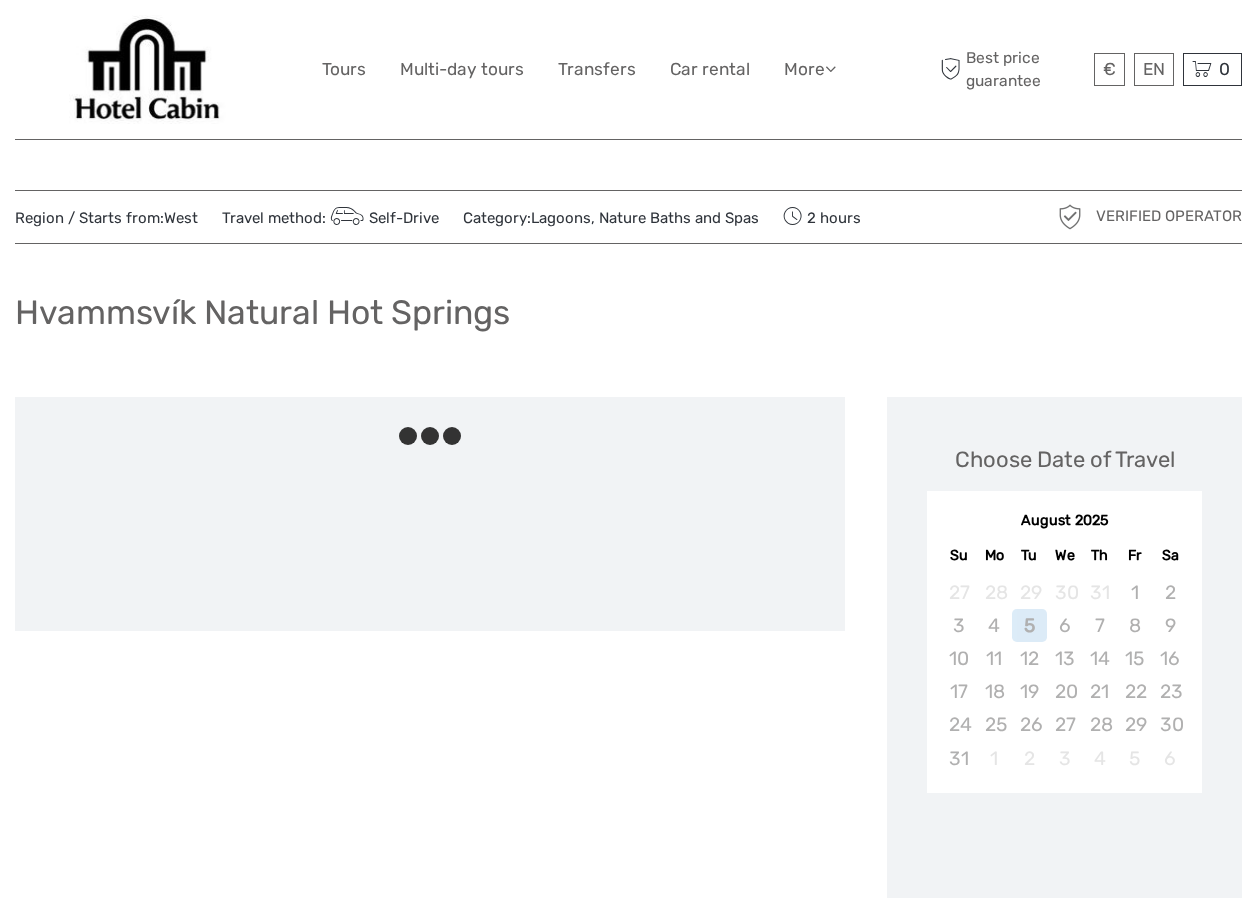 scroll, scrollTop: 0, scrollLeft: 0, axis: both 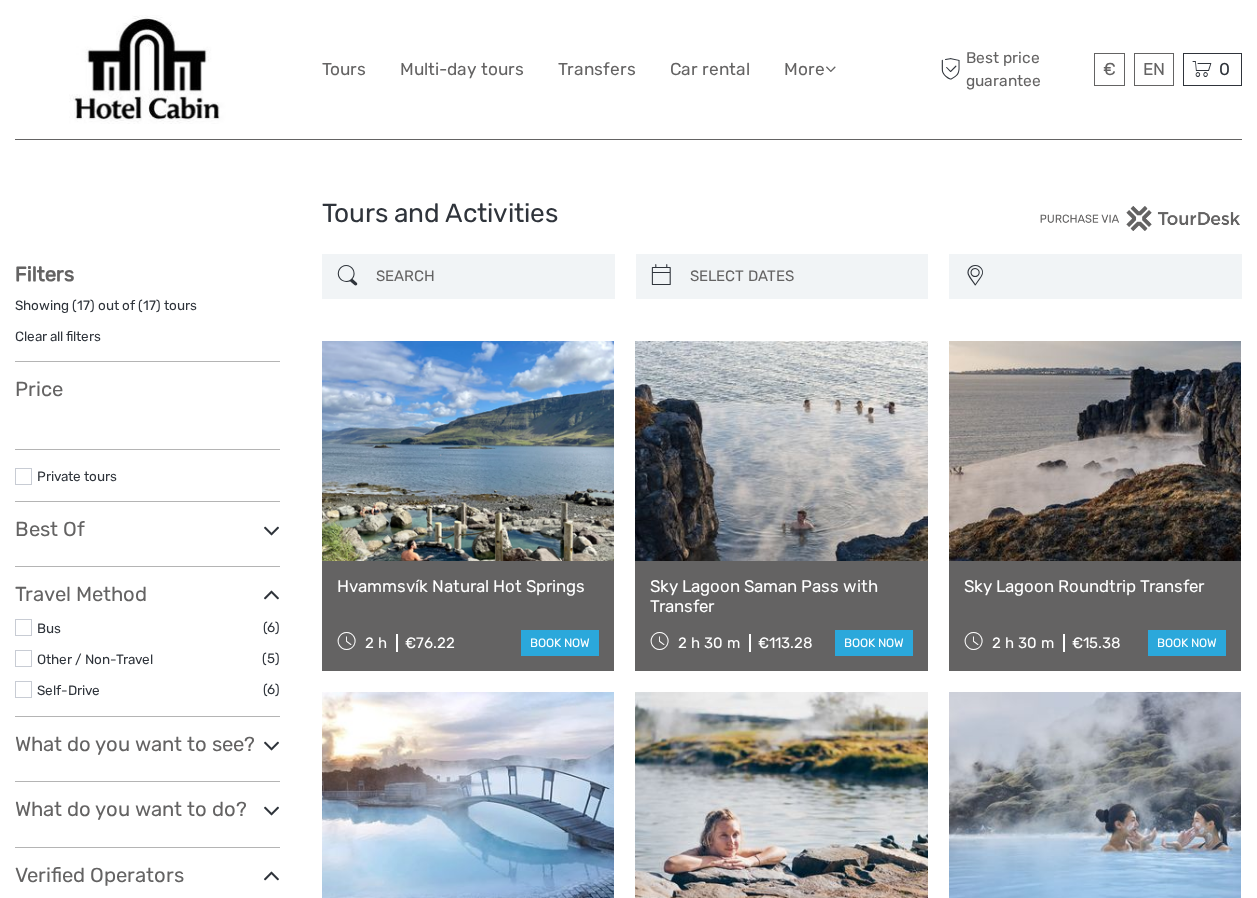 select 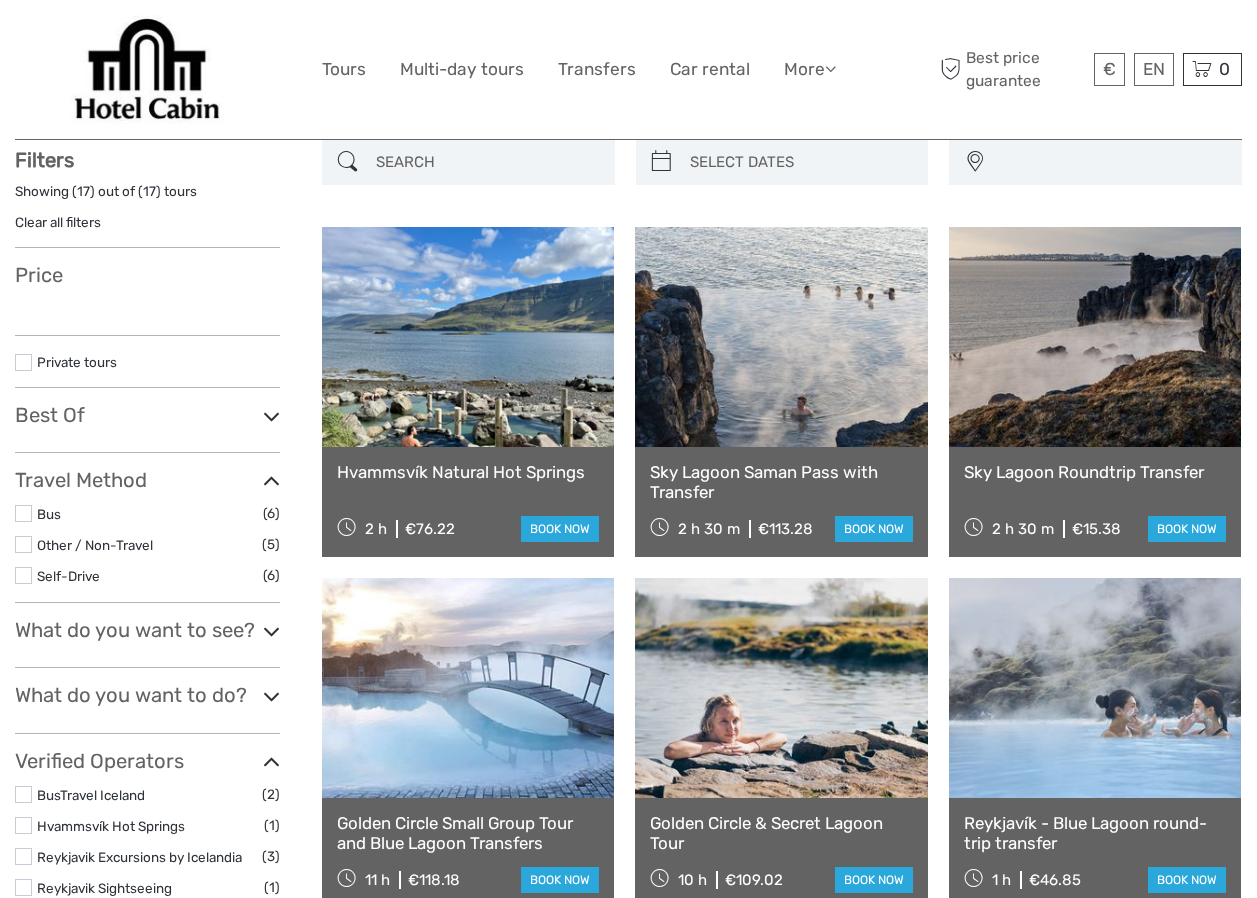 select 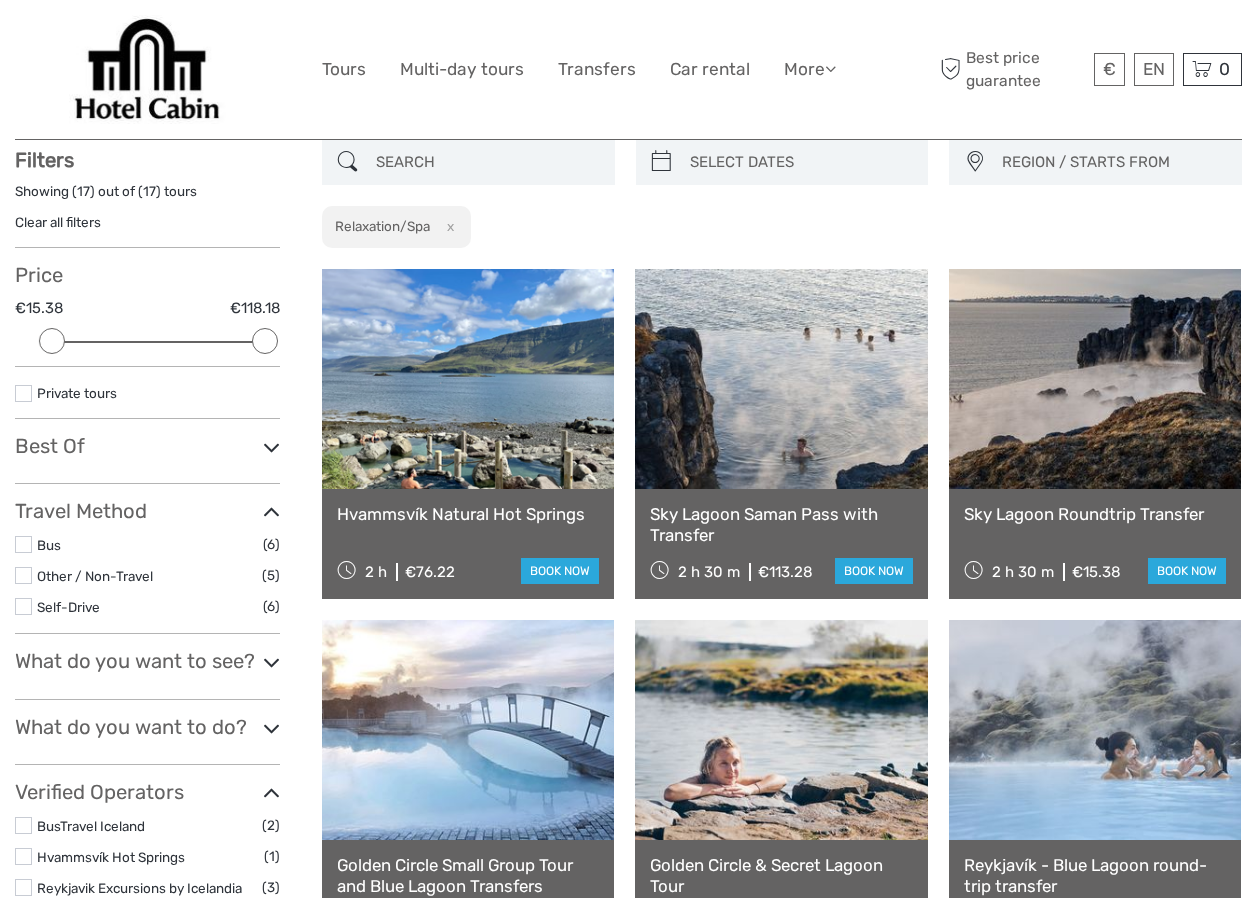 scroll, scrollTop: 0, scrollLeft: 0, axis: both 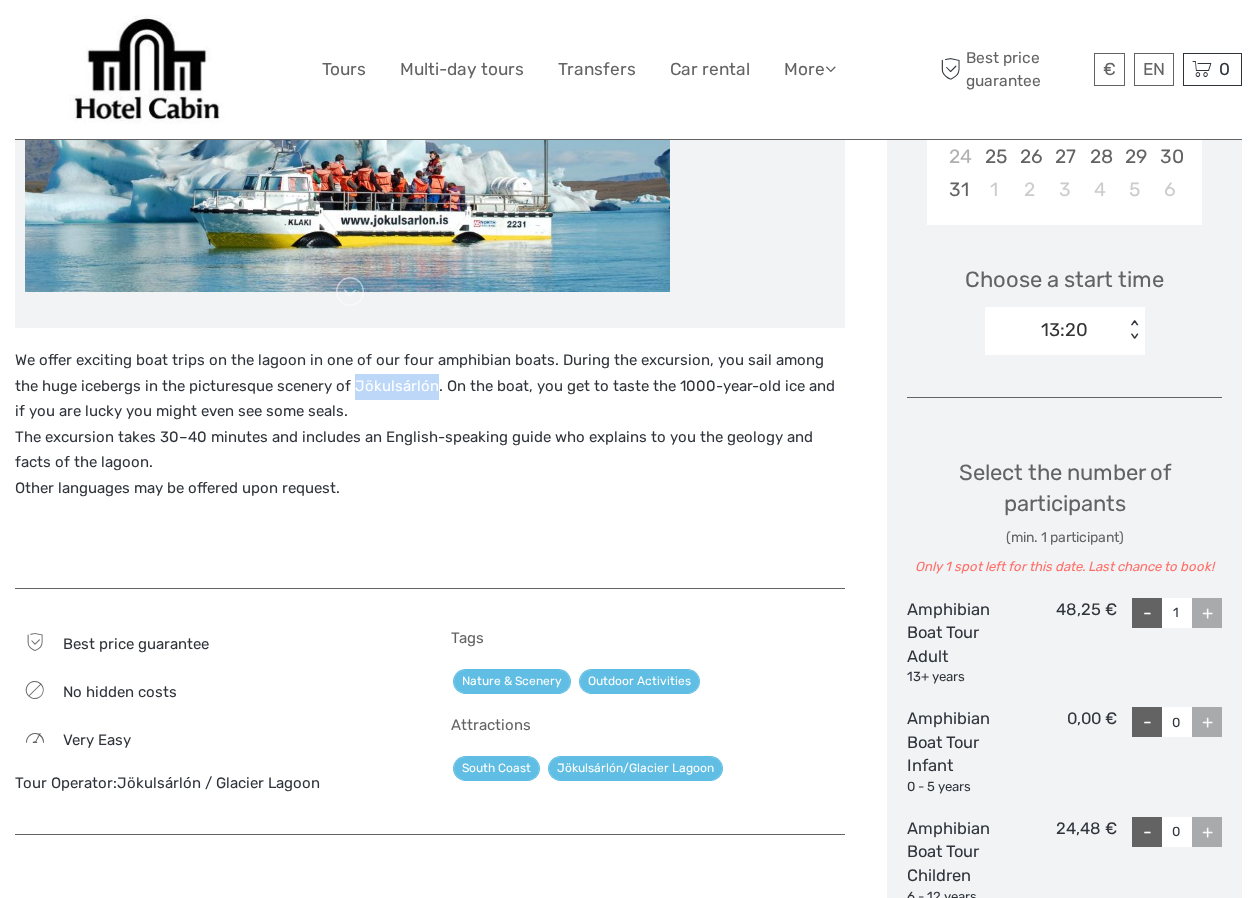 drag, startPoint x: 328, startPoint y: 382, endPoint x: 404, endPoint y: 384, distance: 76.02631 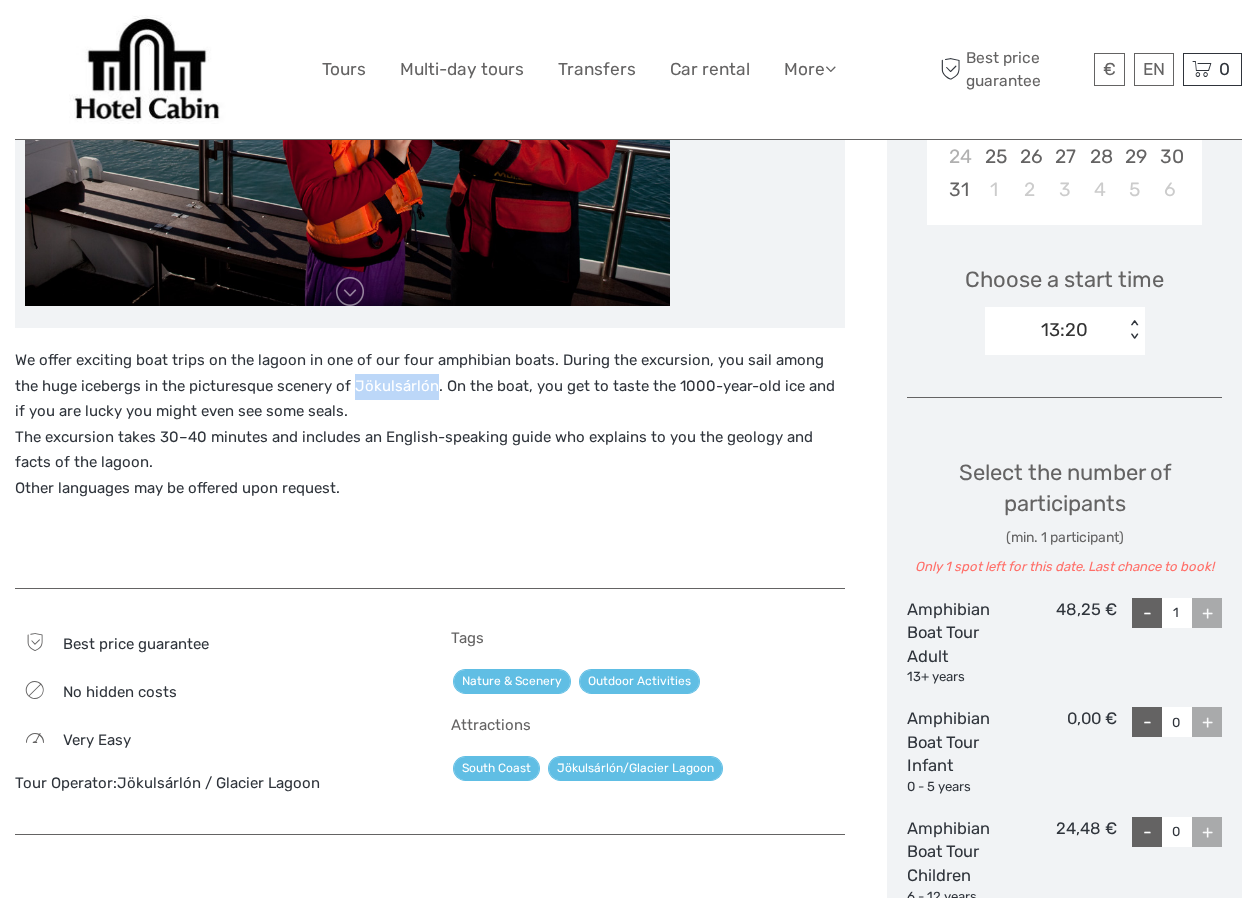 copy on "Jökulsárlón" 